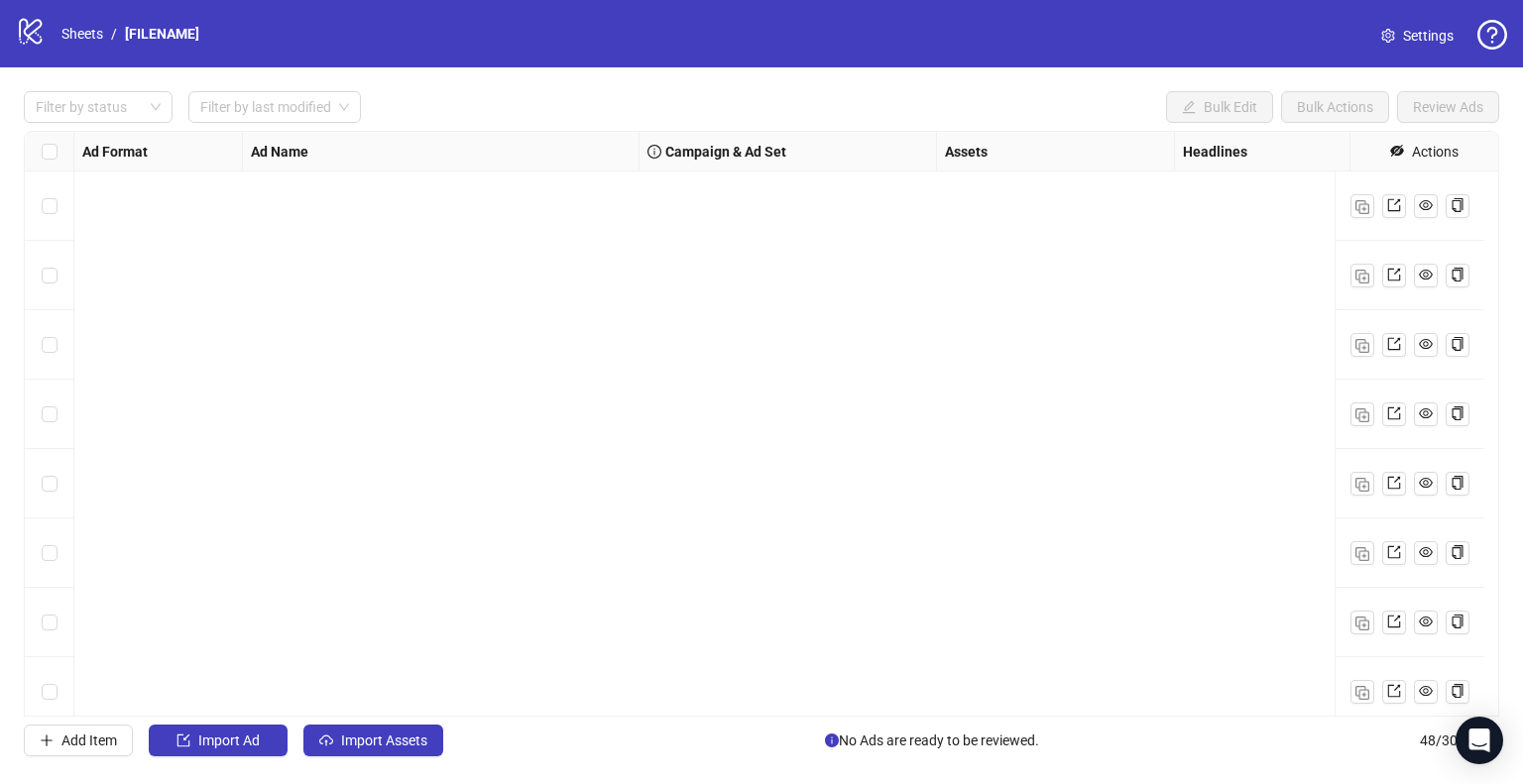 scroll, scrollTop: 0, scrollLeft: 0, axis: both 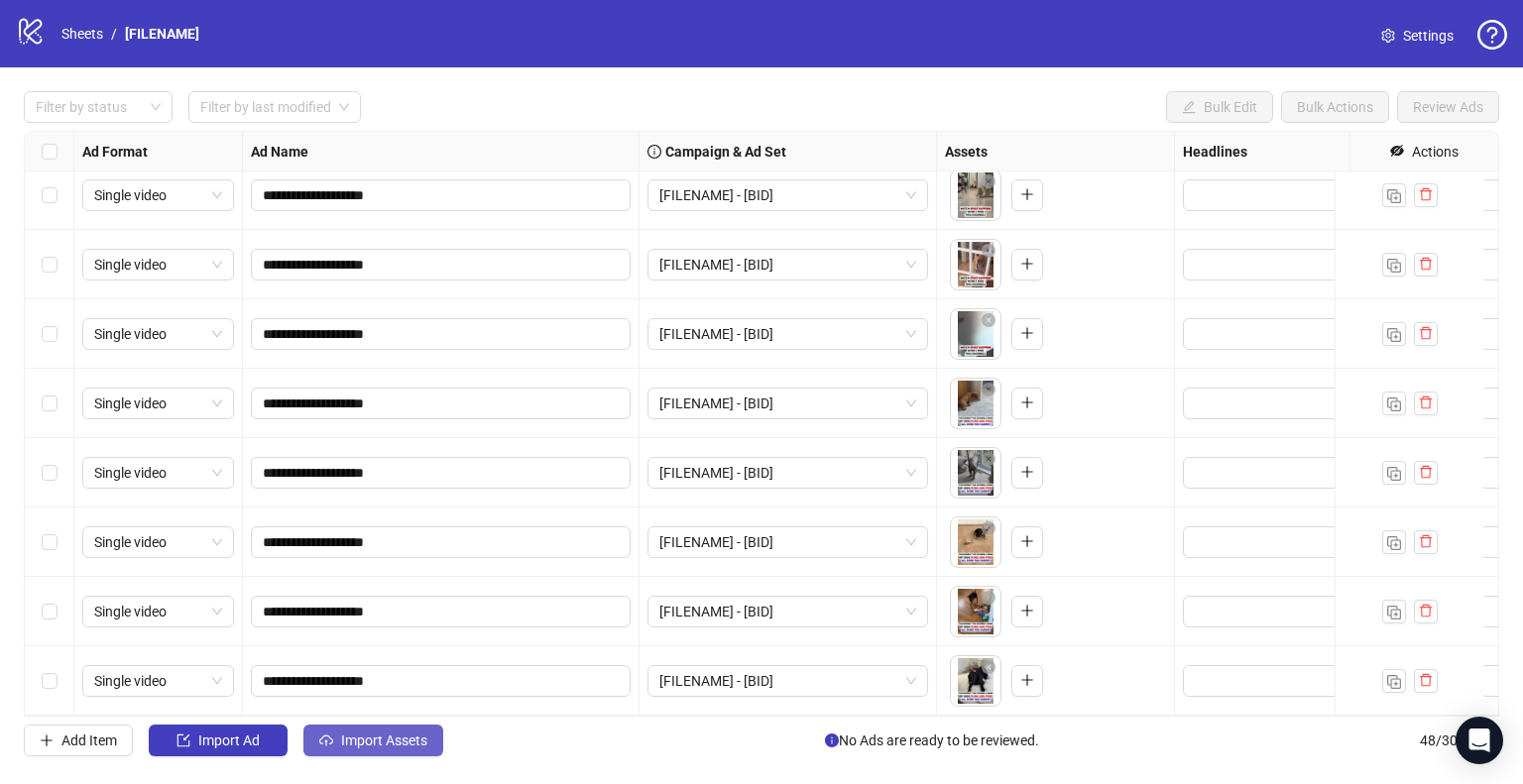 click on "Import Assets" at bounding box center (229, 740) 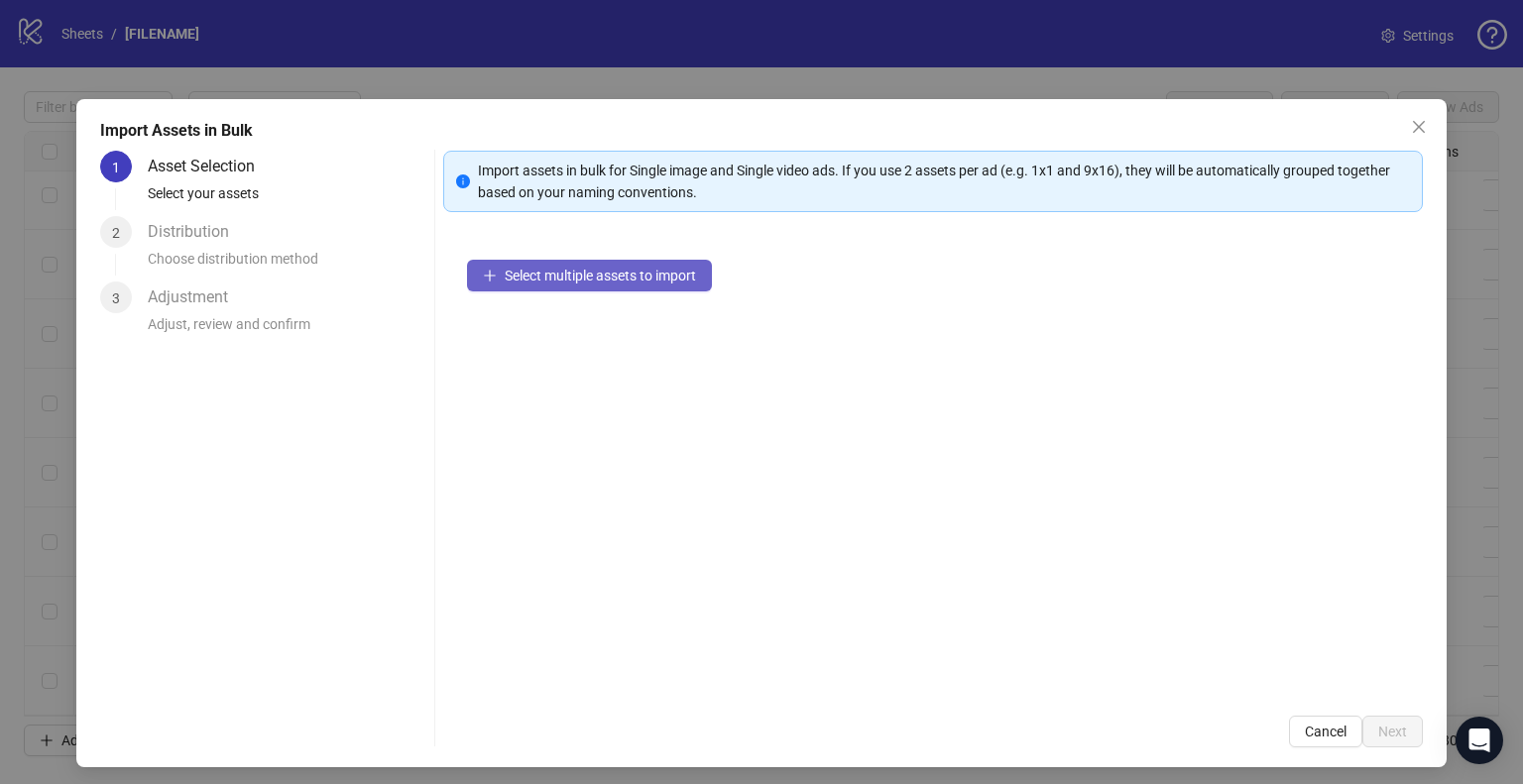 click on "Select multiple assets to import" at bounding box center (600, 276) 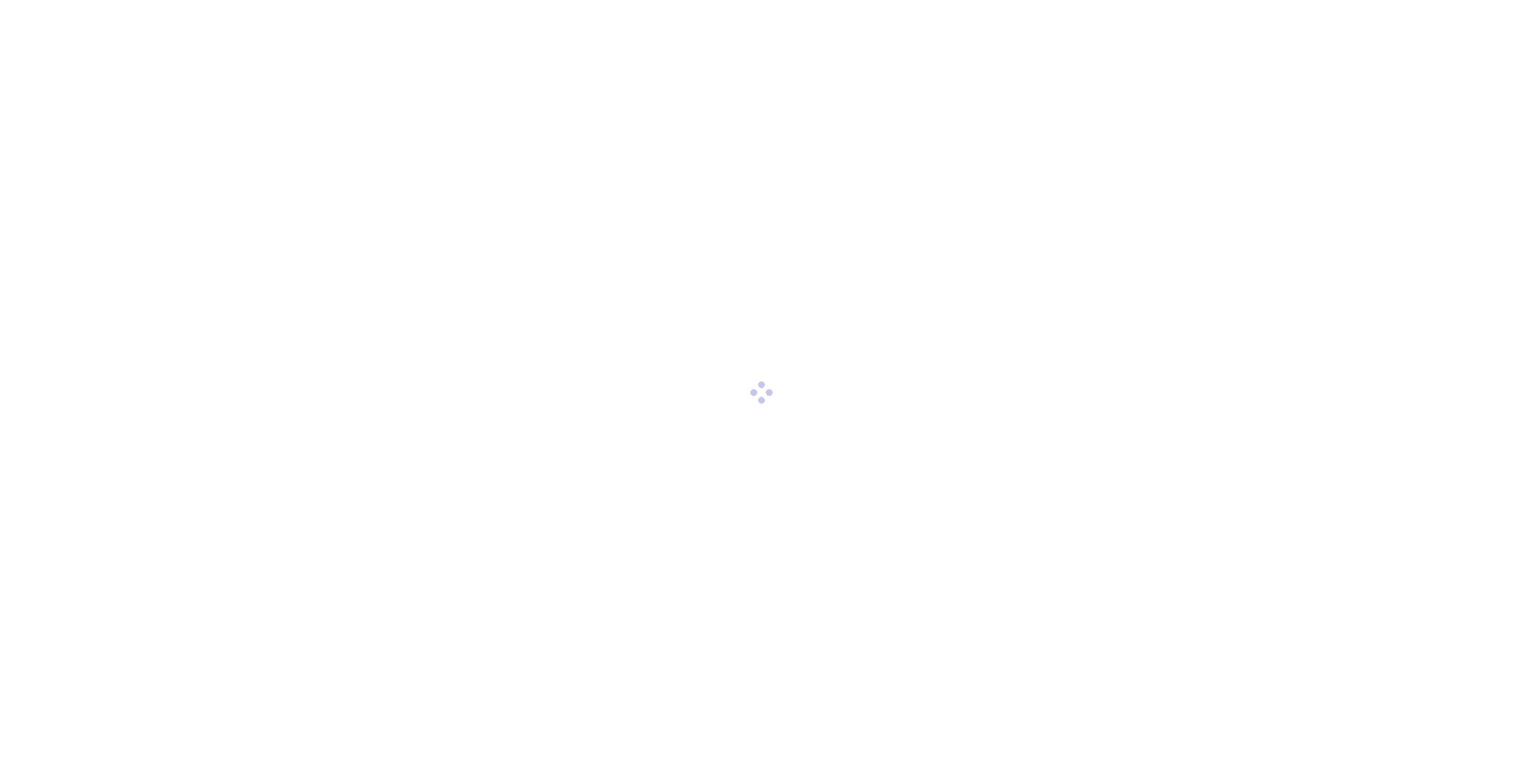 scroll, scrollTop: 0, scrollLeft: 0, axis: both 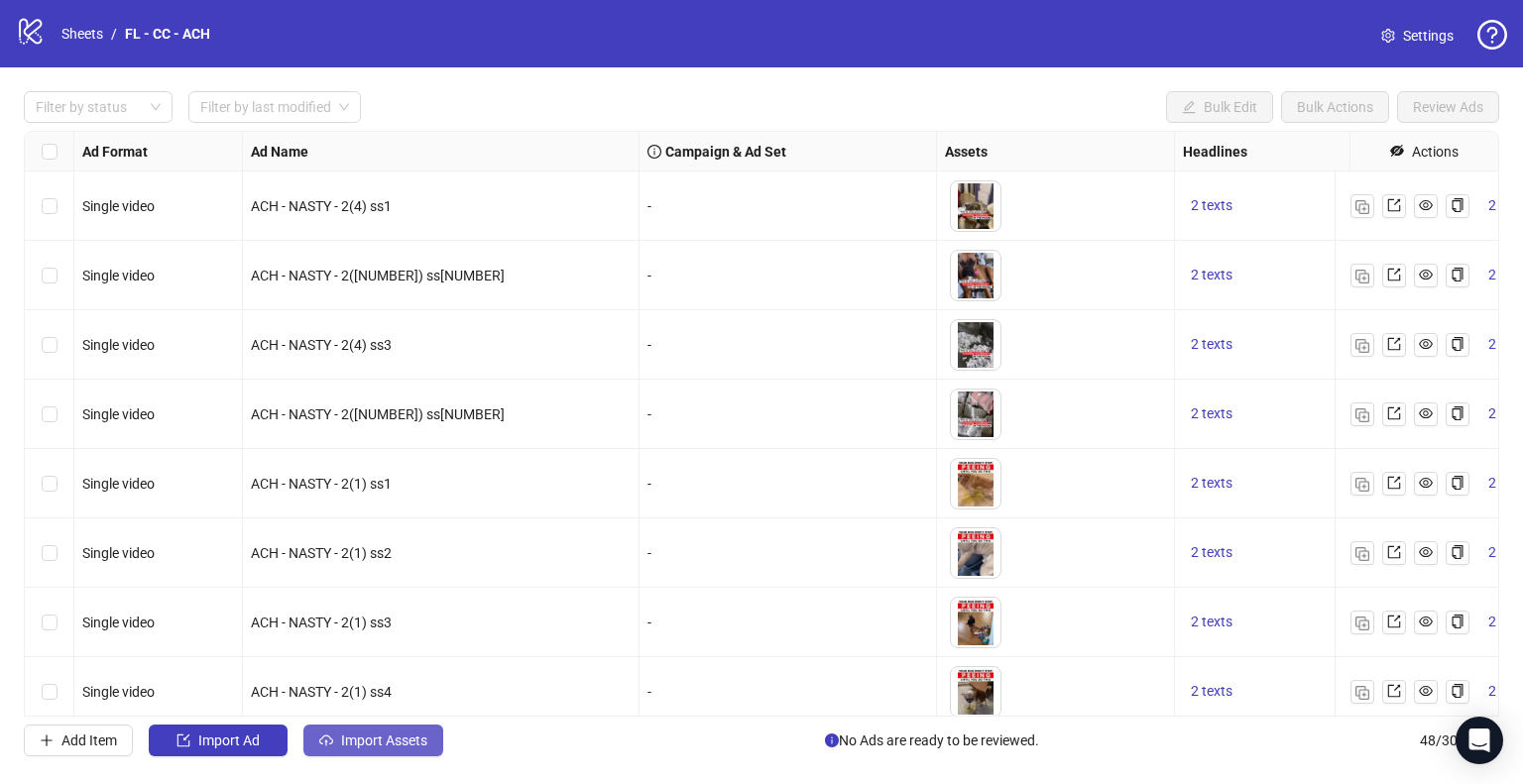 click on "Import Assets" at bounding box center [229, 740] 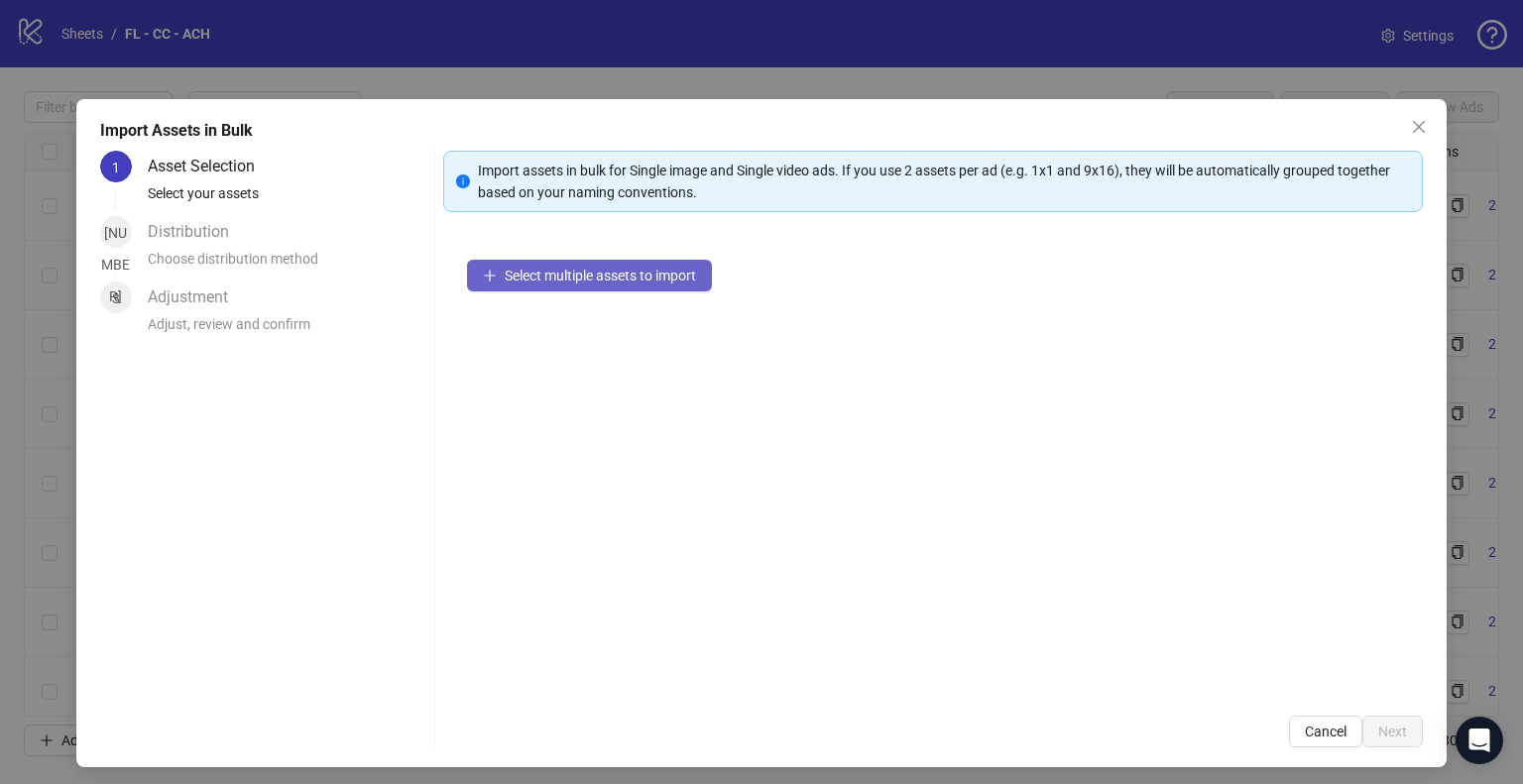 click on "Select multiple assets to import" at bounding box center [600, 276] 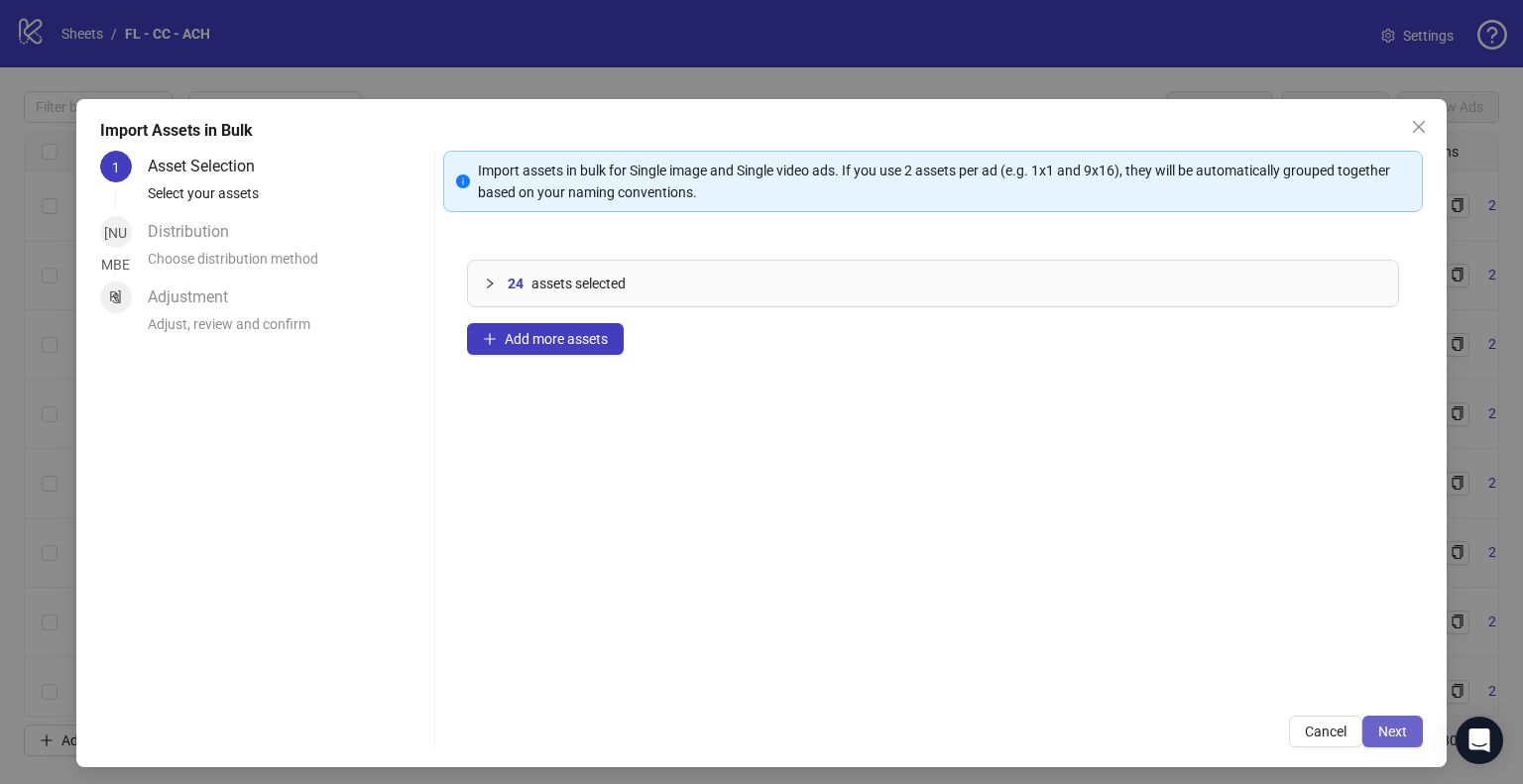 click on "Next" at bounding box center (1392, 731) 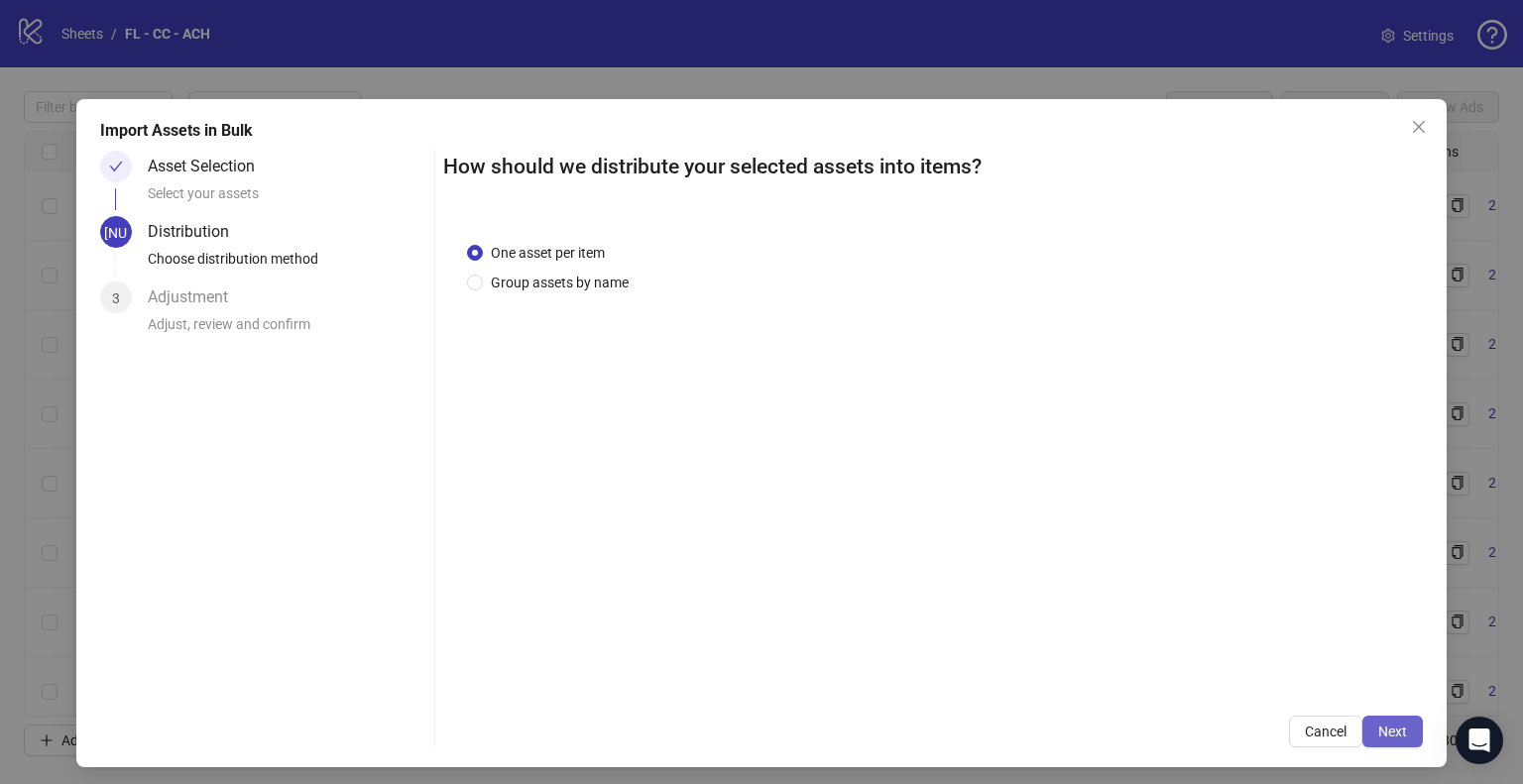 click on "Next" at bounding box center (1392, 731) 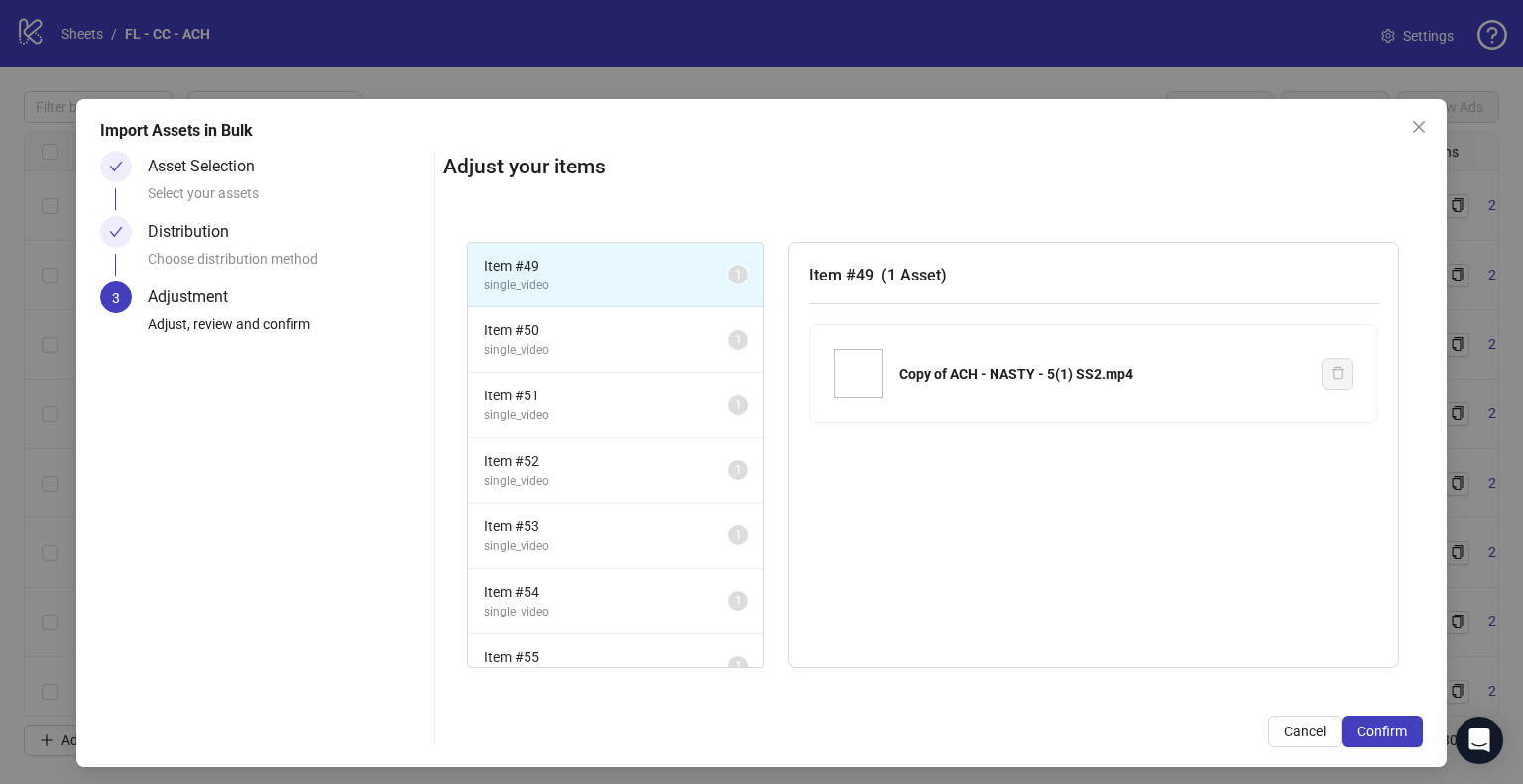 click on "Confirm" at bounding box center [1382, 731] 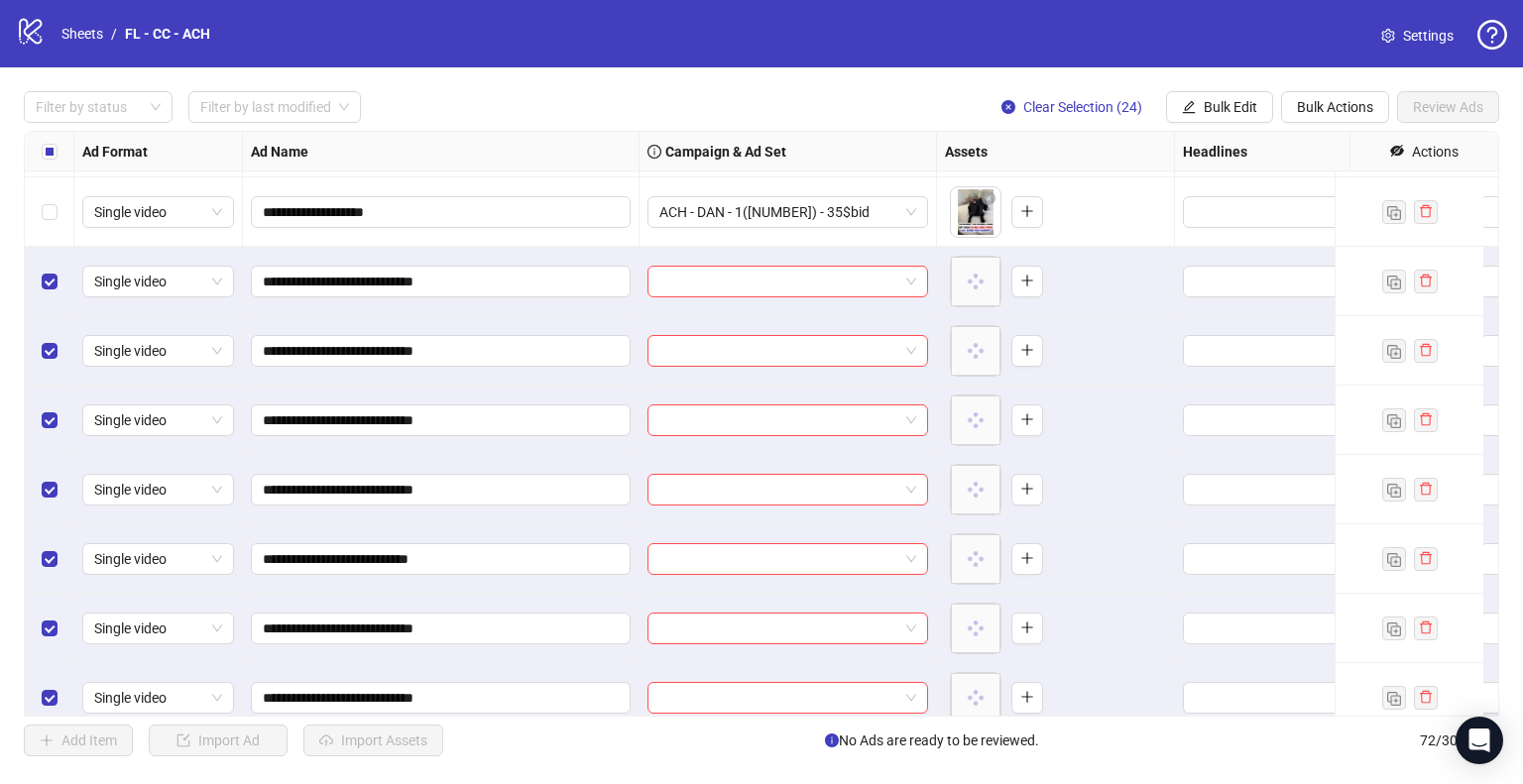 scroll, scrollTop: 3276, scrollLeft: 0, axis: vertical 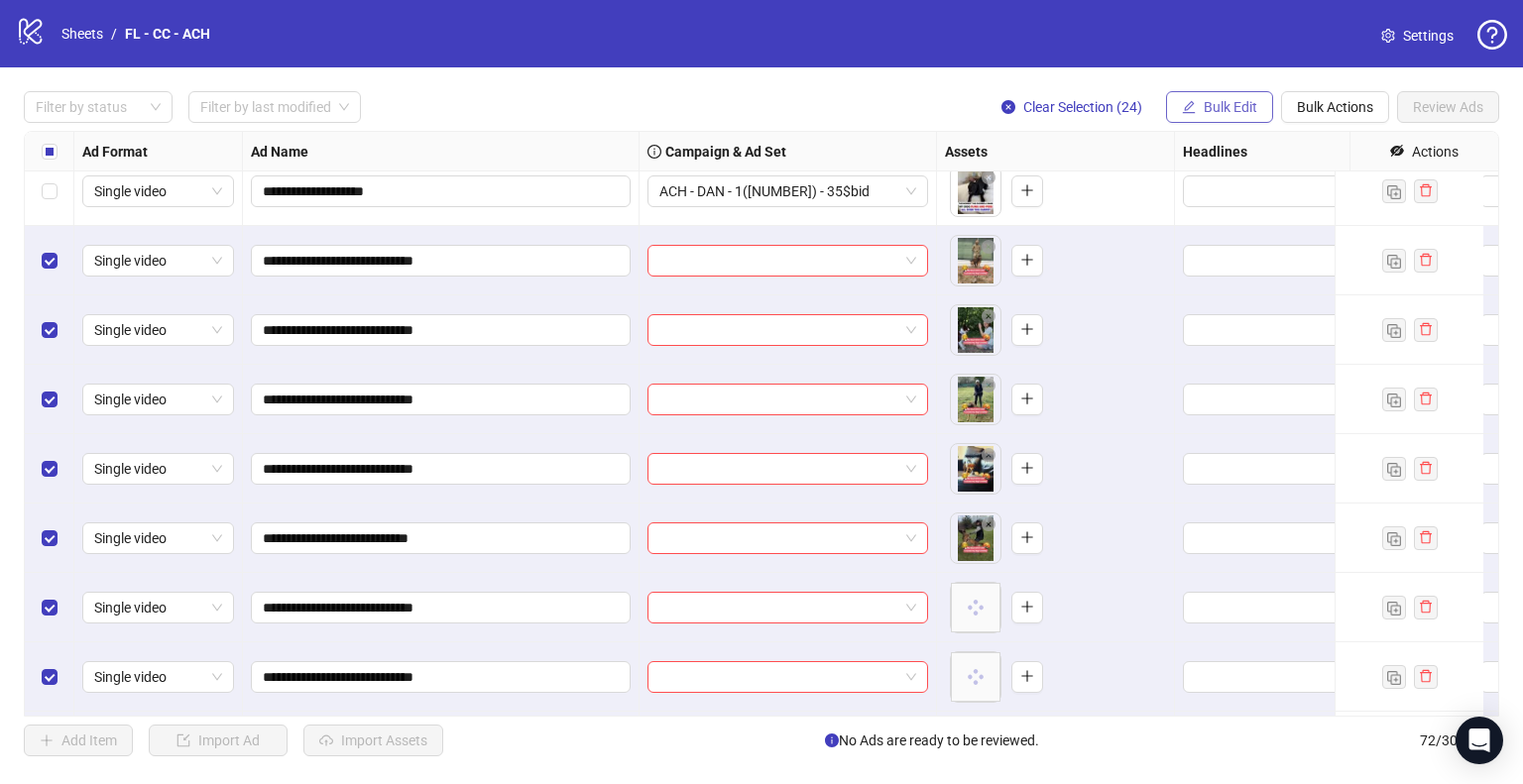click on "Bulk Edit" at bounding box center (1230, 107) 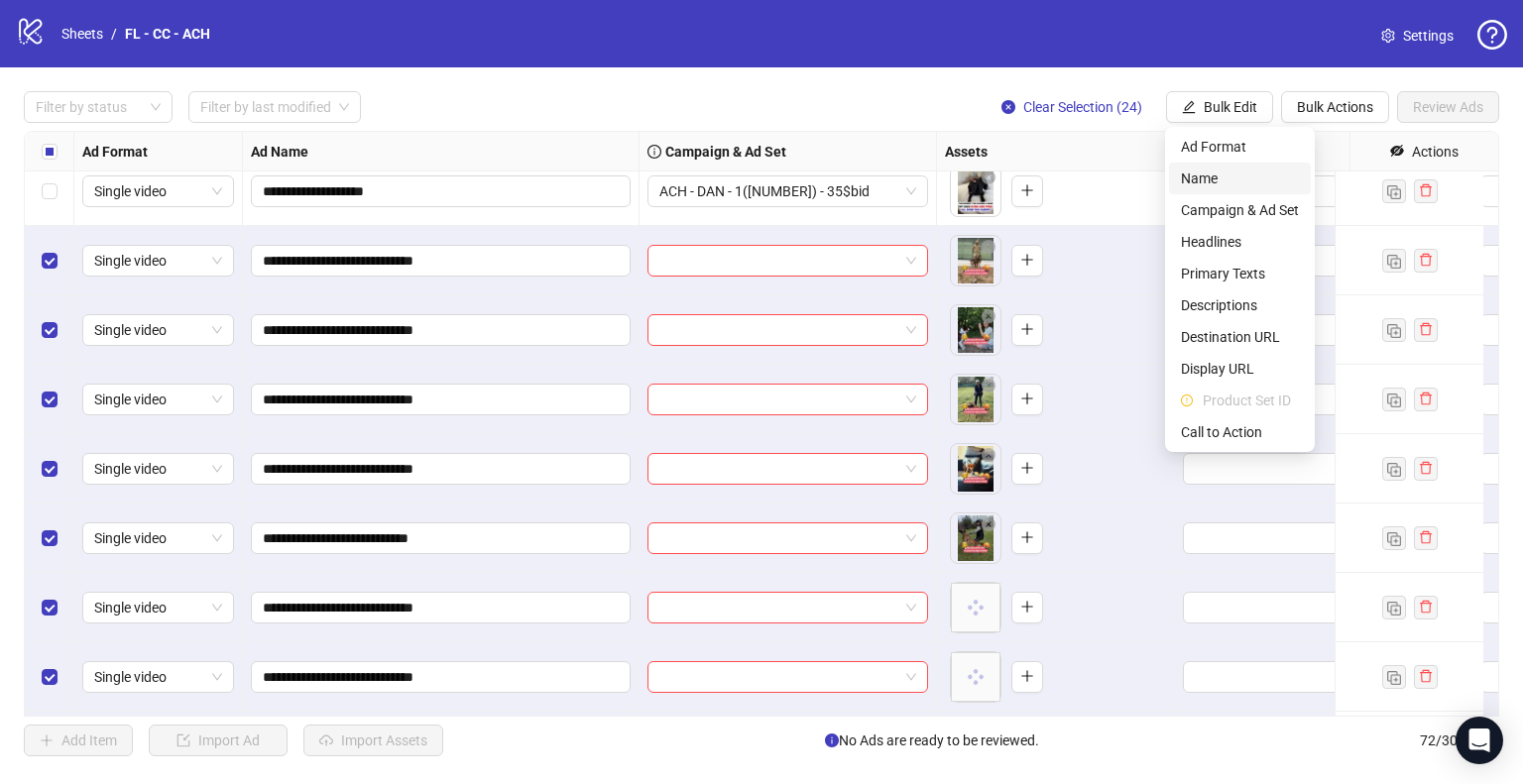 click on "Name" at bounding box center [1239, 178] 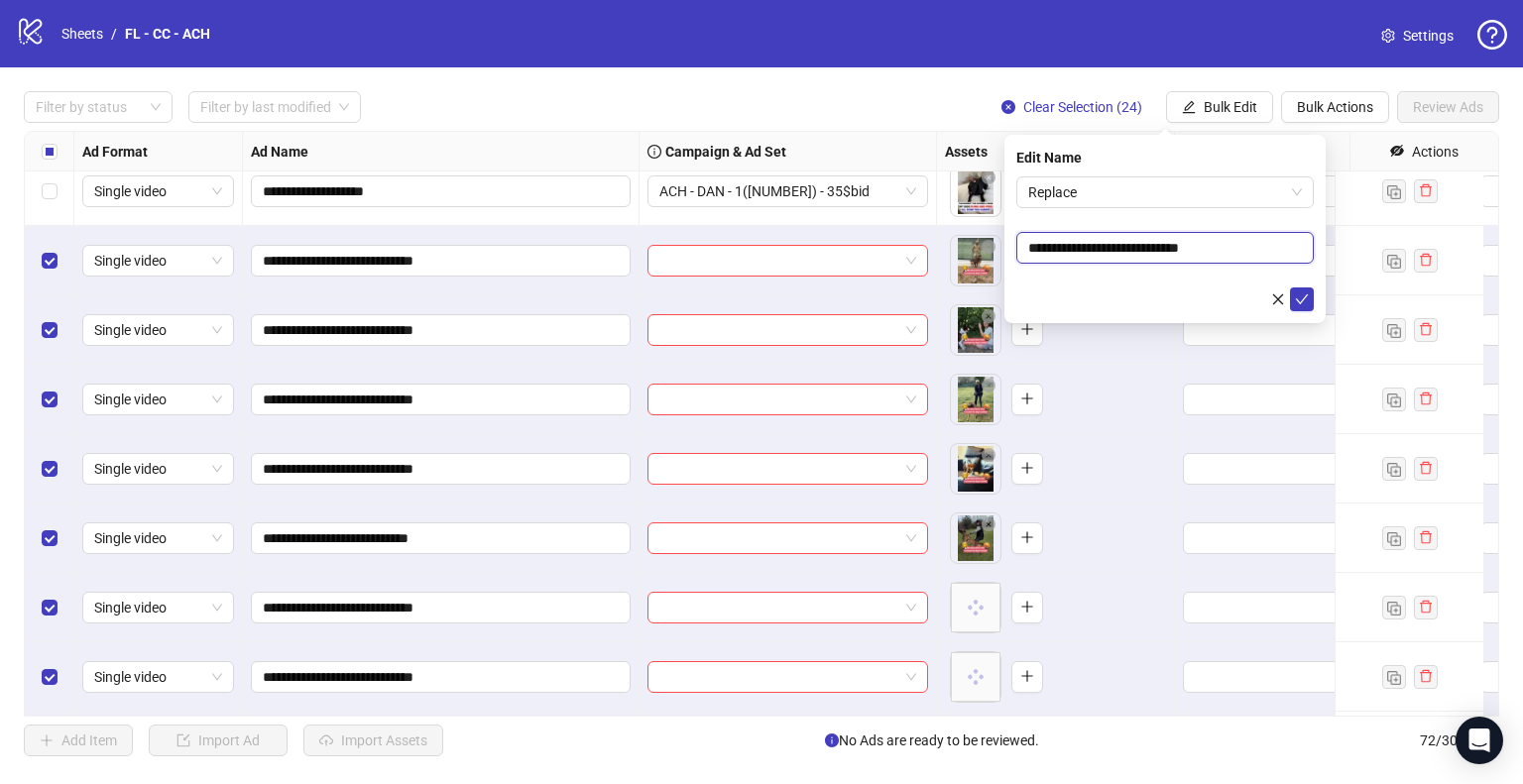 drag, startPoint x: 1109, startPoint y: 246, endPoint x: 952, endPoint y: 243, distance: 157.02866 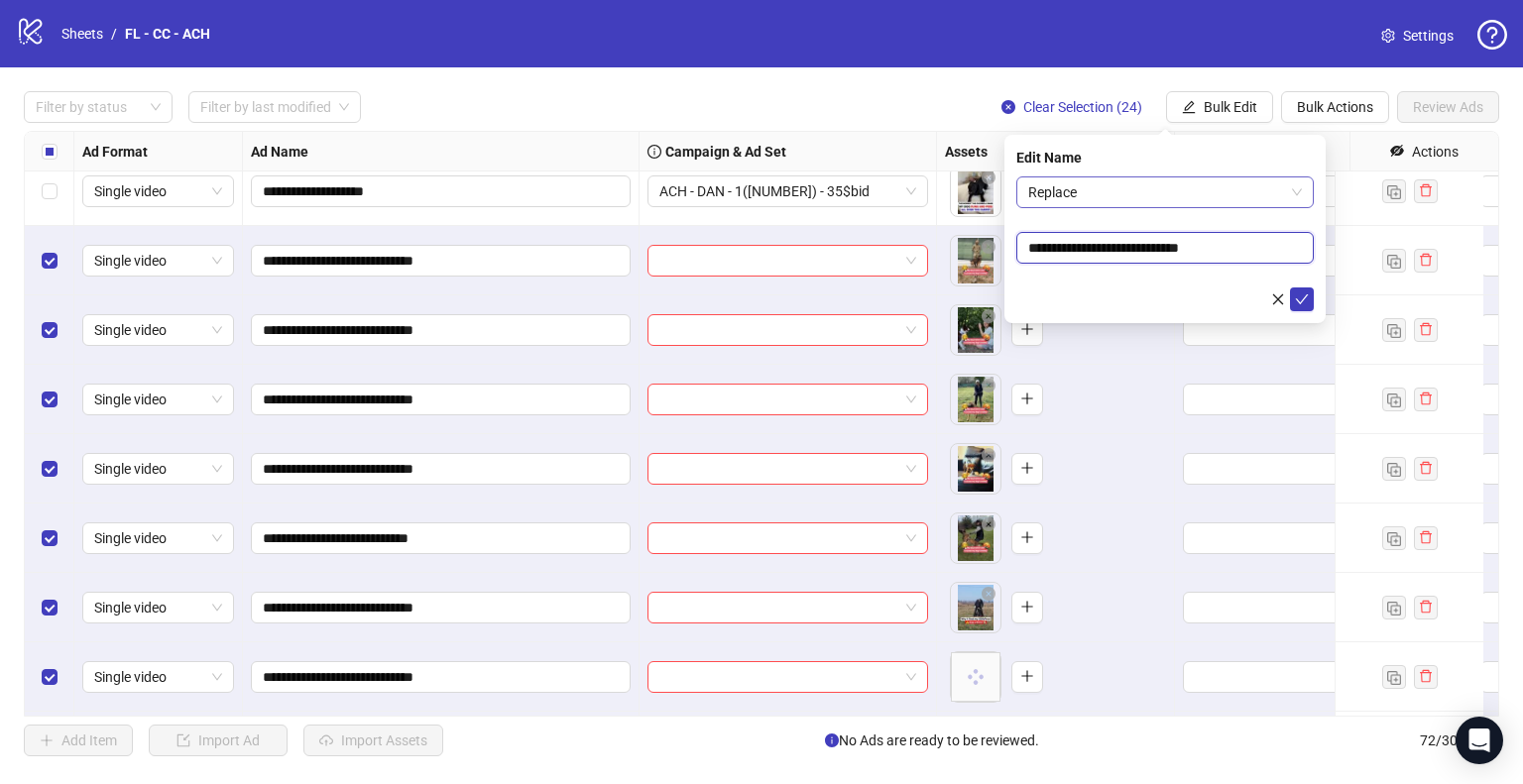 click on "Replace" at bounding box center (1165, 192) 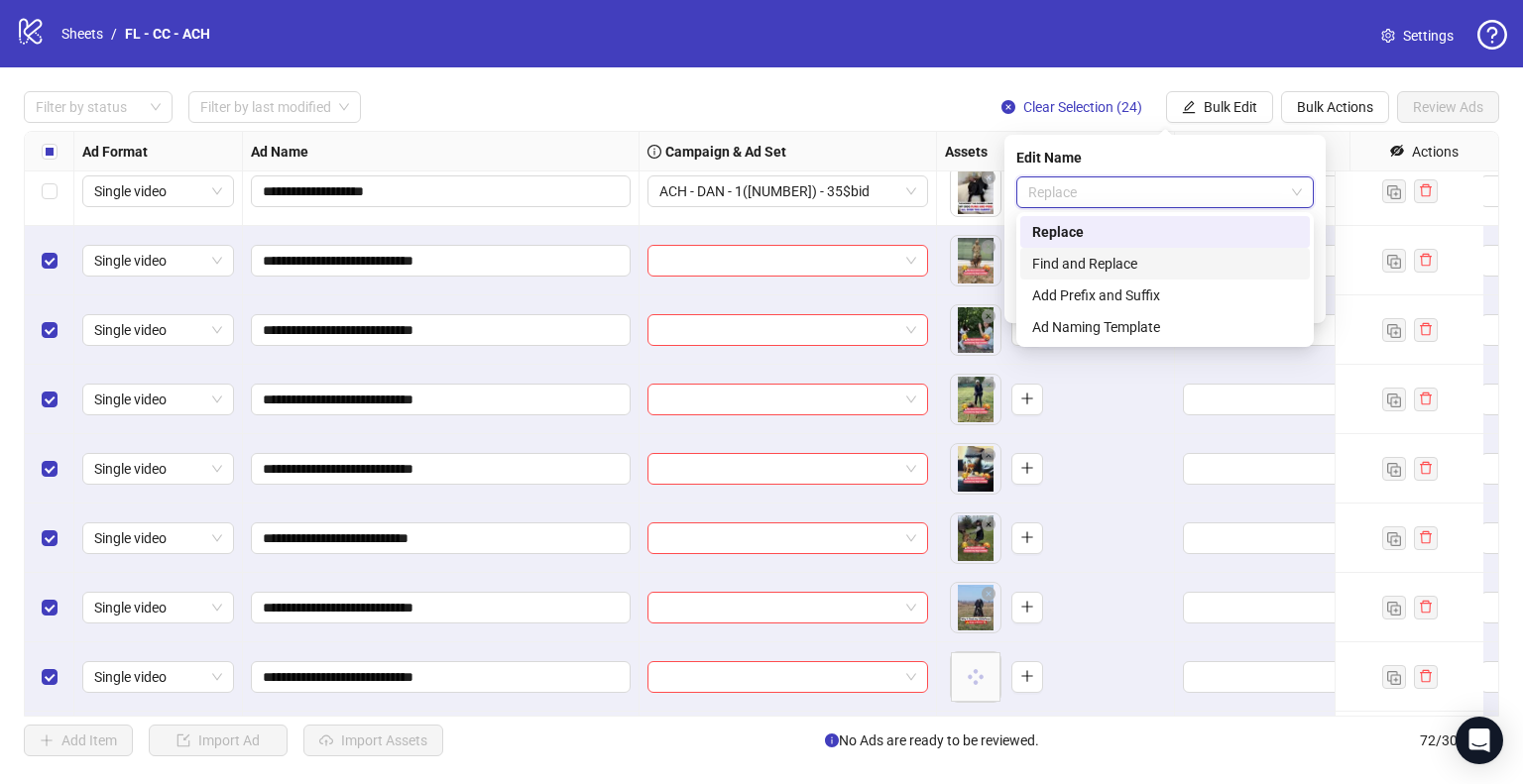 click on "Find and Replace" at bounding box center (1165, 264) 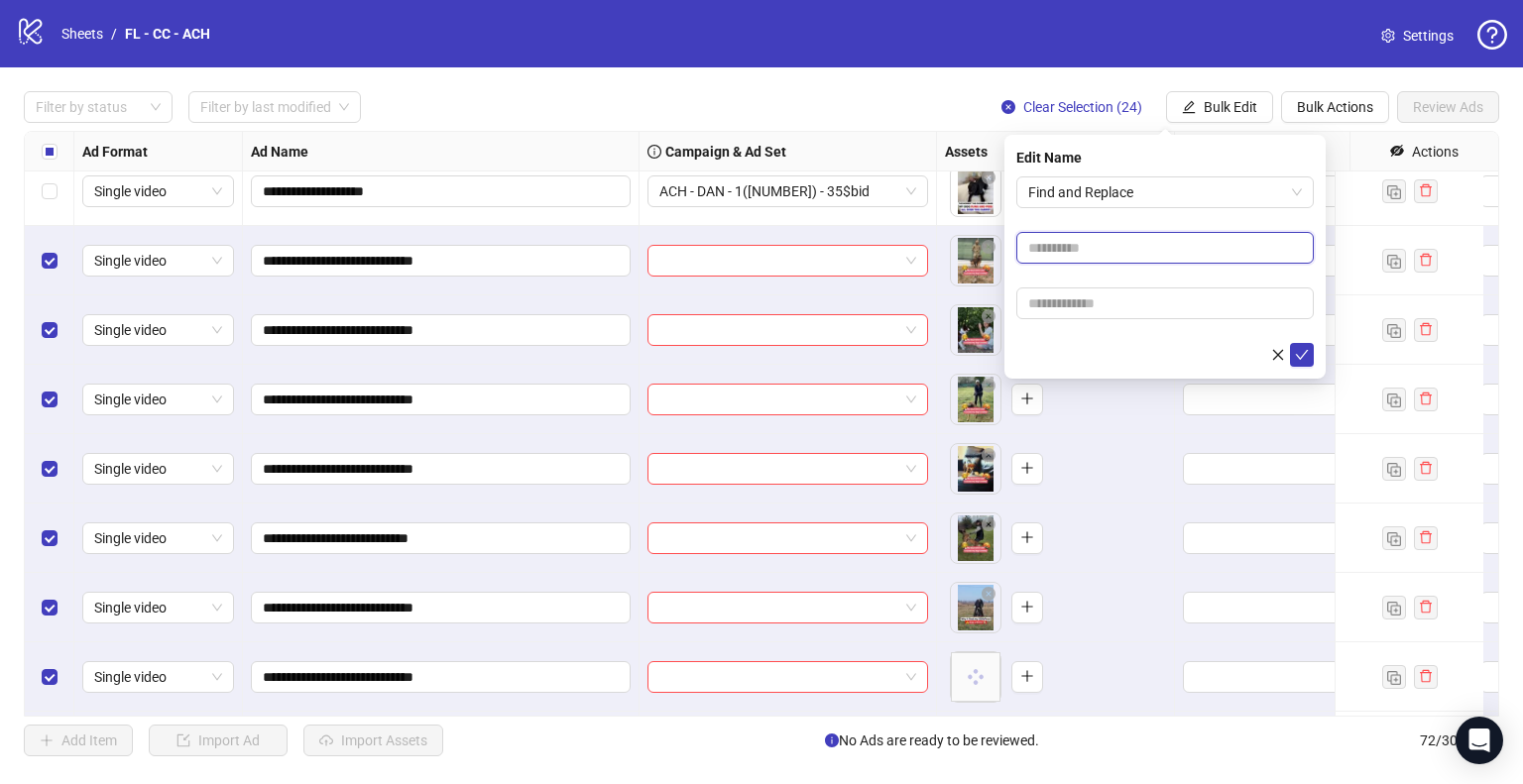 click at bounding box center (1165, 248) 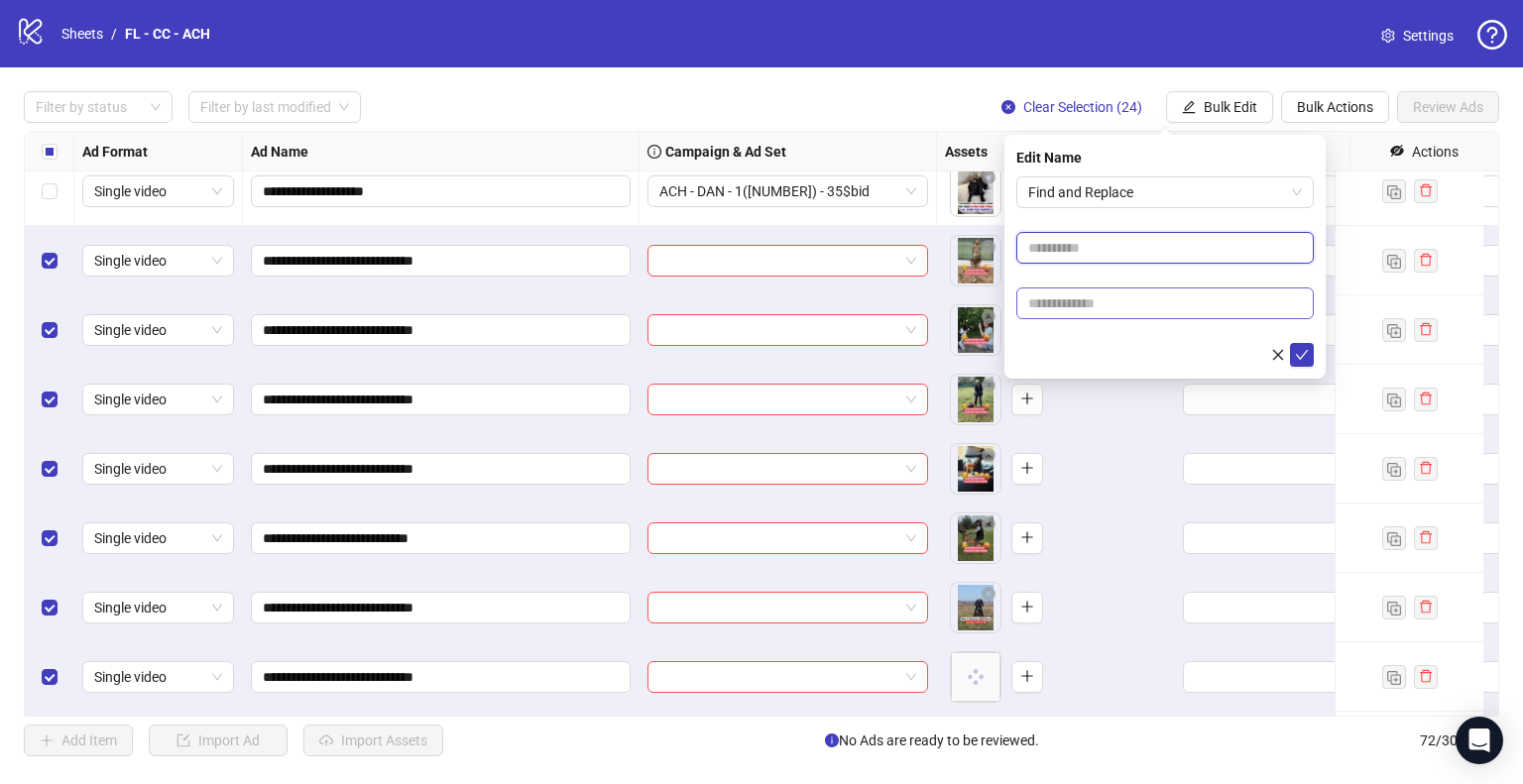 paste on "**********" 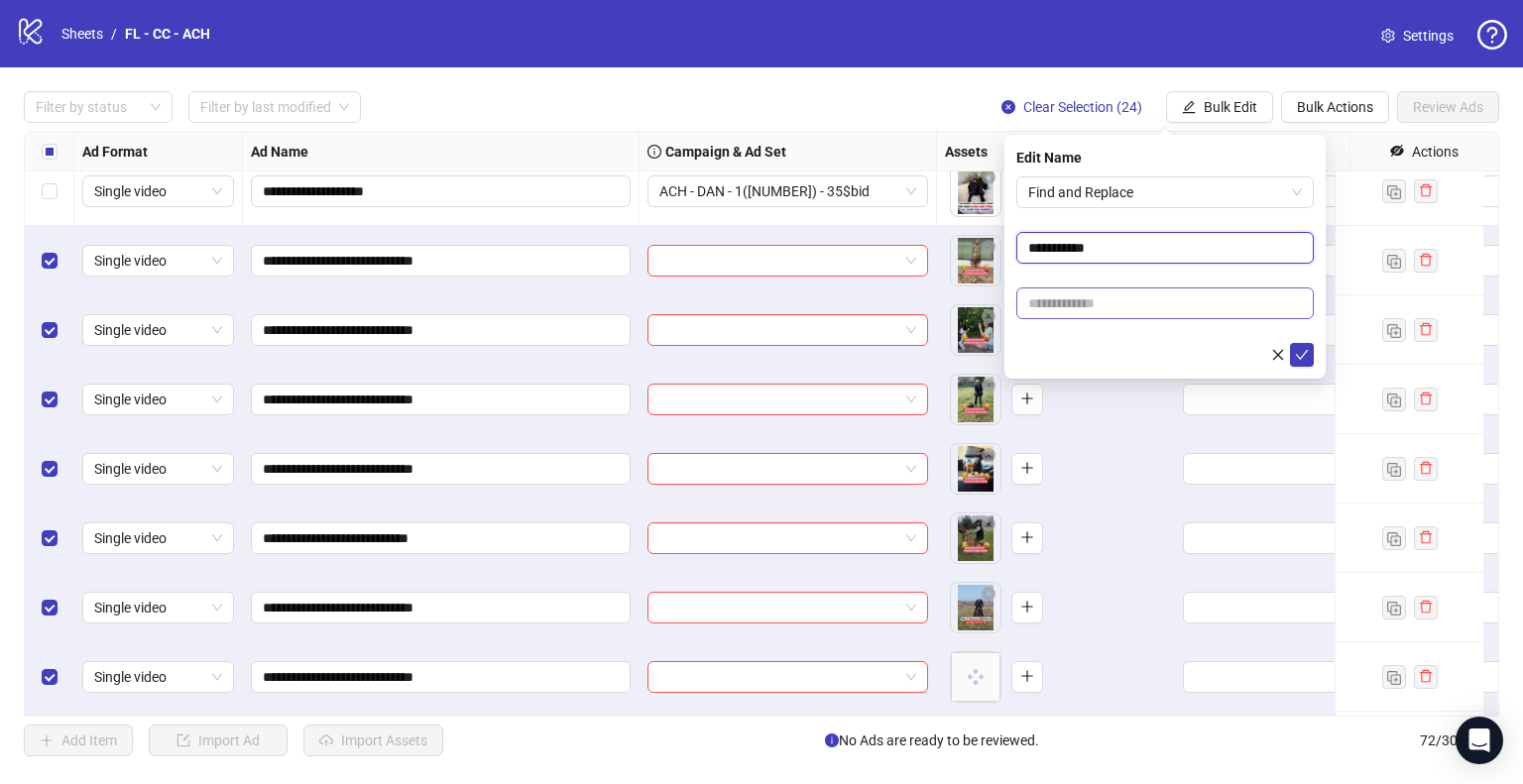 type on "**********" 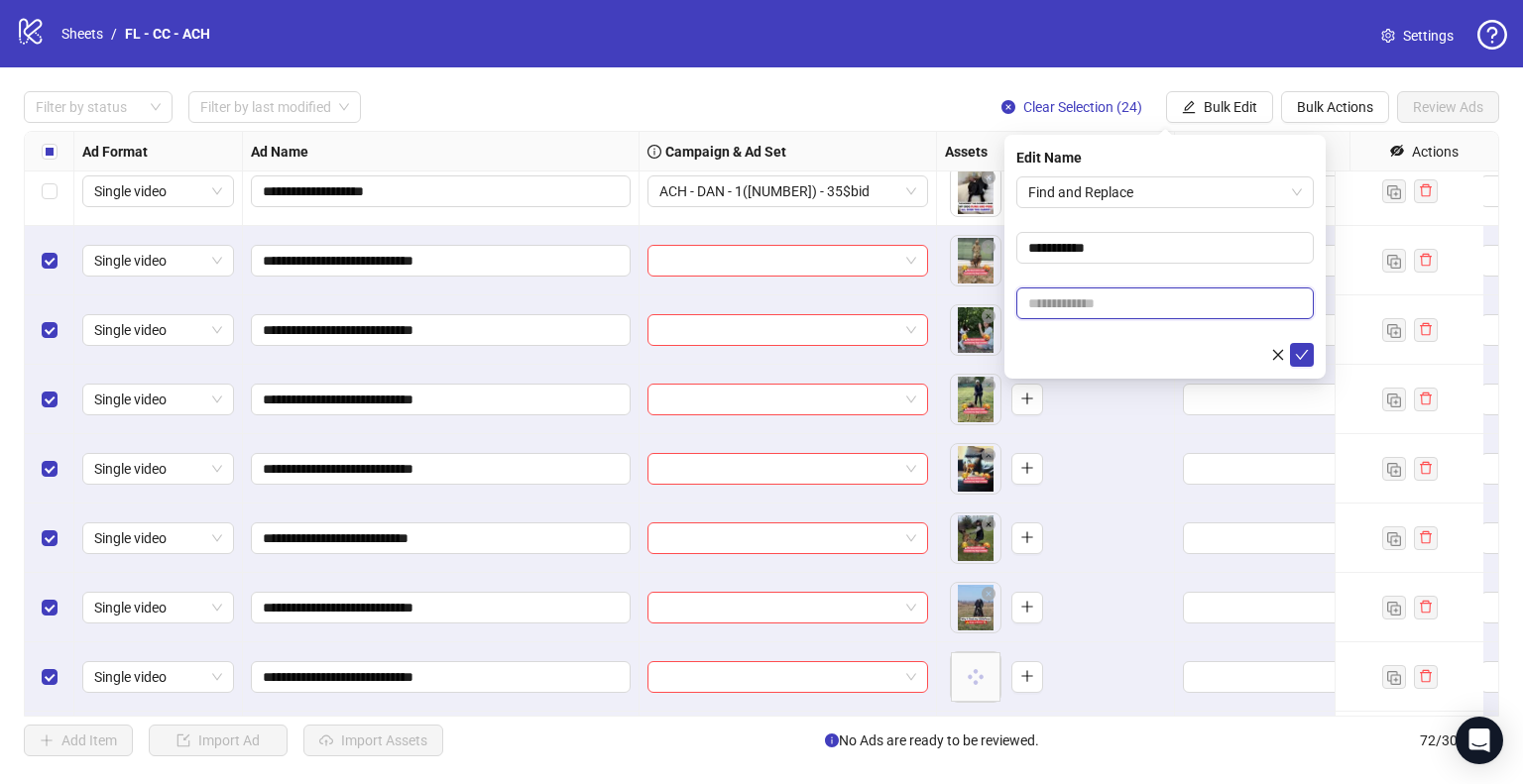 click at bounding box center (1165, 303) 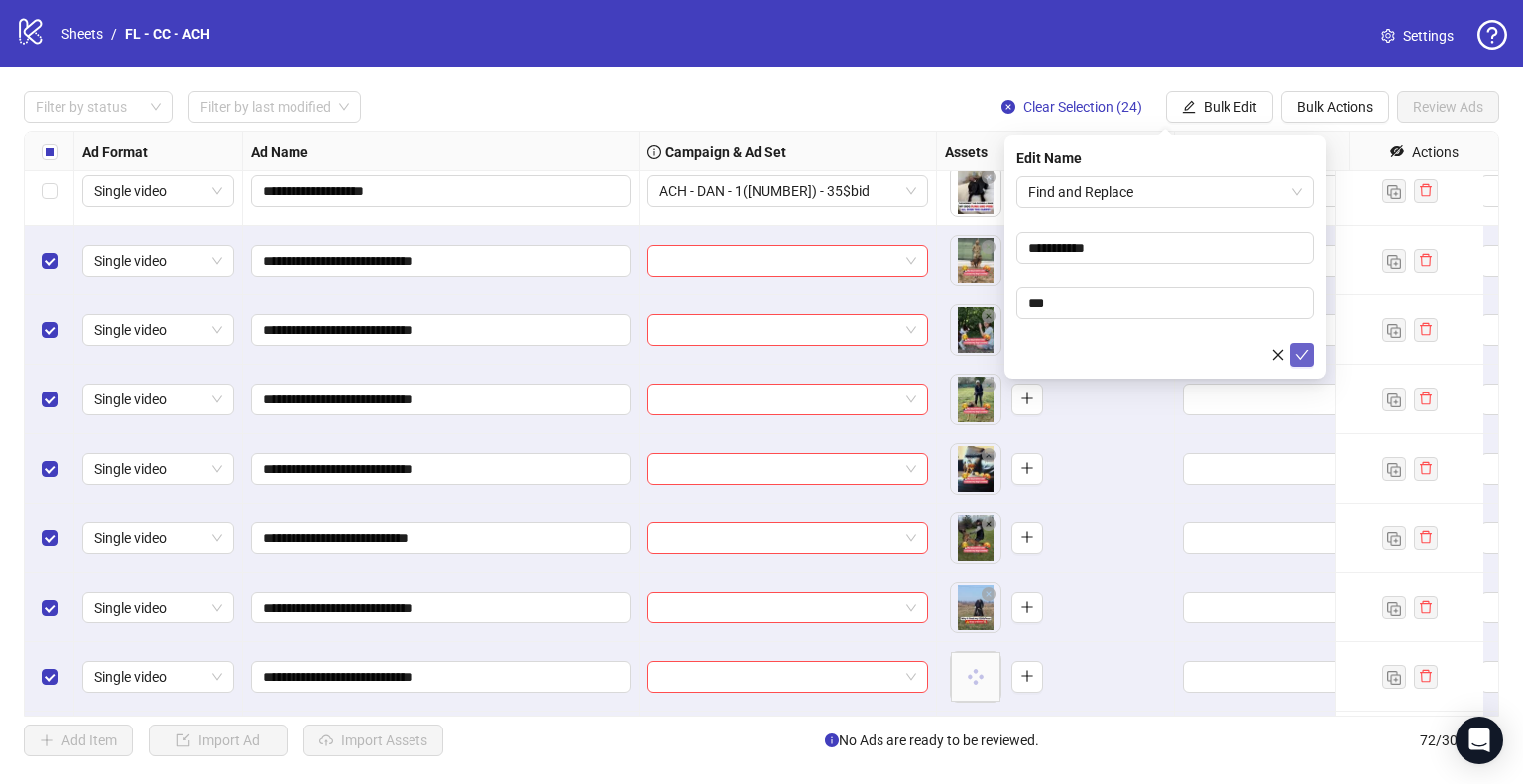 click at bounding box center [1302, 355] 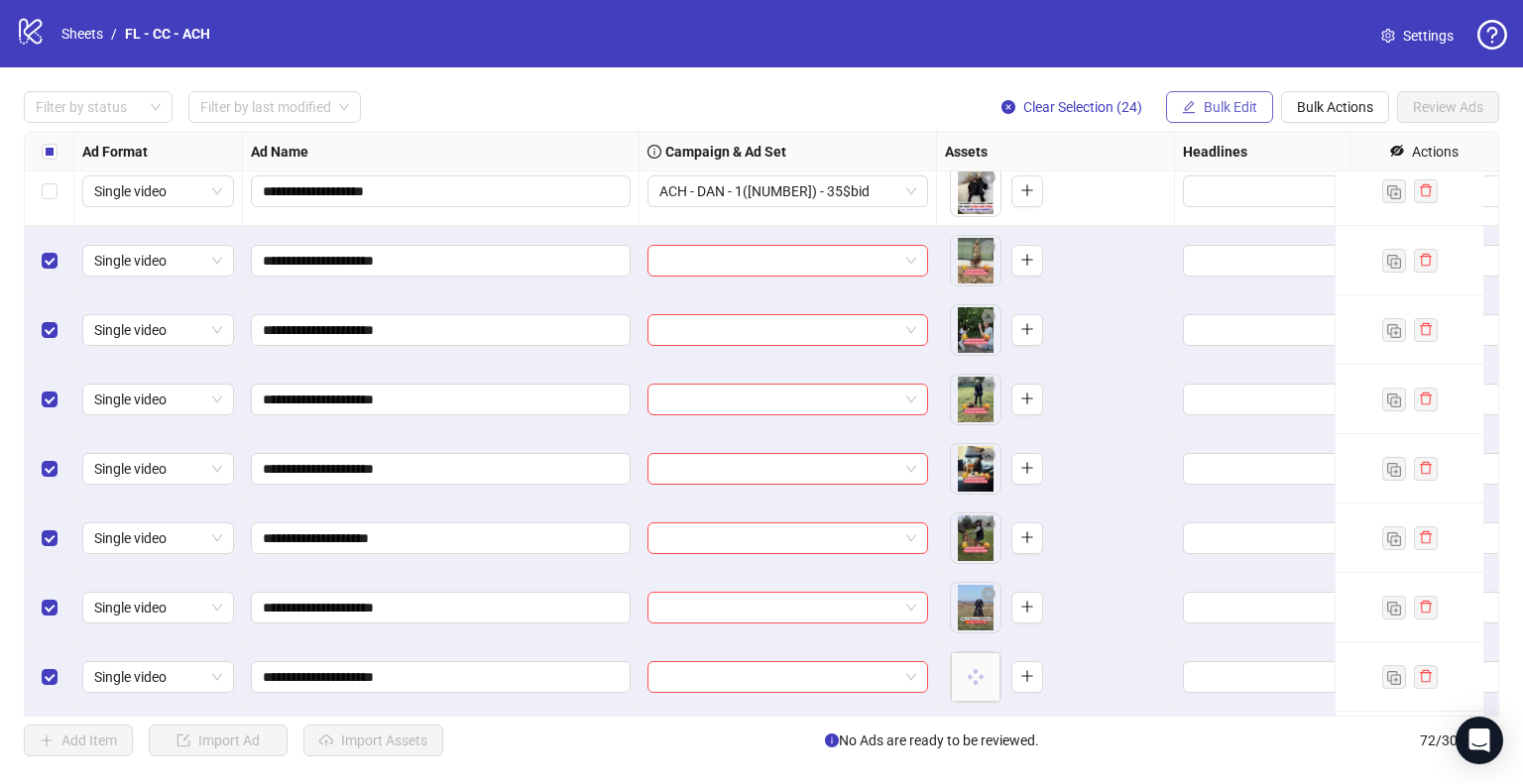 click on "Bulk Edit" at bounding box center [1220, 107] 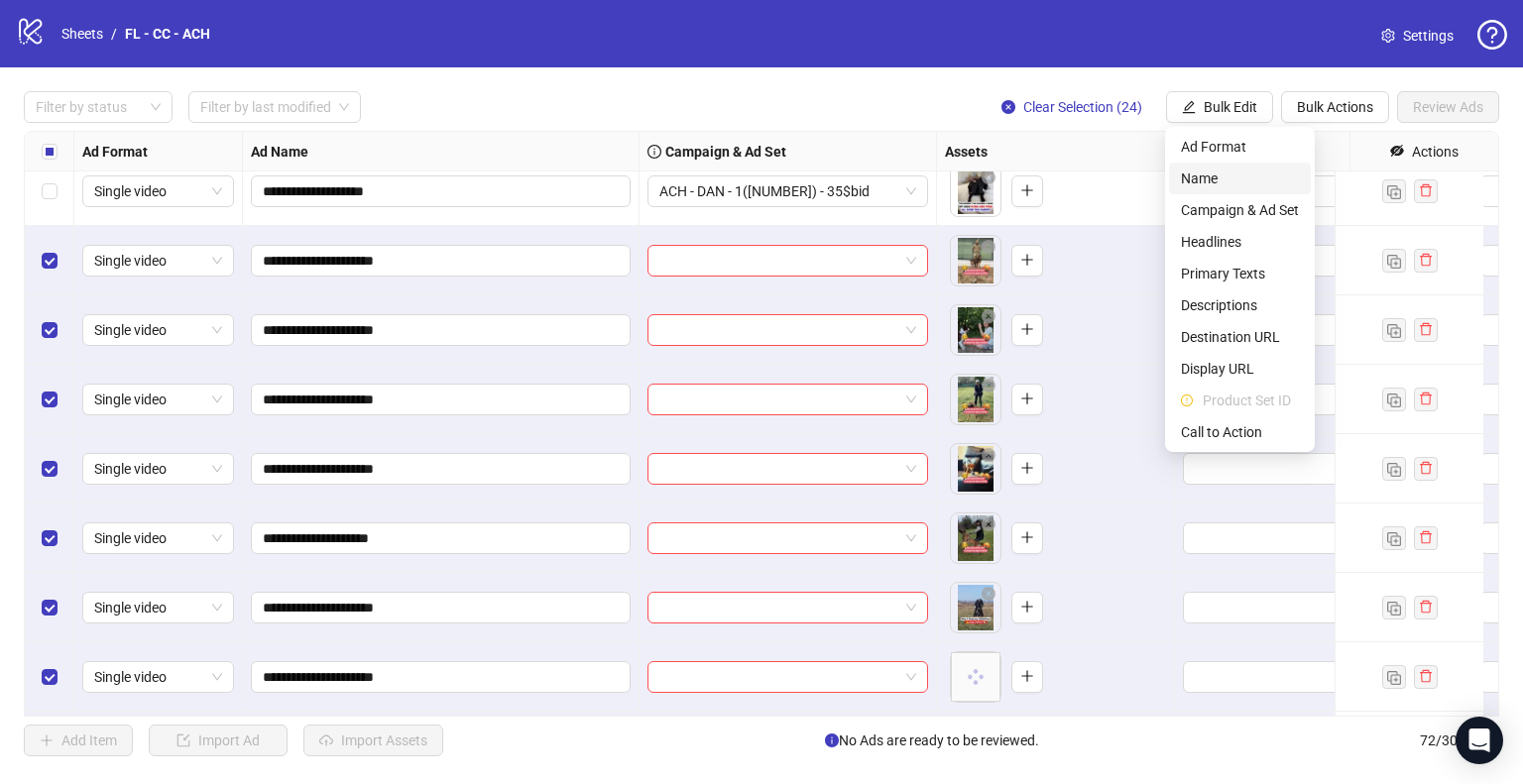 click on "Name" at bounding box center (1239, 178) 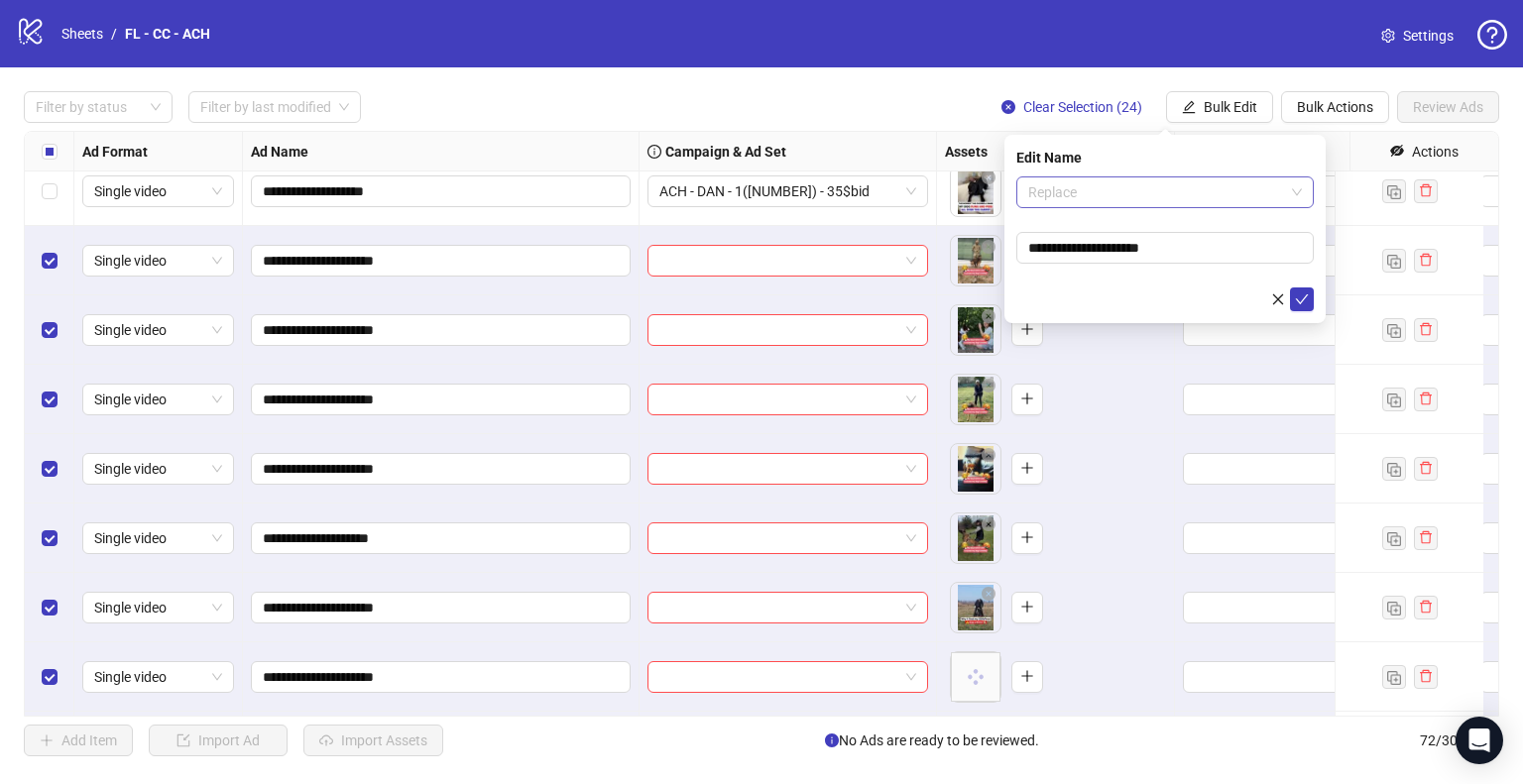 click on "Replace" at bounding box center (1165, 192) 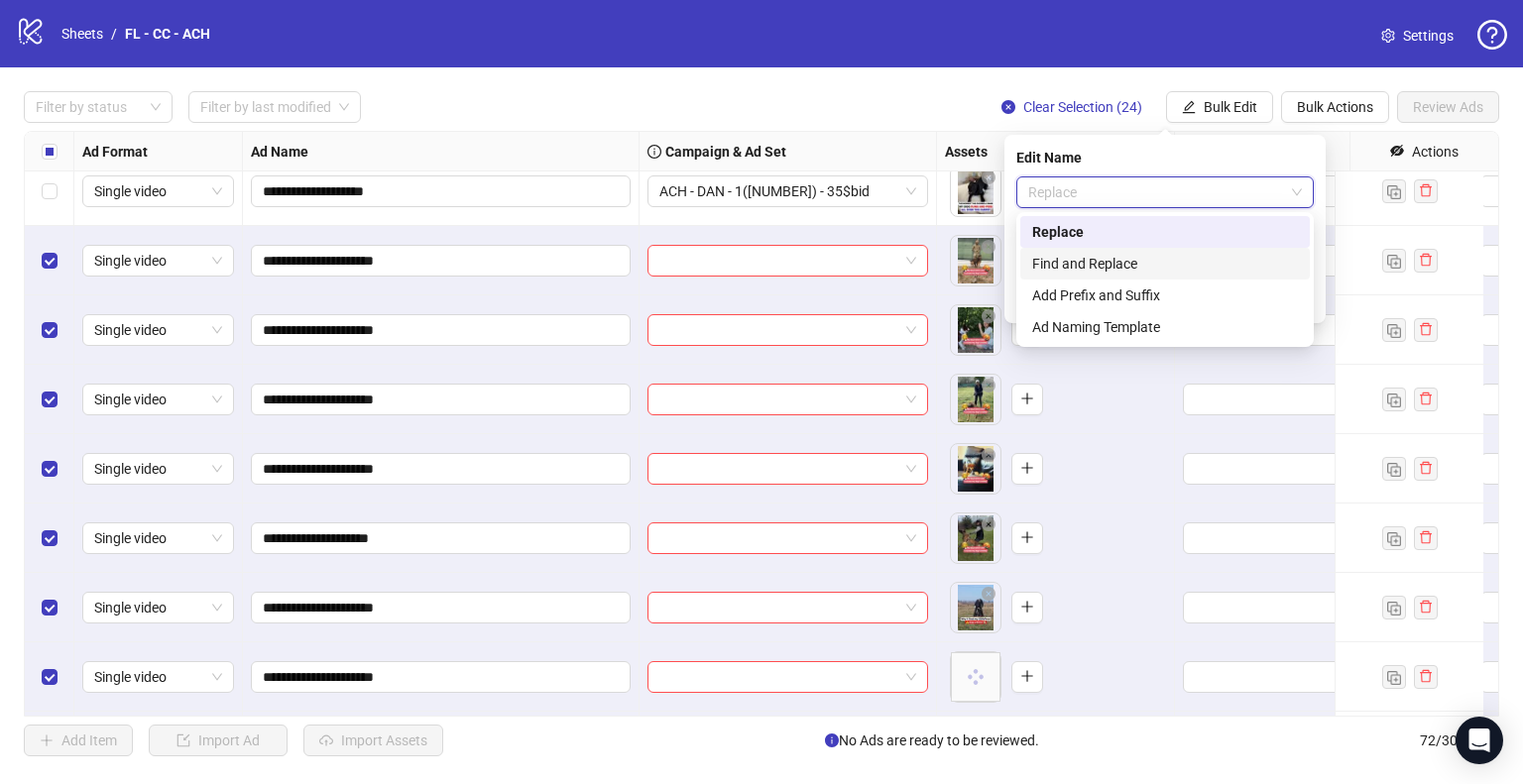 click on "Find and Replace" at bounding box center [1165, 264] 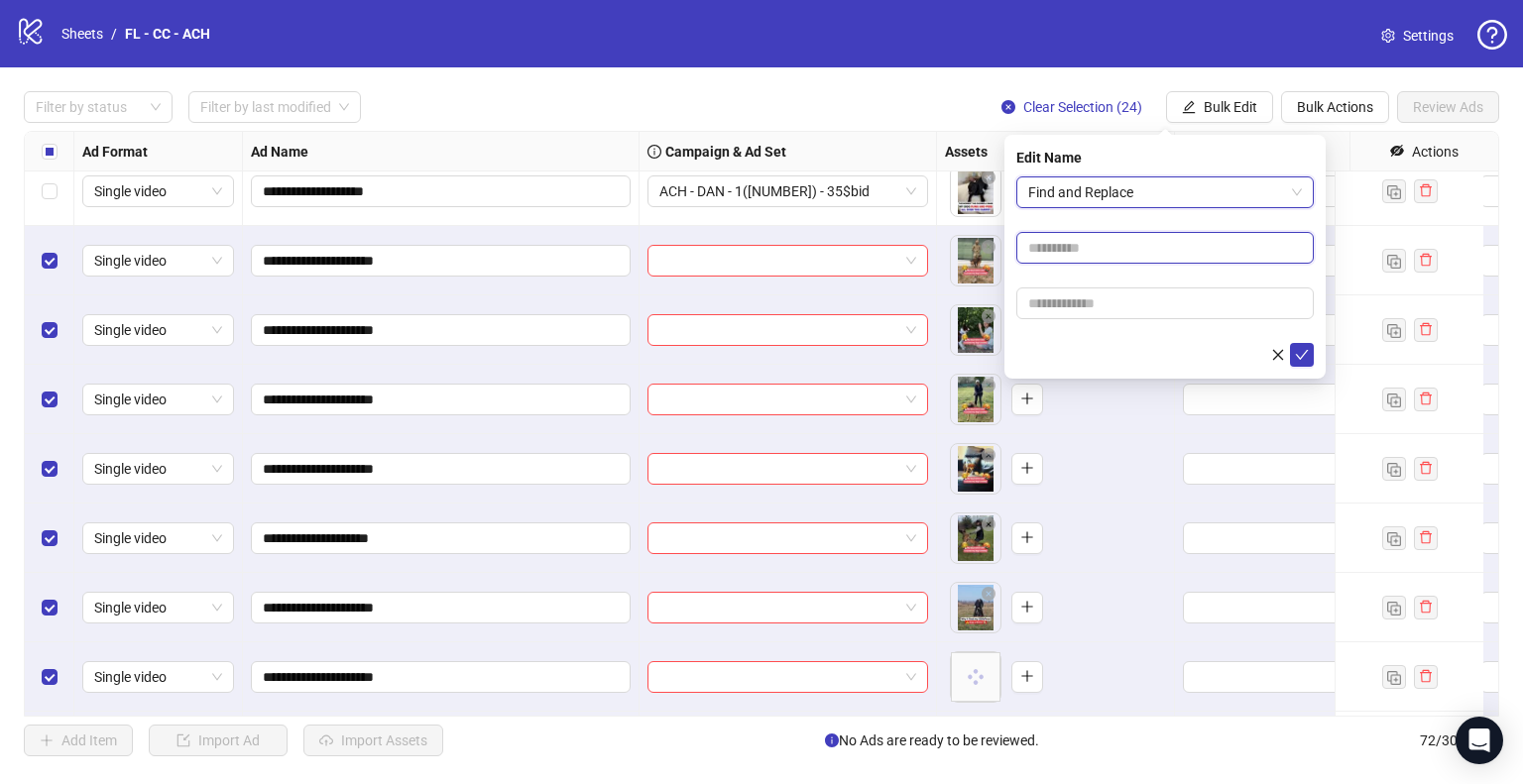 drag, startPoint x: 1081, startPoint y: 258, endPoint x: 1094, endPoint y: 253, distance: 13.928388 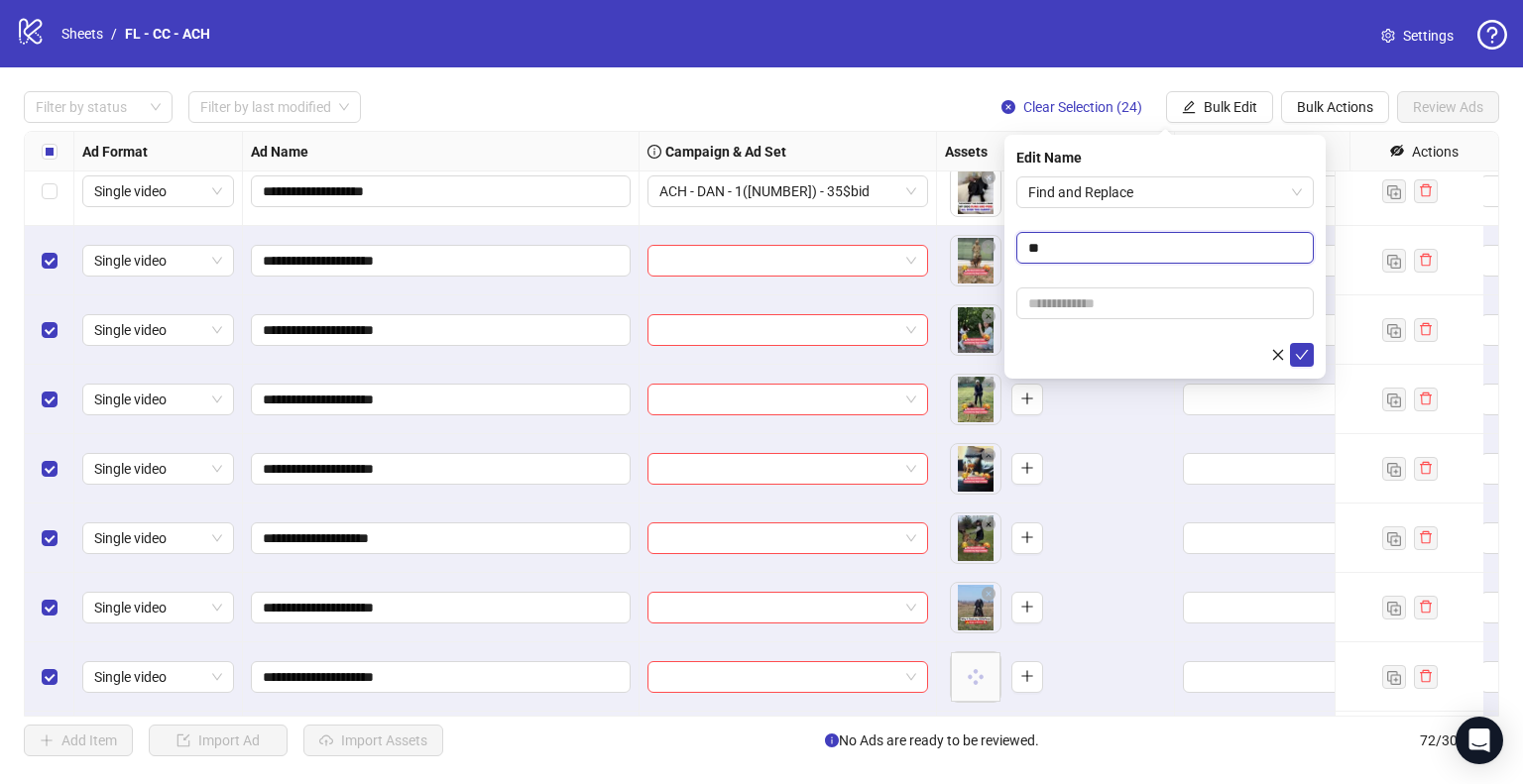 type on "**" 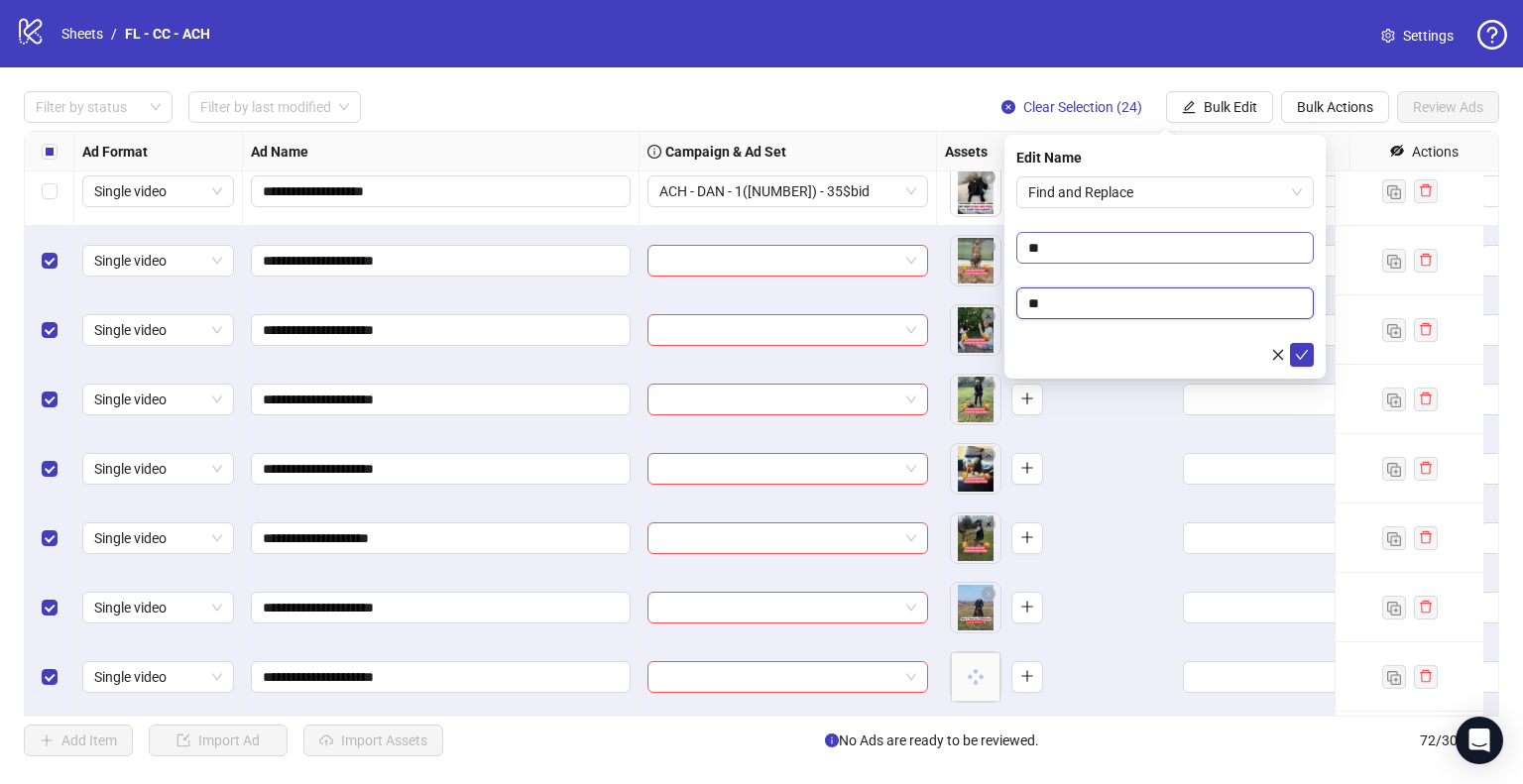 type on "**" 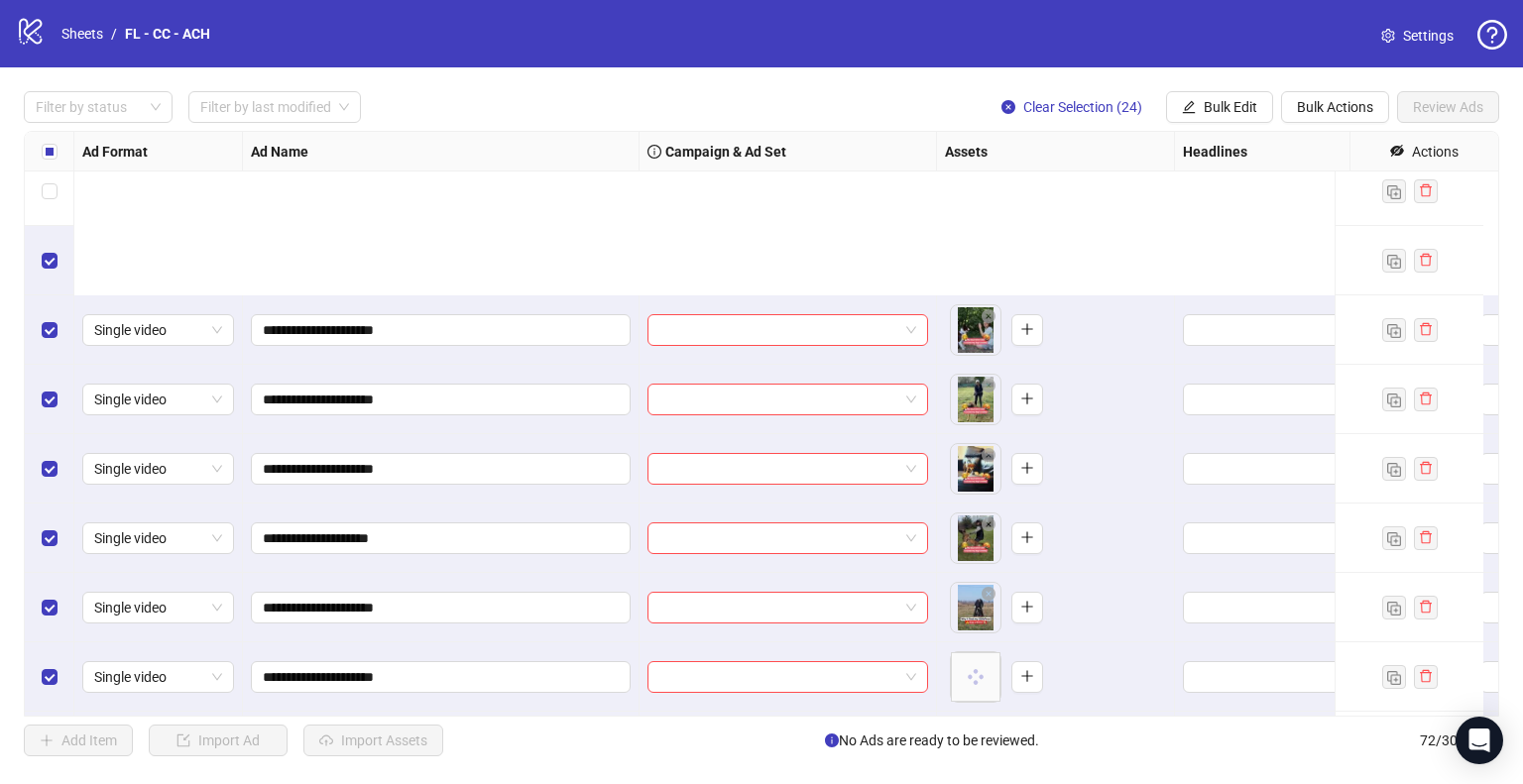 scroll, scrollTop: 3573, scrollLeft: 0, axis: vertical 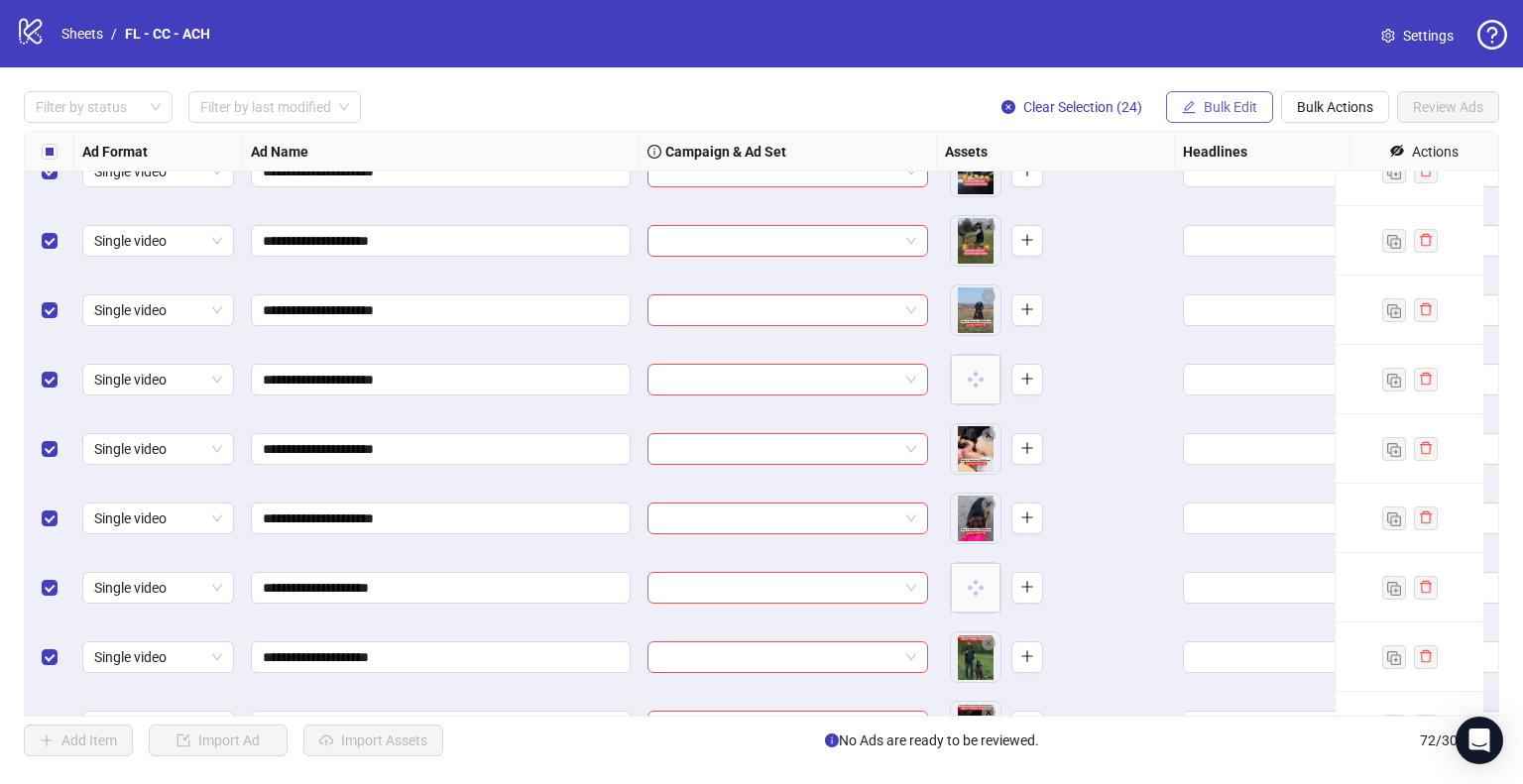 click on "Bulk Edit" at bounding box center (1220, 107) 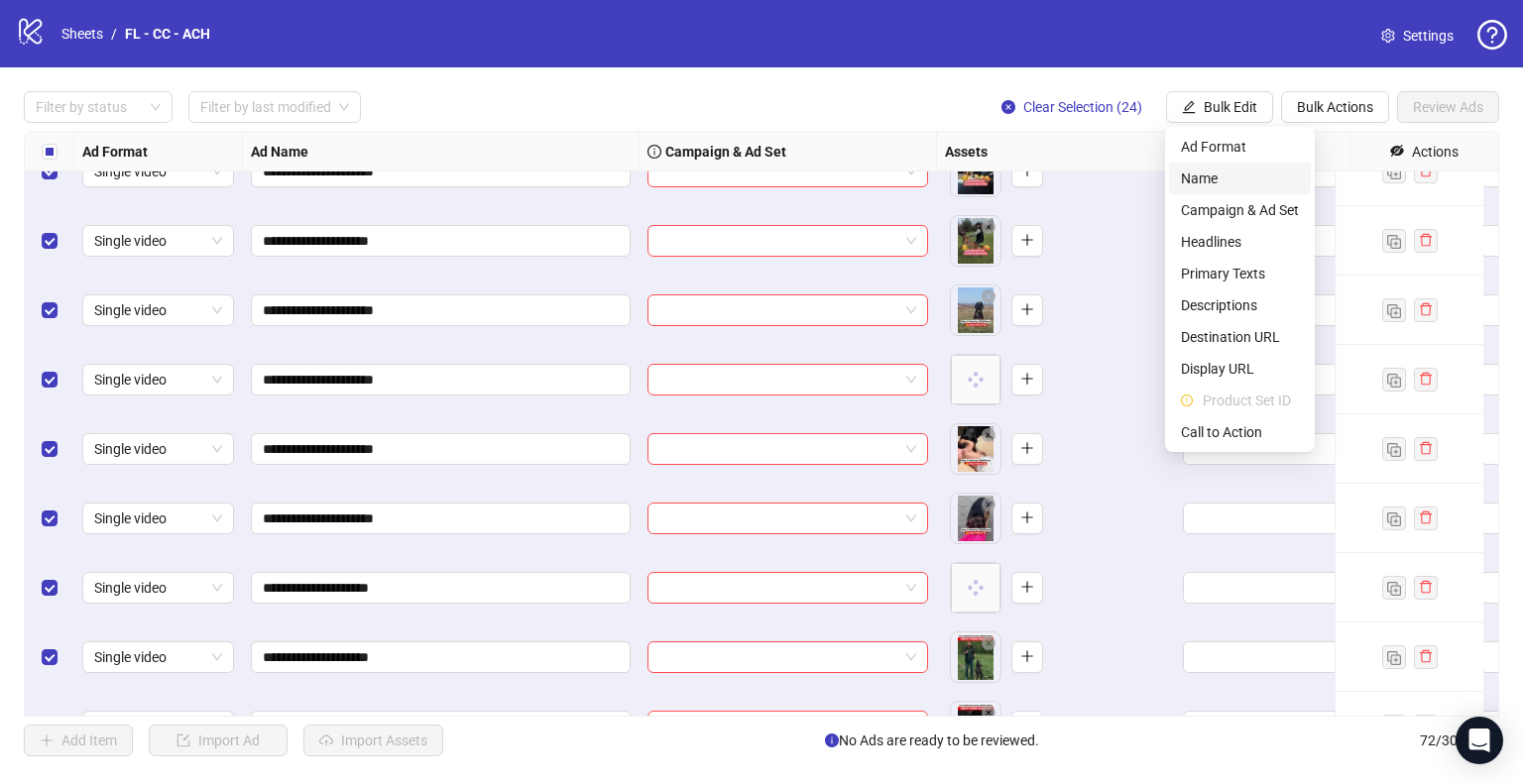 click on "Name" at bounding box center (1239, 178) 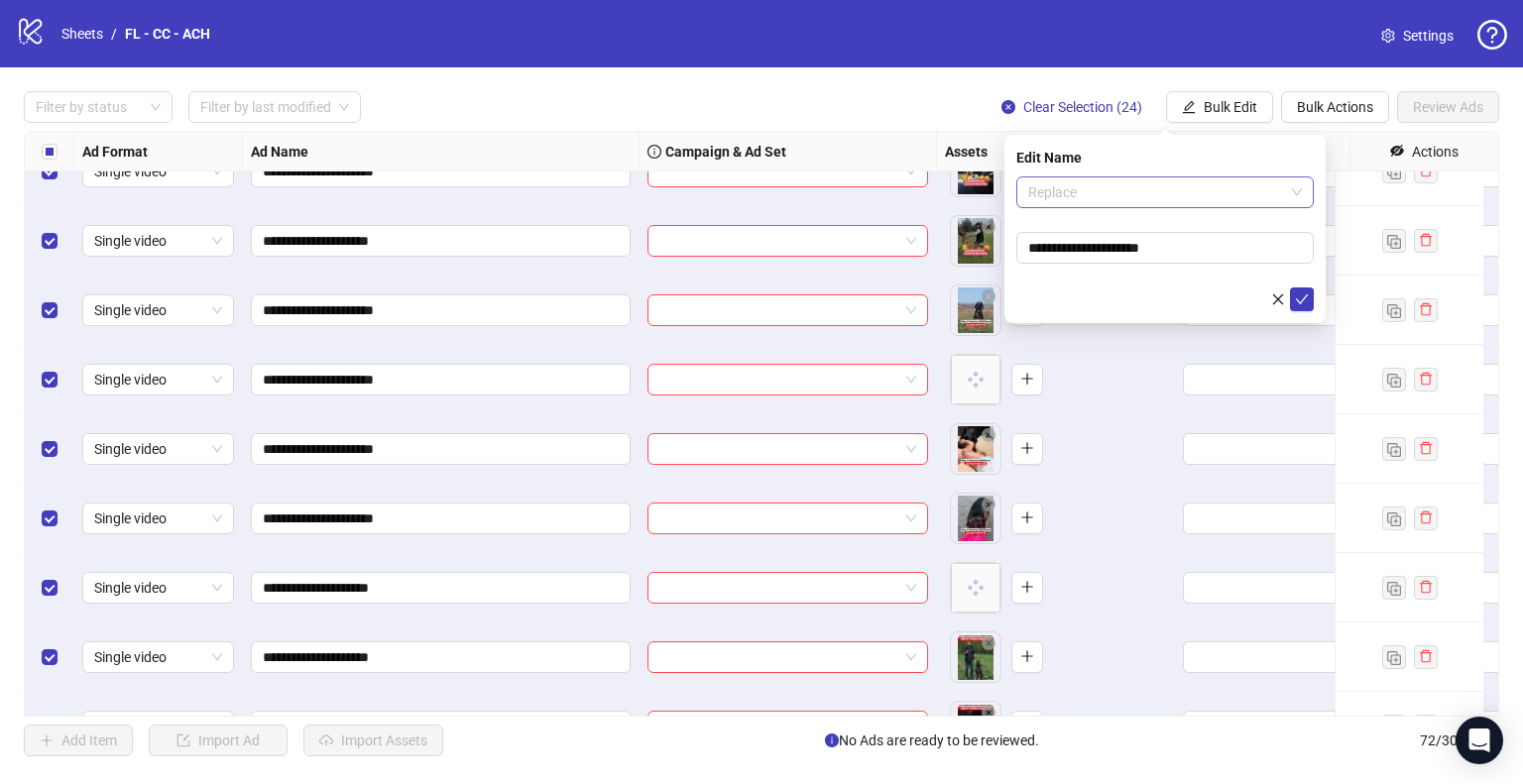 click on "Replace" at bounding box center (1165, 192) 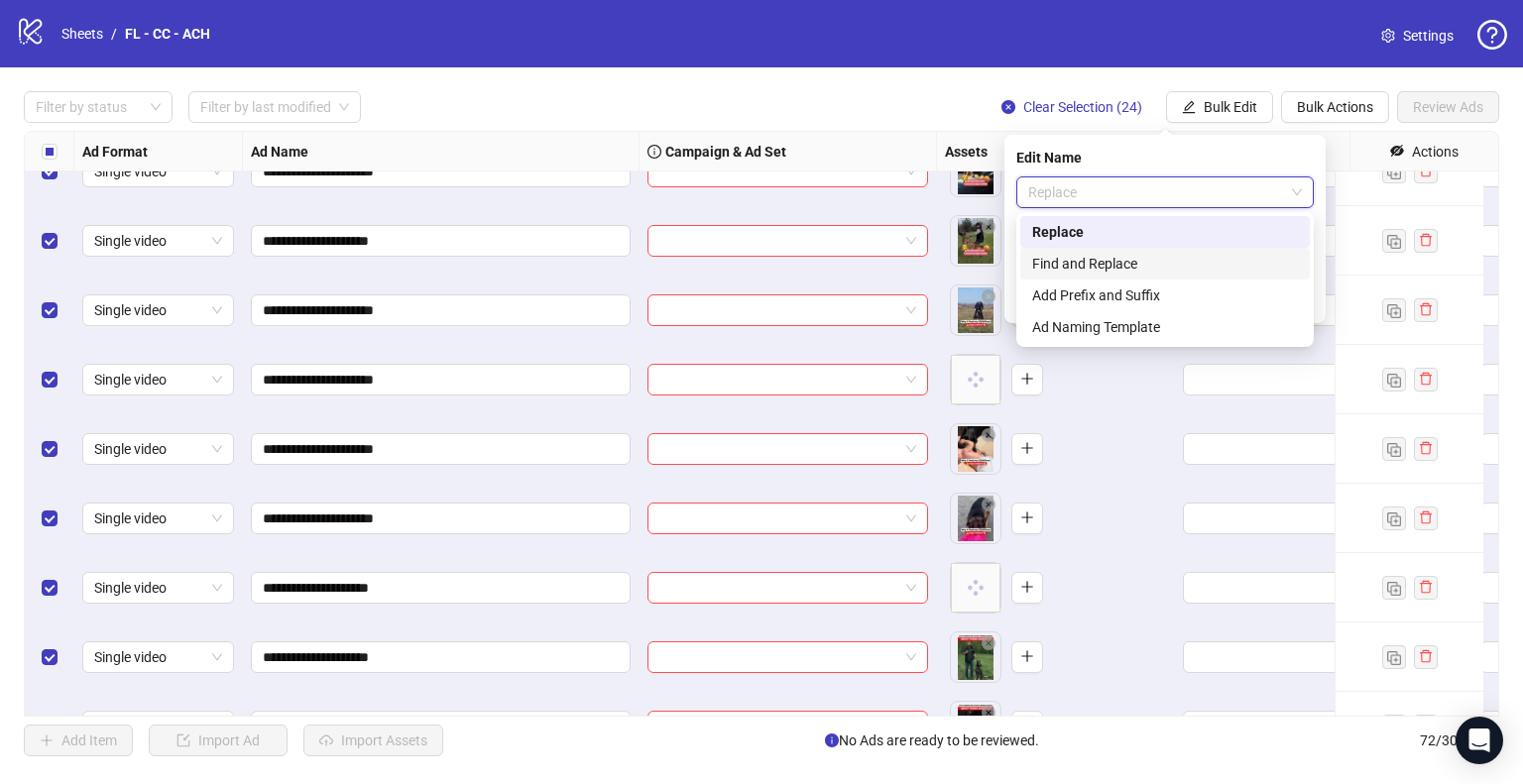click on "Find and Replace" at bounding box center (1165, 264) 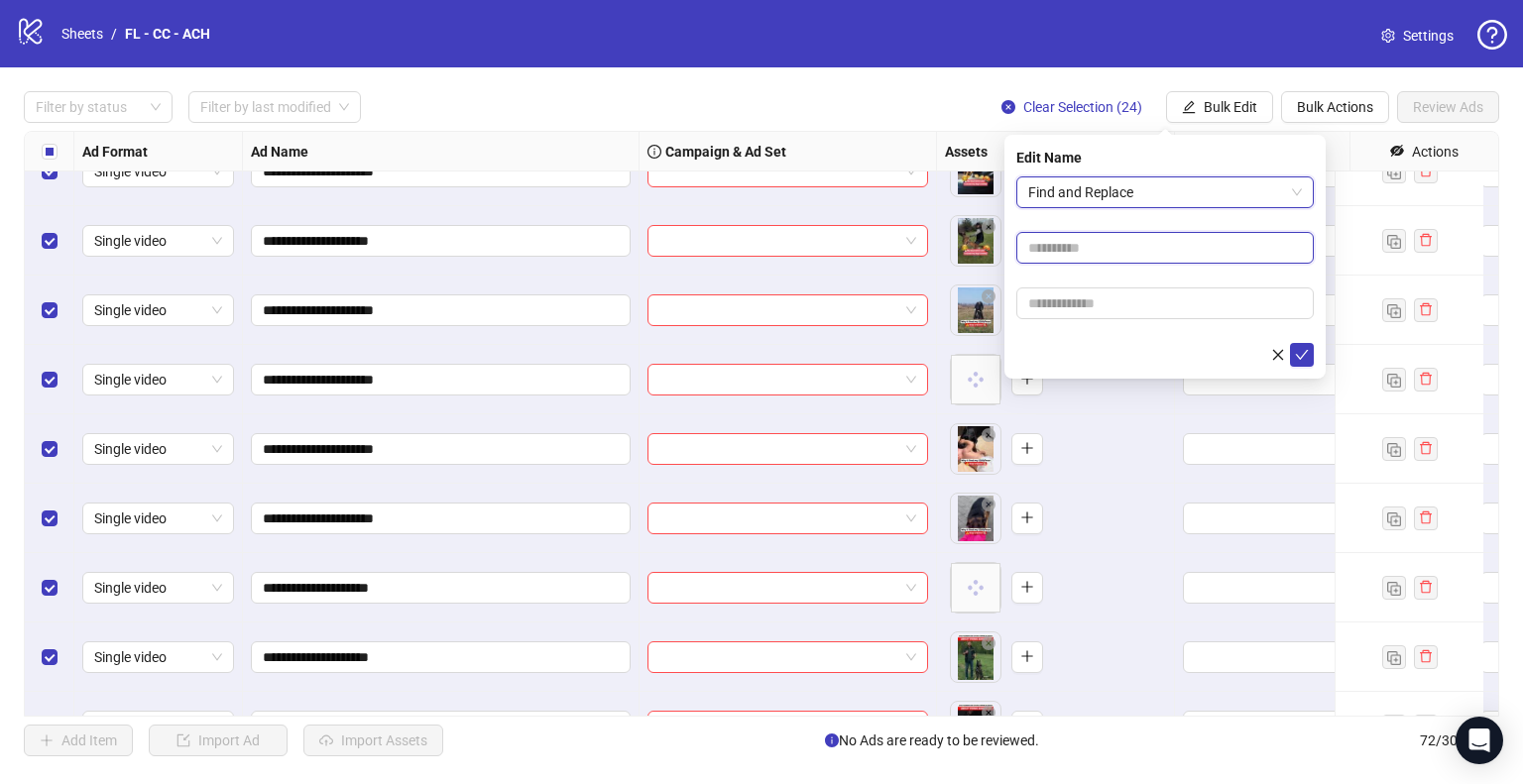 click at bounding box center [1165, 248] 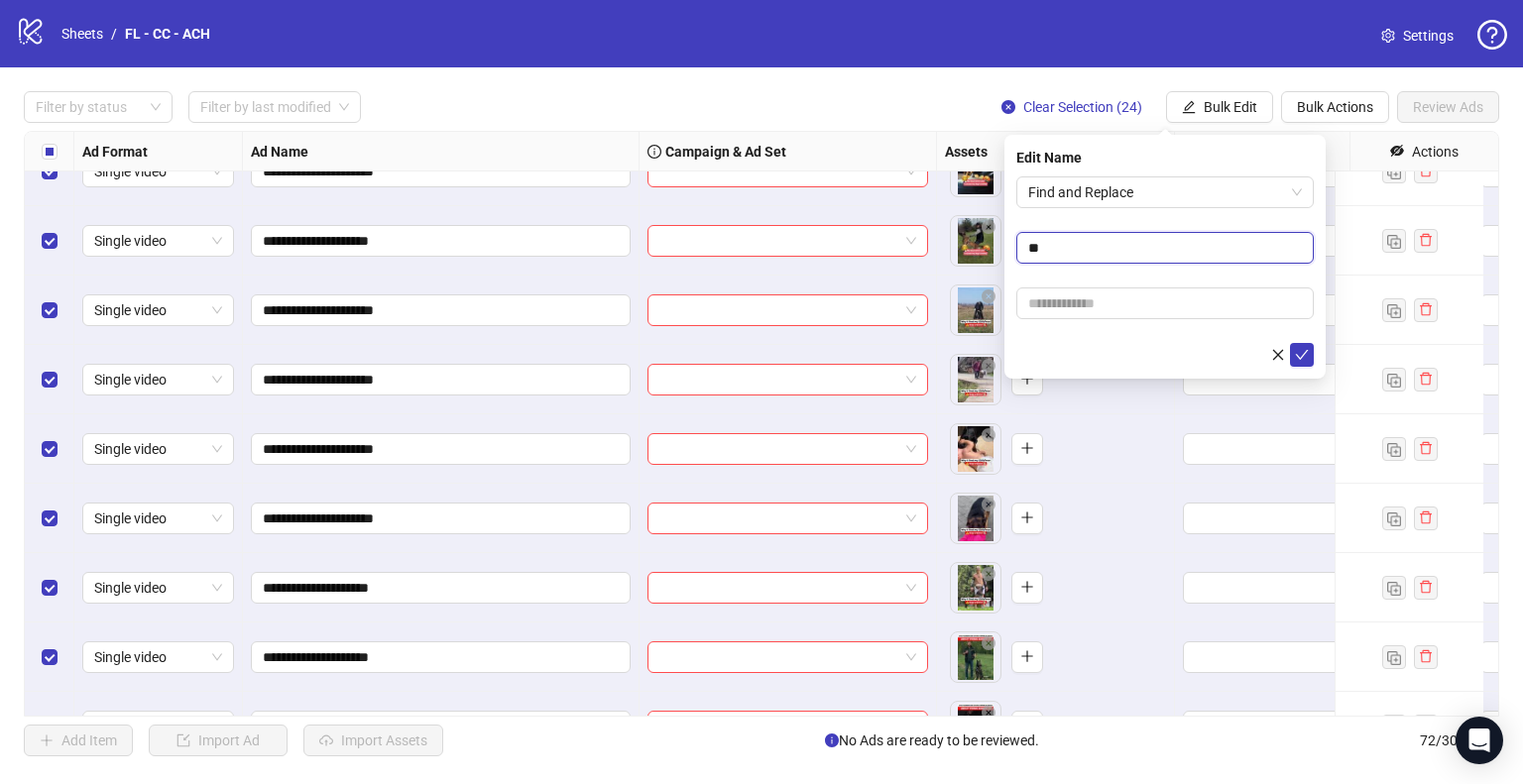 type on "**" 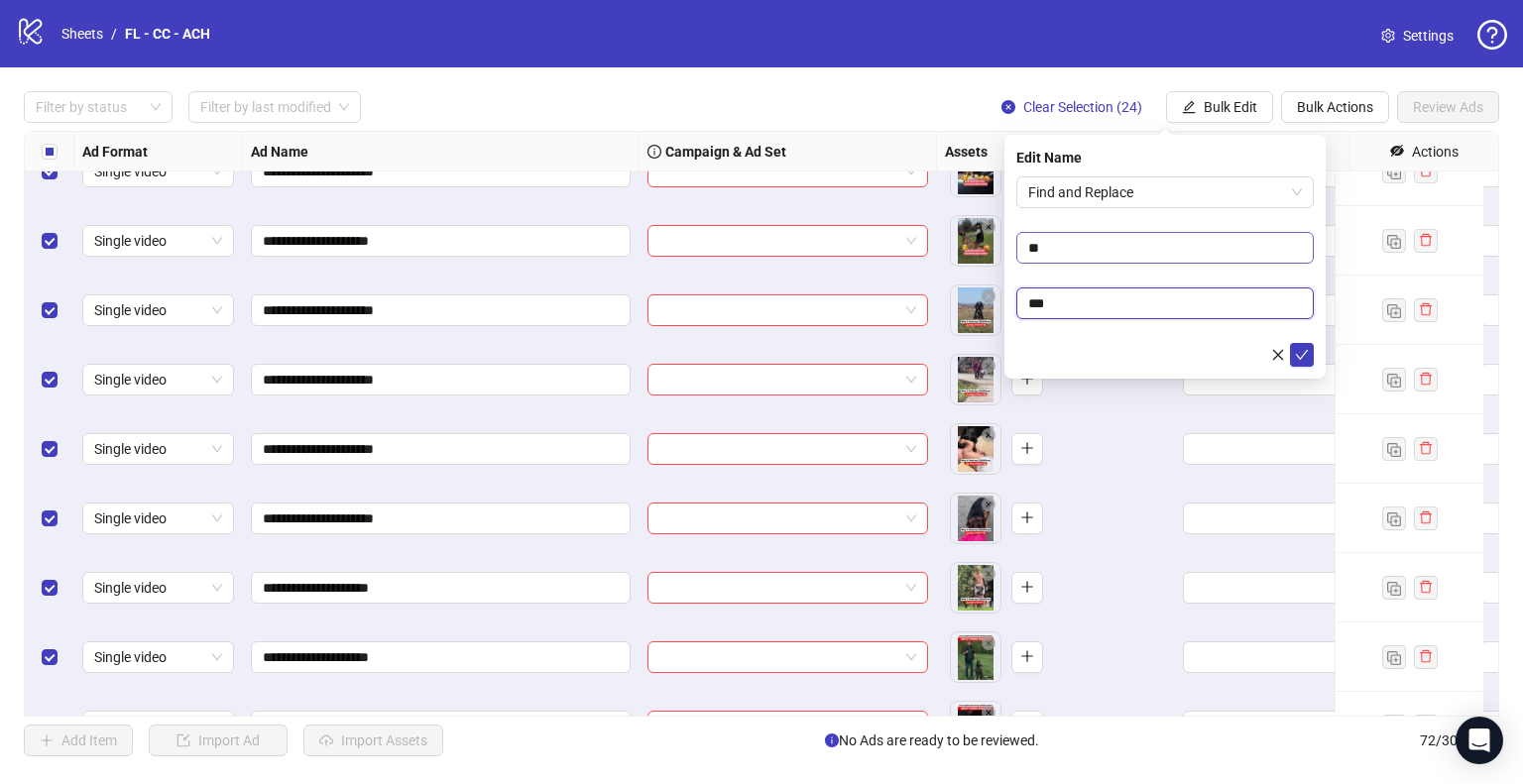 type on "***" 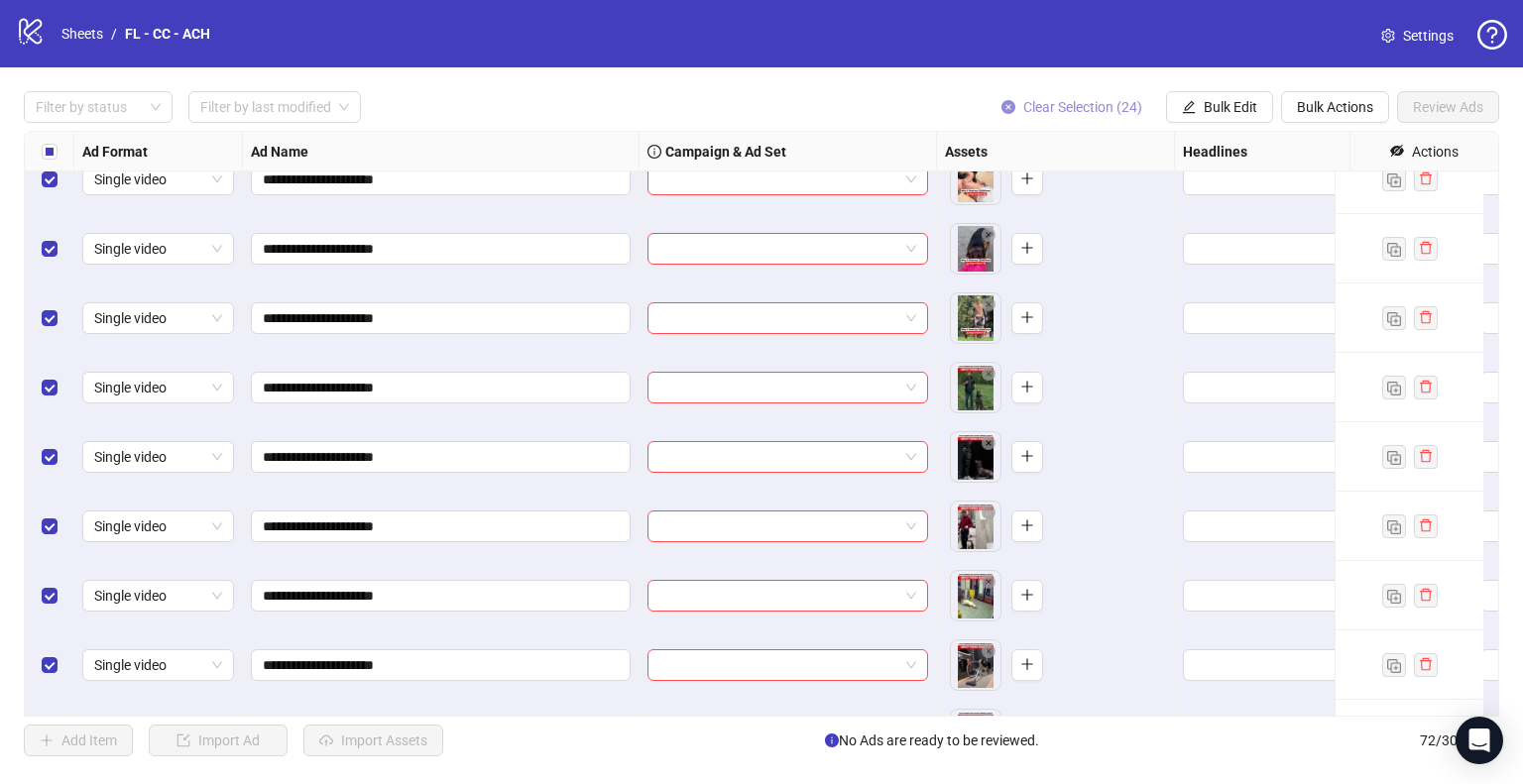 scroll, scrollTop: 3771, scrollLeft: 0, axis: vertical 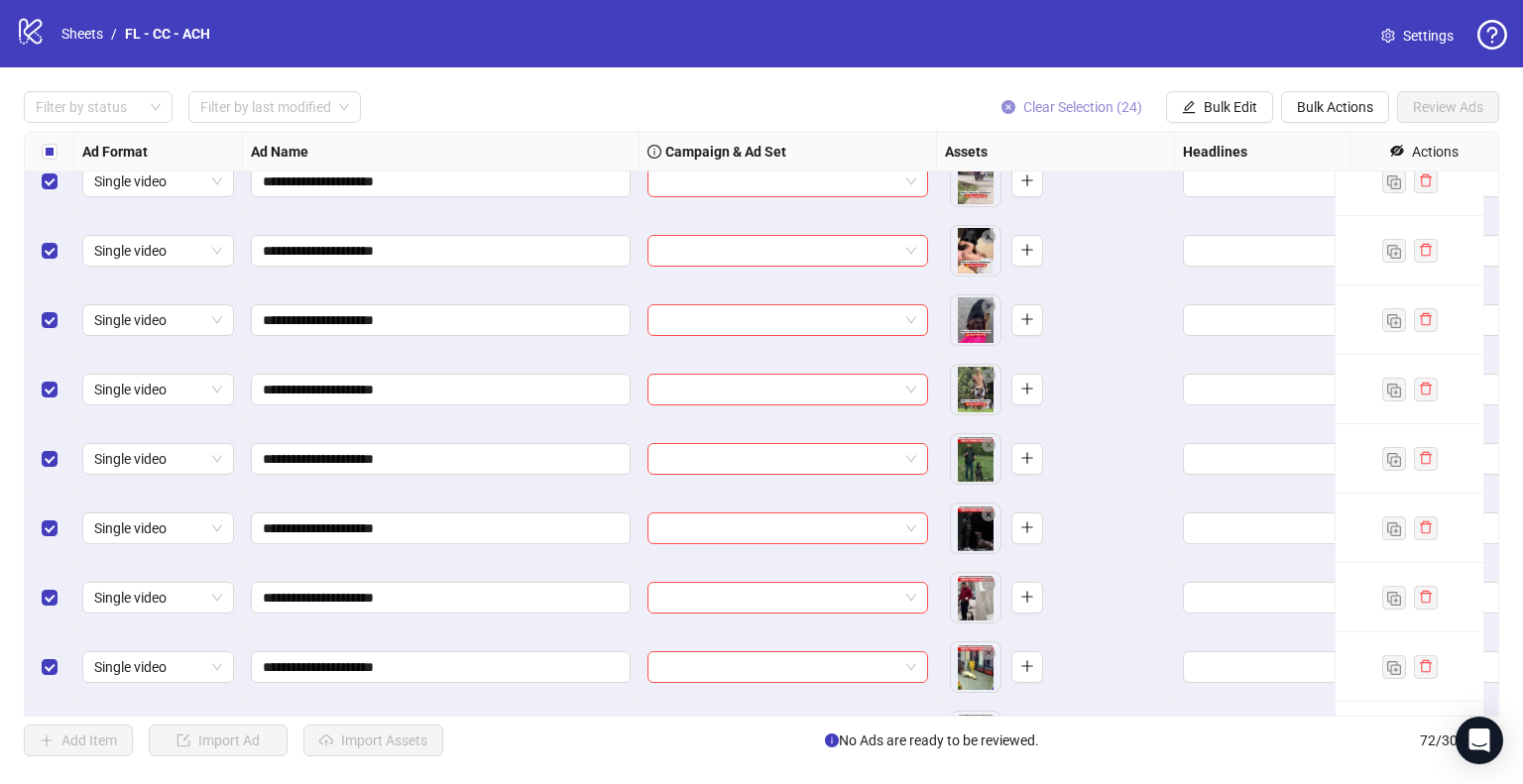 click on "Clear Selection (24)" at bounding box center [1072, 107] 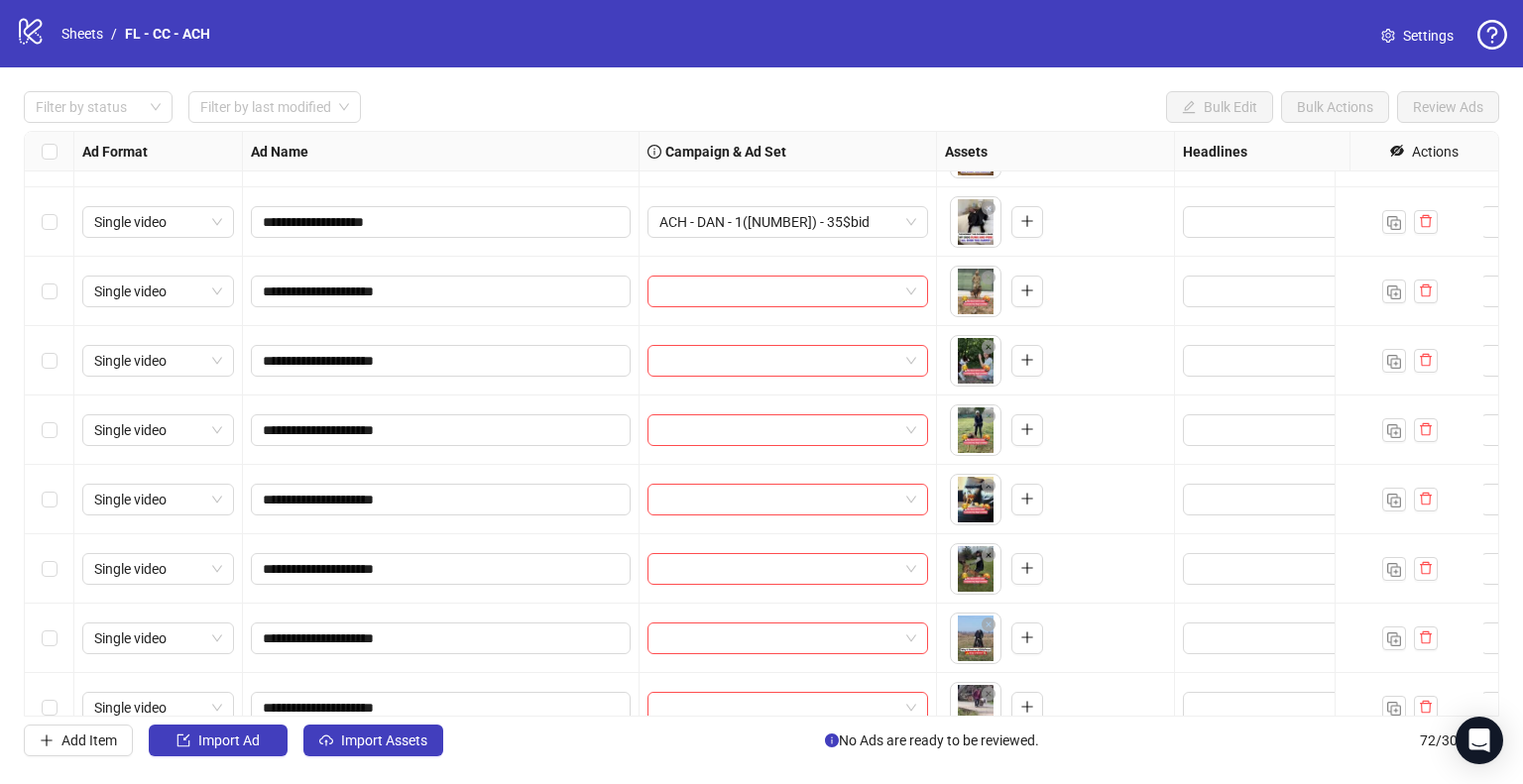 scroll, scrollTop: 3177, scrollLeft: 0, axis: vertical 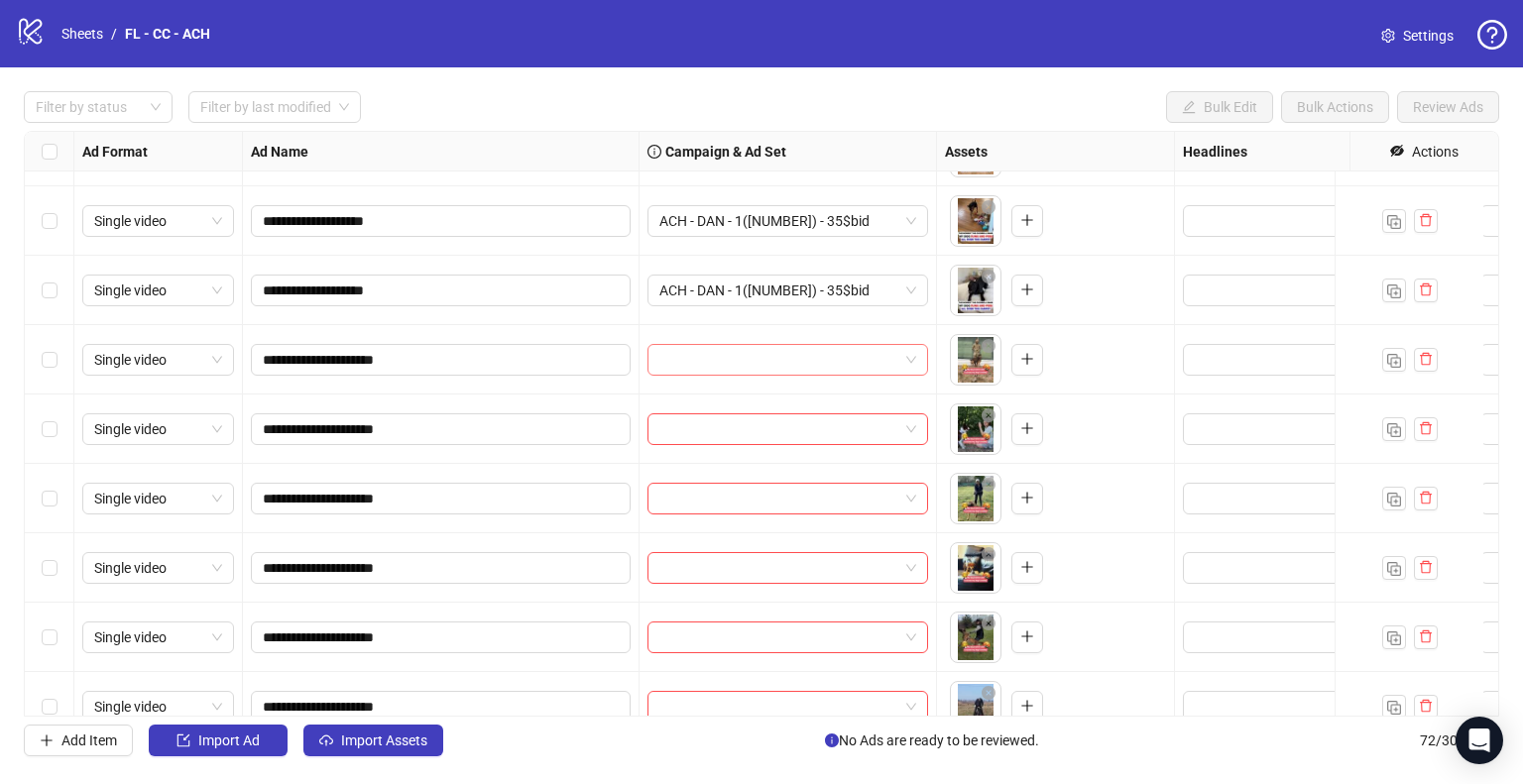 click at bounding box center [787, 360] 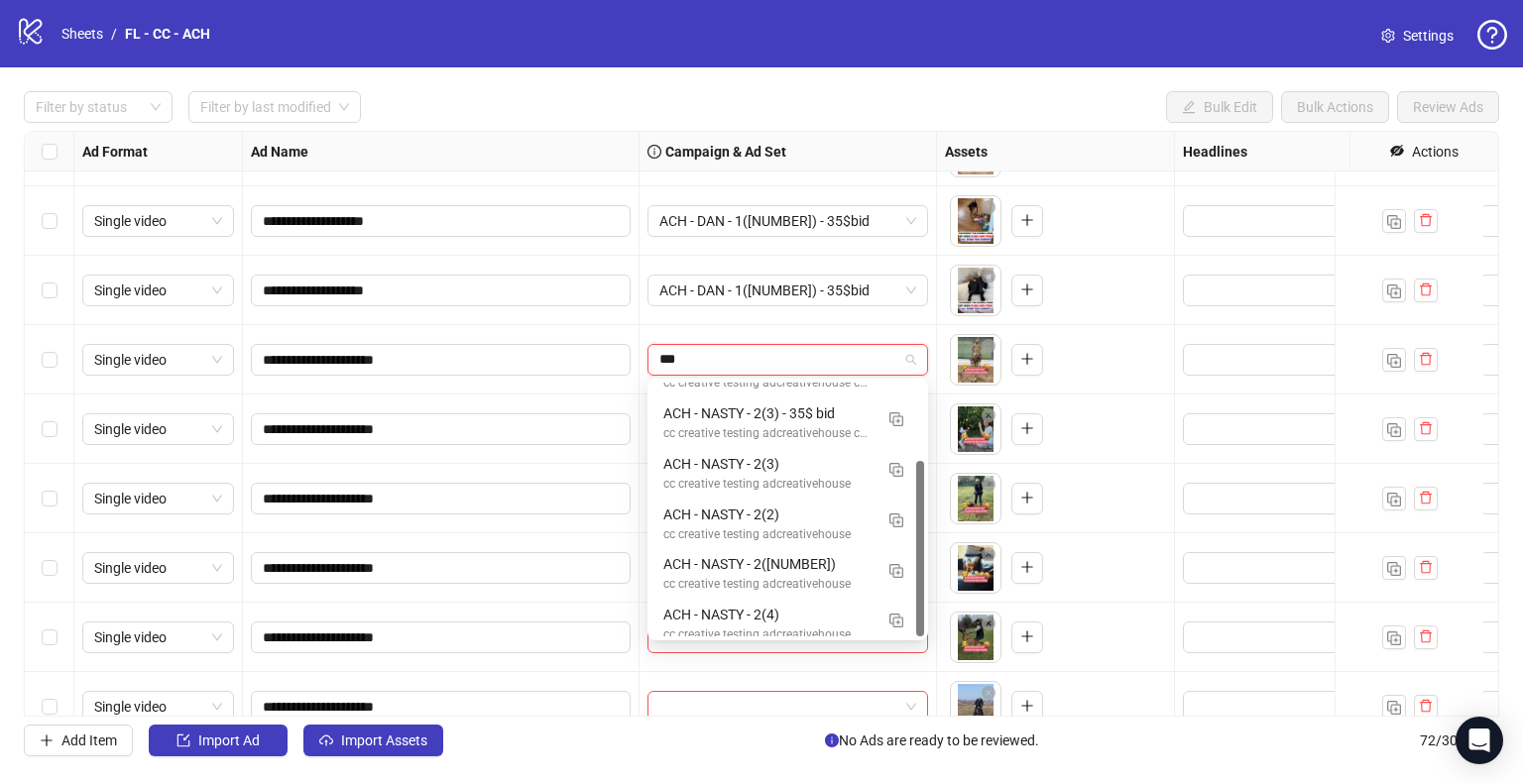 scroll, scrollTop: 113, scrollLeft: 0, axis: vertical 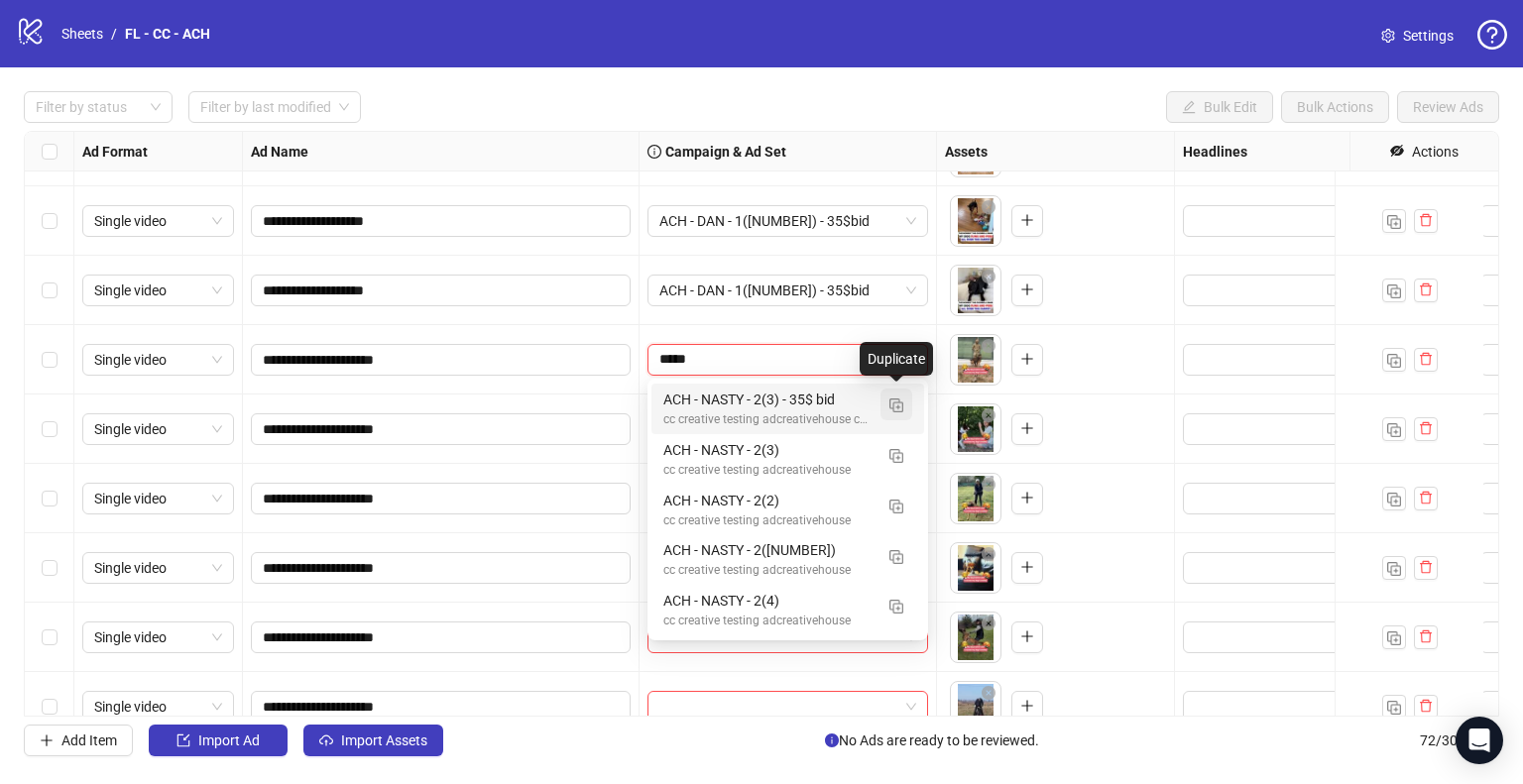 click at bounding box center (896, 405) 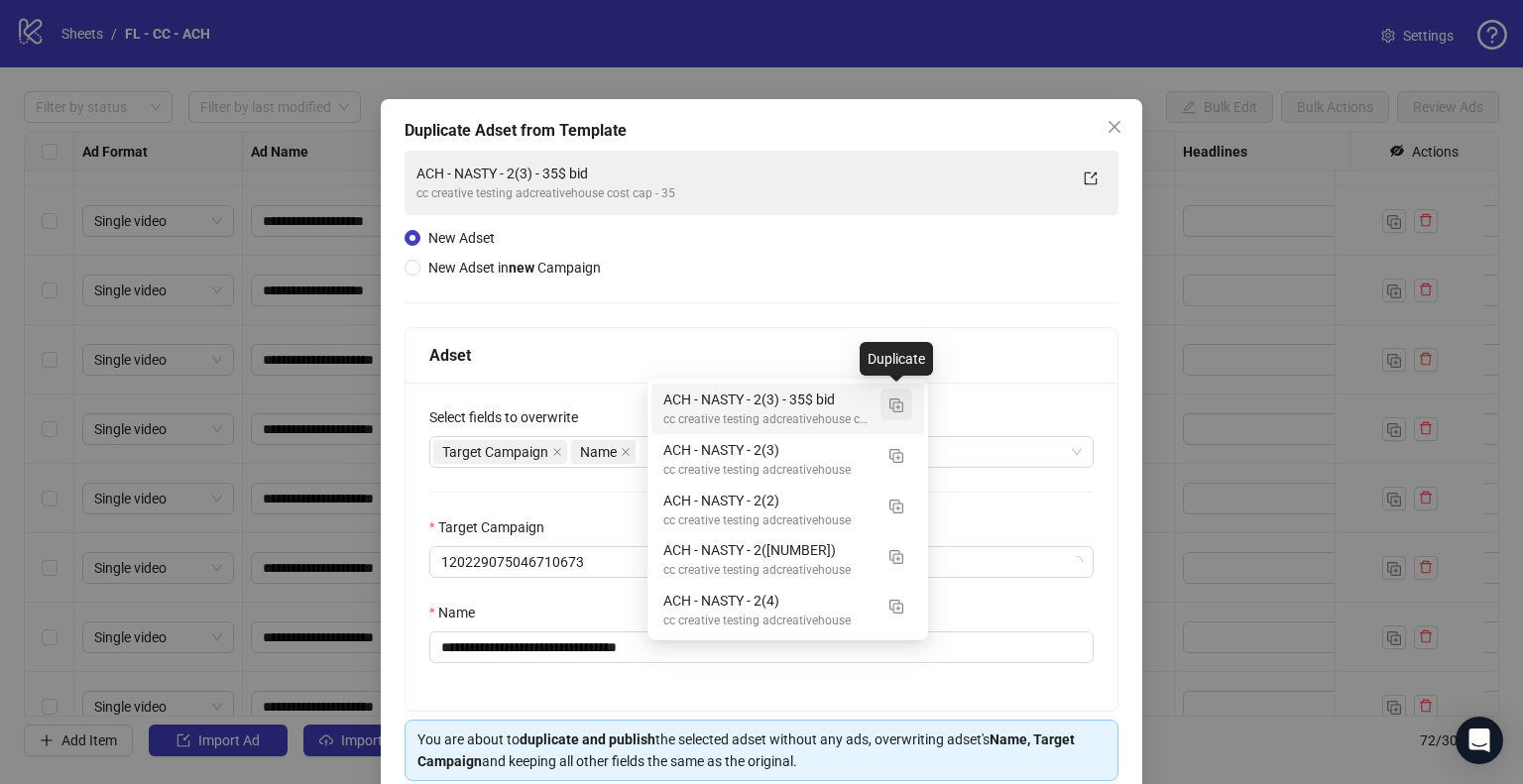 type on "*****" 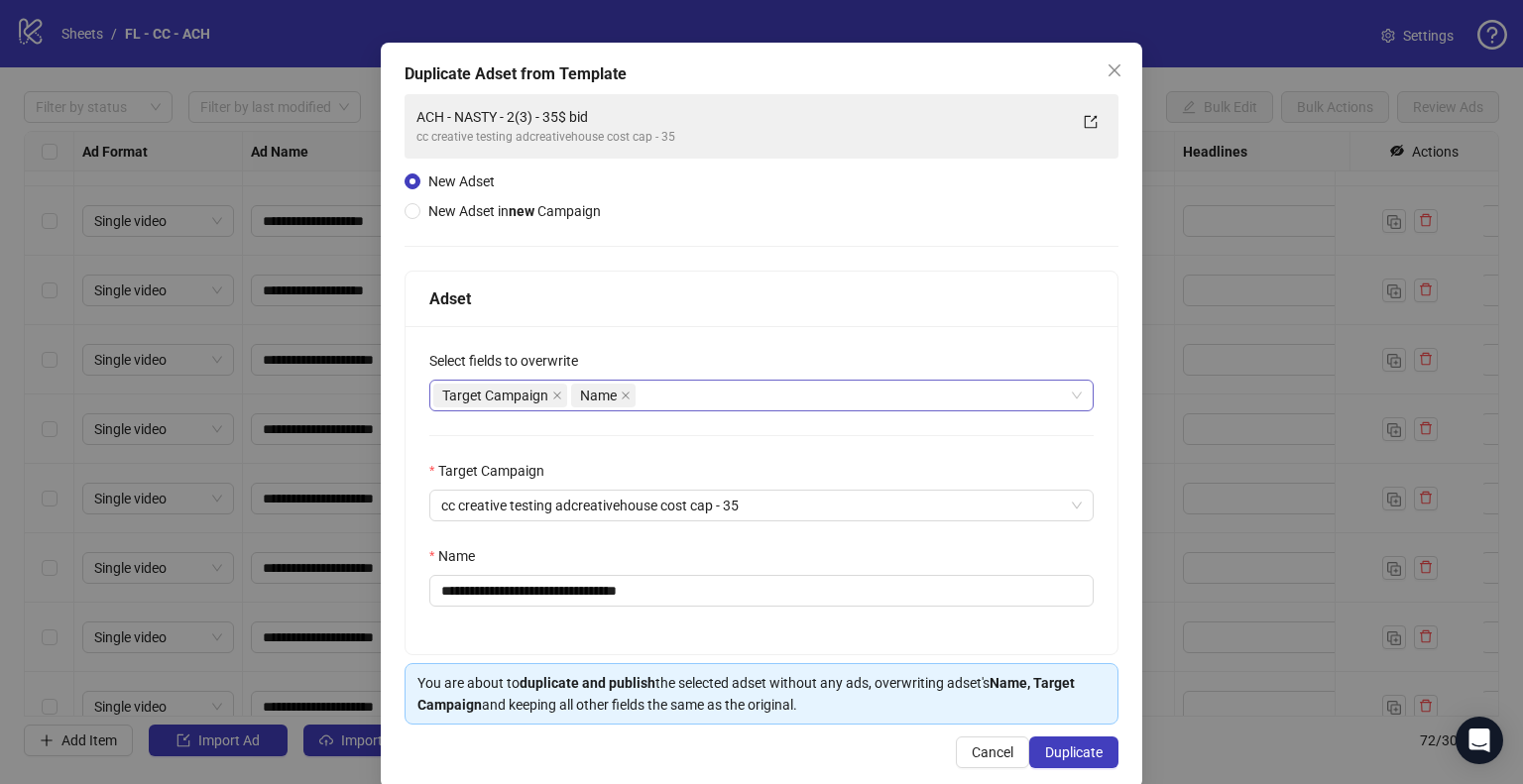 scroll, scrollTop: 83, scrollLeft: 0, axis: vertical 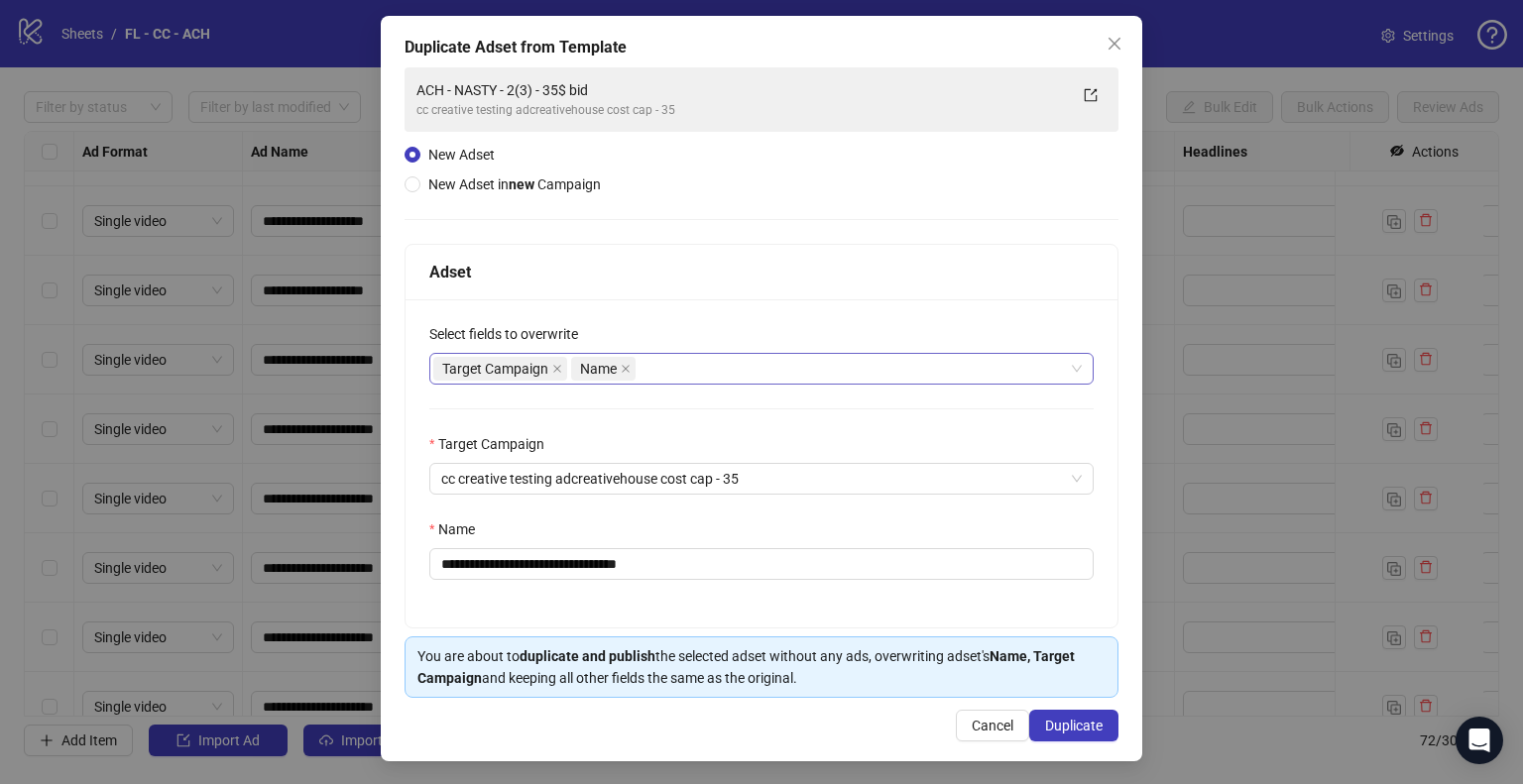 click on "Target Campaign Name" at bounding box center [751, 369] 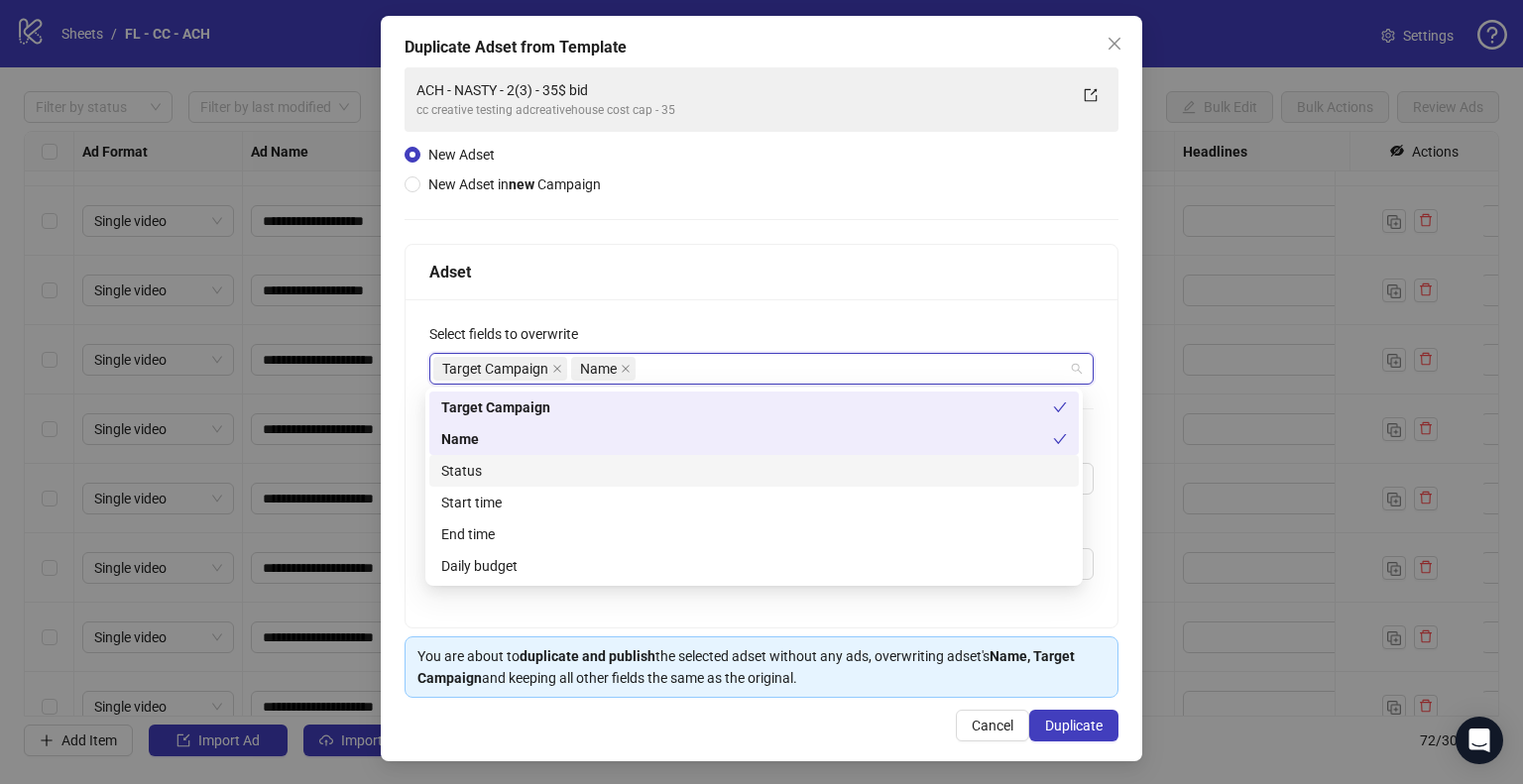 click on "Status" at bounding box center [754, 471] 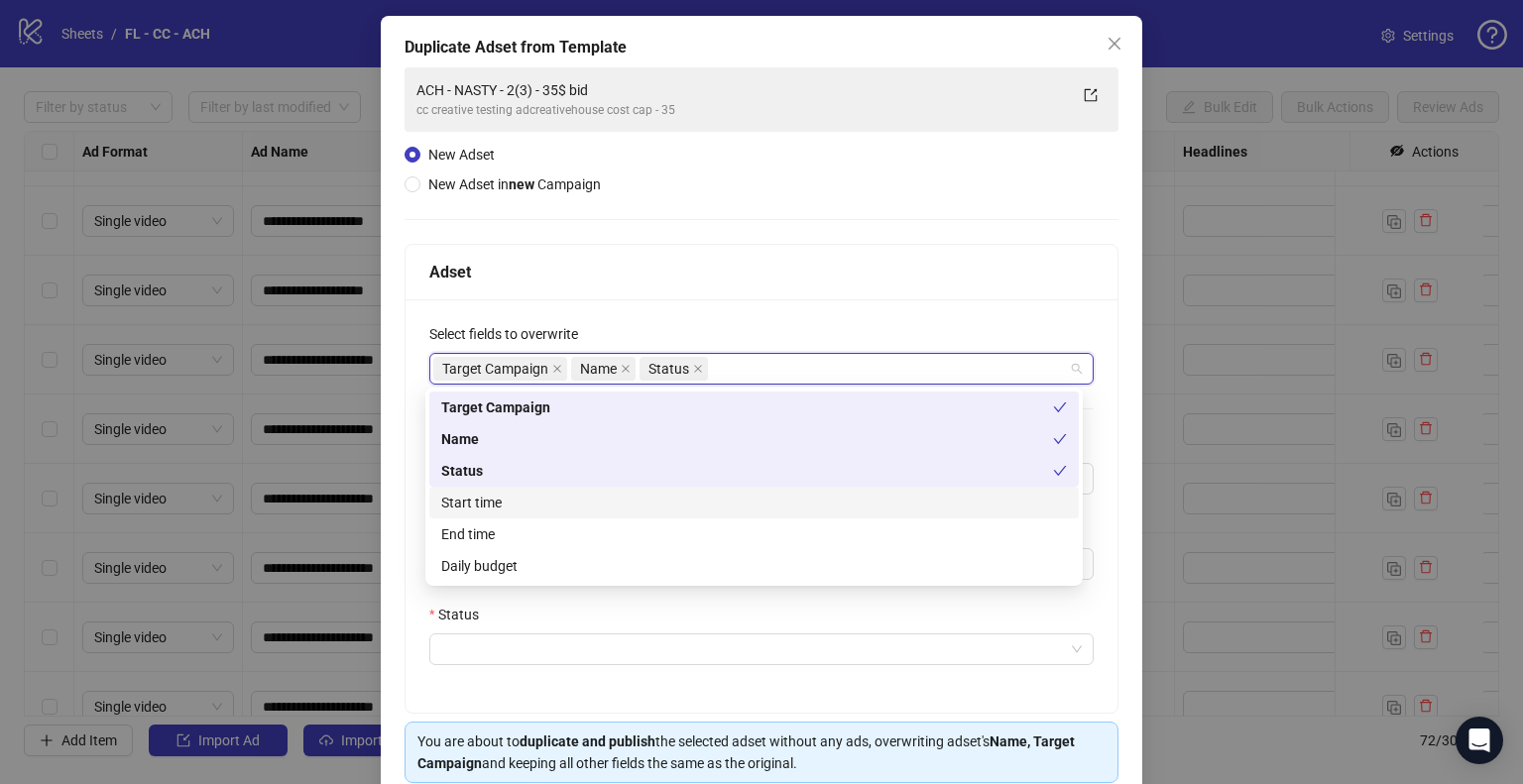 click on "Start time" at bounding box center (754, 503) 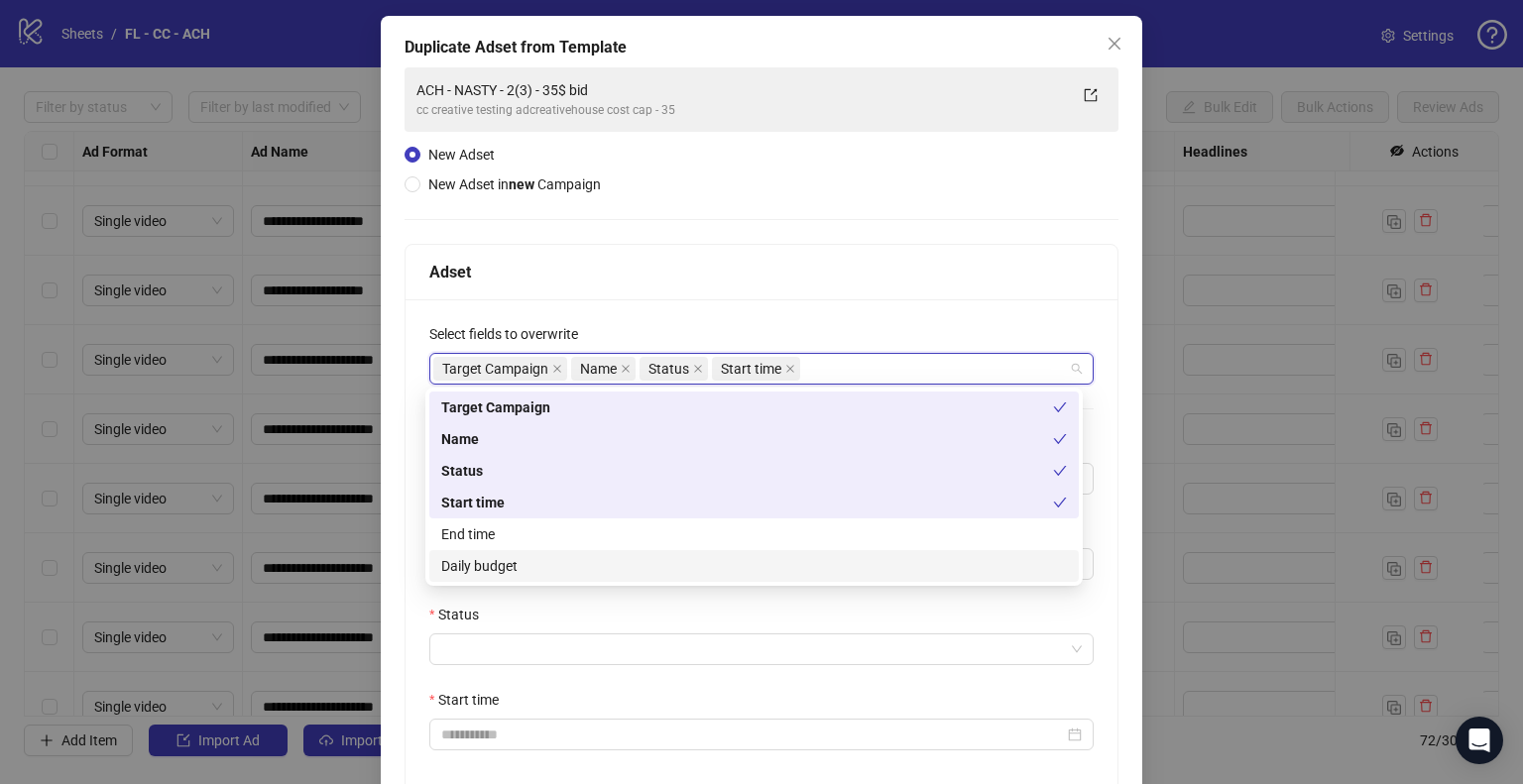 click on "Daily budget" at bounding box center (754, 566) 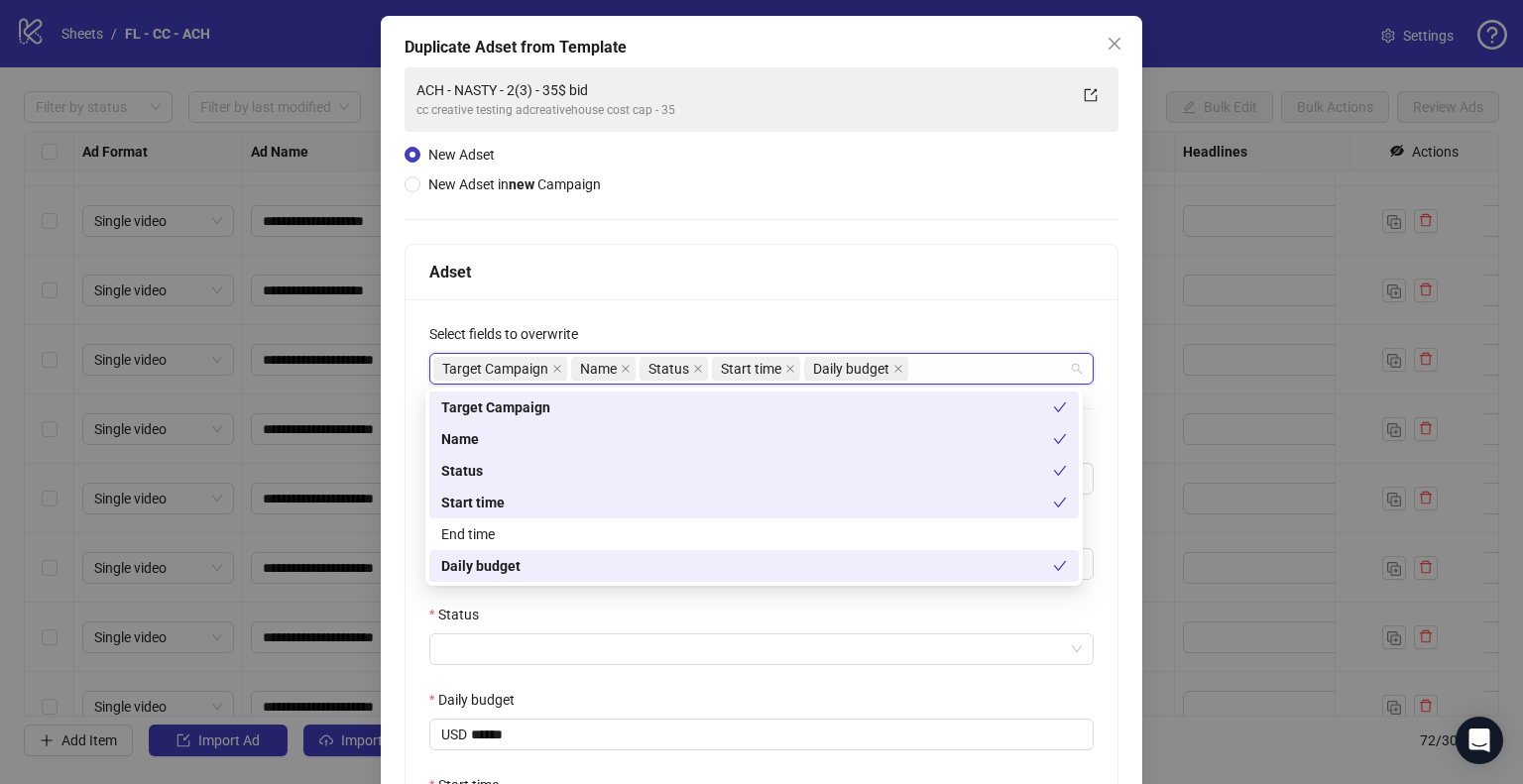 click on "**********" at bounding box center [762, 591] 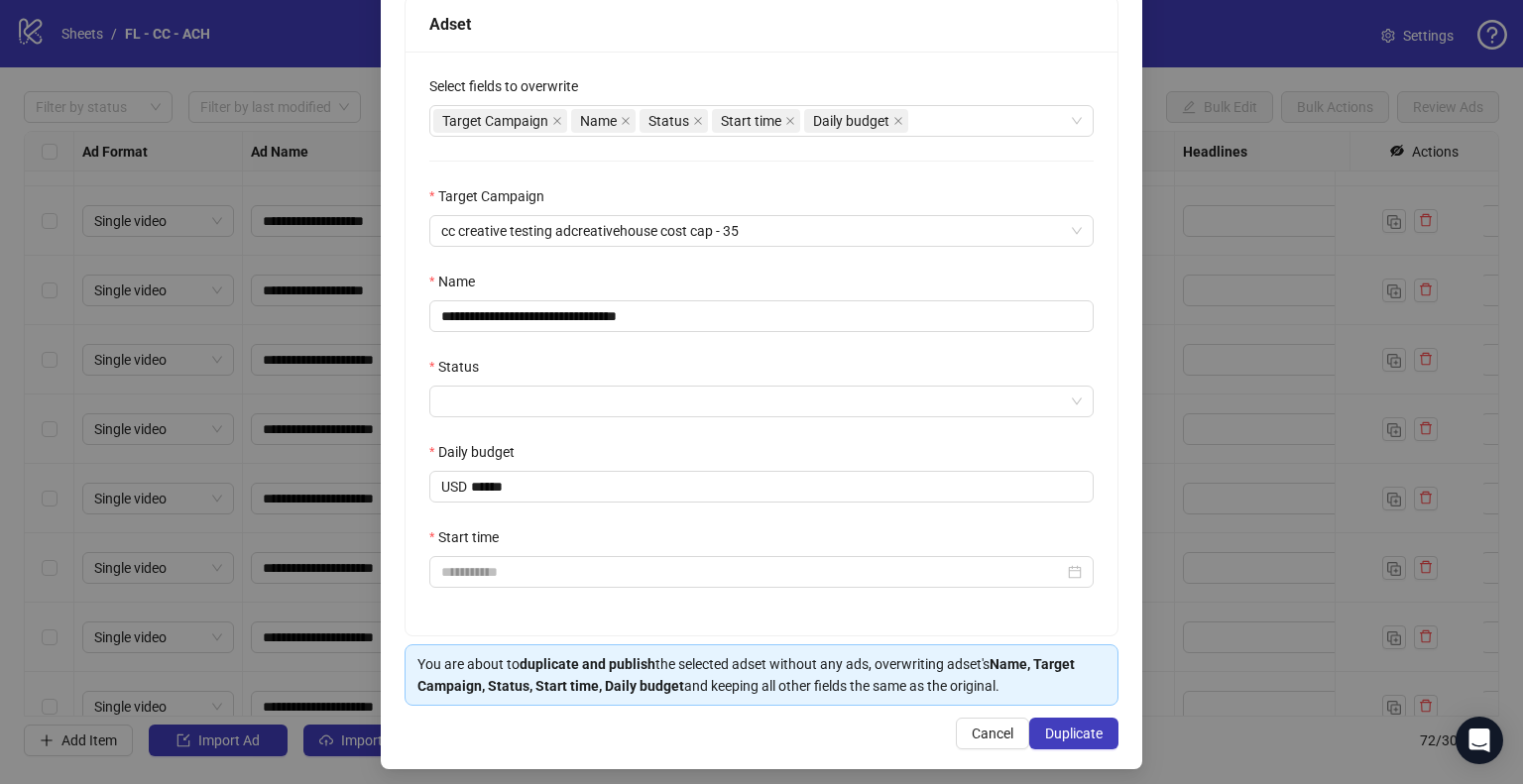 scroll, scrollTop: 338, scrollLeft: 0, axis: vertical 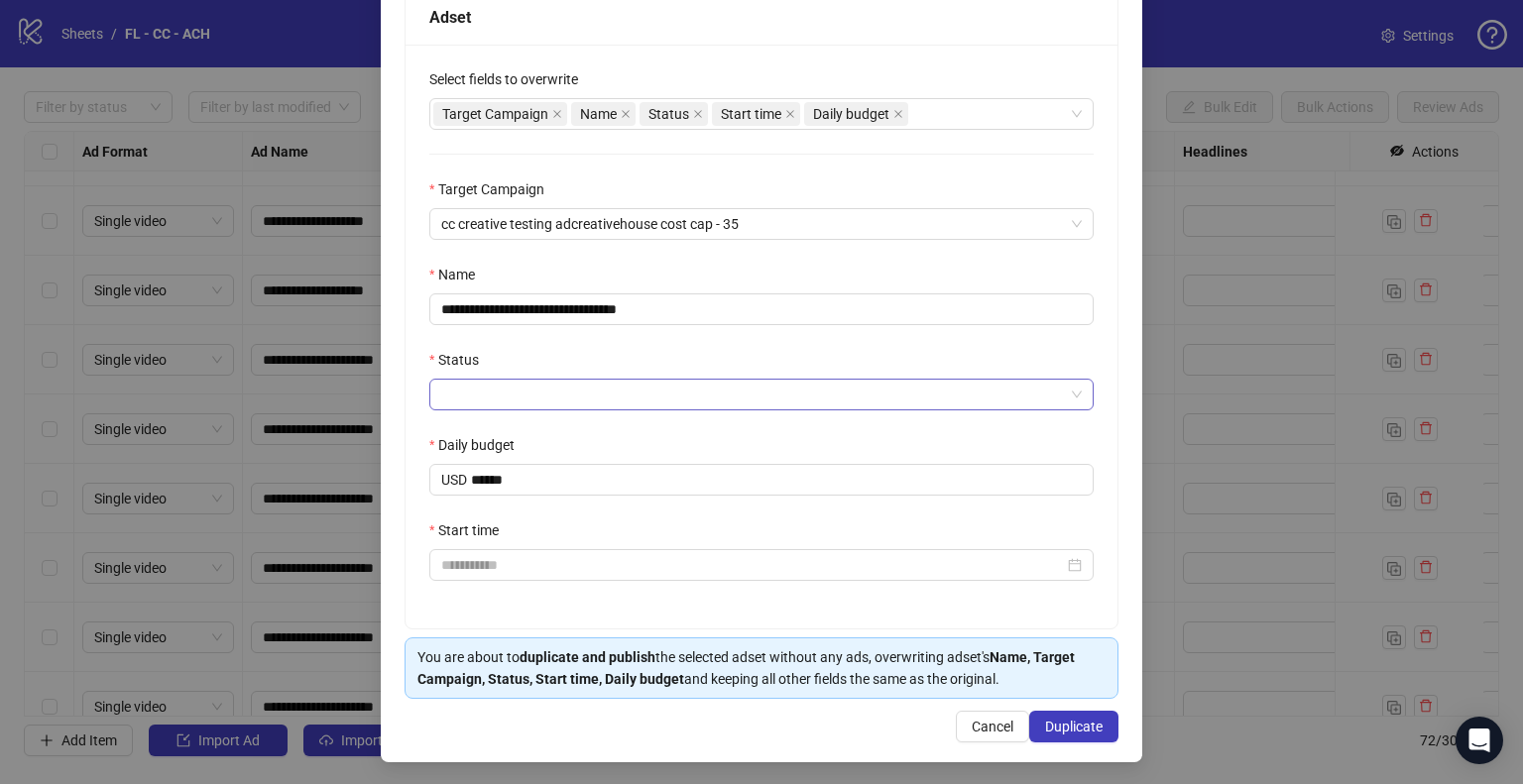 click on "Status" at bounding box center [753, 394] 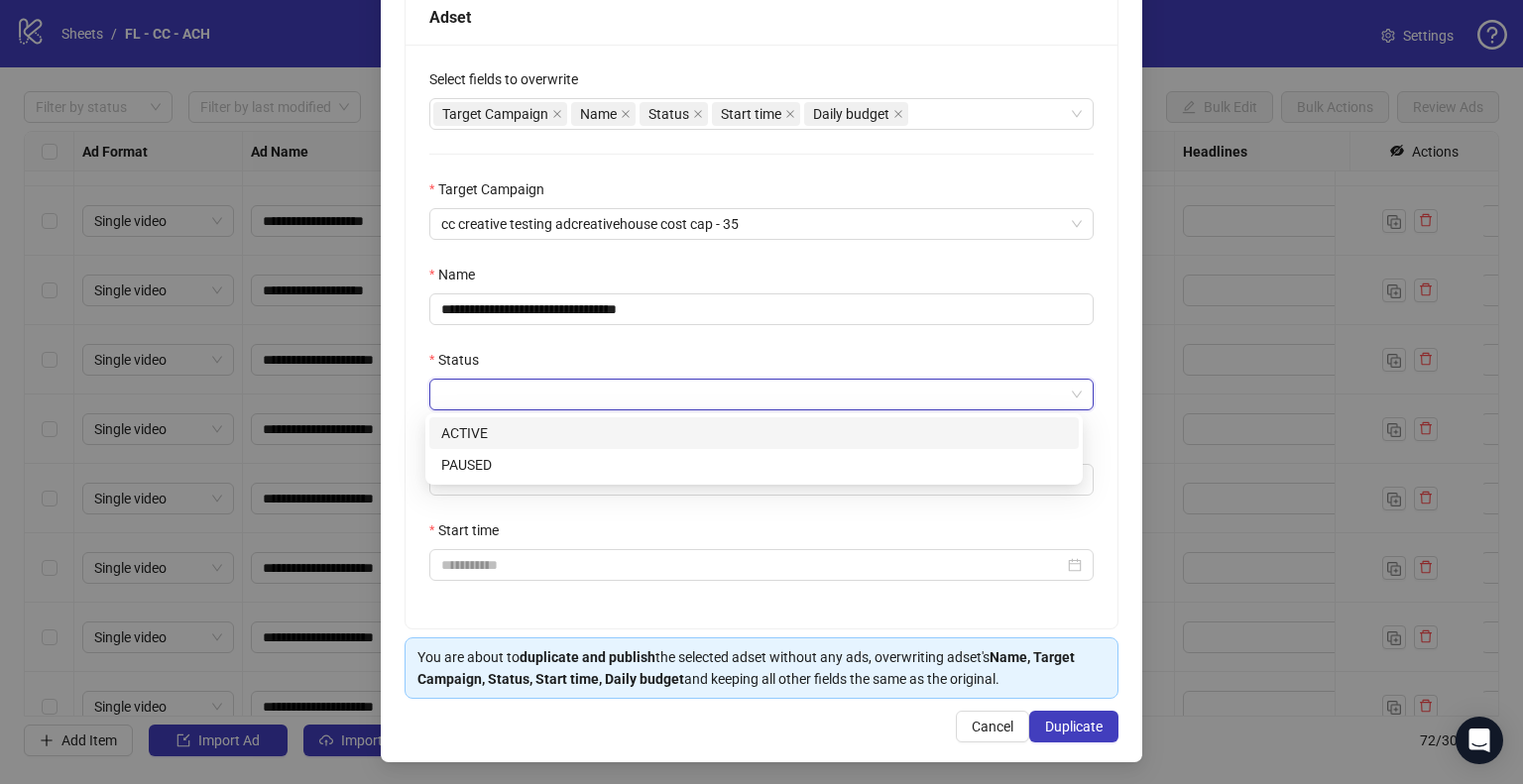 click on "ACTIVE" at bounding box center (0, 0) 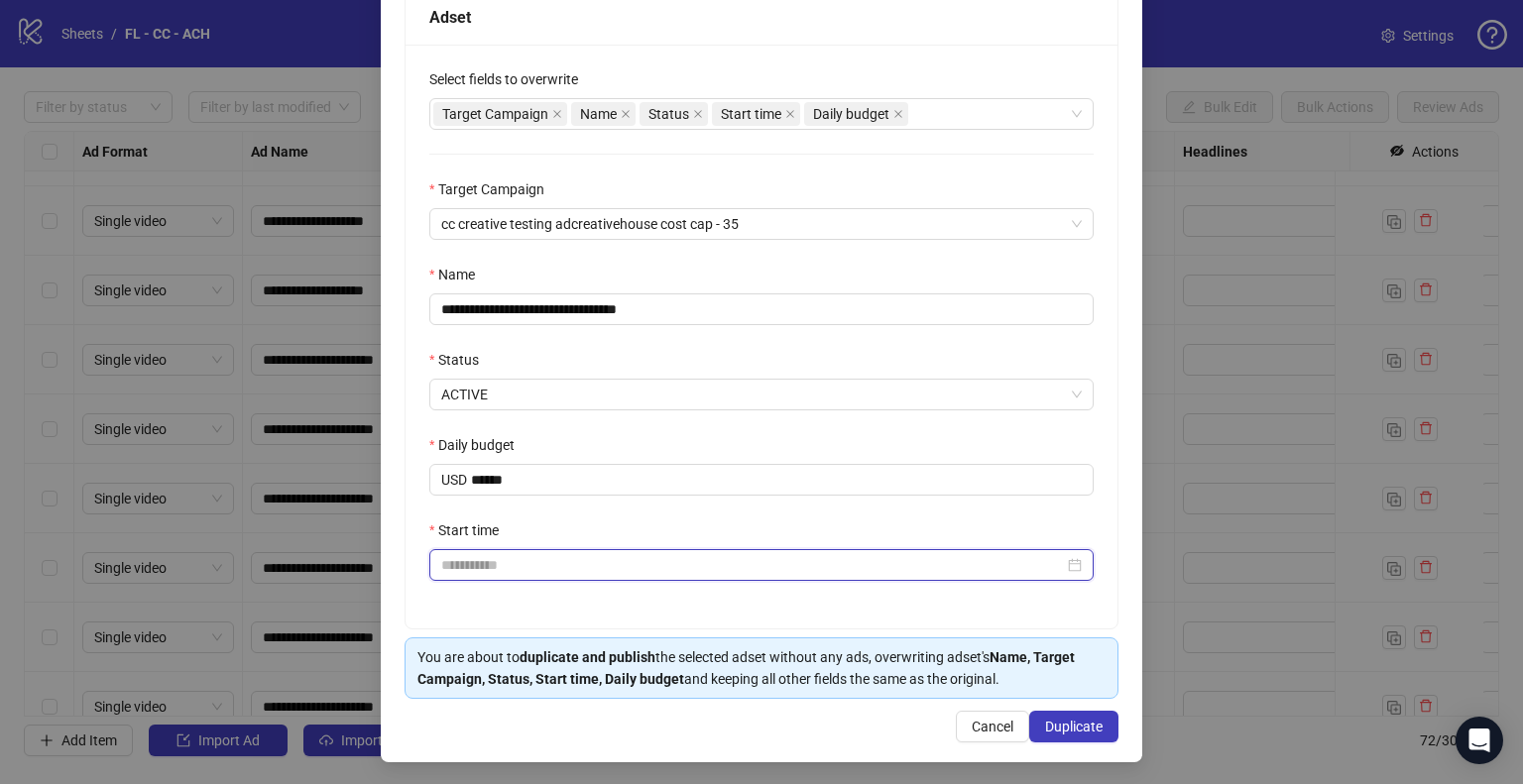 click on "Start time" at bounding box center (753, 565) 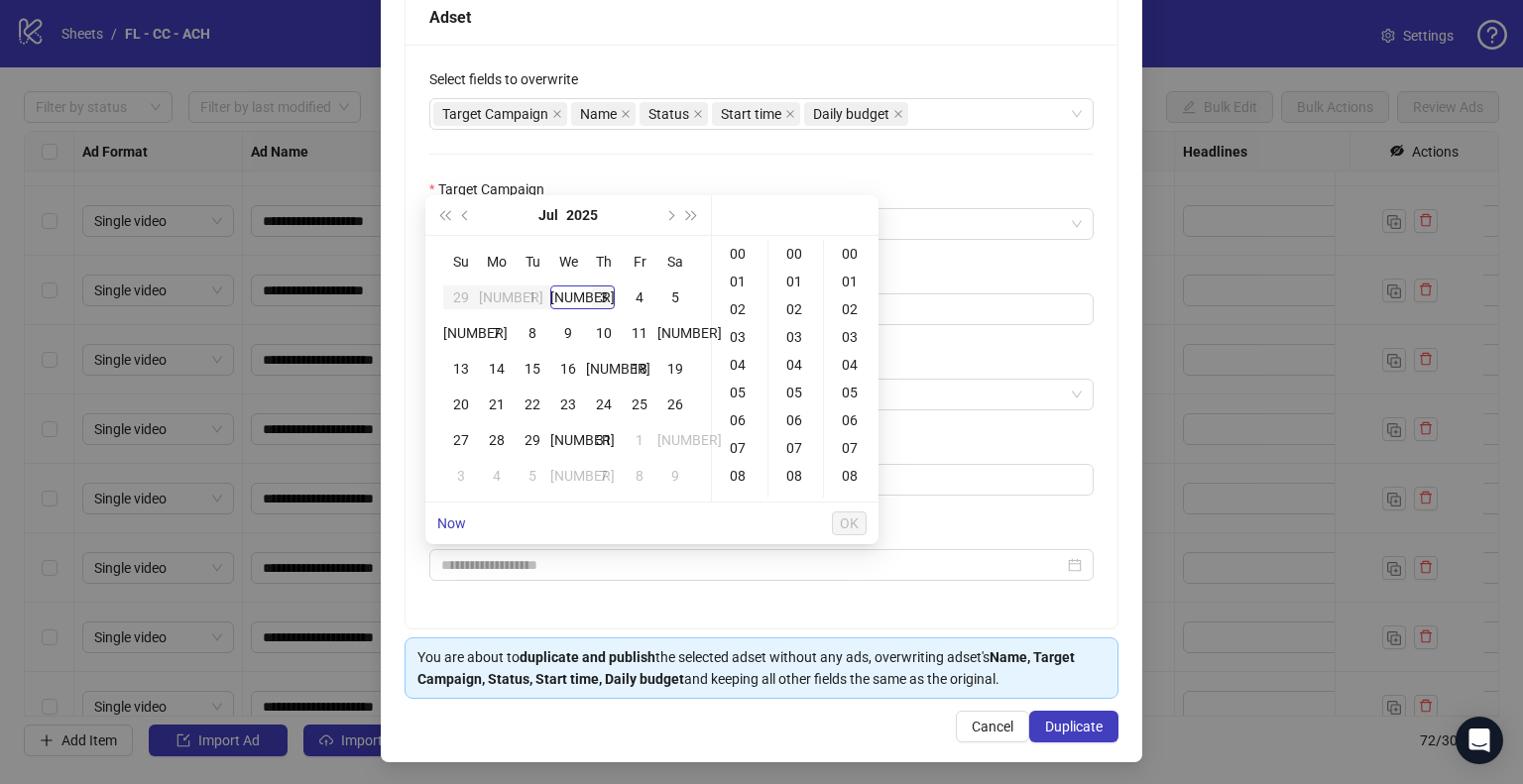click on "3" at bounding box center (604, 297) 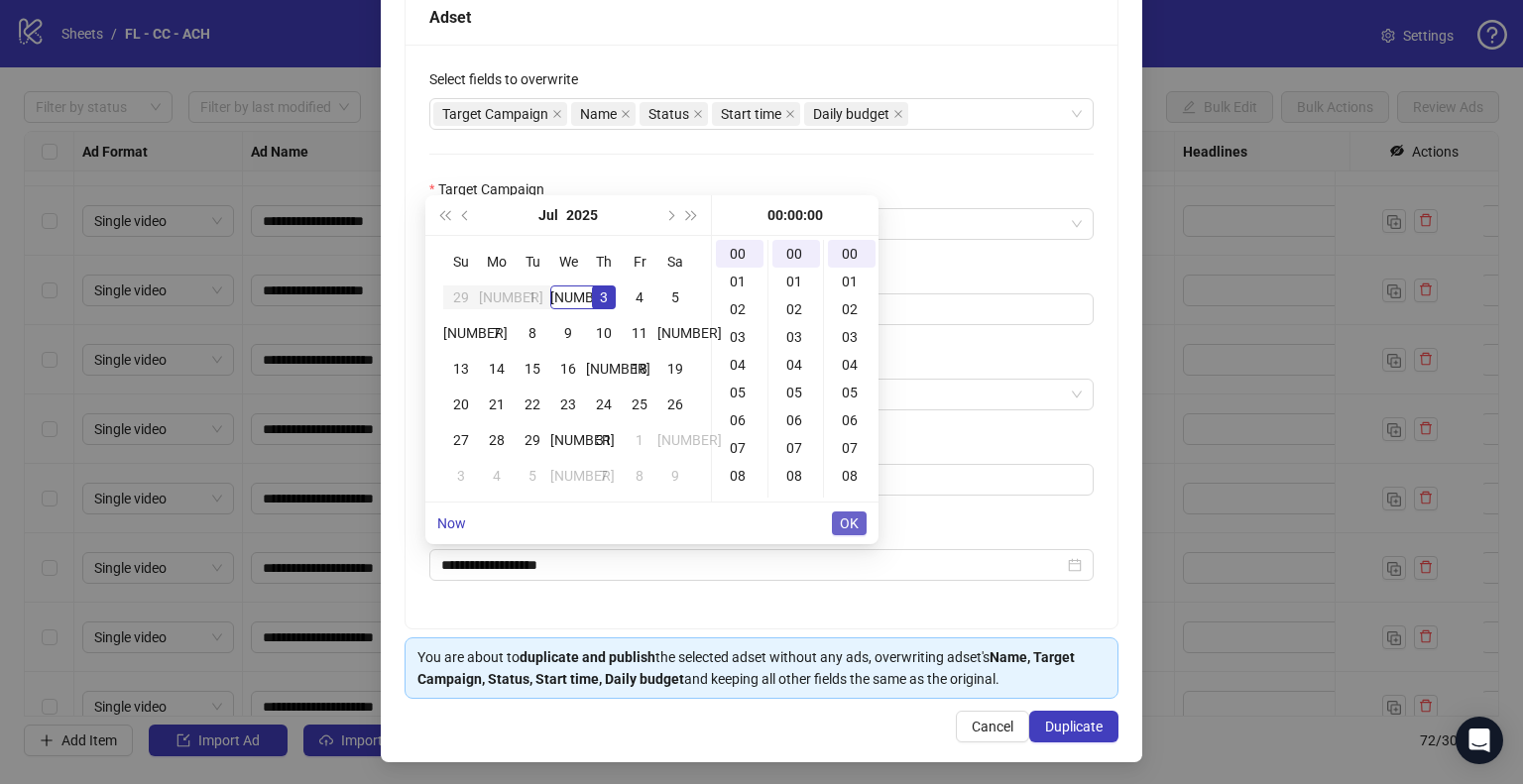 click on "OK" at bounding box center (849, 523) 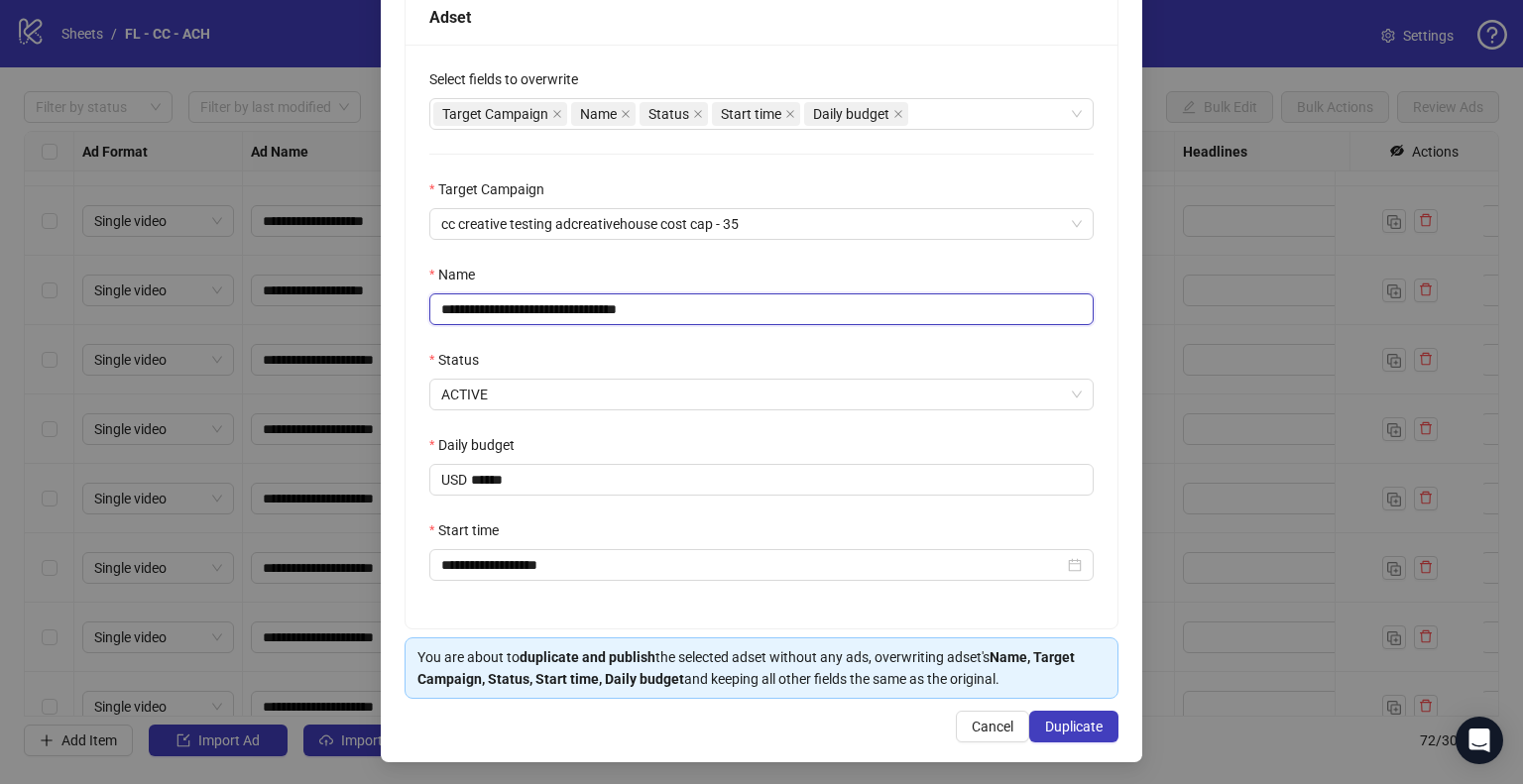 click on "**********" at bounding box center (762, 309) 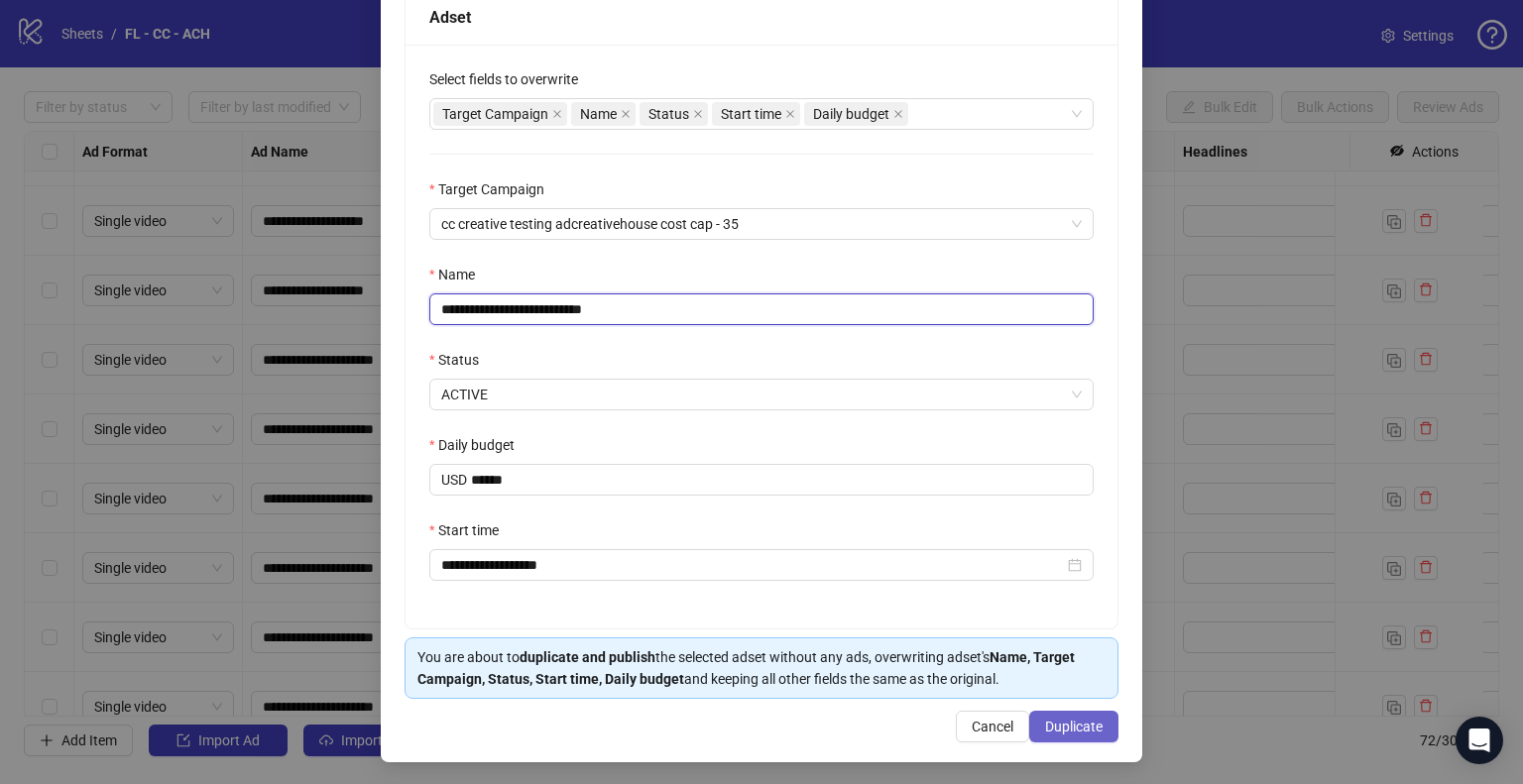 type on "**********" 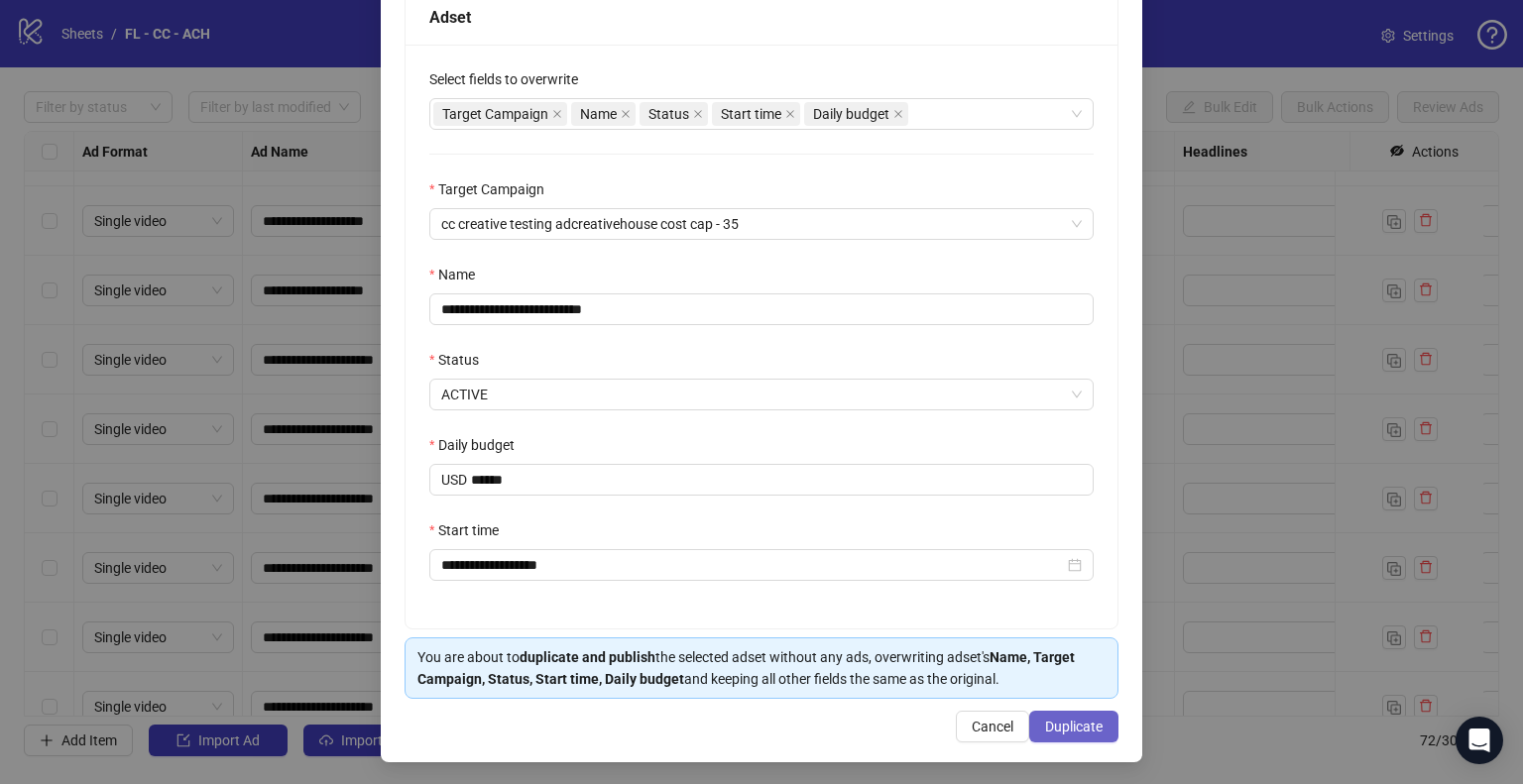 click on "Duplicate" at bounding box center (1074, 727) 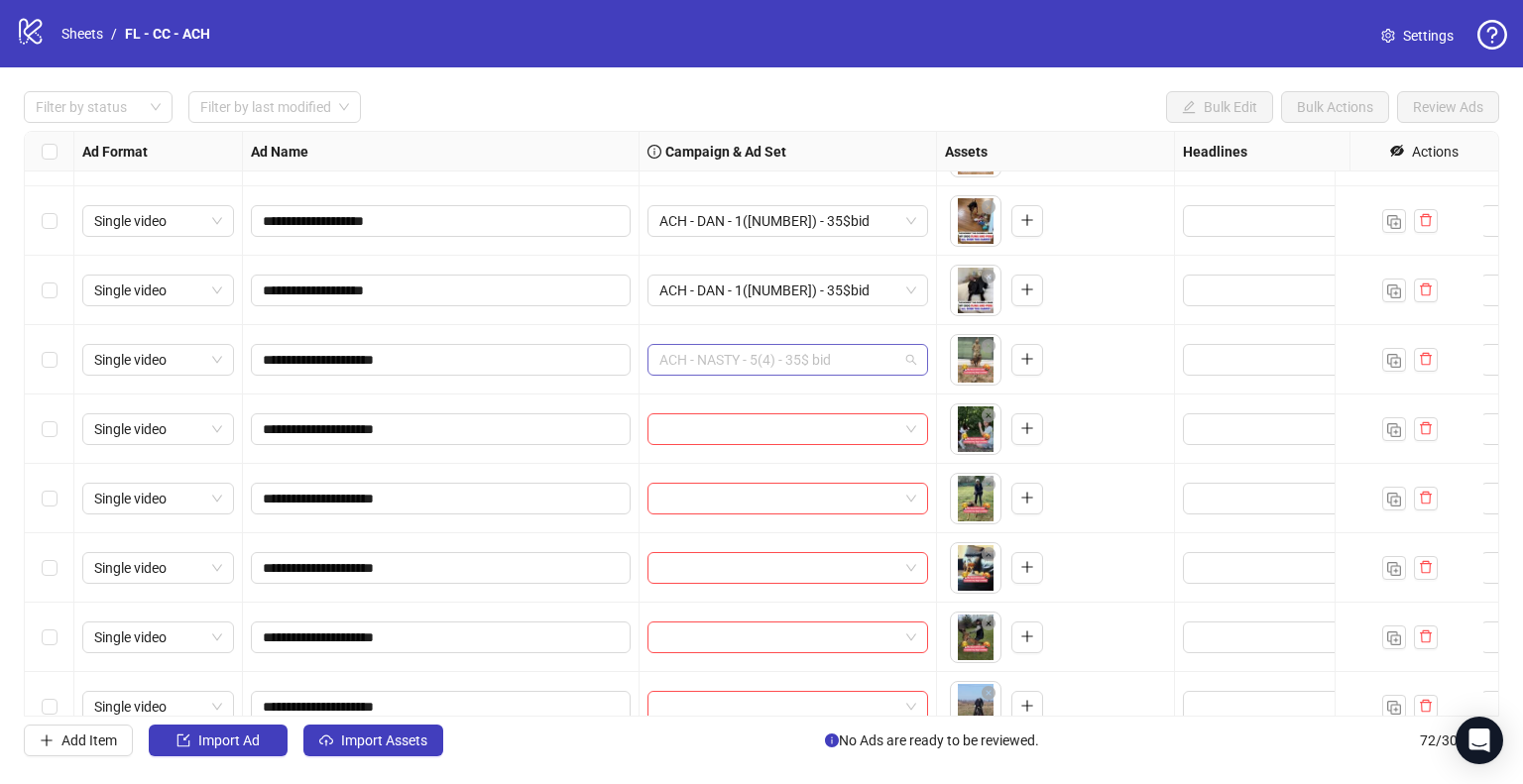 click on "ACH - [PERSON] - 5(4) - 35$ bid" at bounding box center [787, 360] 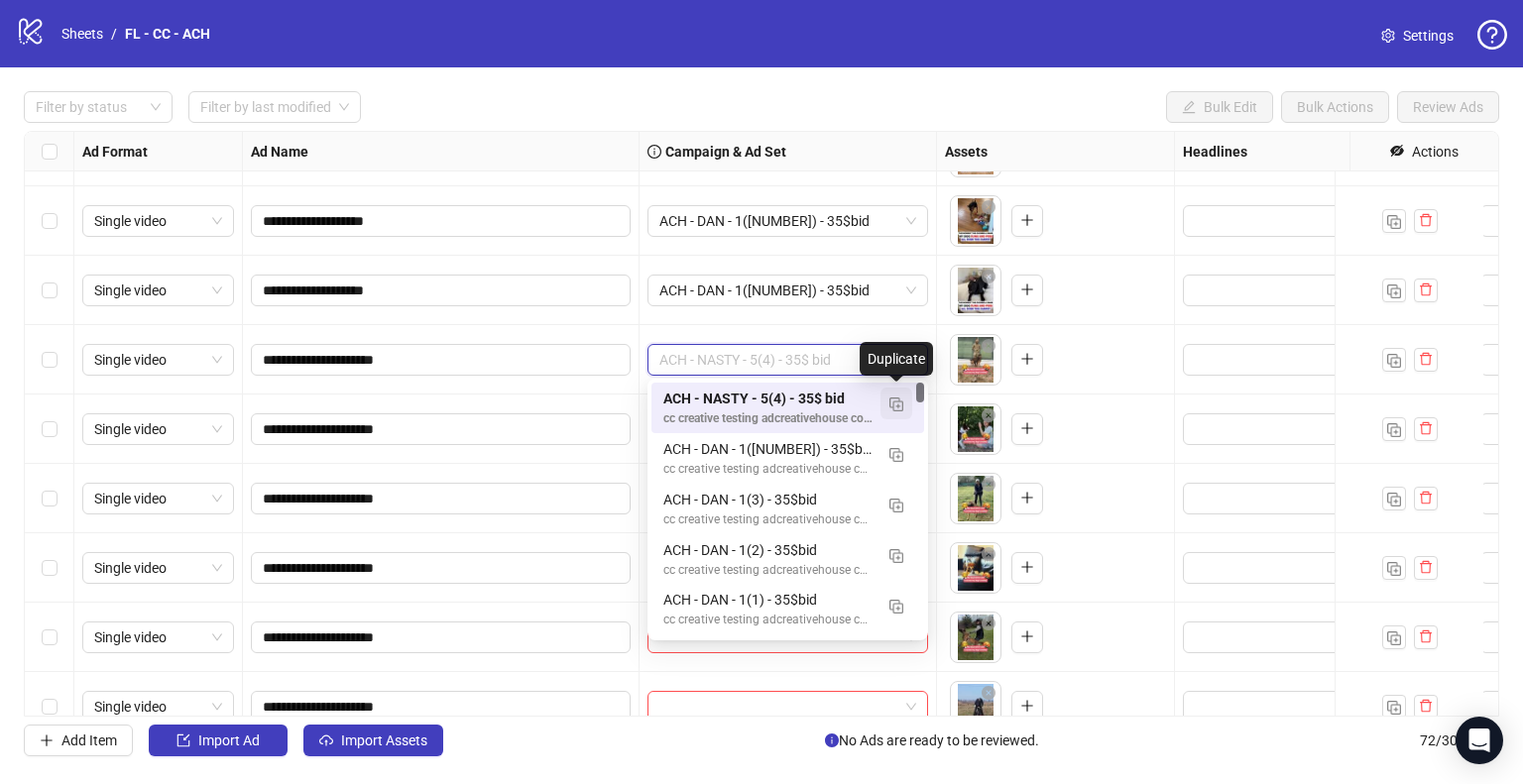 click at bounding box center [896, 403] 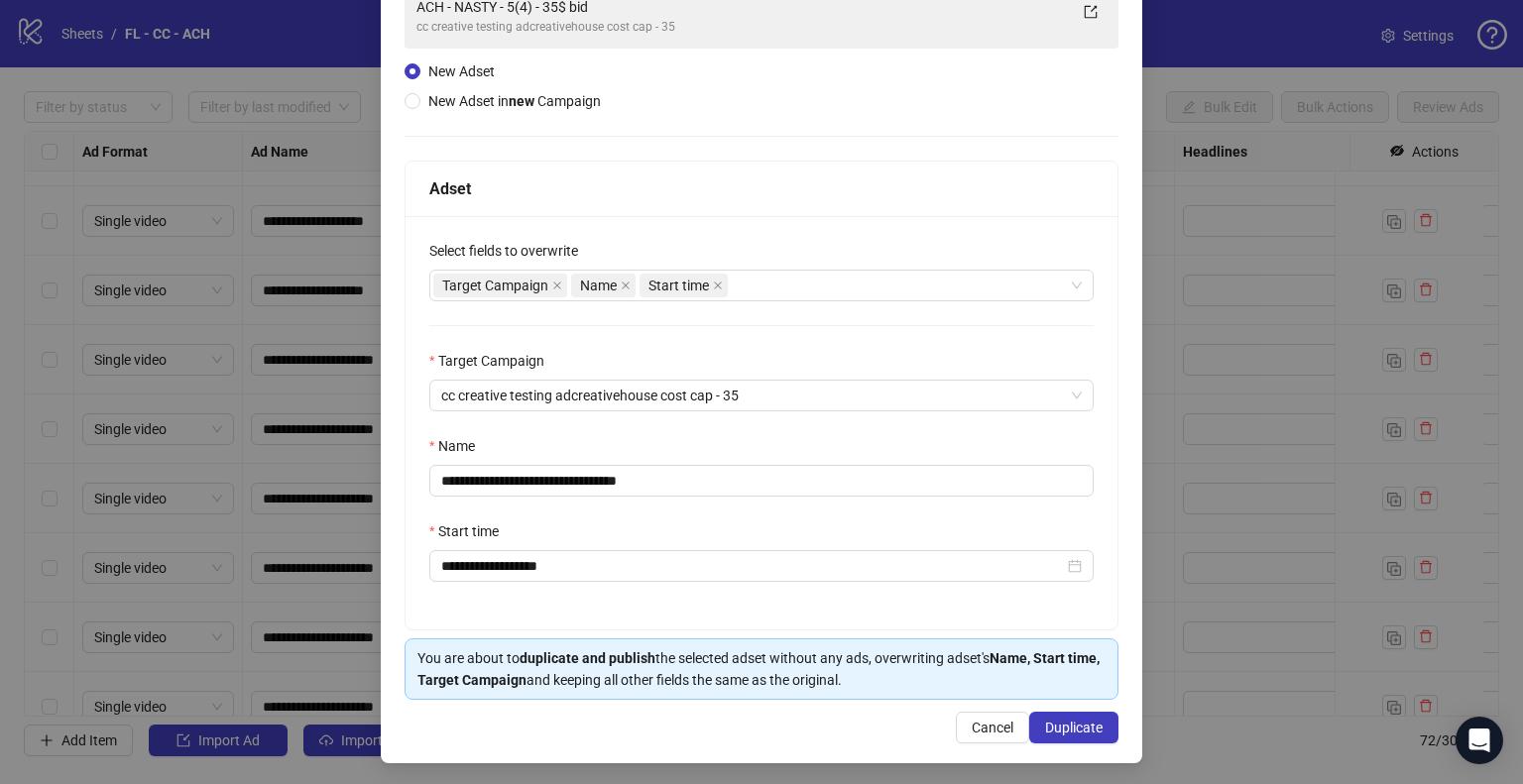 scroll, scrollTop: 168, scrollLeft: 0, axis: vertical 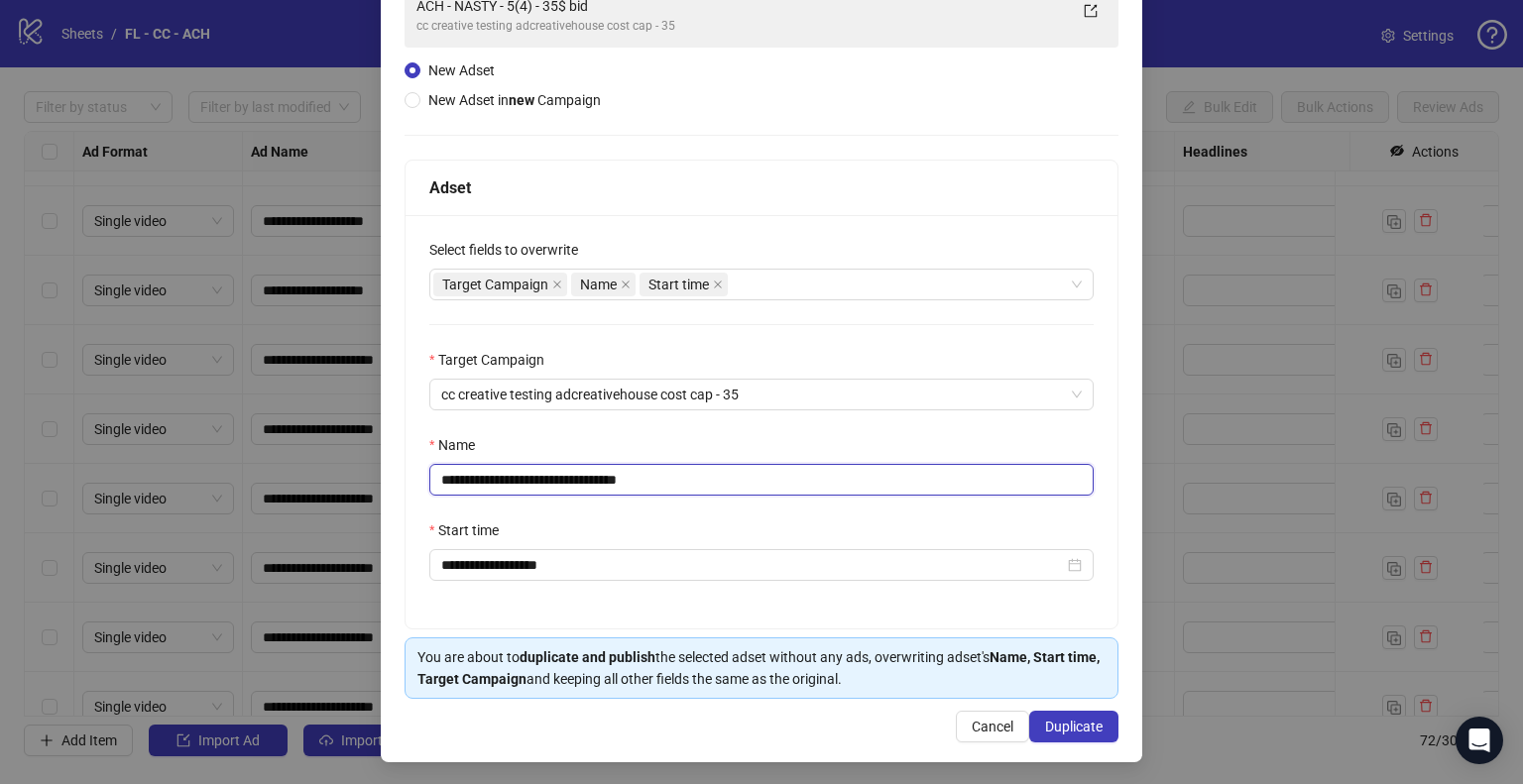 click on "**********" at bounding box center [762, 480] 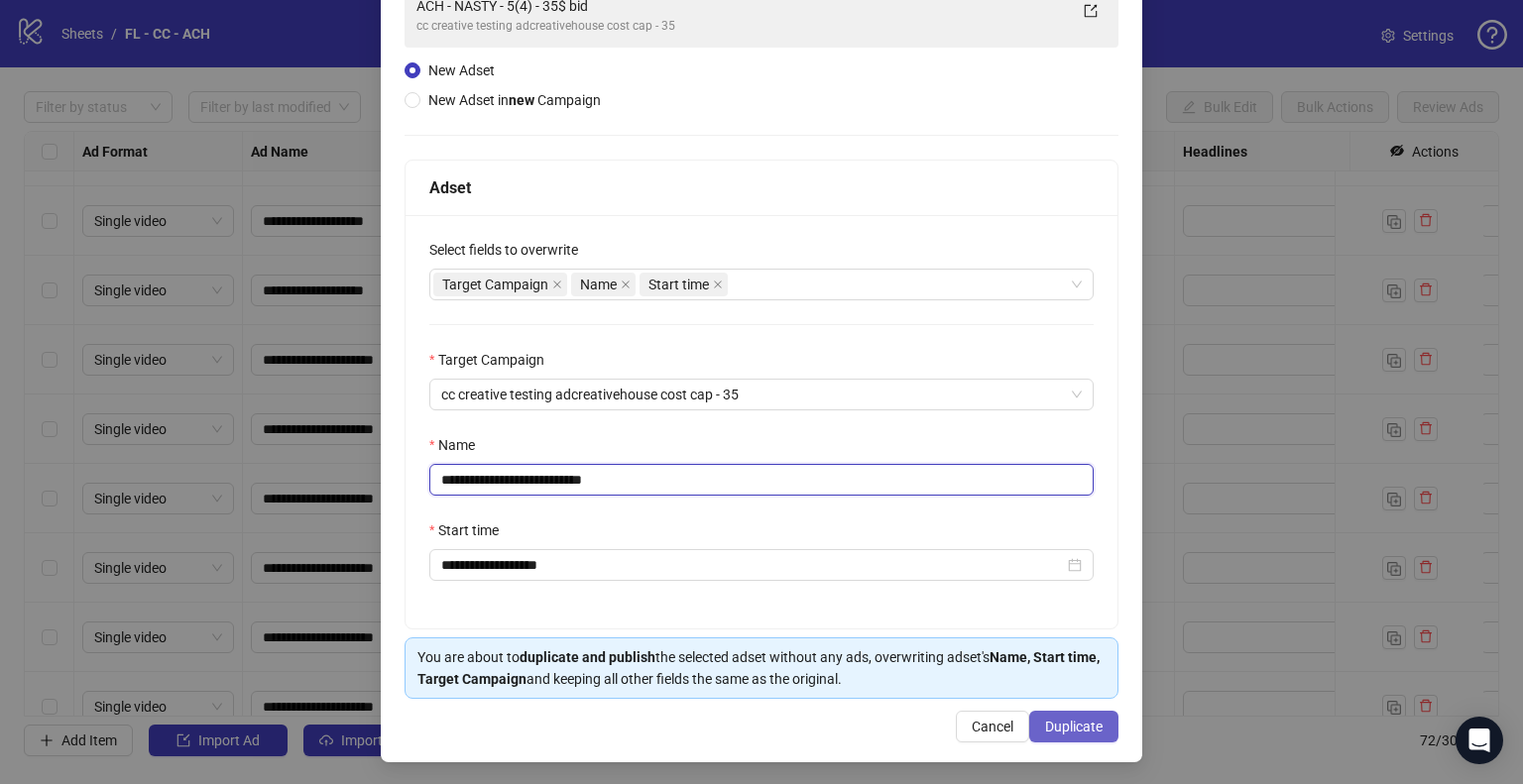 type on "**********" 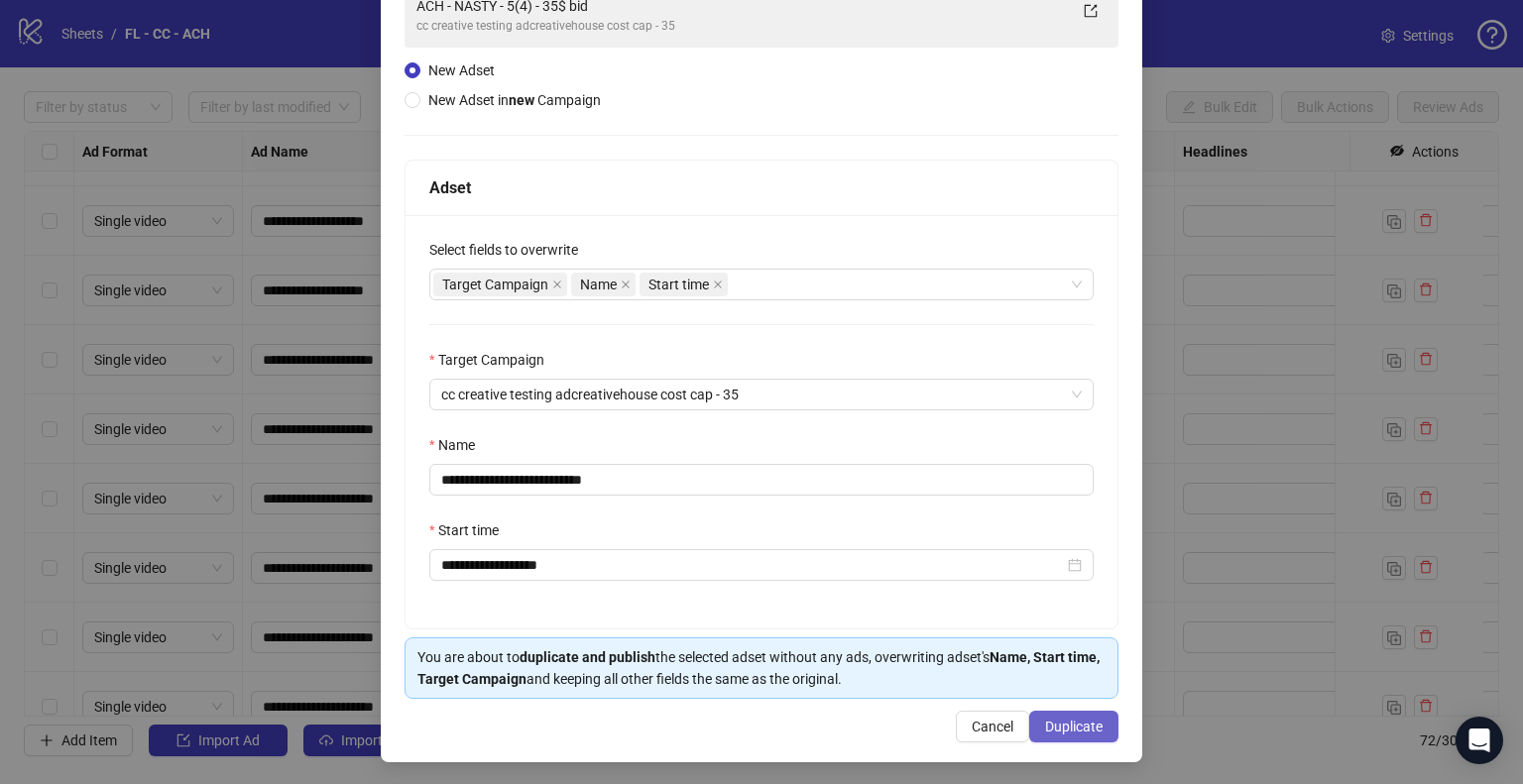 click on "Duplicate" at bounding box center [1074, 727] 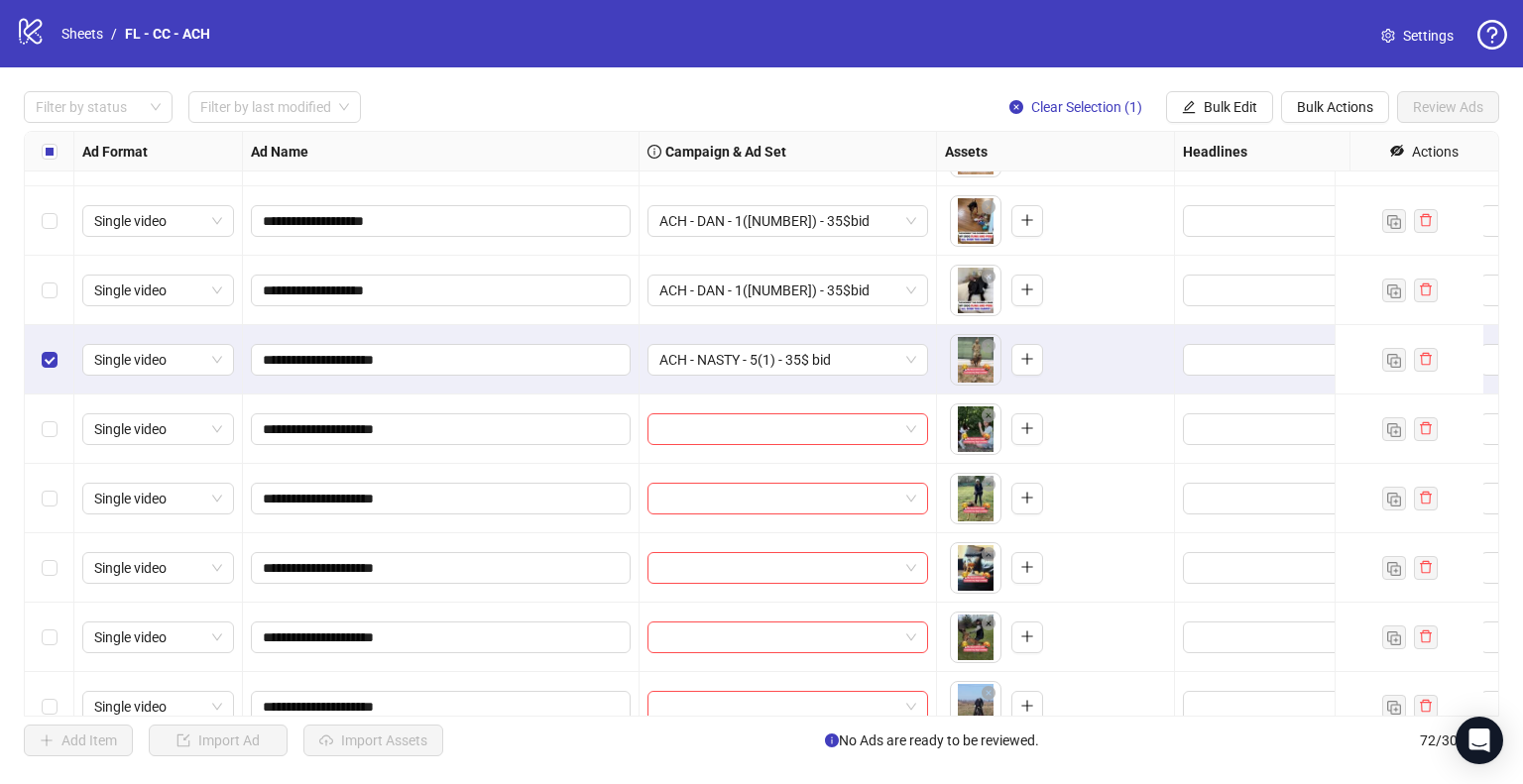 scroll, scrollTop: 3276, scrollLeft: 0, axis: vertical 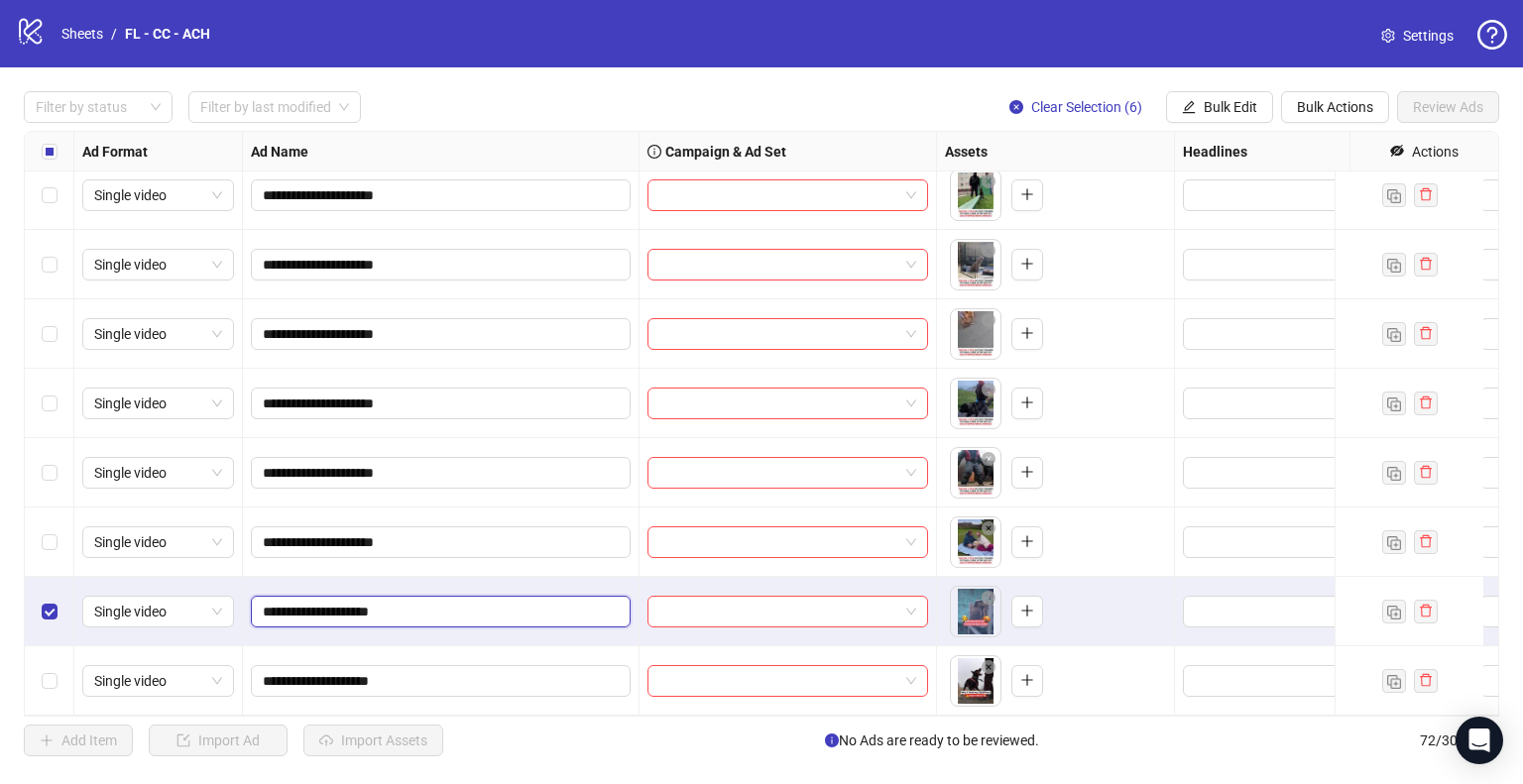 click on "**********" at bounding box center [438, 612] 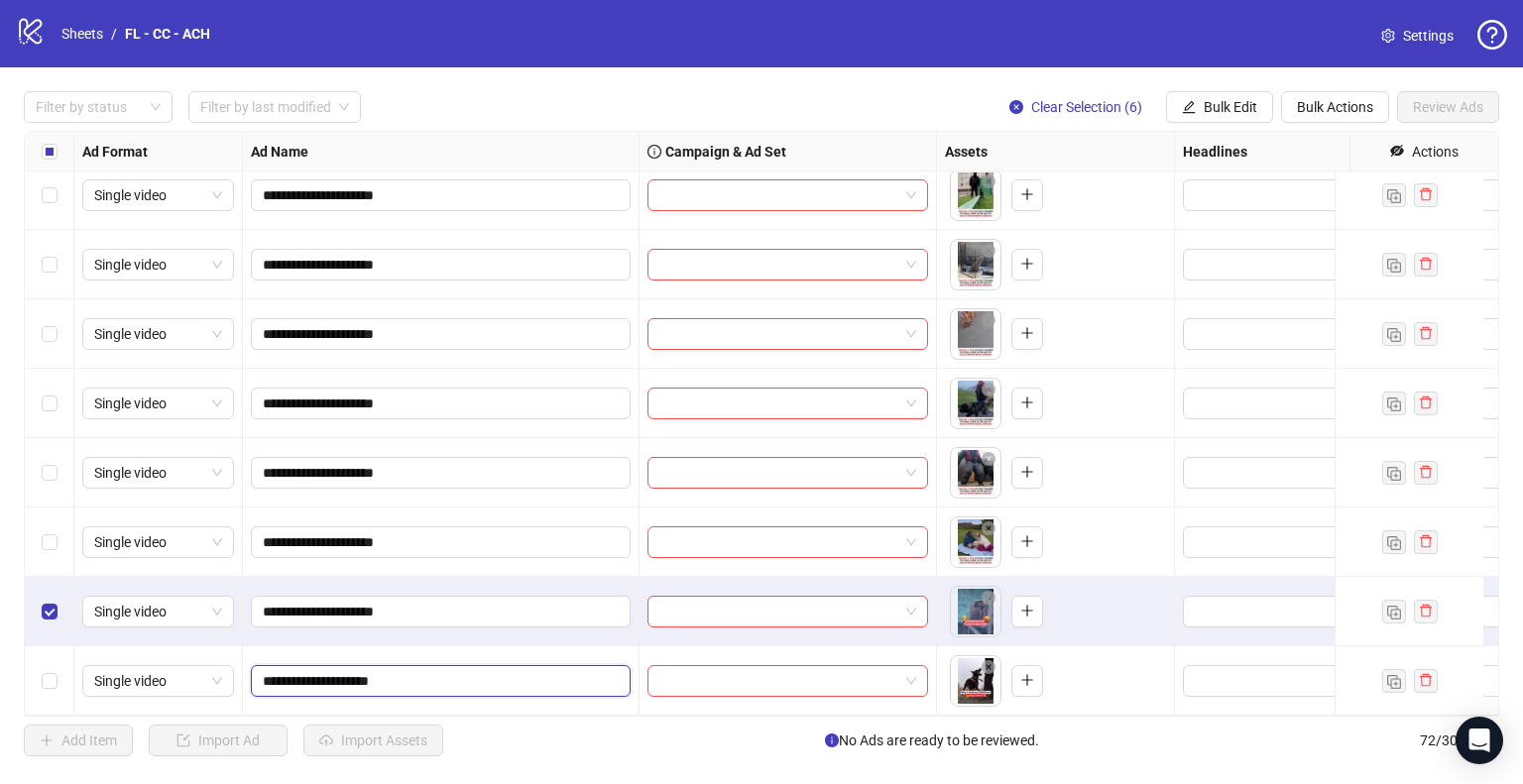click on "**********" at bounding box center [438, 681] 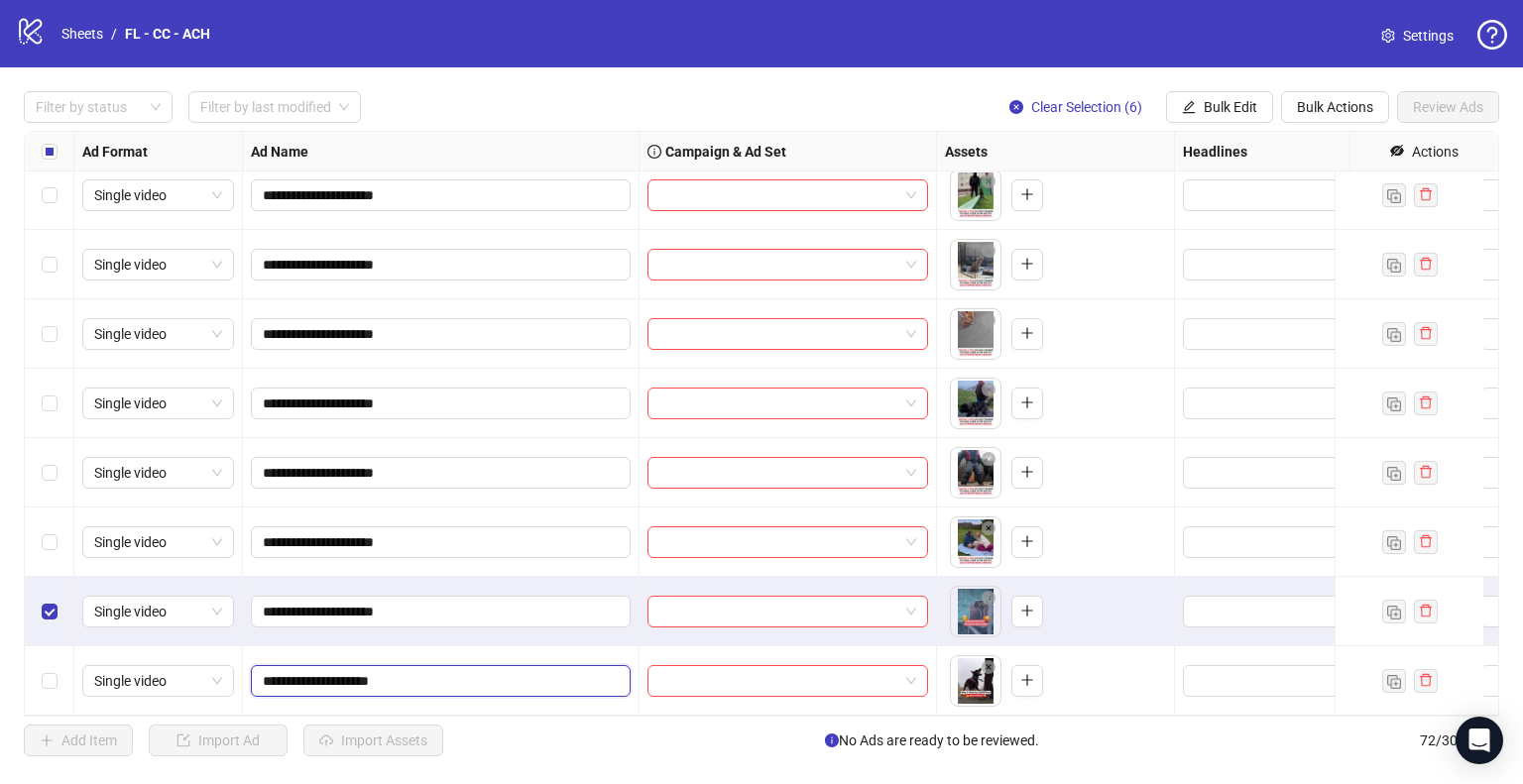 type on "**********" 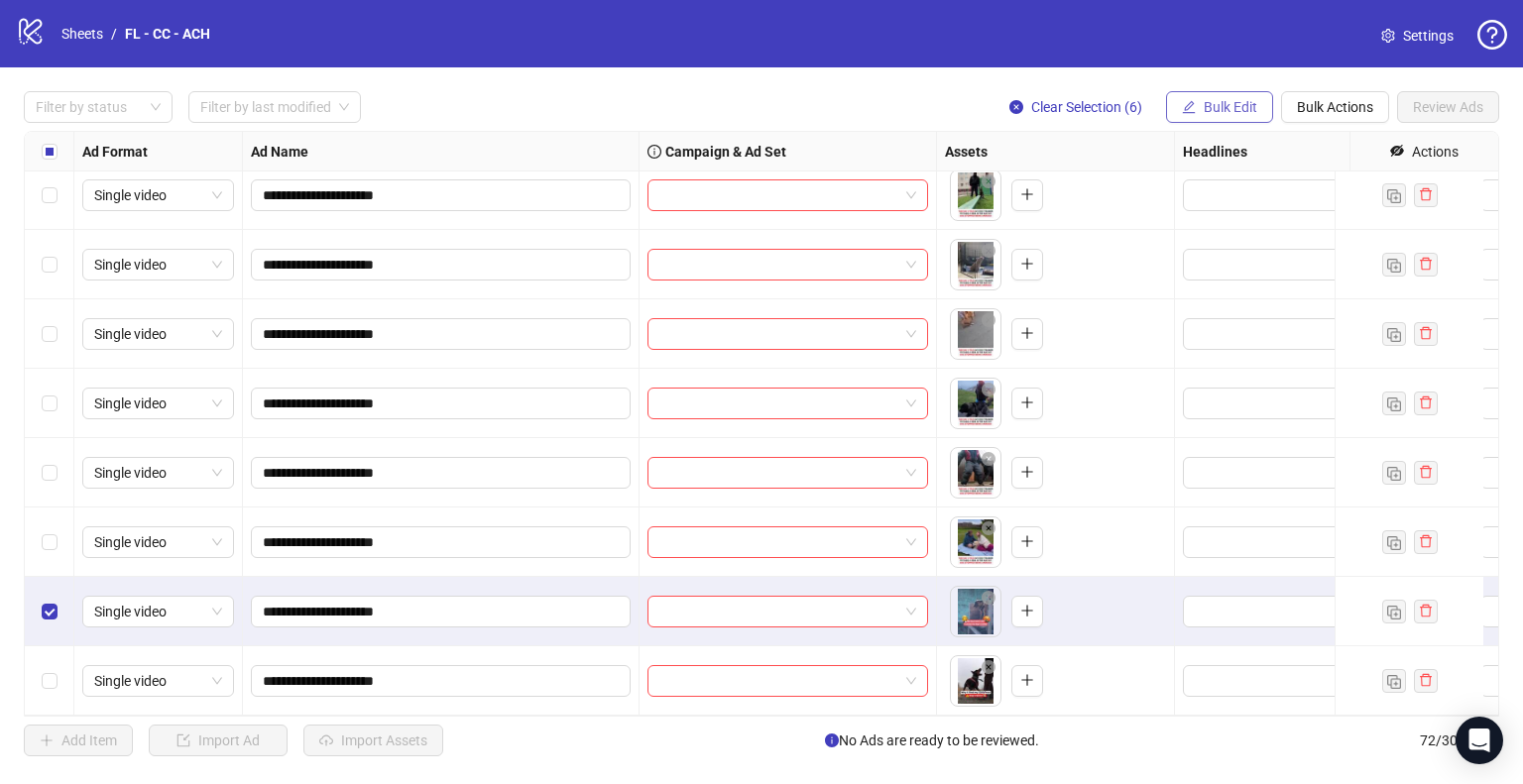 click on "Bulk Edit" at bounding box center (1230, 107) 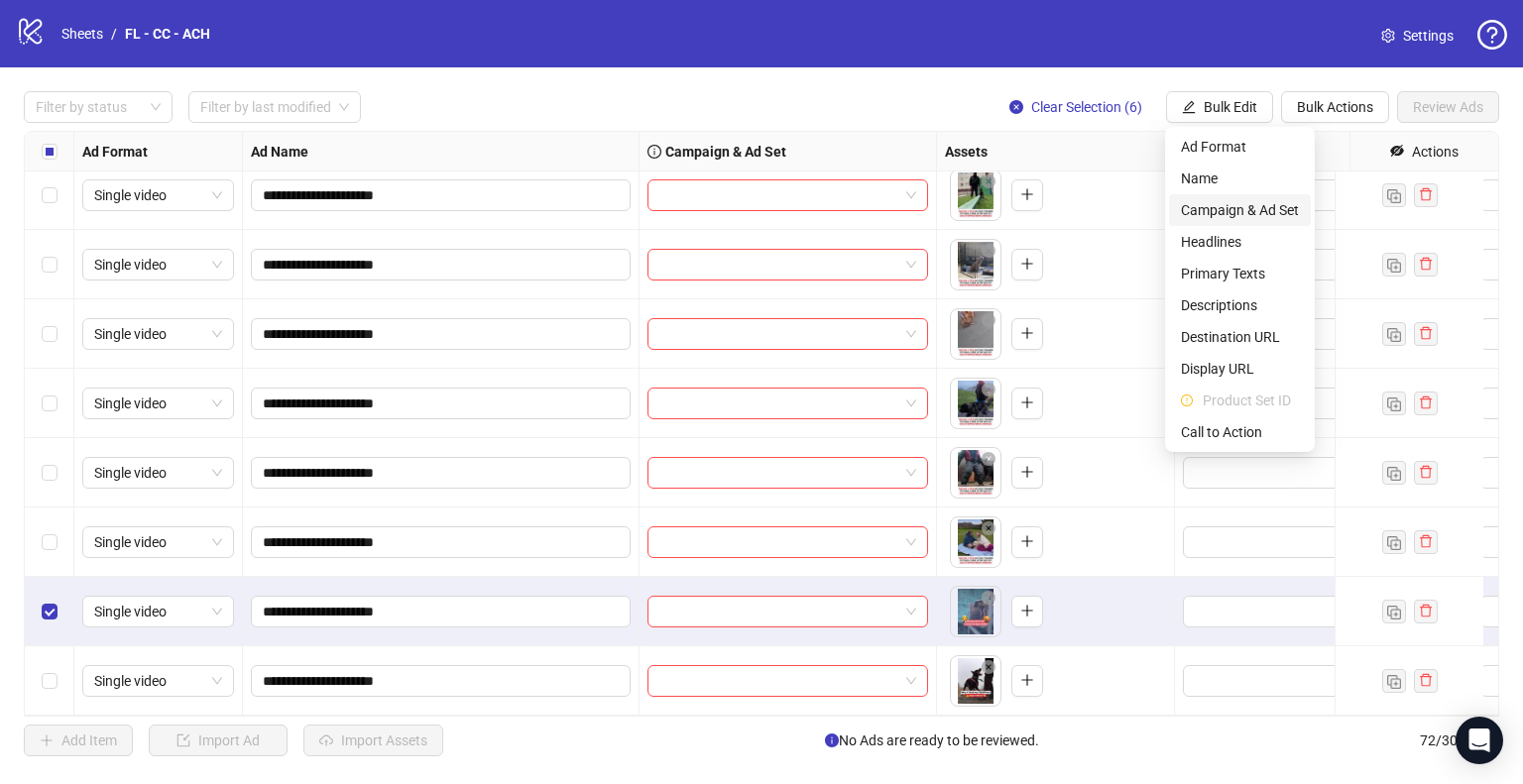 click on "Campaign & Ad Set" at bounding box center [1239, 210] 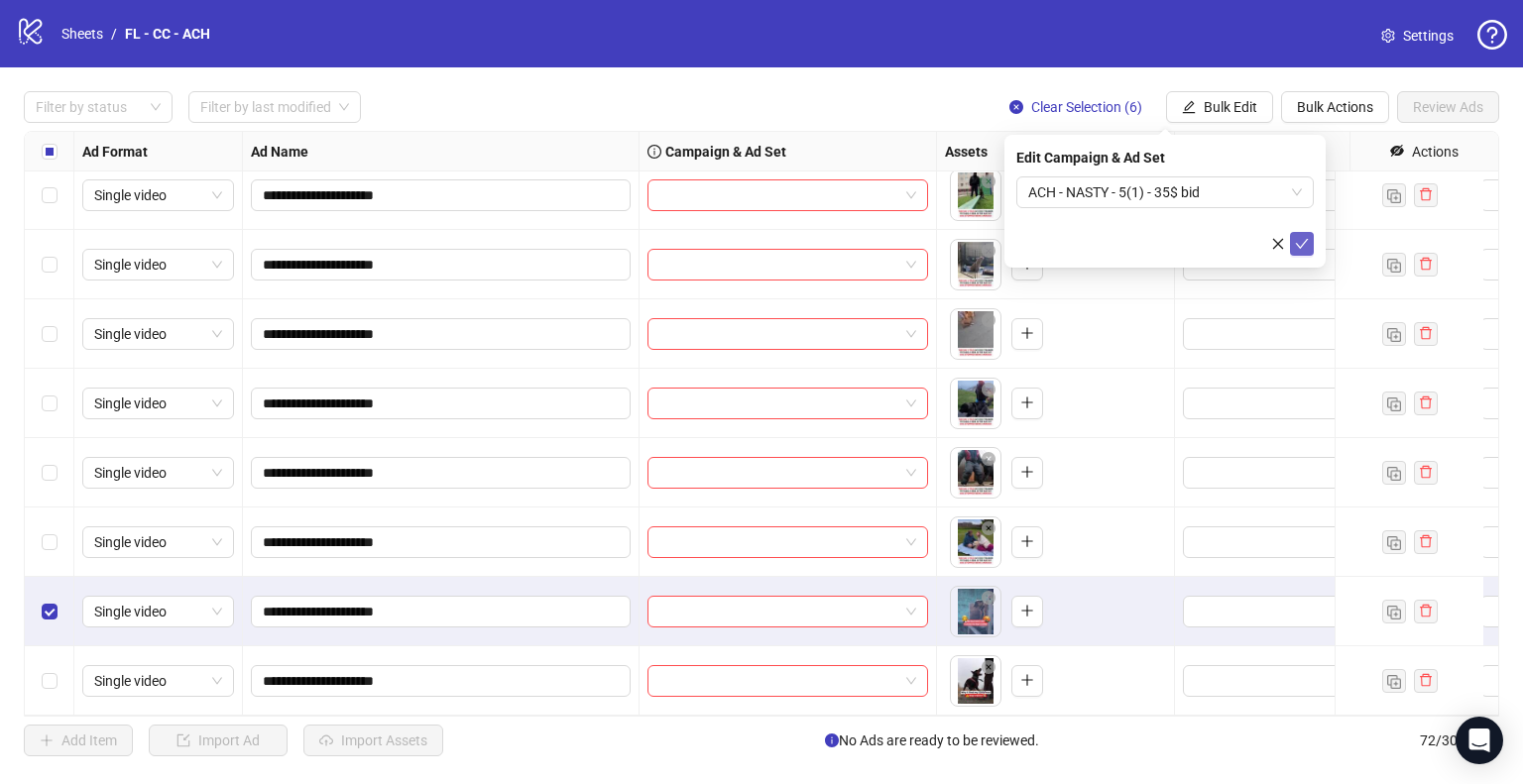 click at bounding box center [1302, 244] 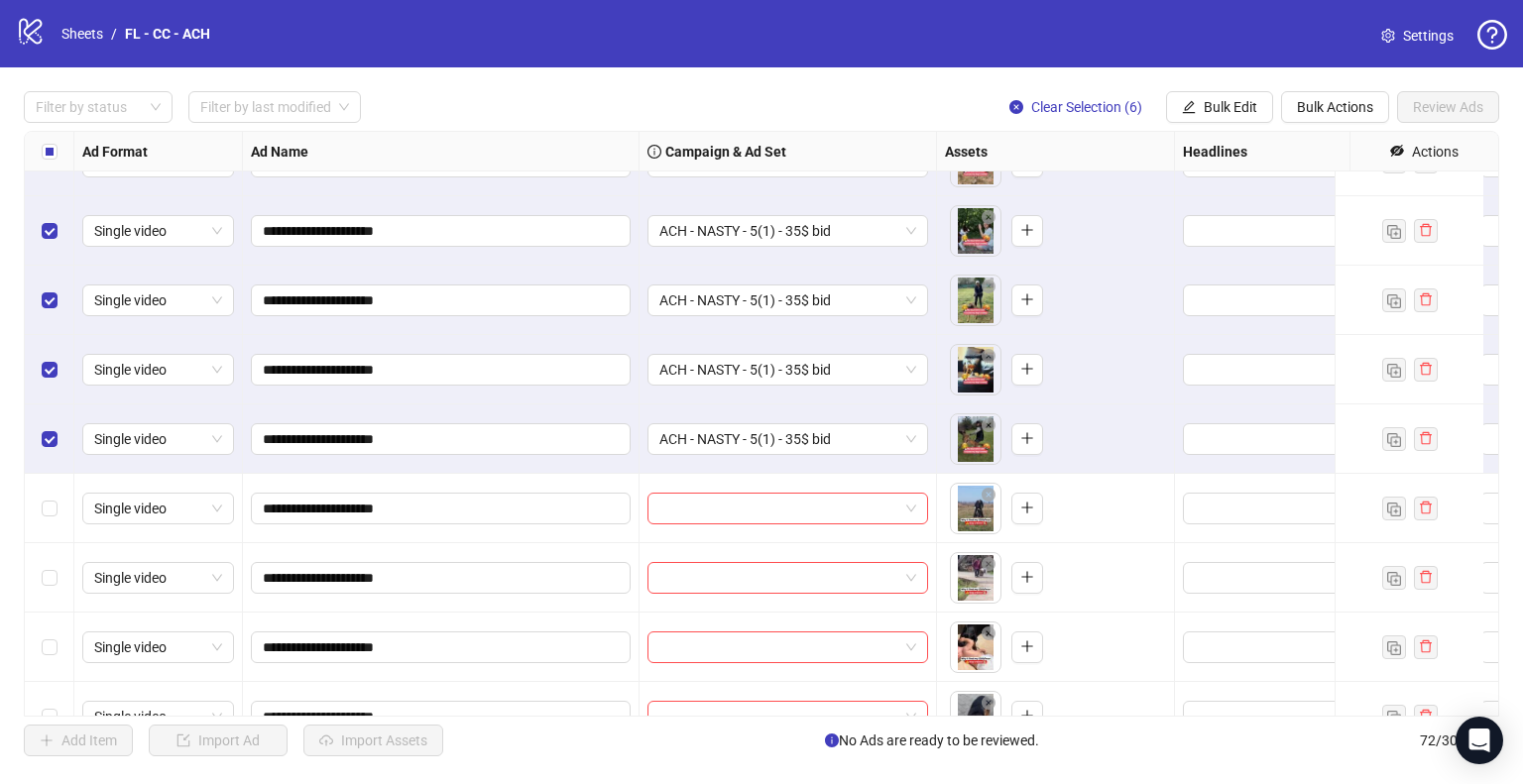 scroll, scrollTop: 3276, scrollLeft: 0, axis: vertical 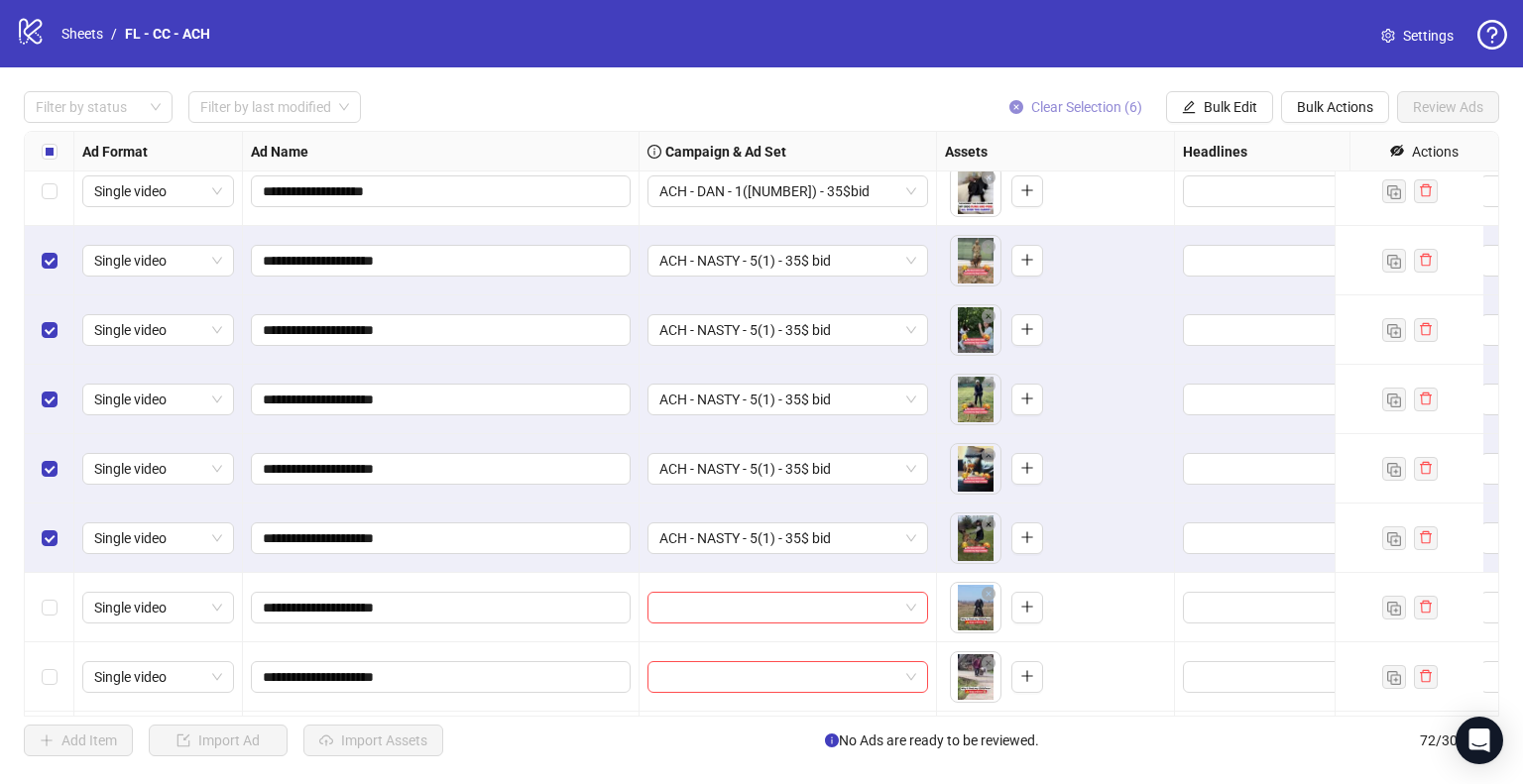 click on "Clear Selection (6)" at bounding box center (1076, 107) 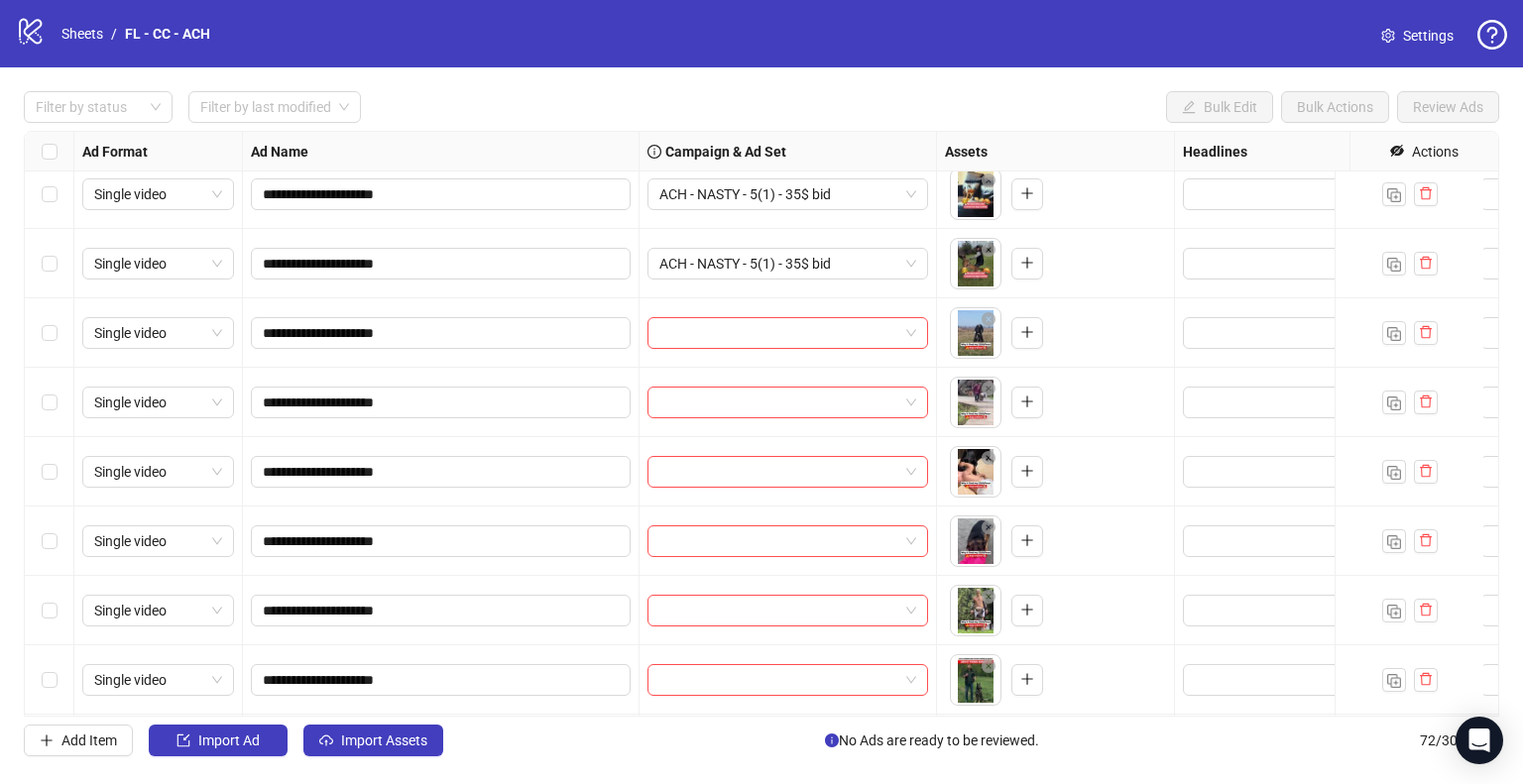 scroll, scrollTop: 3573, scrollLeft: 0, axis: vertical 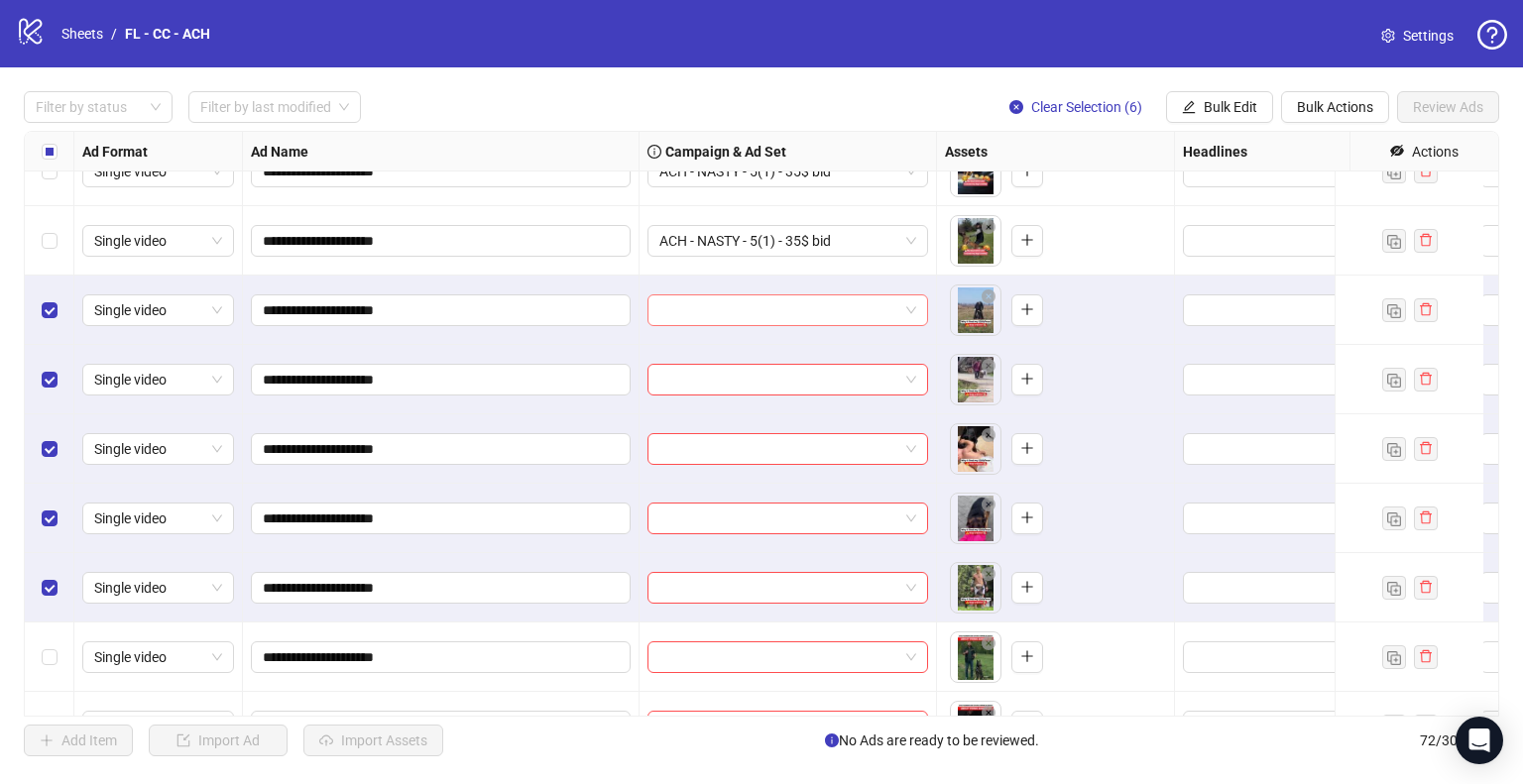 click at bounding box center (787, 310) 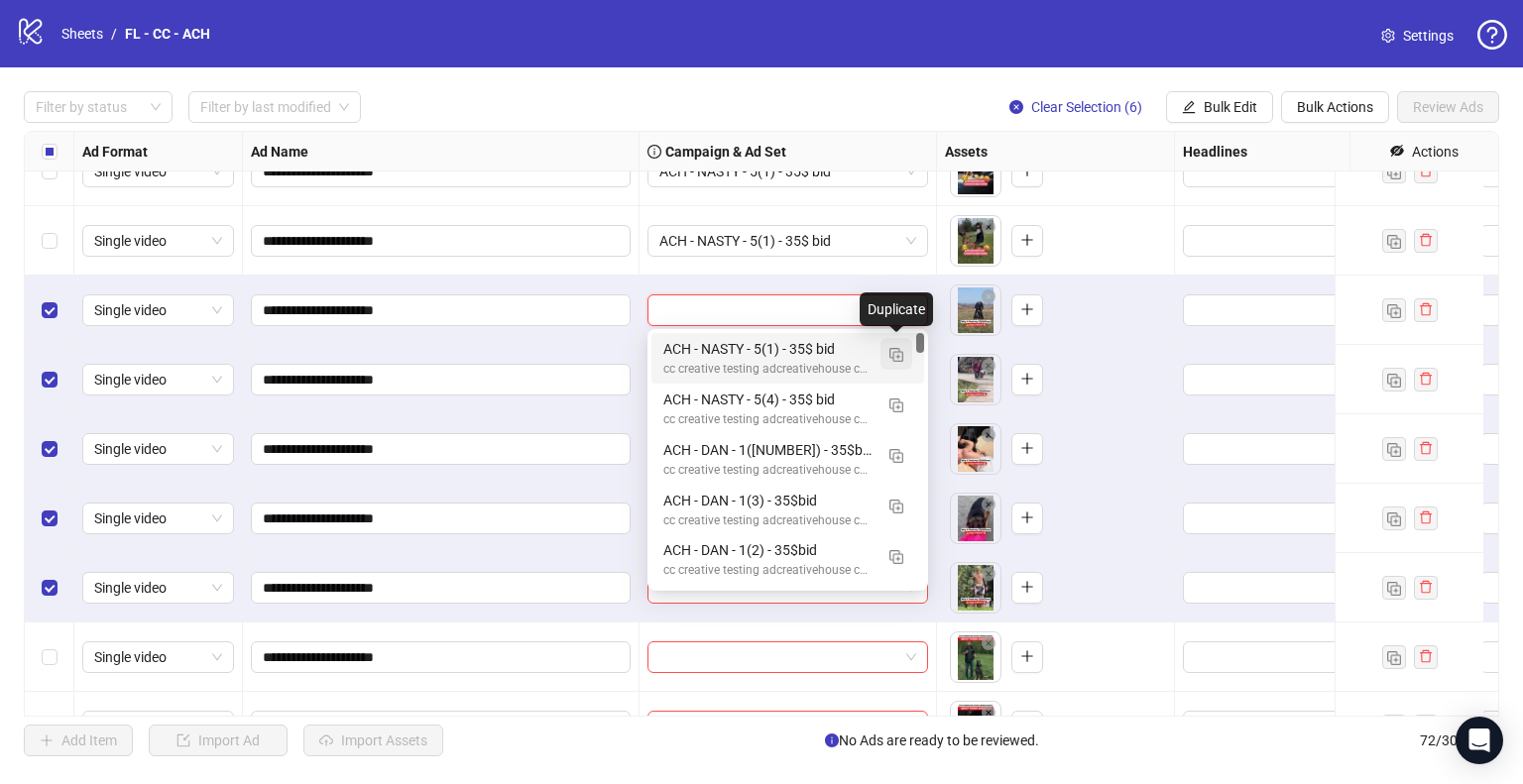 click at bounding box center (896, 355) 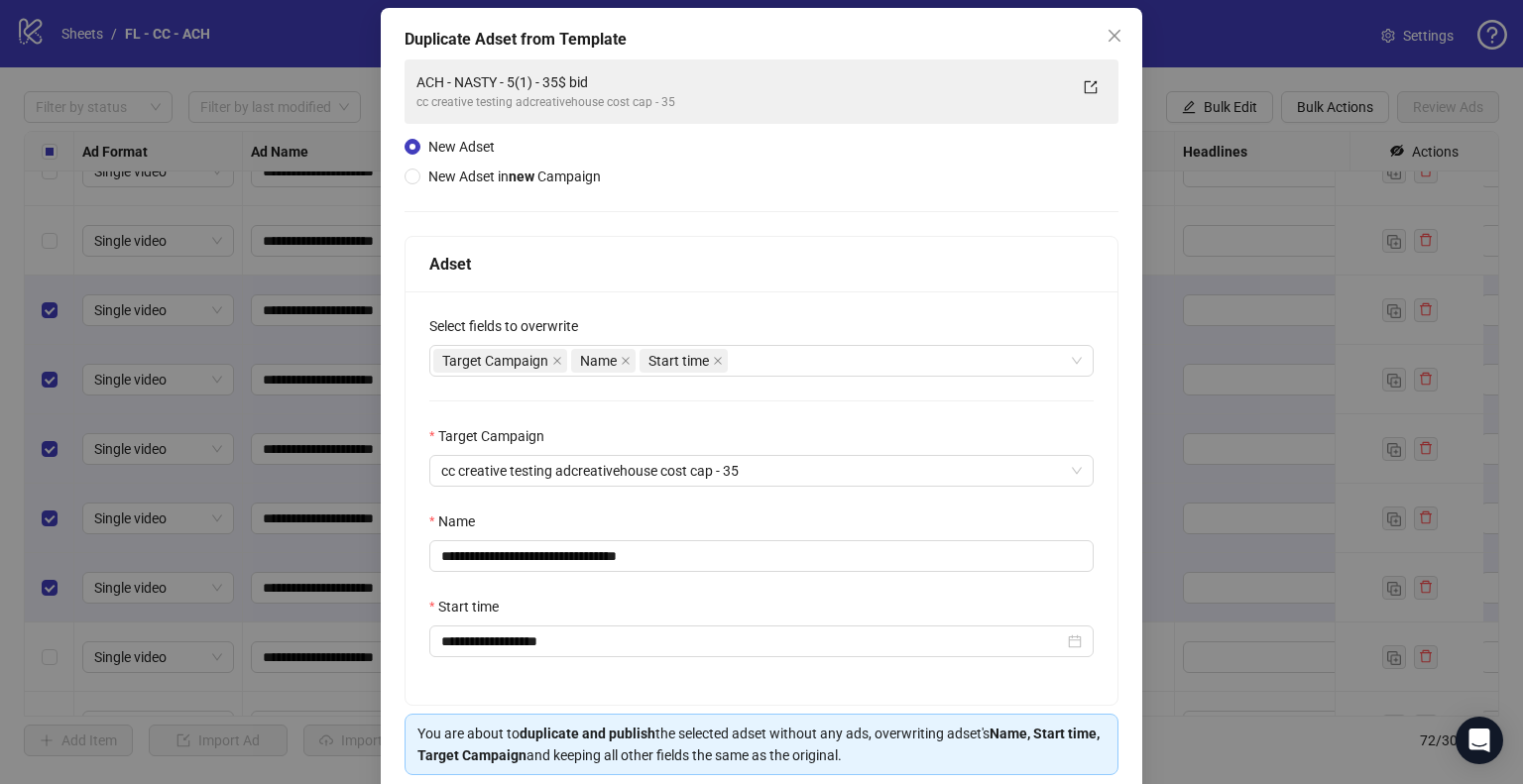 scroll, scrollTop: 168, scrollLeft: 0, axis: vertical 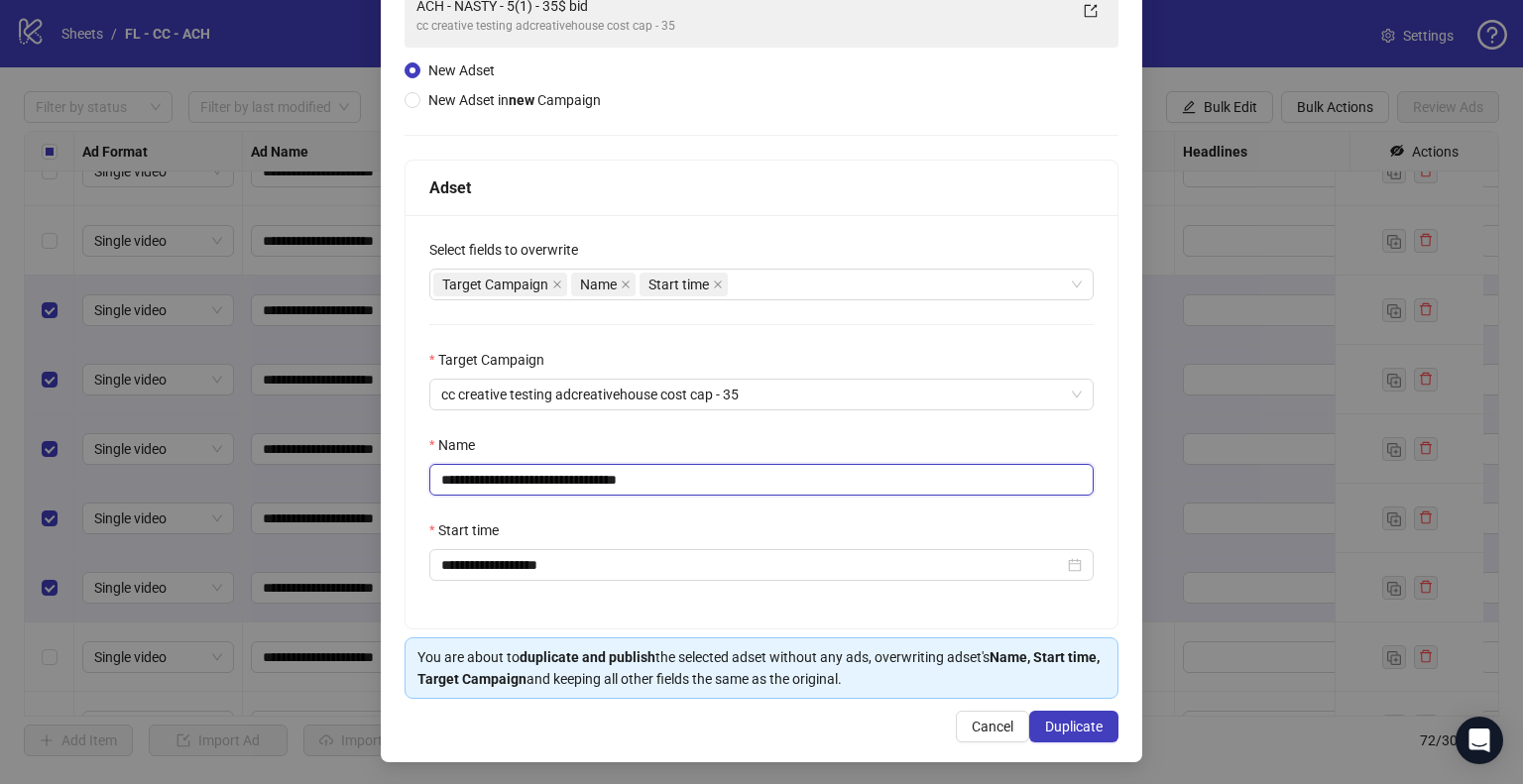 drag, startPoint x: 547, startPoint y: 483, endPoint x: 582, endPoint y: 475, distance: 35.902646 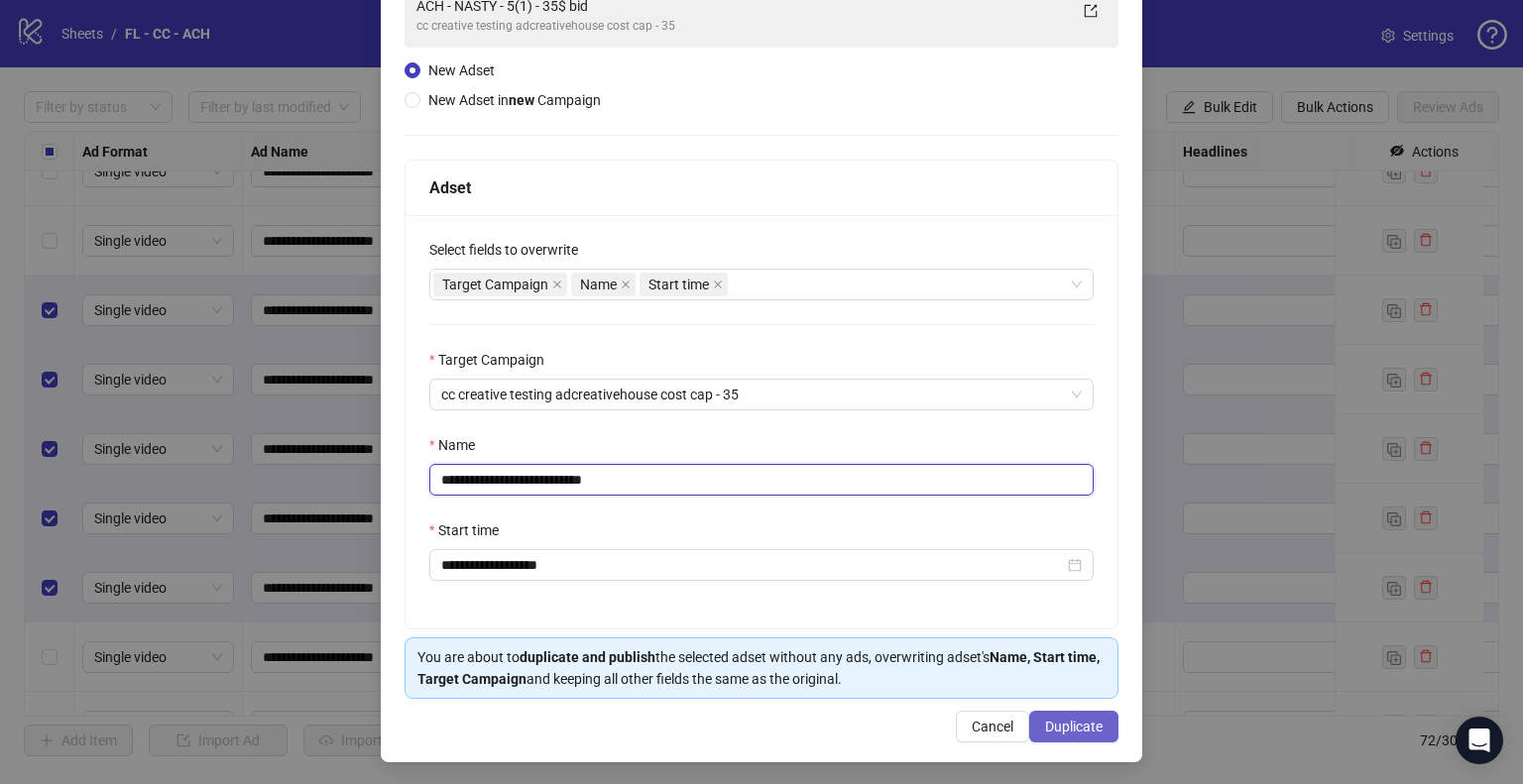type on "**********" 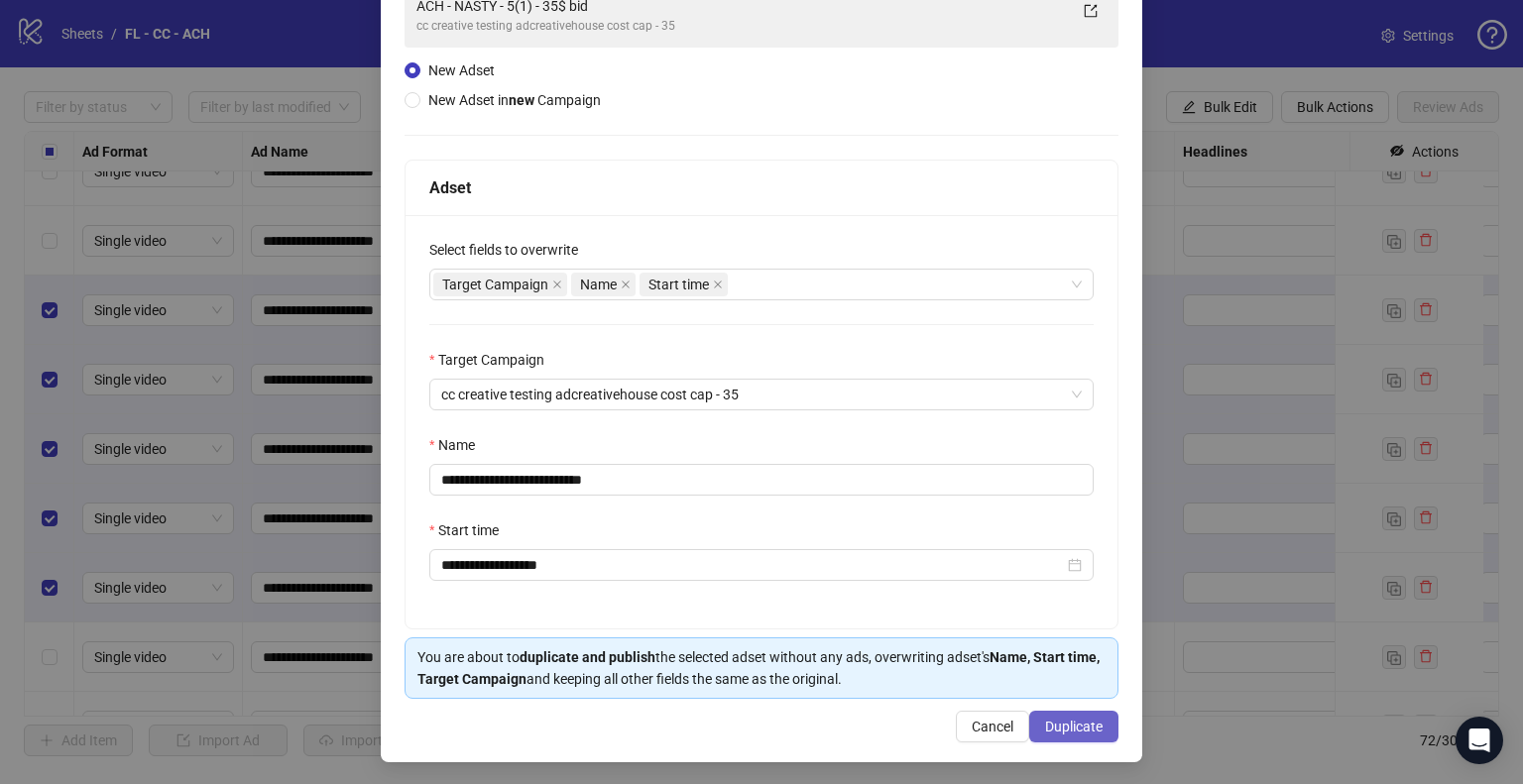 click on "Duplicate" at bounding box center (1074, 727) 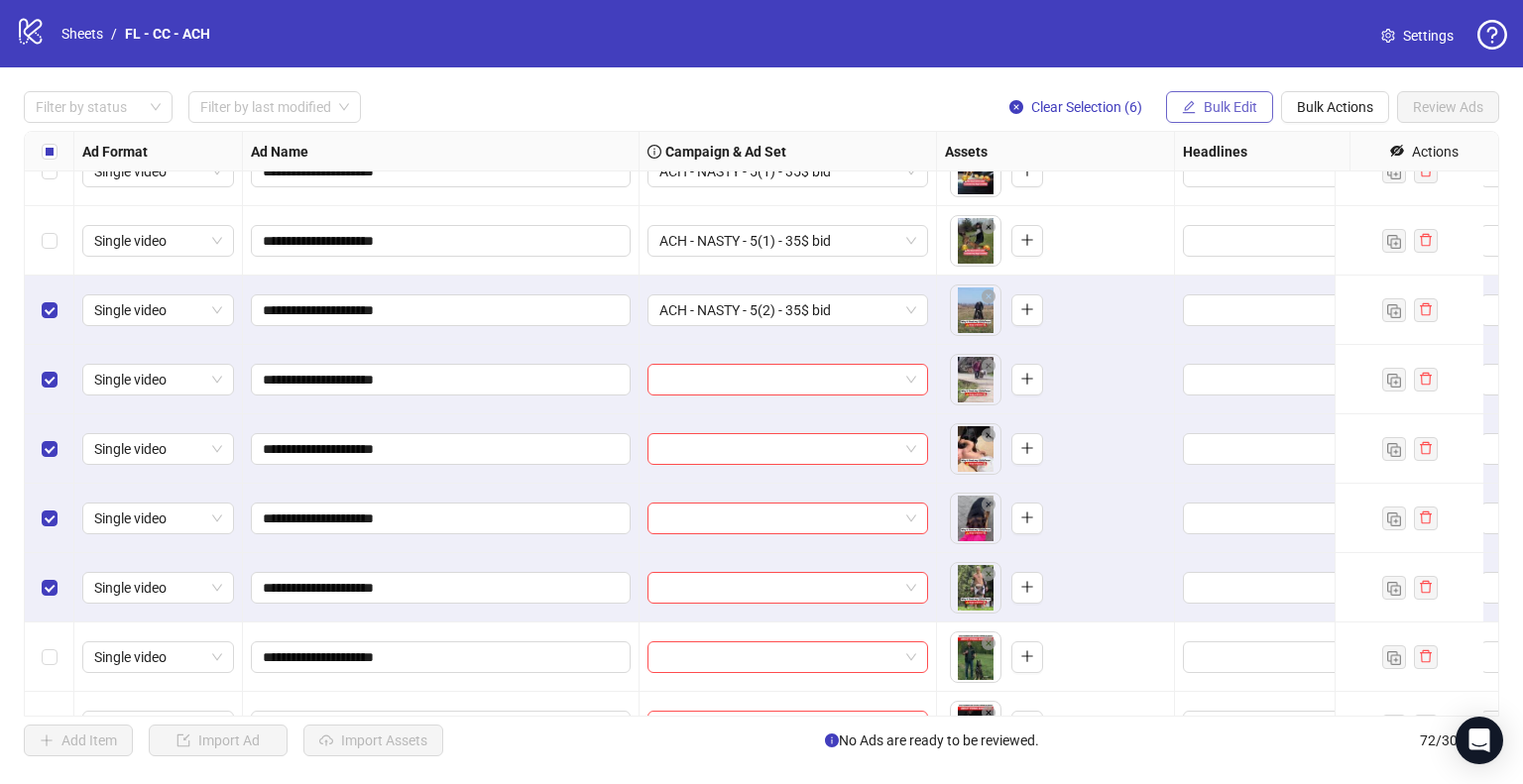 click on "Bulk Edit" at bounding box center (1230, 107) 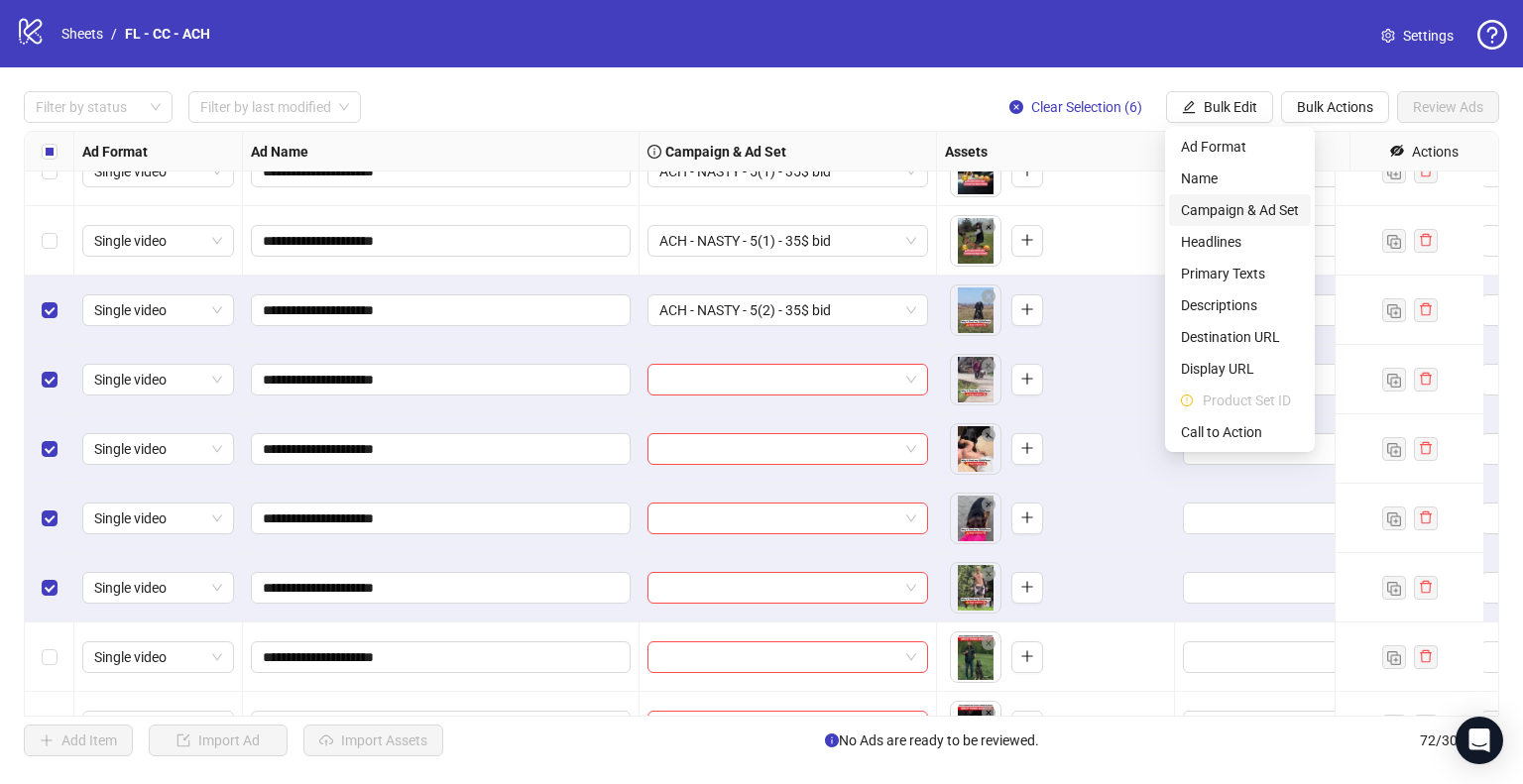 click on "Campaign & Ad Set" at bounding box center [1239, 210] 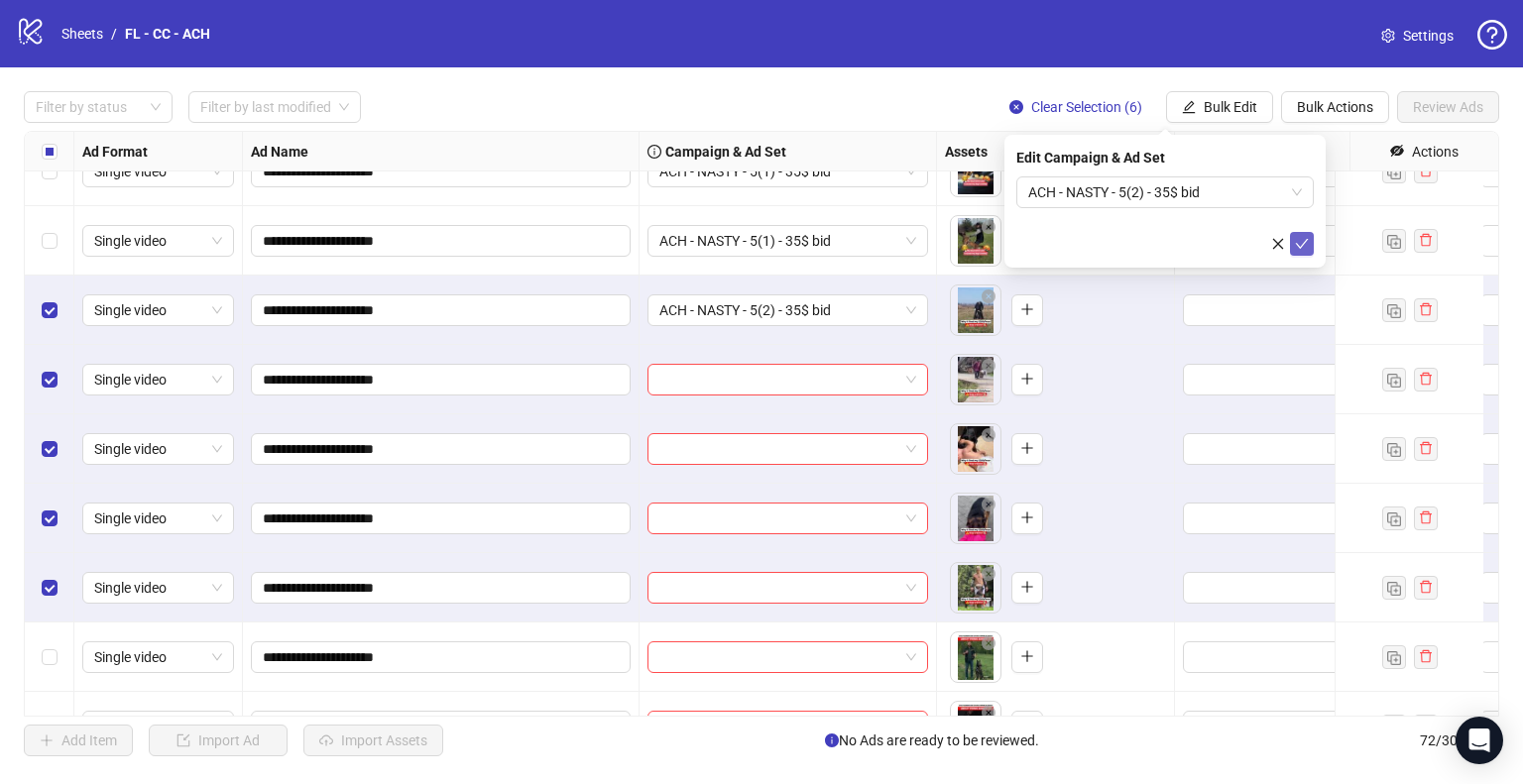 click at bounding box center (1302, 244) 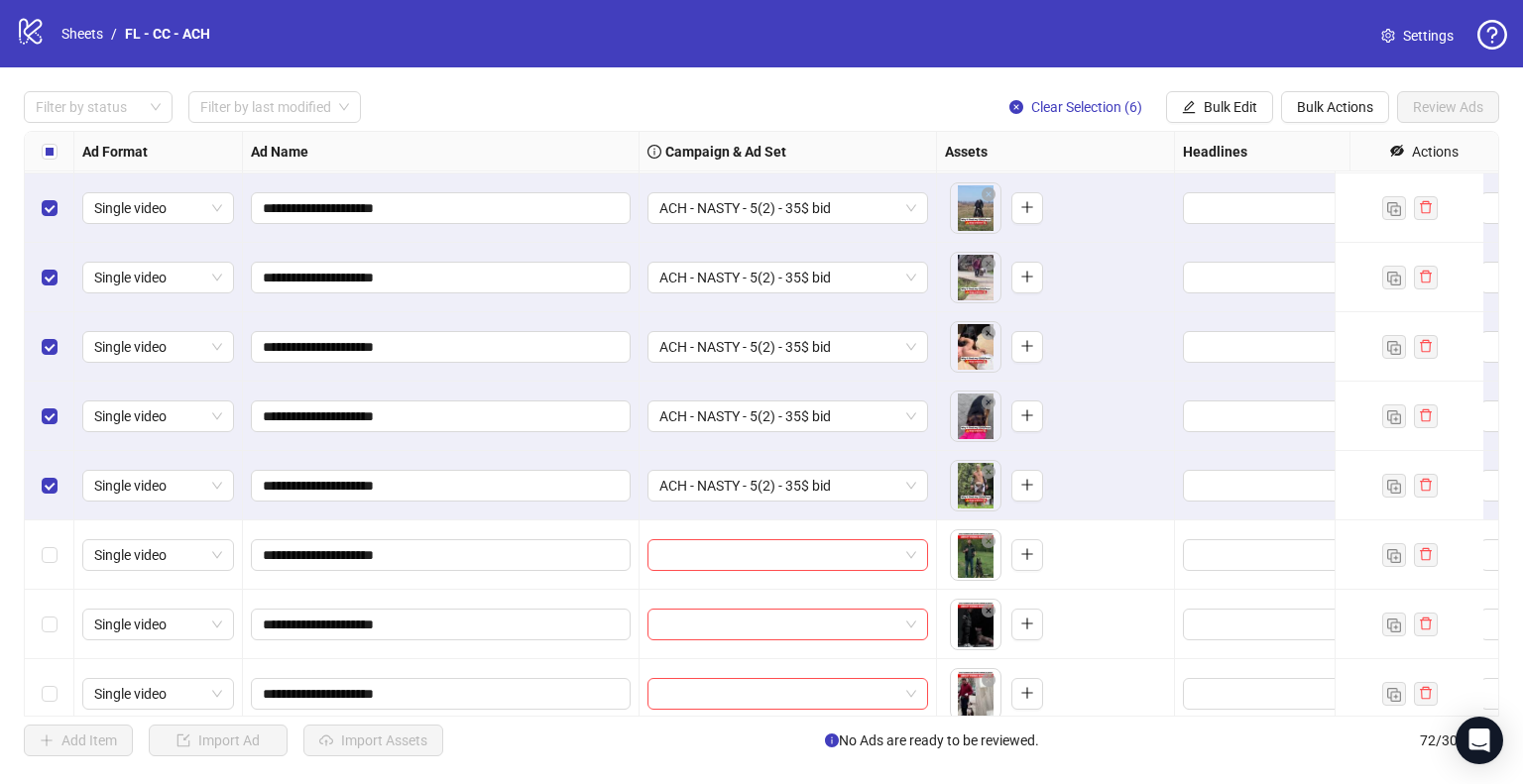scroll, scrollTop: 3771, scrollLeft: 0, axis: vertical 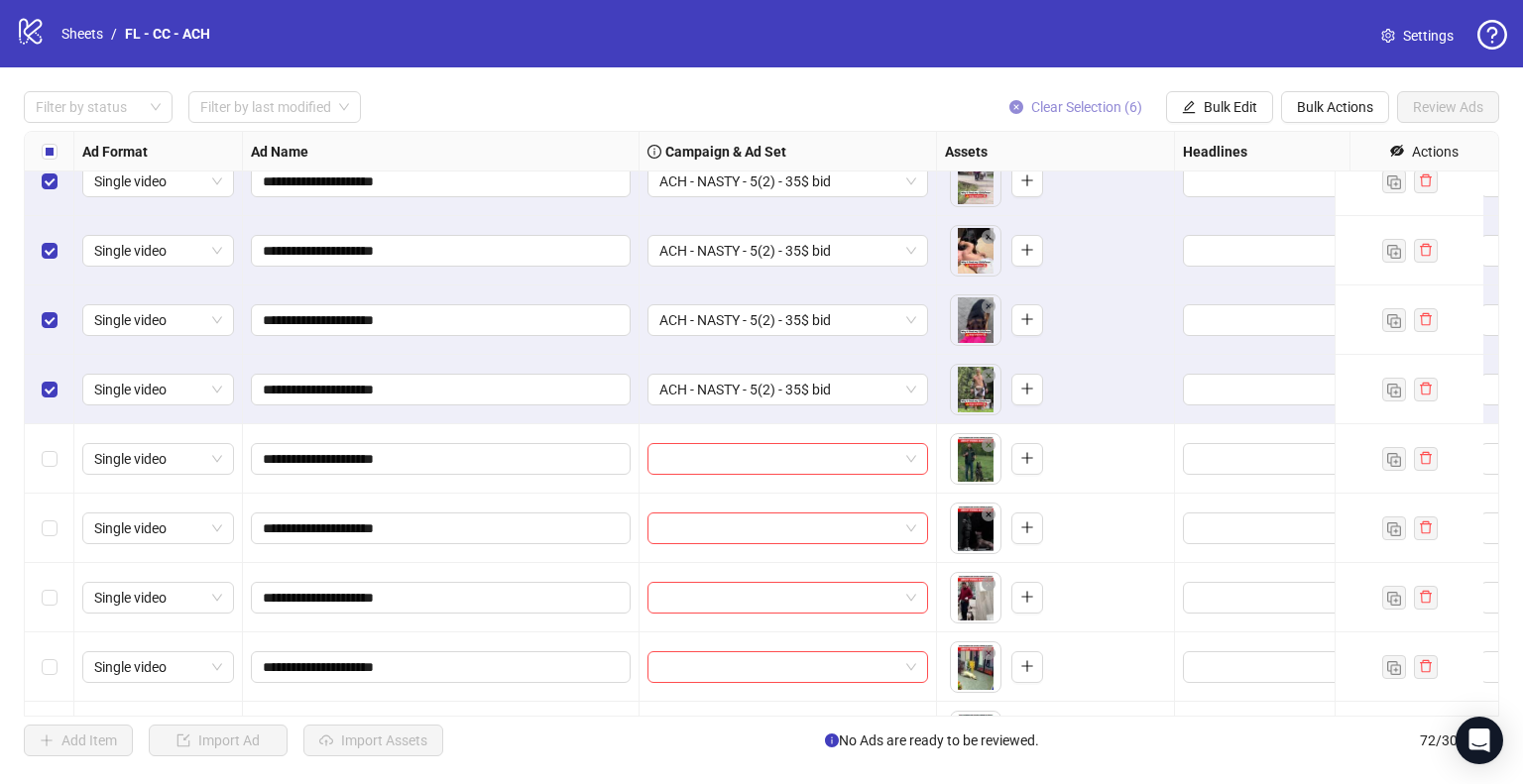click on "Clear Selection (6)" at bounding box center [1087, 107] 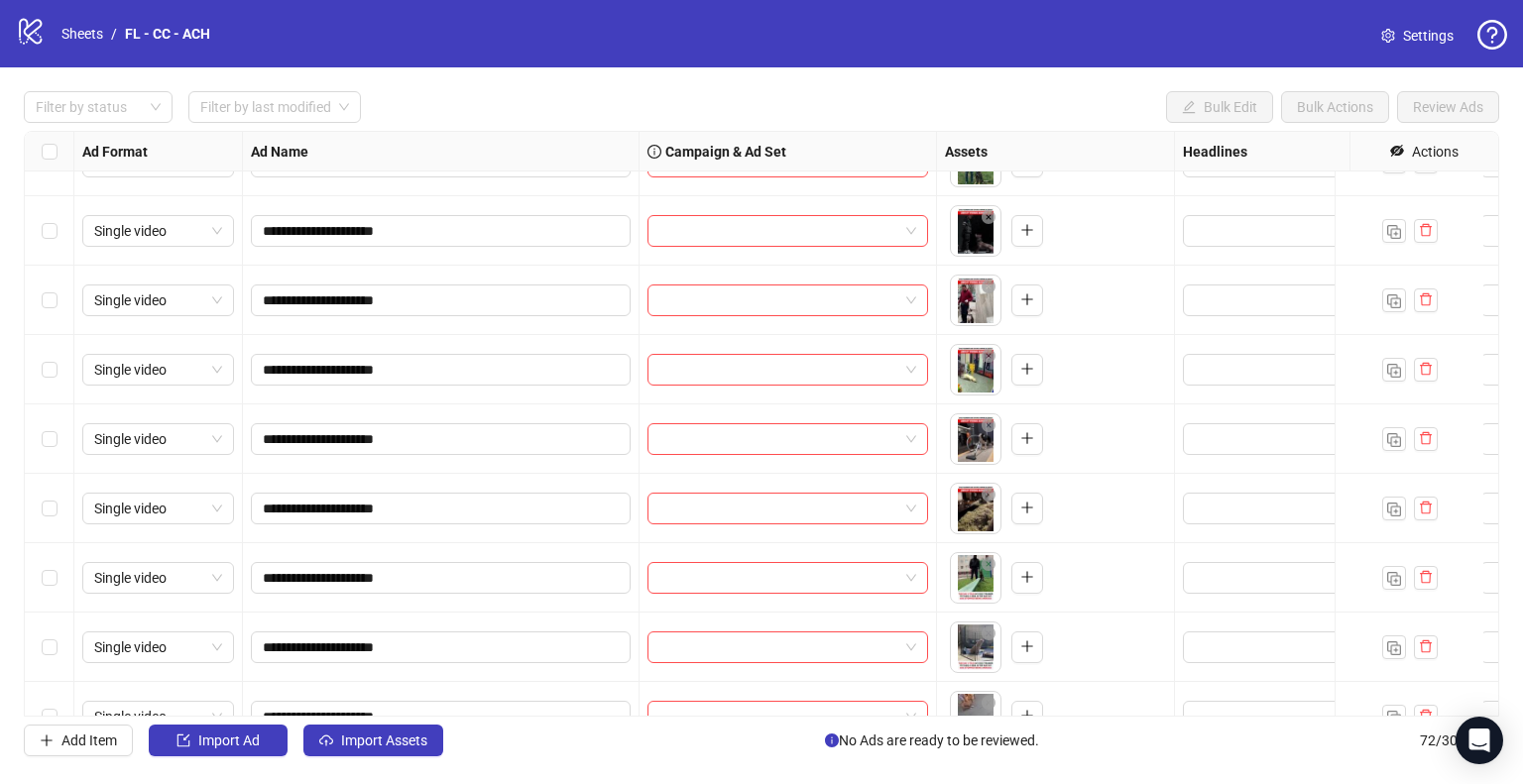 scroll, scrollTop: 3970, scrollLeft: 0, axis: vertical 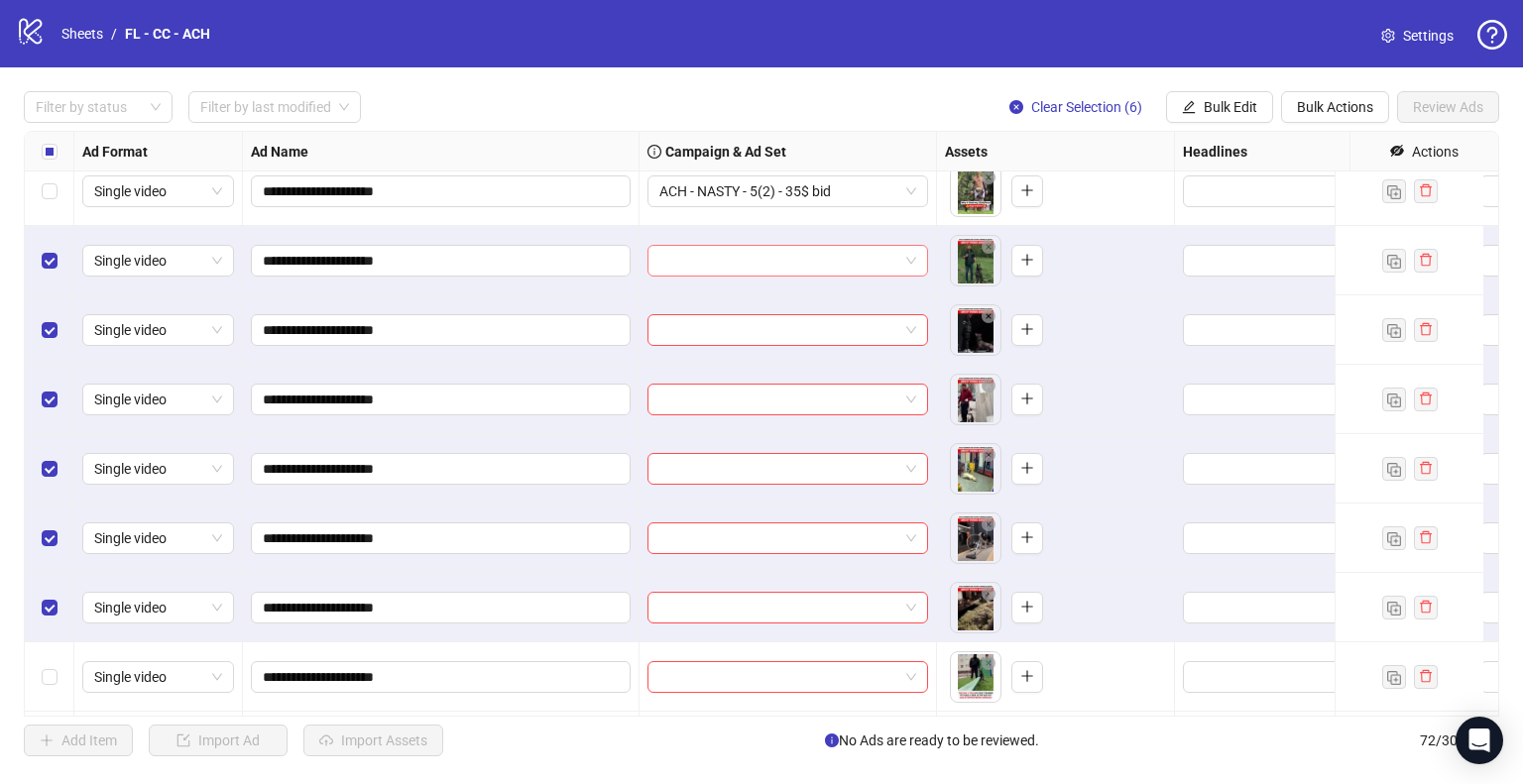 click at bounding box center (787, 261) 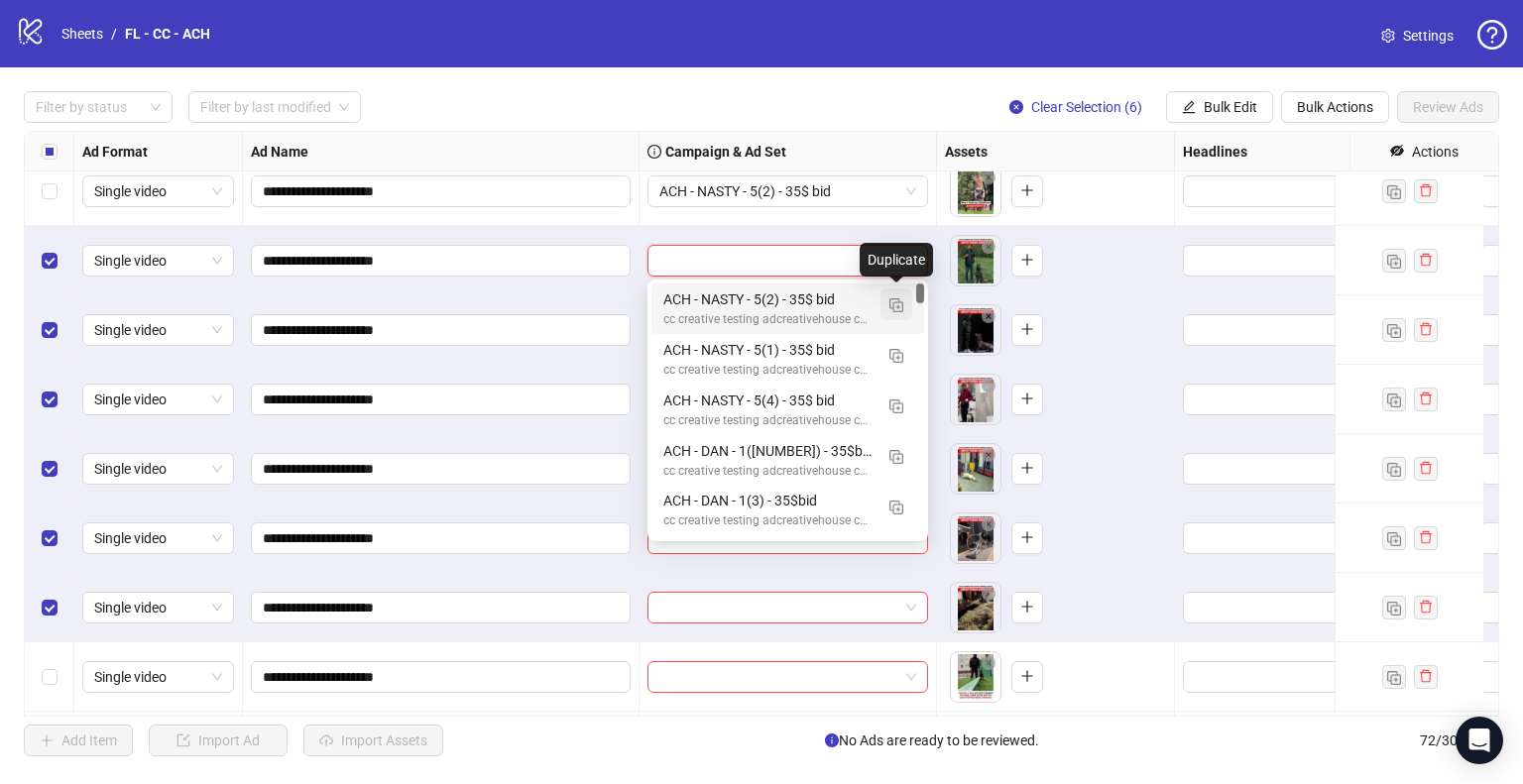 click at bounding box center (896, 305) 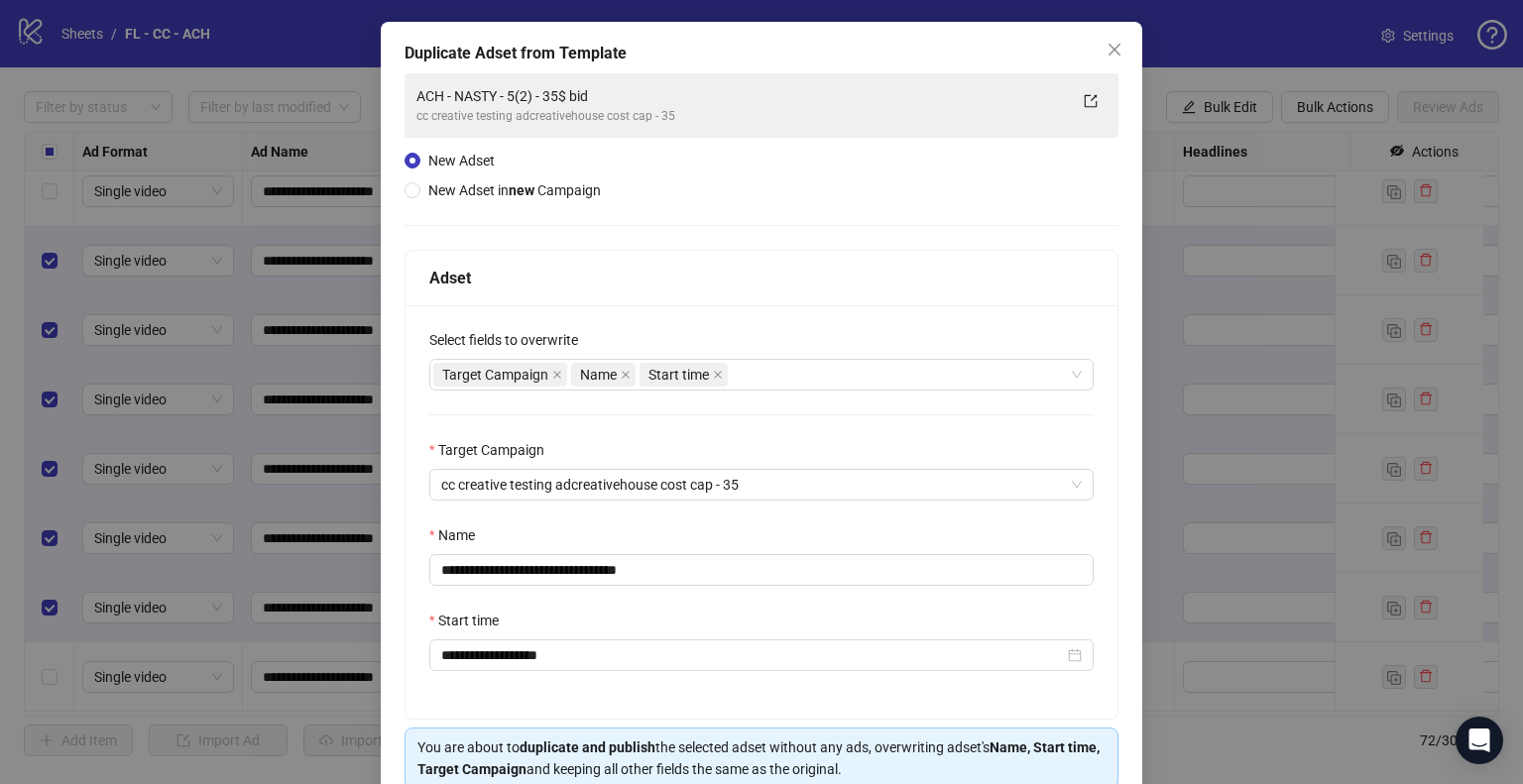 scroll, scrollTop: 168, scrollLeft: 0, axis: vertical 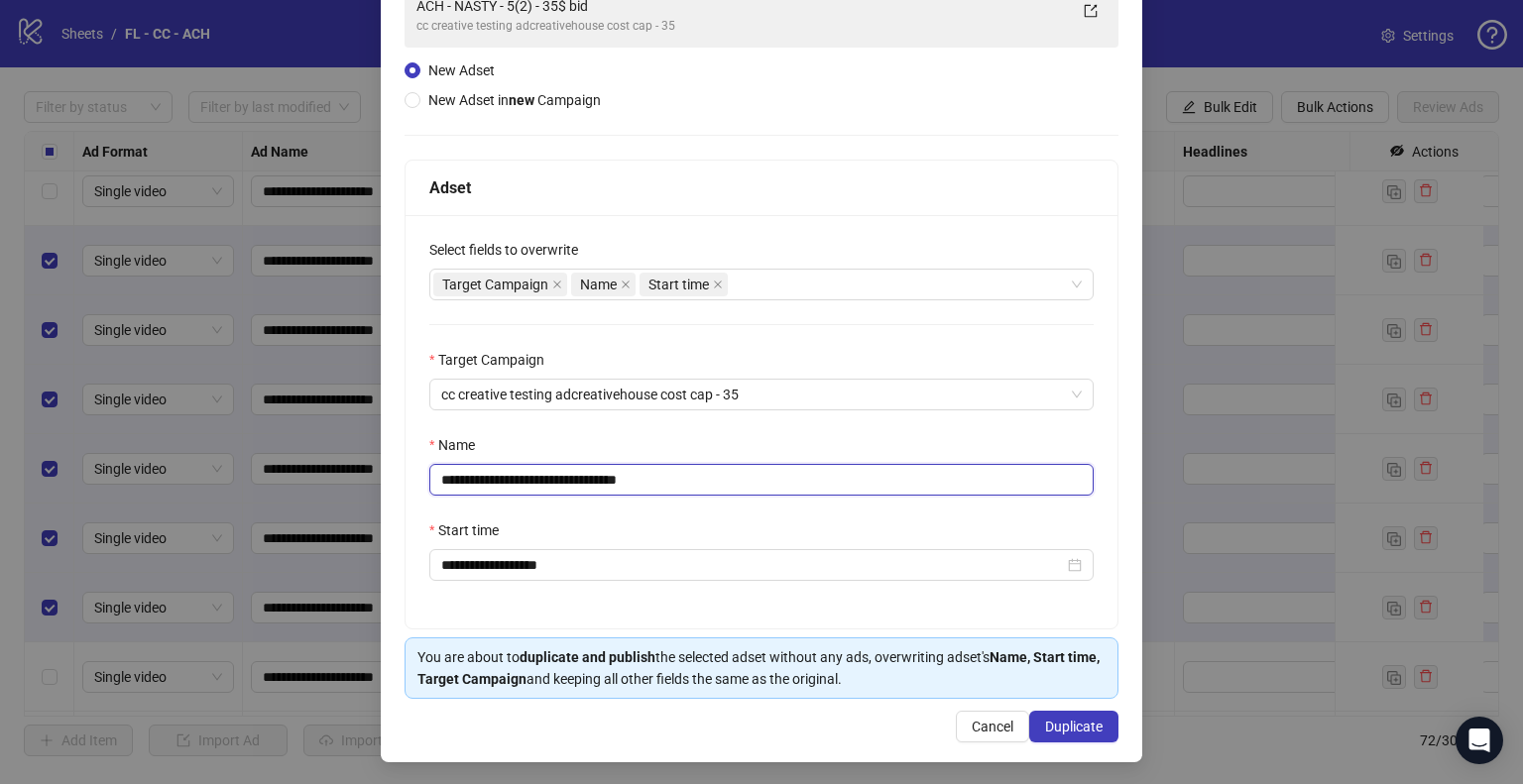 click on "**********" at bounding box center [762, 480] 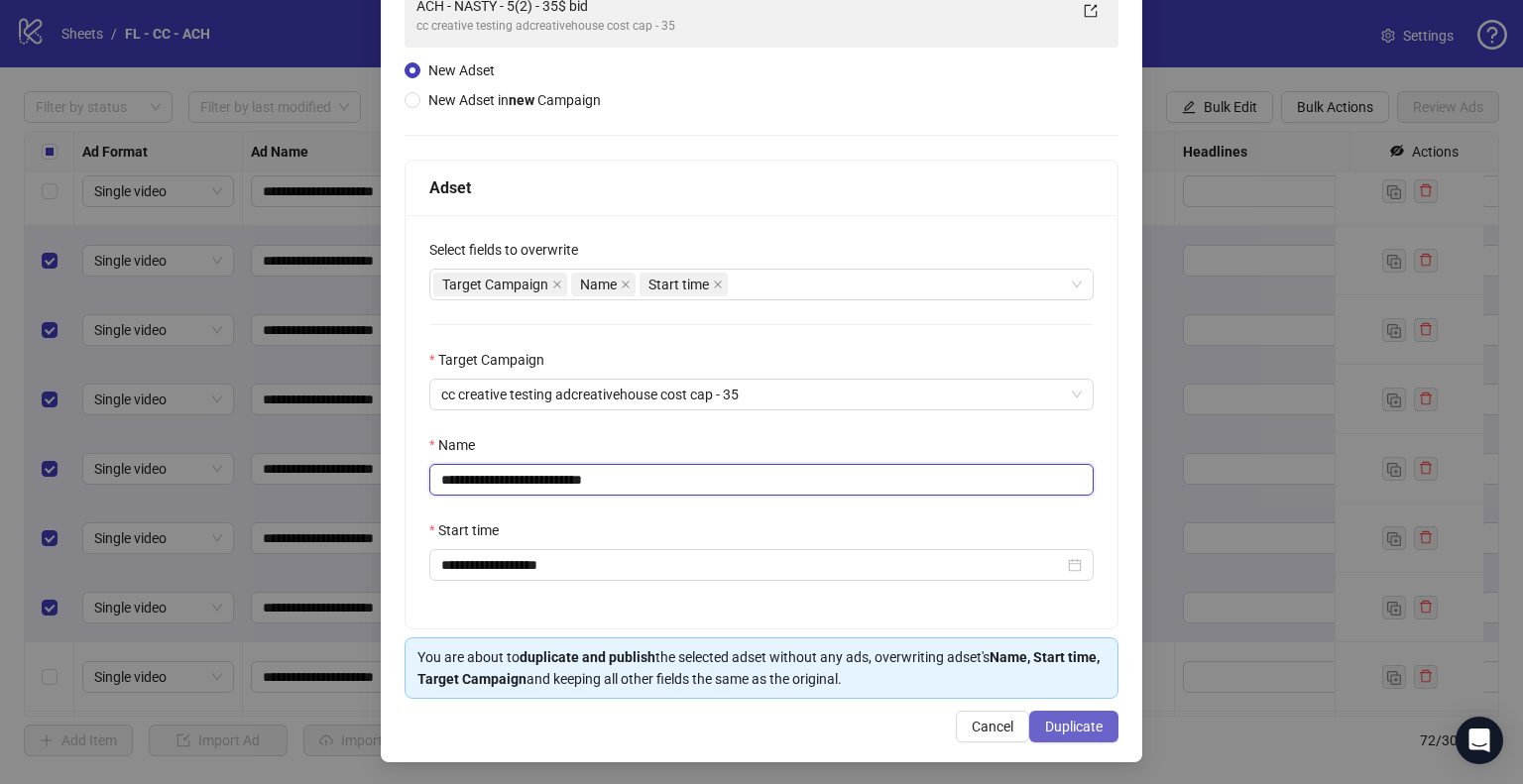 type on "**********" 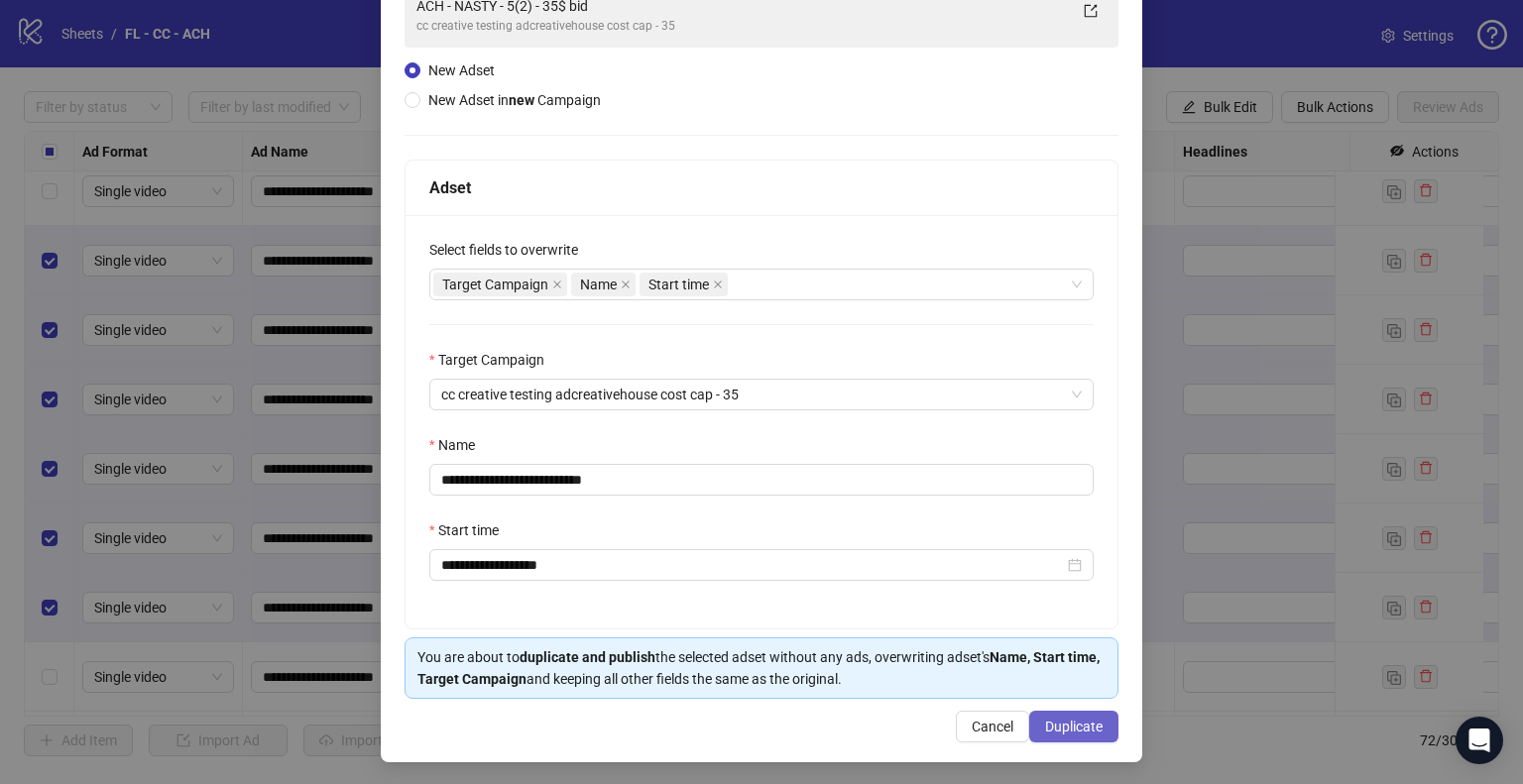 click on "Duplicate" at bounding box center [1074, 727] 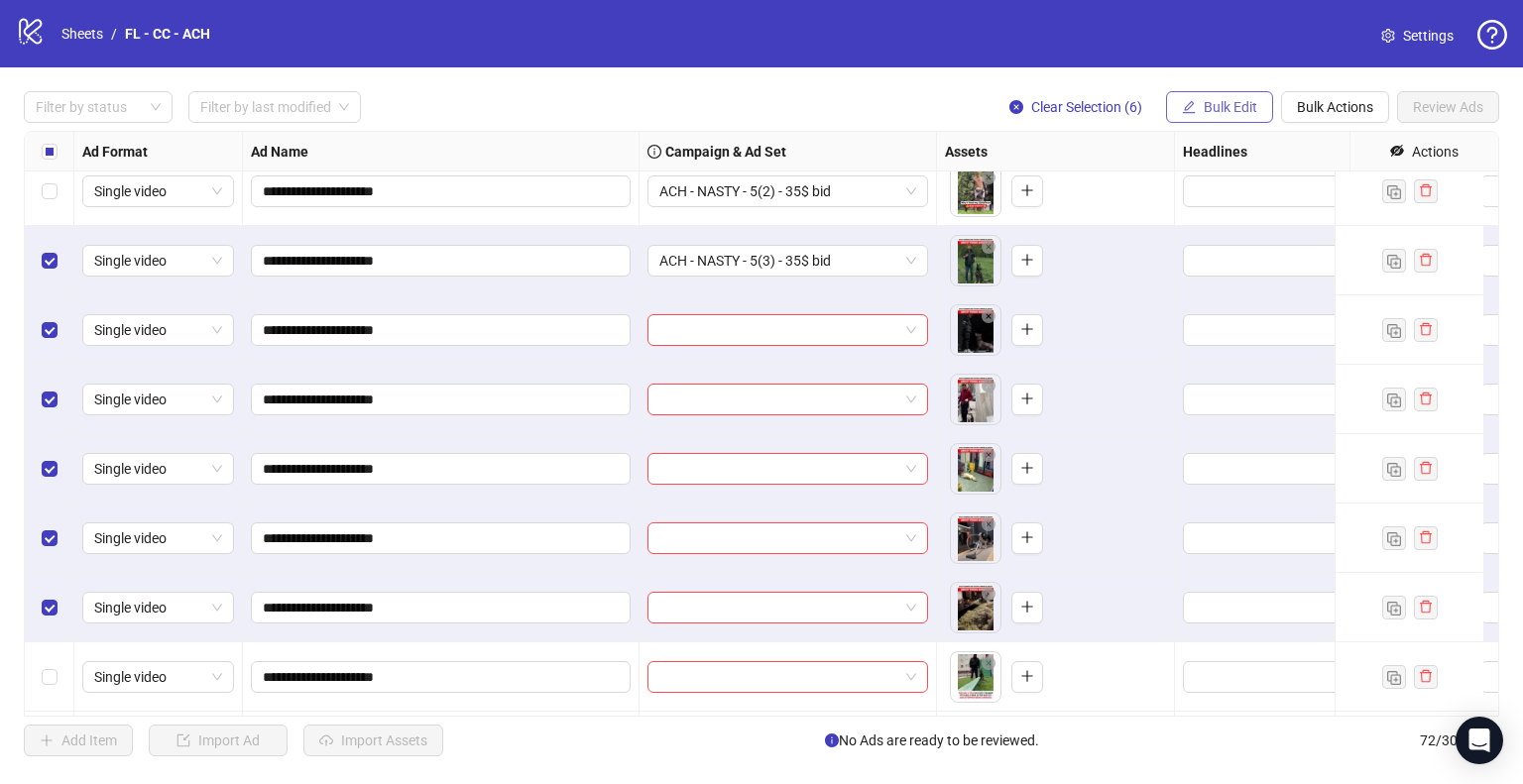 click on "Bulk Edit" at bounding box center [1230, 107] 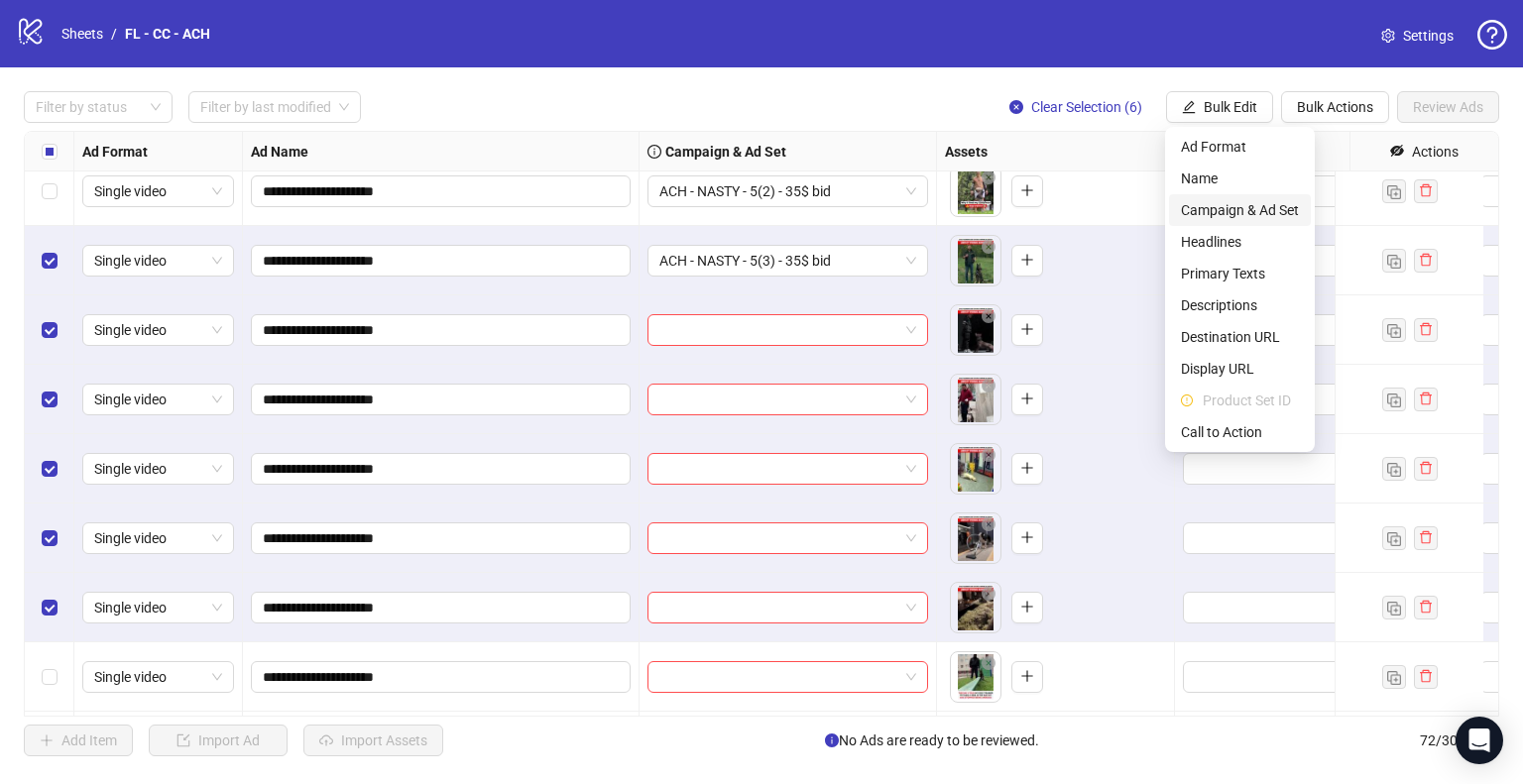 click on "Campaign & Ad Set" at bounding box center [1239, 210] 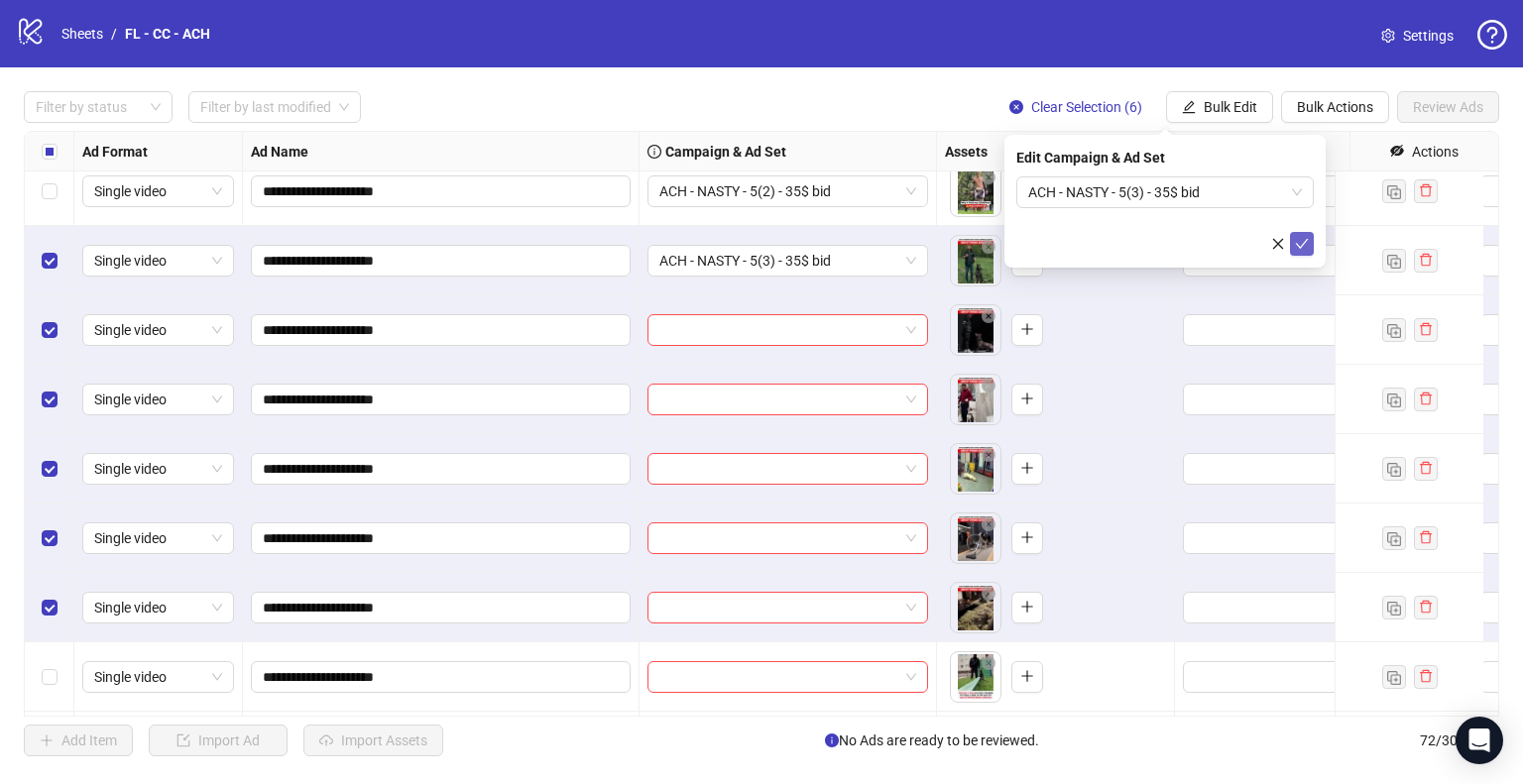 click at bounding box center [1302, 244] 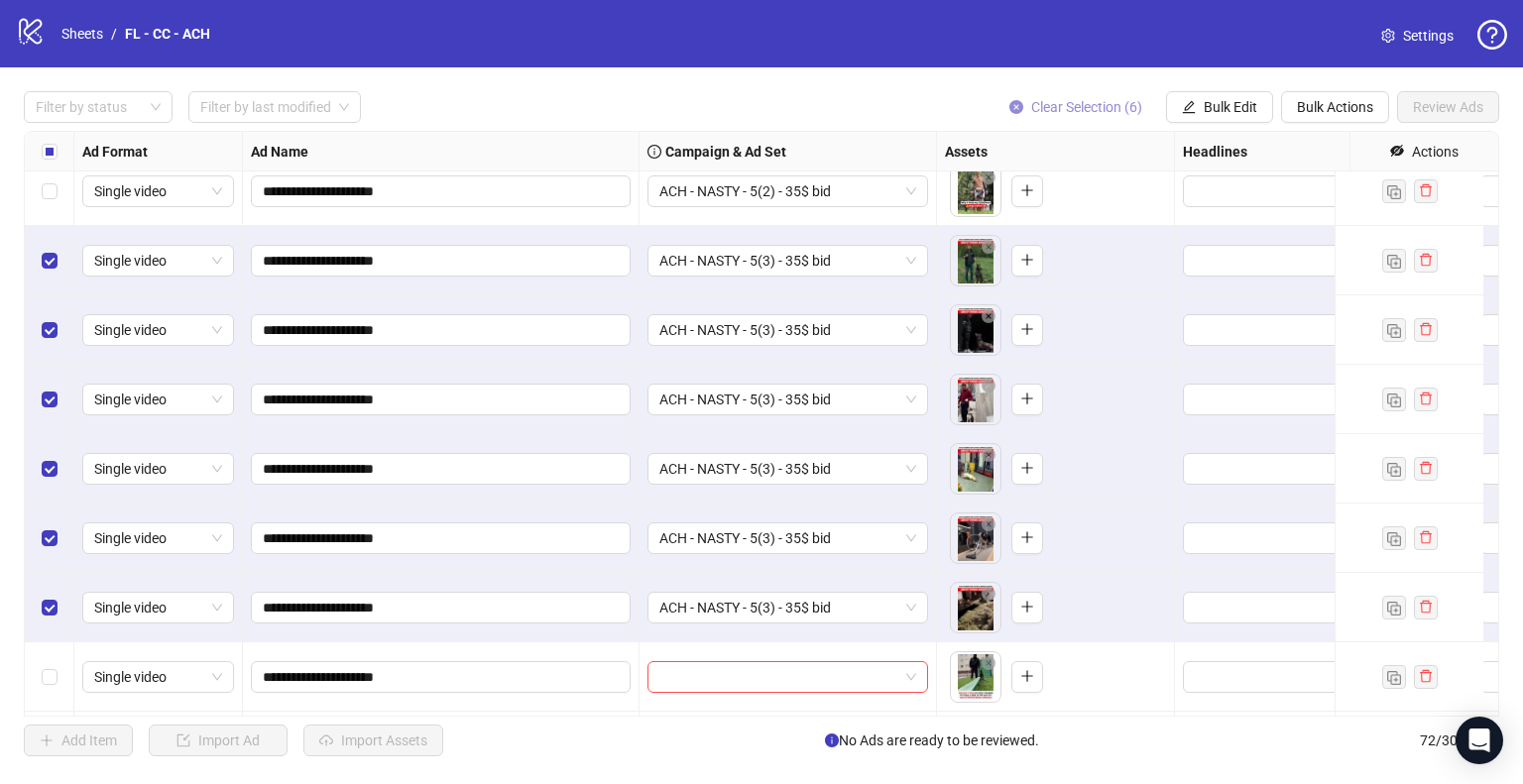 click on "Clear Selection (6)" at bounding box center [1087, 107] 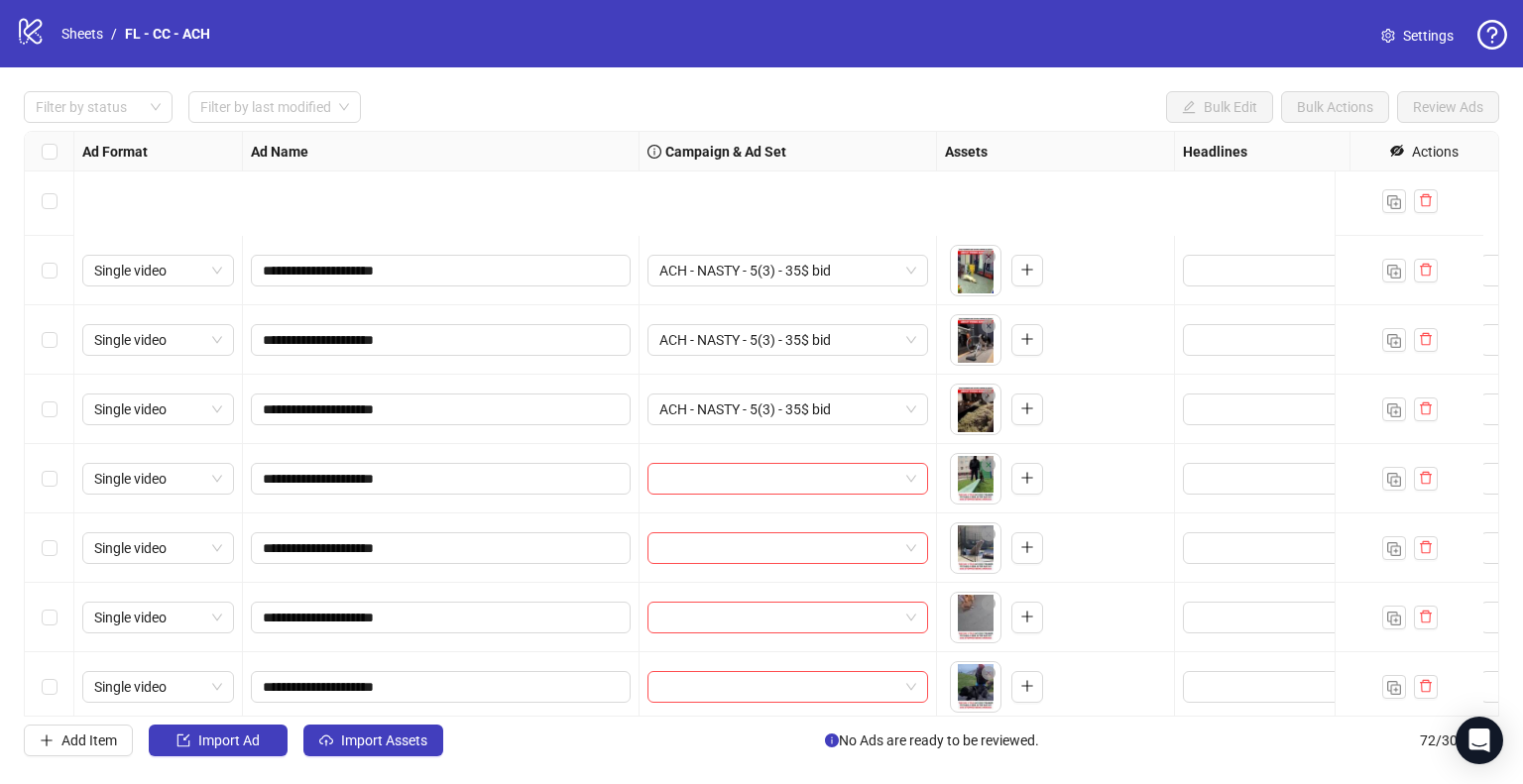 scroll, scrollTop: 4366, scrollLeft: 0, axis: vertical 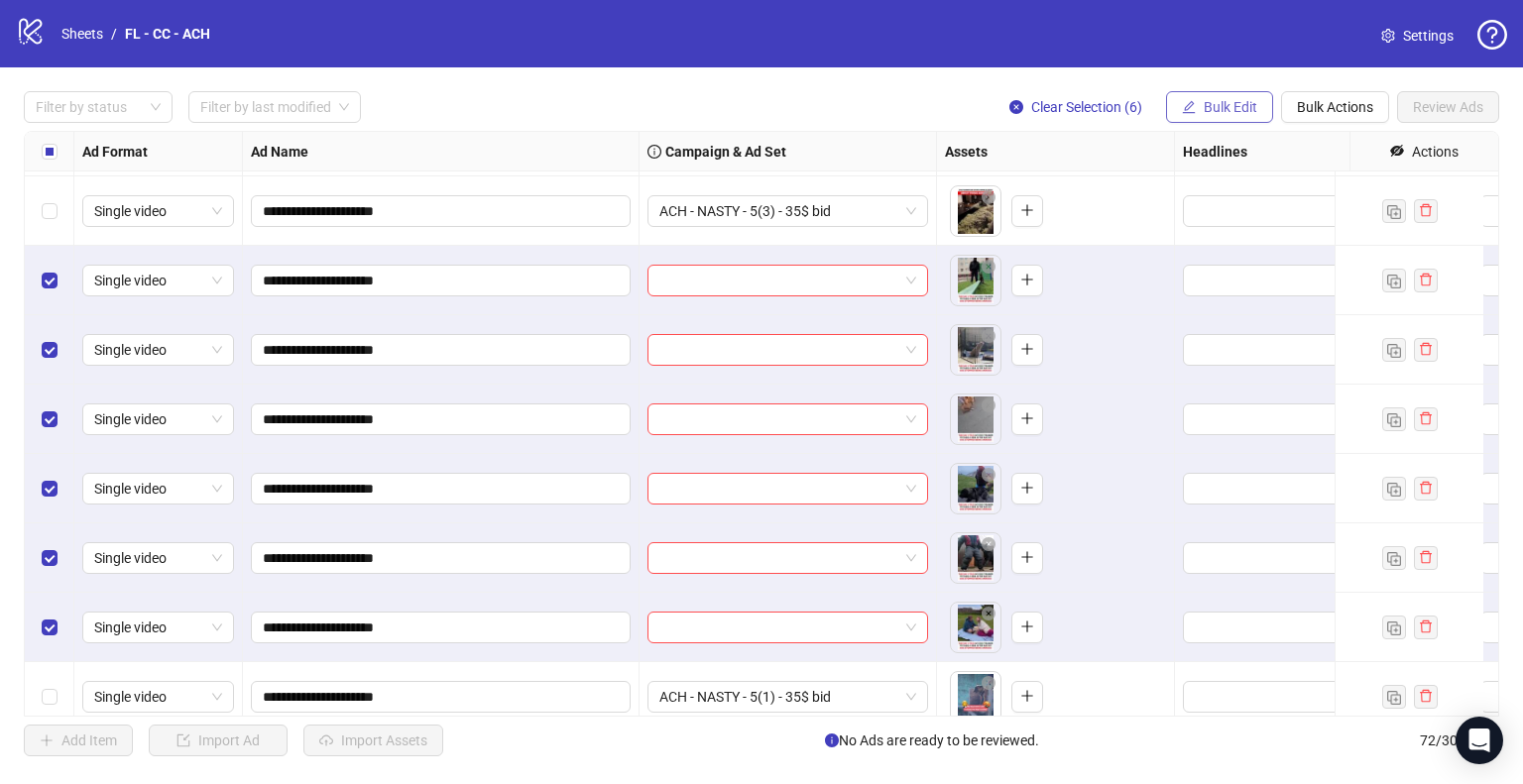click on "Bulk Edit" at bounding box center (1230, 107) 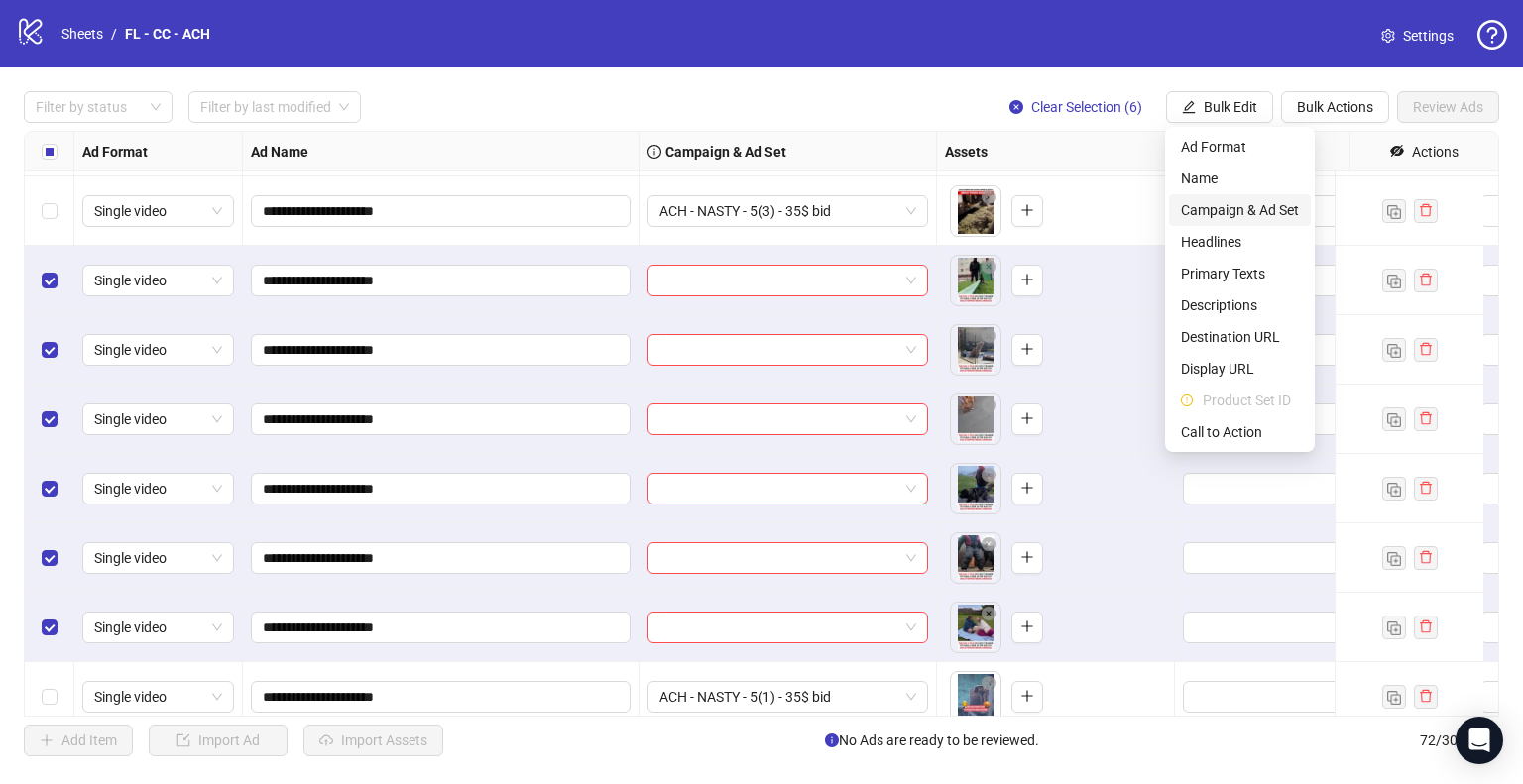 click on "Campaign & Ad Set" at bounding box center [1239, 210] 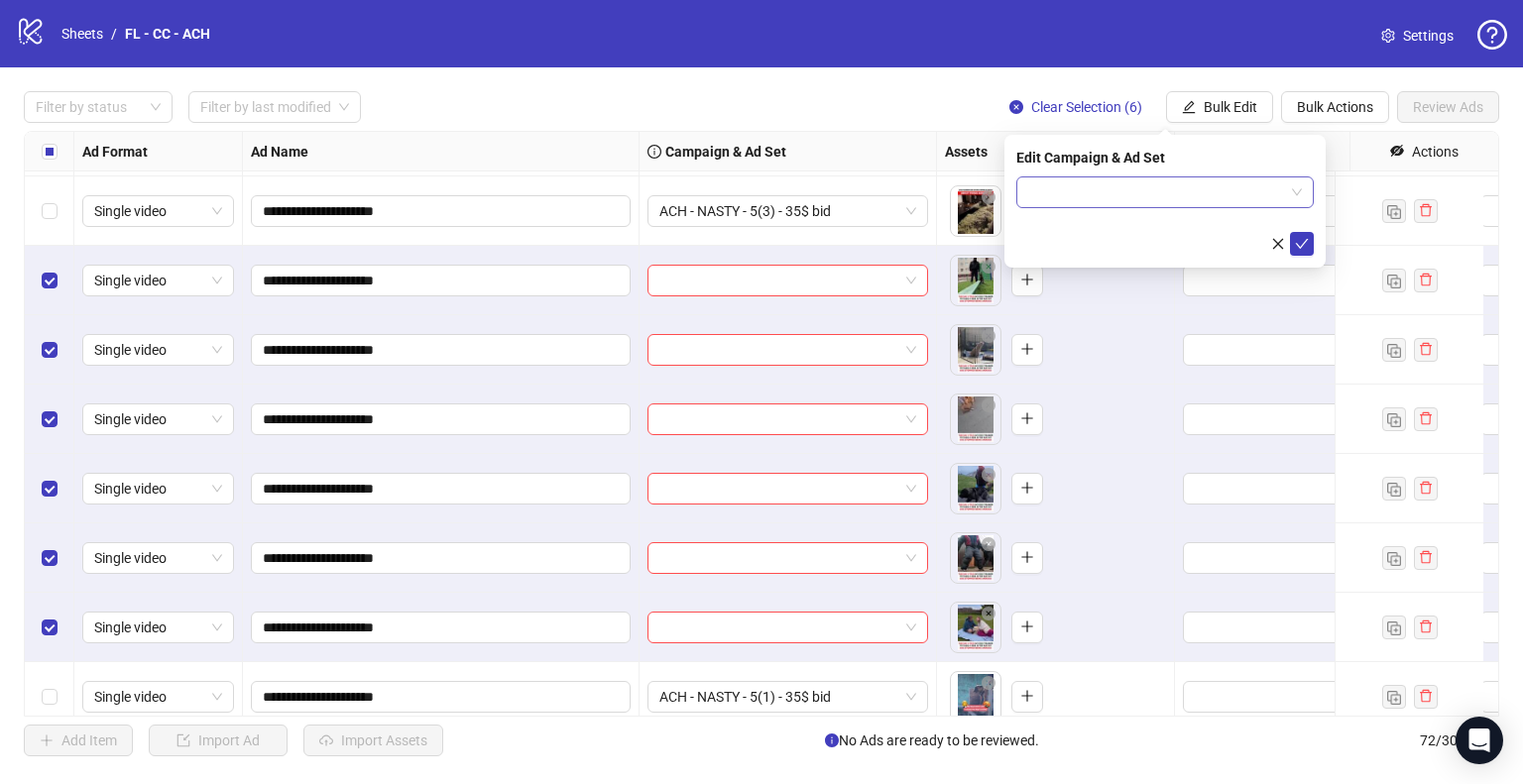 click at bounding box center (1156, 192) 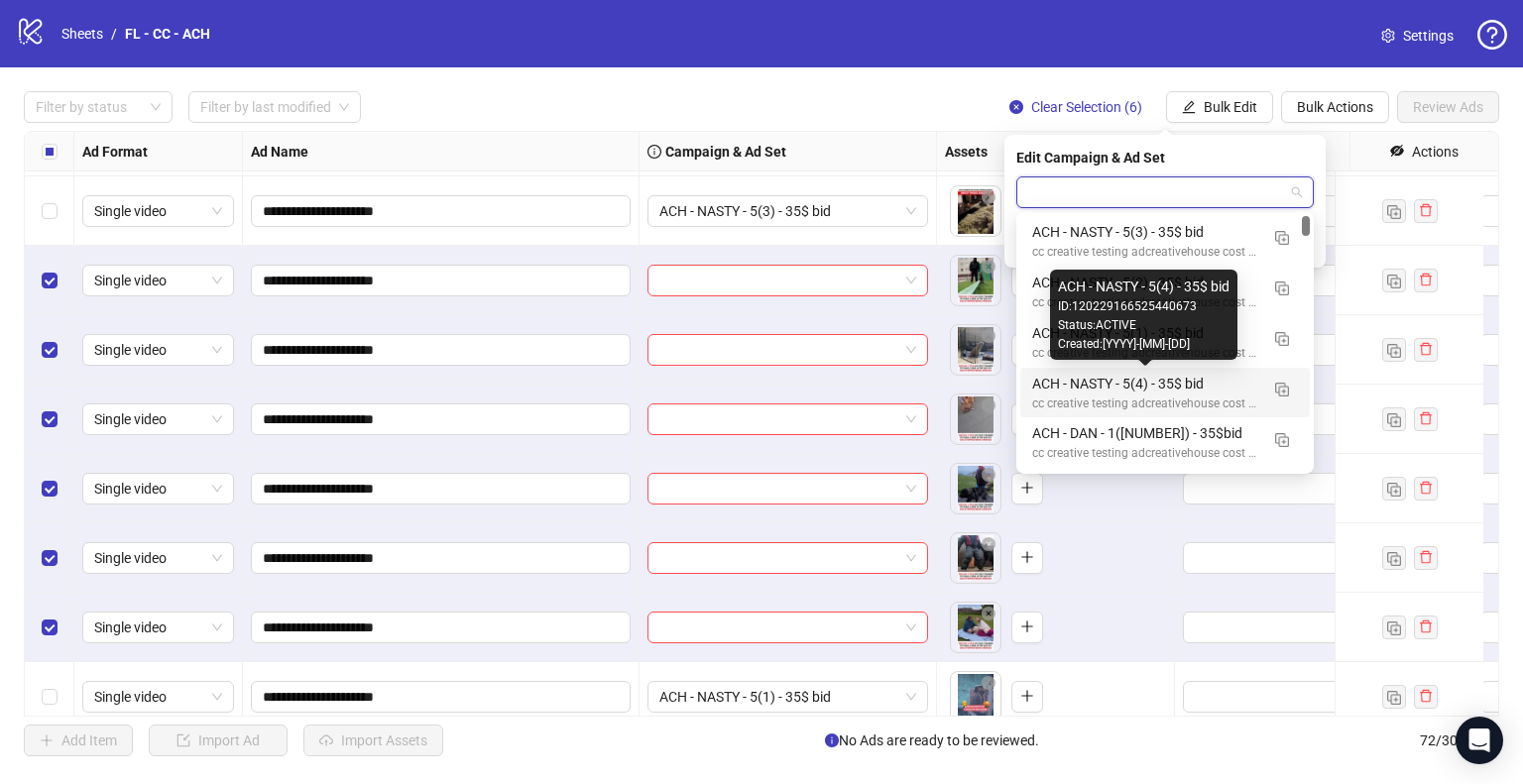click on "ACH - [PERSON] - 5(4) - 35$ bid" at bounding box center (1145, 384) 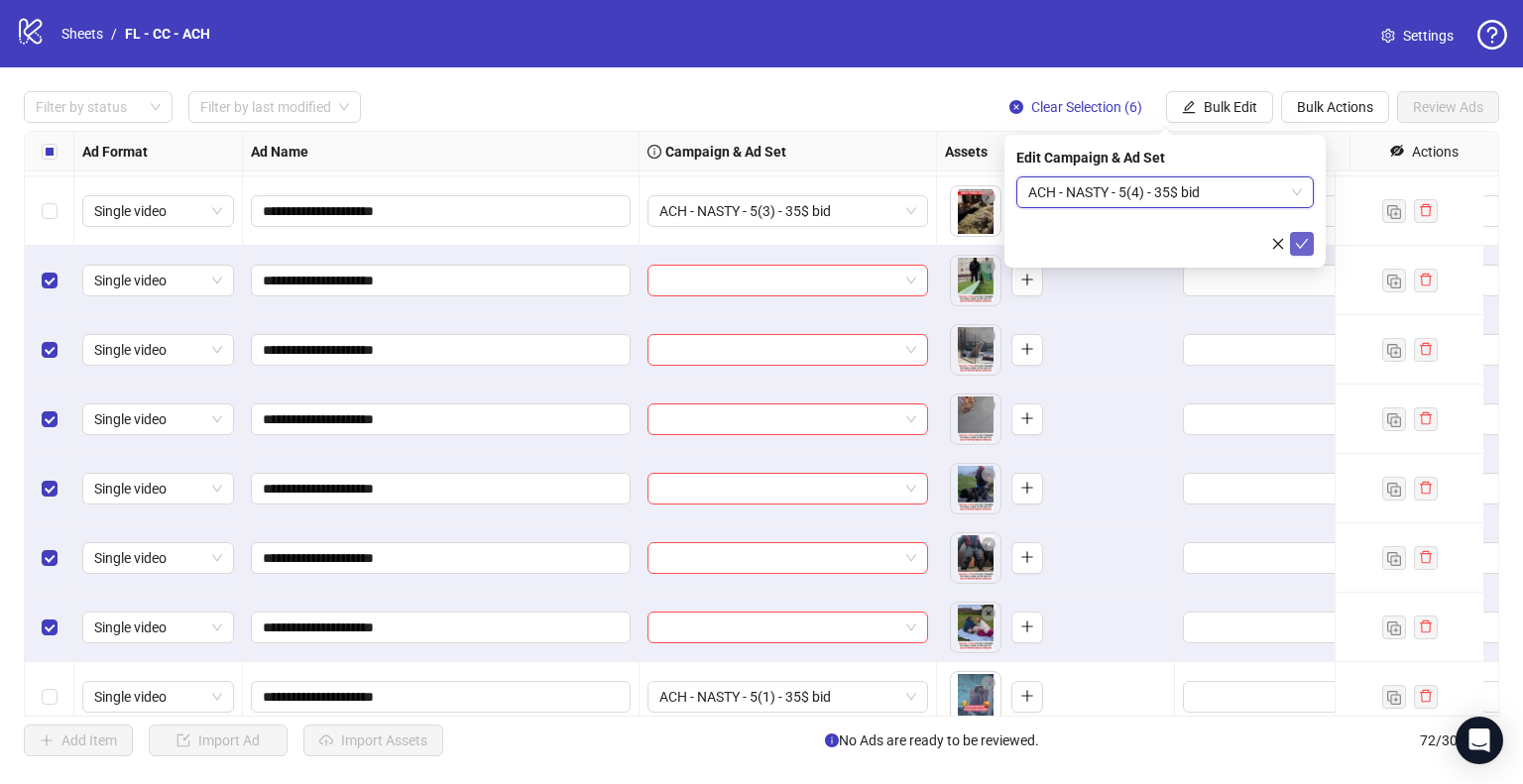 click at bounding box center (1302, 244) 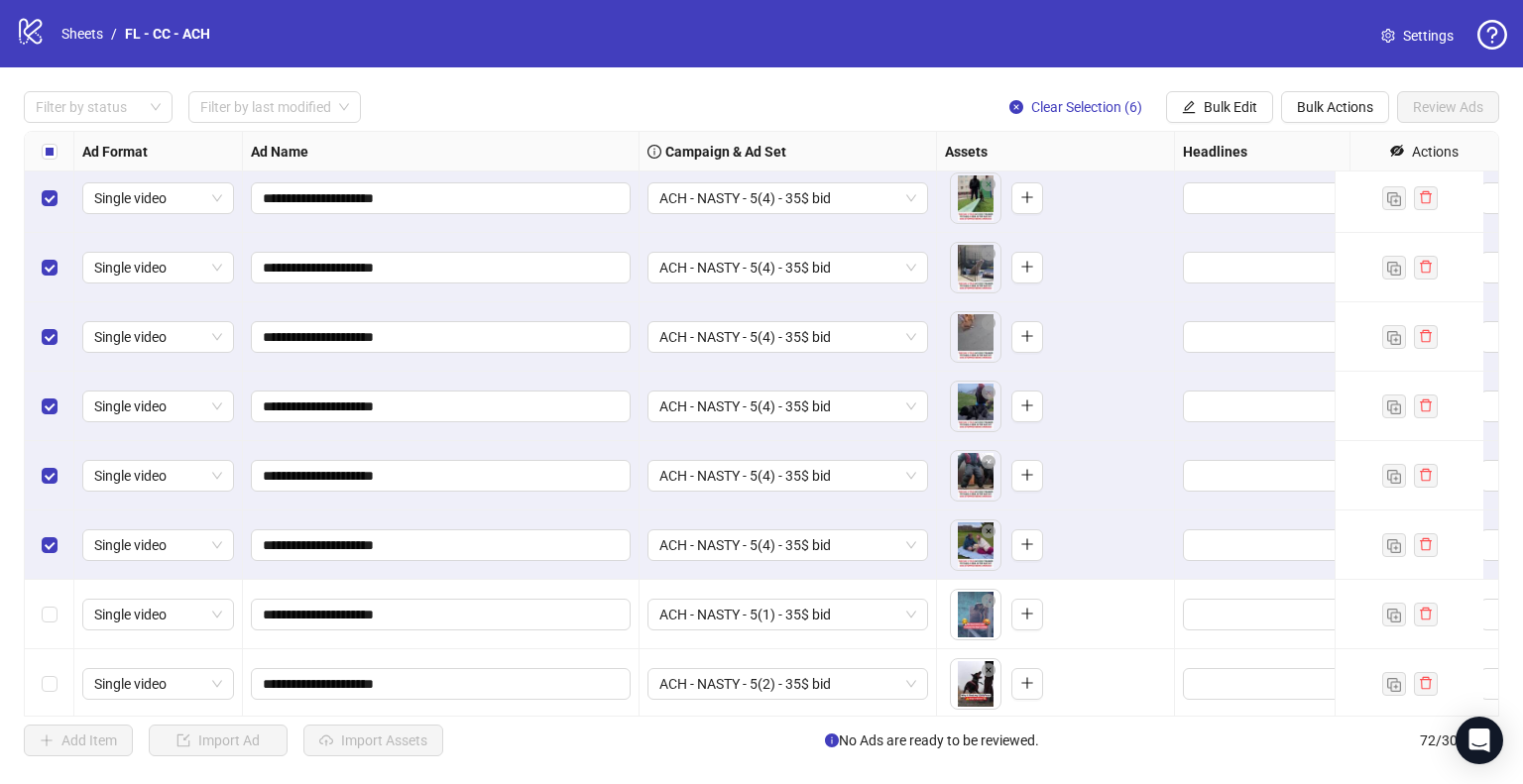 scroll, scrollTop: 4465, scrollLeft: 0, axis: vertical 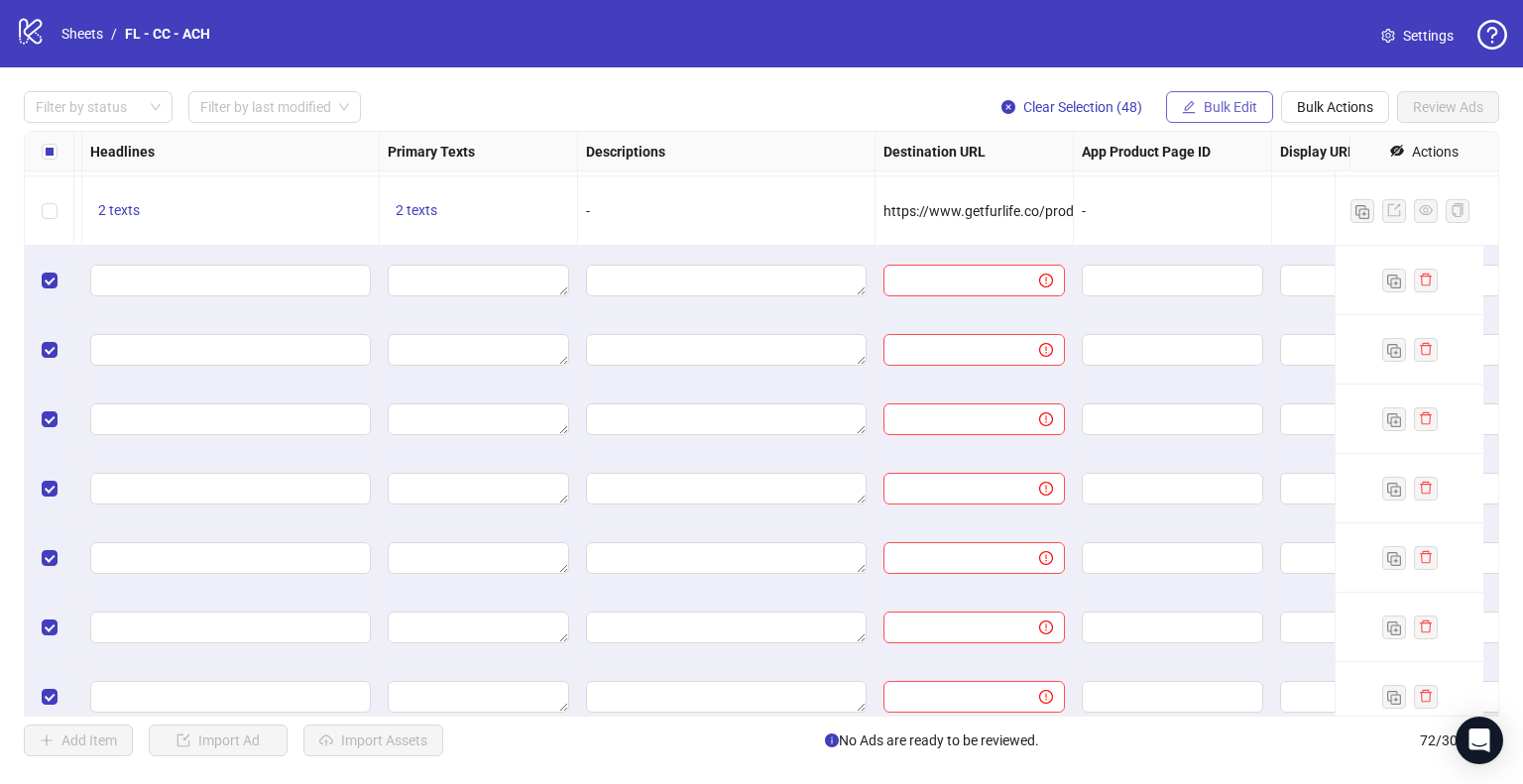 click on "Bulk Edit" at bounding box center [1230, 107] 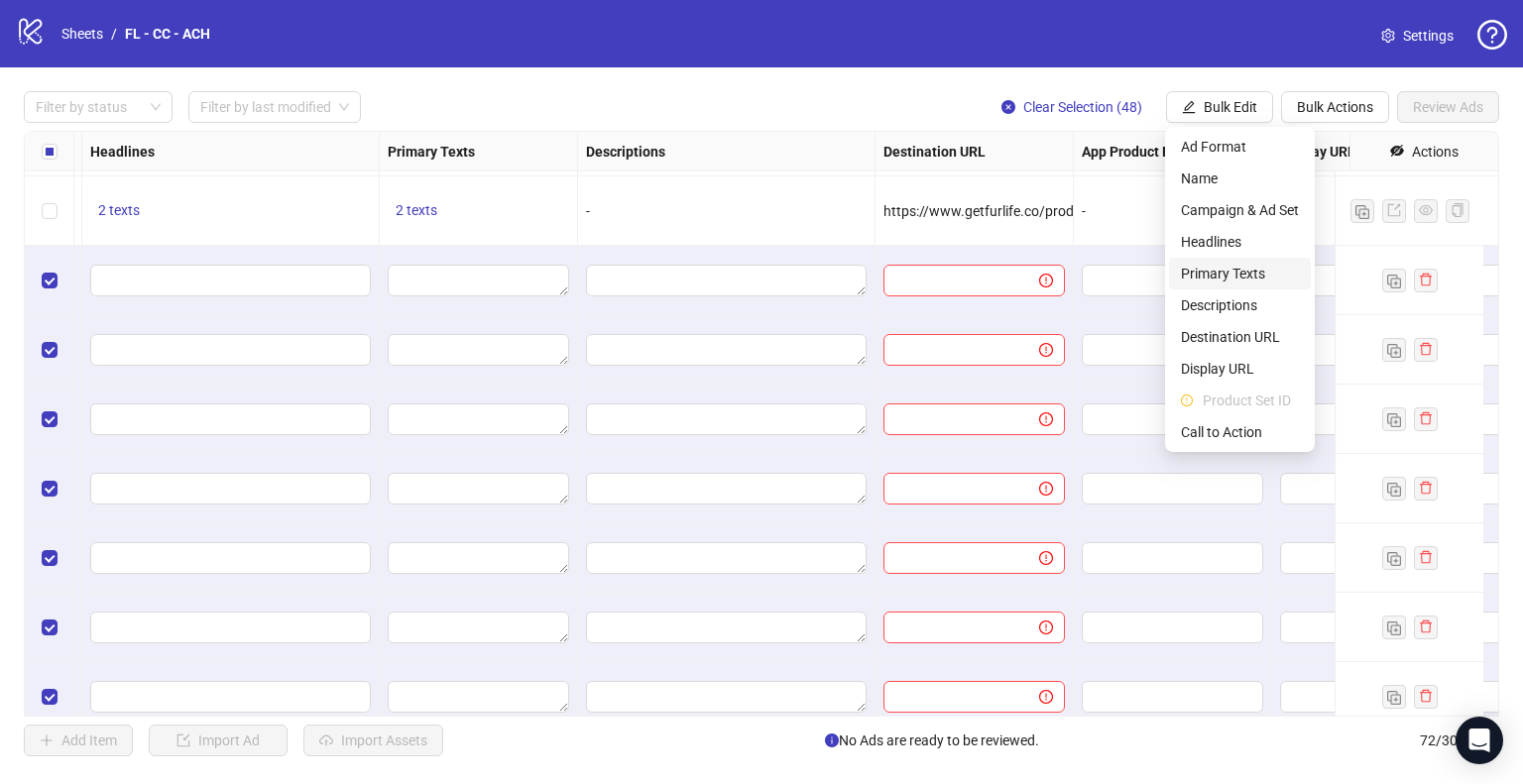 click on "Primary Texts" at bounding box center [1239, 274] 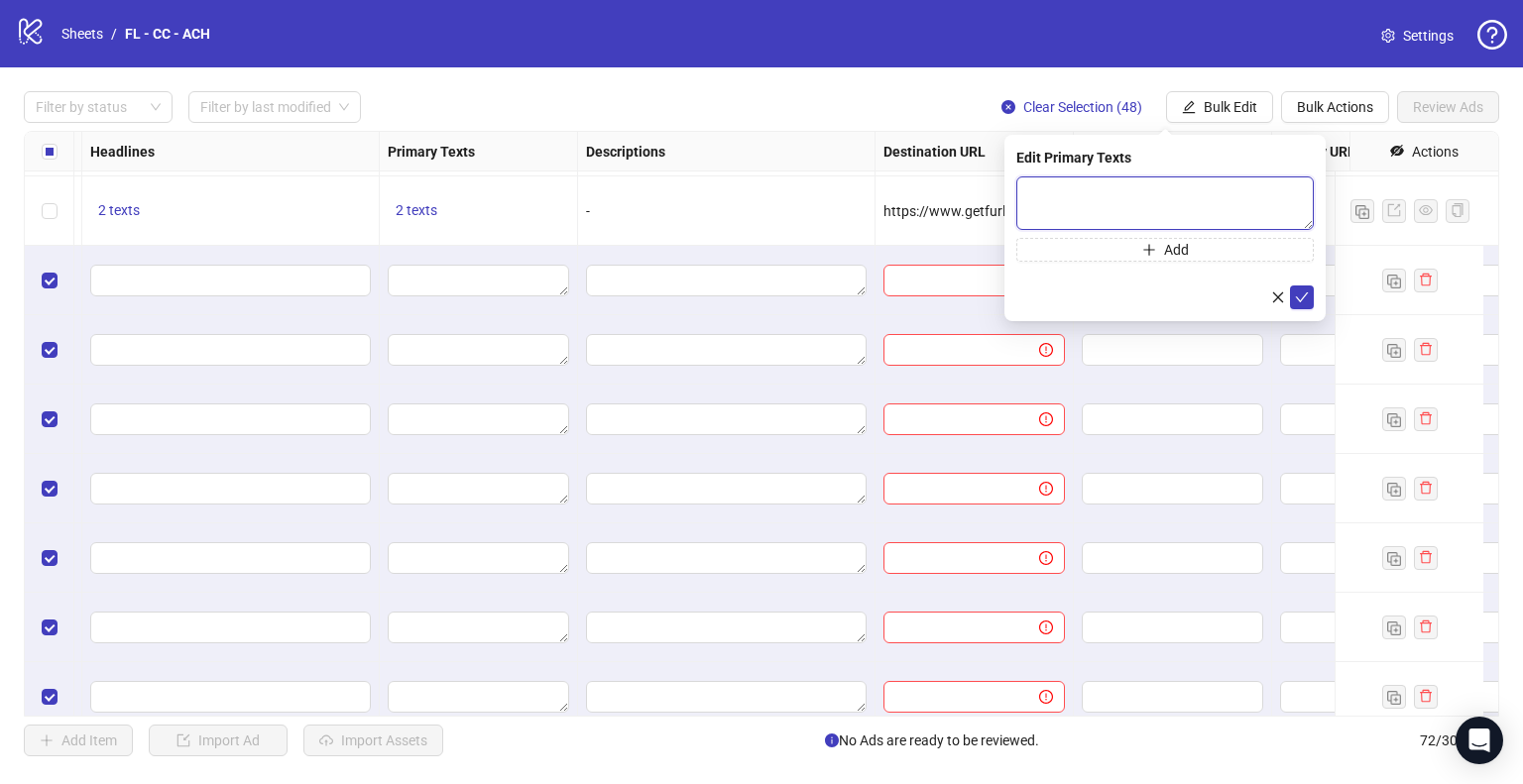 click at bounding box center [1165, 203] 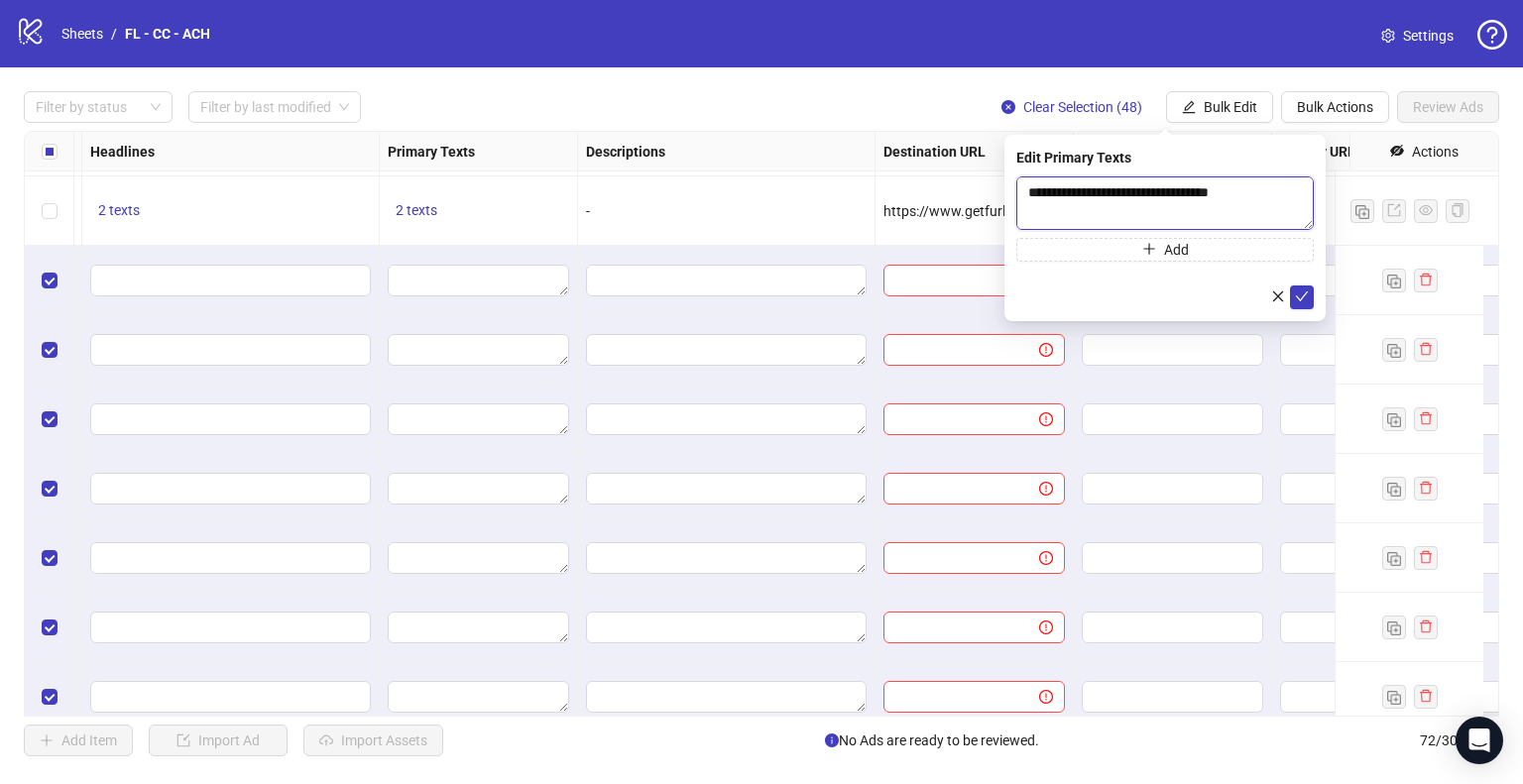 scroll, scrollTop: 298, scrollLeft: 0, axis: vertical 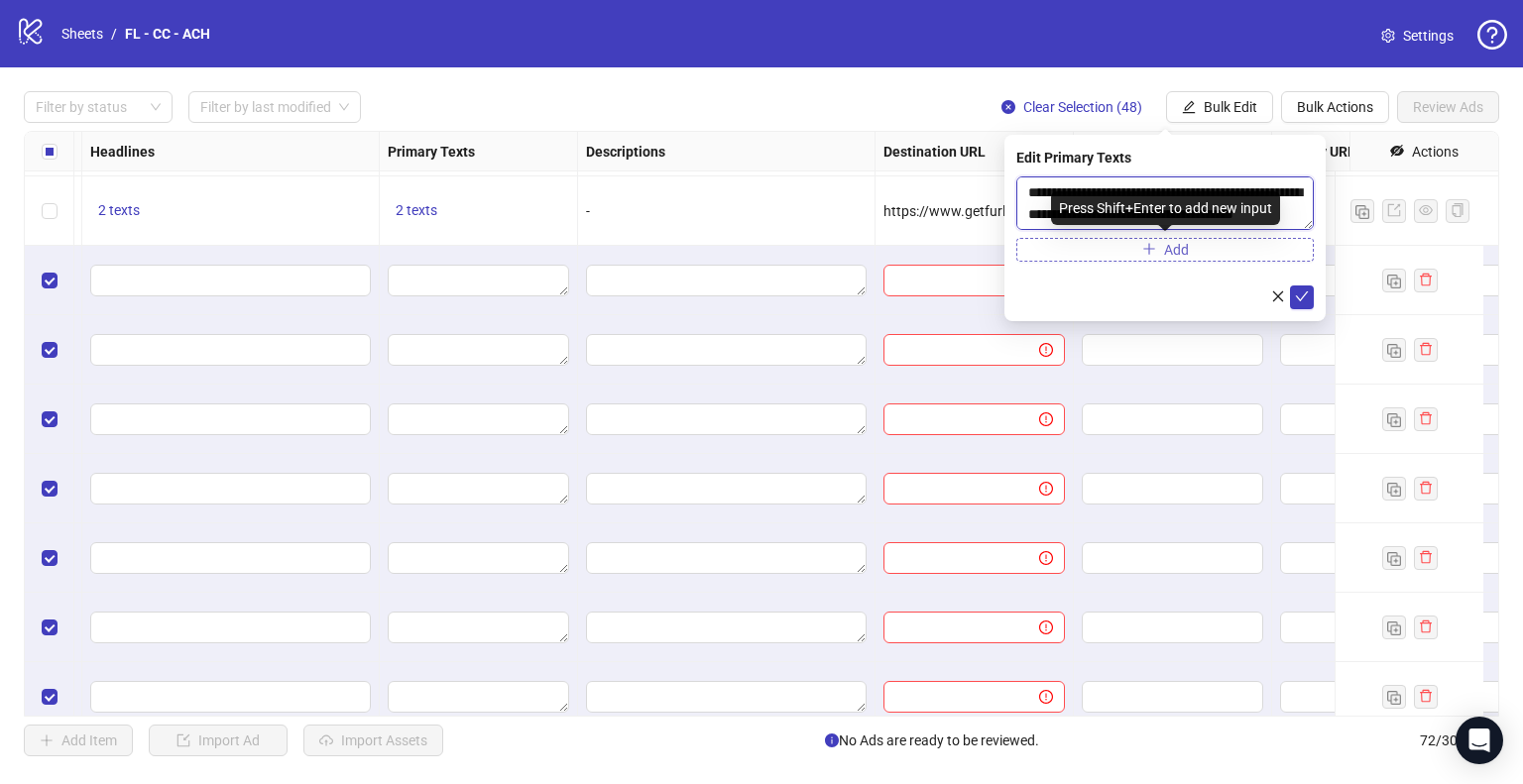type on "**********" 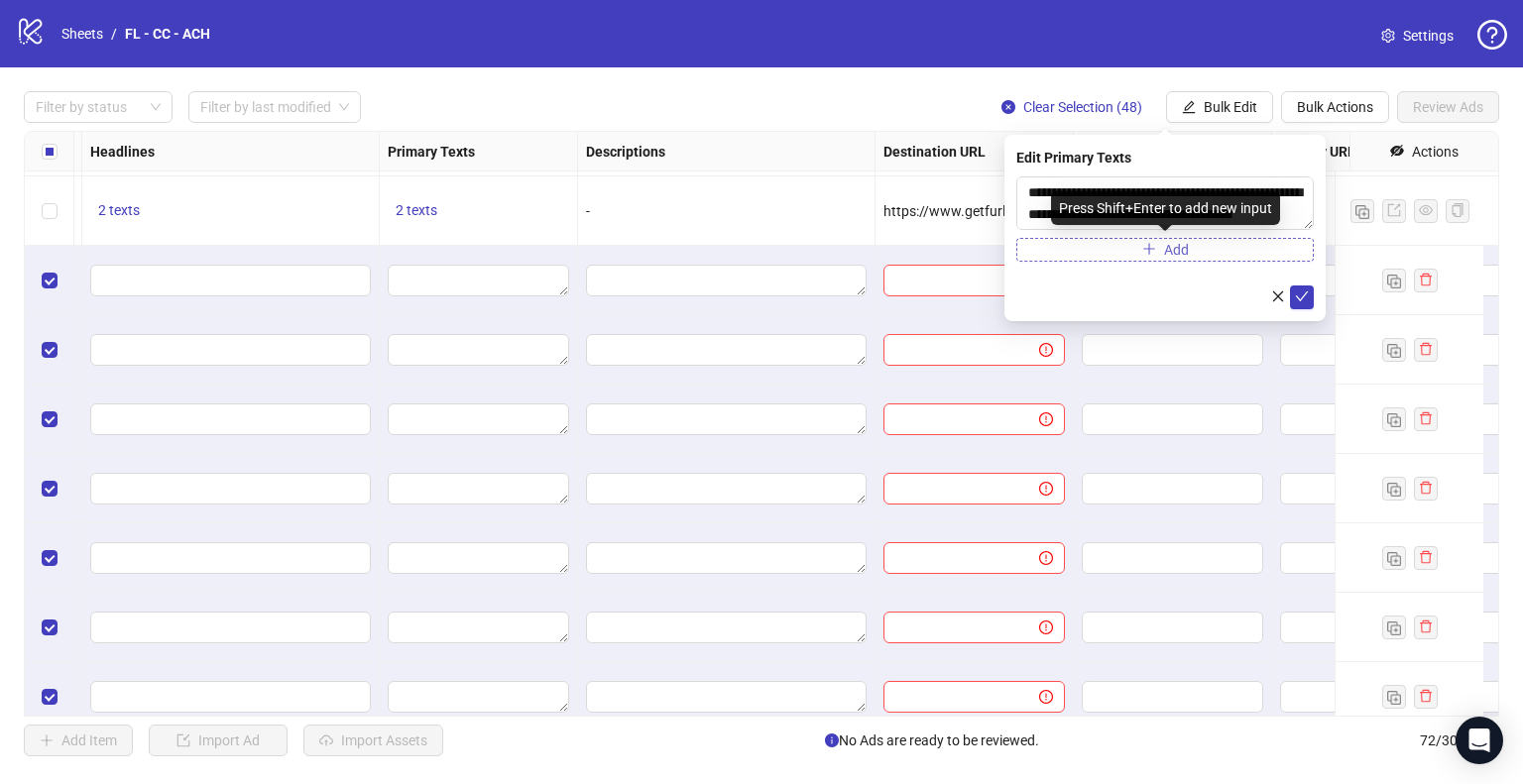click on "Add" at bounding box center (1165, 250) 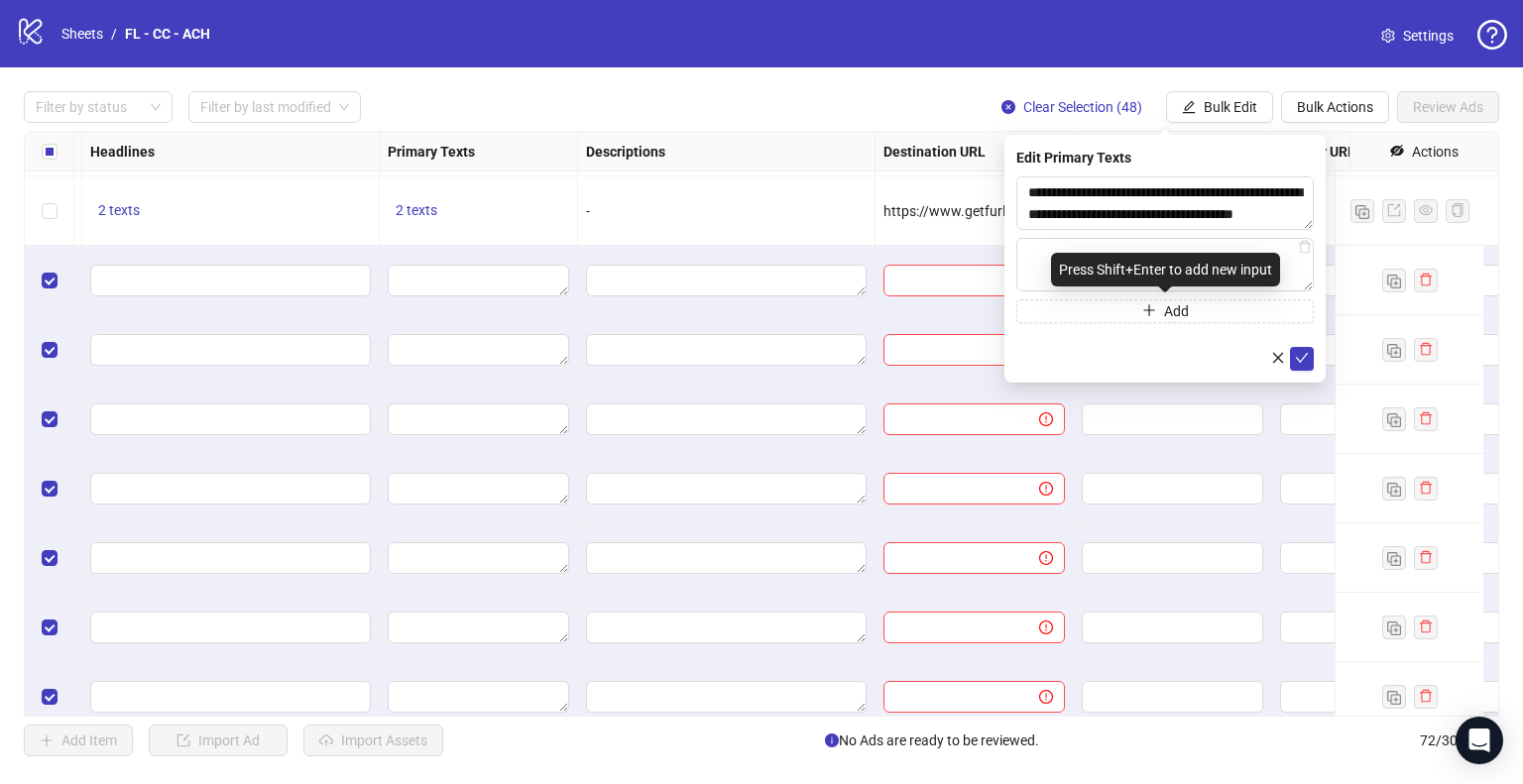 click on "Press Shift+Enter to add new input" at bounding box center (1165, 270) 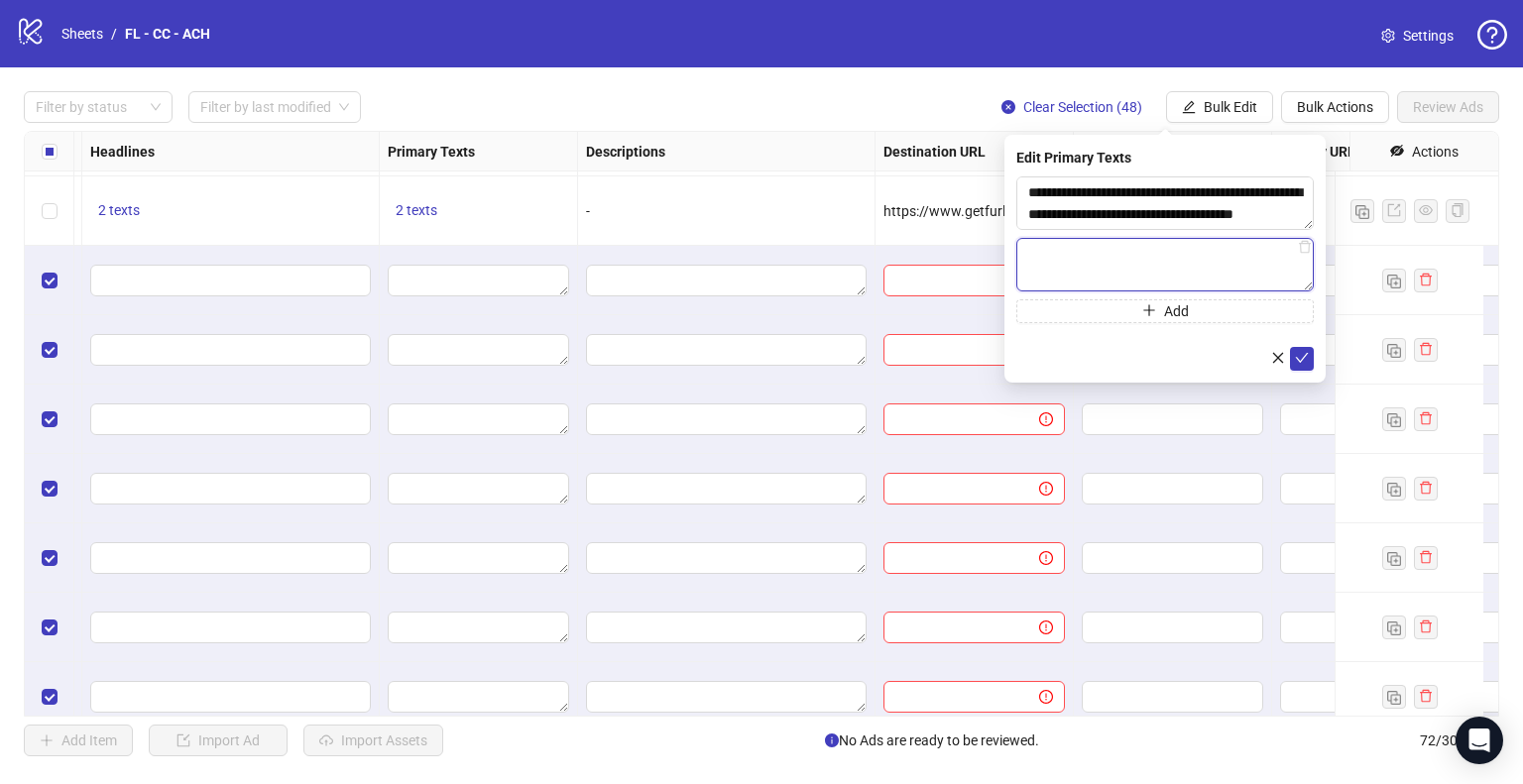 click at bounding box center (1165, 203) 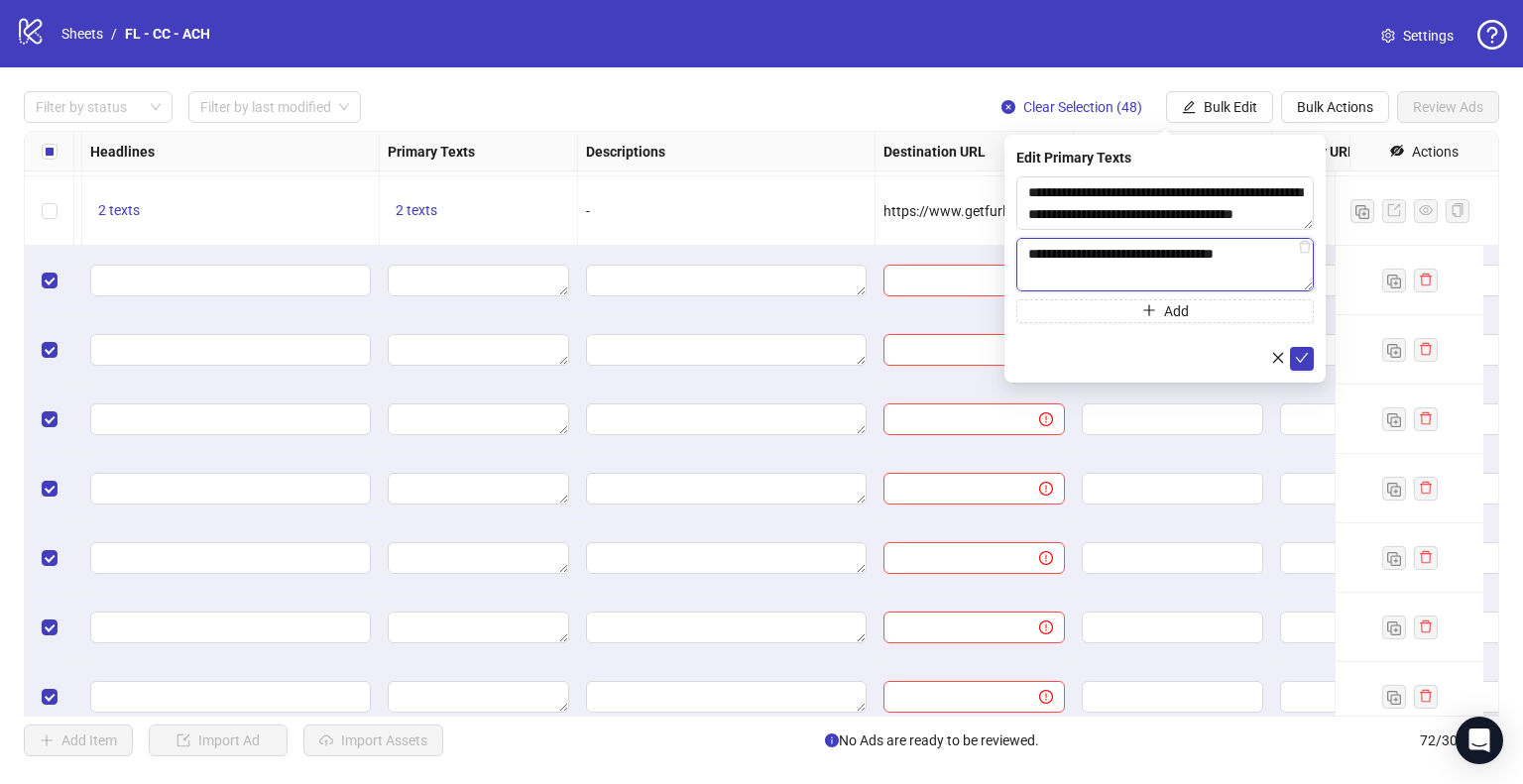 scroll, scrollTop: 255, scrollLeft: 0, axis: vertical 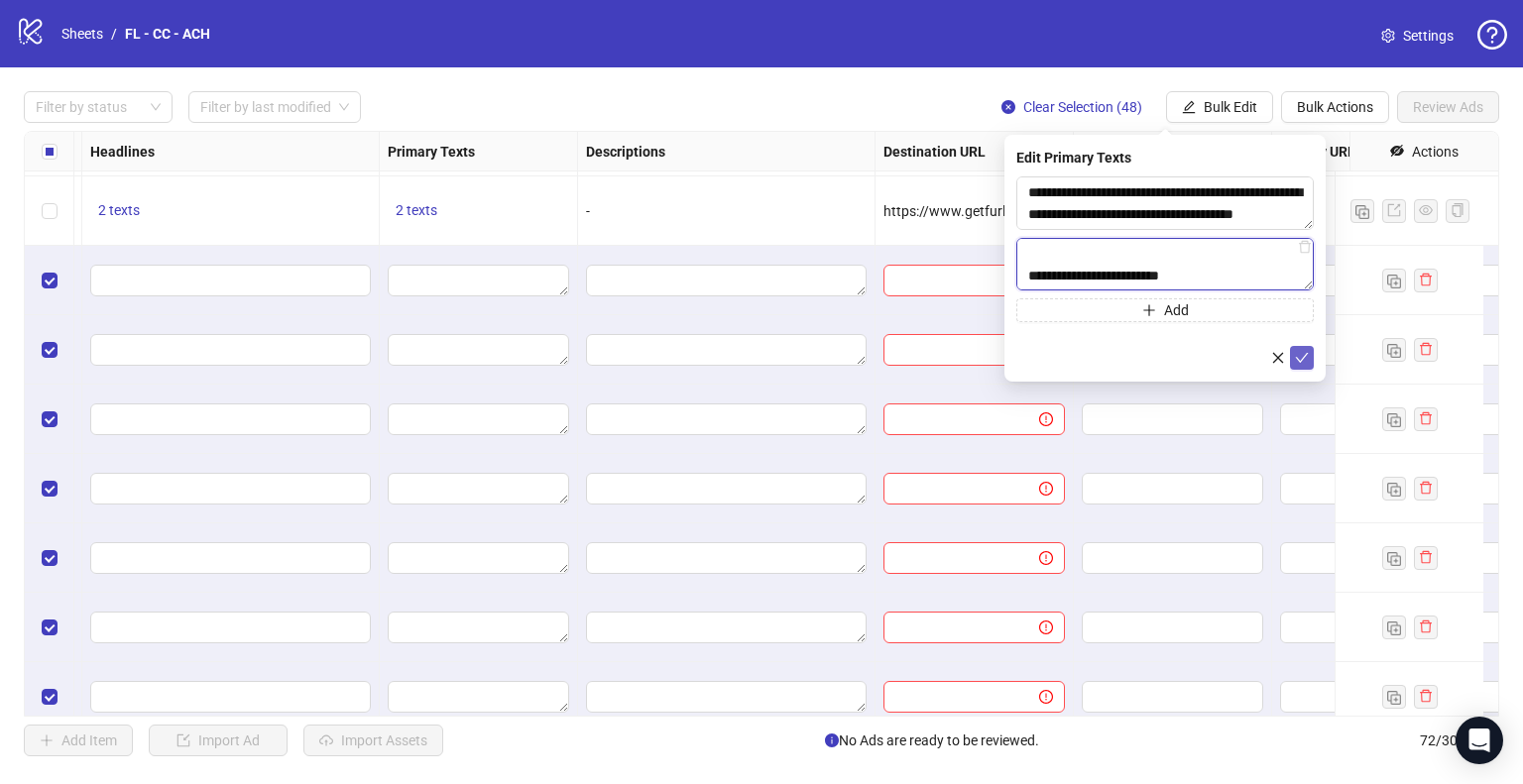 type on "**********" 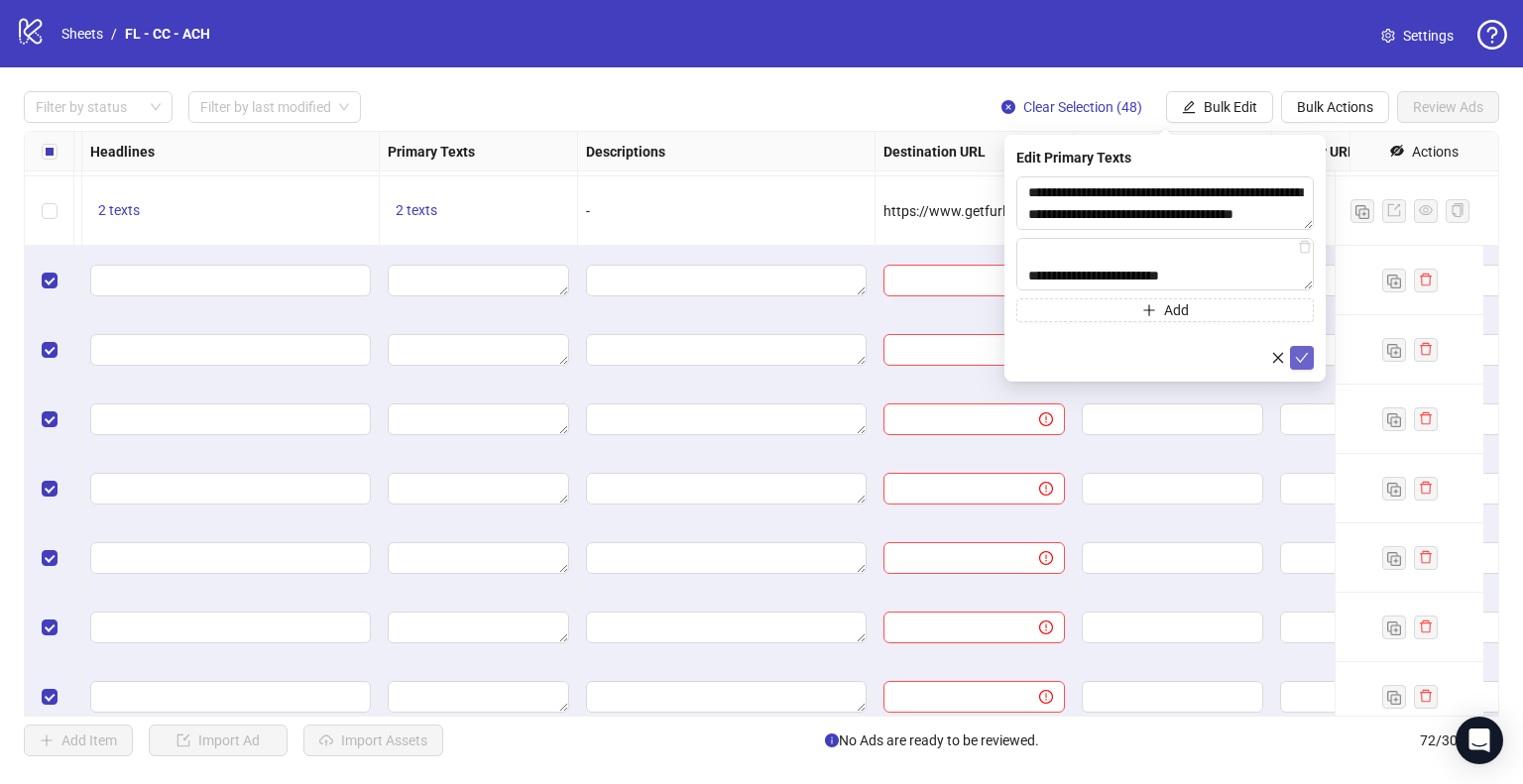 click at bounding box center [1302, 358] 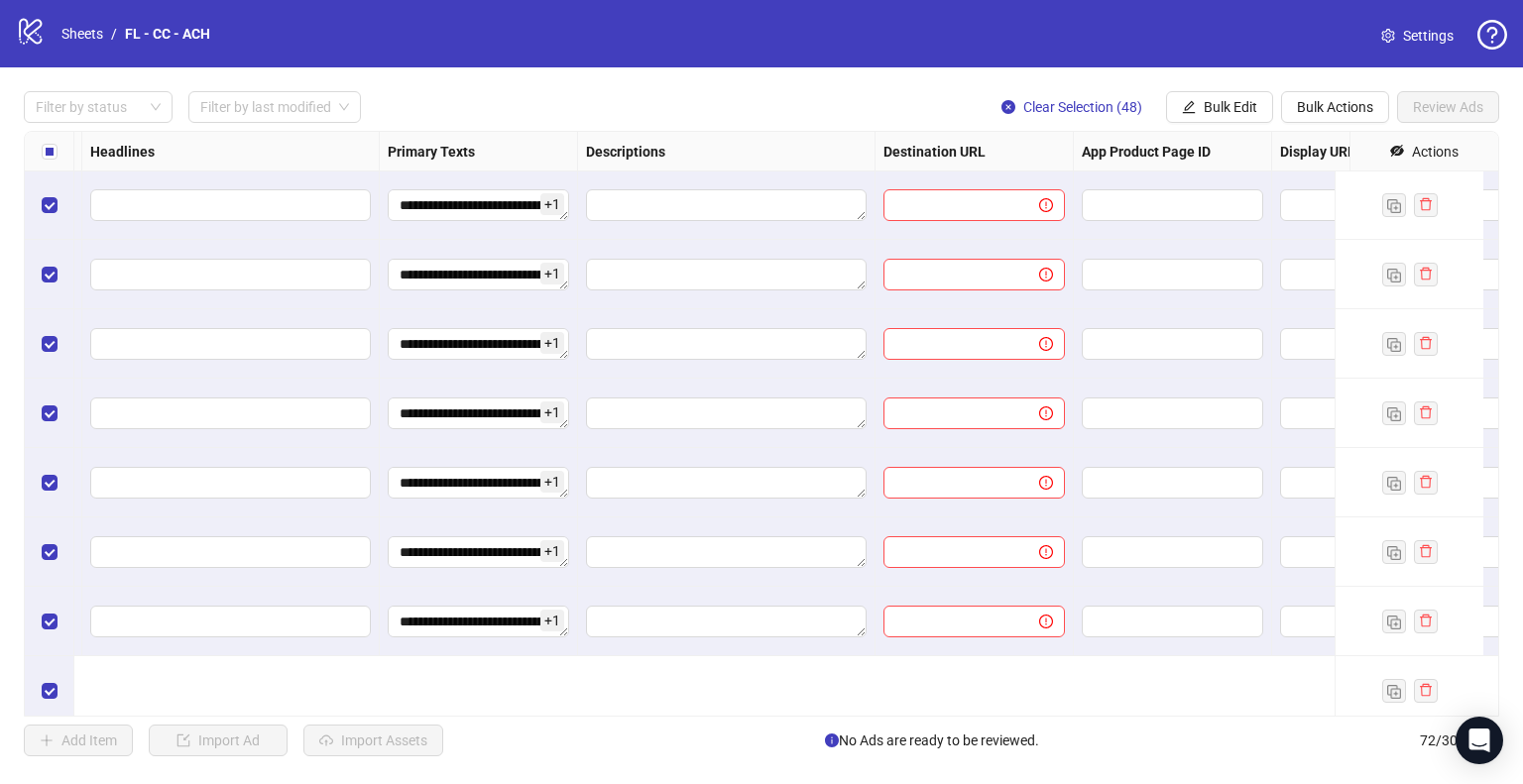 scroll, scrollTop: 1591, scrollLeft: 1093, axis: both 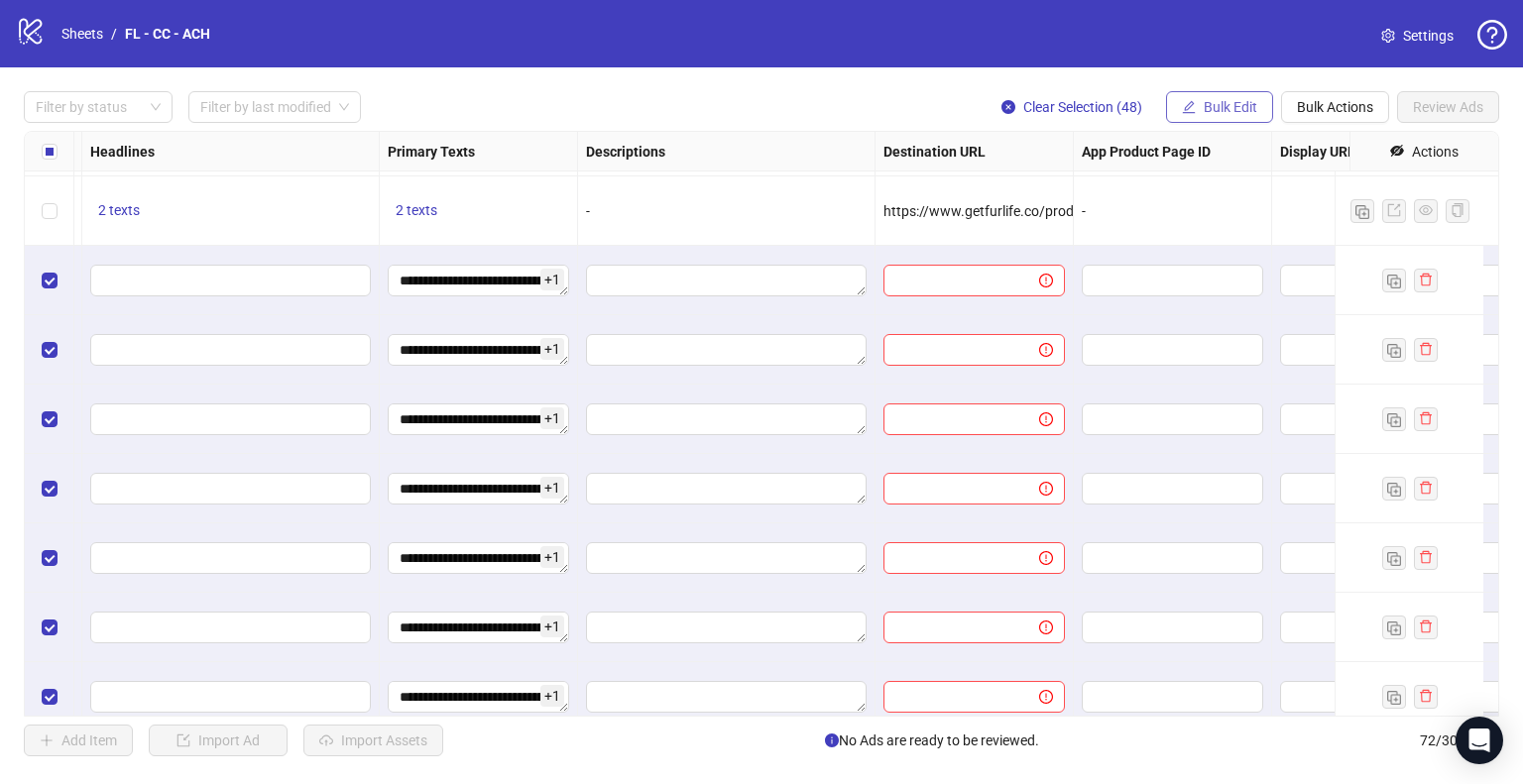 click on "Bulk Edit" at bounding box center (1220, 107) 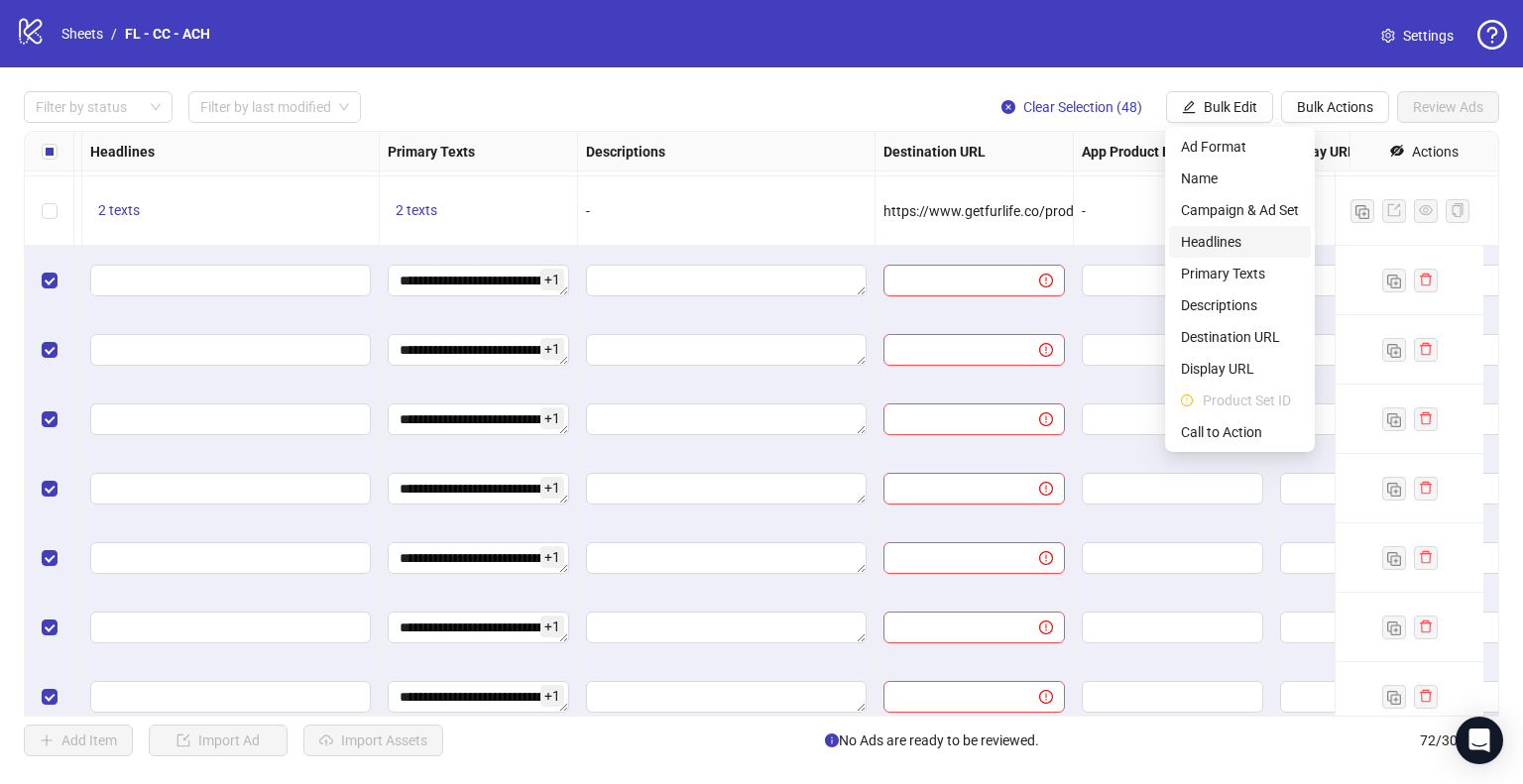 click on "Headlines" at bounding box center [1239, 242] 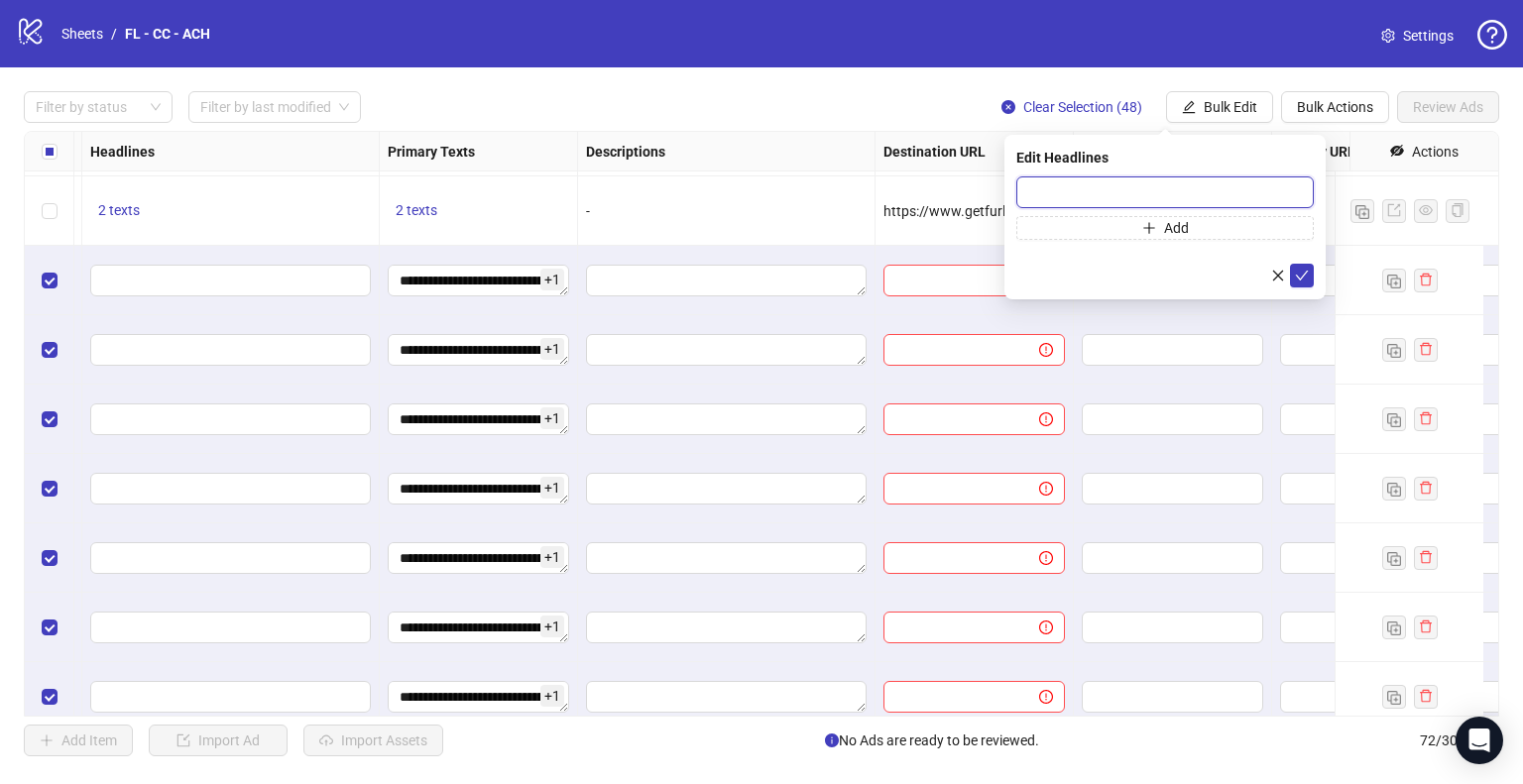 click at bounding box center [1165, 192] 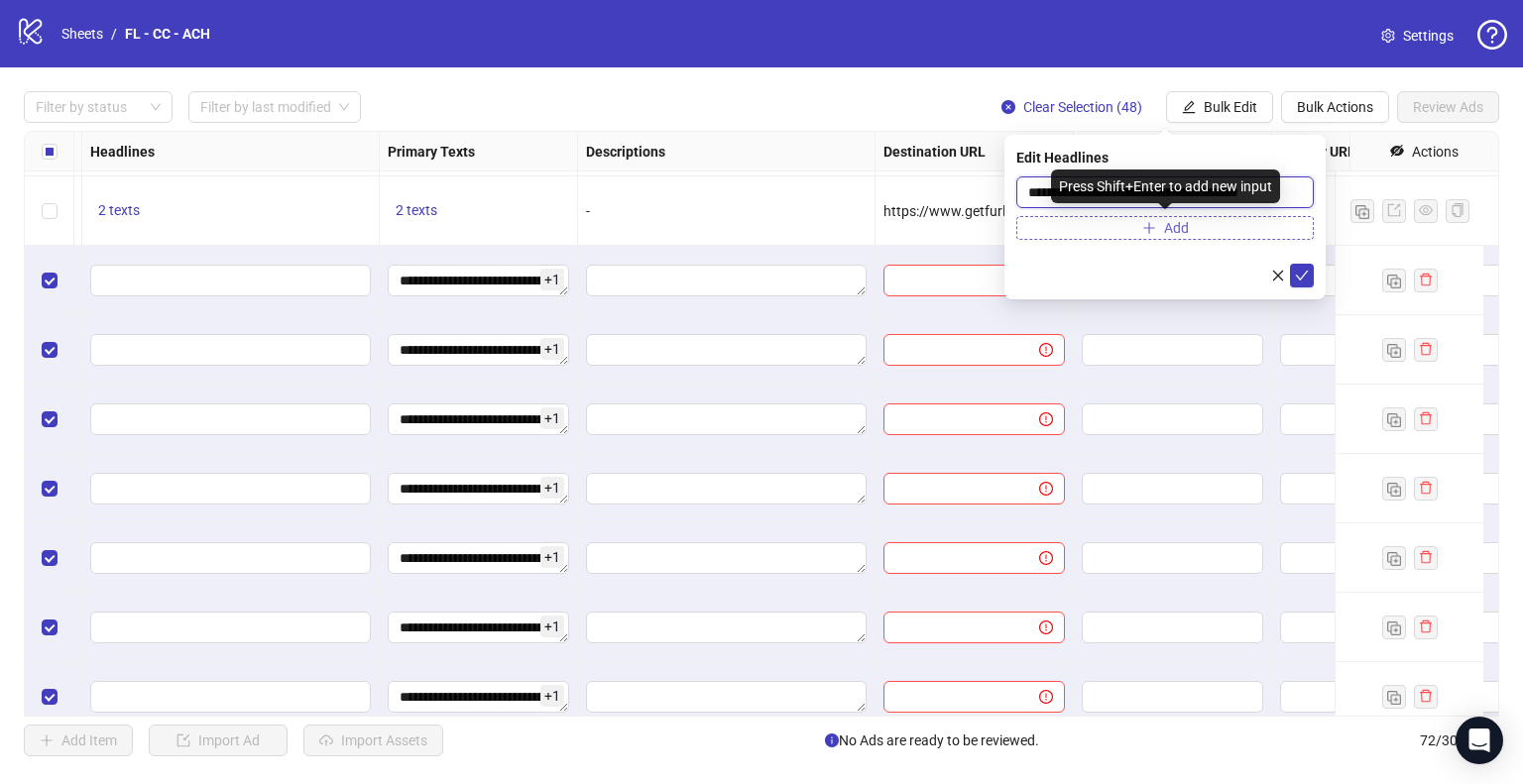 type on "**********" 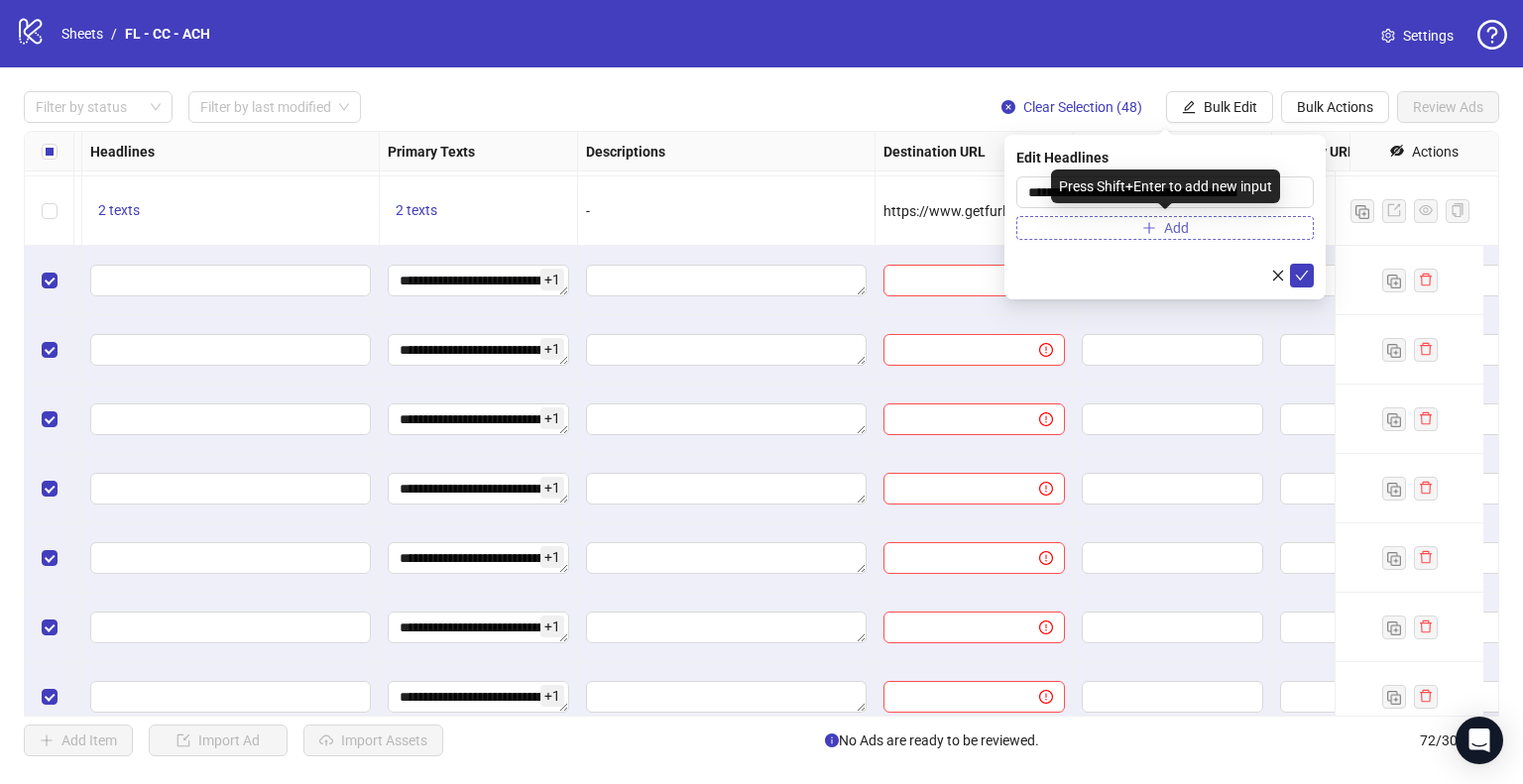 click on "Add" at bounding box center [1165, 228] 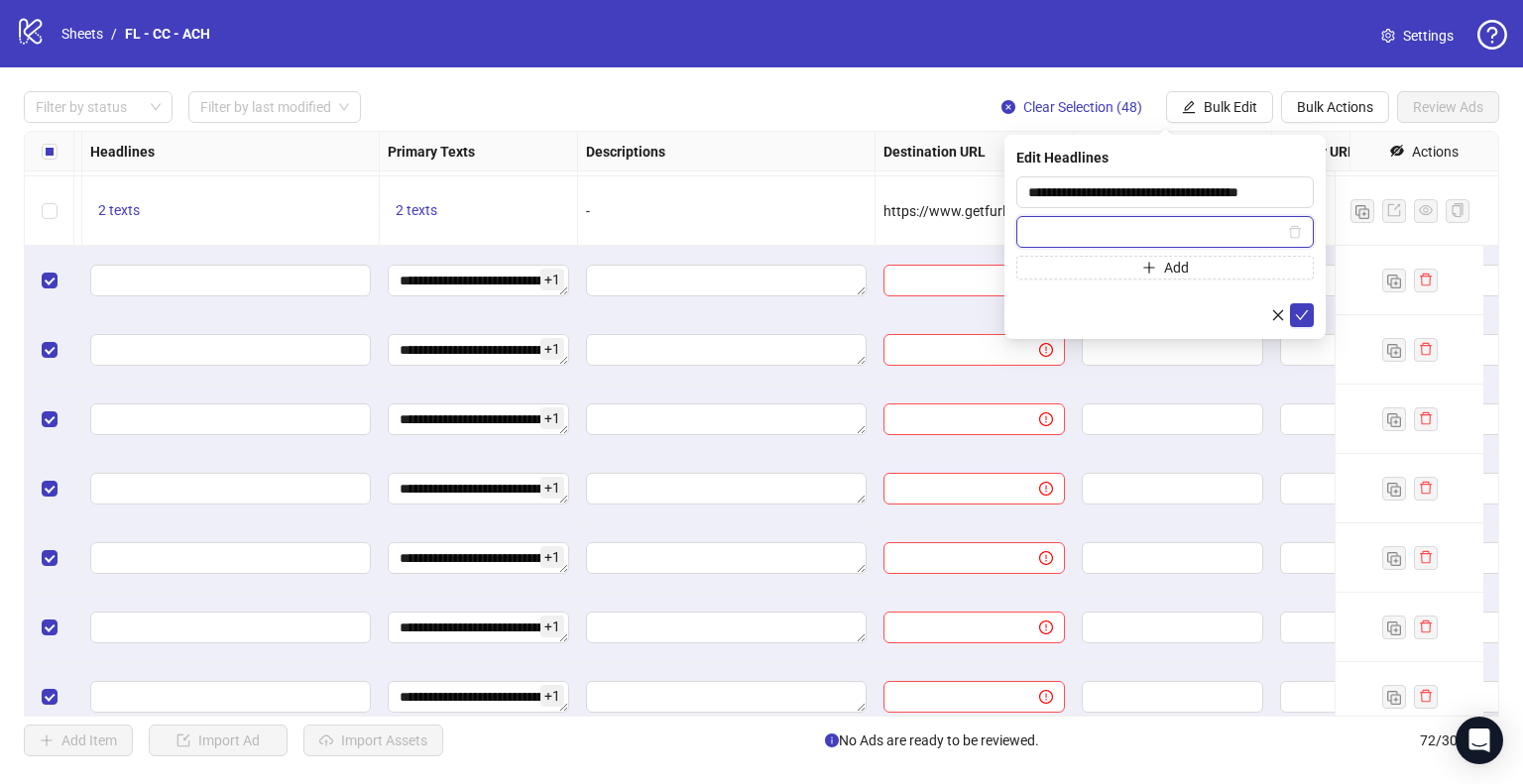paste on "**********" 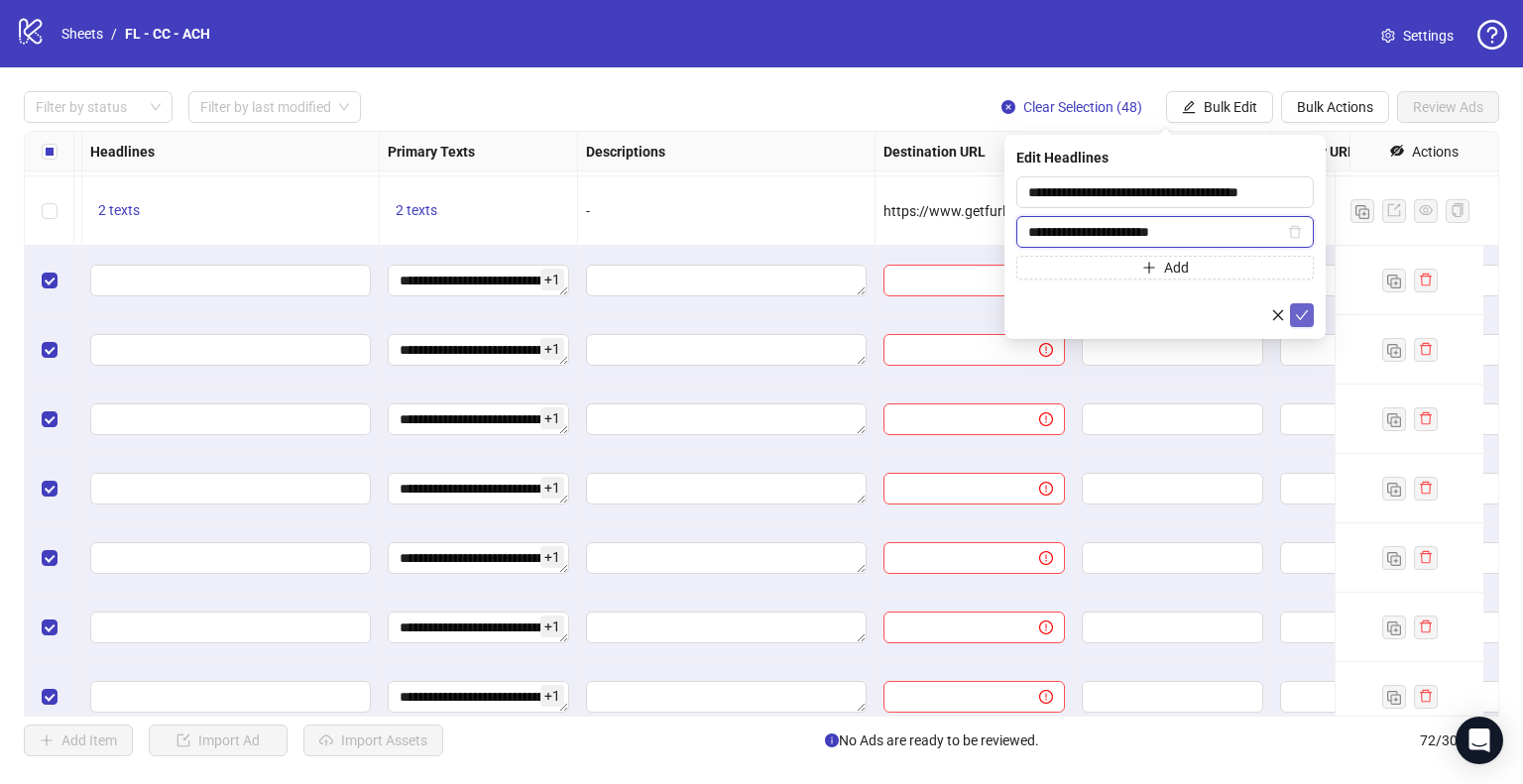 type on "**********" 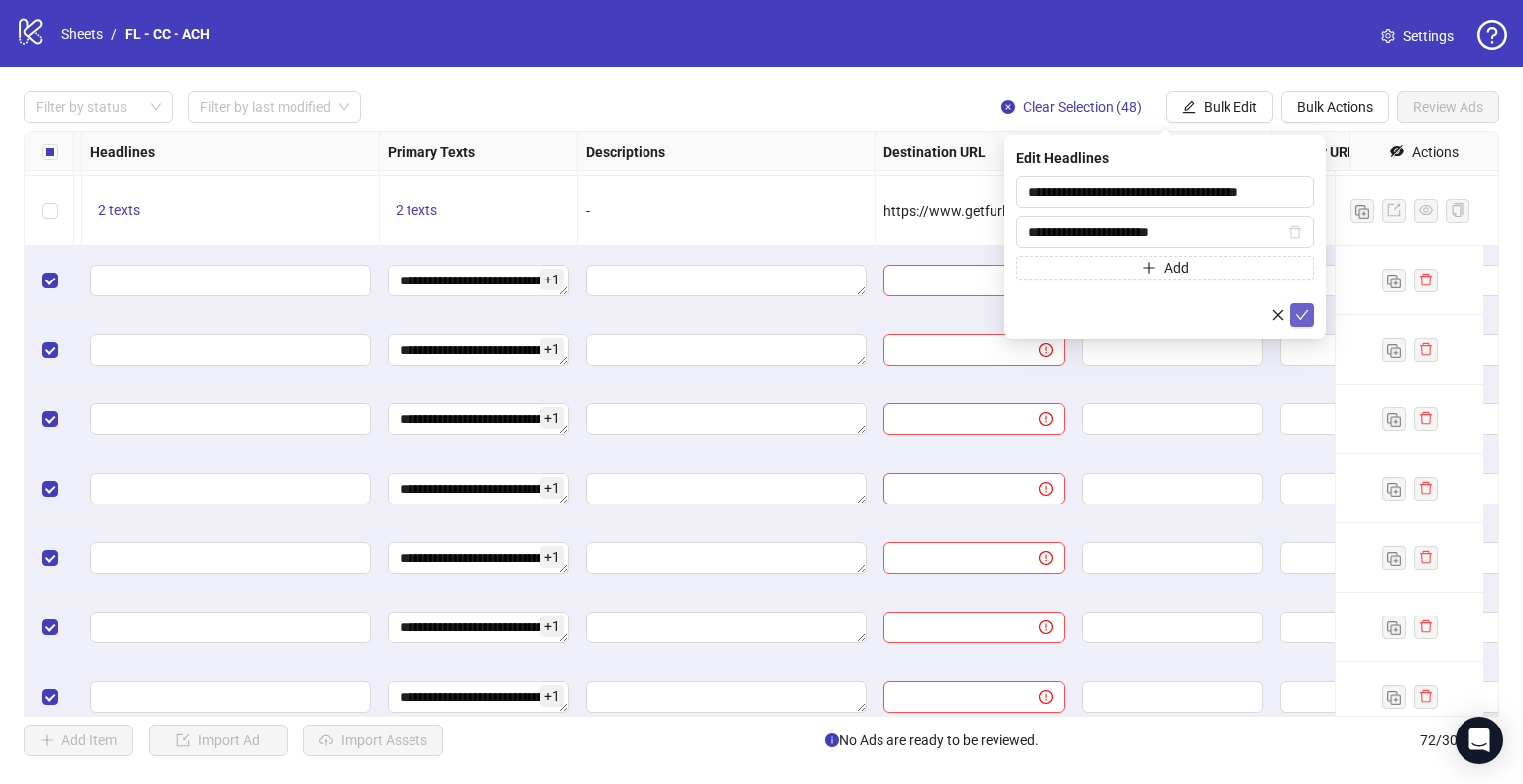 click at bounding box center [1302, 315] 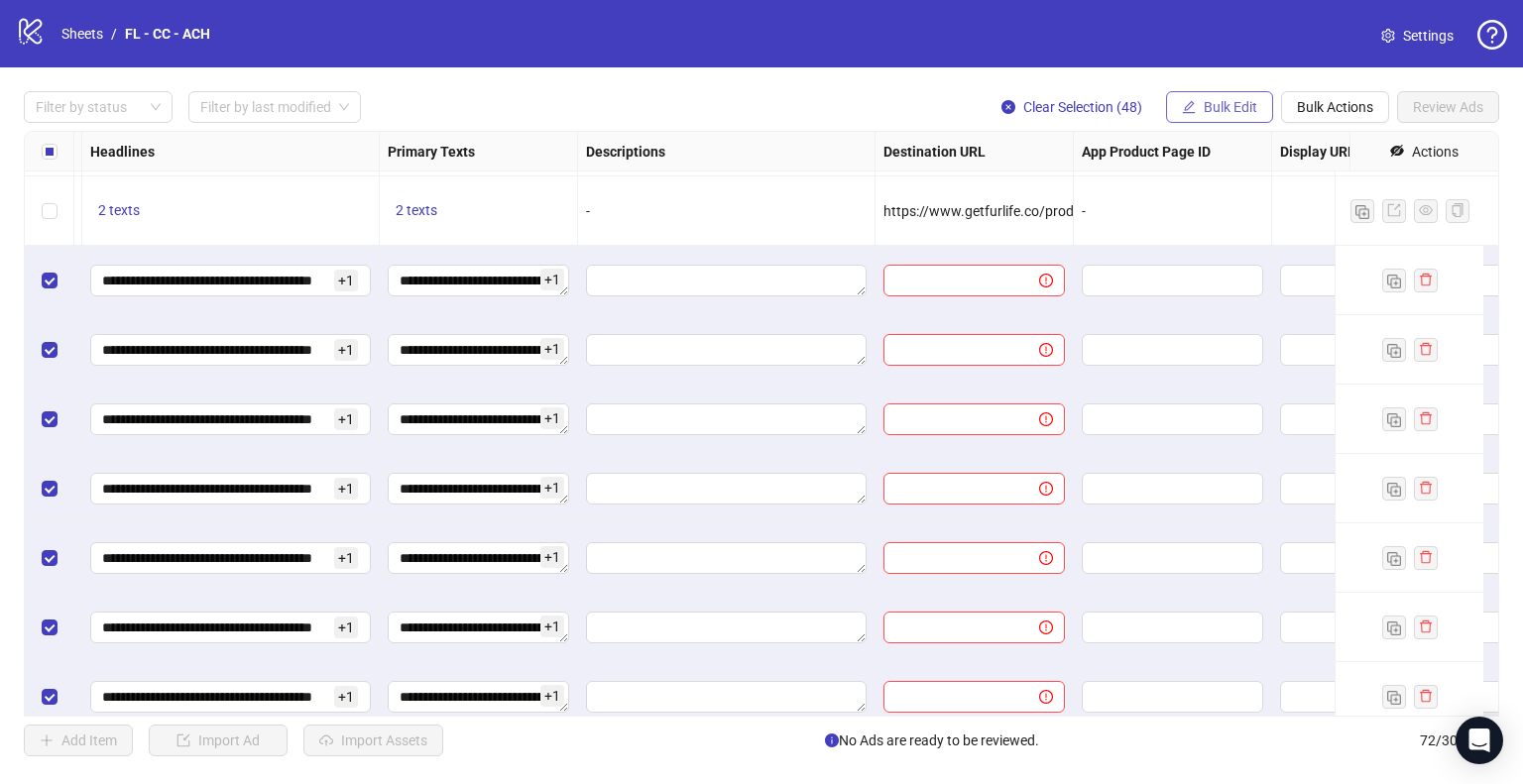 click on "Bulk Edit" at bounding box center [1230, 107] 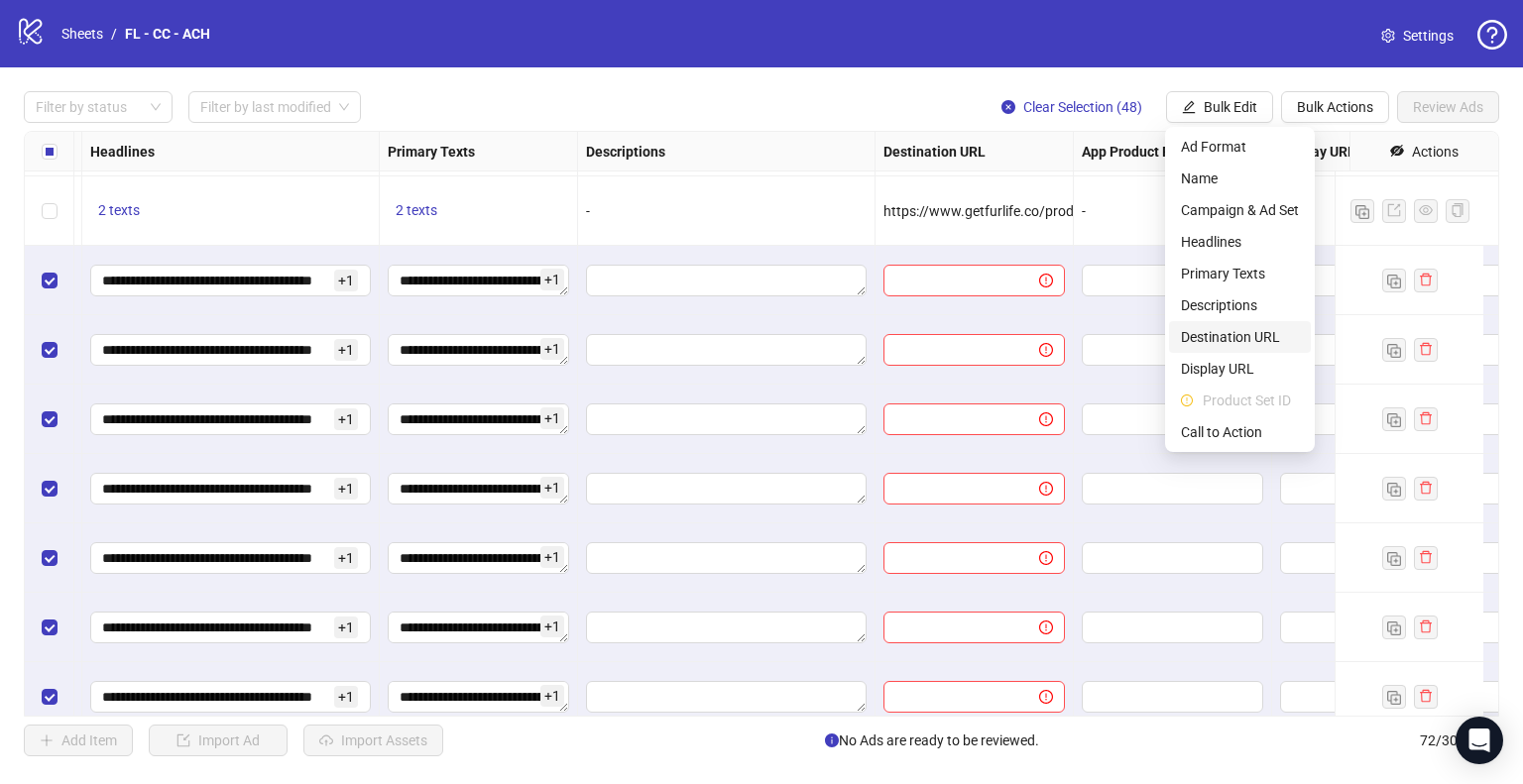 click on "Destination URL" at bounding box center (1239, 337) 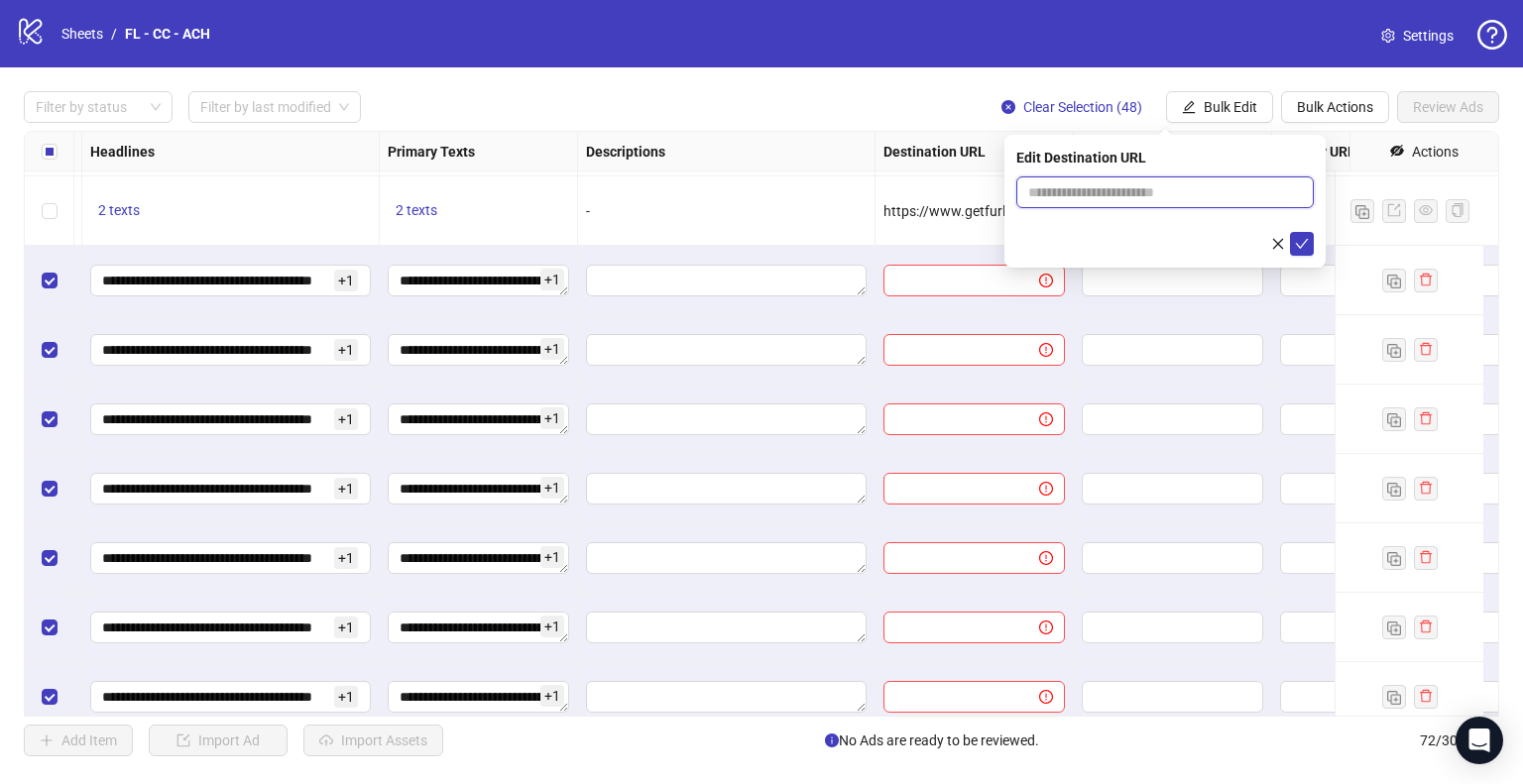 click at bounding box center [1157, 192] 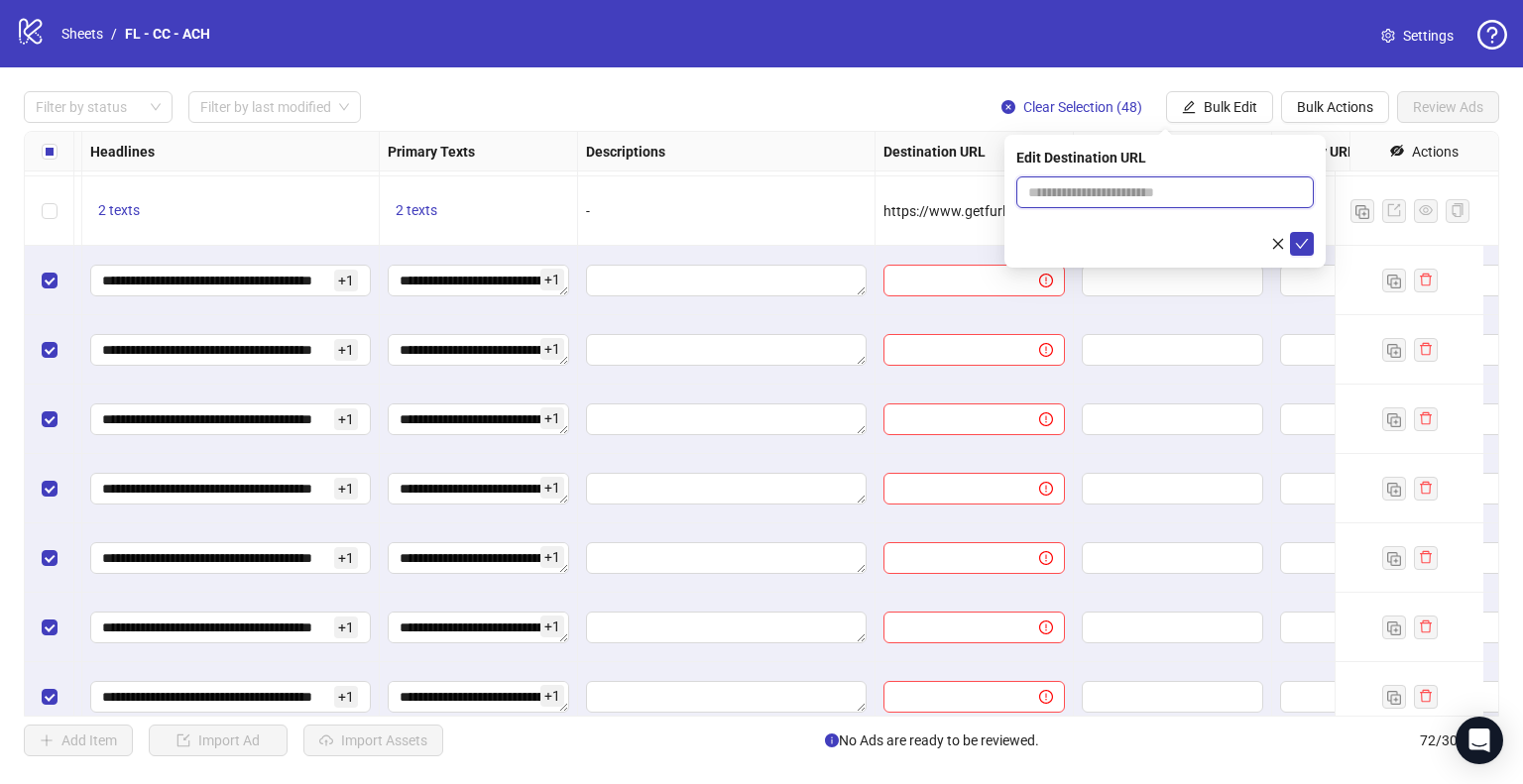 type on "**********" 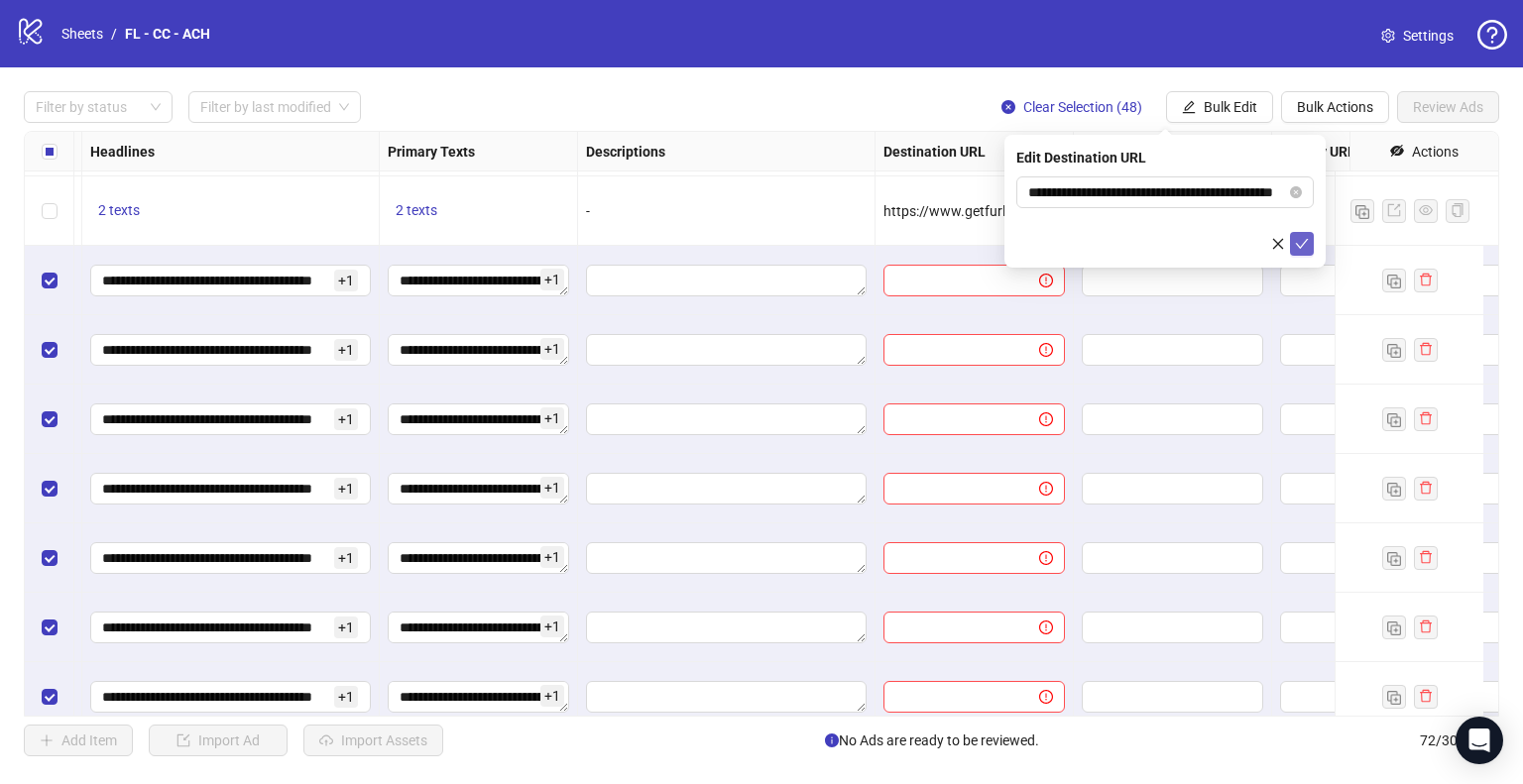 click at bounding box center [1302, 244] 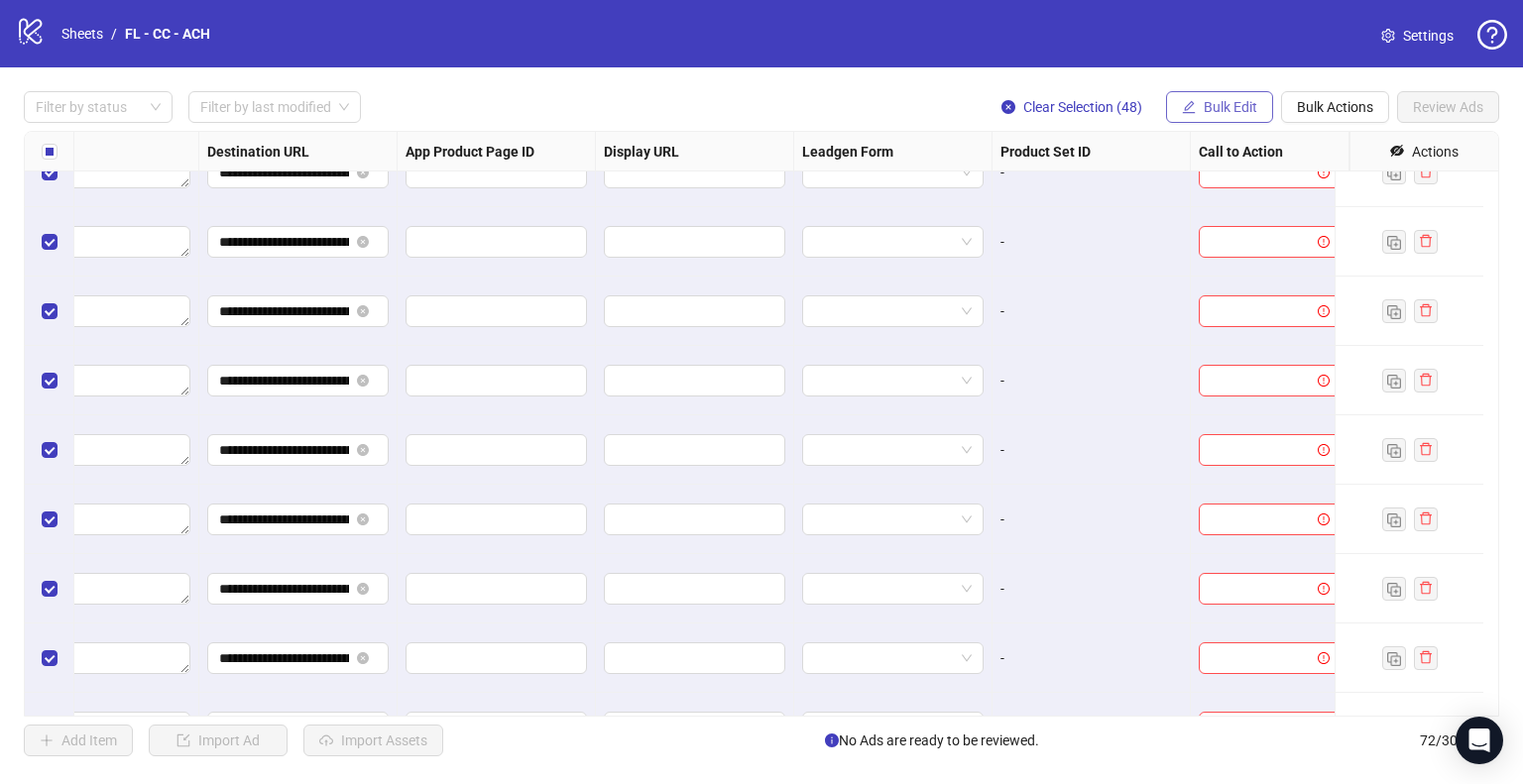 scroll, scrollTop: 1709, scrollLeft: 1784, axis: both 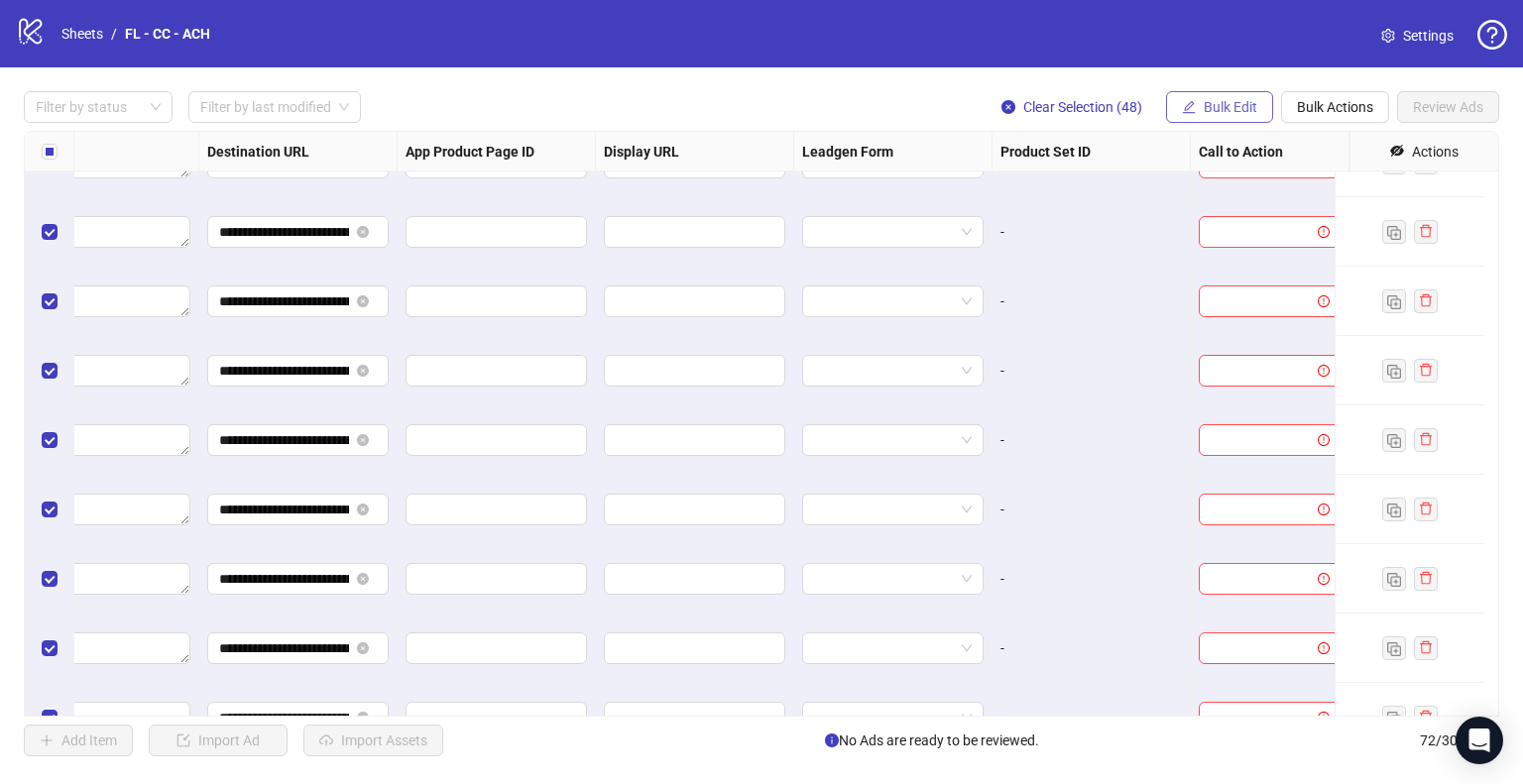 click on "Bulk Edit" at bounding box center (1230, 107) 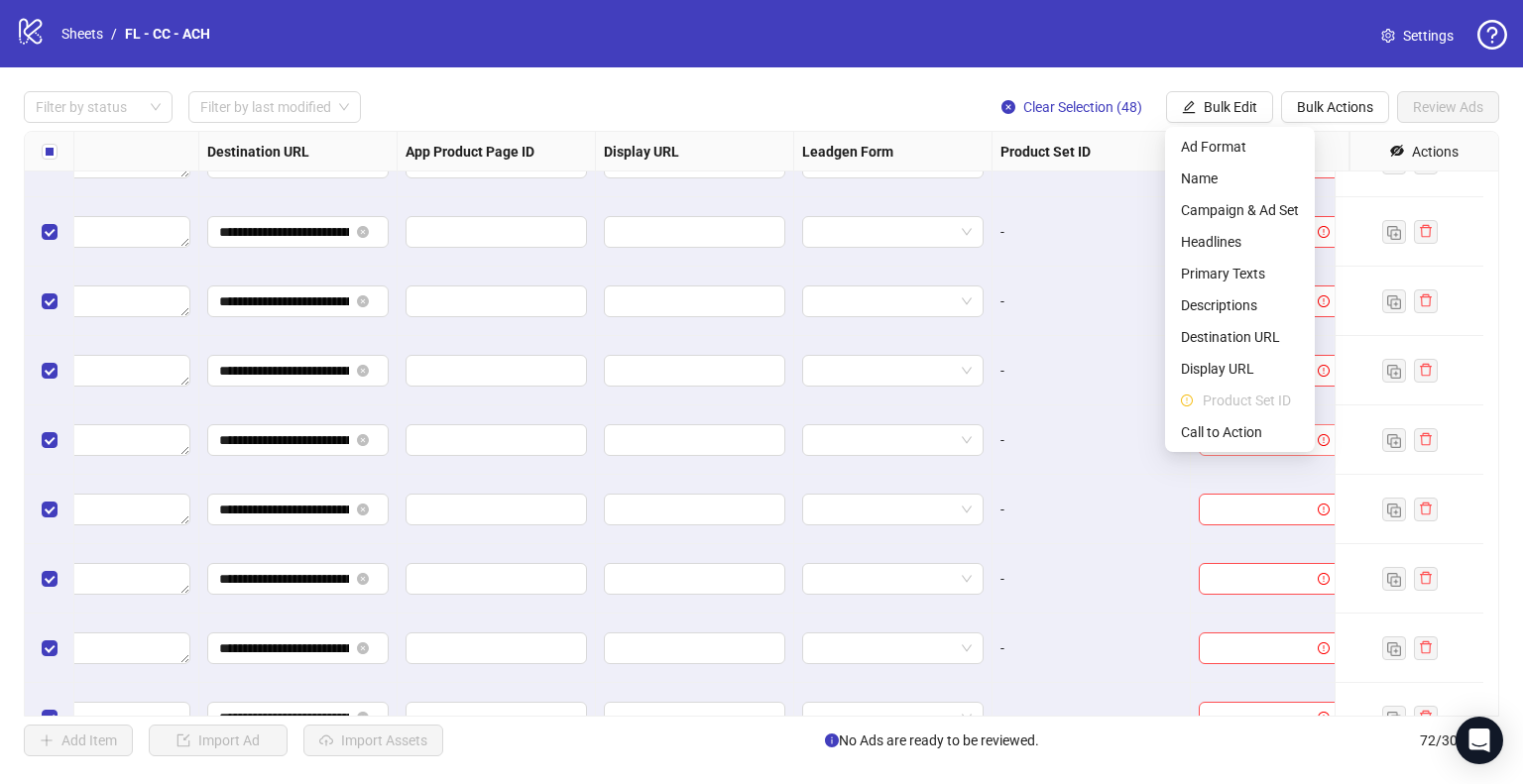 click at bounding box center [1260, 440] 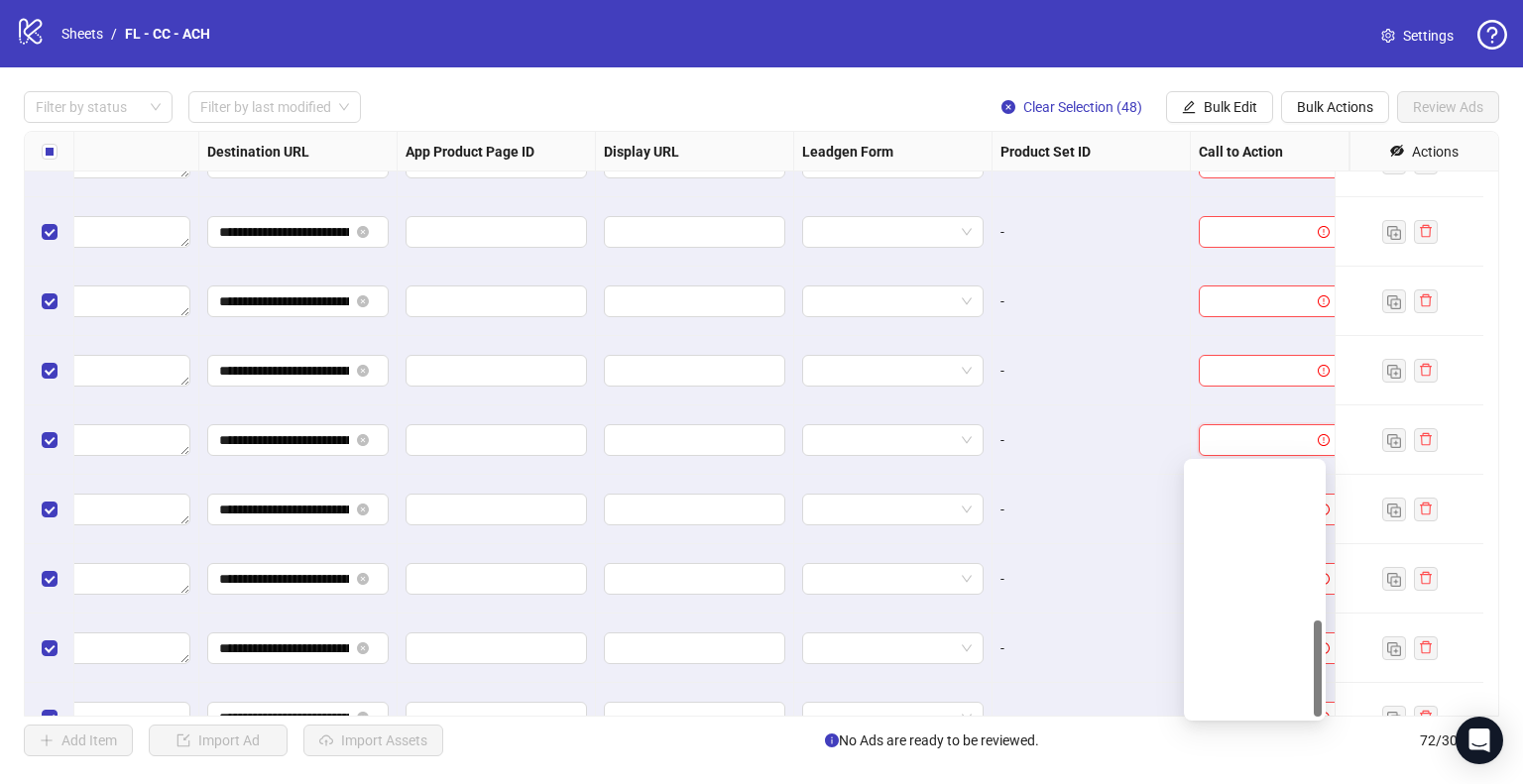 scroll, scrollTop: 412, scrollLeft: 0, axis: vertical 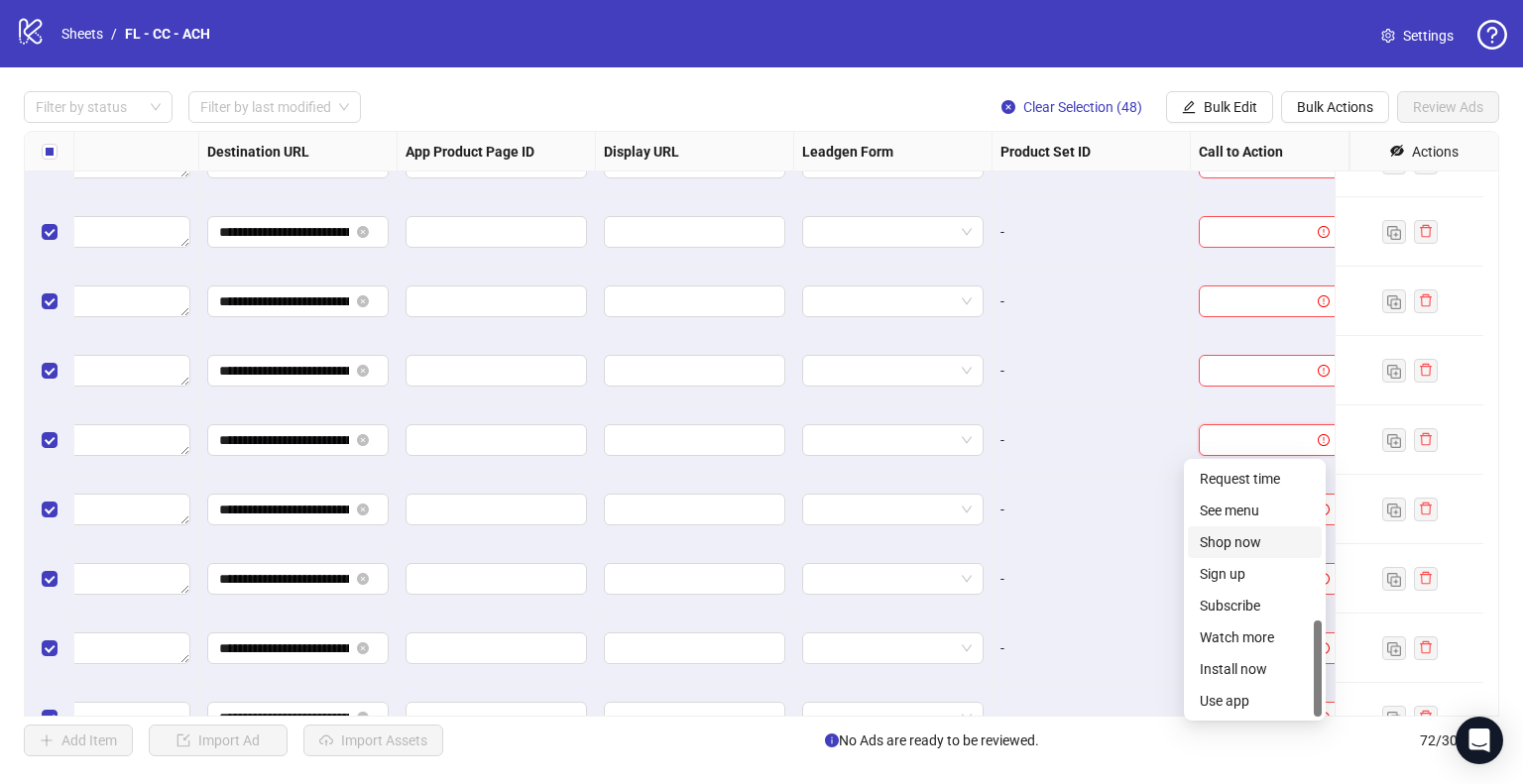 click on "Shop now" at bounding box center (1254, 542) 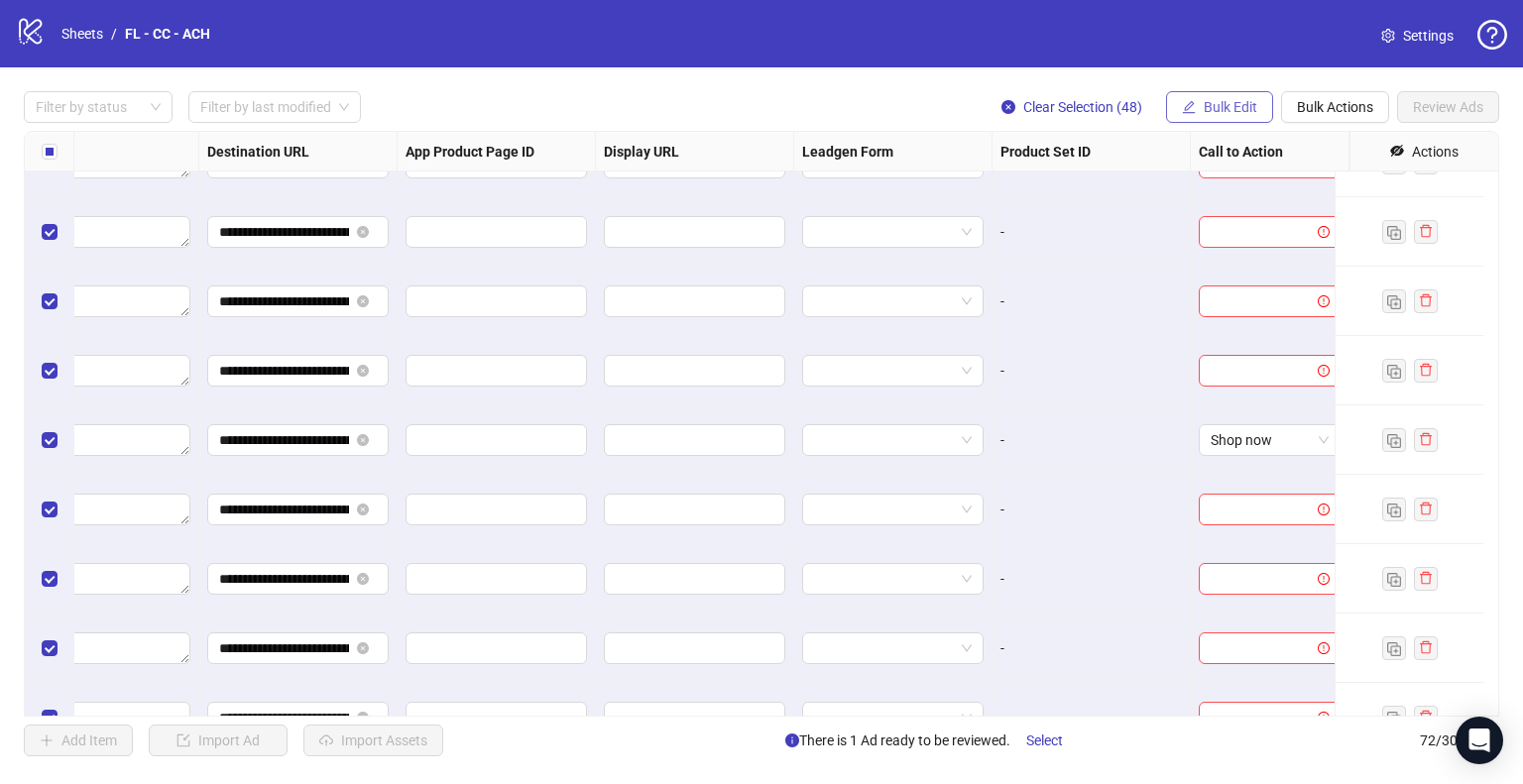 click on "Bulk Edit" at bounding box center (1230, 107) 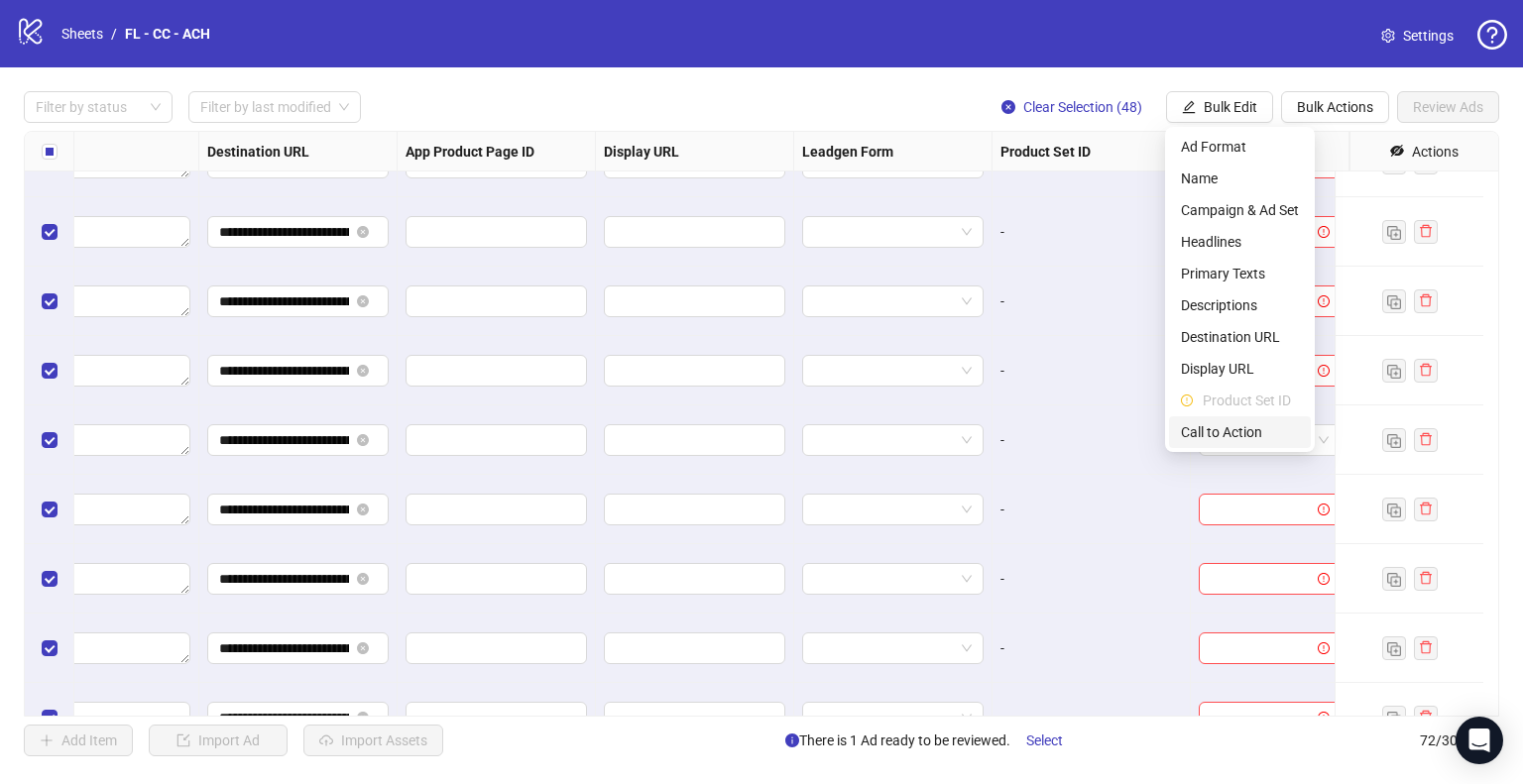 click on "Call to Action" at bounding box center [1239, 432] 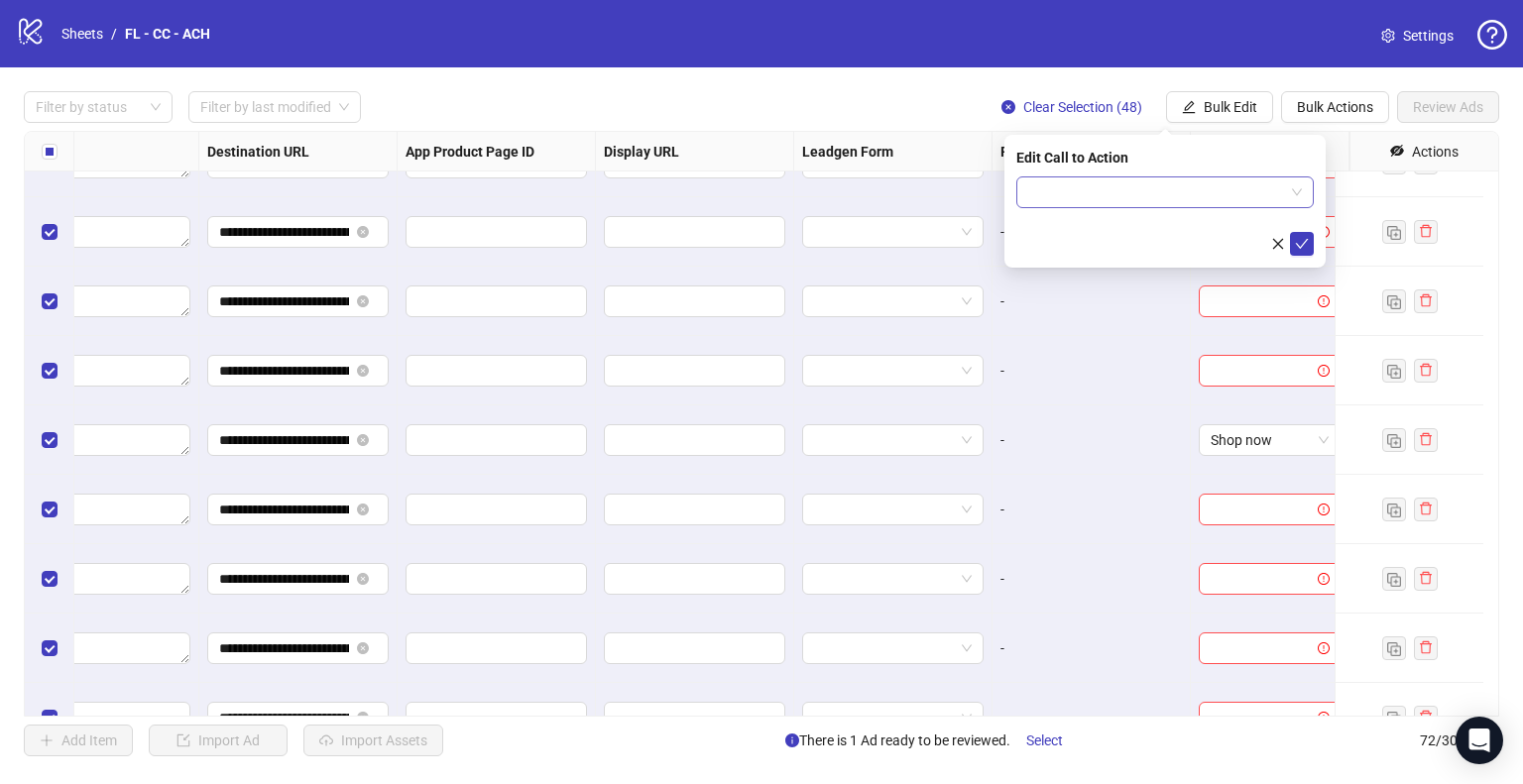 click at bounding box center (1156, 192) 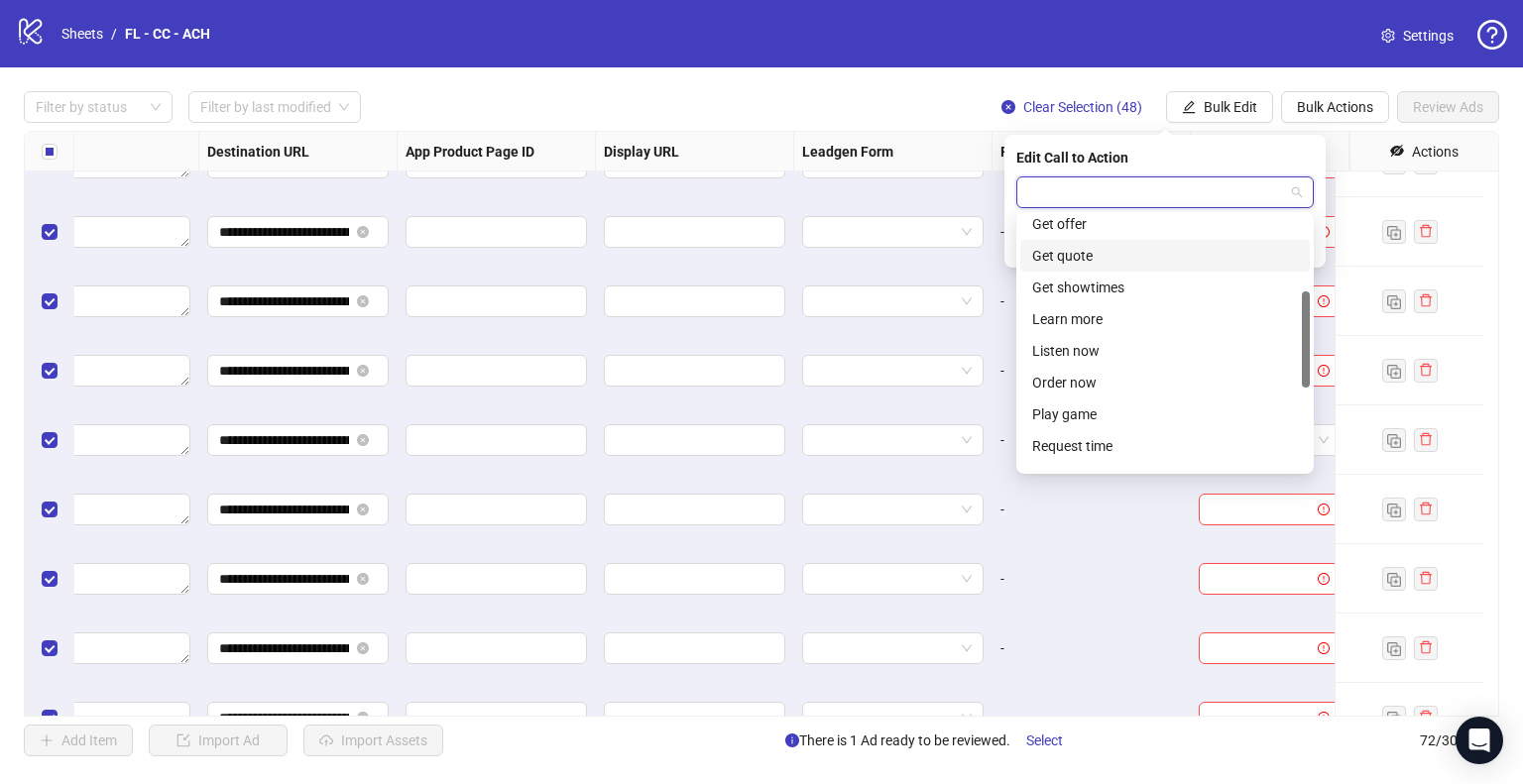 scroll, scrollTop: 412, scrollLeft: 0, axis: vertical 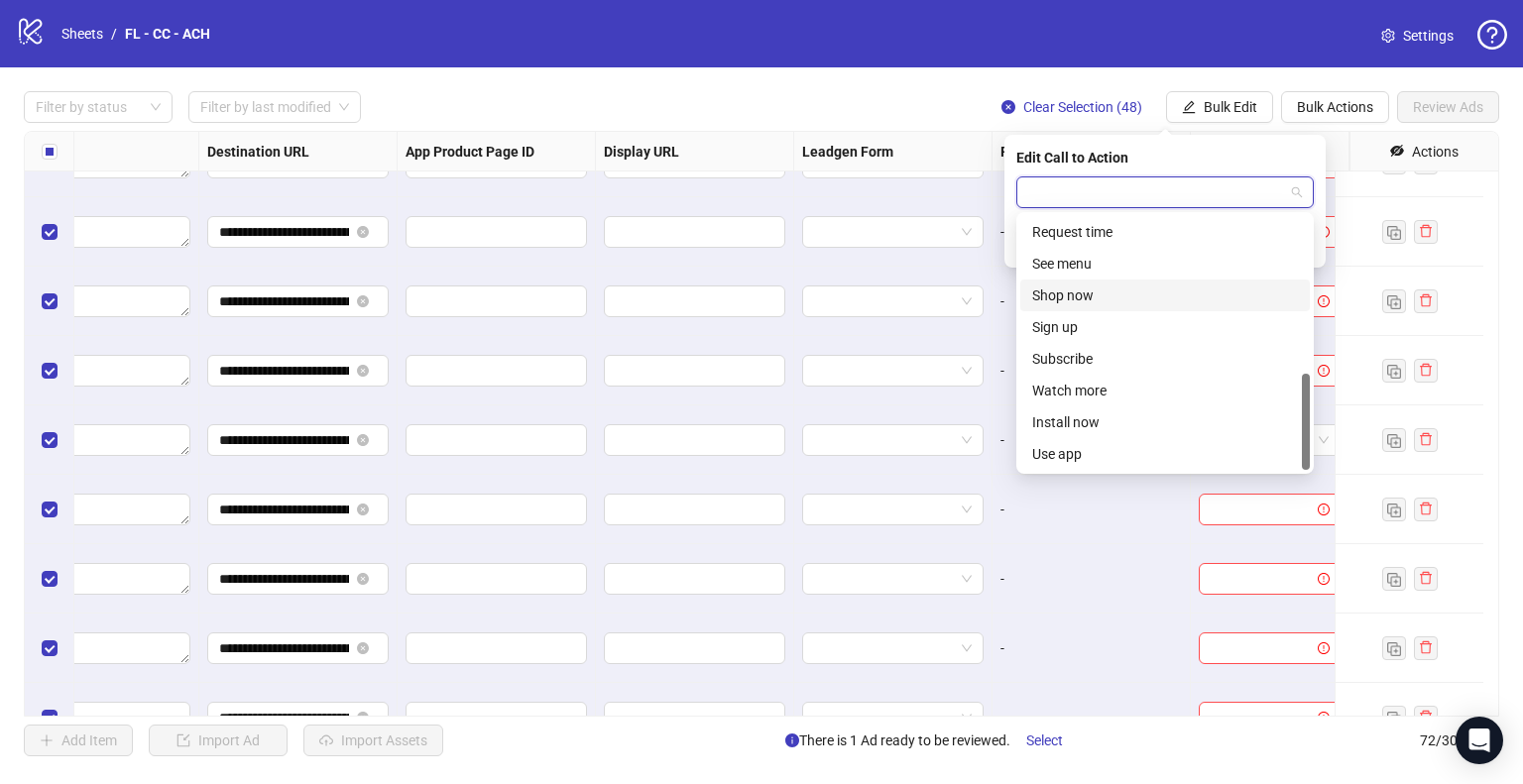 click on "Shop now" at bounding box center (1165, 295) 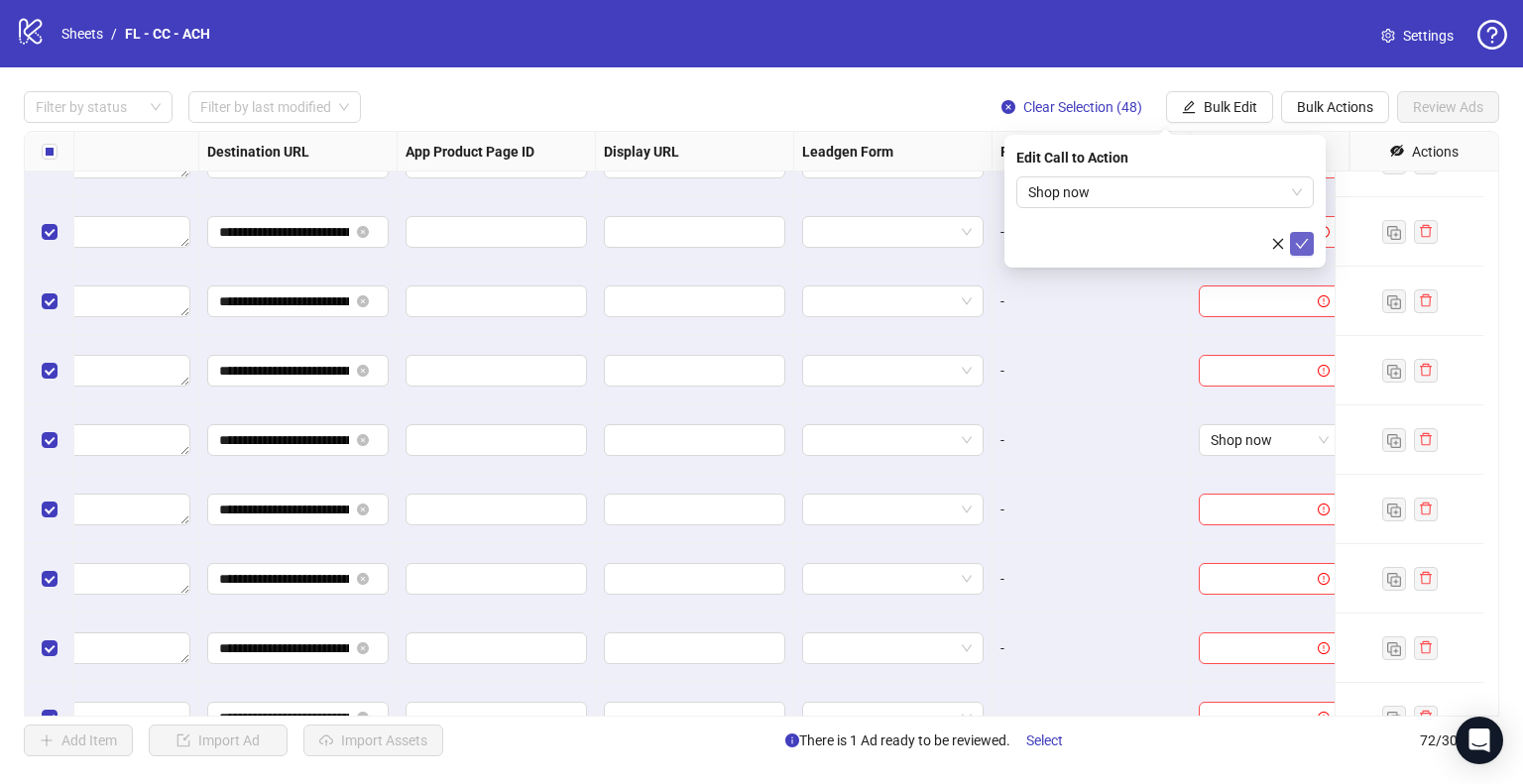 click at bounding box center (1302, 244) 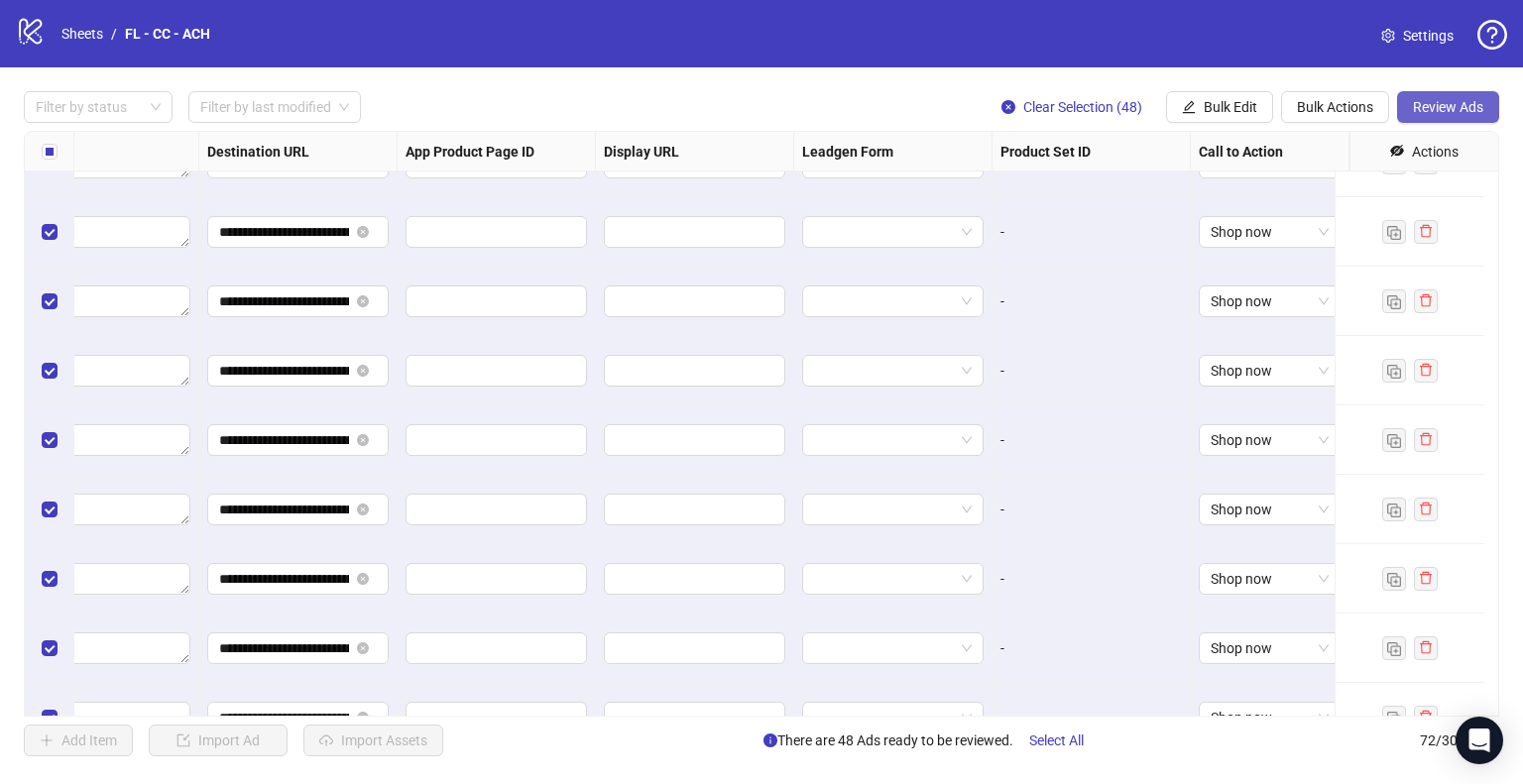 click on "Review Ads" at bounding box center (1448, 107) 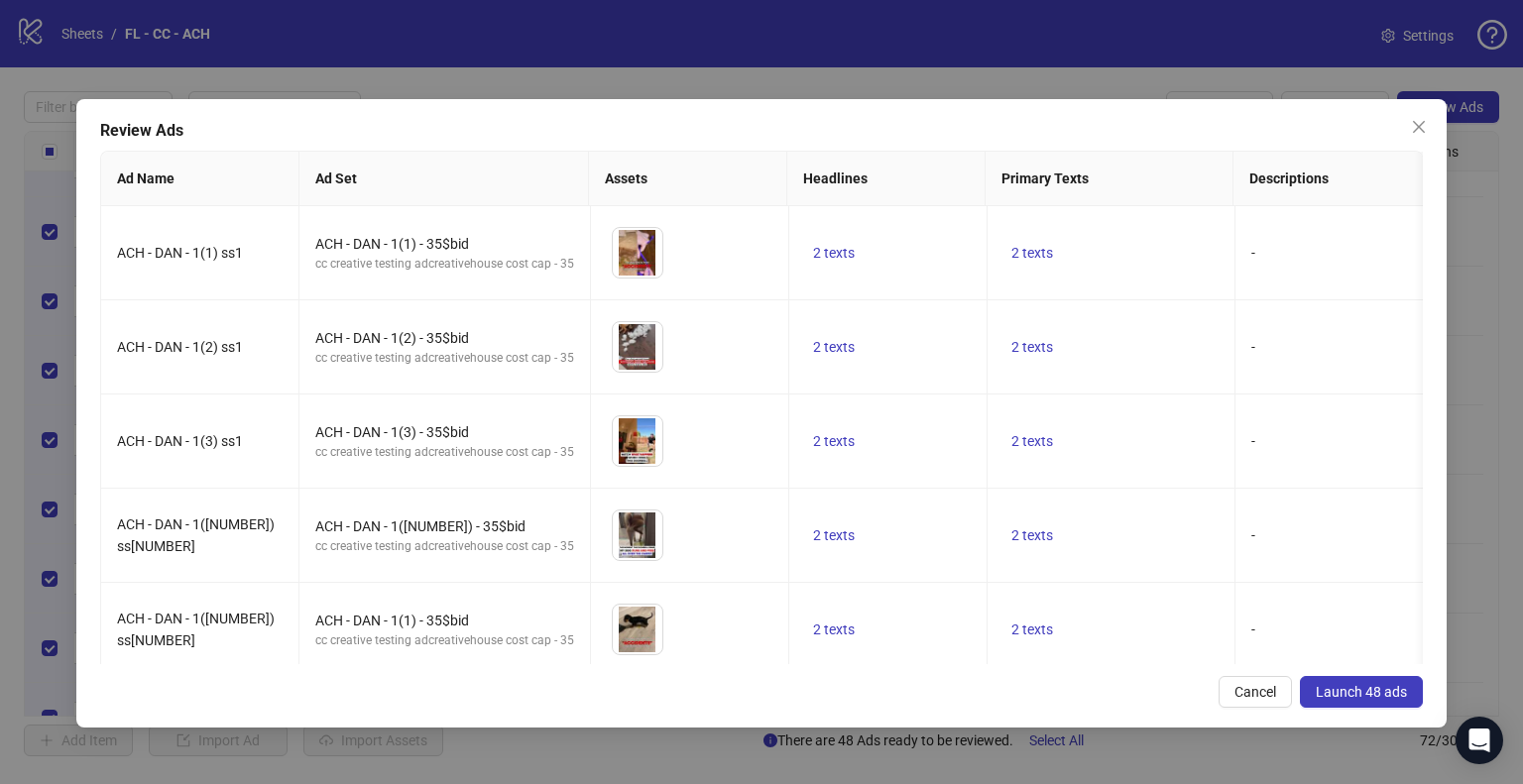 click on "Launch 48 ads" at bounding box center [1361, 692] 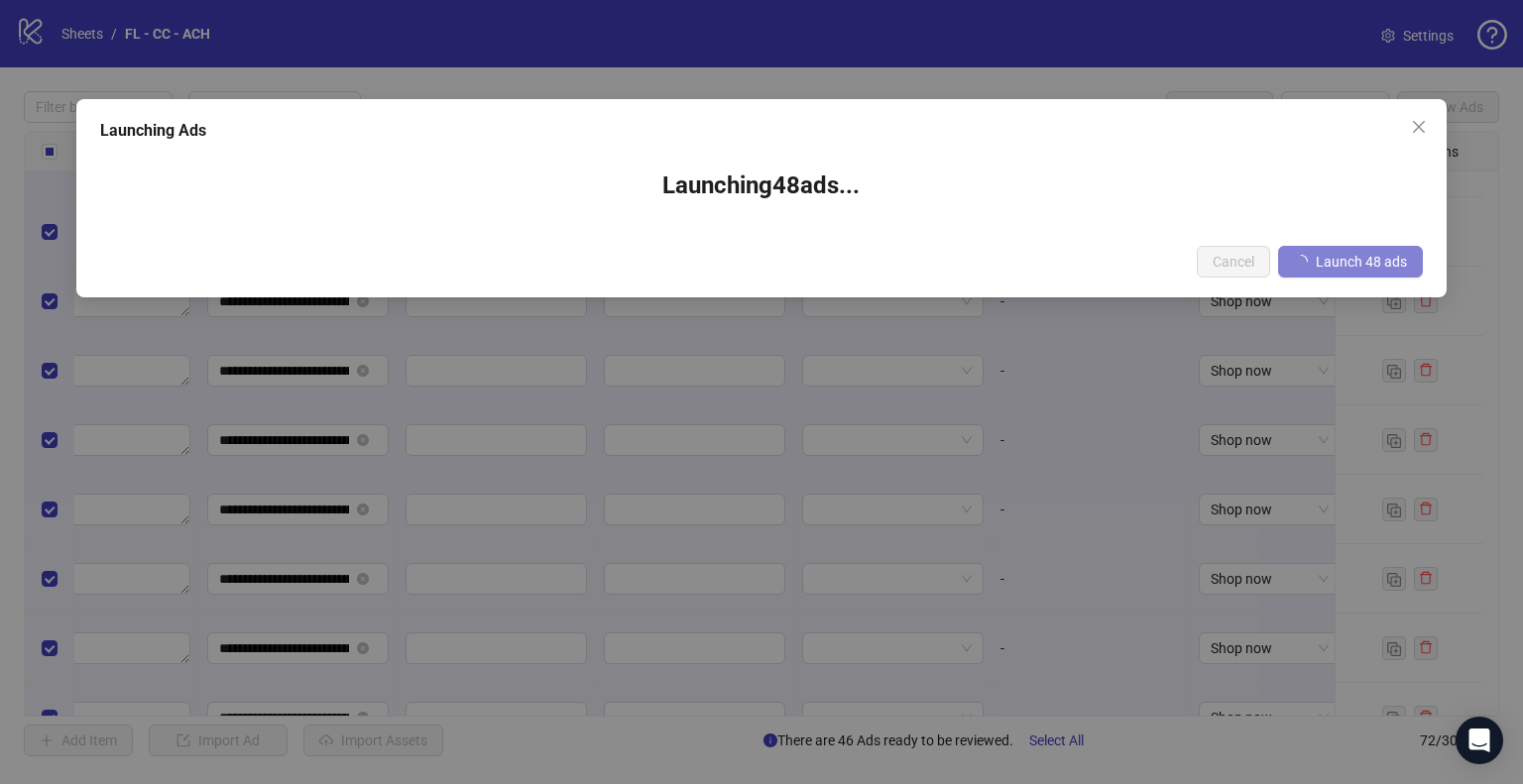 scroll, scrollTop: 1715, scrollLeft: 1784, axis: both 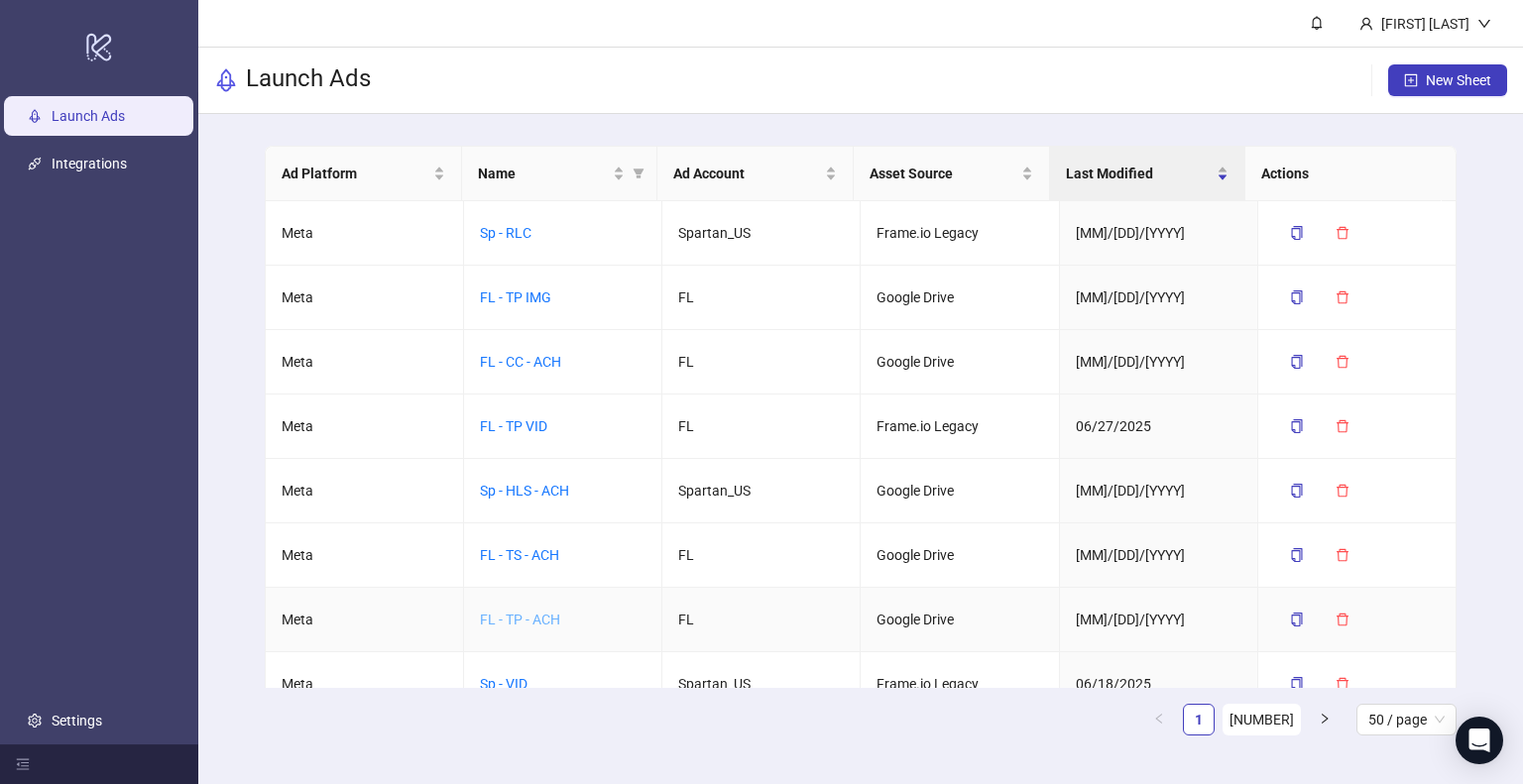 click on "FL - TP - ACH" at bounding box center (520, 619) 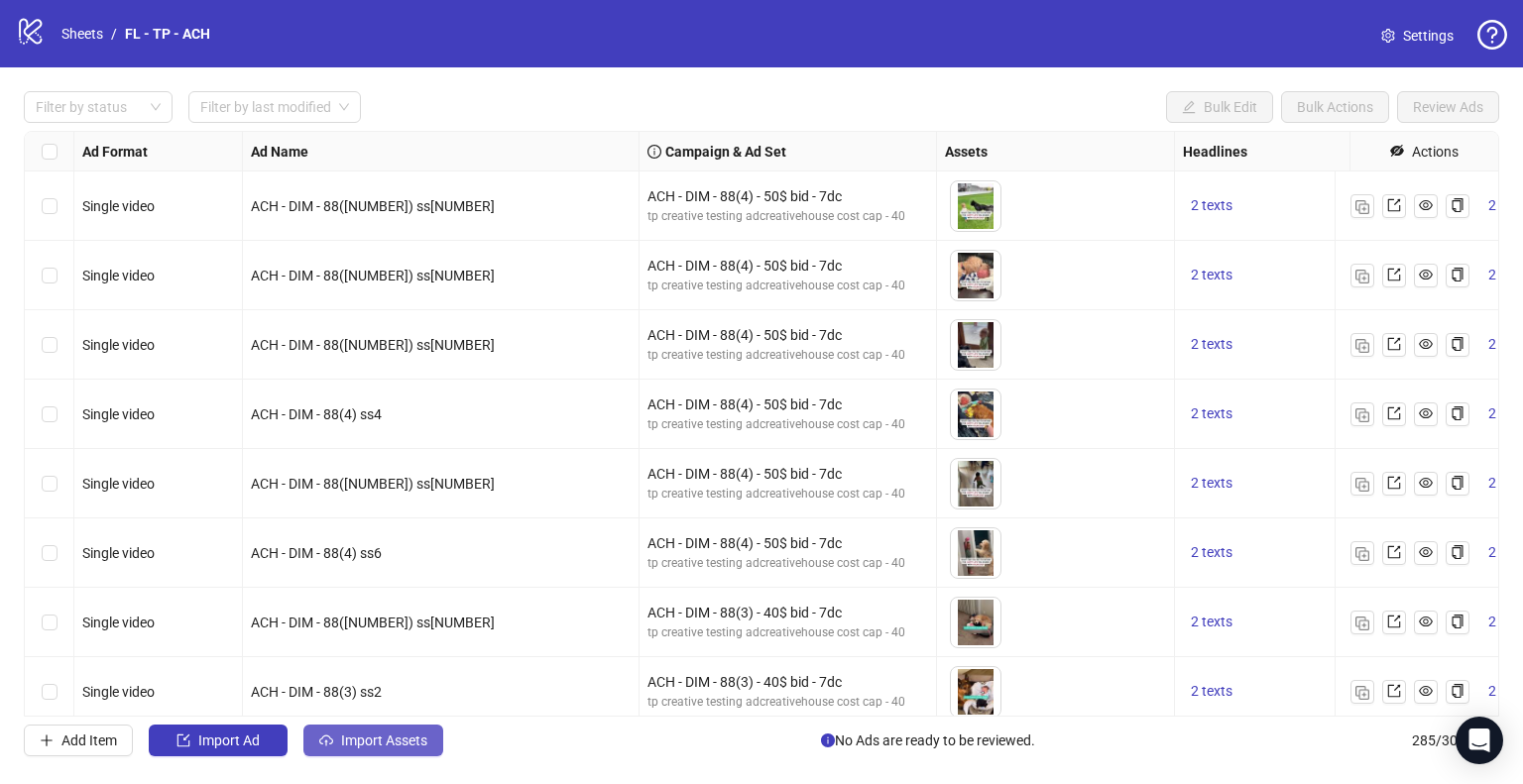 click on "Import Assets" at bounding box center [229, 740] 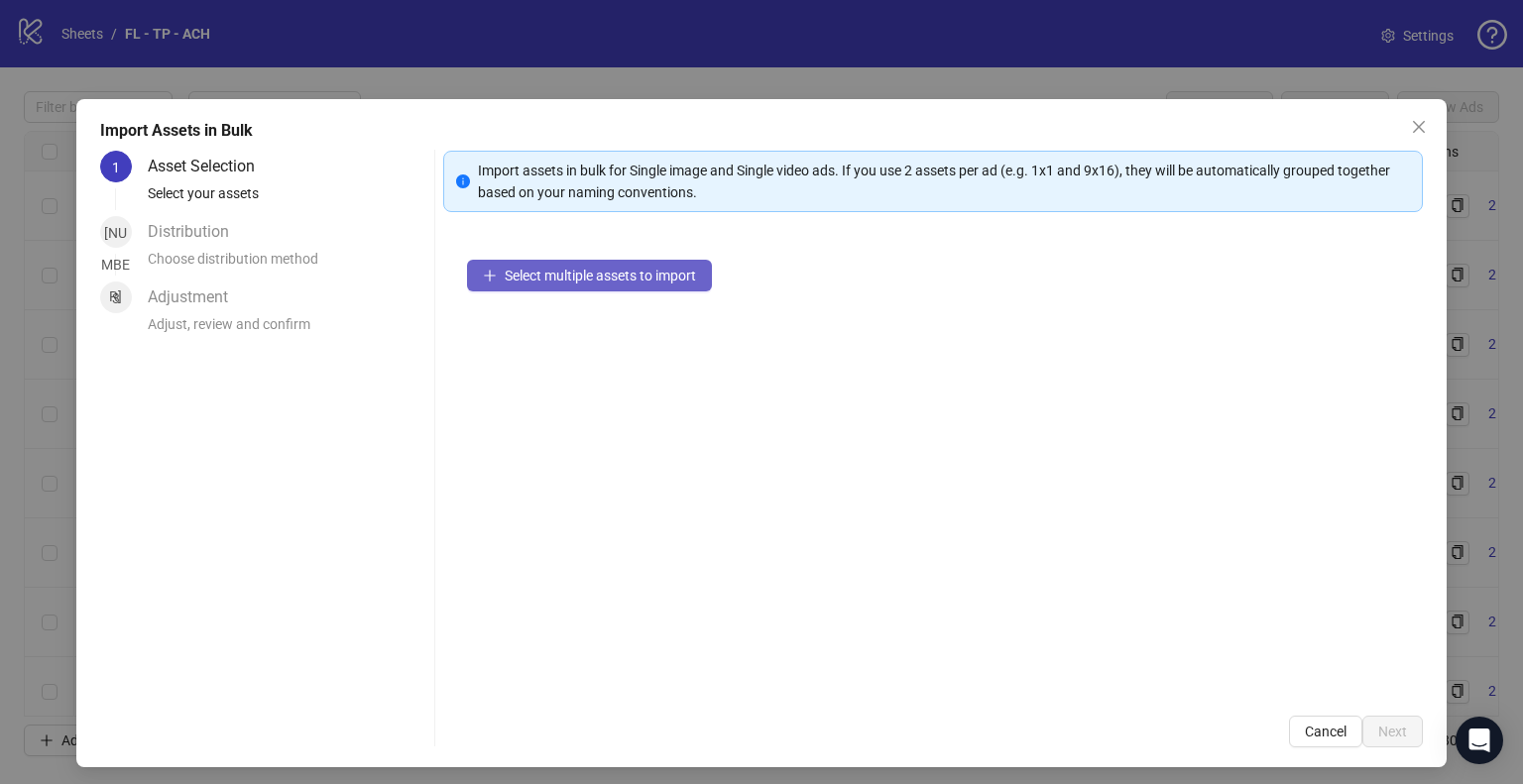 click on "Select multiple assets to import" at bounding box center [600, 276] 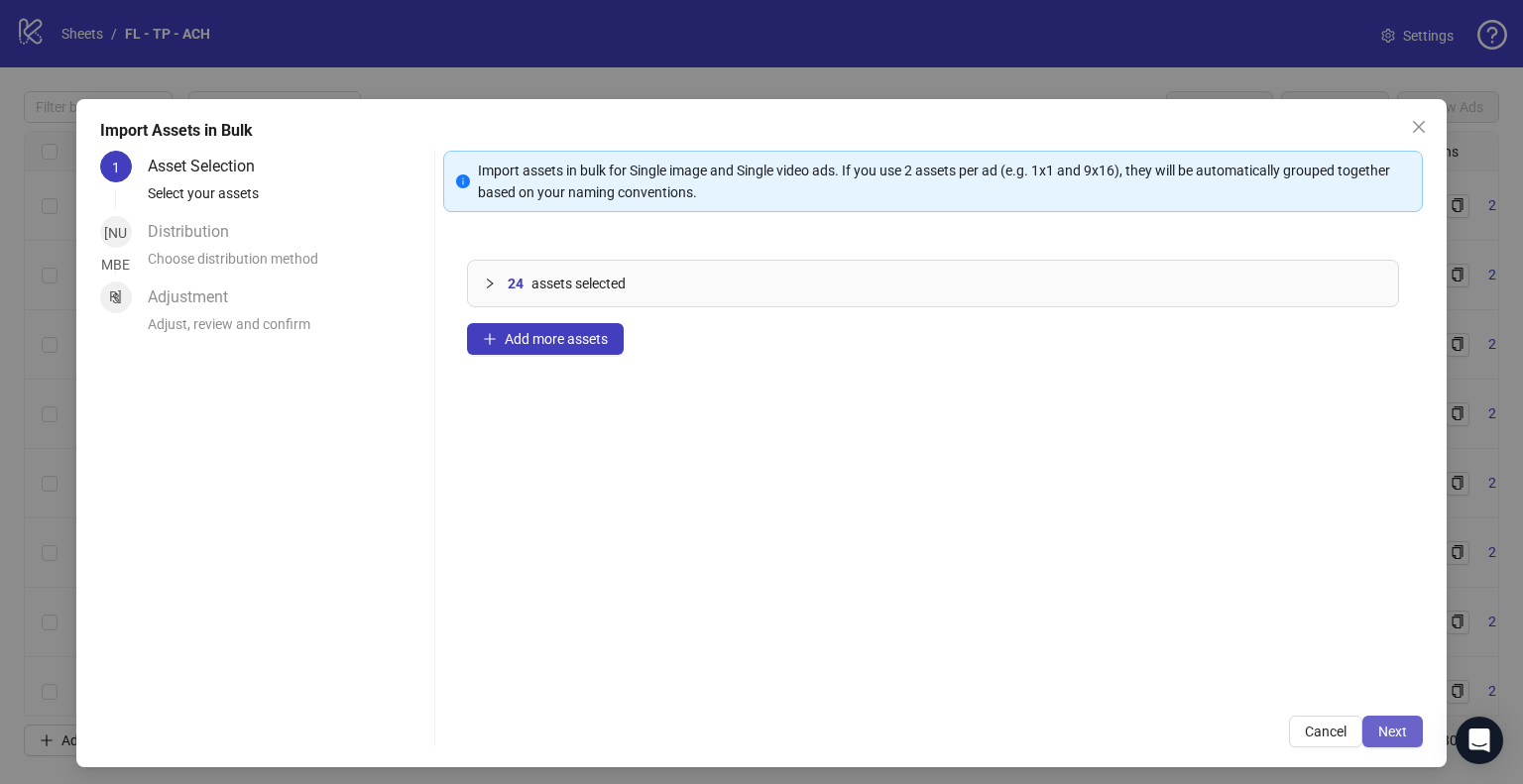 click on "Next" at bounding box center [1392, 731] 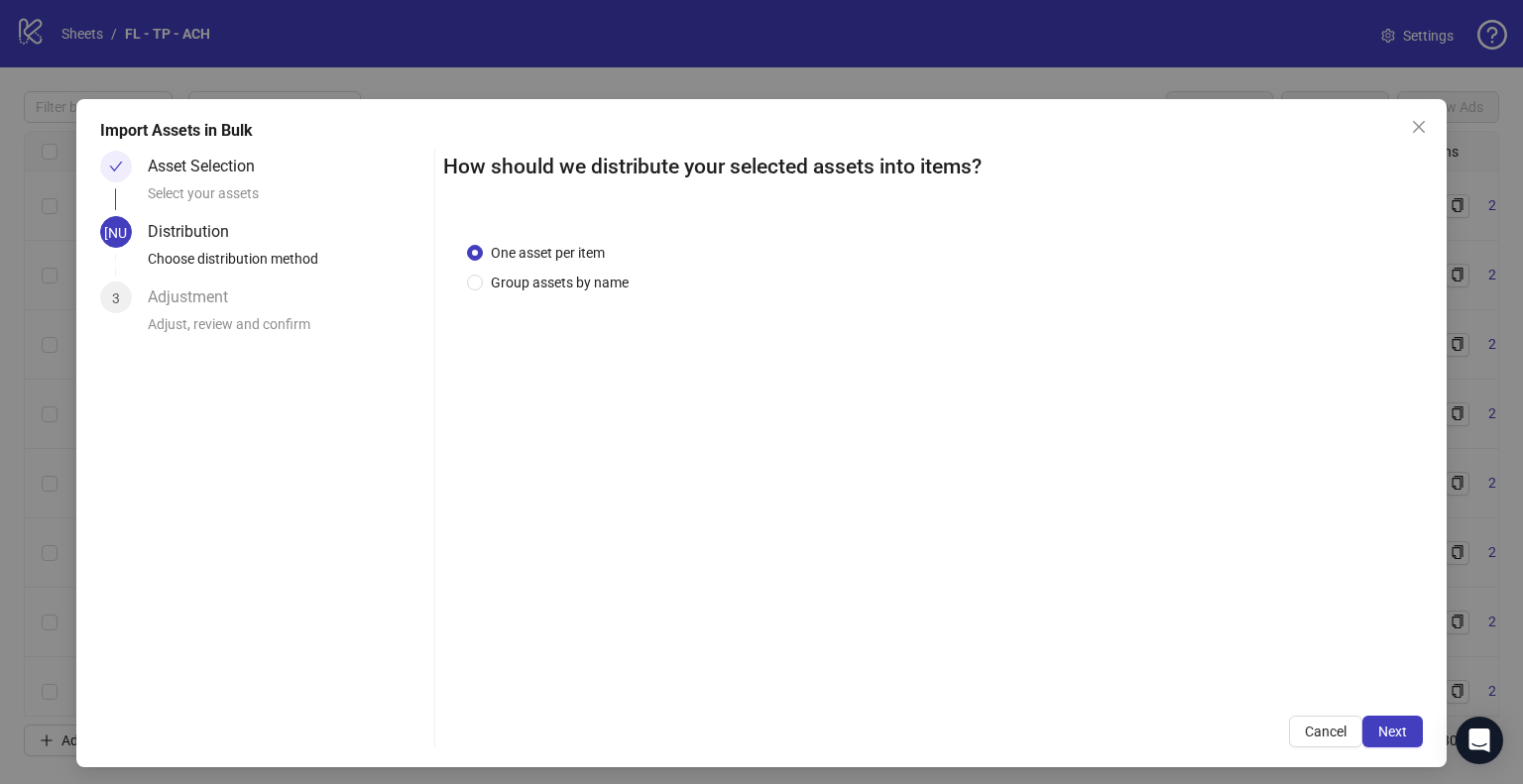 click on "Next" at bounding box center (1392, 731) 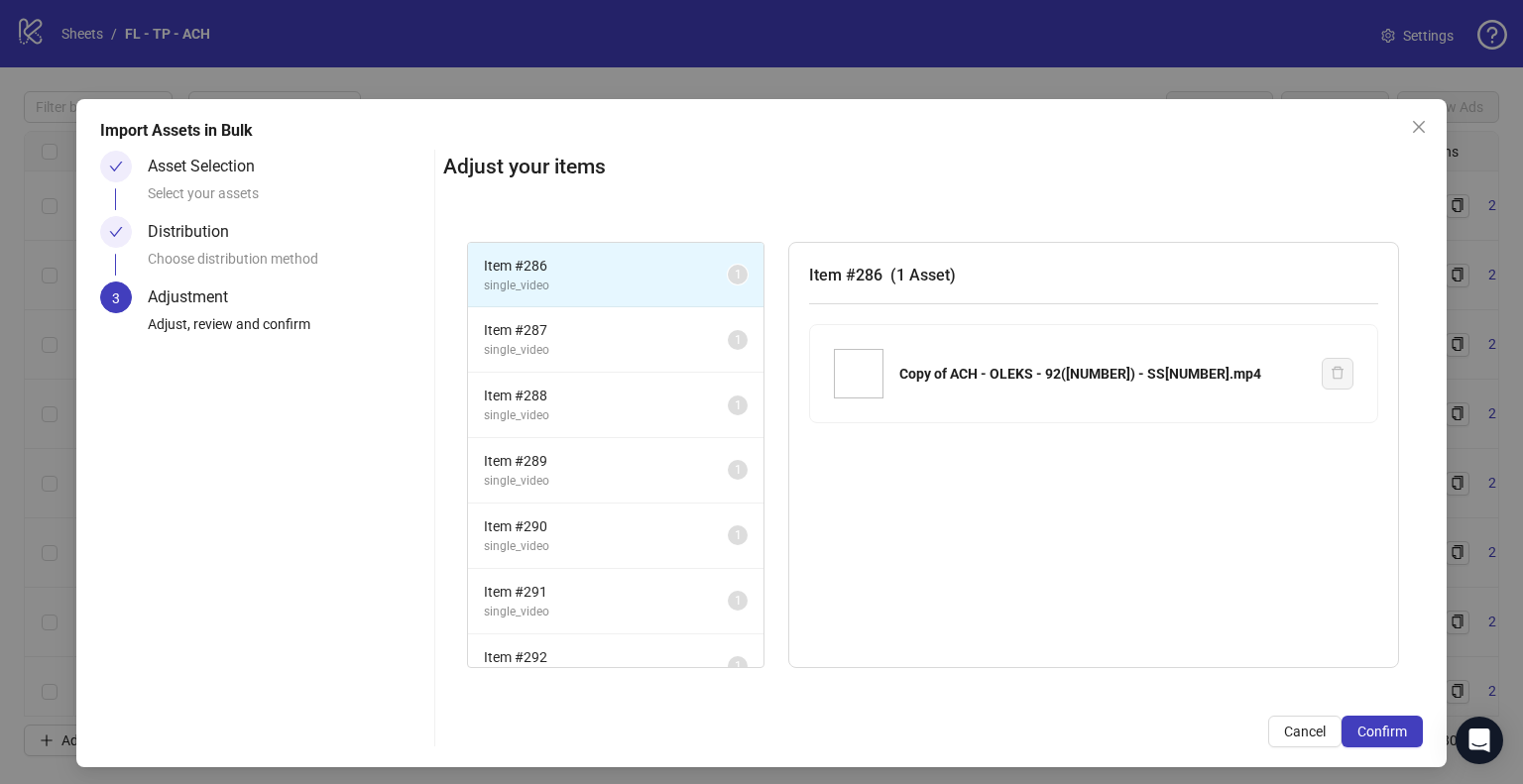 click on "Confirm" at bounding box center (1382, 731) 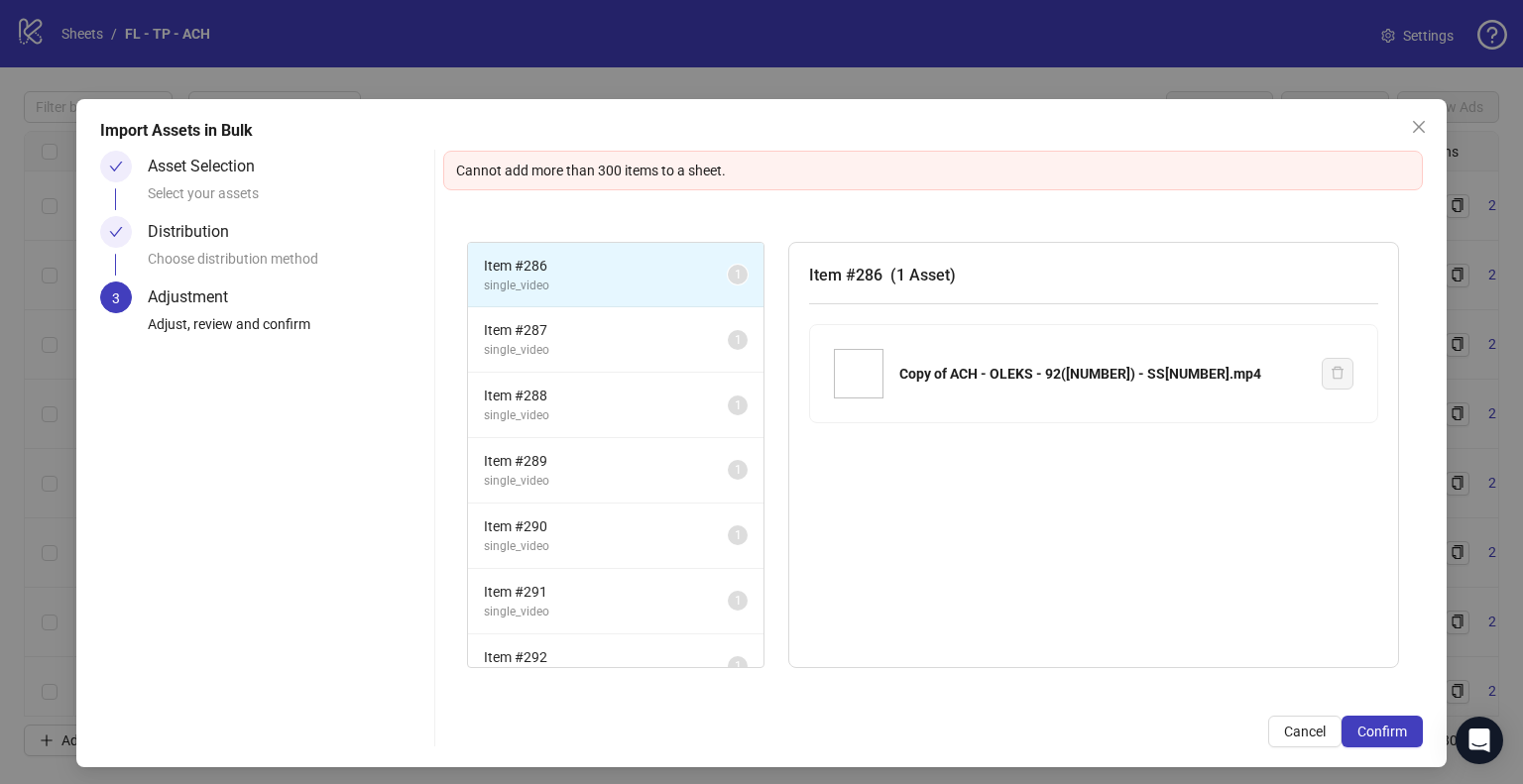 click on "Confirm" at bounding box center [1382, 731] 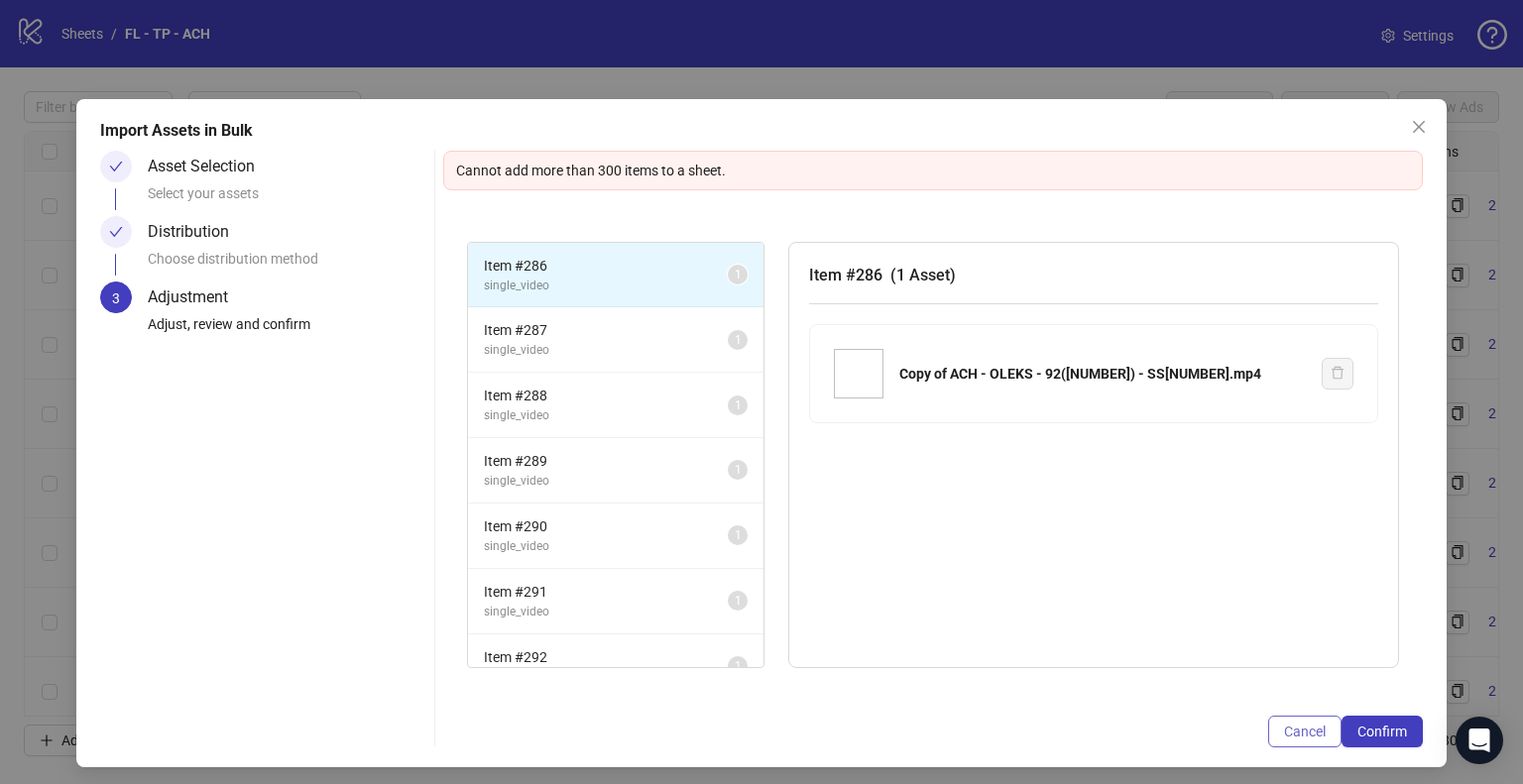 click on "Cancel" at bounding box center (1305, 731) 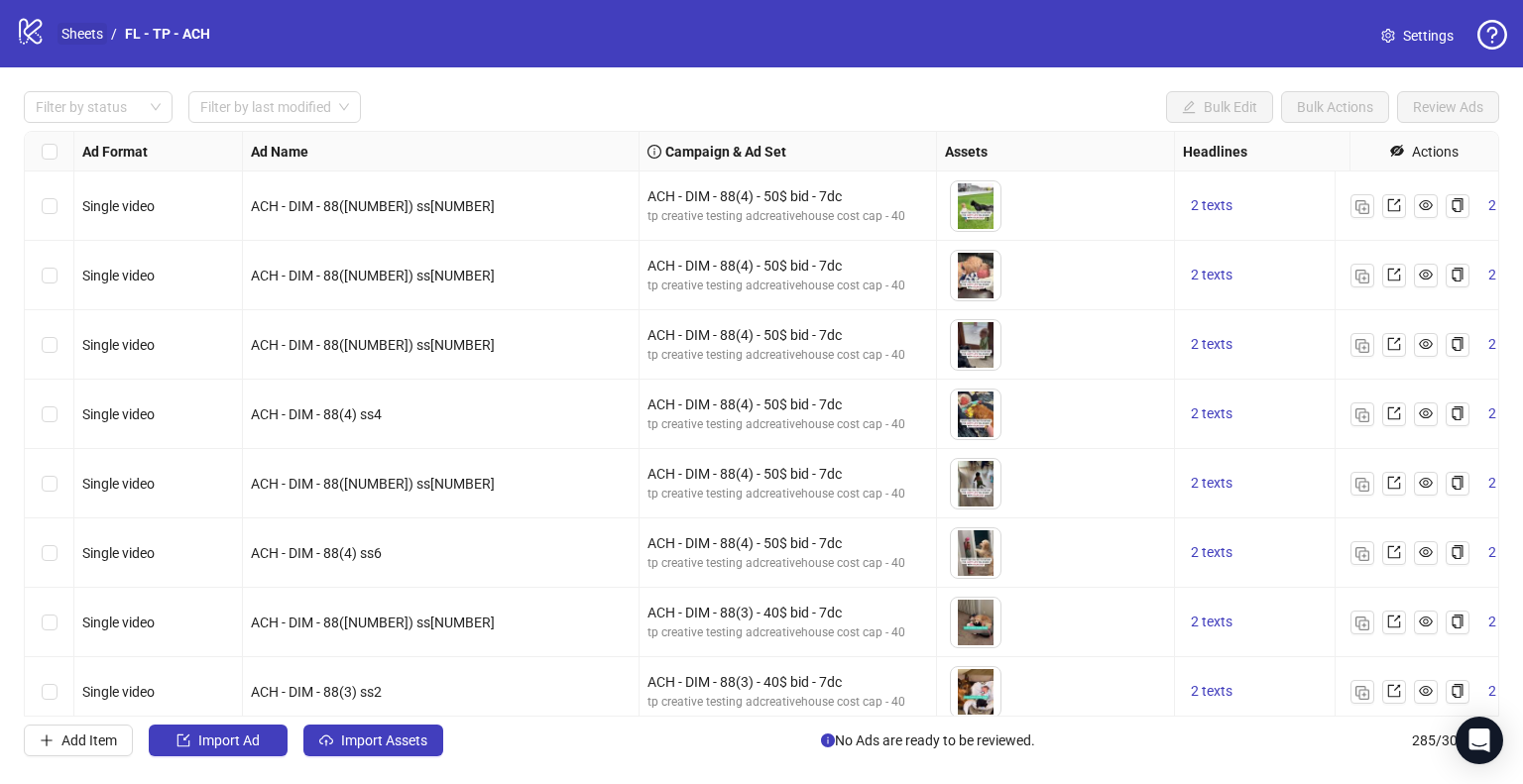 click on "Sheets" at bounding box center [82, 34] 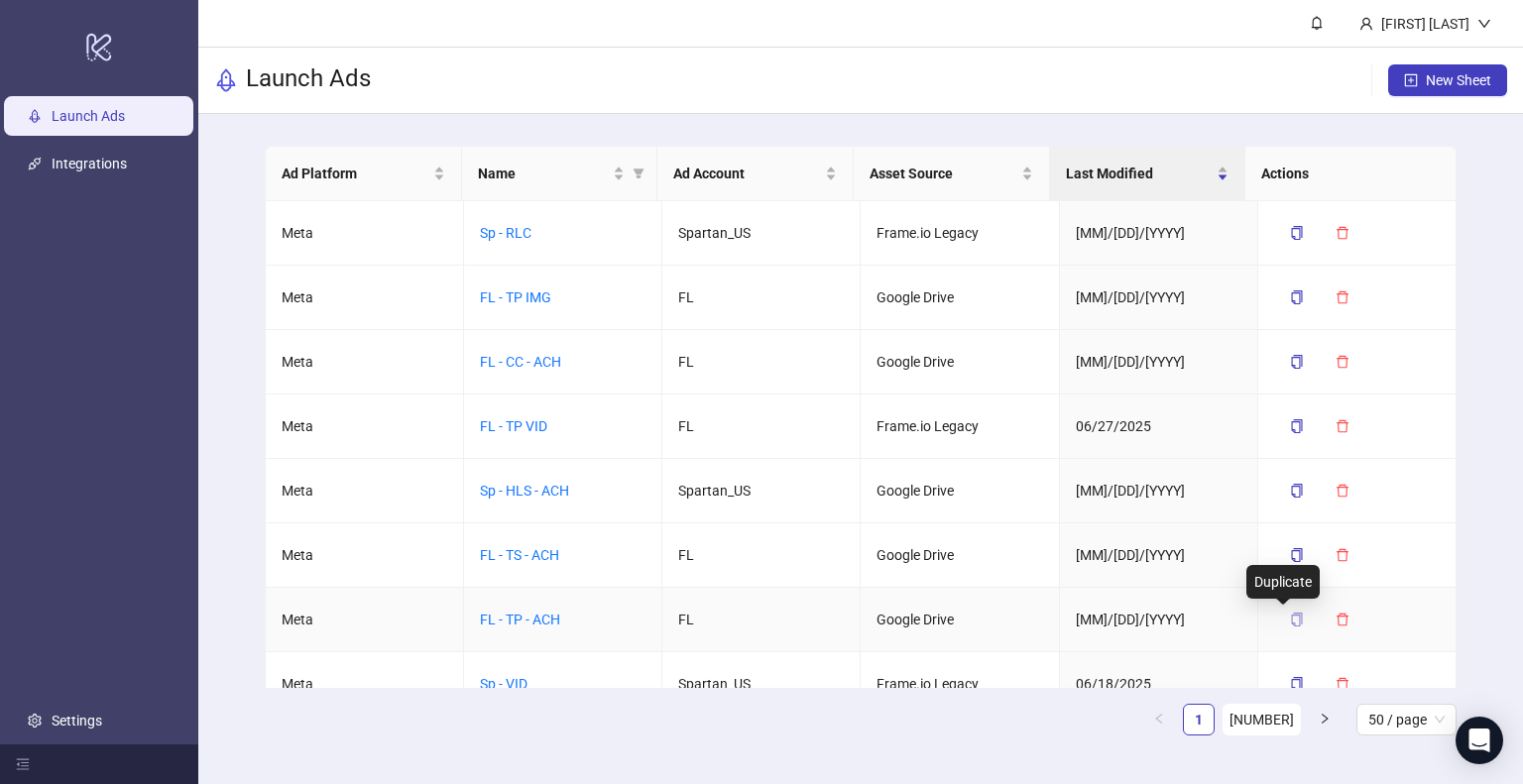click at bounding box center [1297, 619] 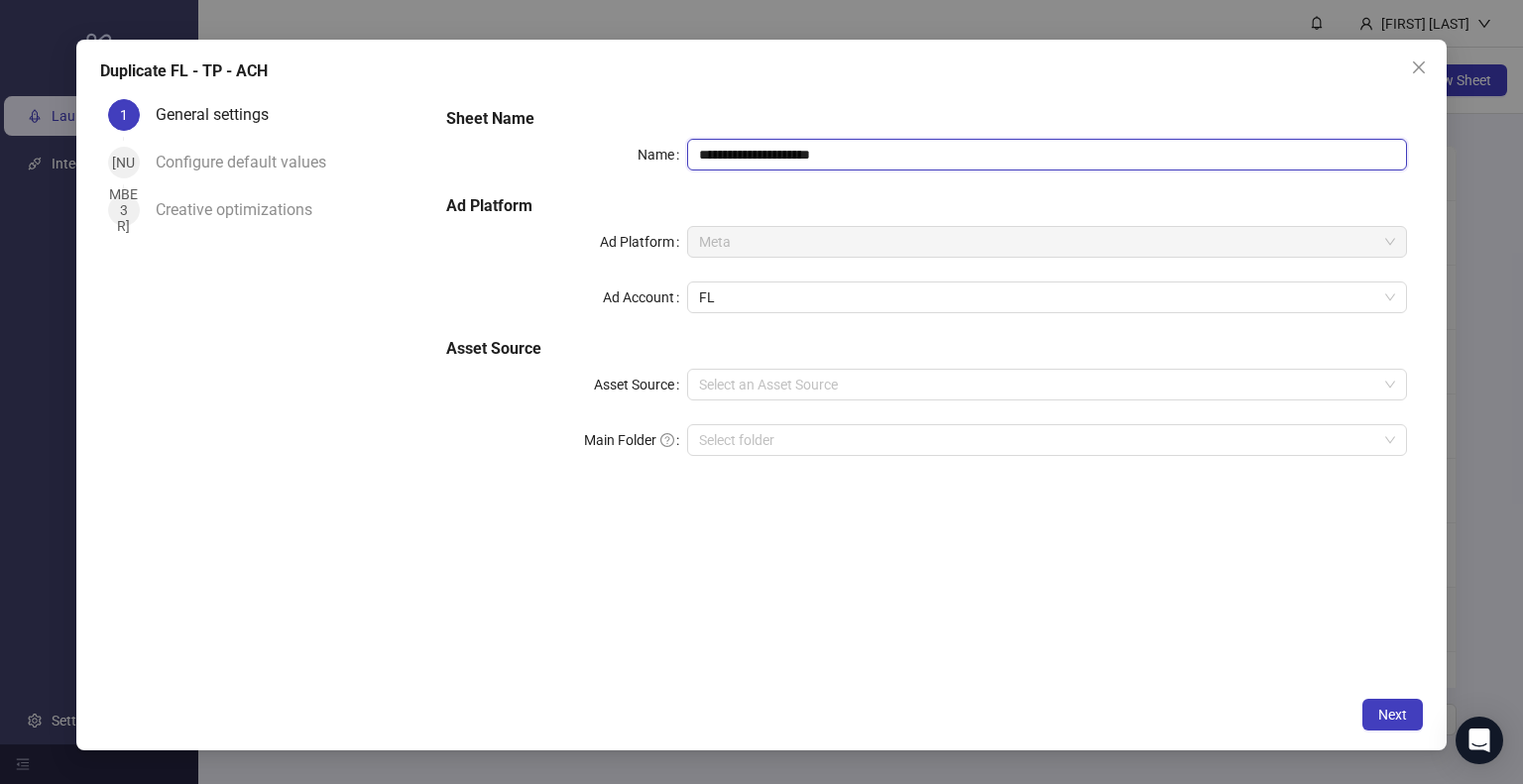 drag, startPoint x: 874, startPoint y: 160, endPoint x: 1008, endPoint y: 160, distance: 134 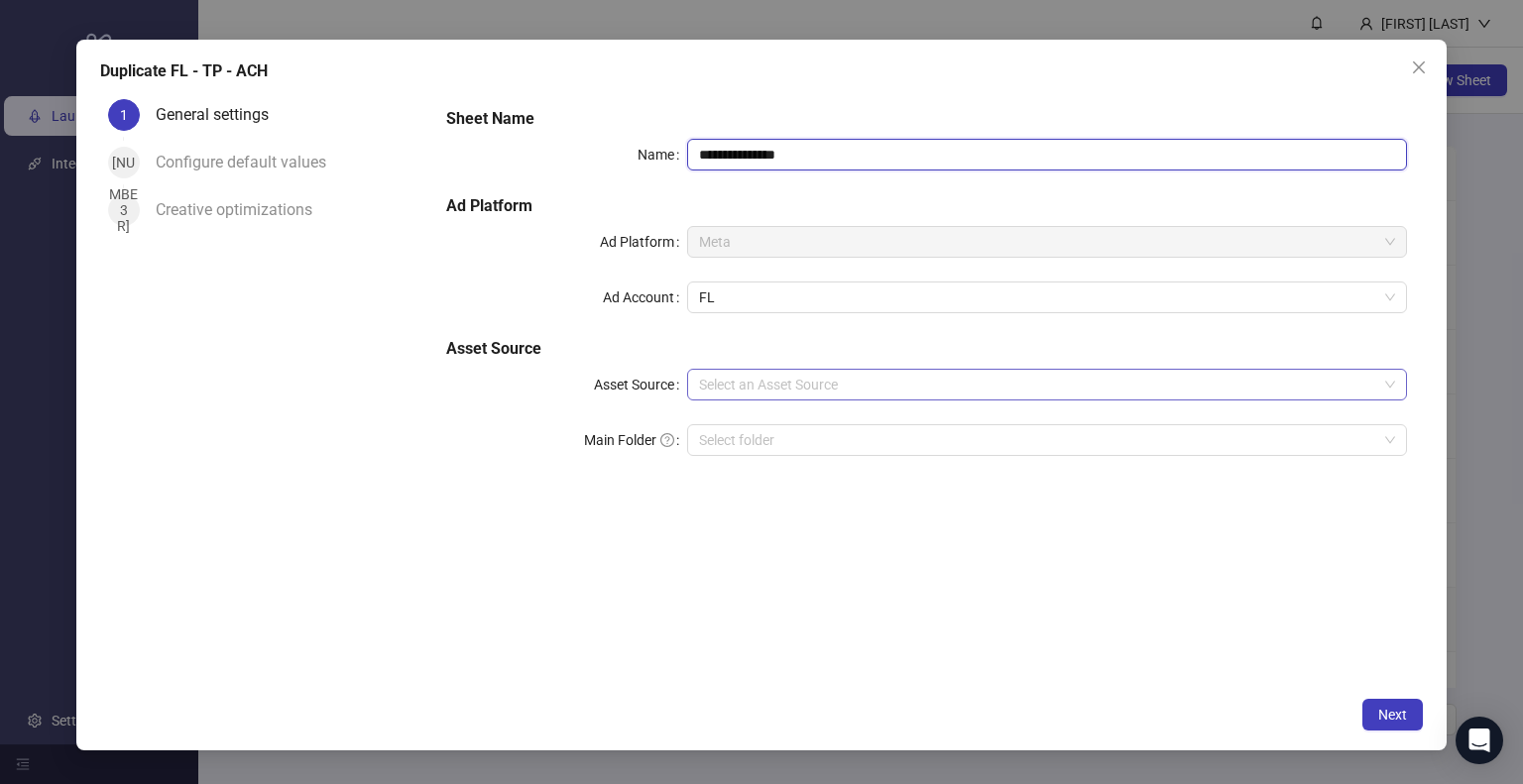 type on "**********" 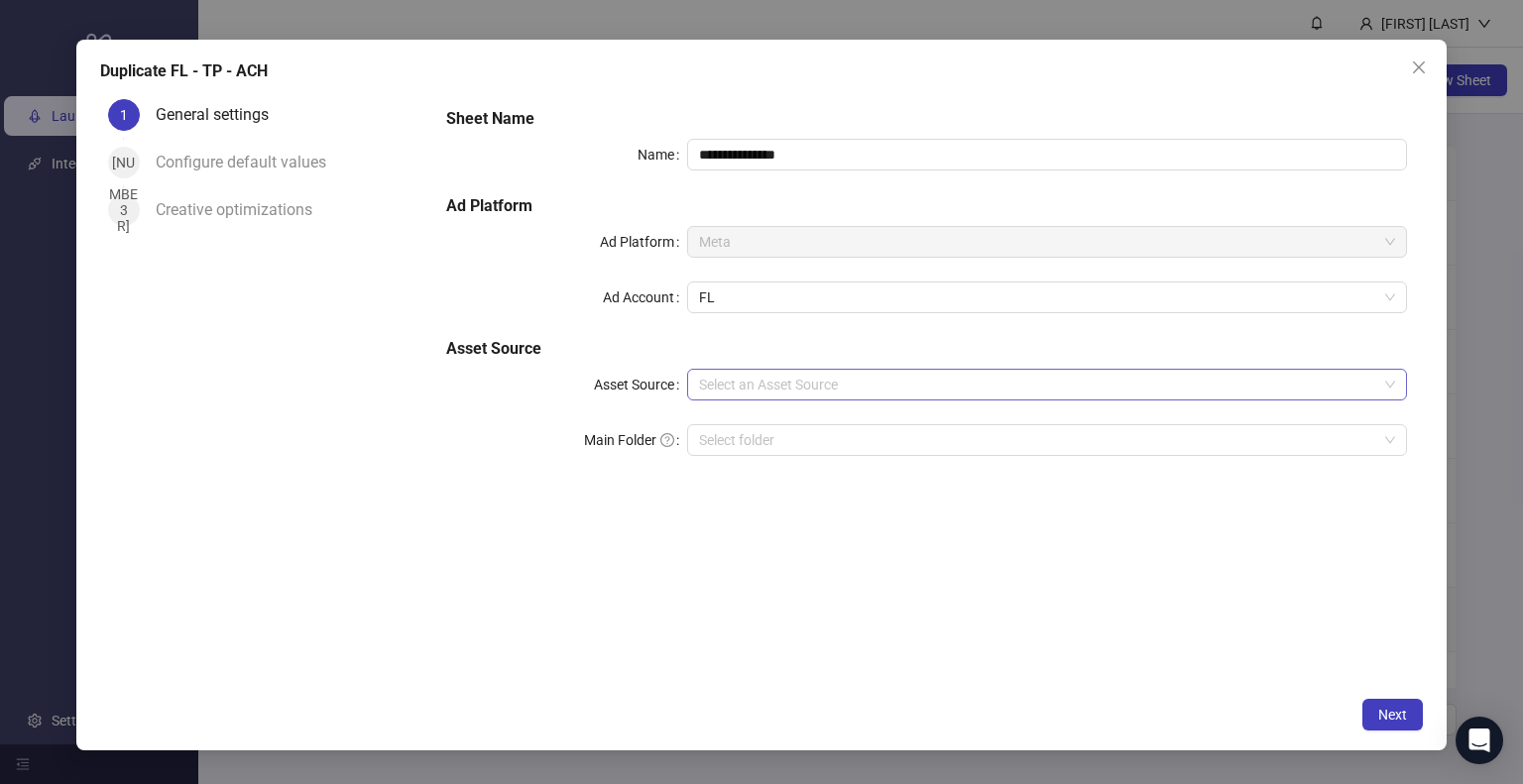 click on "Asset Source" at bounding box center (1038, 385) 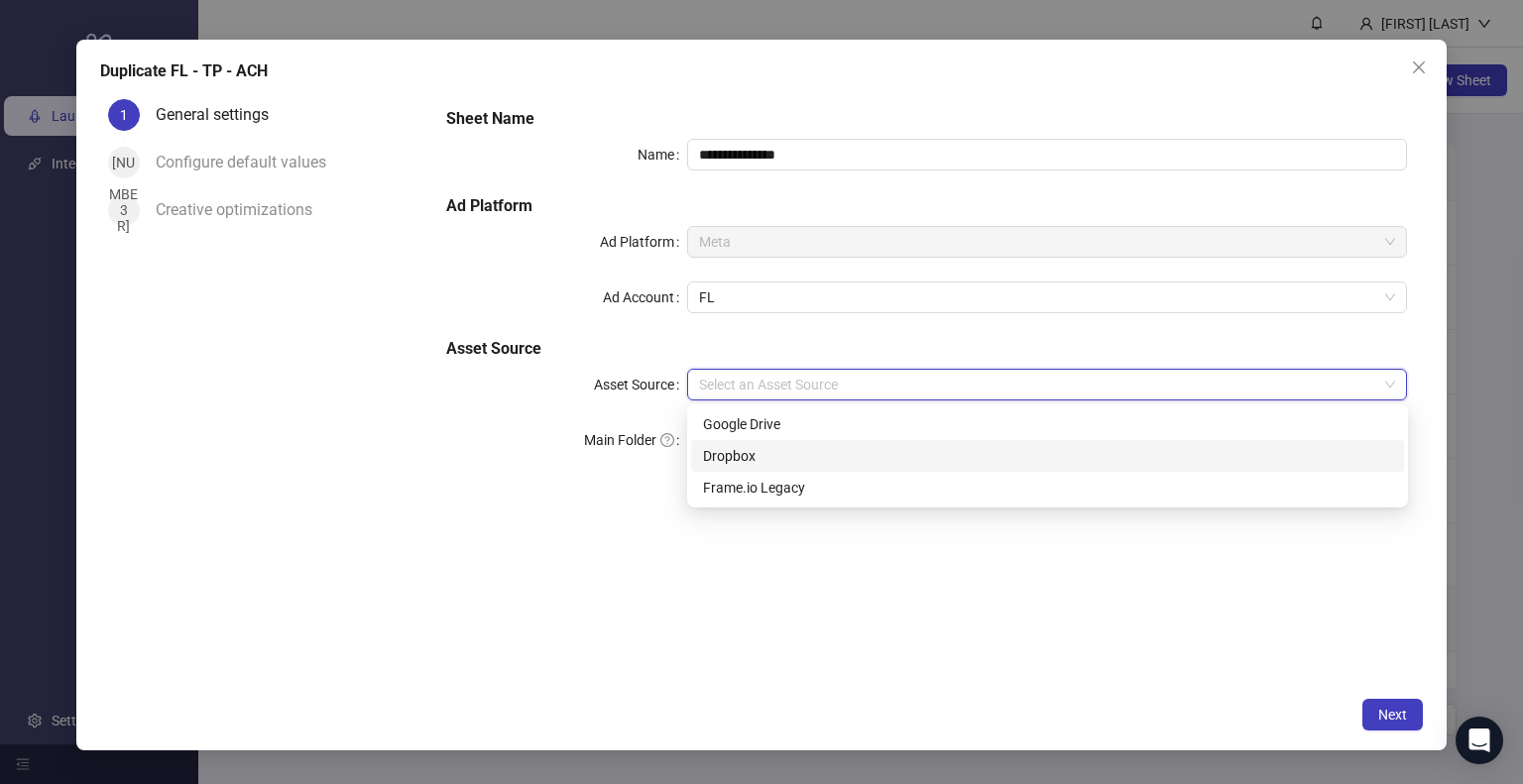 click on "Dropbox" at bounding box center (1047, 456) 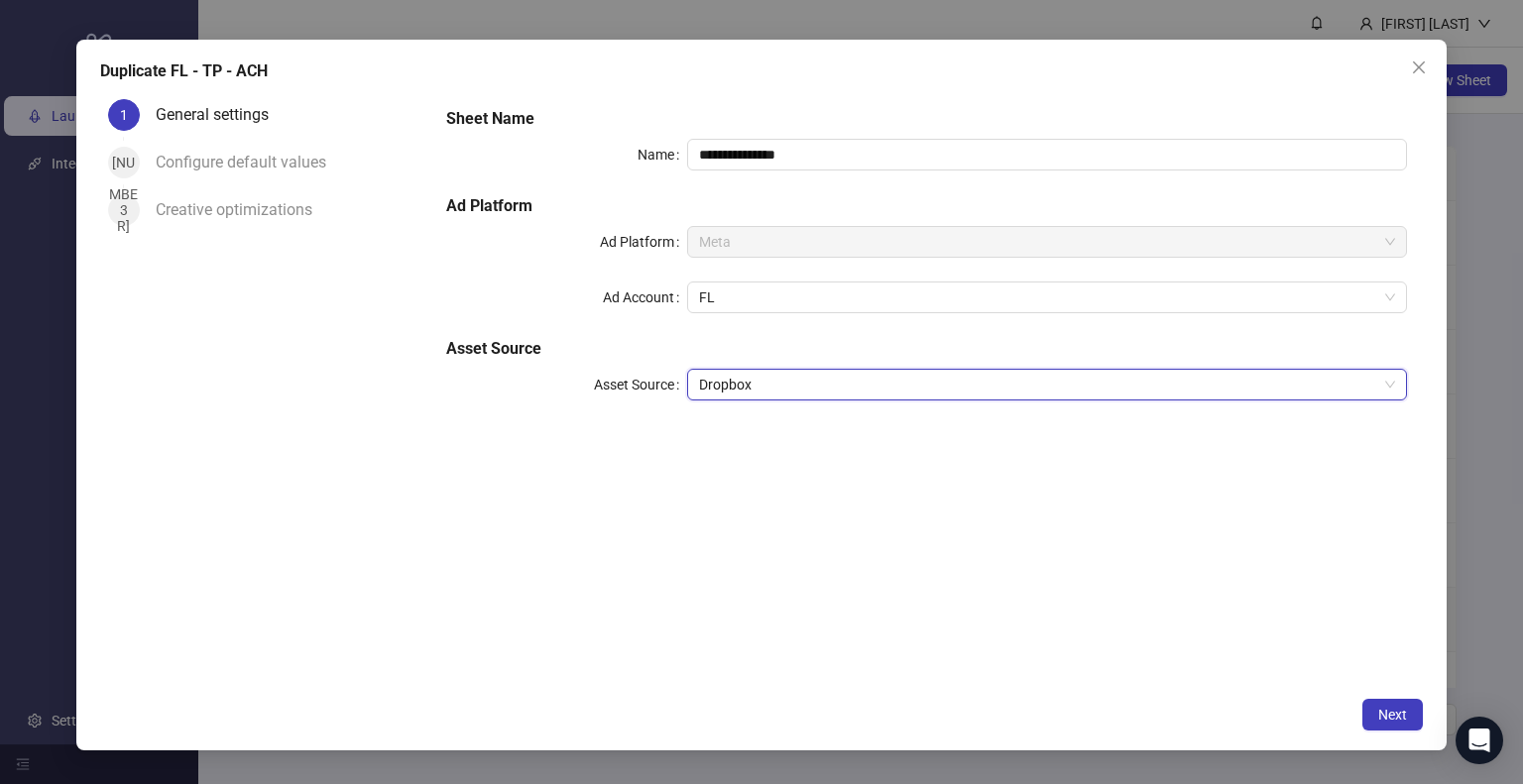 click on "**********" at bounding box center (926, 266) 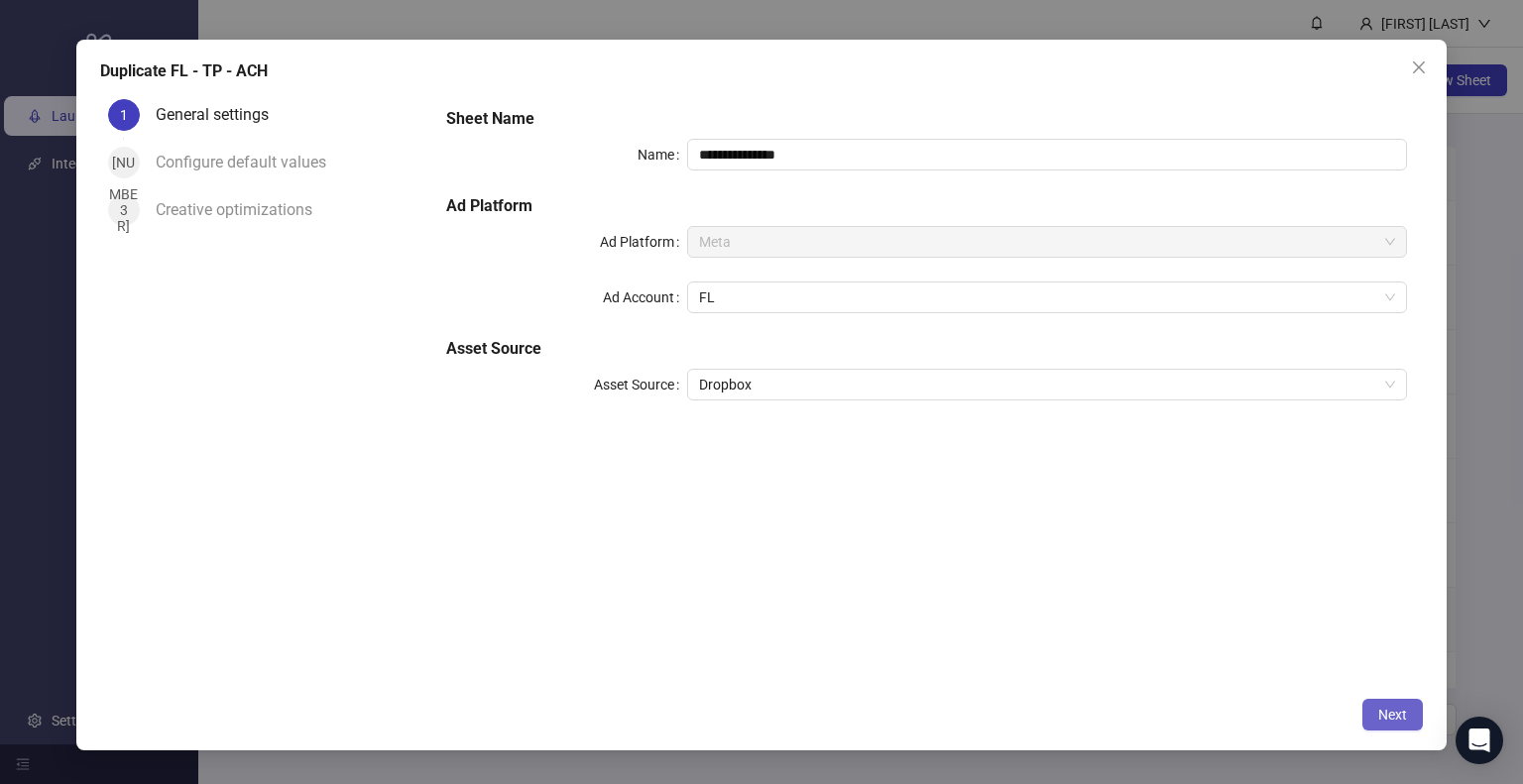 click on "Next" at bounding box center [1392, 715] 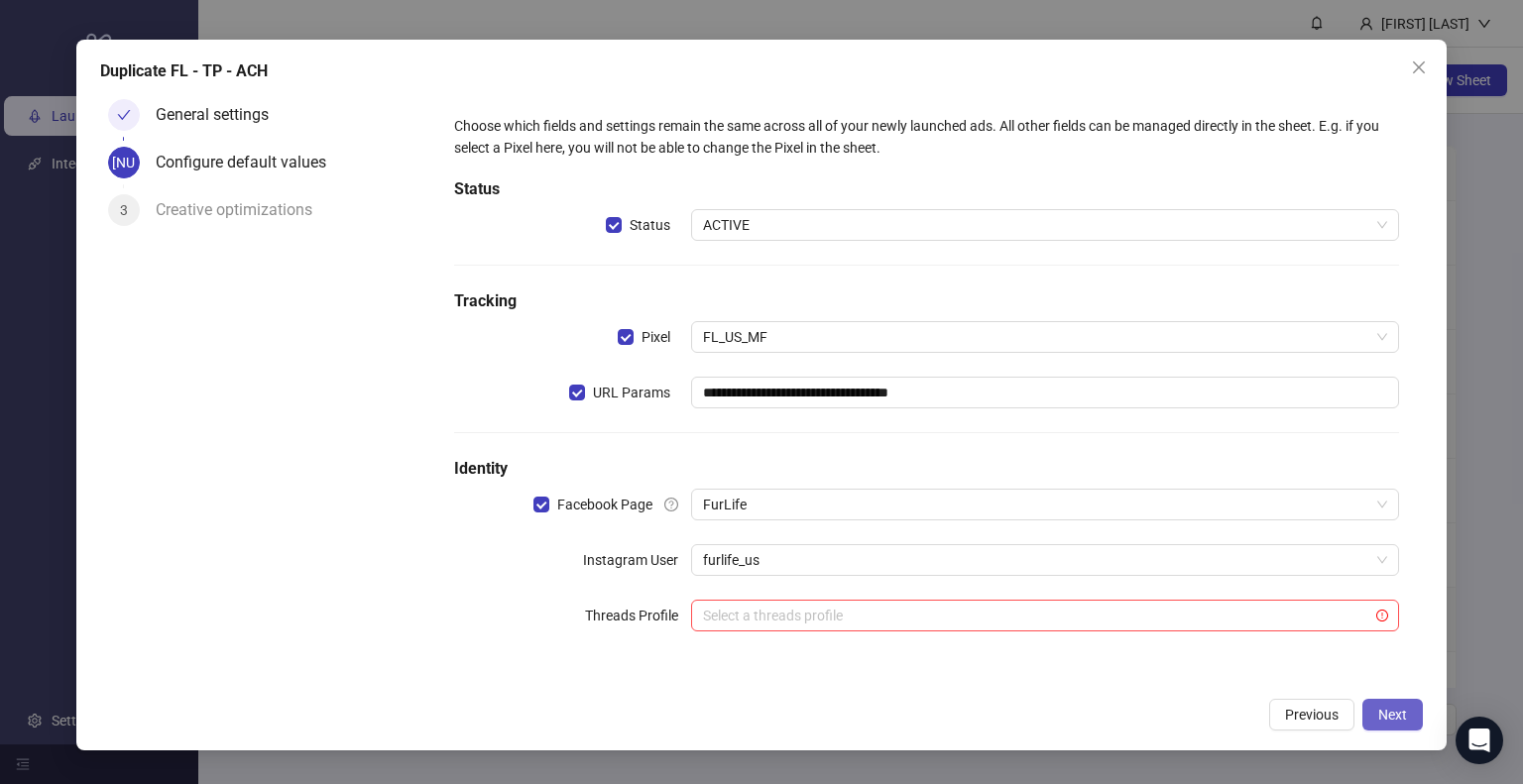 click on "Next" at bounding box center [1392, 715] 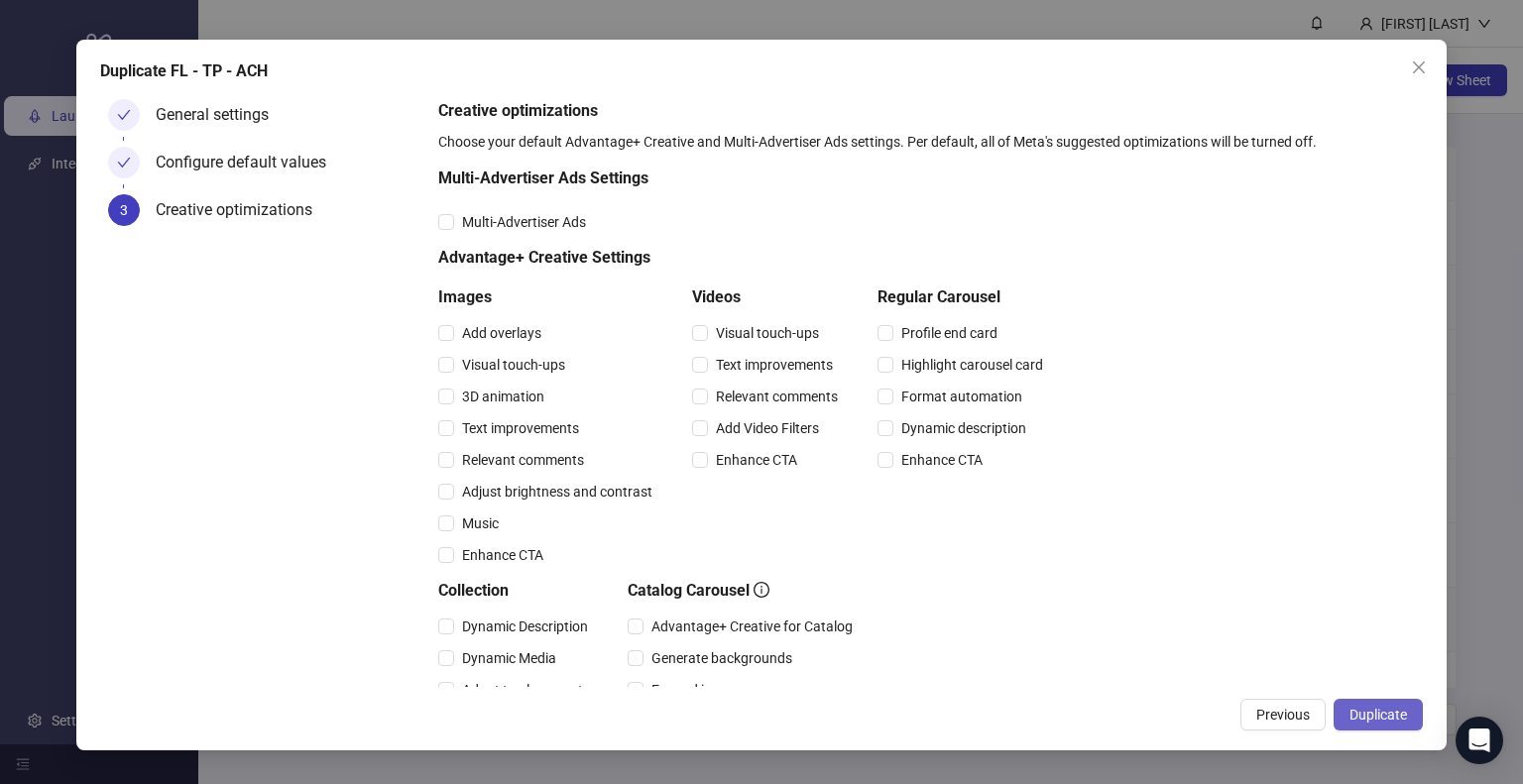 click on "Duplicate" at bounding box center (1378, 715) 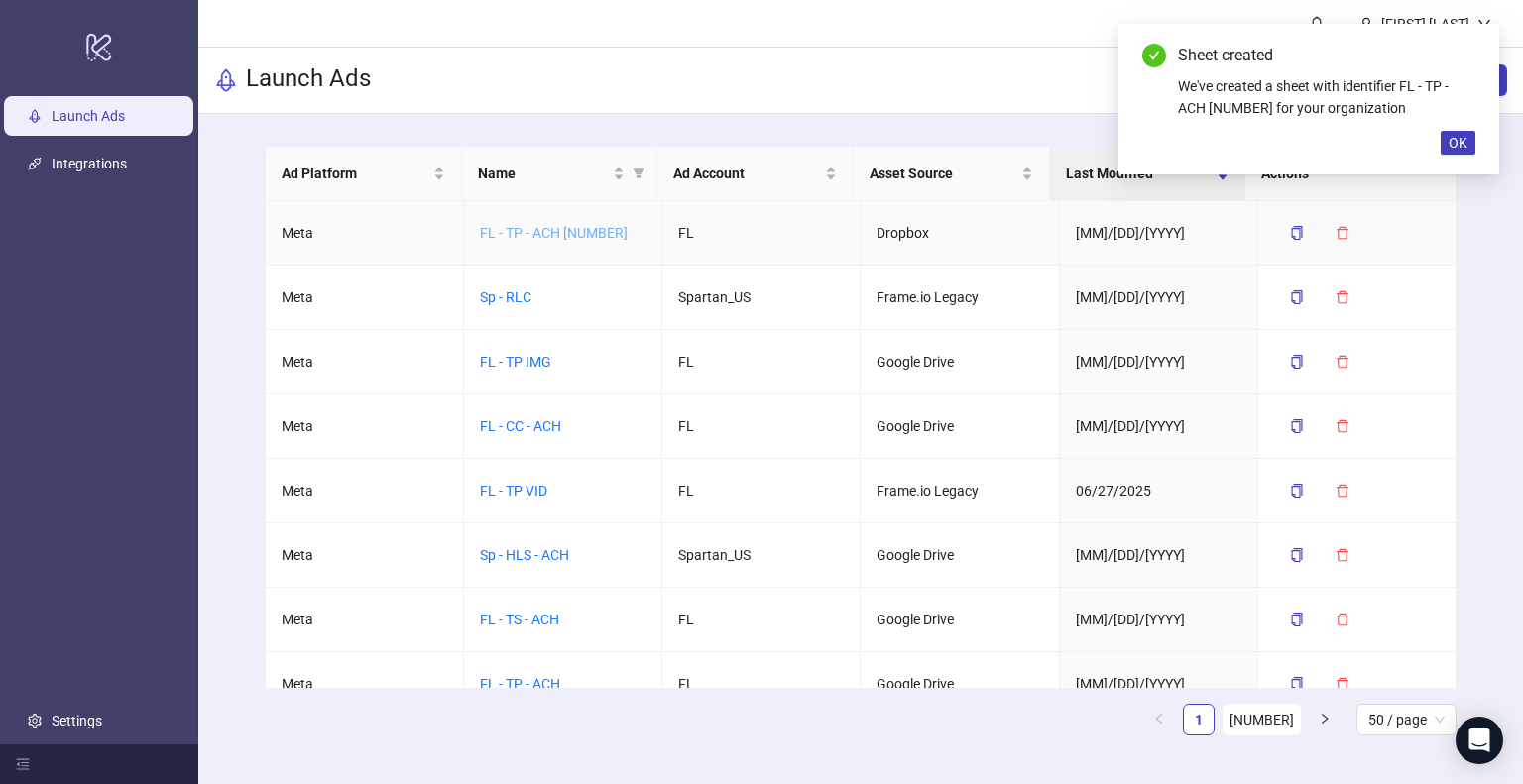 click on "FL - TP - ACH 2" at bounding box center [553, 233] 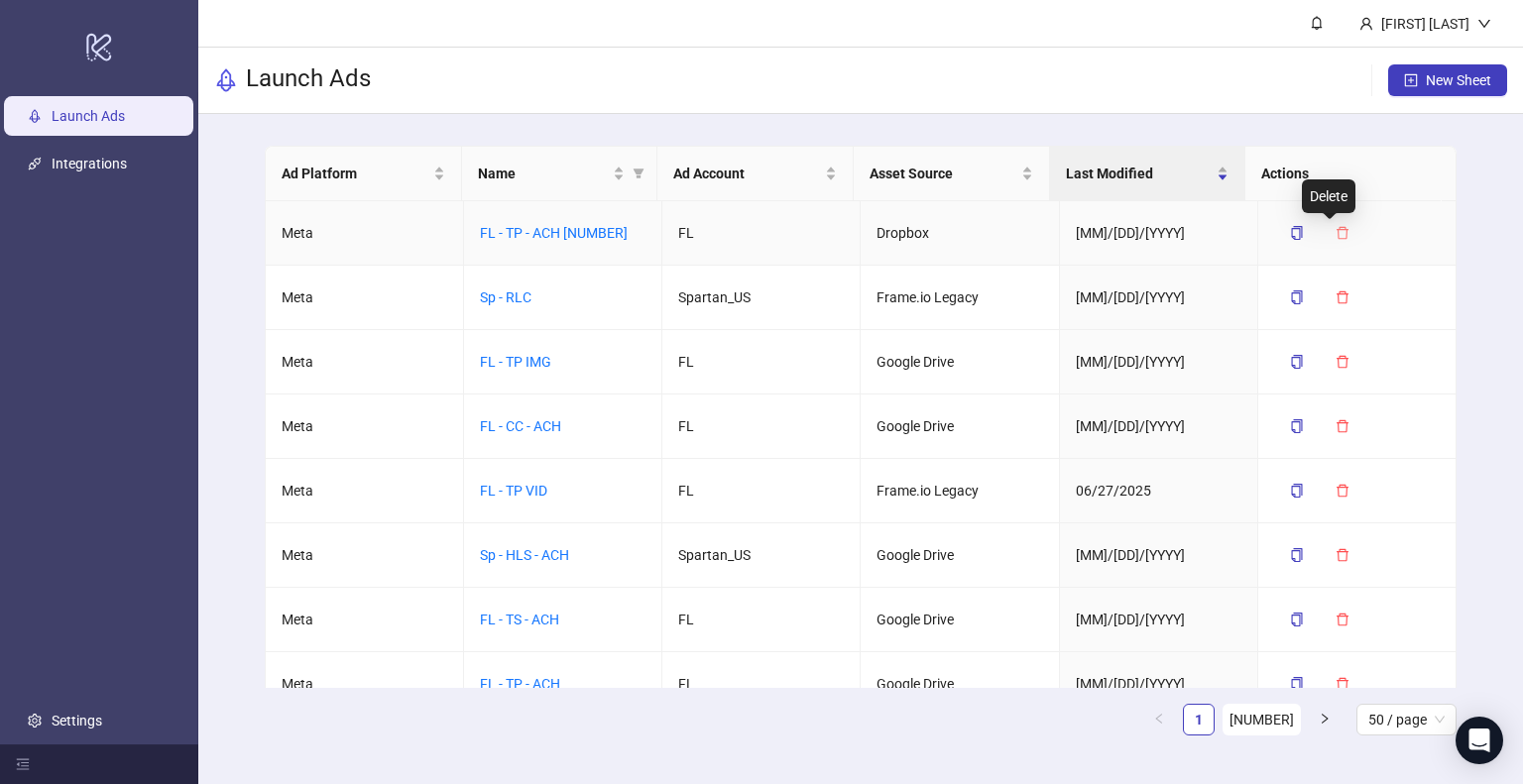 click at bounding box center (1343, 232) 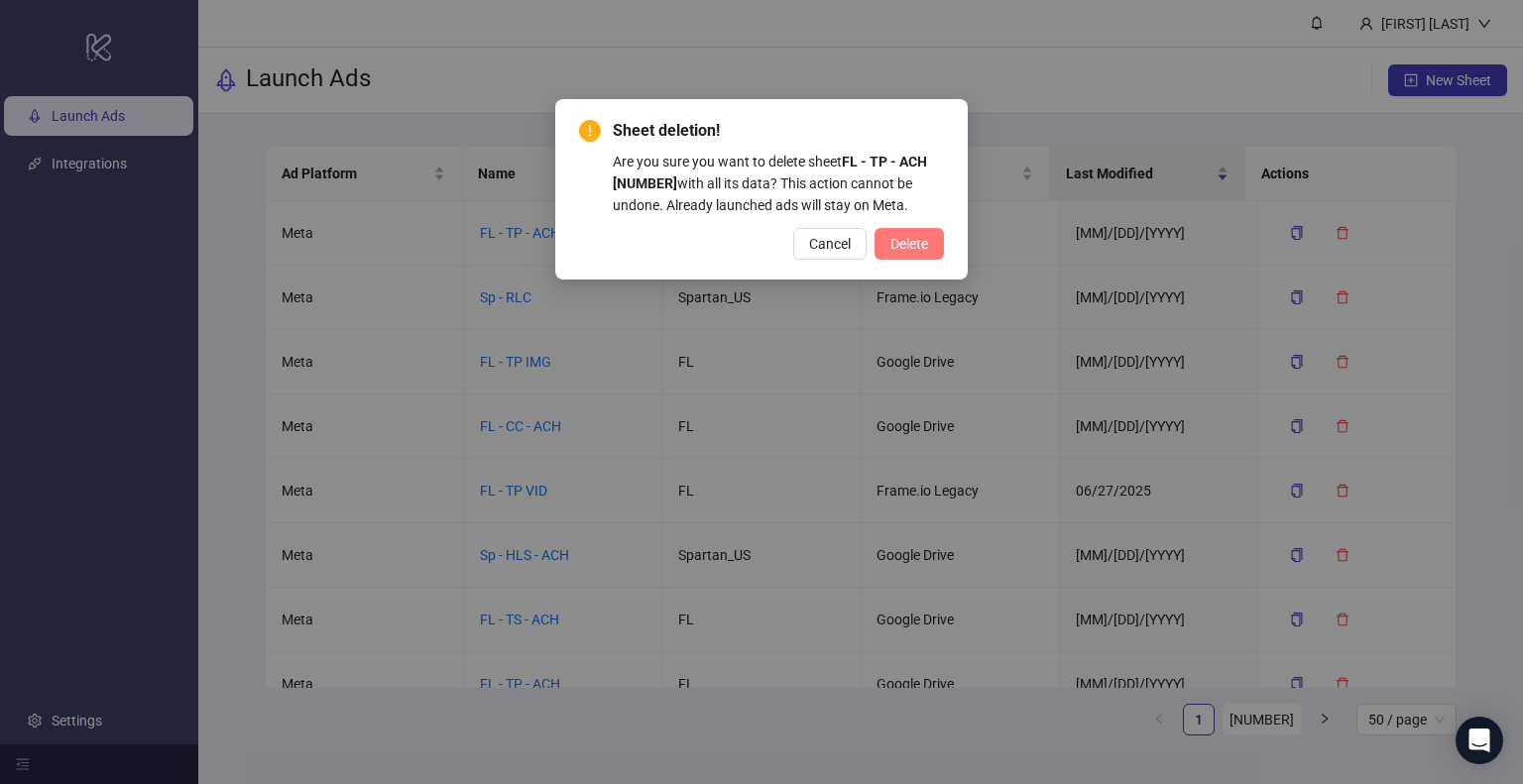 click on "Delete" at bounding box center [909, 244] 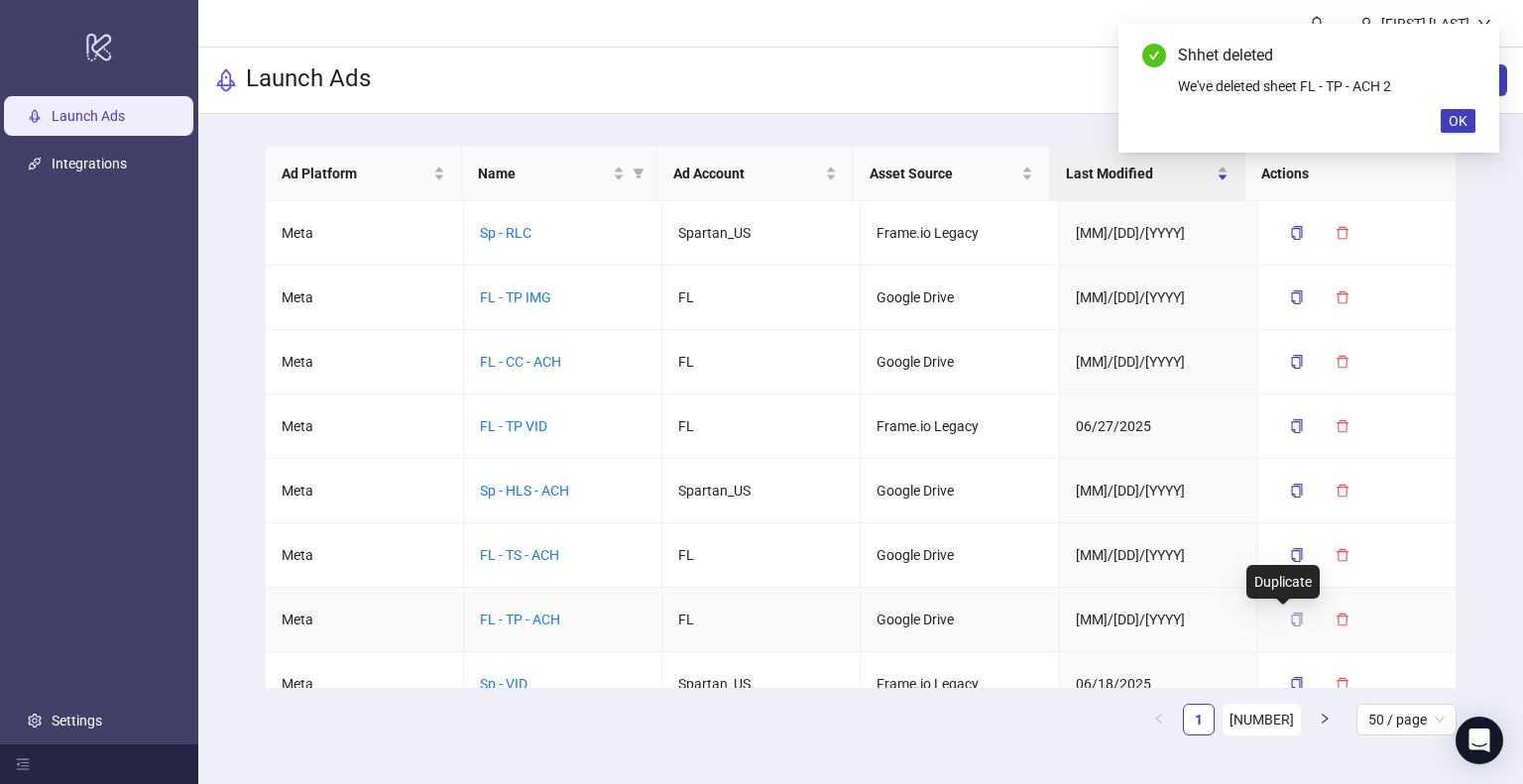 click at bounding box center [1297, 619] 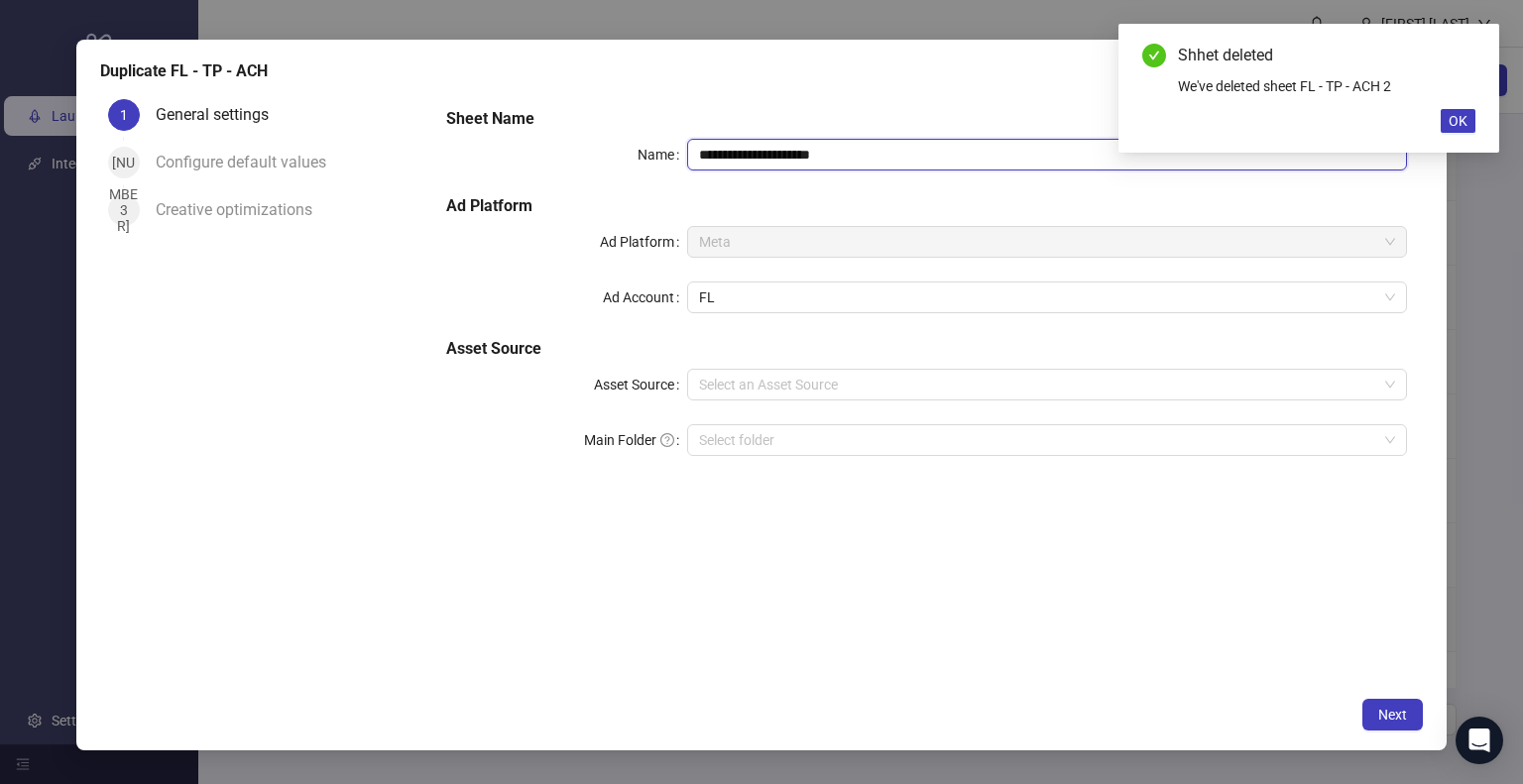 drag, startPoint x: 783, startPoint y: 158, endPoint x: 992, endPoint y: 158, distance: 209 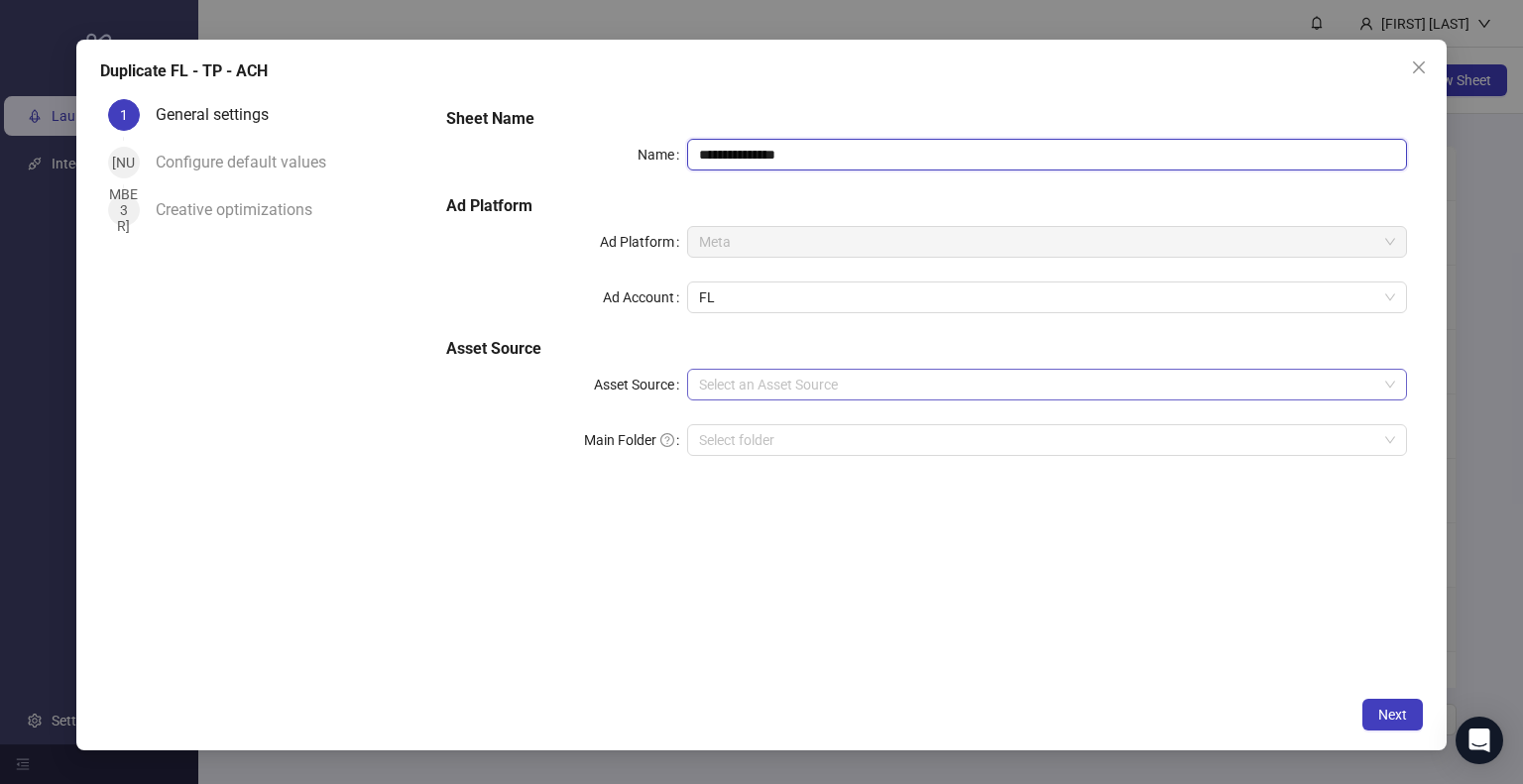 type on "**********" 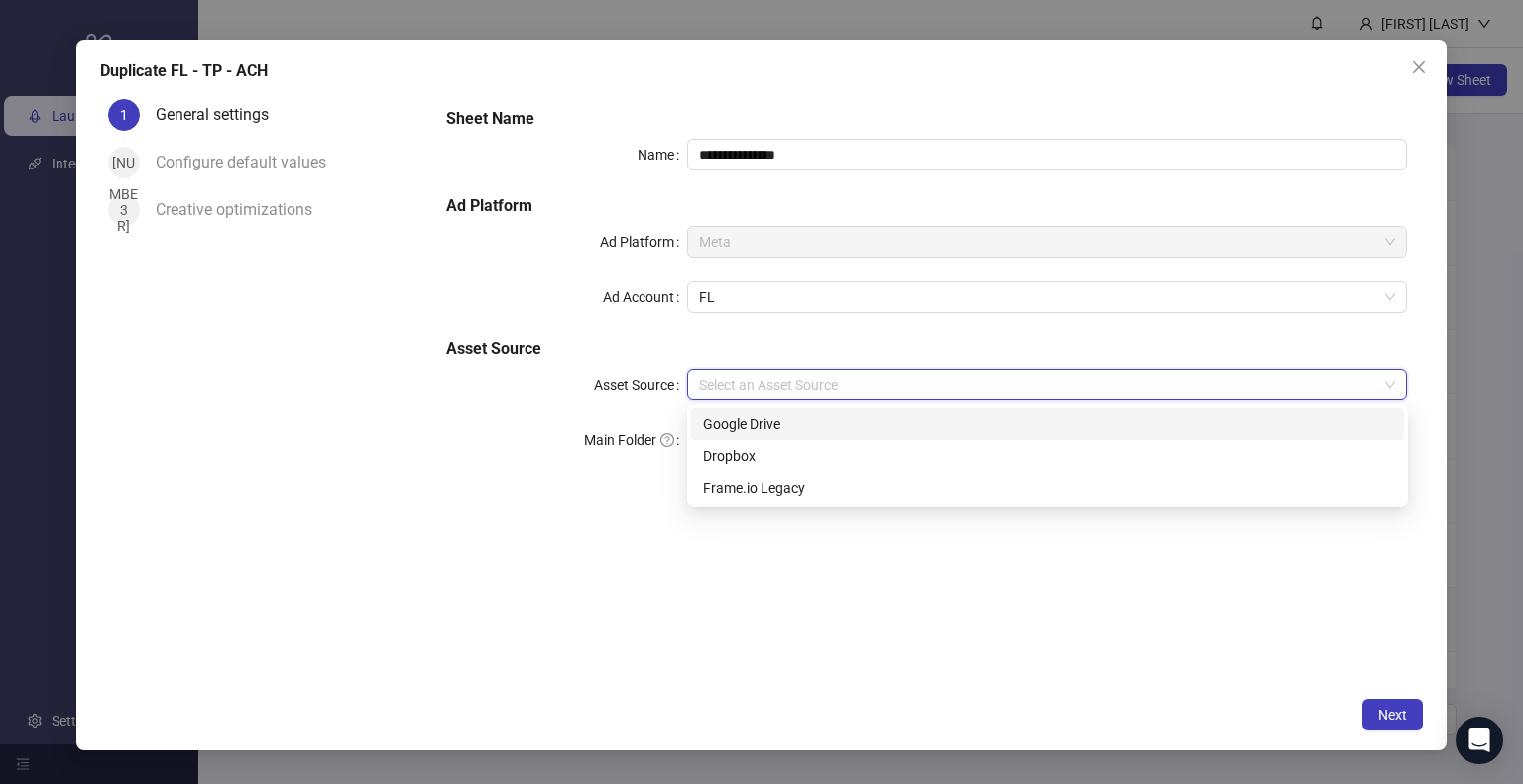 click on "Asset Source" at bounding box center [1038, 385] 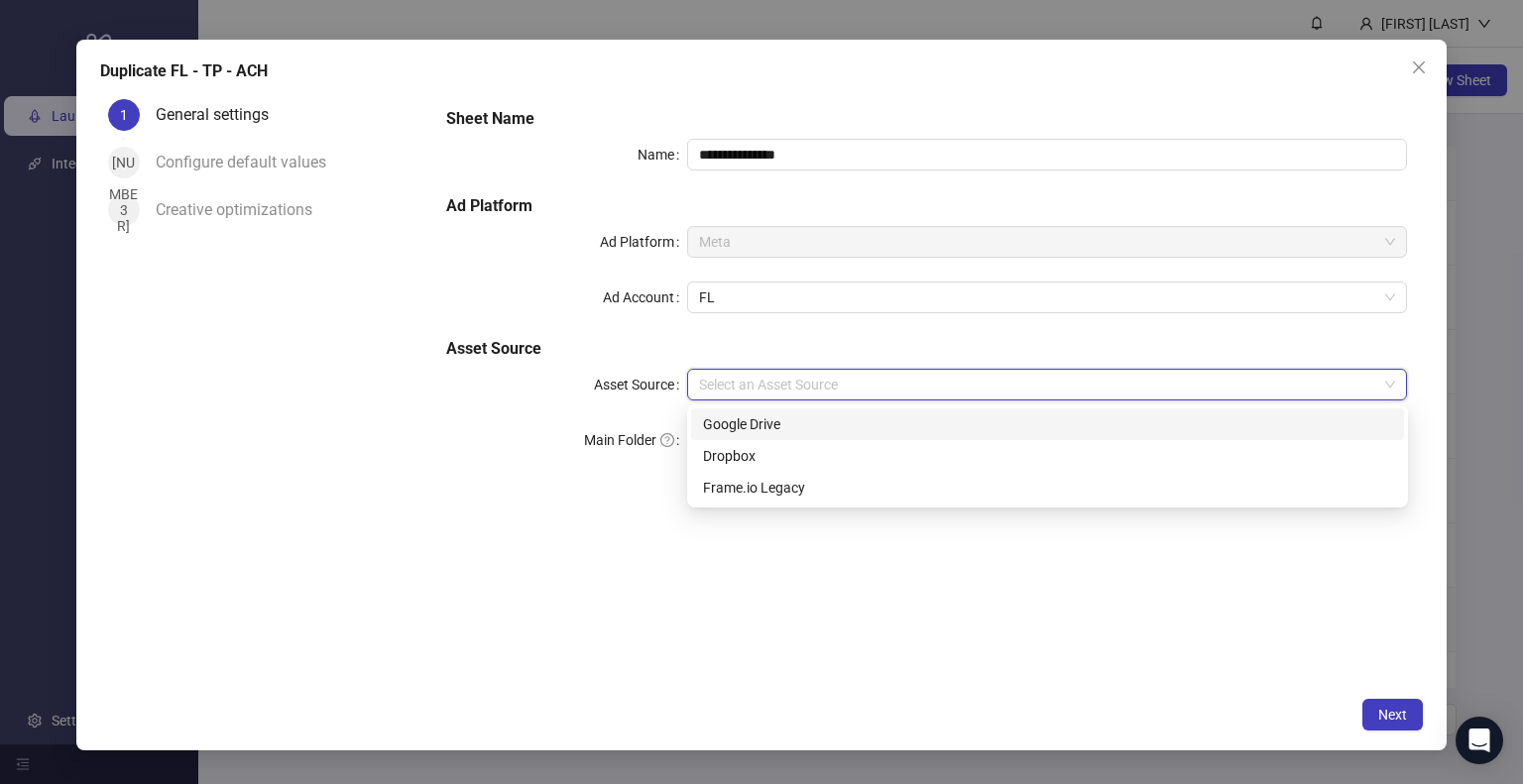 click on "Google Drive" at bounding box center (1047, 424) 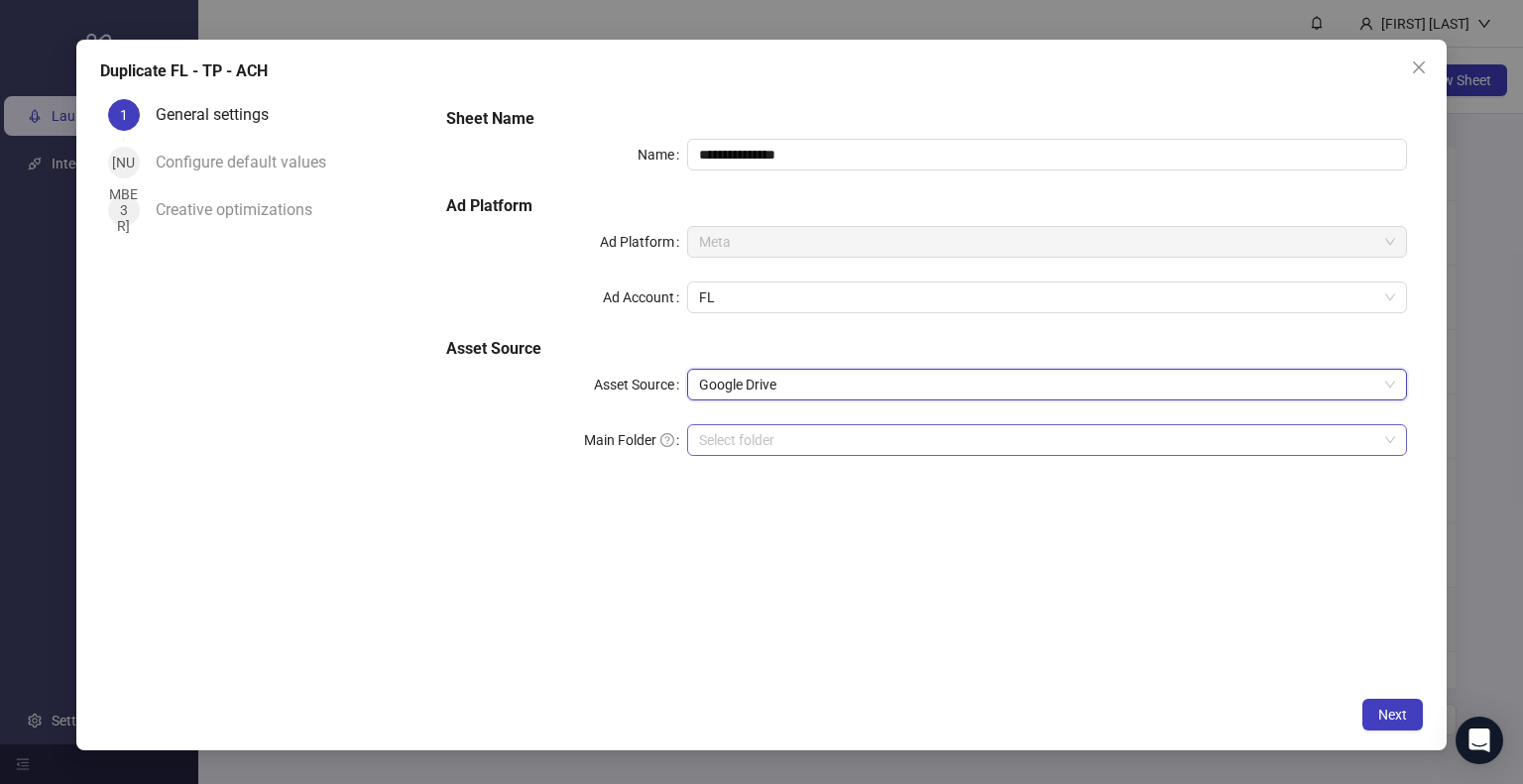 click on "Main Folder" at bounding box center (1038, 440) 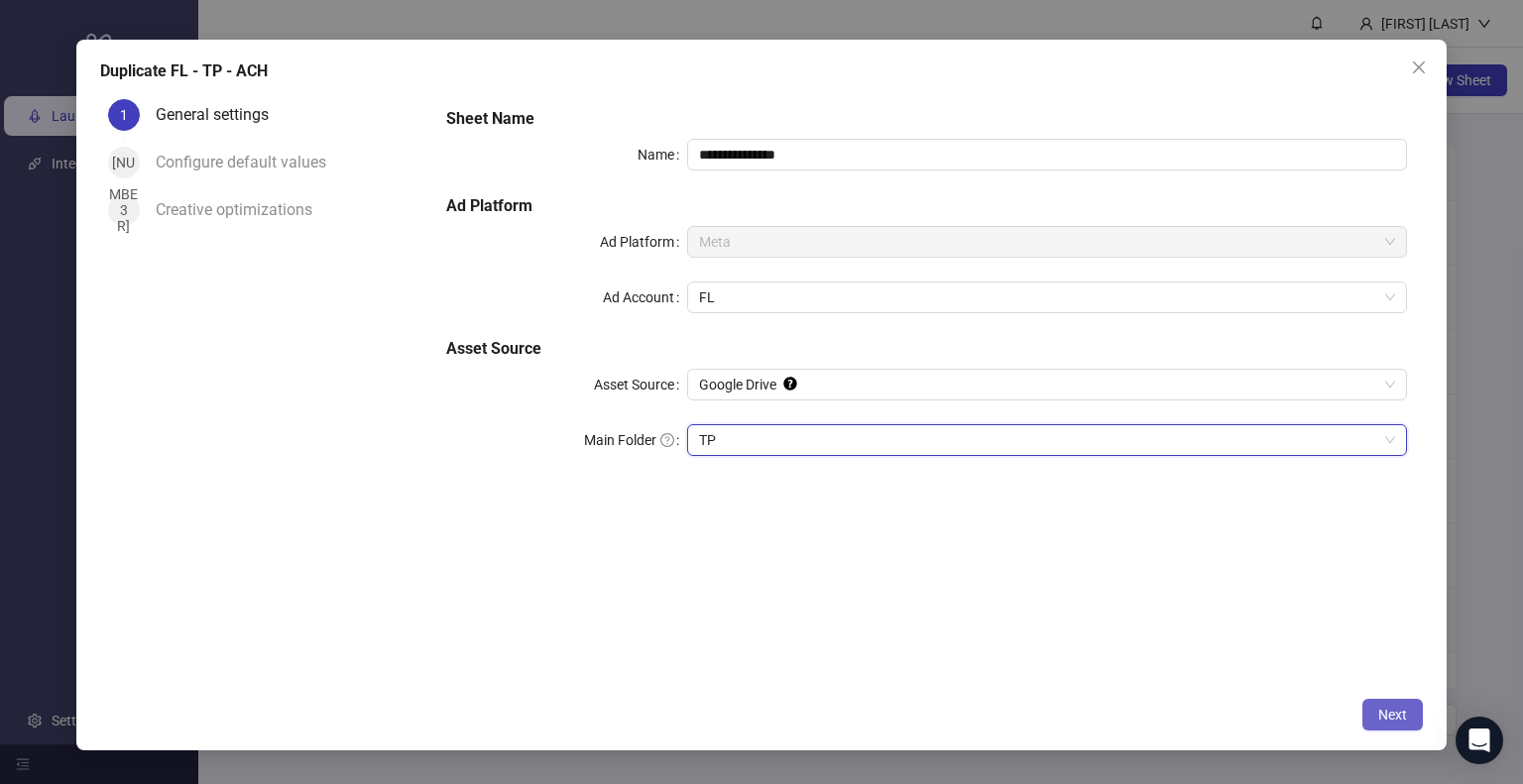 click on "Next" at bounding box center (1392, 715) 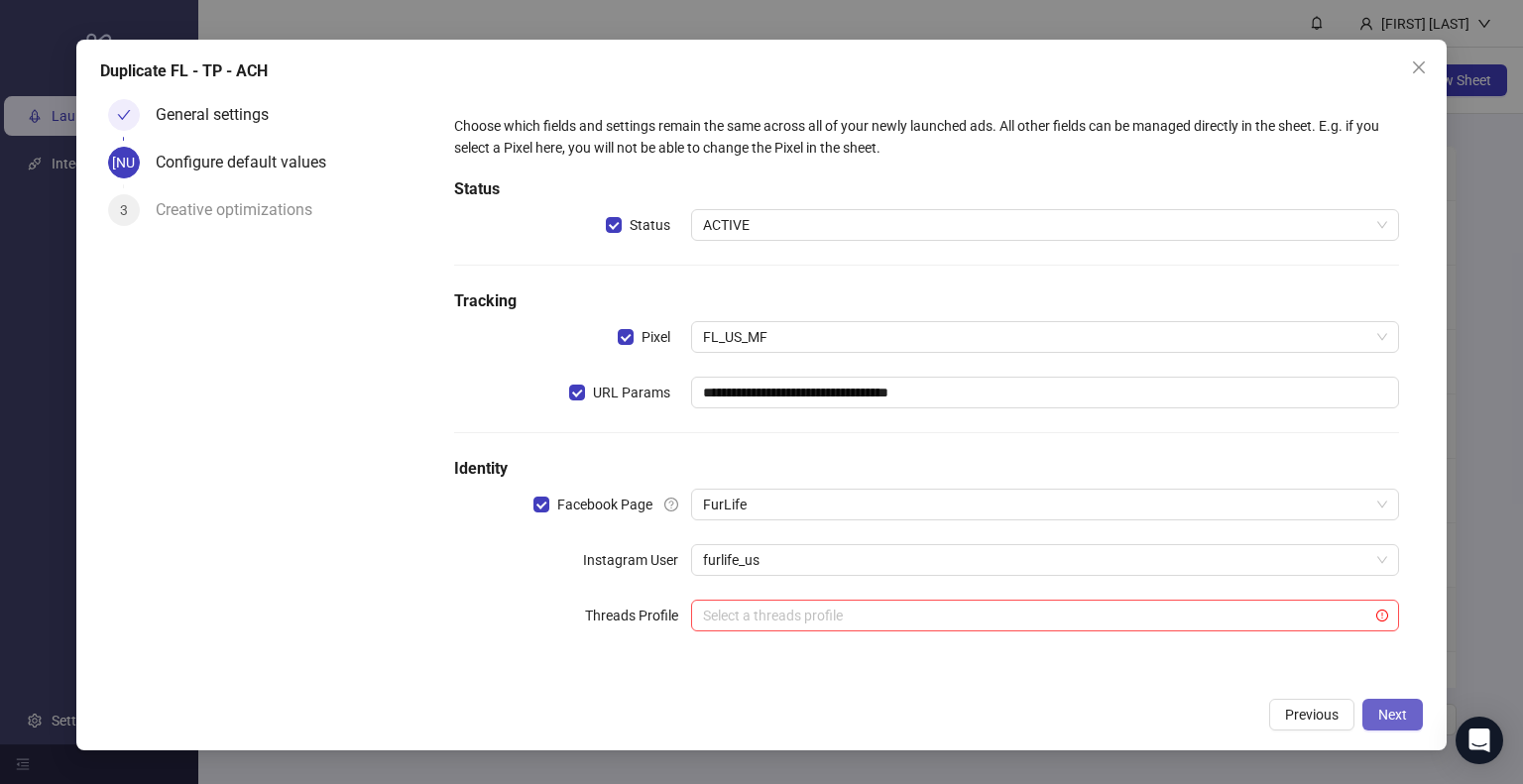 click on "Next" at bounding box center [1392, 715] 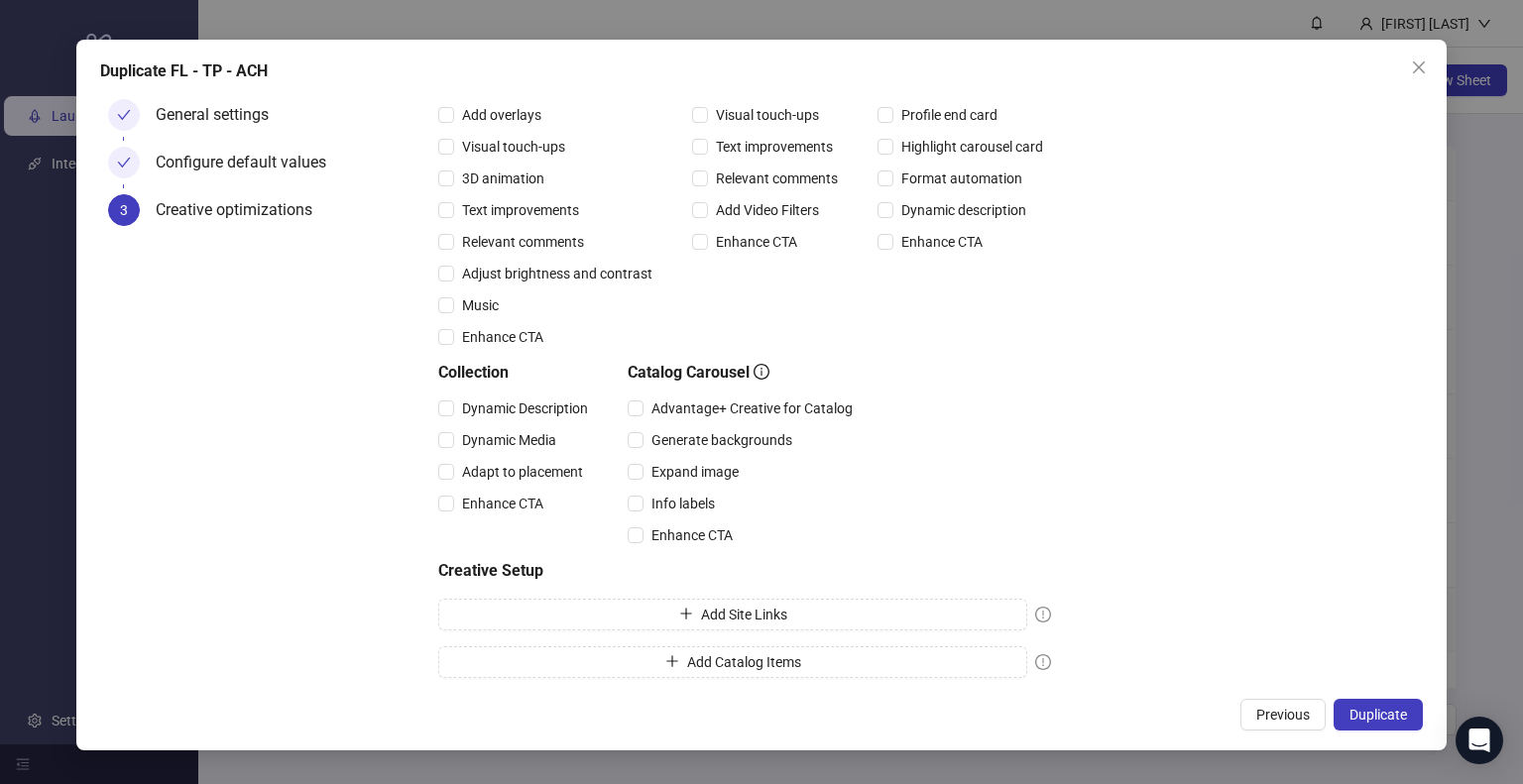 scroll, scrollTop: 223, scrollLeft: 0, axis: vertical 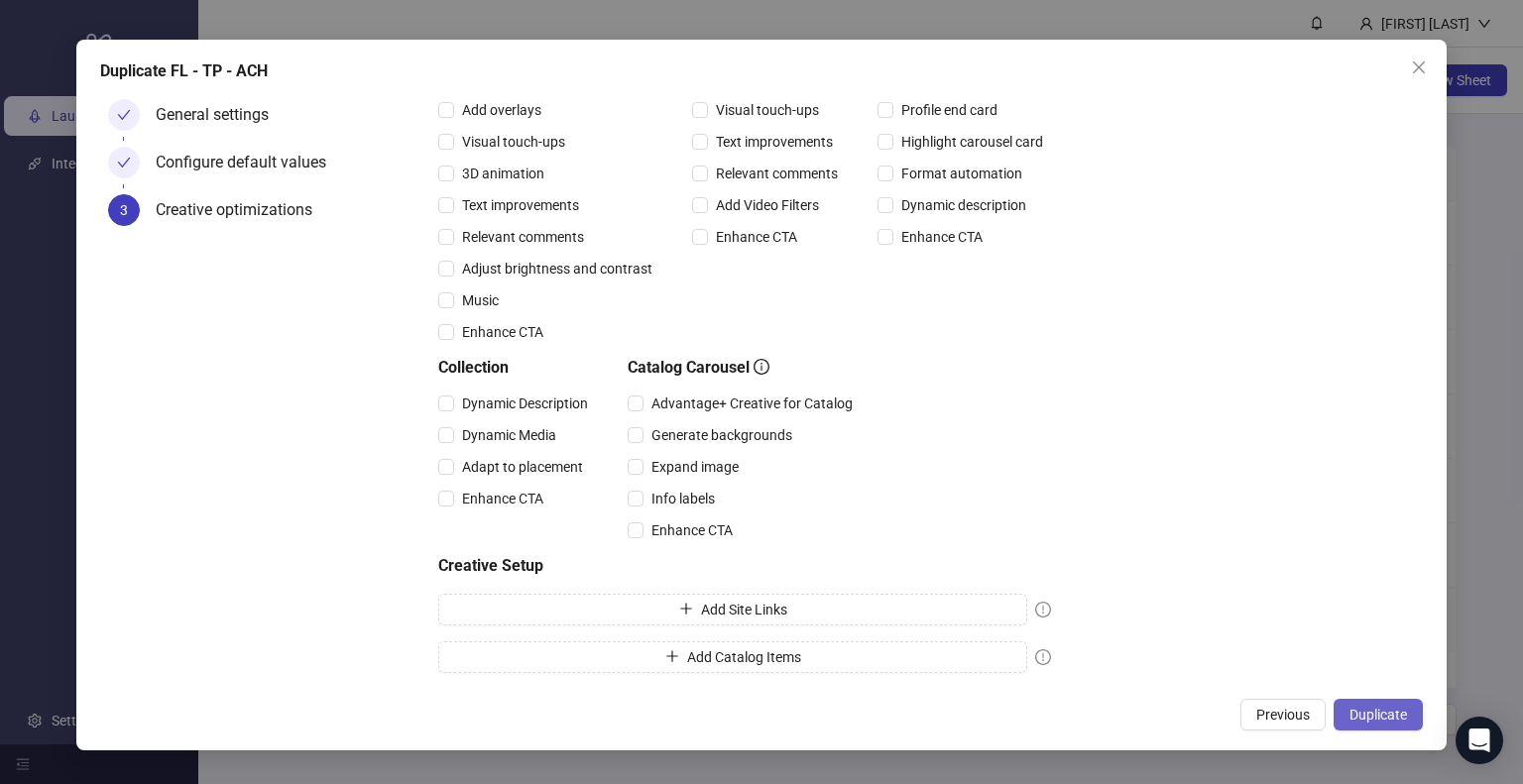 click on "Duplicate" at bounding box center [1378, 715] 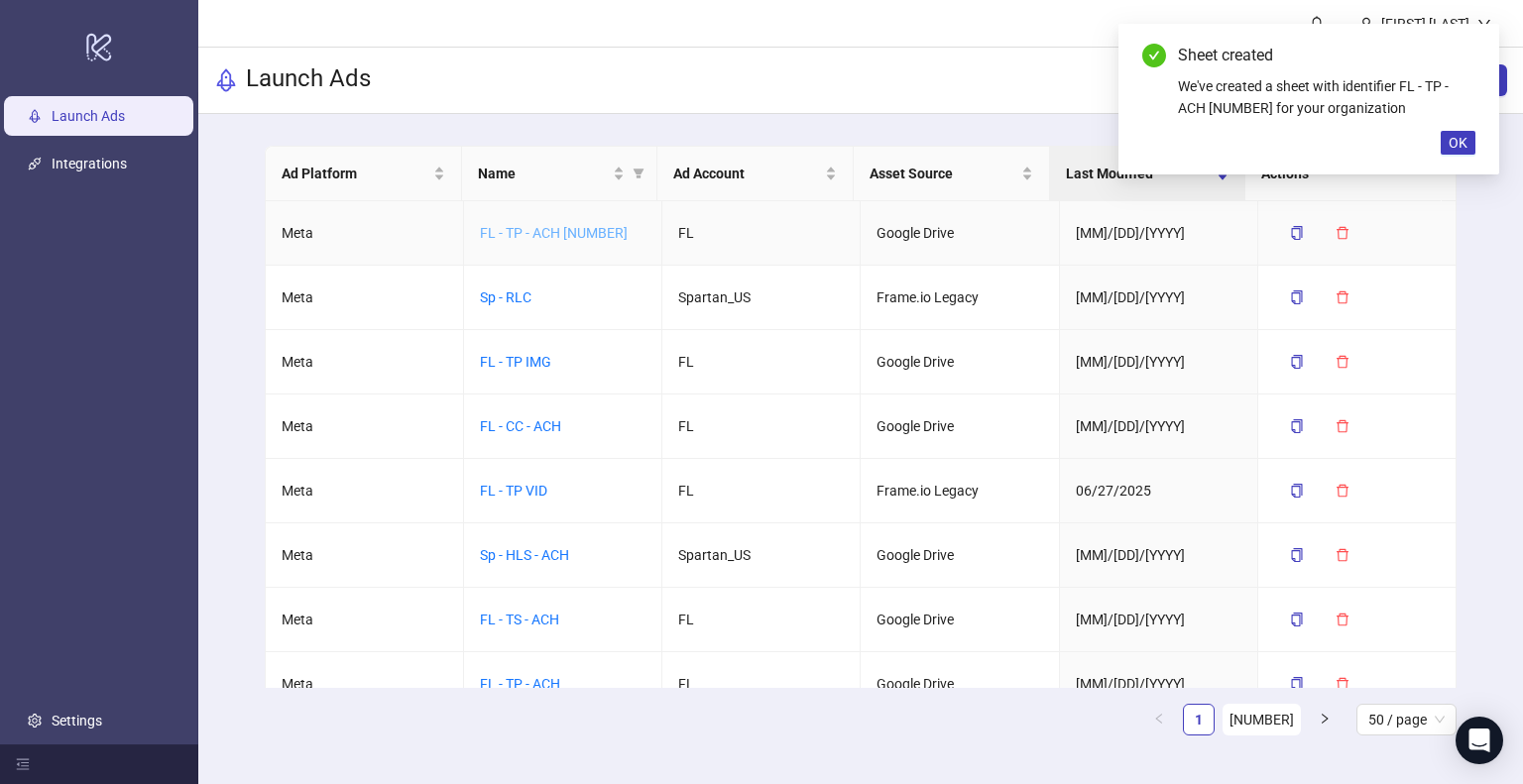 click on "FL - TP - ACH 2" at bounding box center [553, 233] 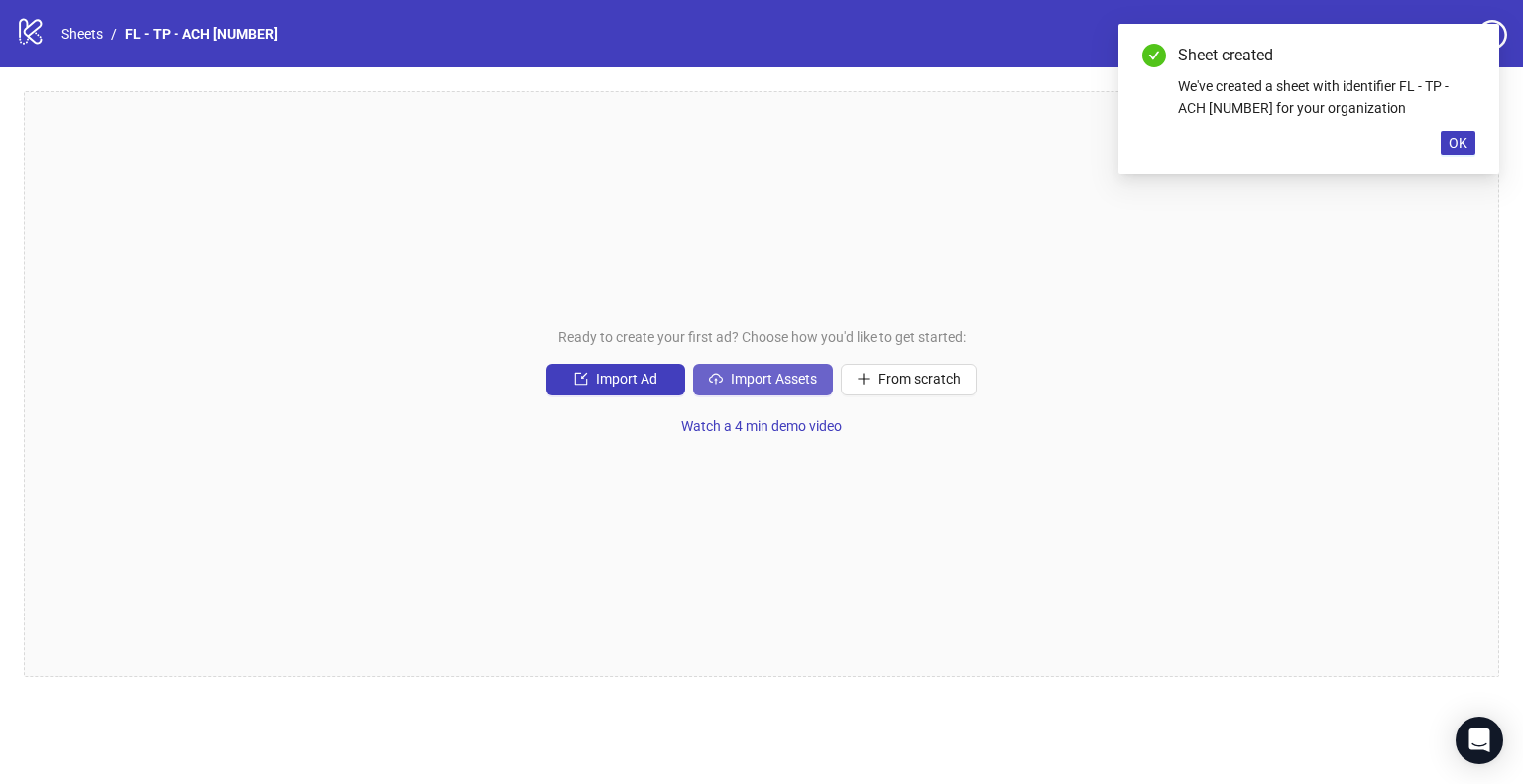 click on "Import Assets" at bounding box center [627, 379] 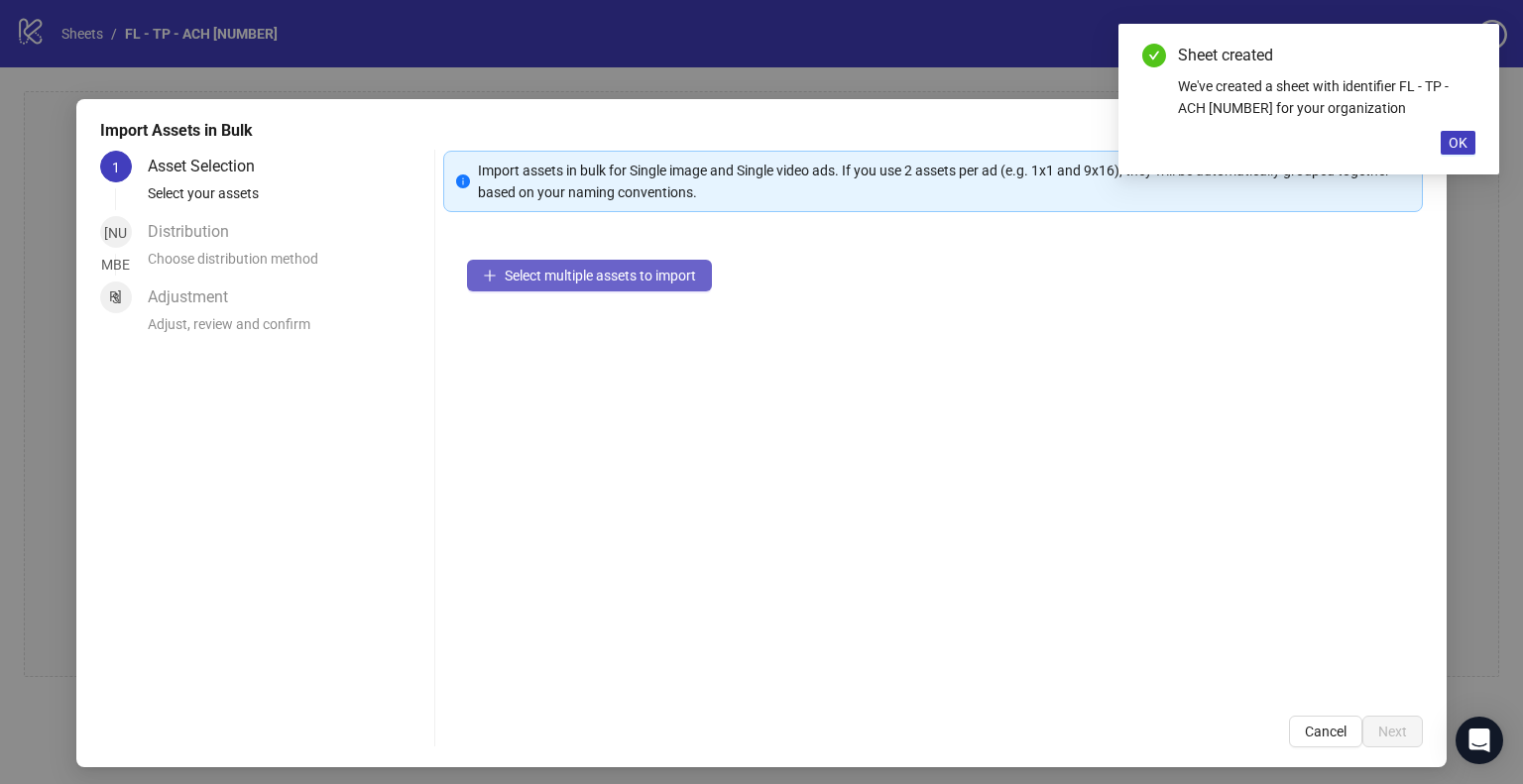 click on "Select multiple assets to import" at bounding box center [589, 276] 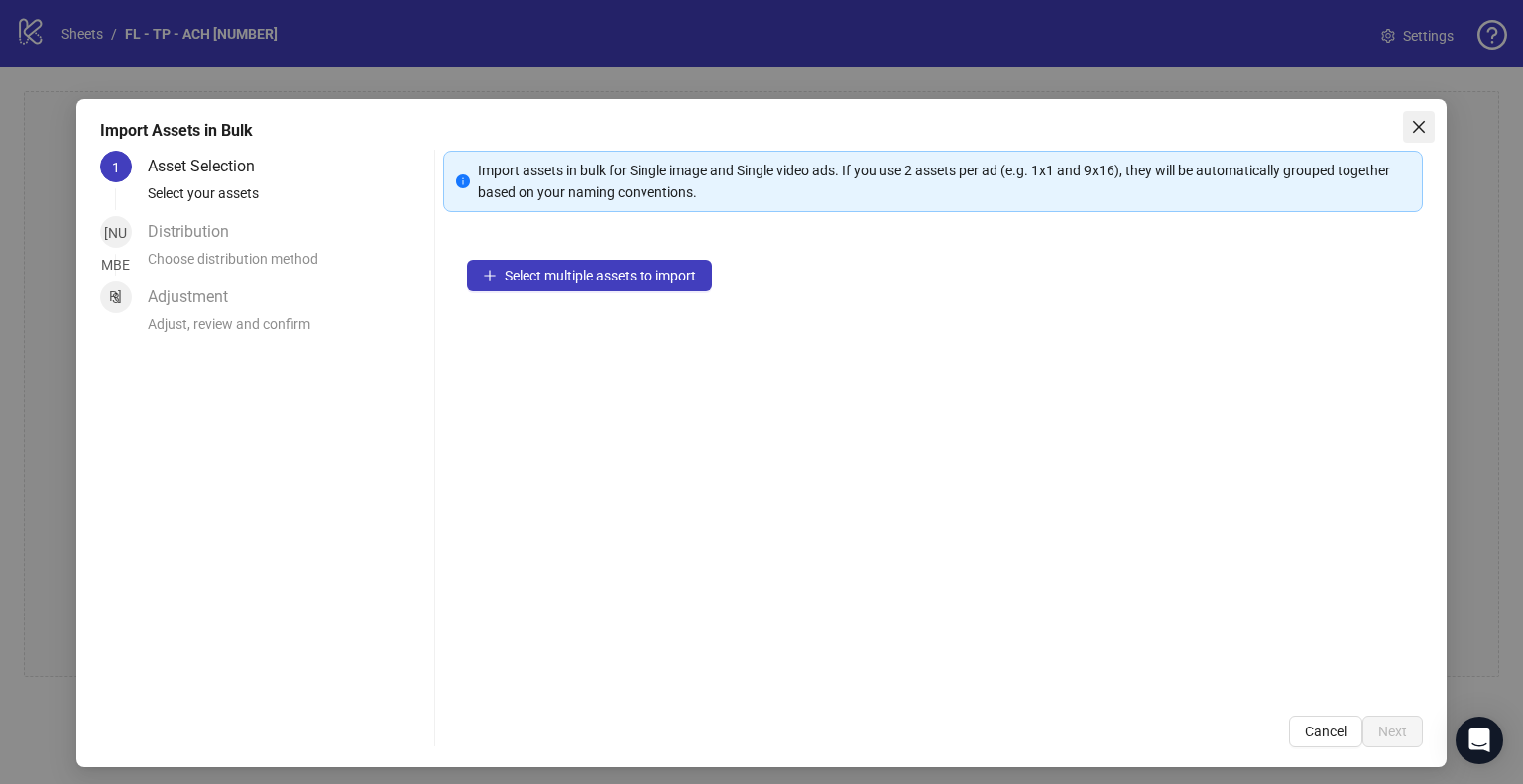 click at bounding box center [1419, 127] 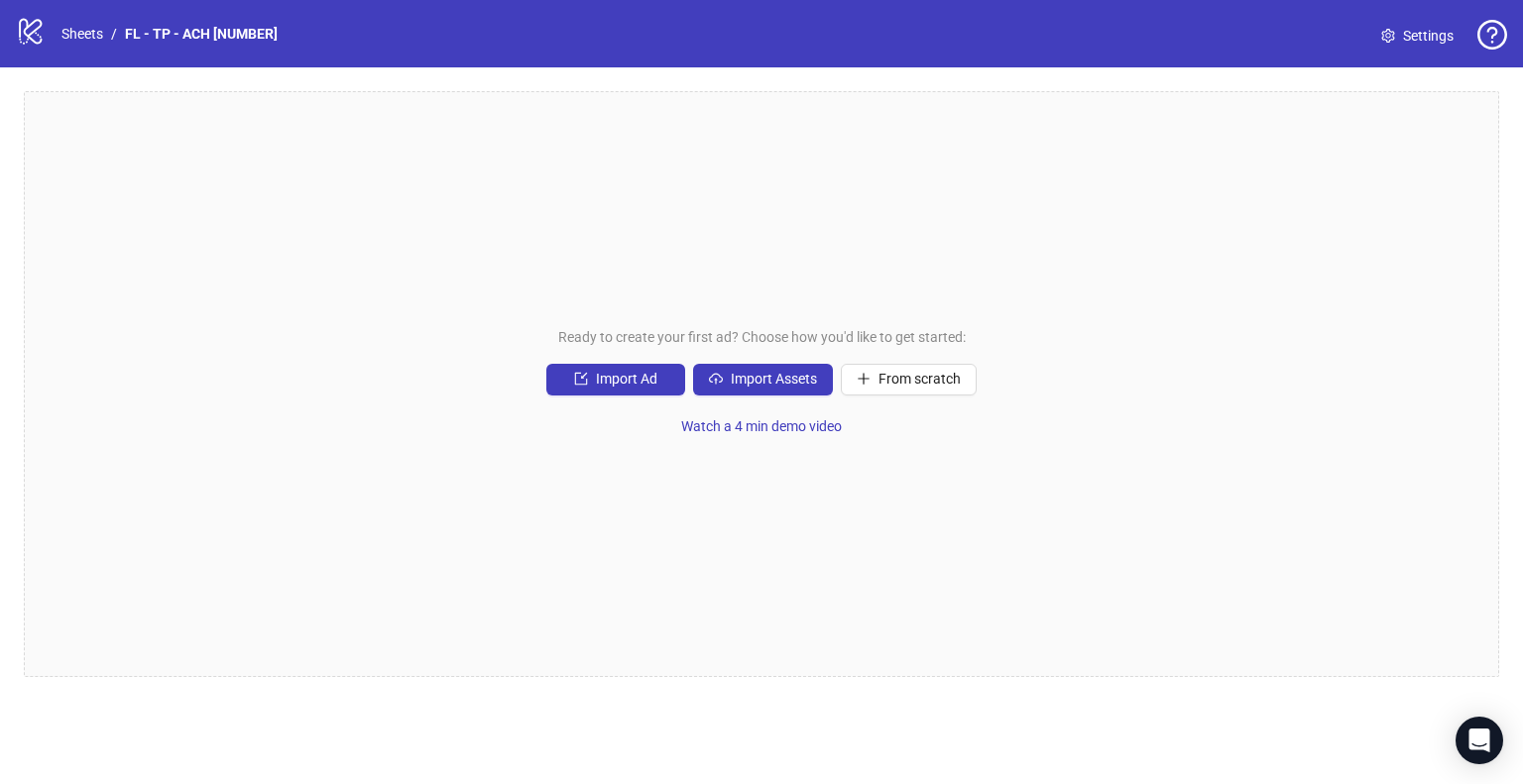 click on "Settings" at bounding box center [1428, 36] 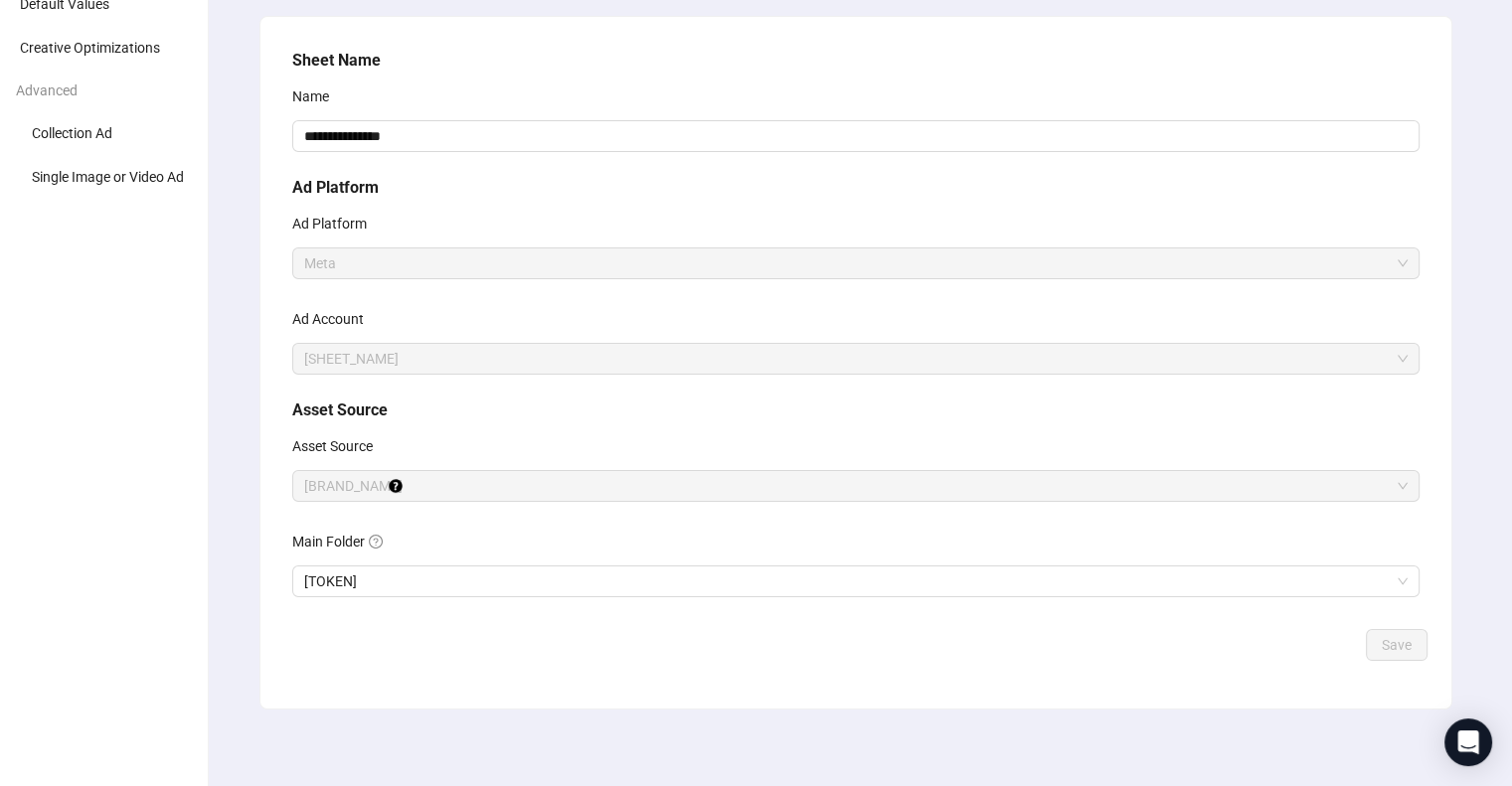 scroll, scrollTop: 133, scrollLeft: 0, axis: vertical 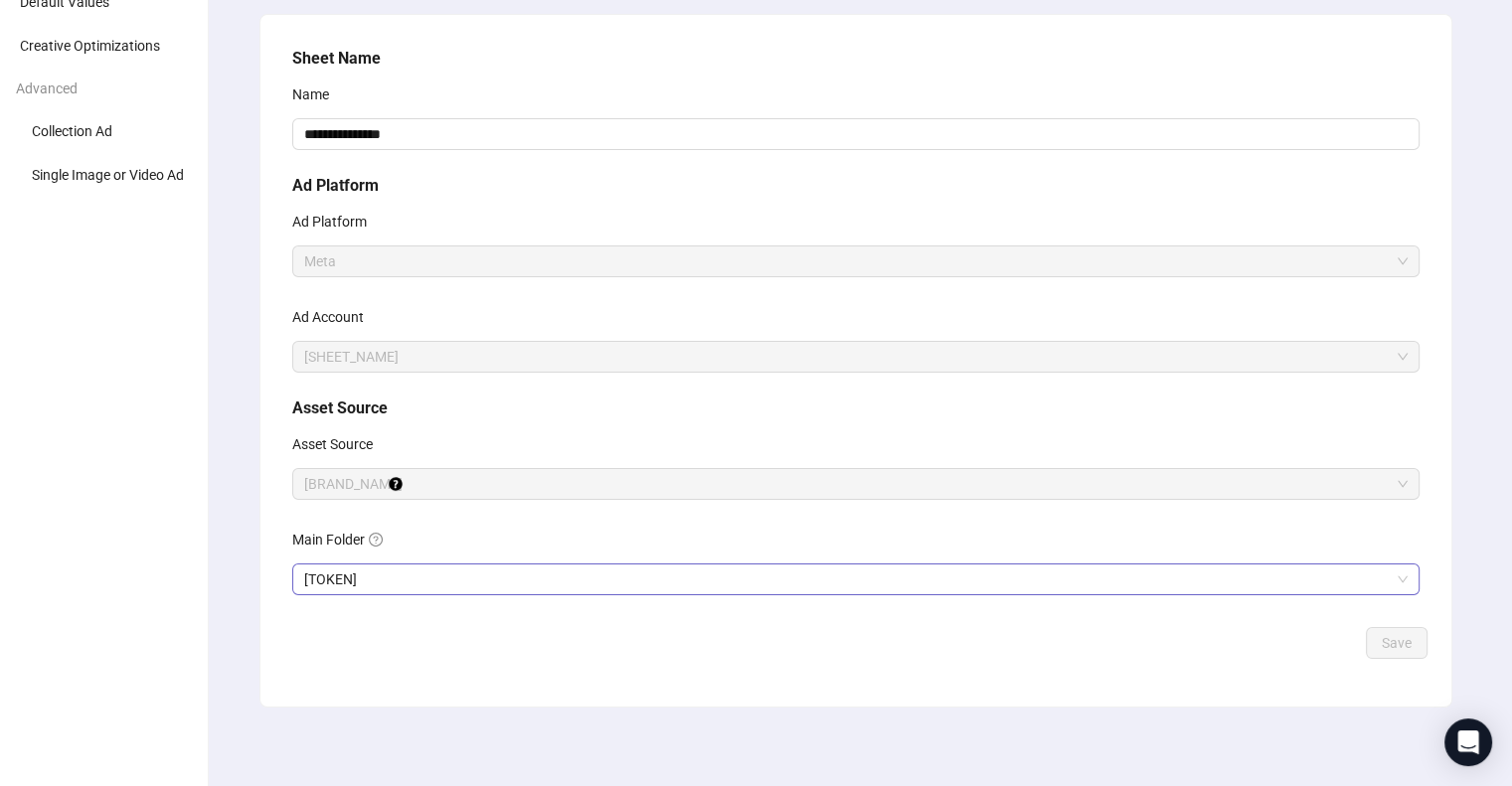 click on "1Dn4zGyX7Yyt_7lSvHF4yPlBRIB10UZin" at bounding box center [856, 261] 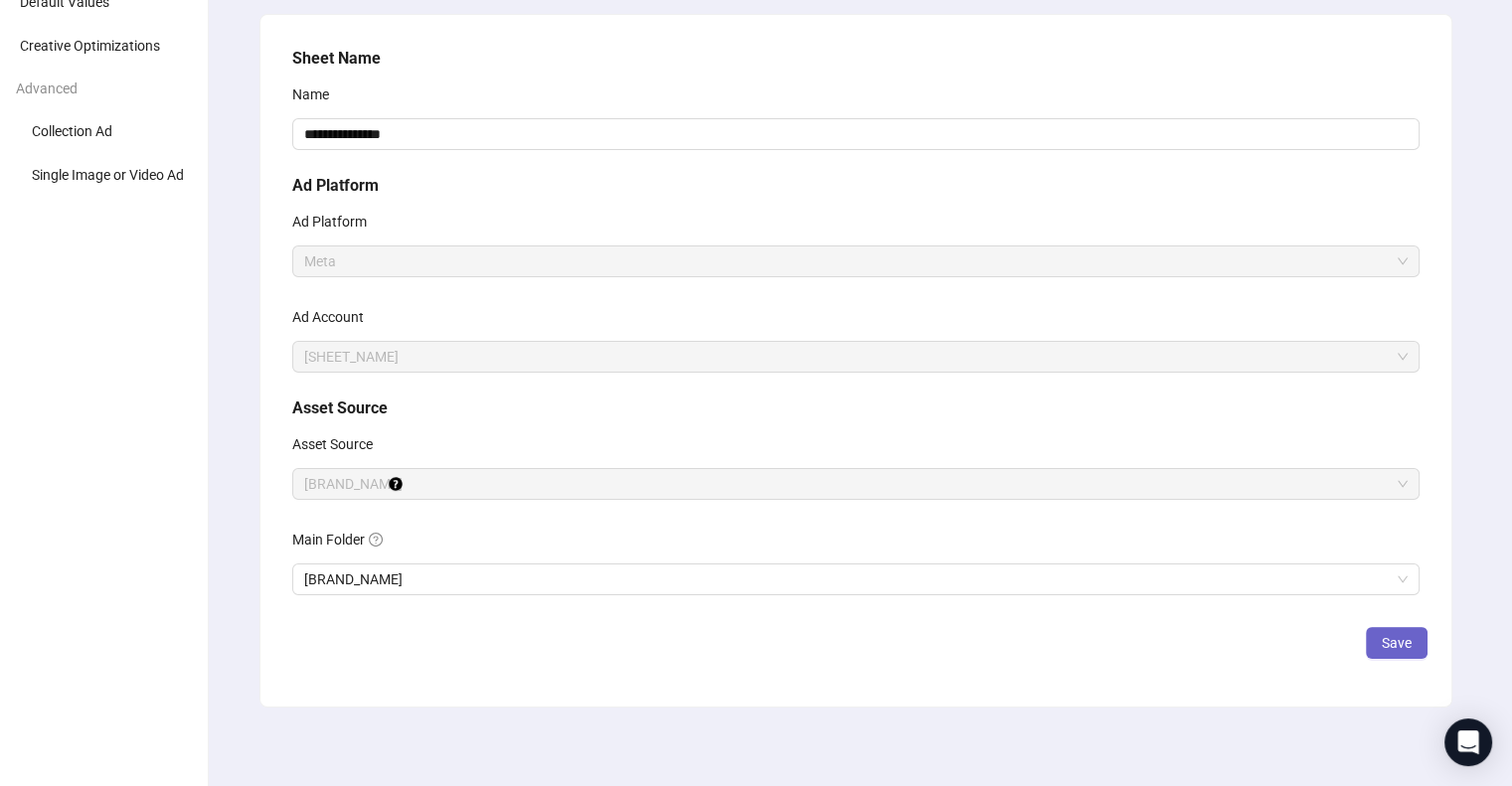 click on "Save" at bounding box center [1397, 643] 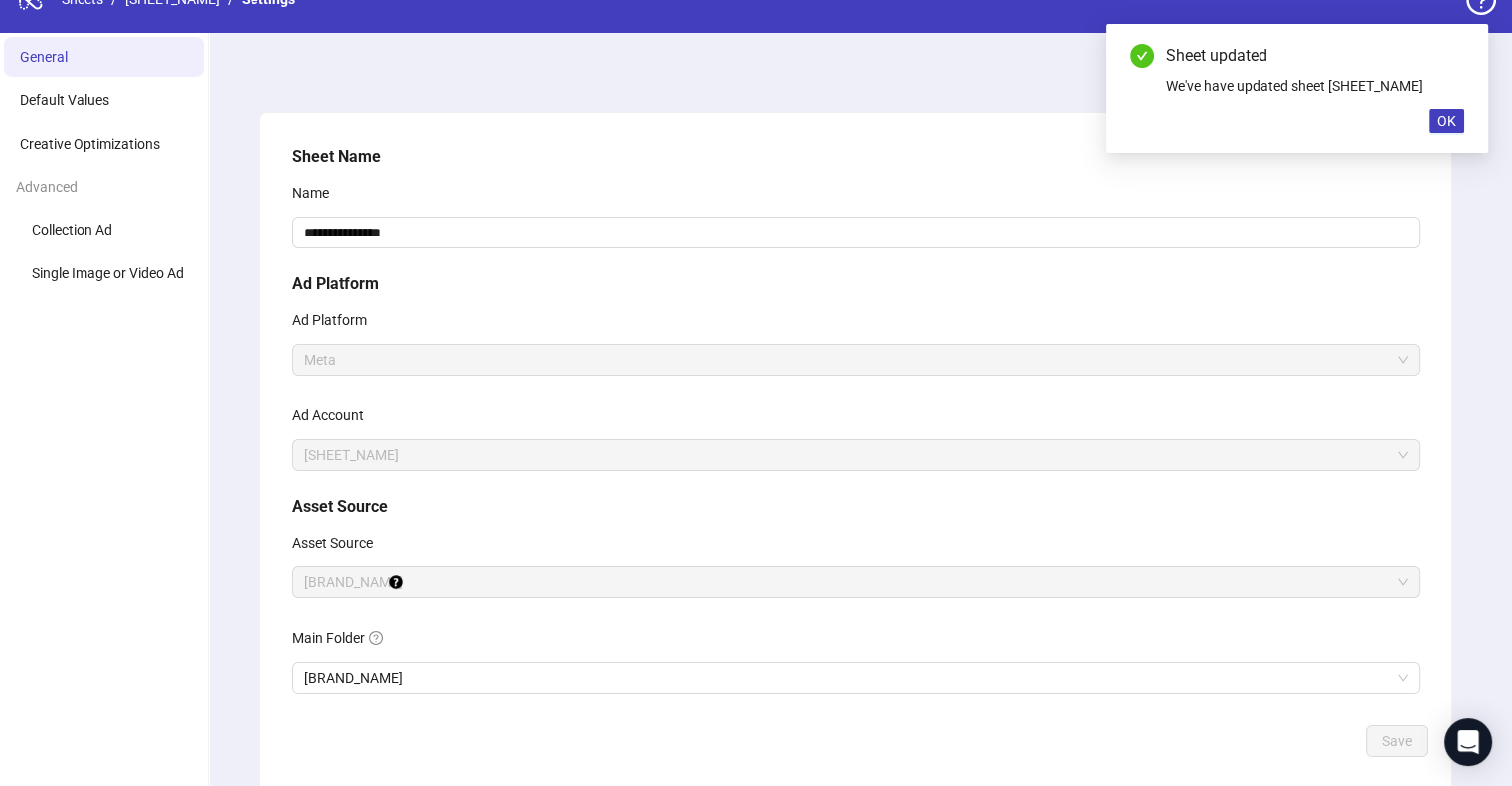 scroll, scrollTop: 0, scrollLeft: 0, axis: both 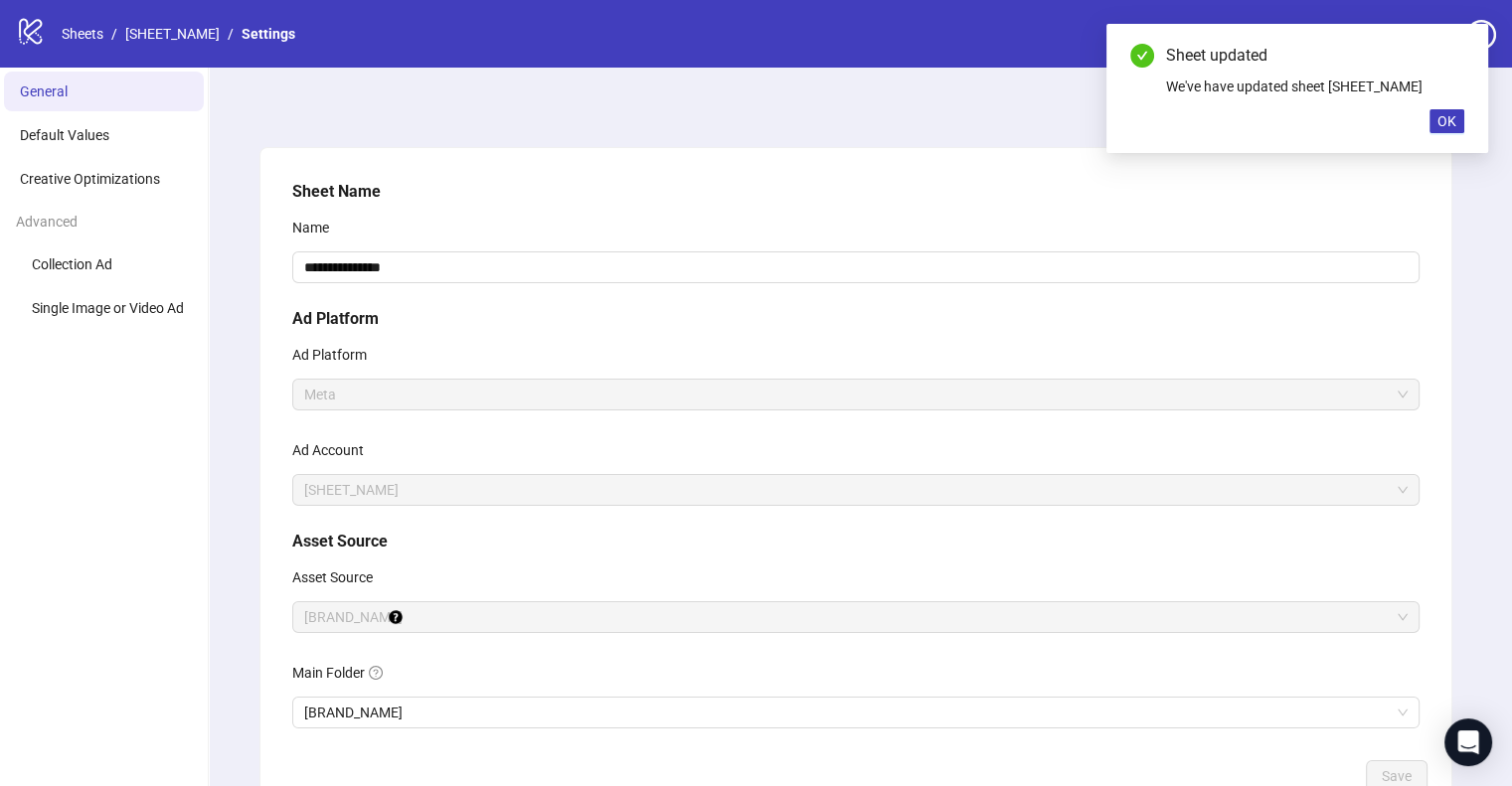 drag, startPoint x: 226, startPoint y: 365, endPoint x: 235, endPoint y: 329, distance: 37.107951 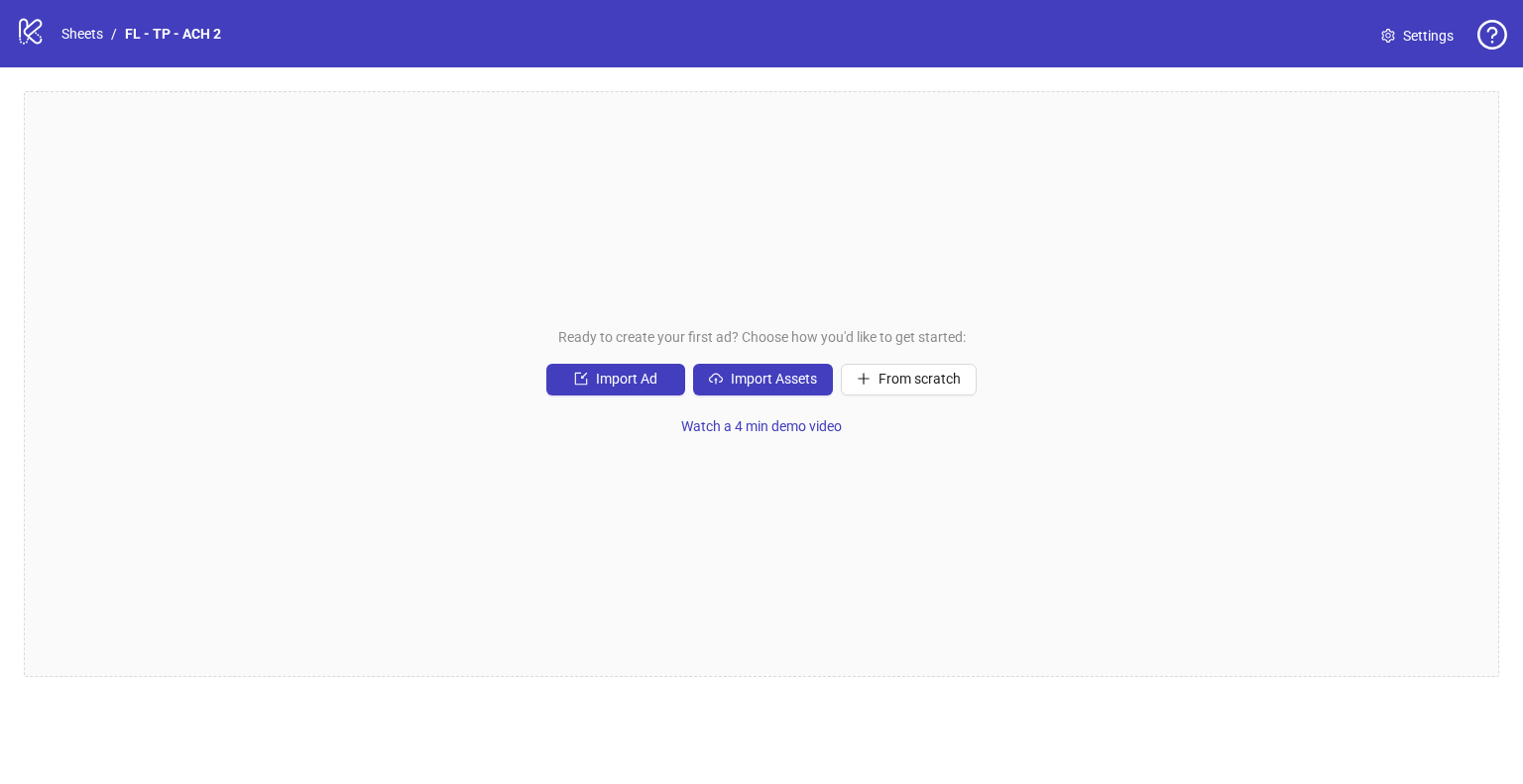 scroll, scrollTop: 0, scrollLeft: 0, axis: both 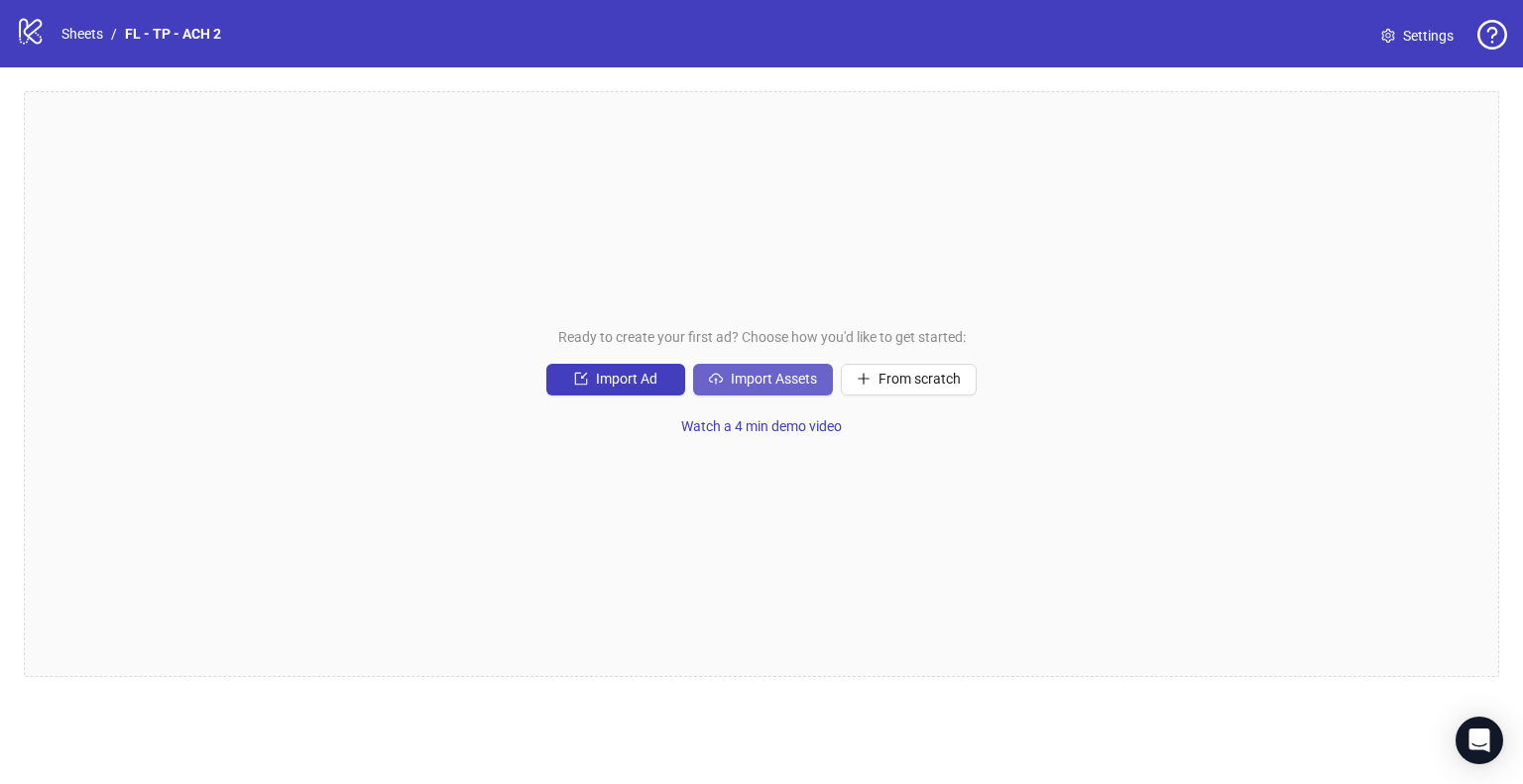 click on "Import Assets" at bounding box center [627, 379] 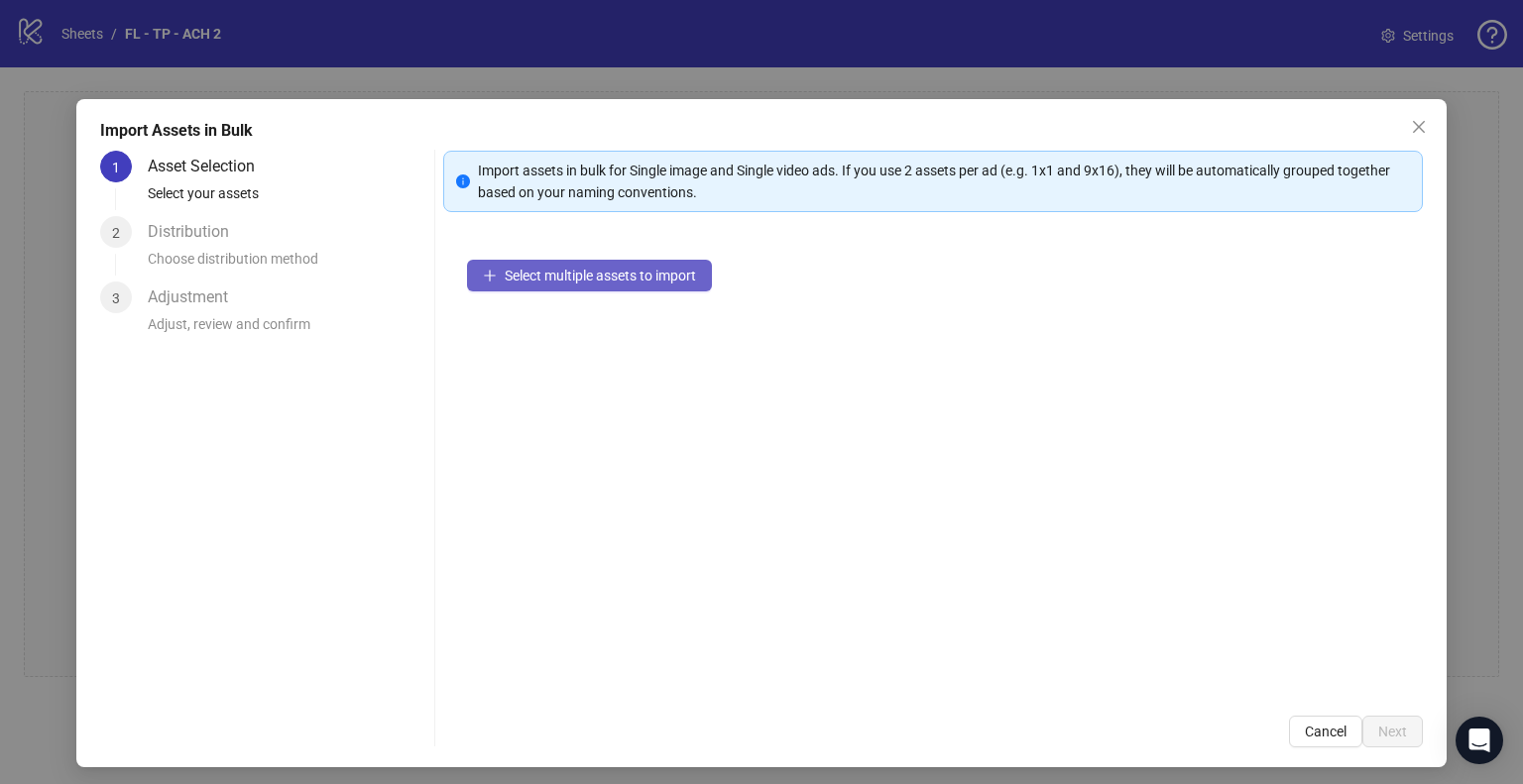 click on "Select multiple assets to import" at bounding box center [600, 276] 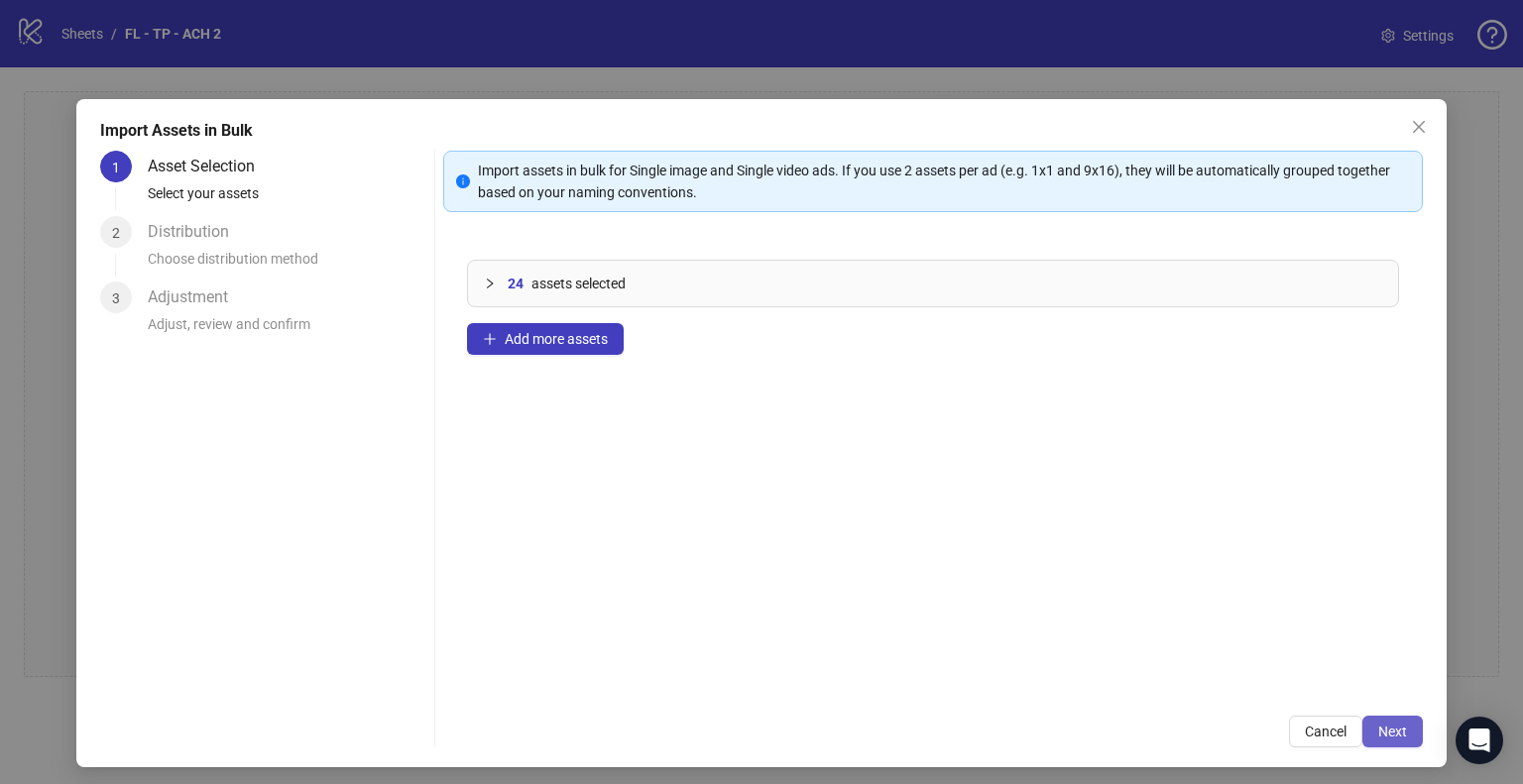 click on "Next" at bounding box center (1392, 731) 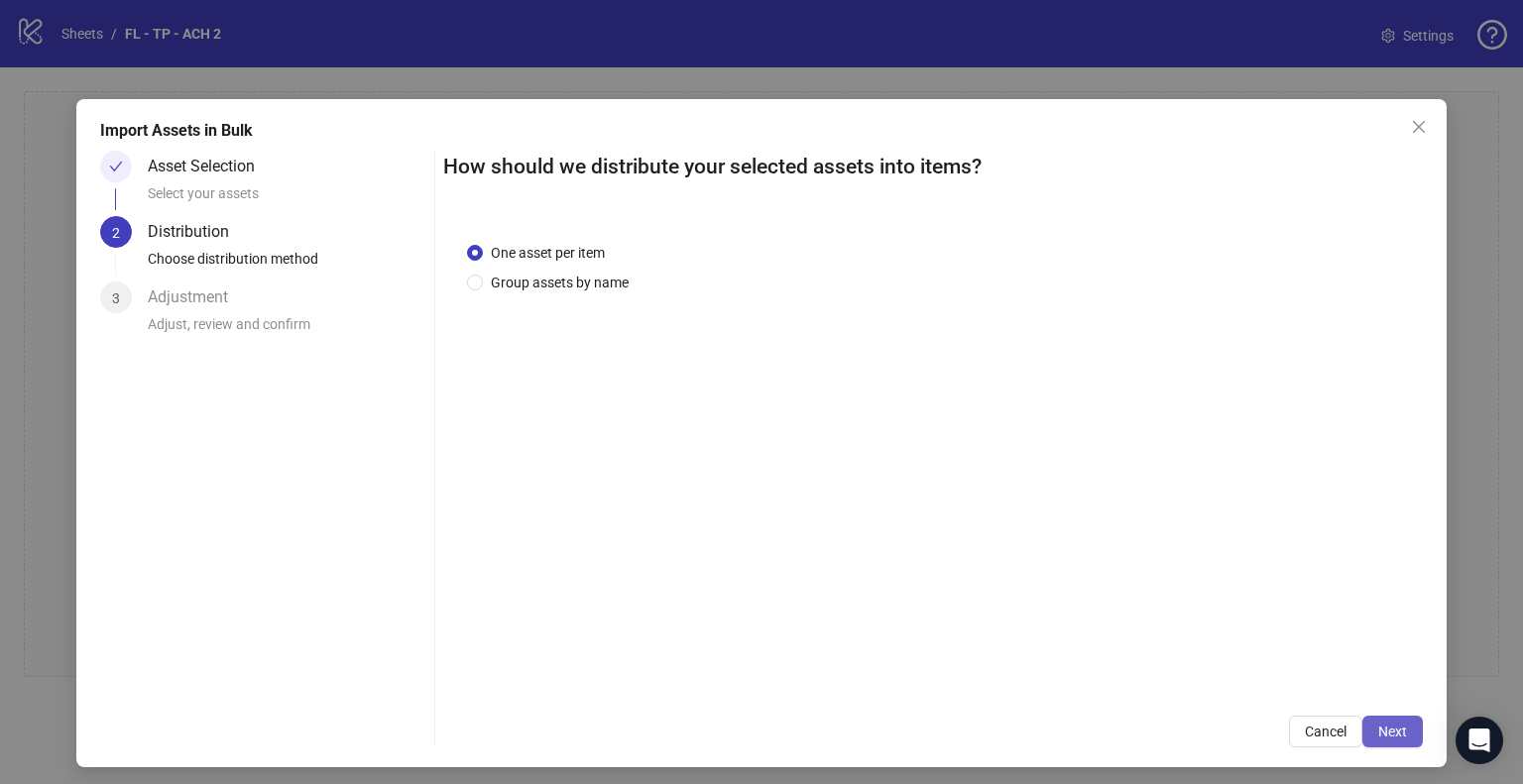 click on "Next" at bounding box center (1392, 731) 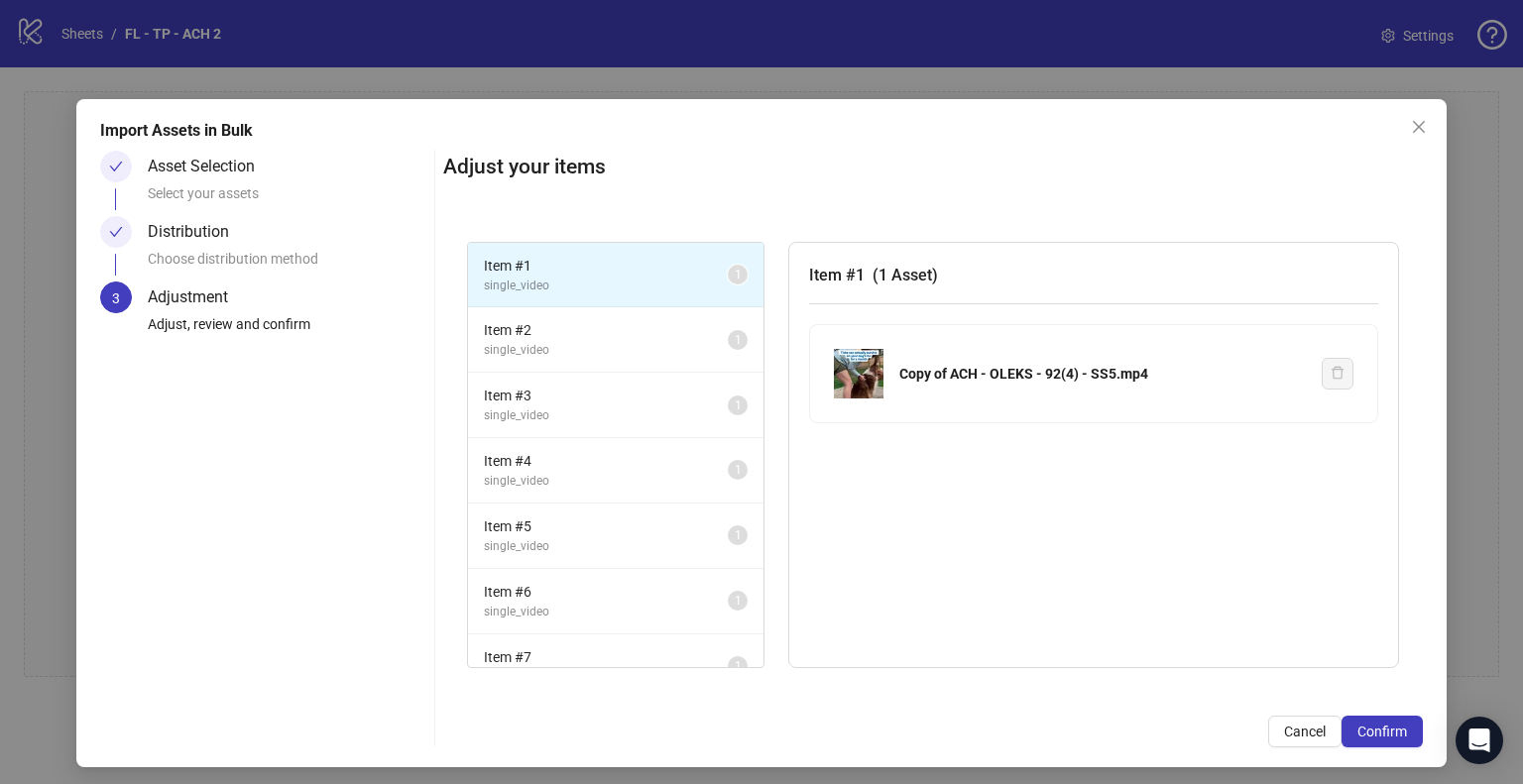 click on "Confirm" at bounding box center (1382, 731) 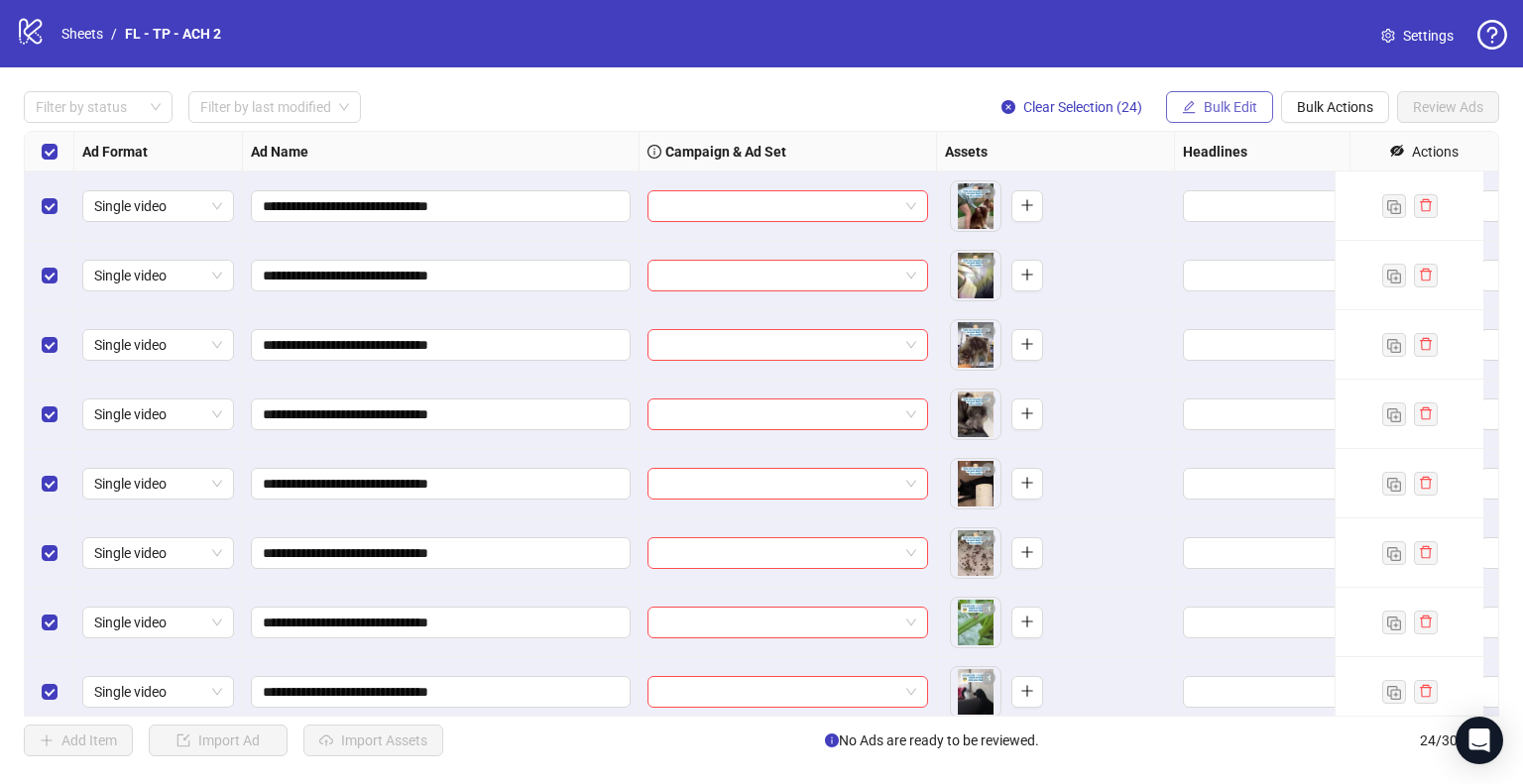 click at bounding box center (1189, 106) 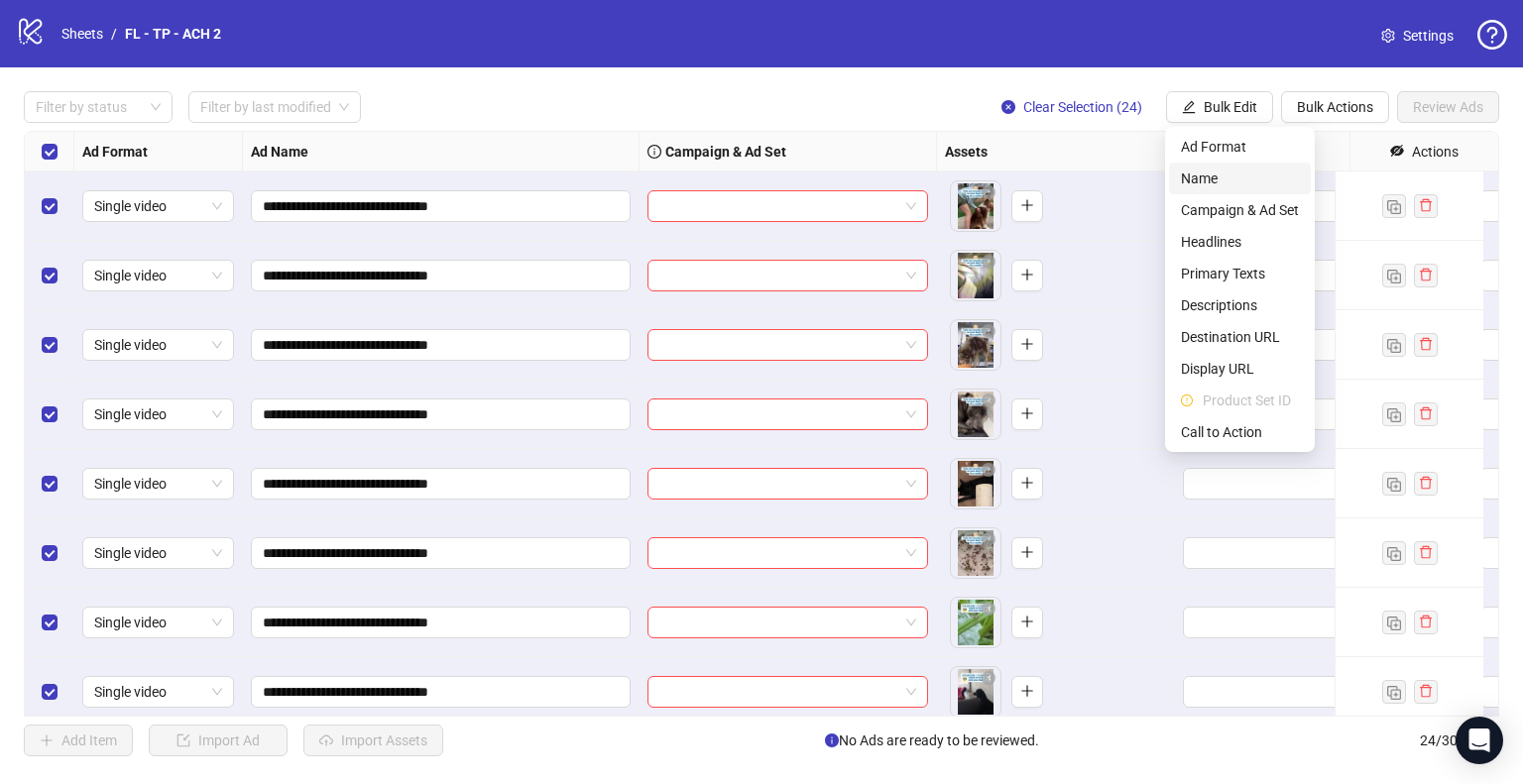 click on "Name" at bounding box center (1239, 178) 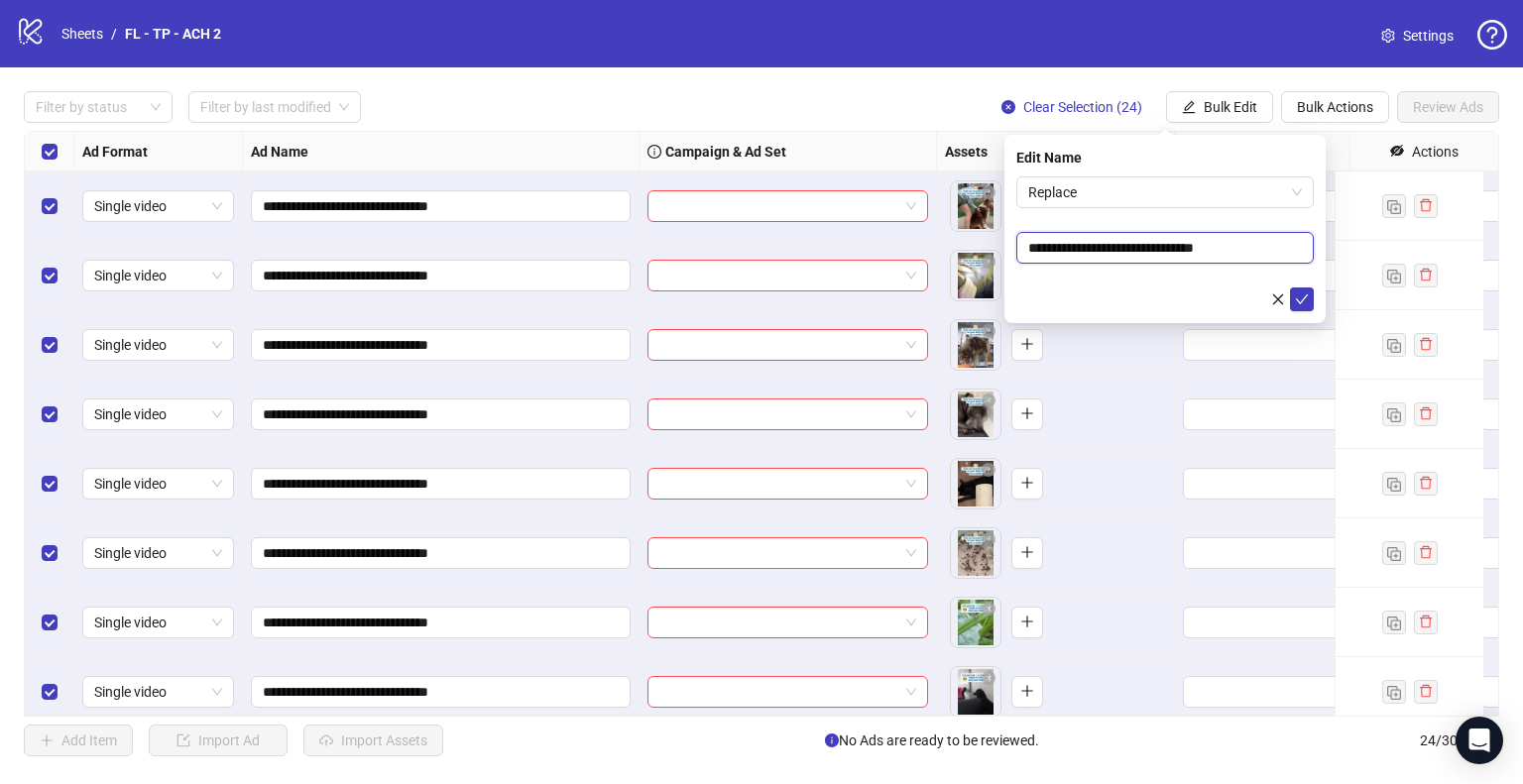 drag, startPoint x: 1107, startPoint y: 241, endPoint x: 996, endPoint y: 245, distance: 111.072 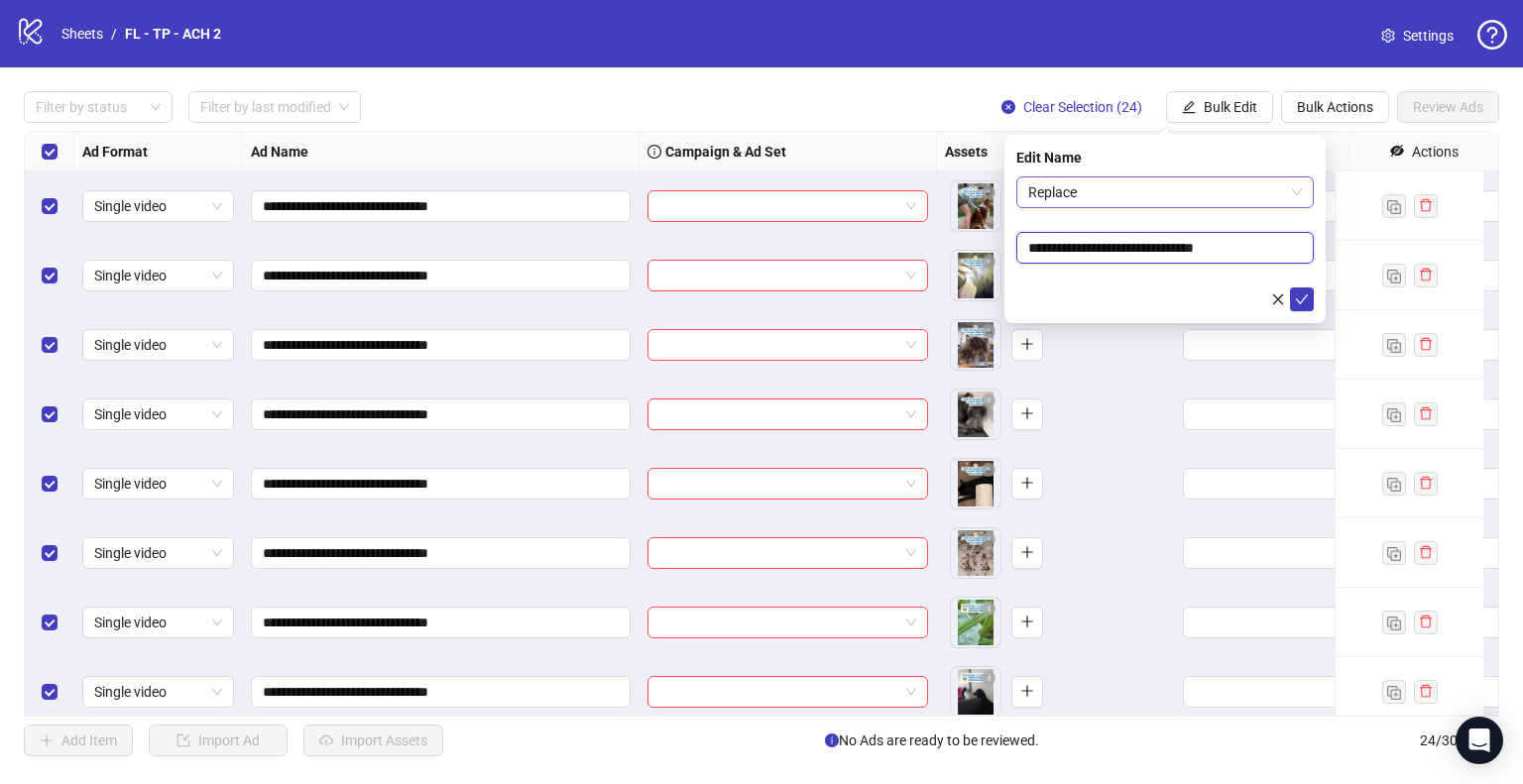 click on "Replace" at bounding box center [1165, 192] 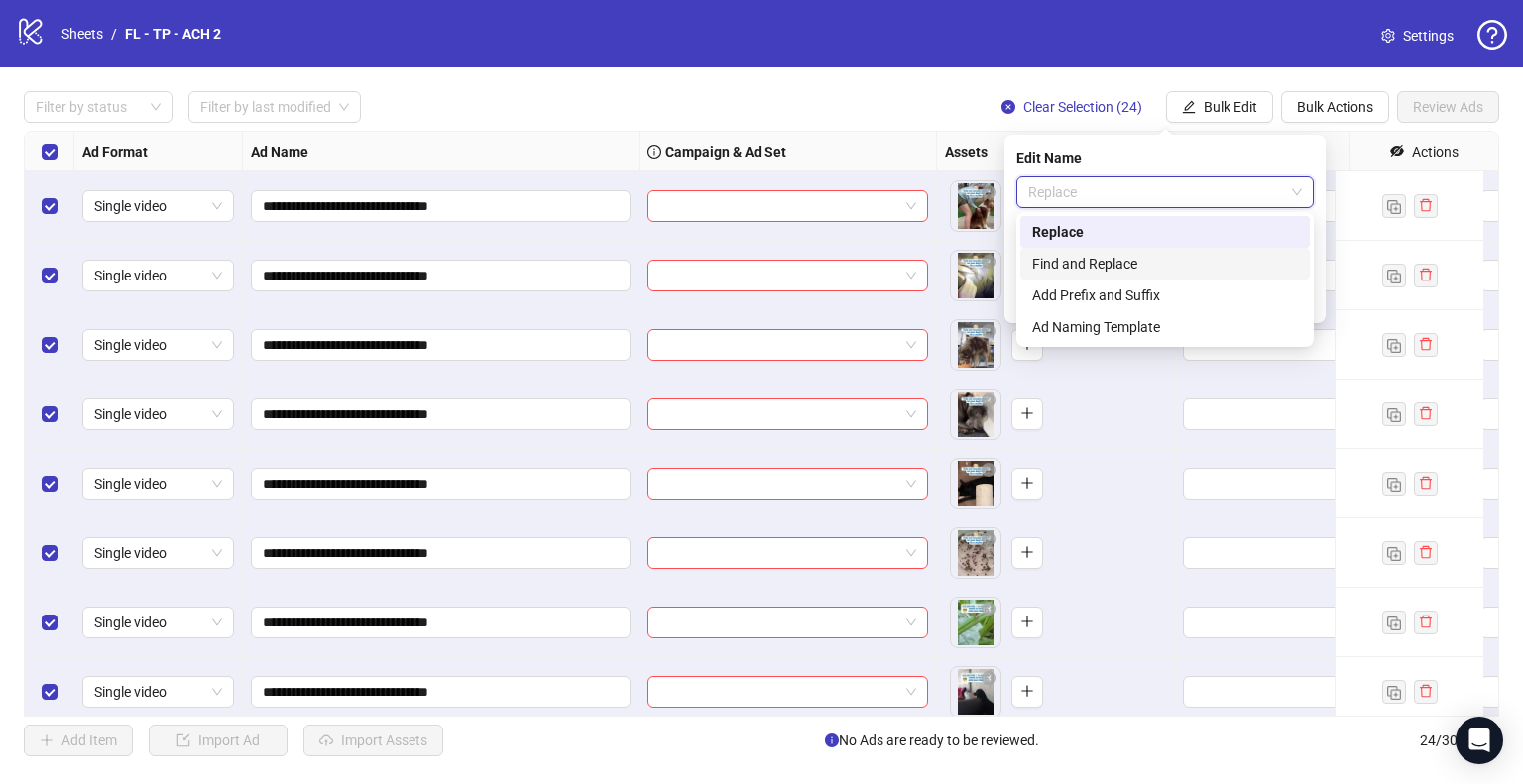 click on "Find and Replace" at bounding box center (1165, 264) 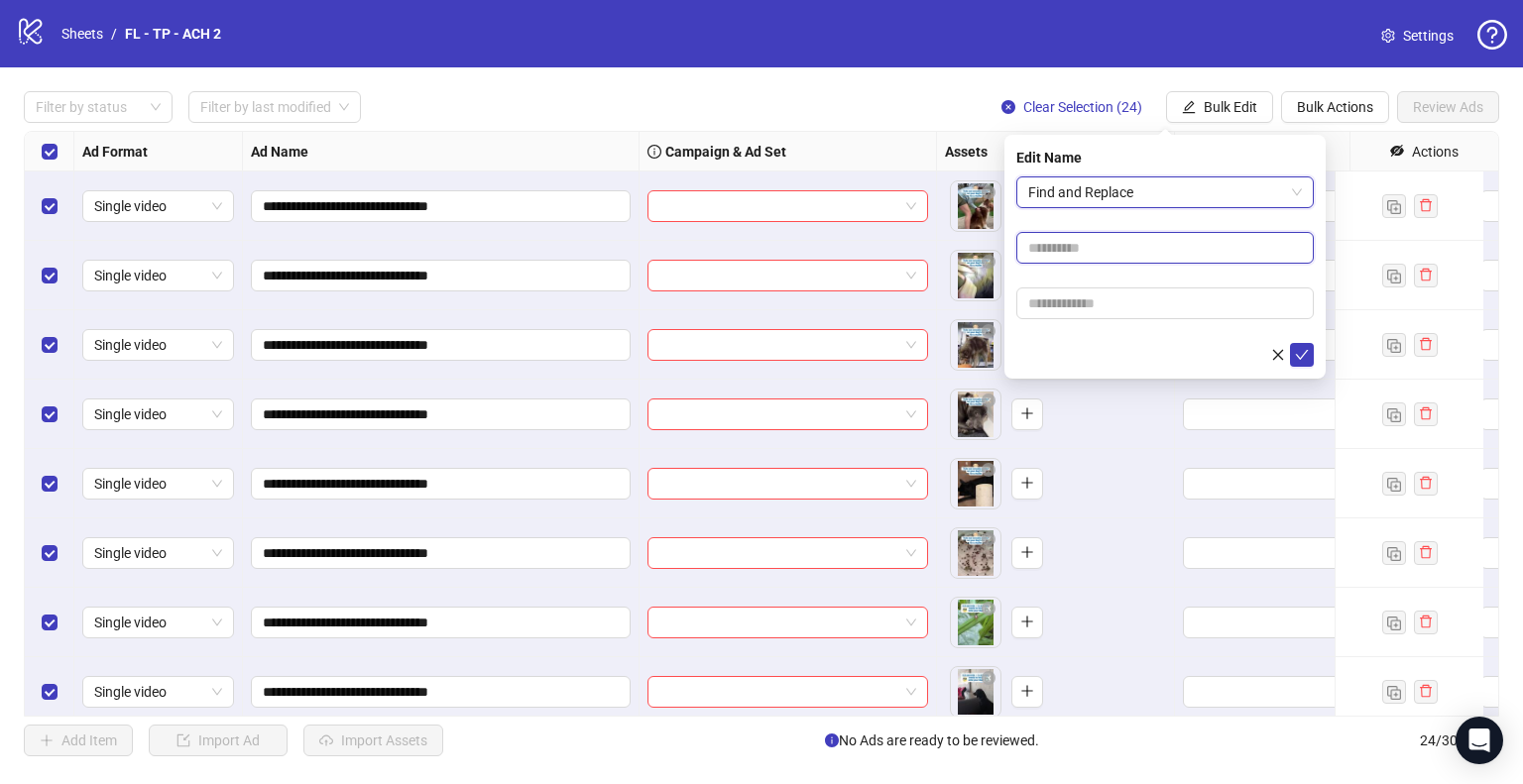 click at bounding box center [1165, 248] 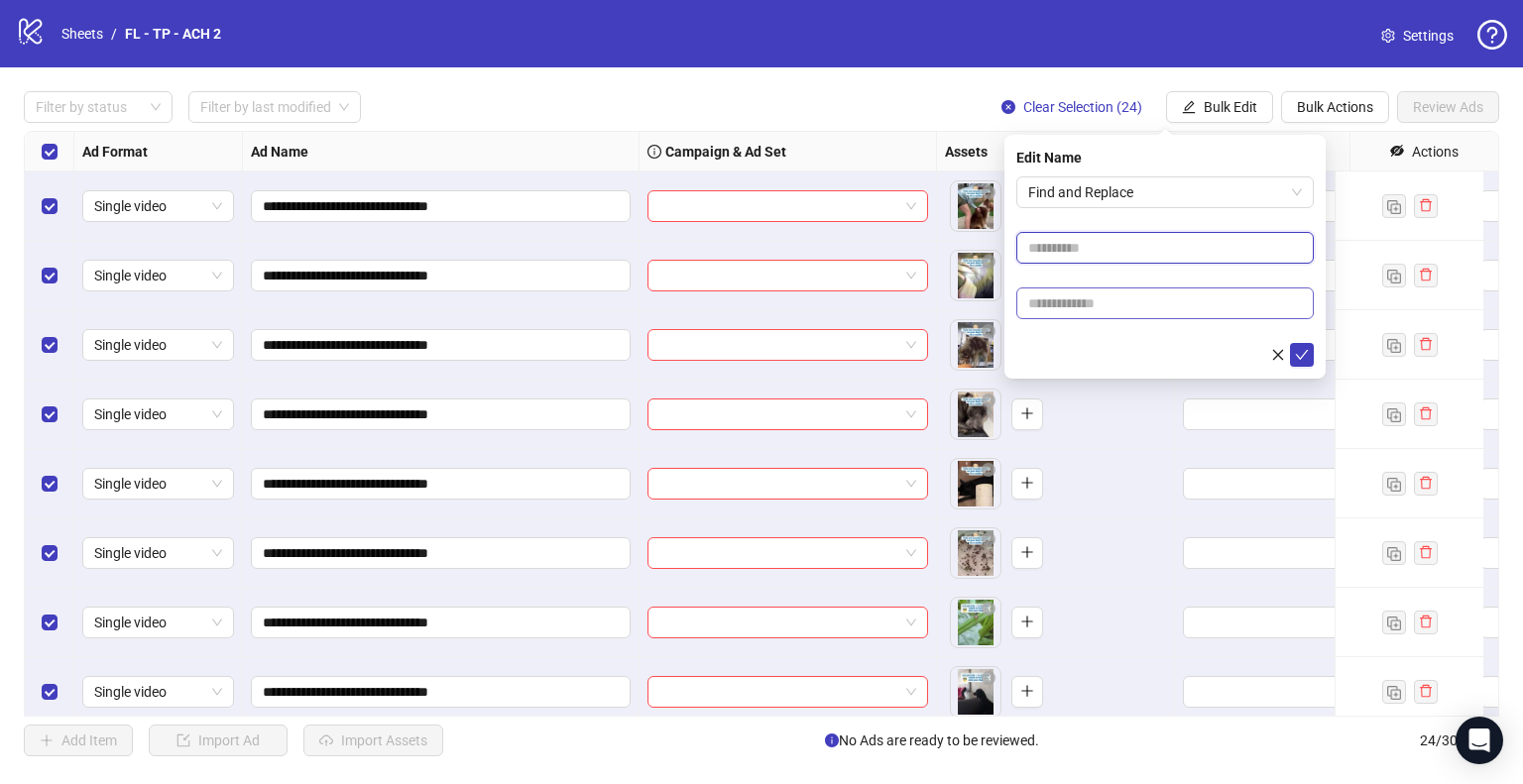 paste on "**********" 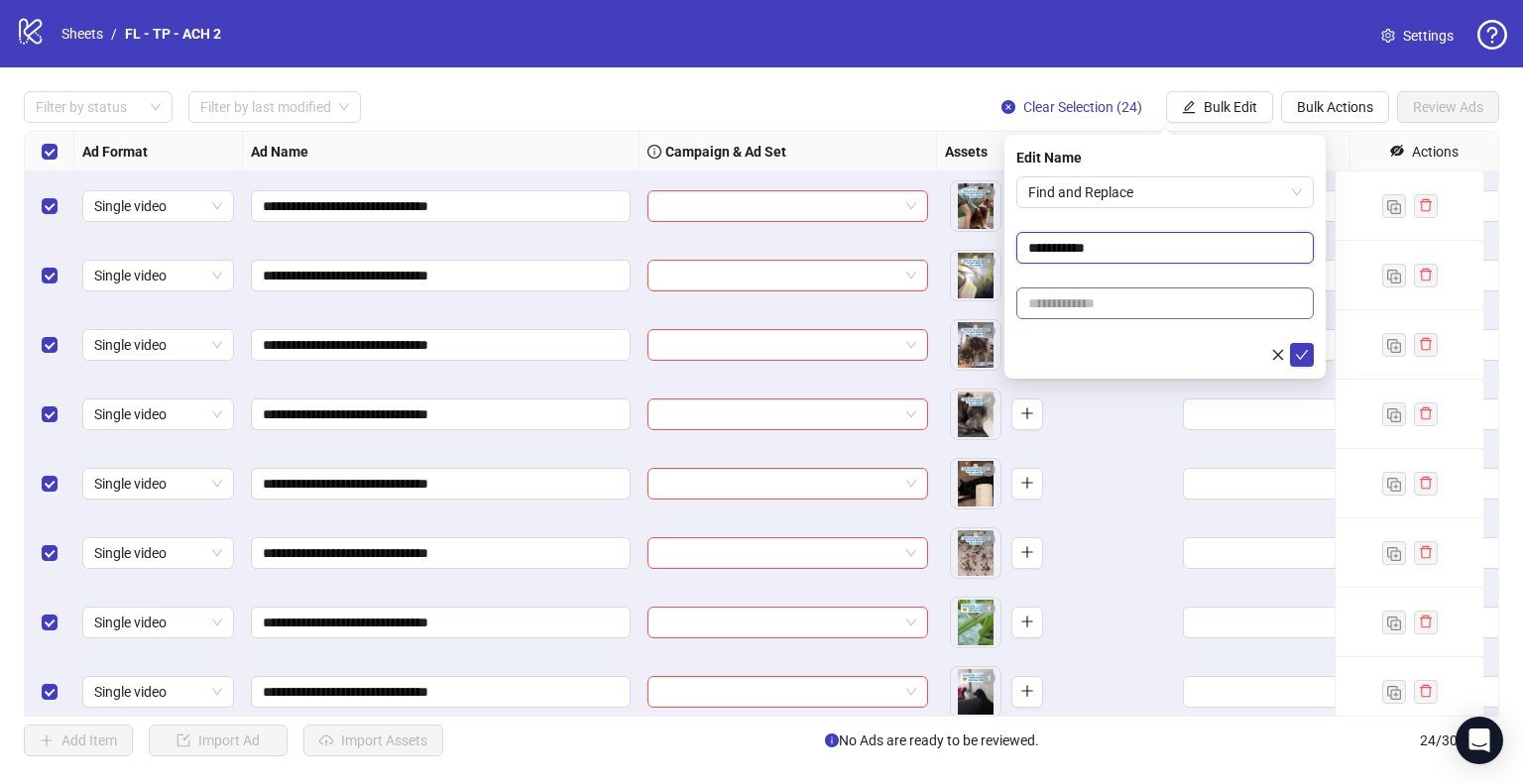 type on "**********" 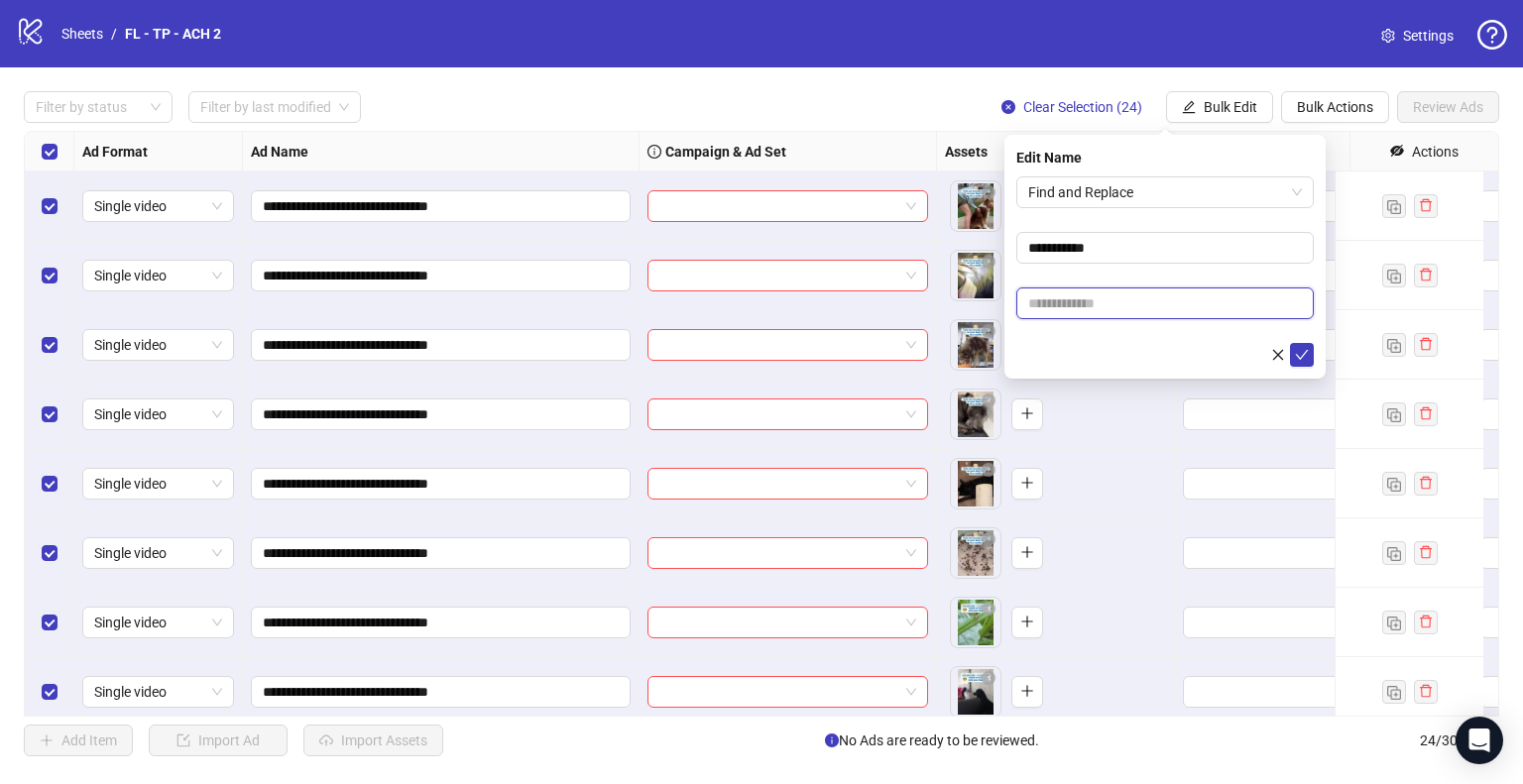 click at bounding box center (1165, 303) 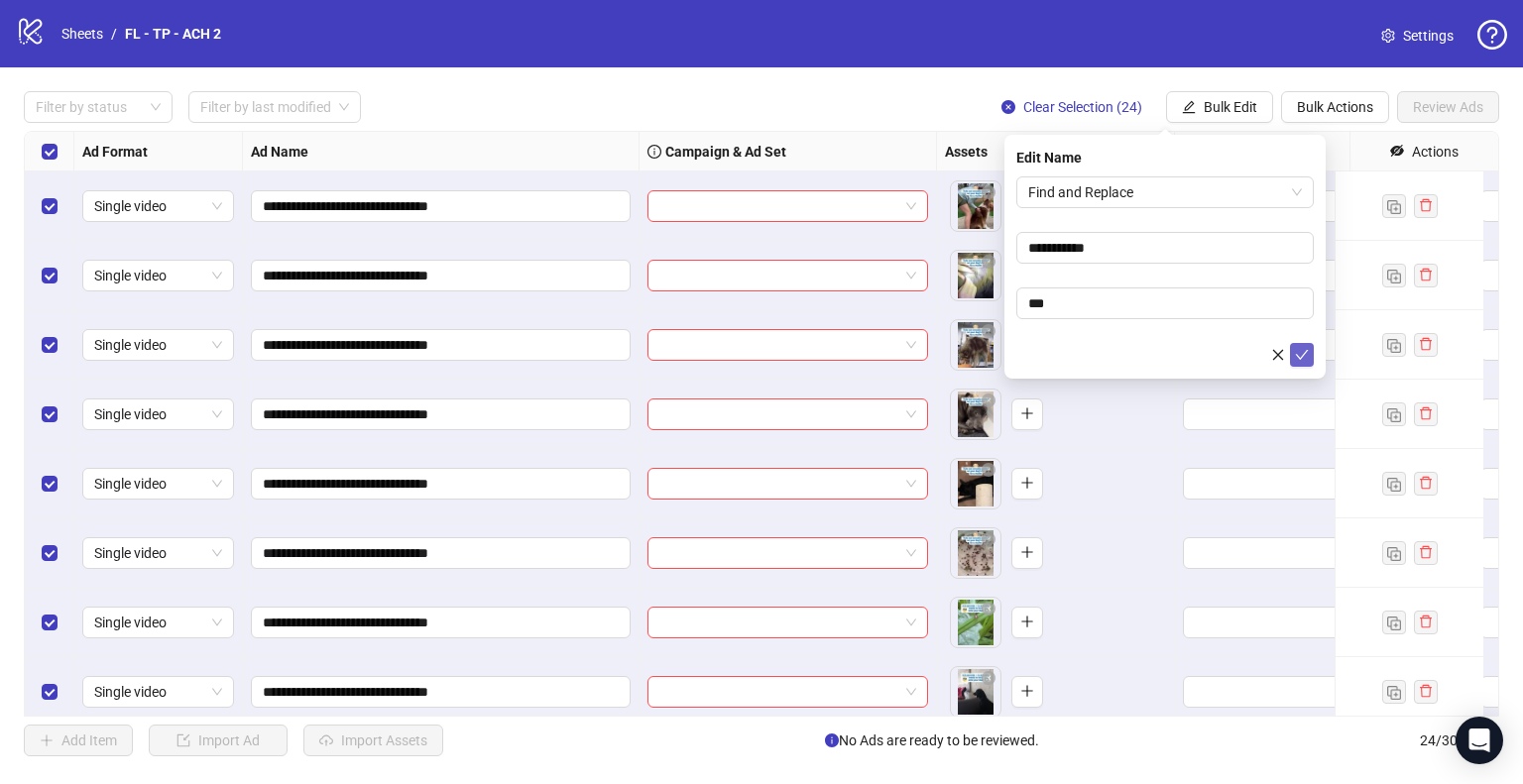 click at bounding box center (1302, 355) 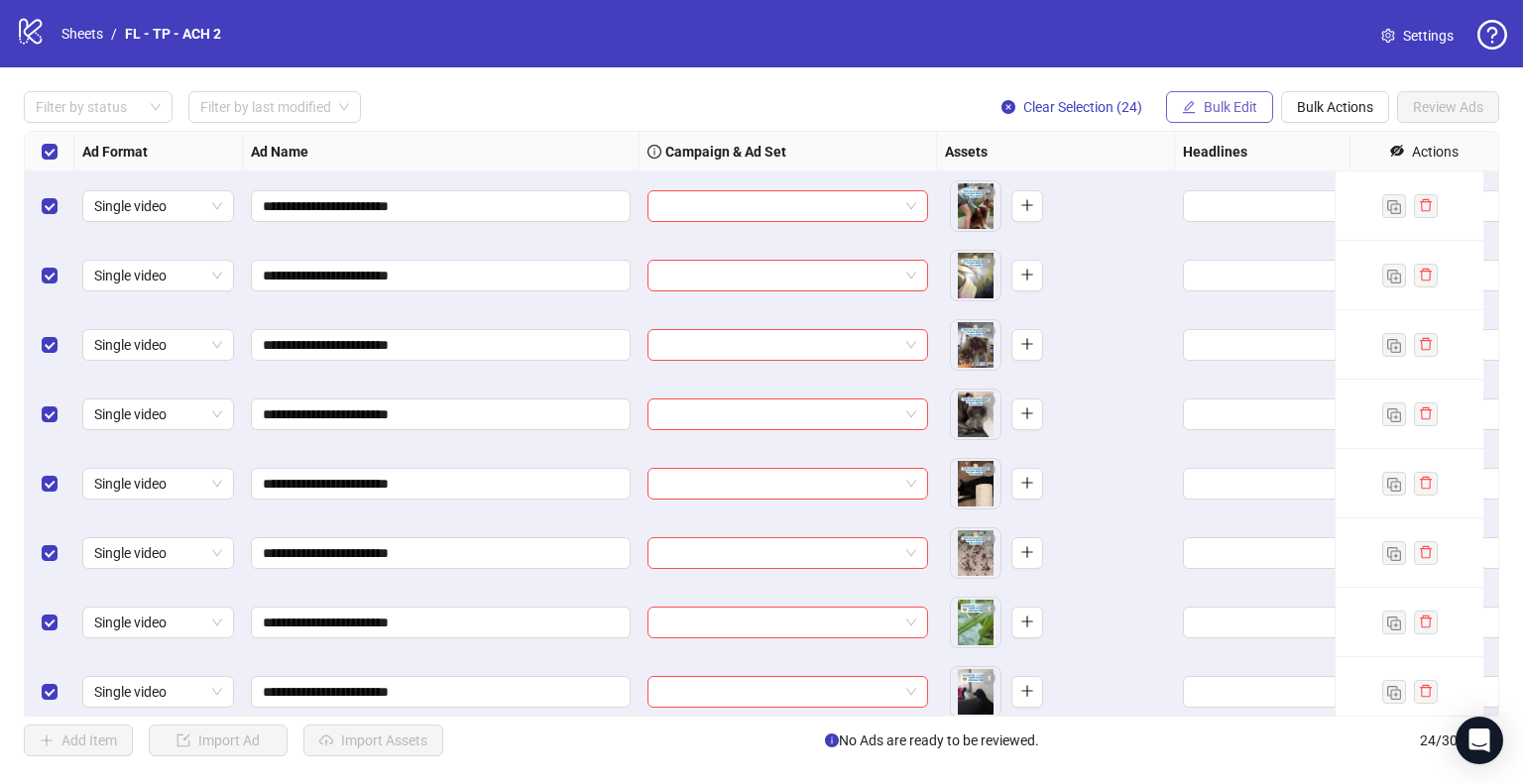 click on "Bulk Edit" at bounding box center [1230, 107] 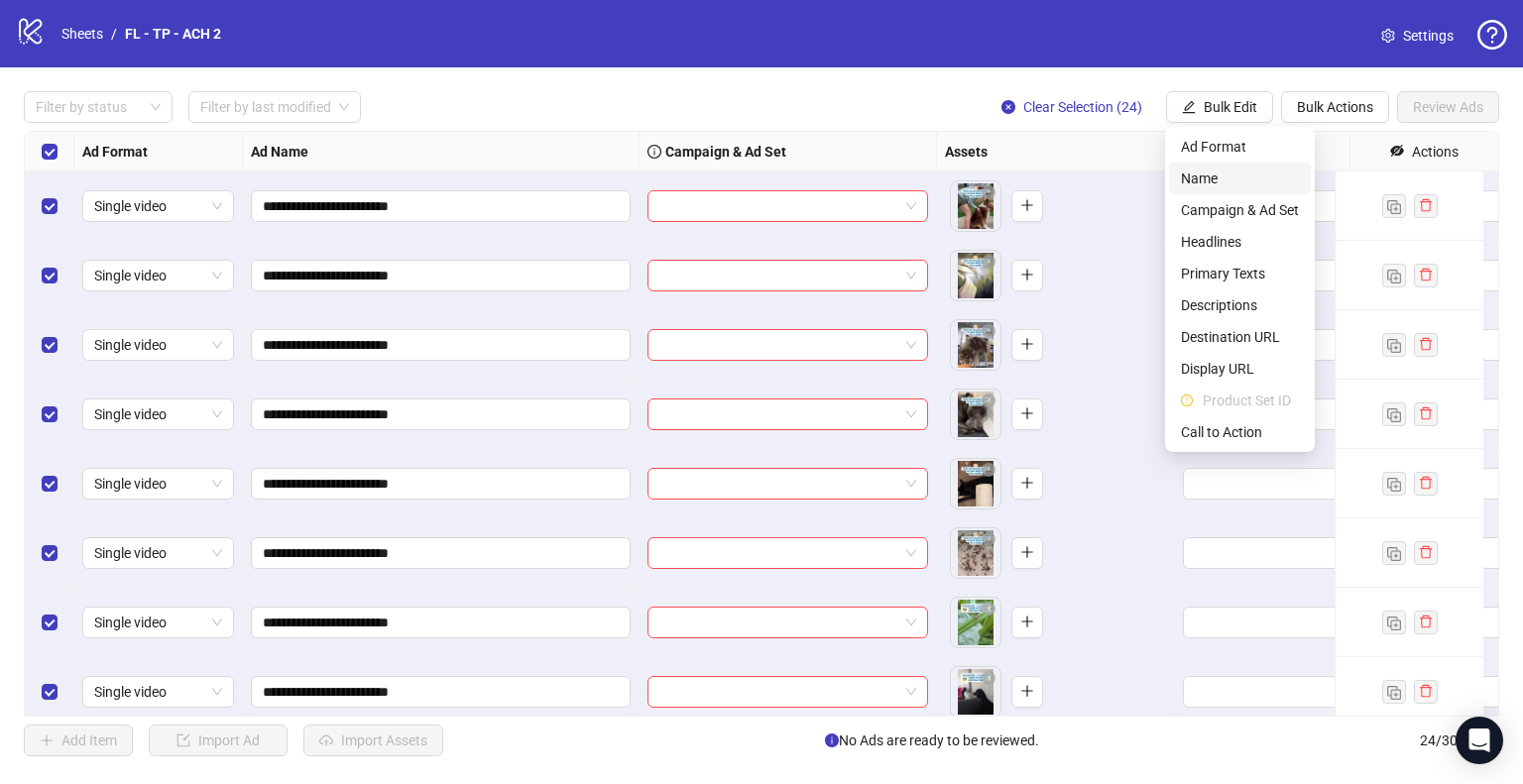 click on "Name" at bounding box center (1239, 178) 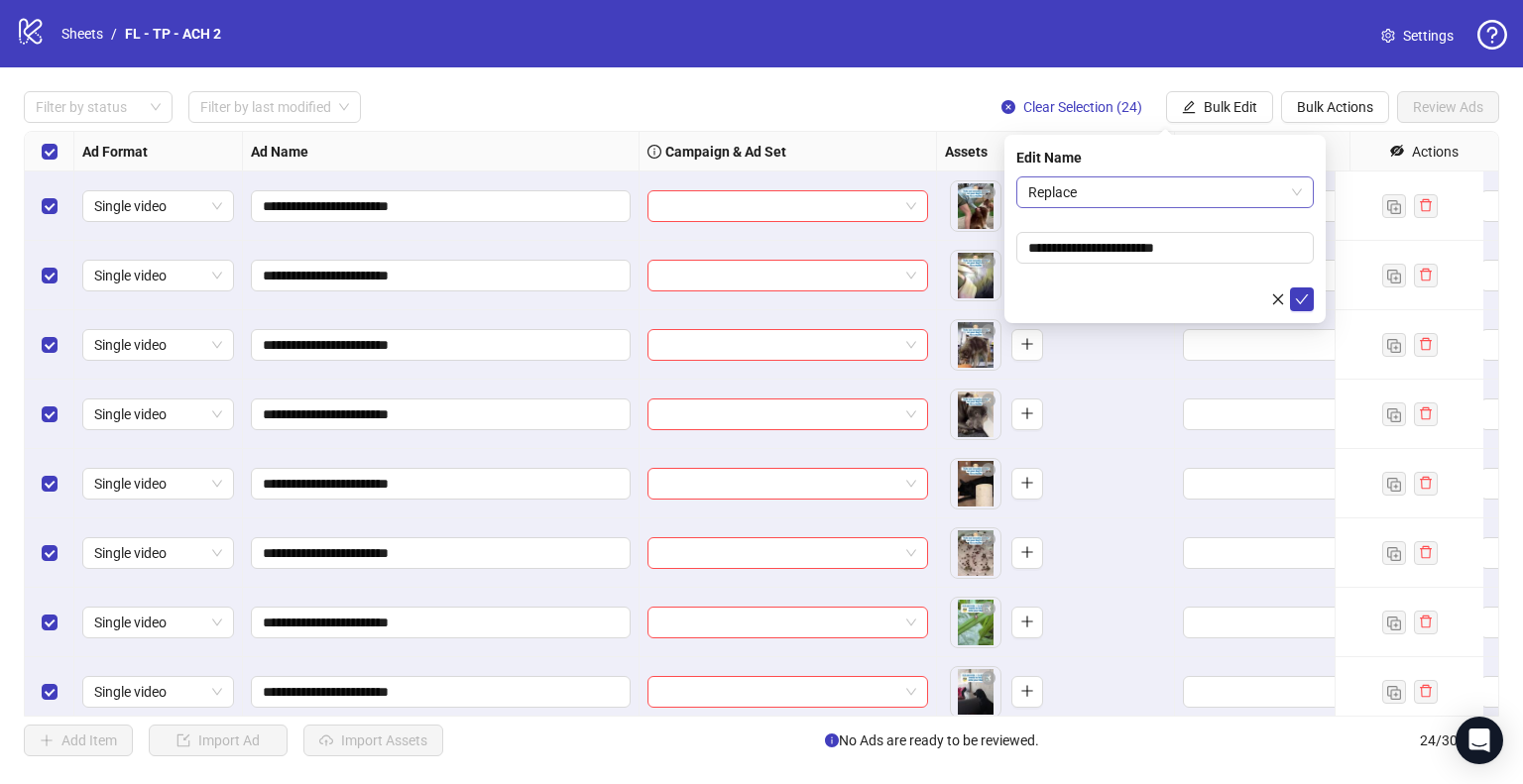 click on "Replace" at bounding box center [1165, 192] 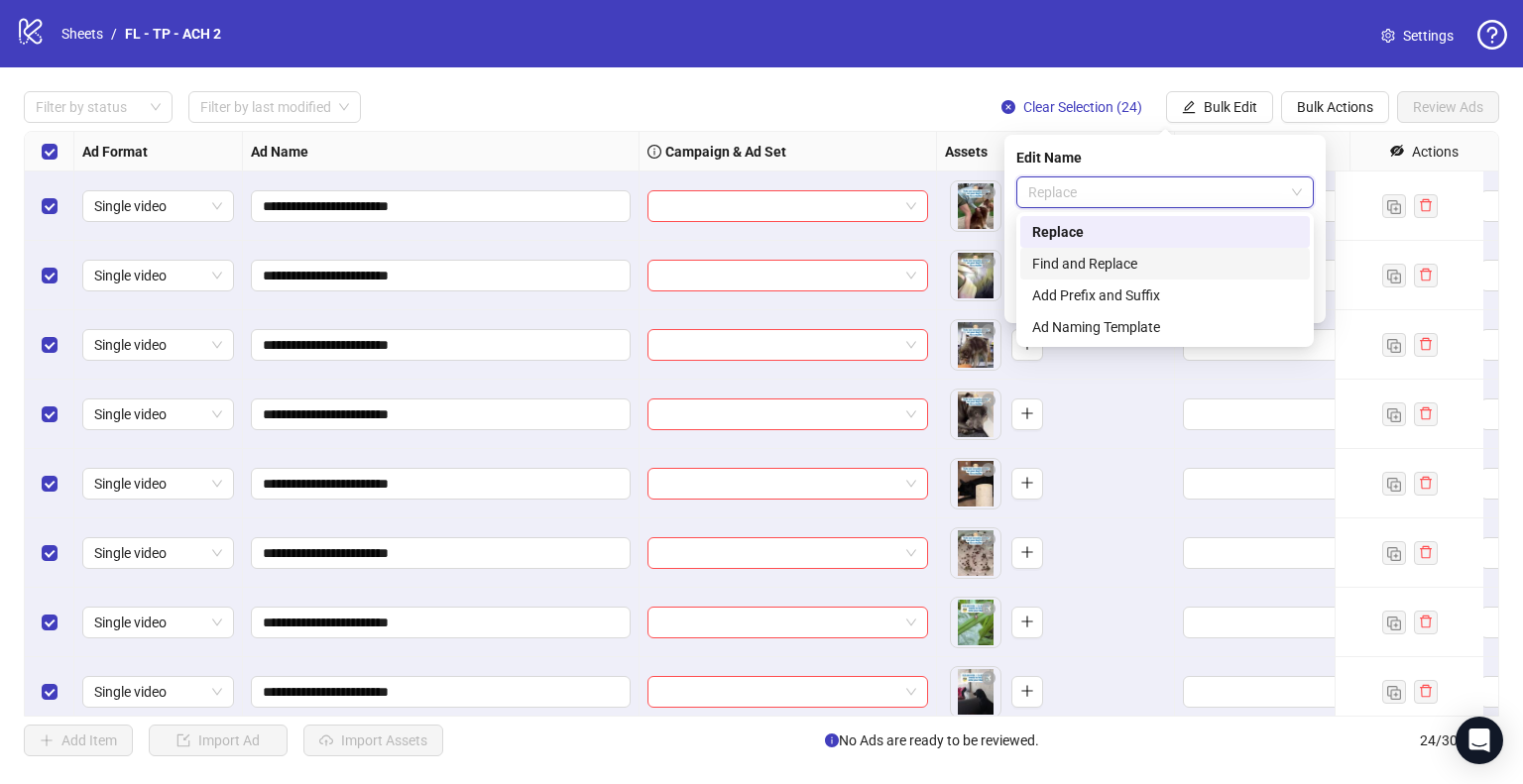 click on "Find and Replace" at bounding box center [1165, 264] 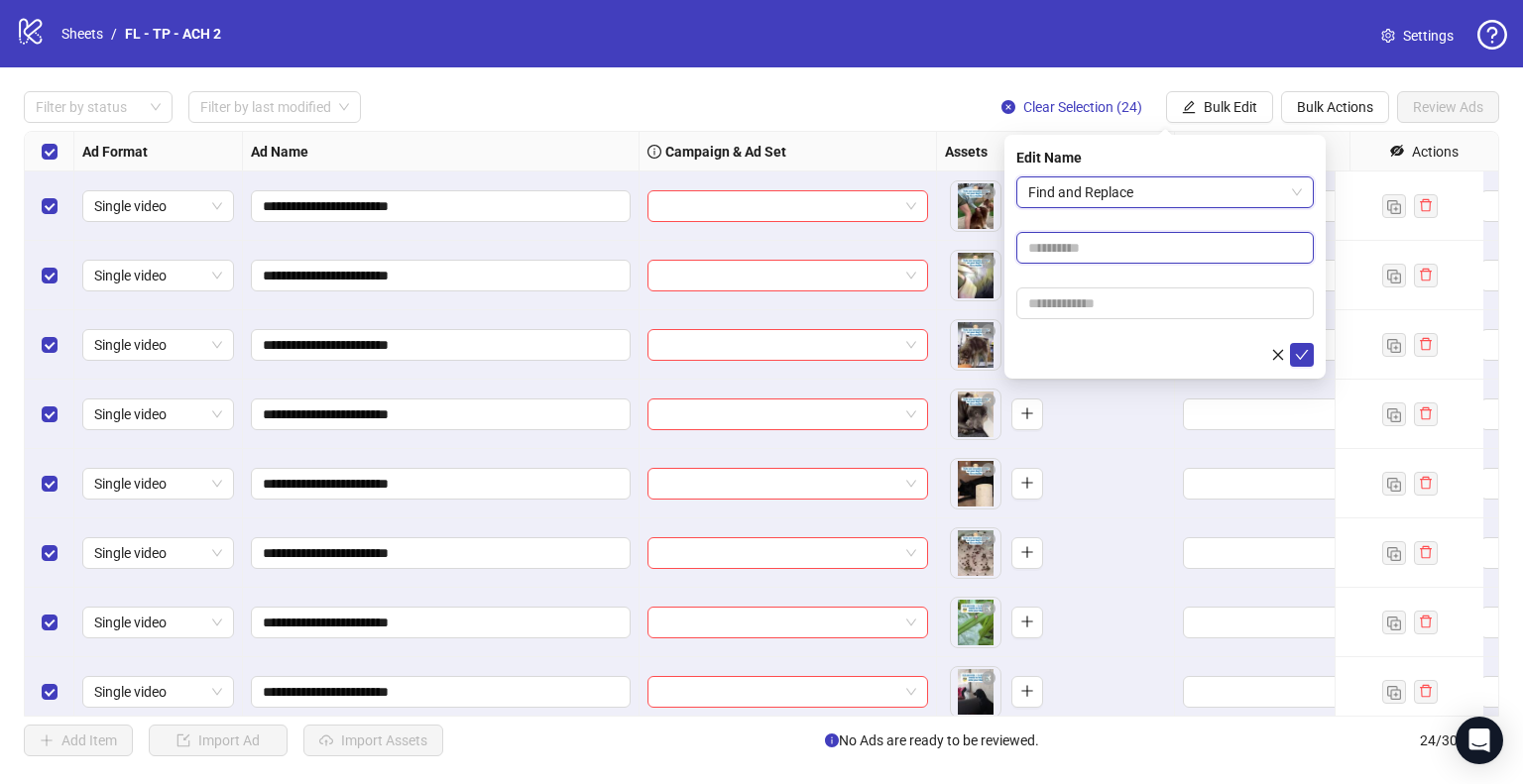 click at bounding box center (1165, 248) 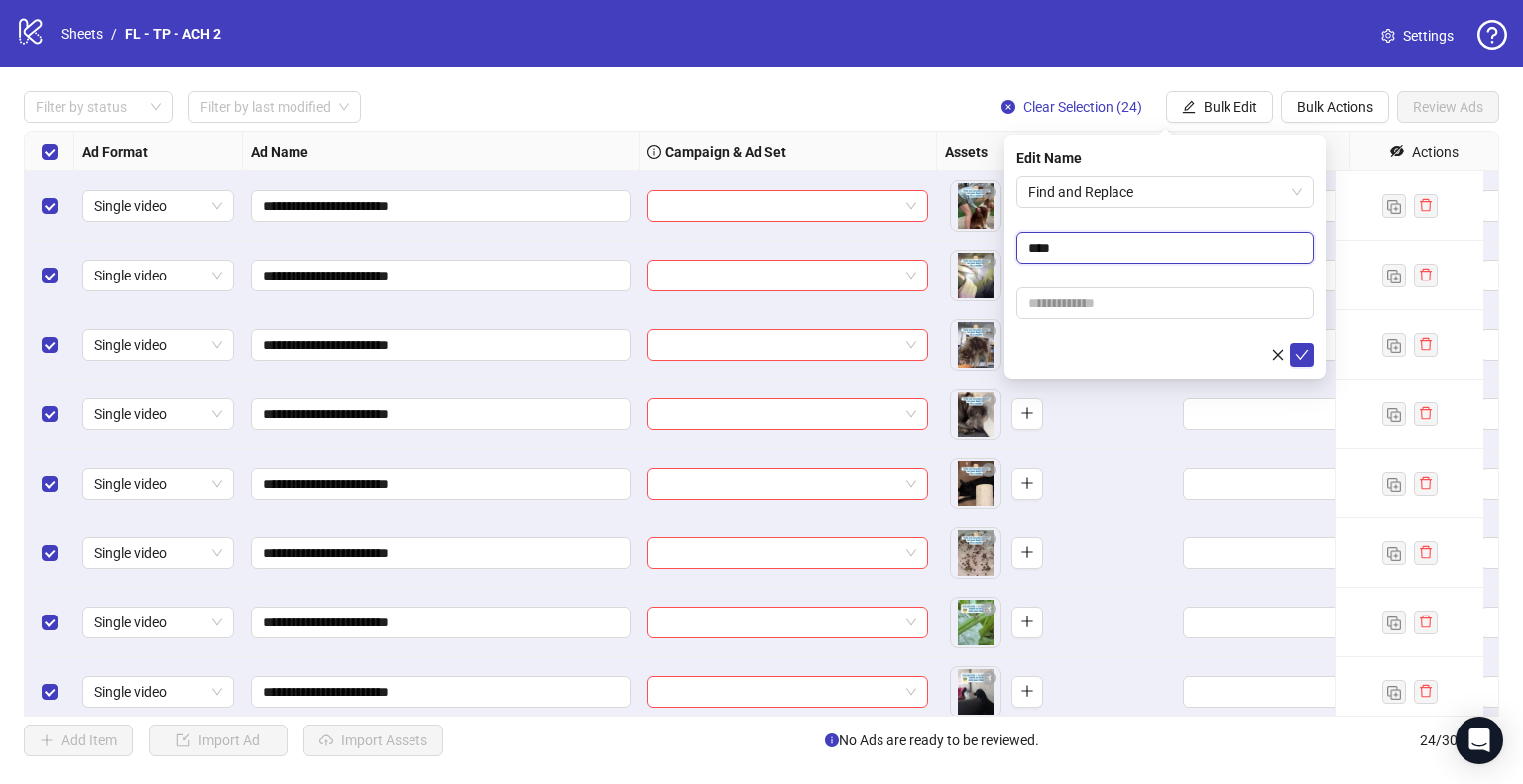 type on "****" 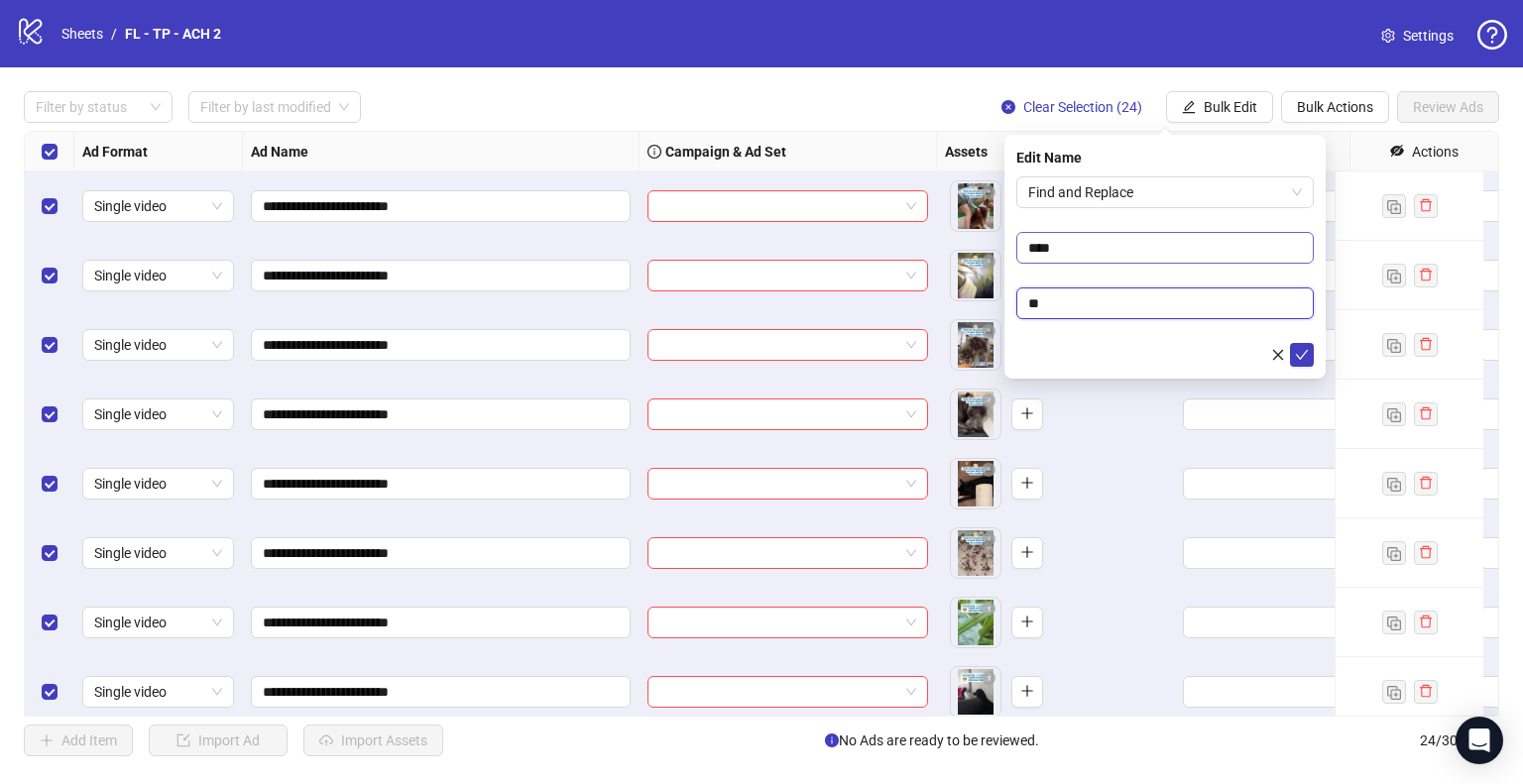 type on "**" 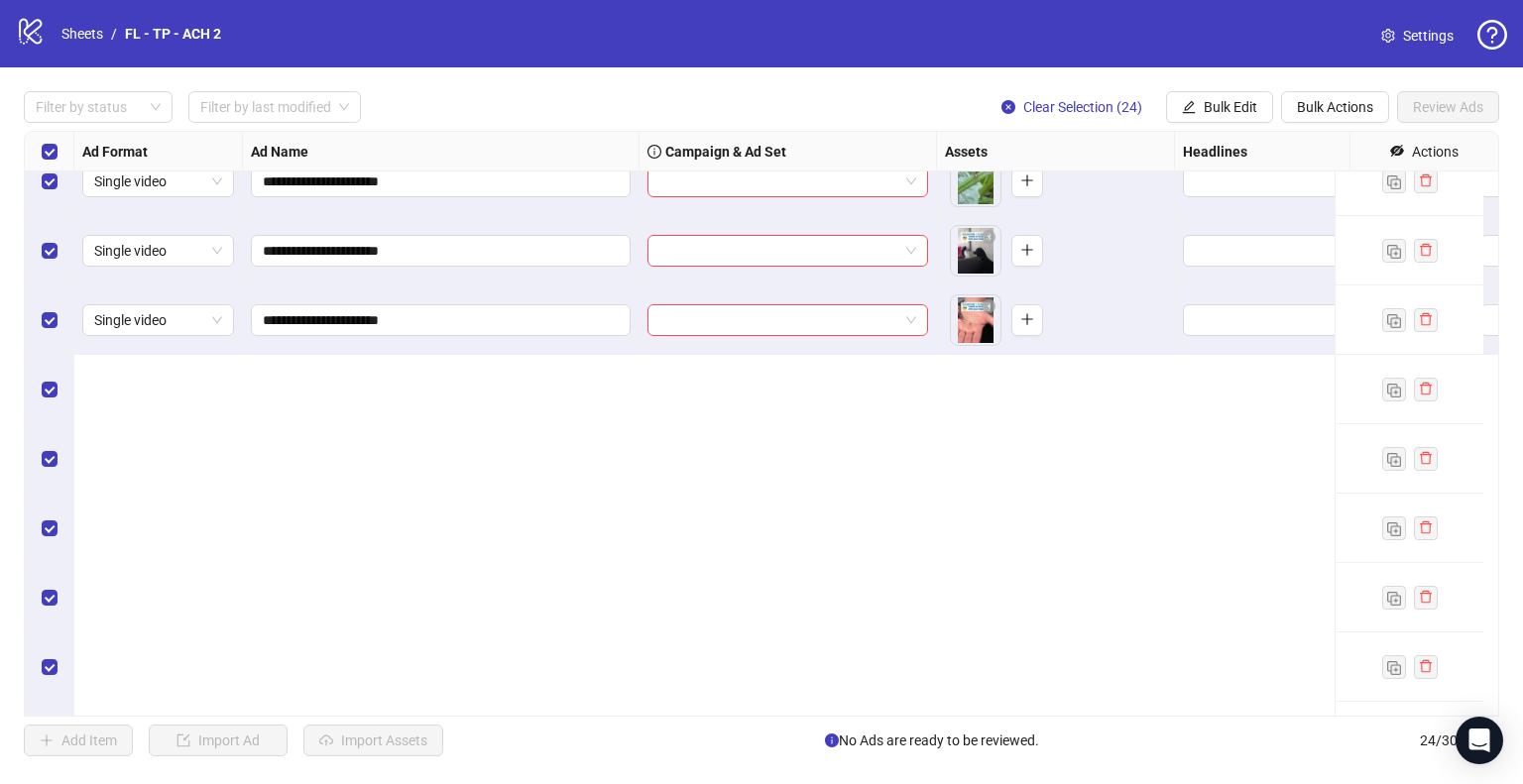 scroll, scrollTop: 0, scrollLeft: 0, axis: both 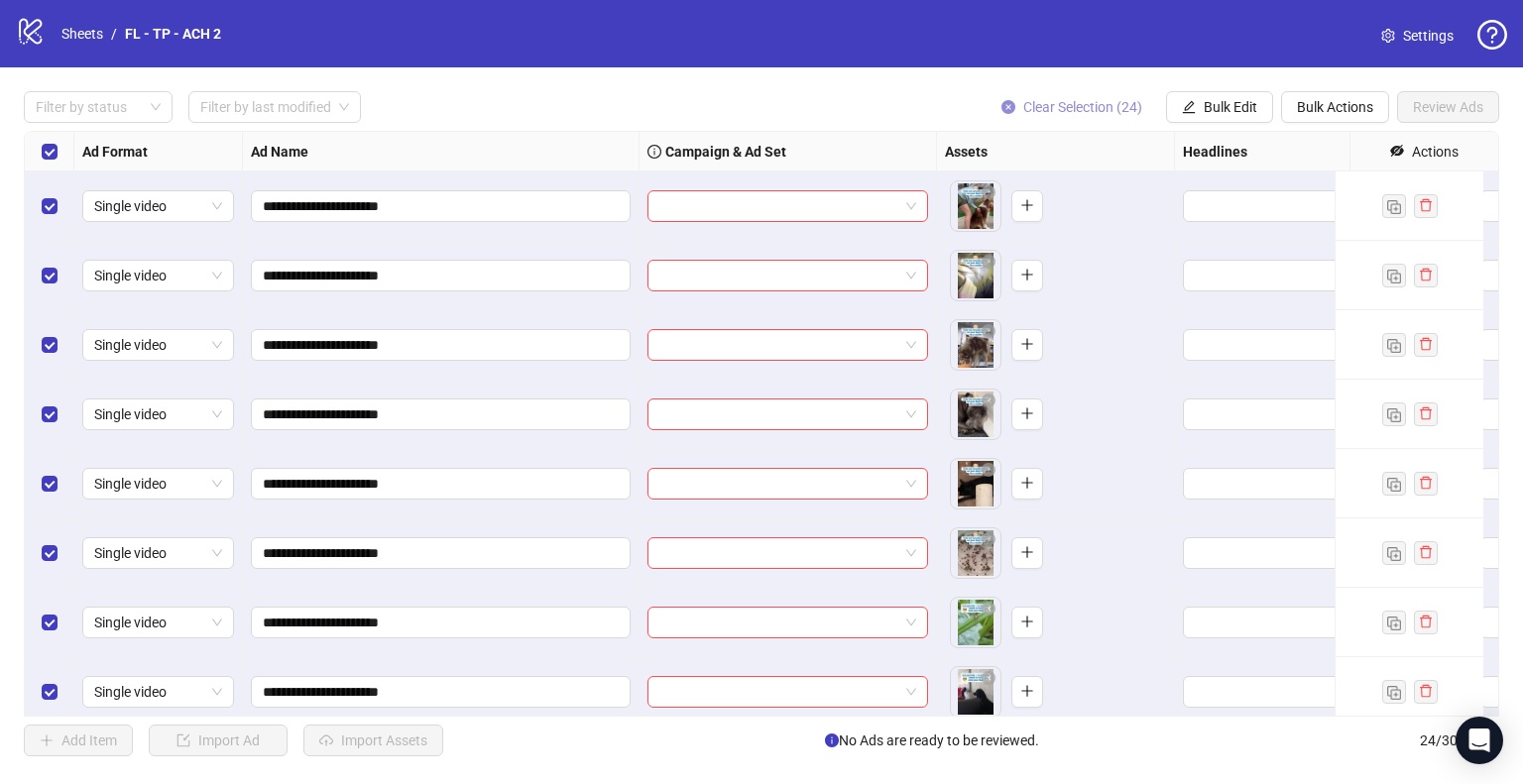 click on "Clear Selection (24)" at bounding box center (1083, 107) 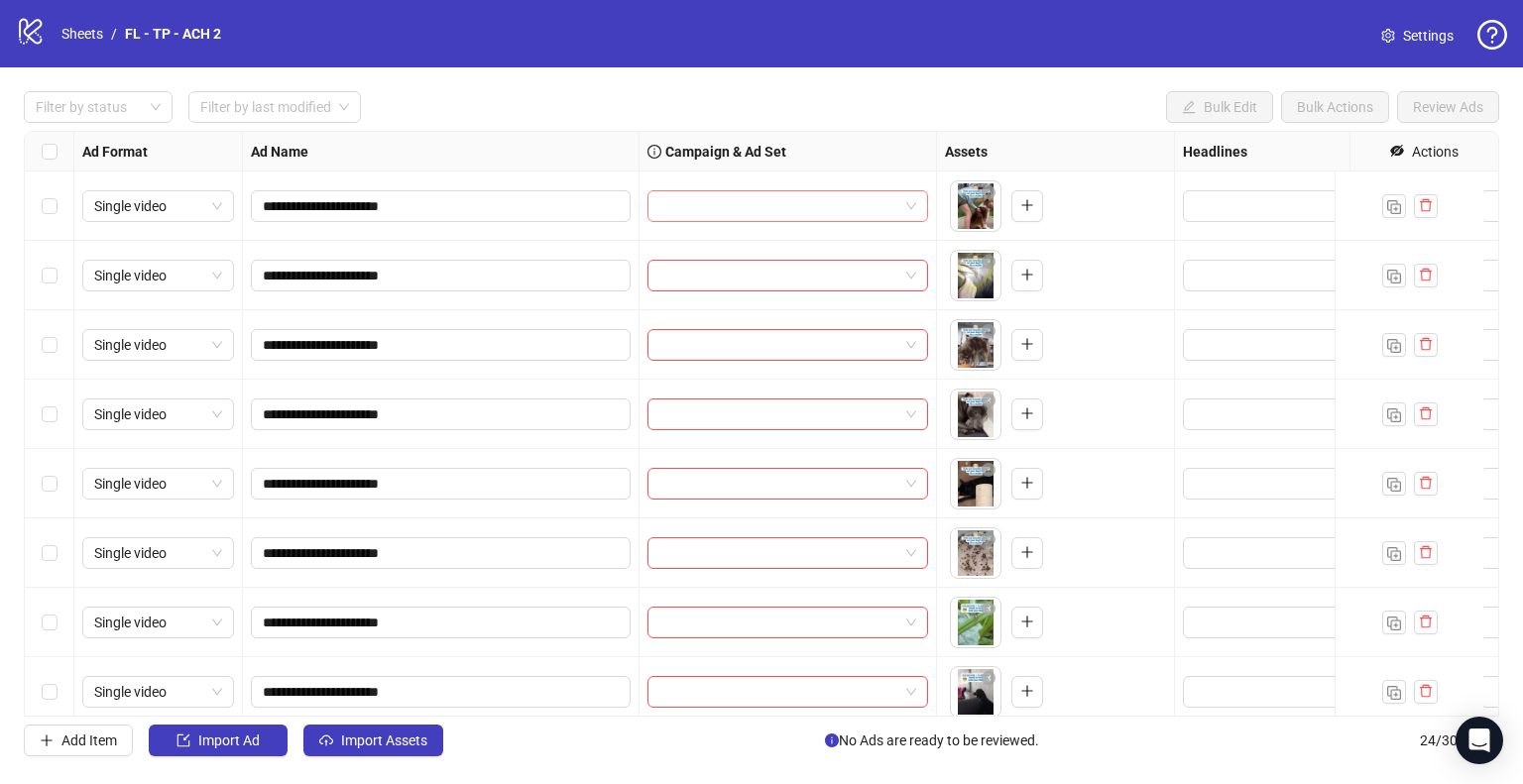 click at bounding box center [787, 206] 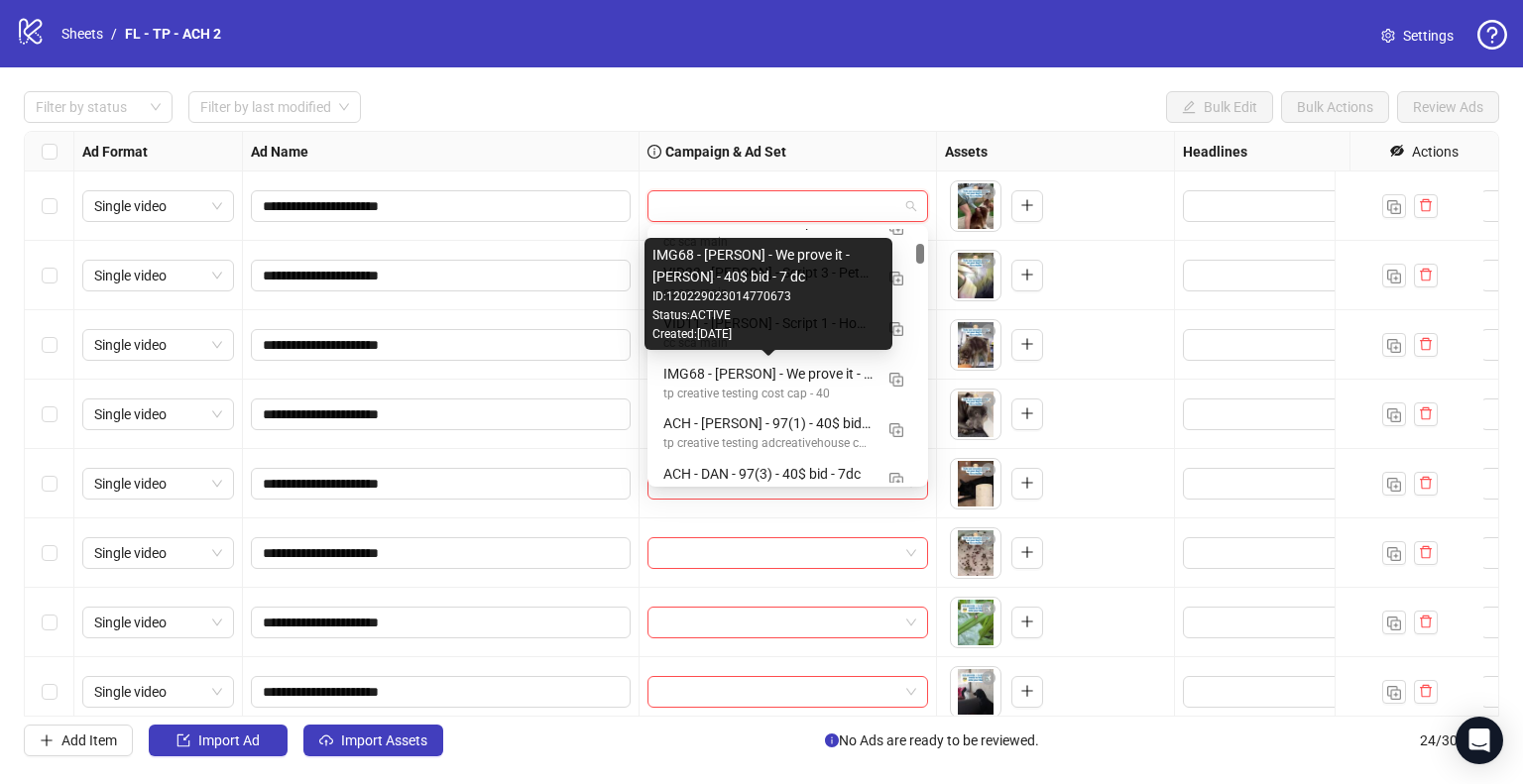 scroll, scrollTop: 1487, scrollLeft: 0, axis: vertical 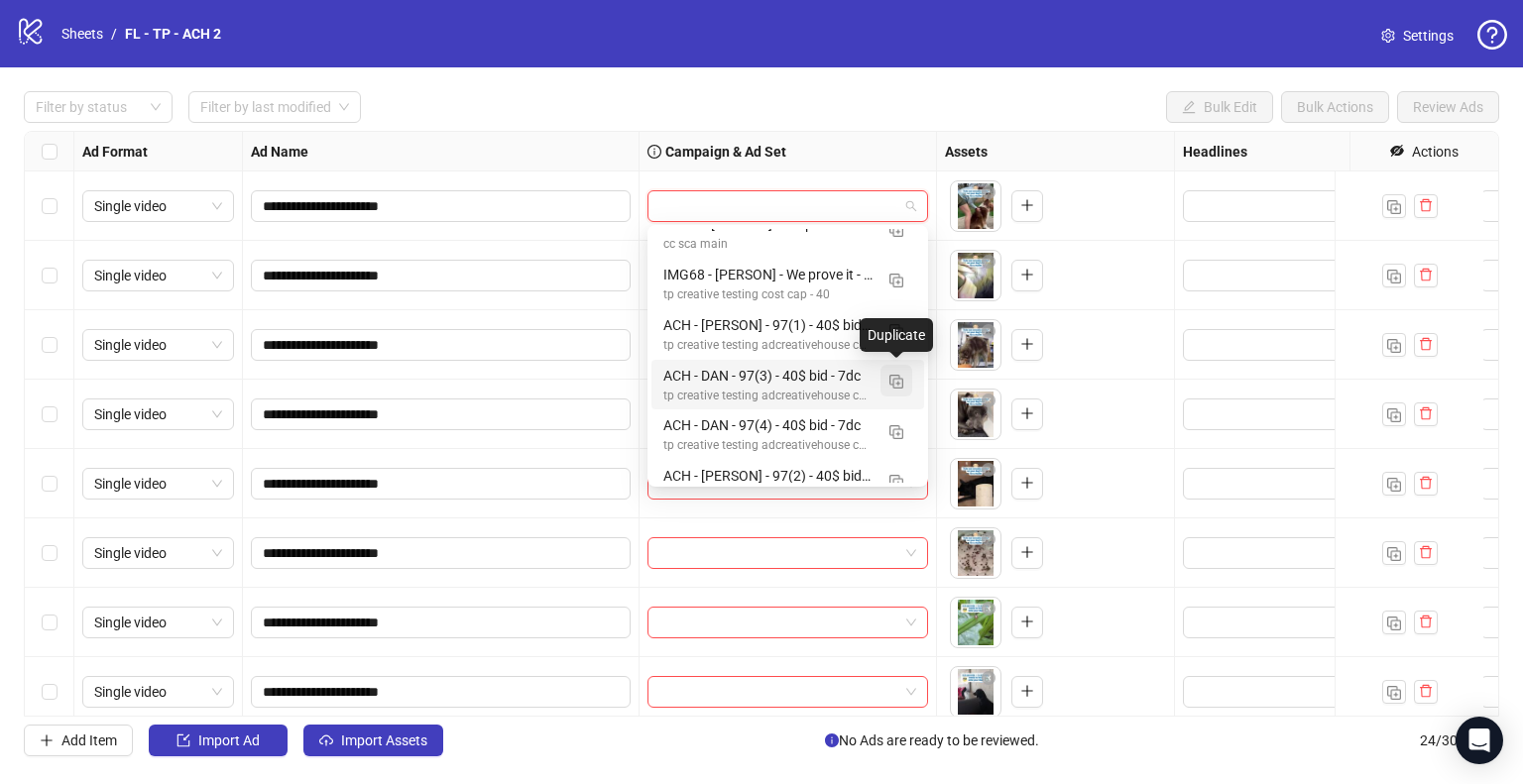 click at bounding box center (896, 382) 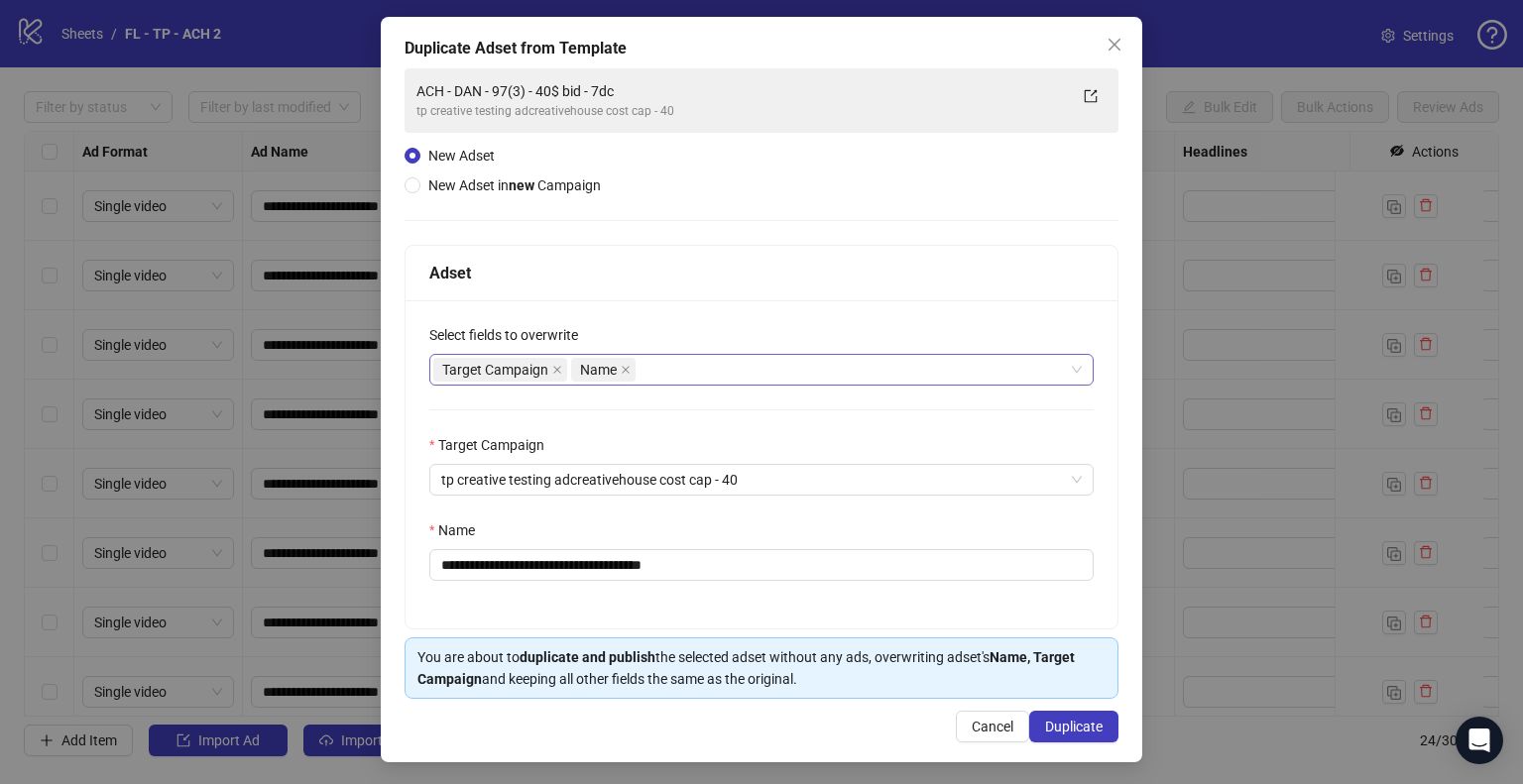 scroll, scrollTop: 83, scrollLeft: 0, axis: vertical 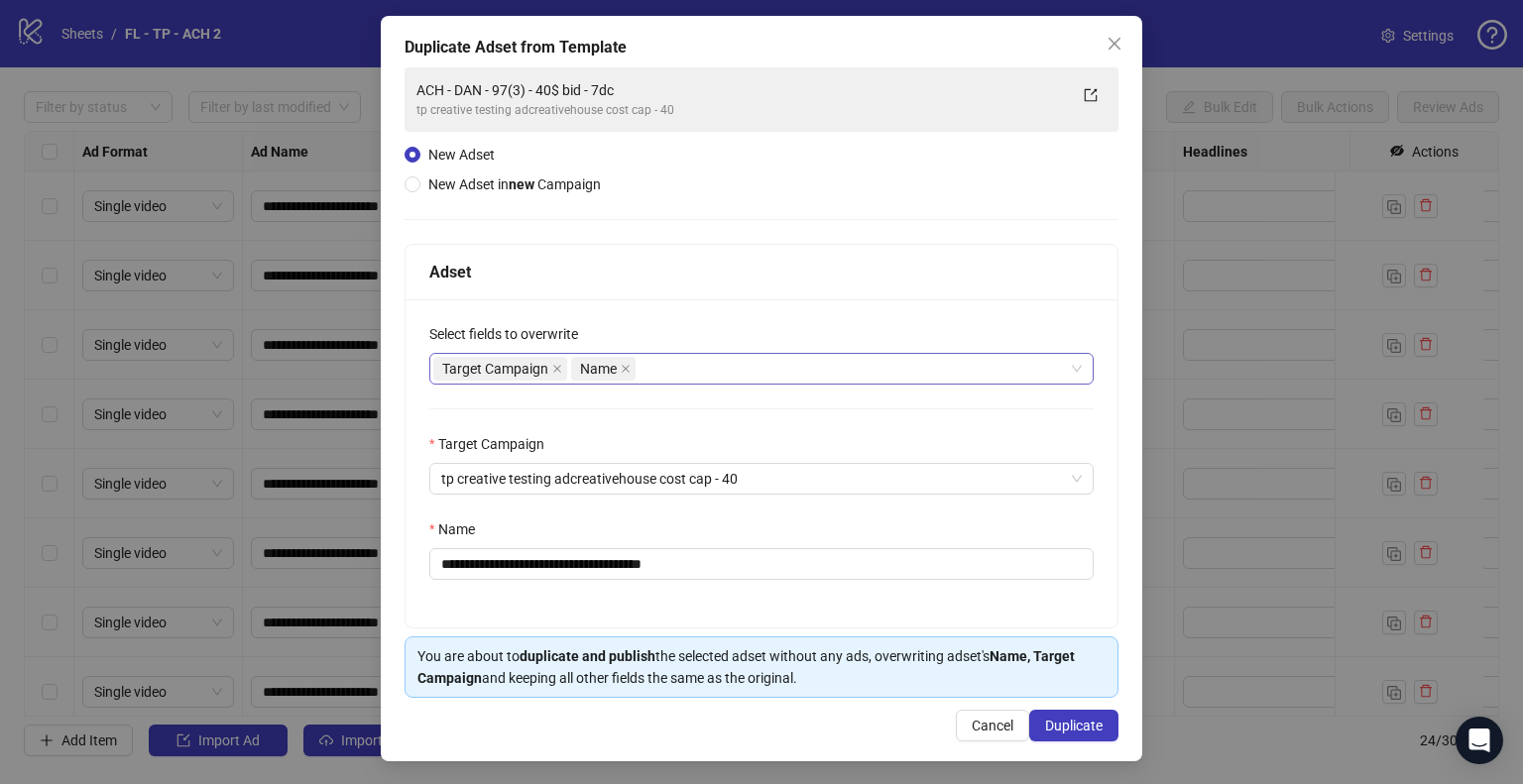 click on "Target Campaign Name" at bounding box center (751, 369) 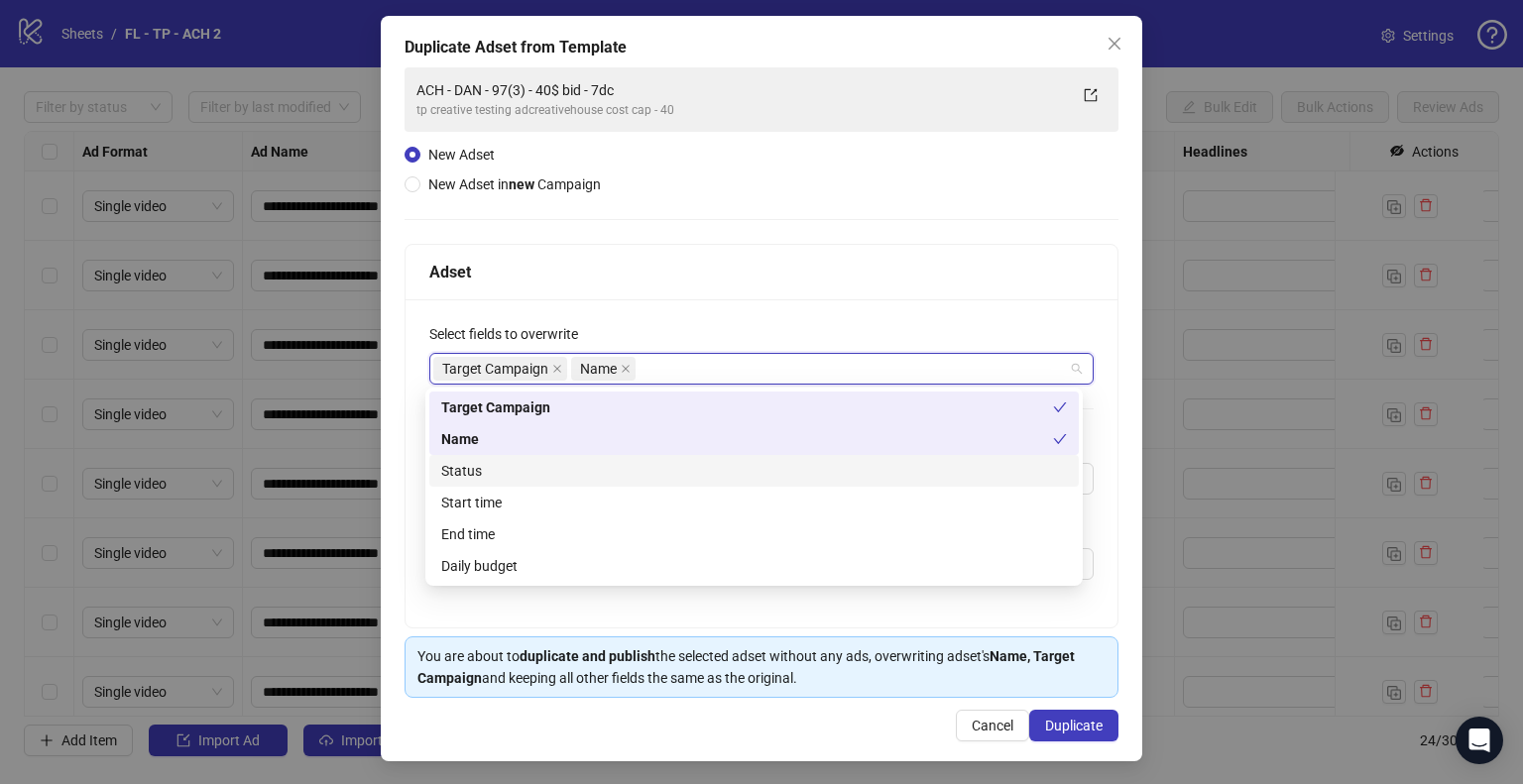 click on "Status" at bounding box center (0, 0) 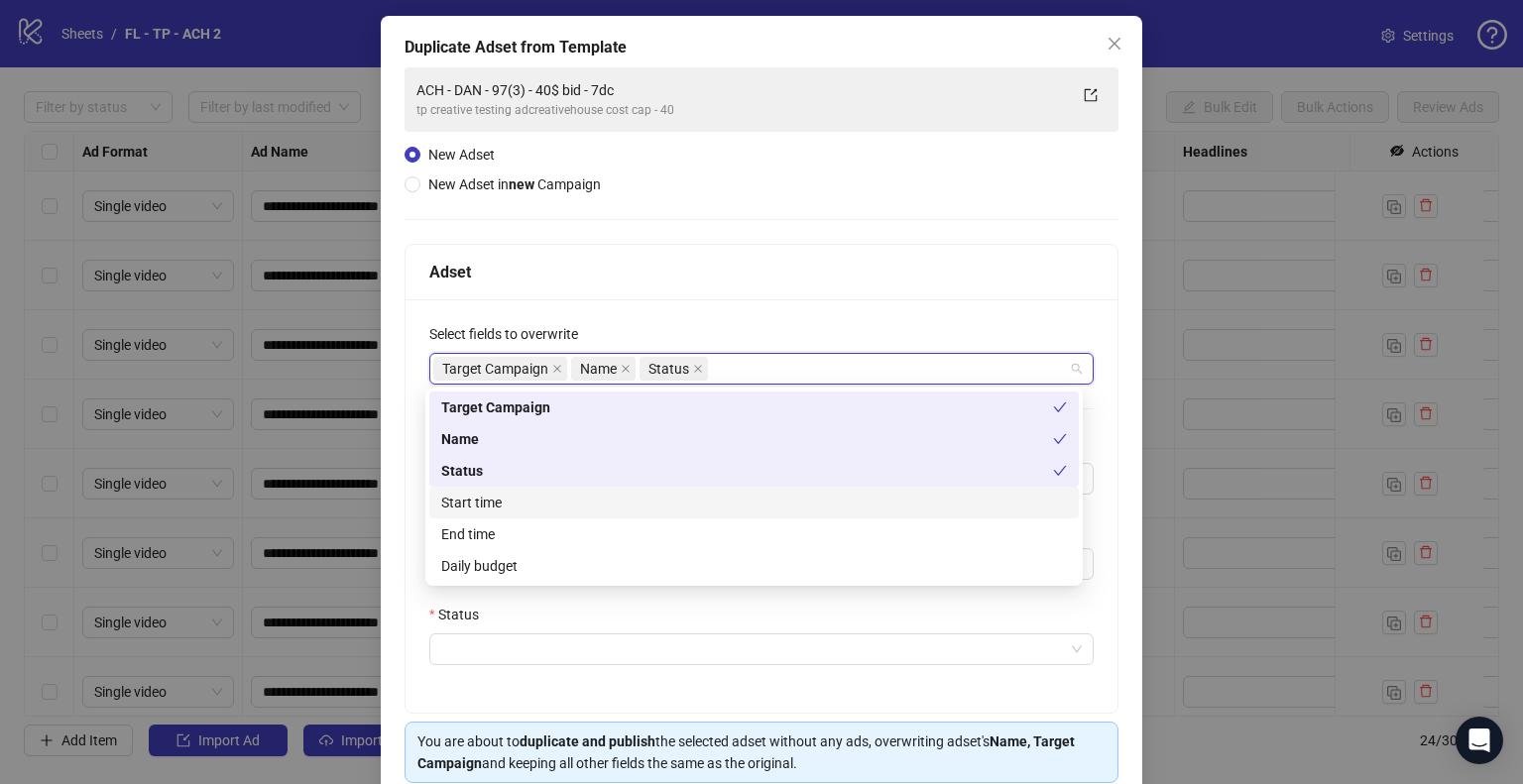 drag, startPoint x: 504, startPoint y: 503, endPoint x: 504, endPoint y: 519, distance: 16 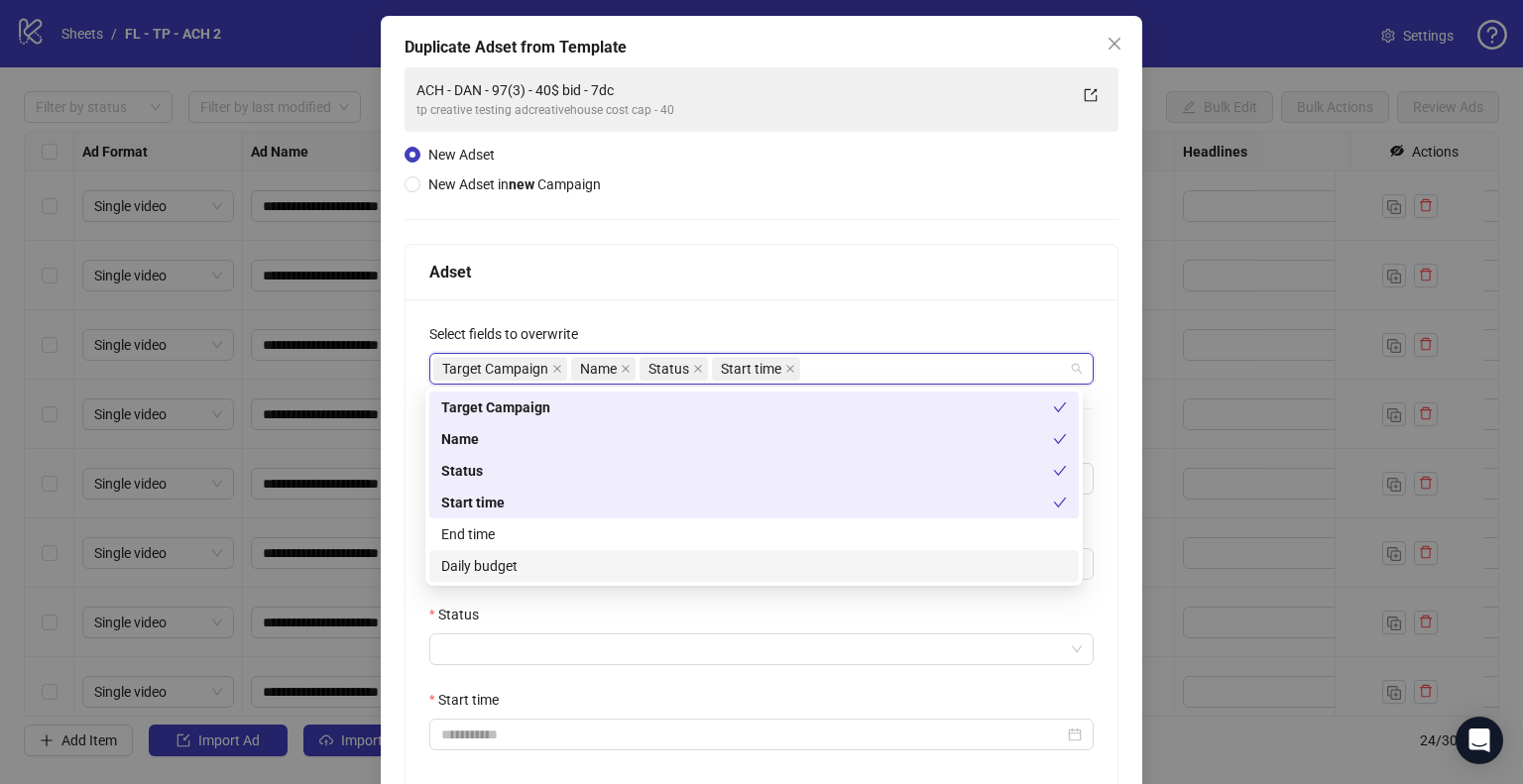 click on "Daily budget" at bounding box center [0, 0] 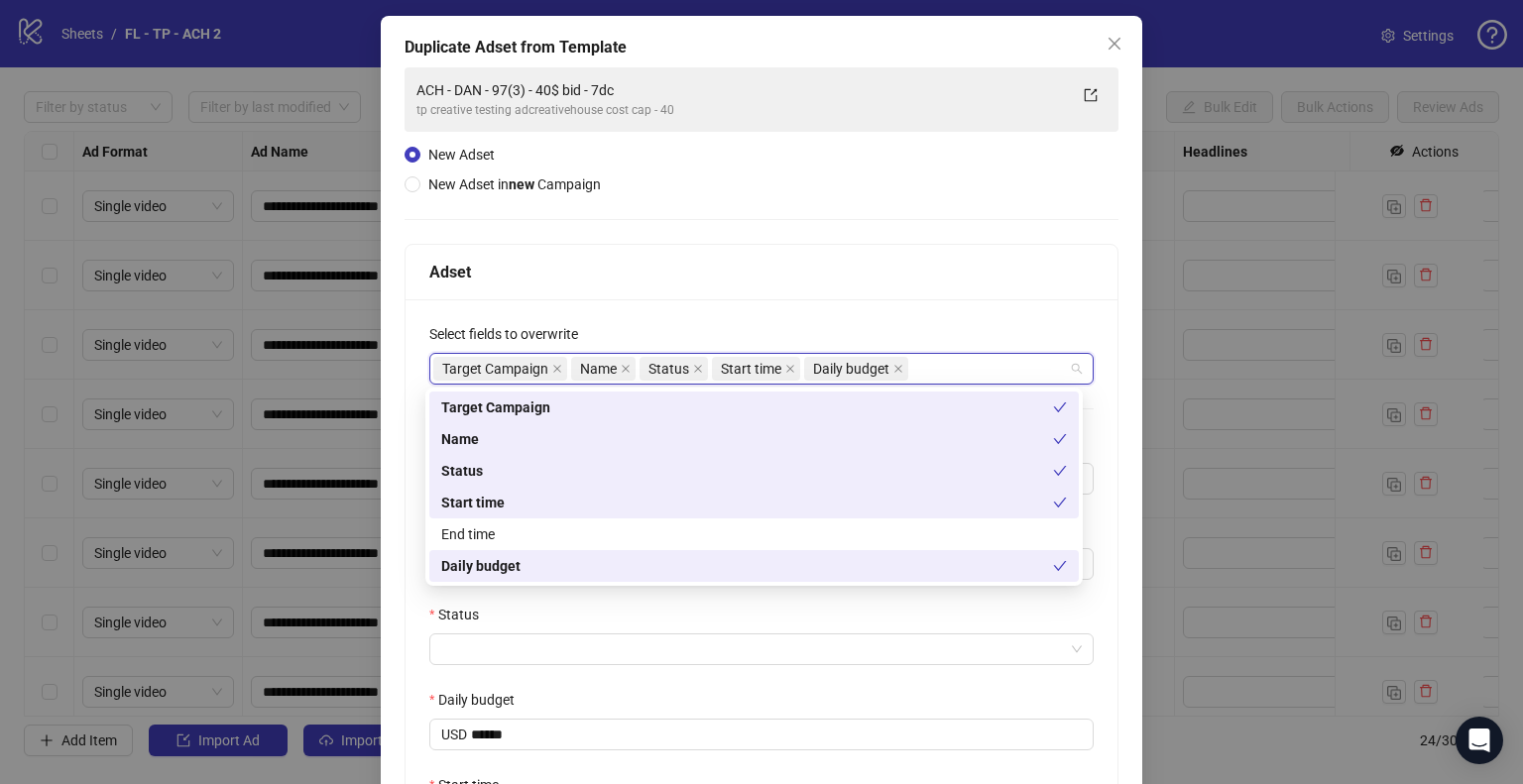 click on "**********" at bounding box center [762, 516] 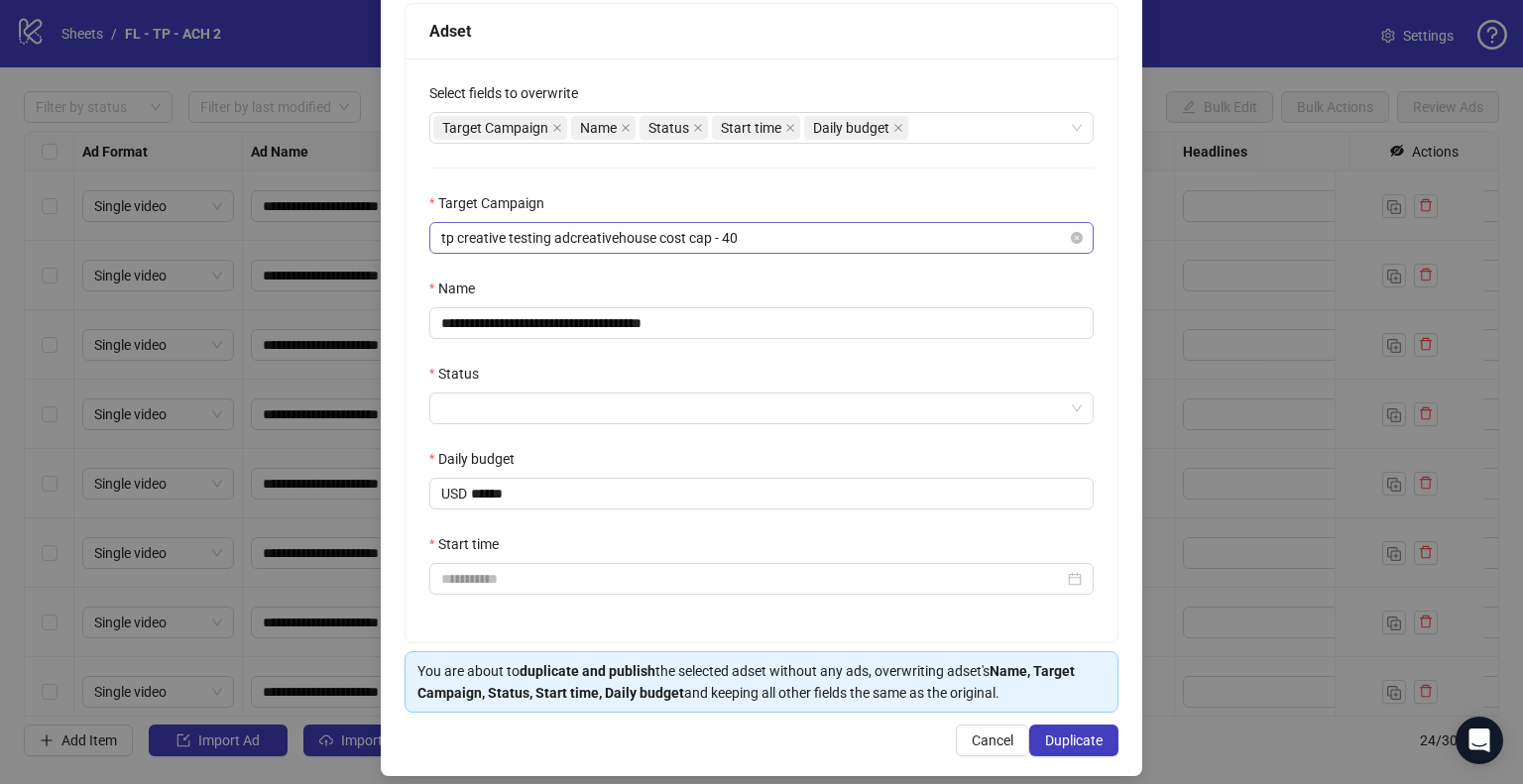 scroll, scrollTop: 338, scrollLeft: 0, axis: vertical 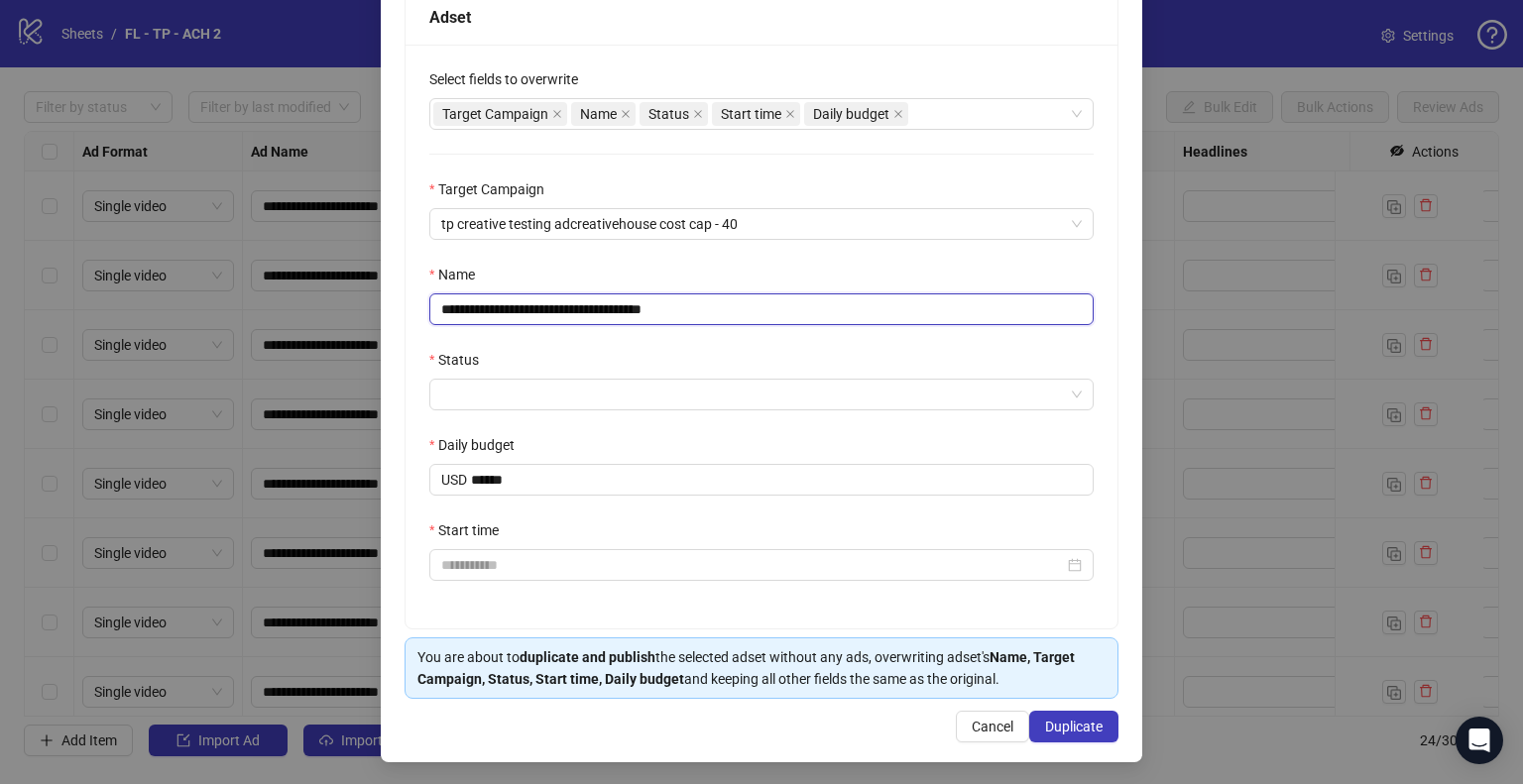click on "**********" at bounding box center [762, 309] 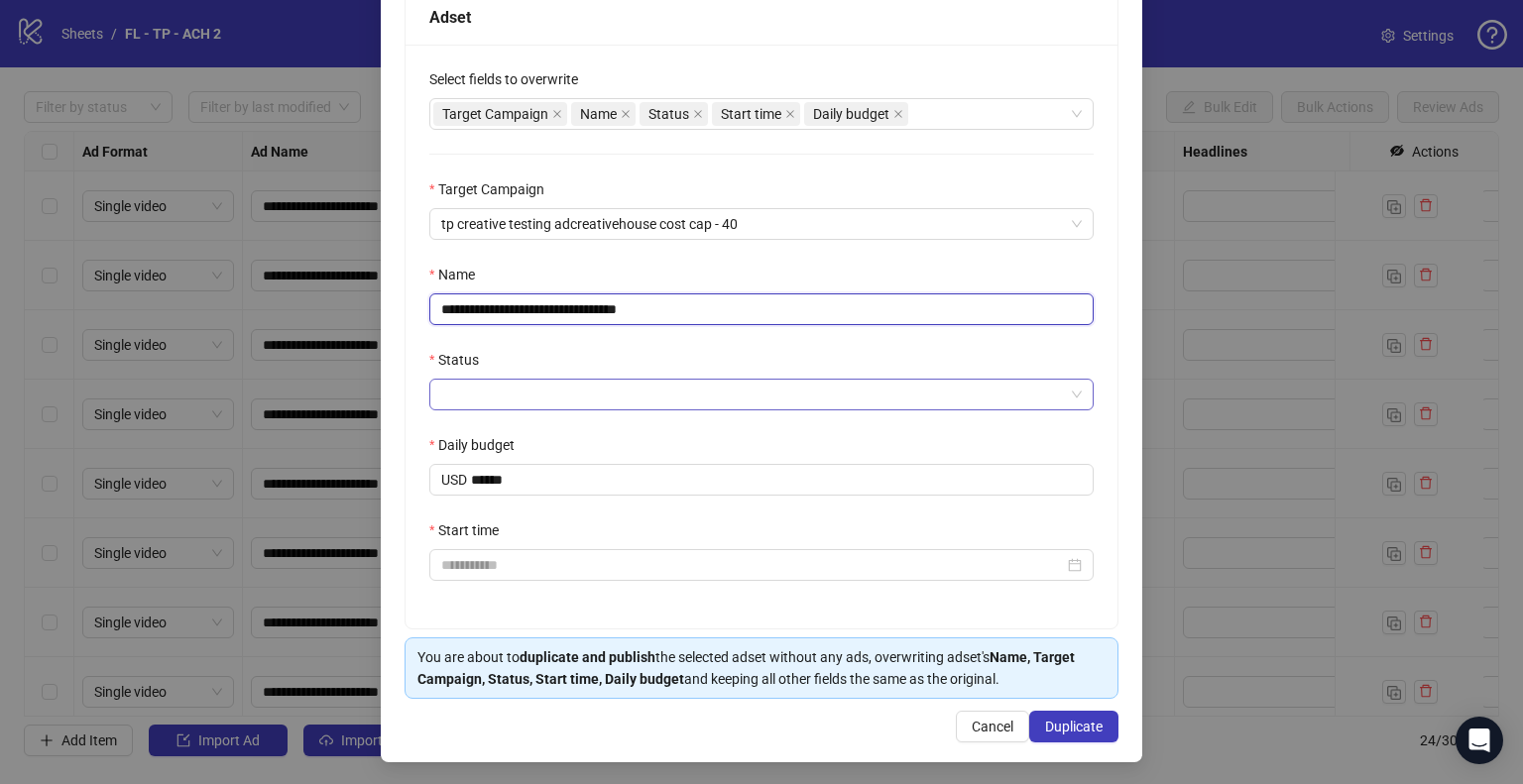 type on "**********" 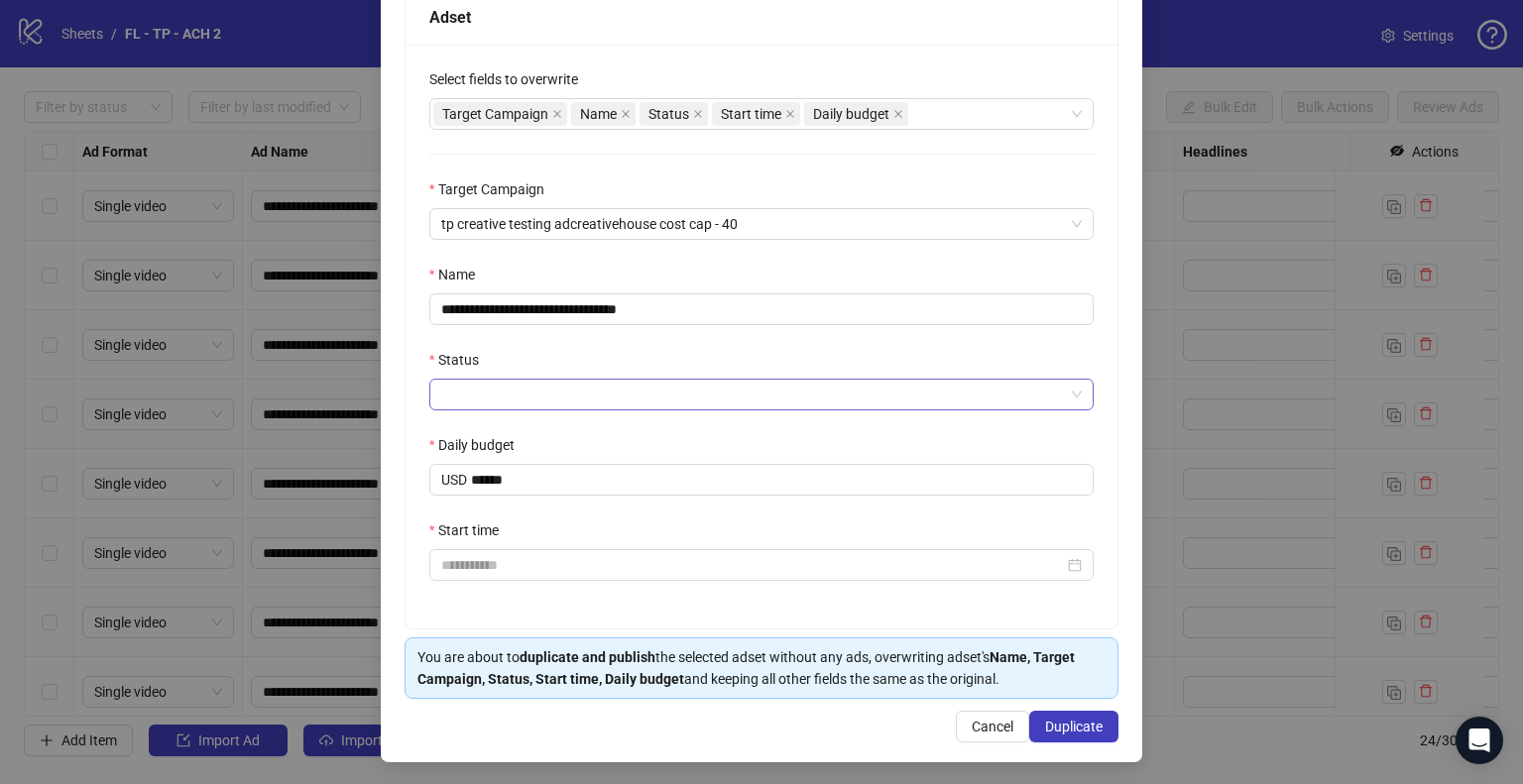 click on "Status" at bounding box center (753, 394) 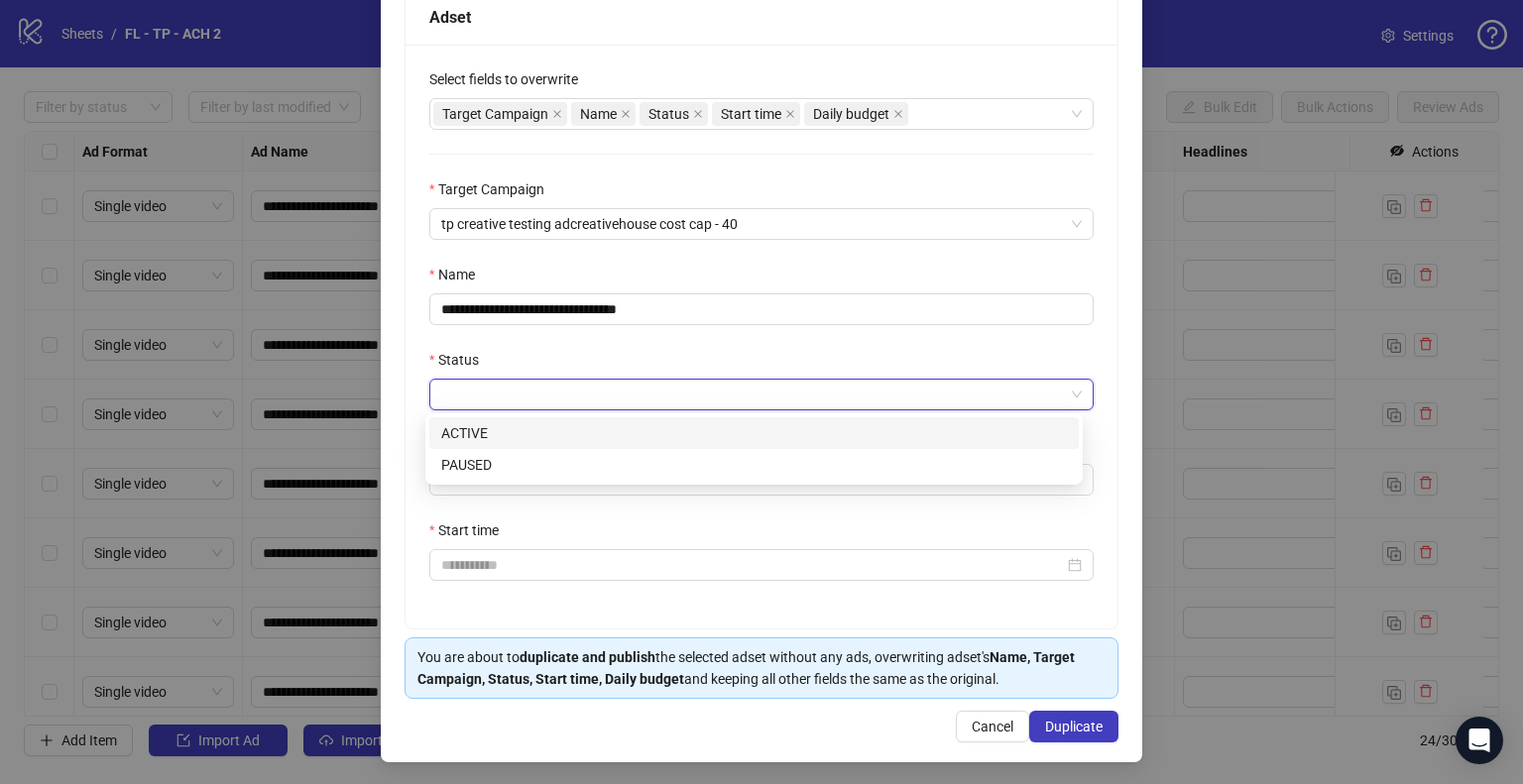 click on "ACTIVE" at bounding box center [0, 0] 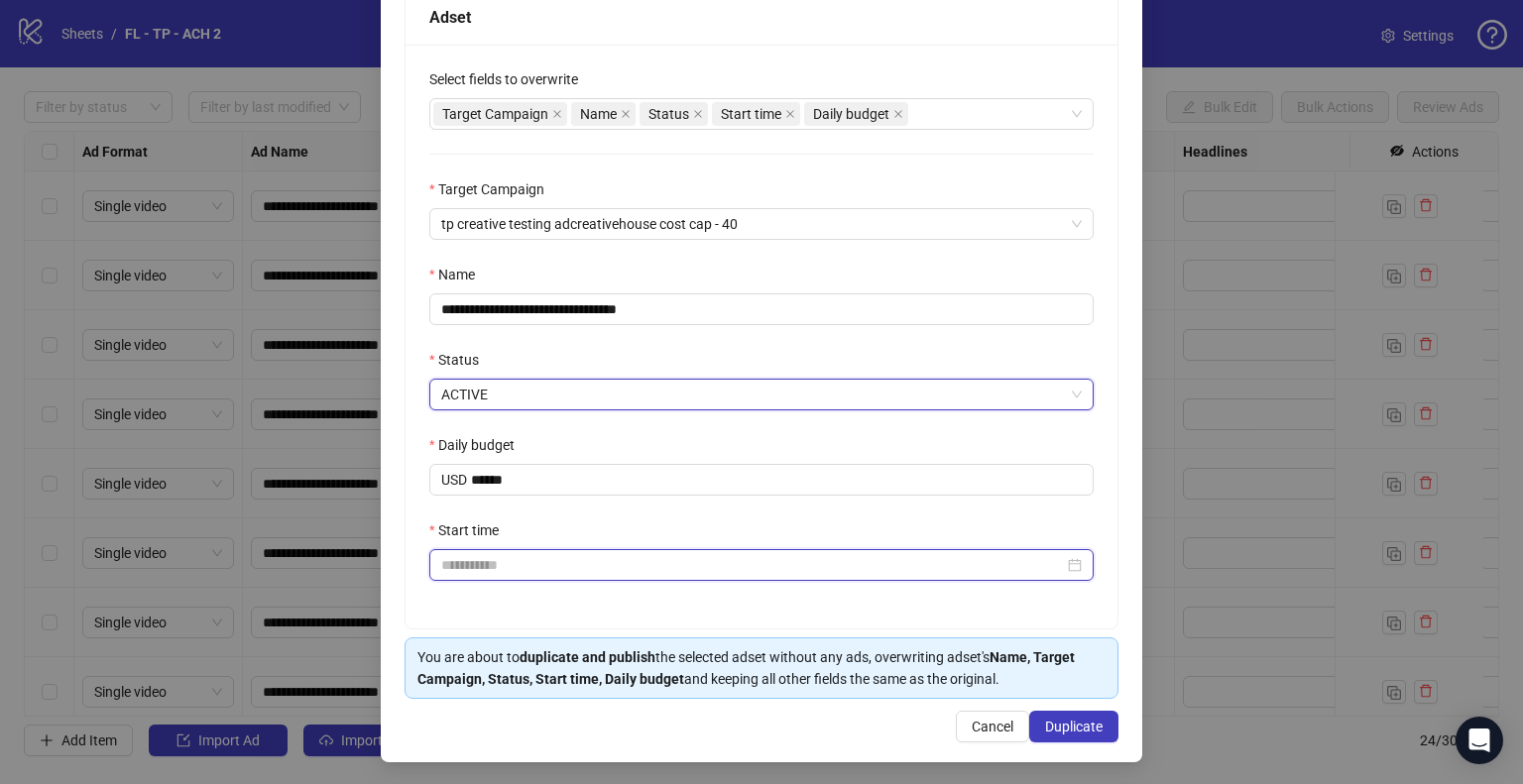 click on "Start time" at bounding box center [753, 565] 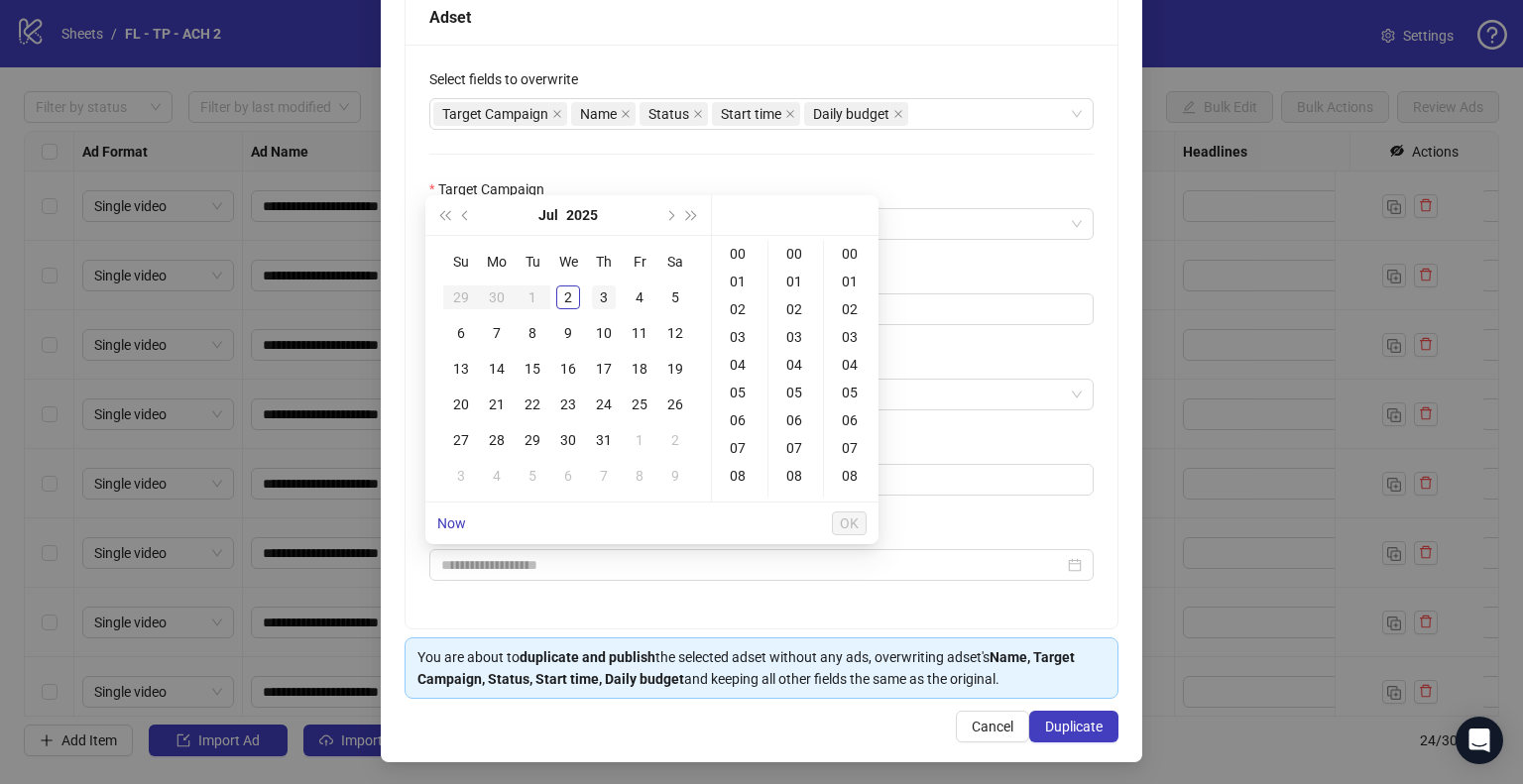 click on "3" at bounding box center (604, 297) 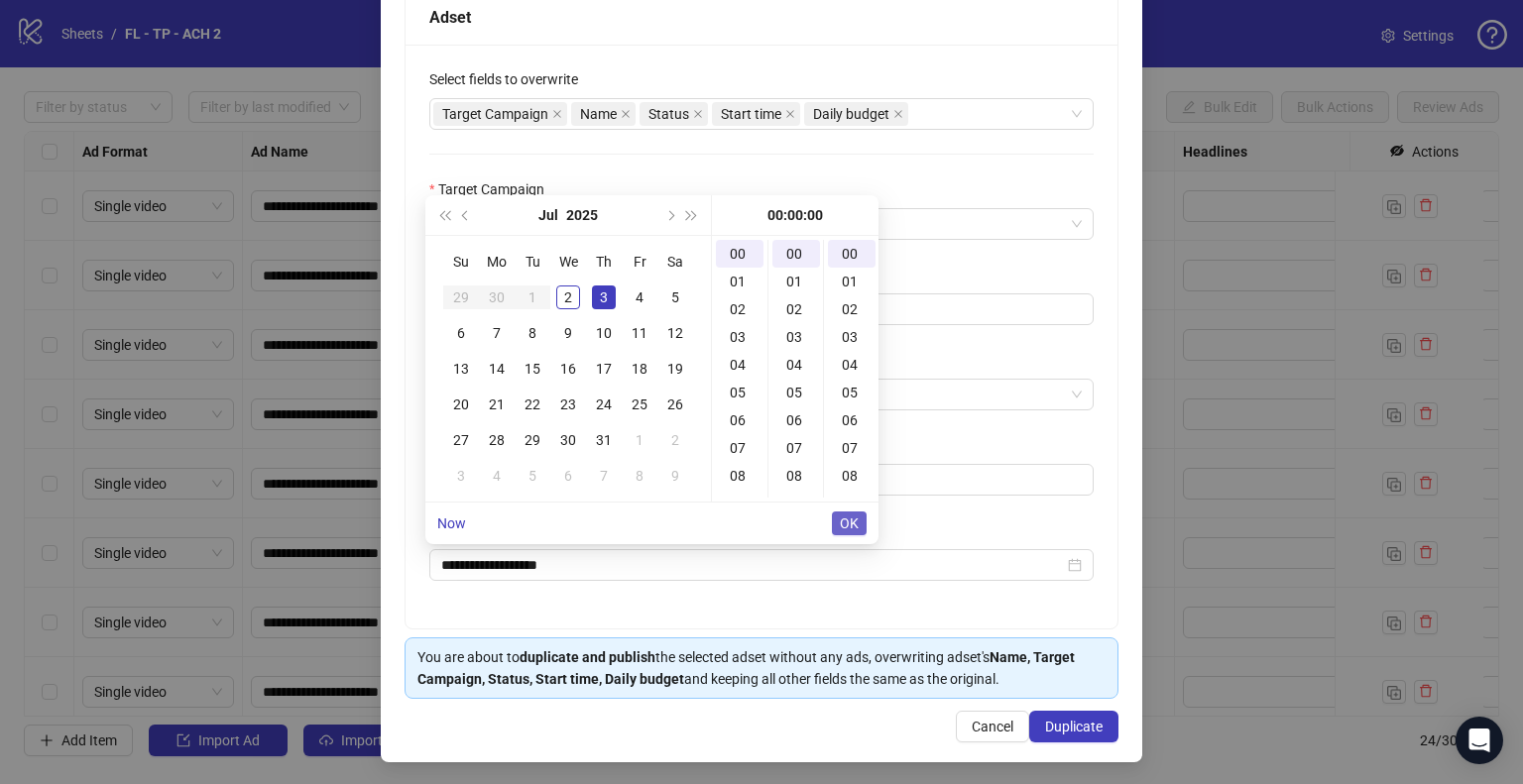 click on "OK" at bounding box center [849, 523] 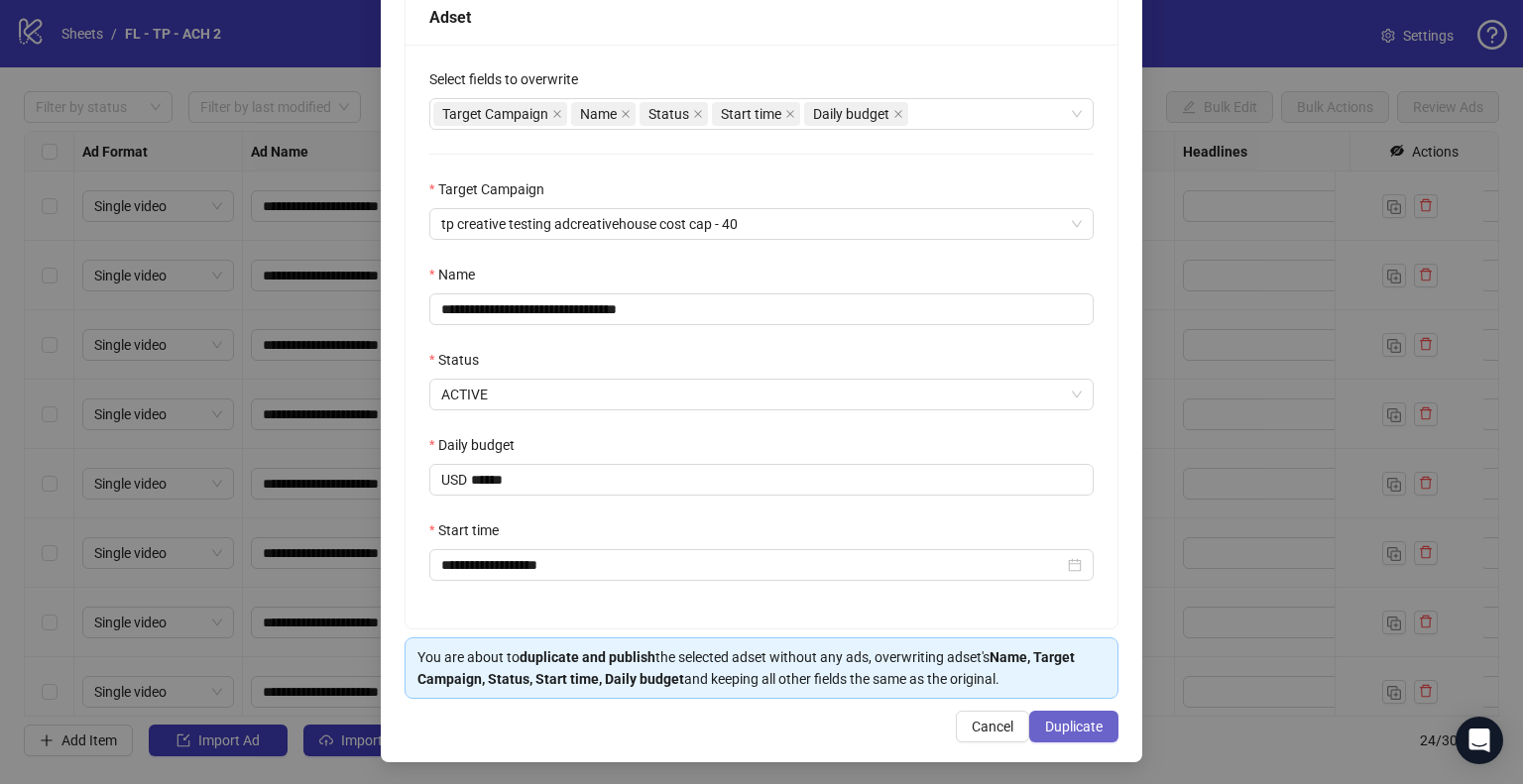 click on "Duplicate" at bounding box center (1074, 727) 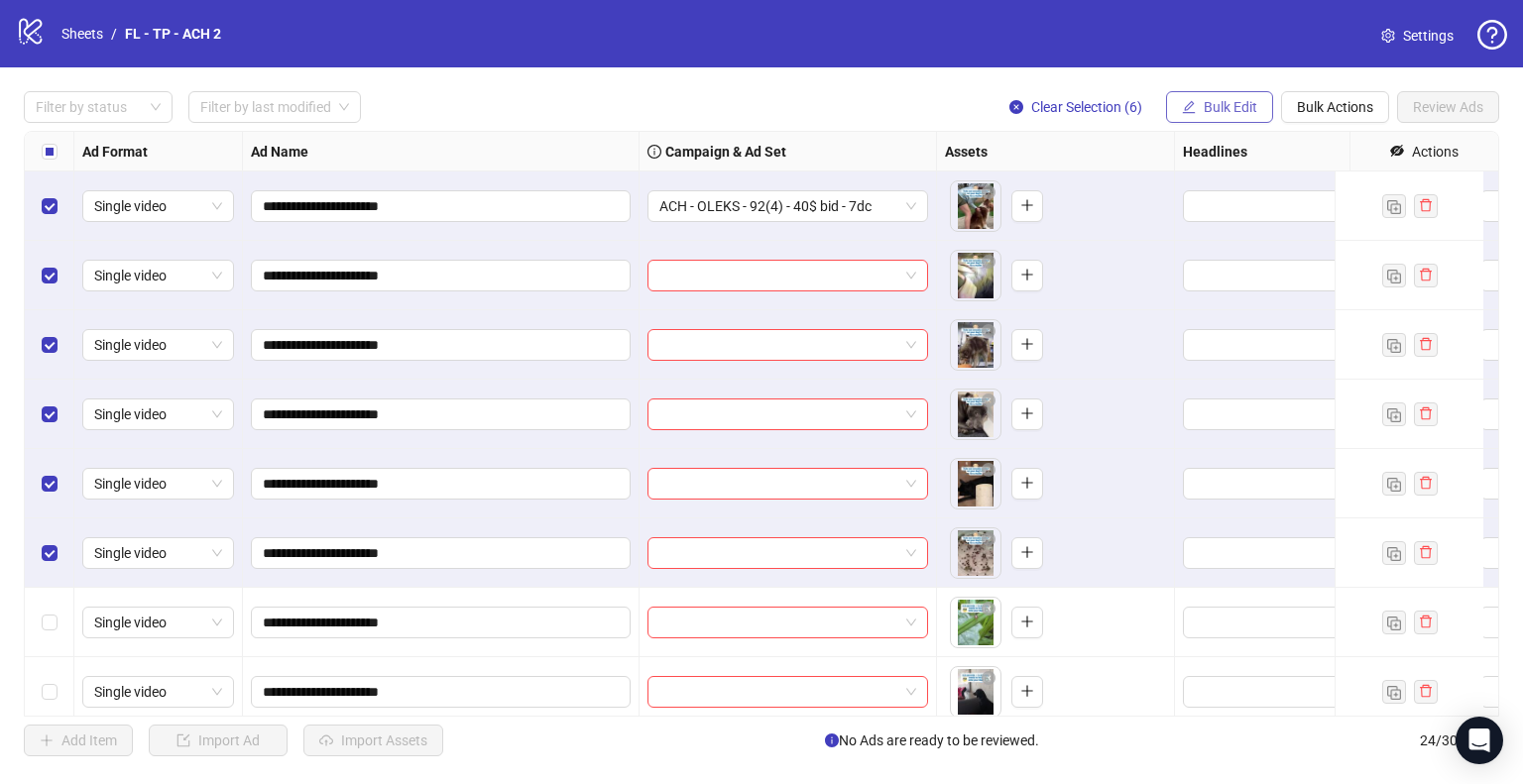 click on "Bulk Edit" at bounding box center [1230, 107] 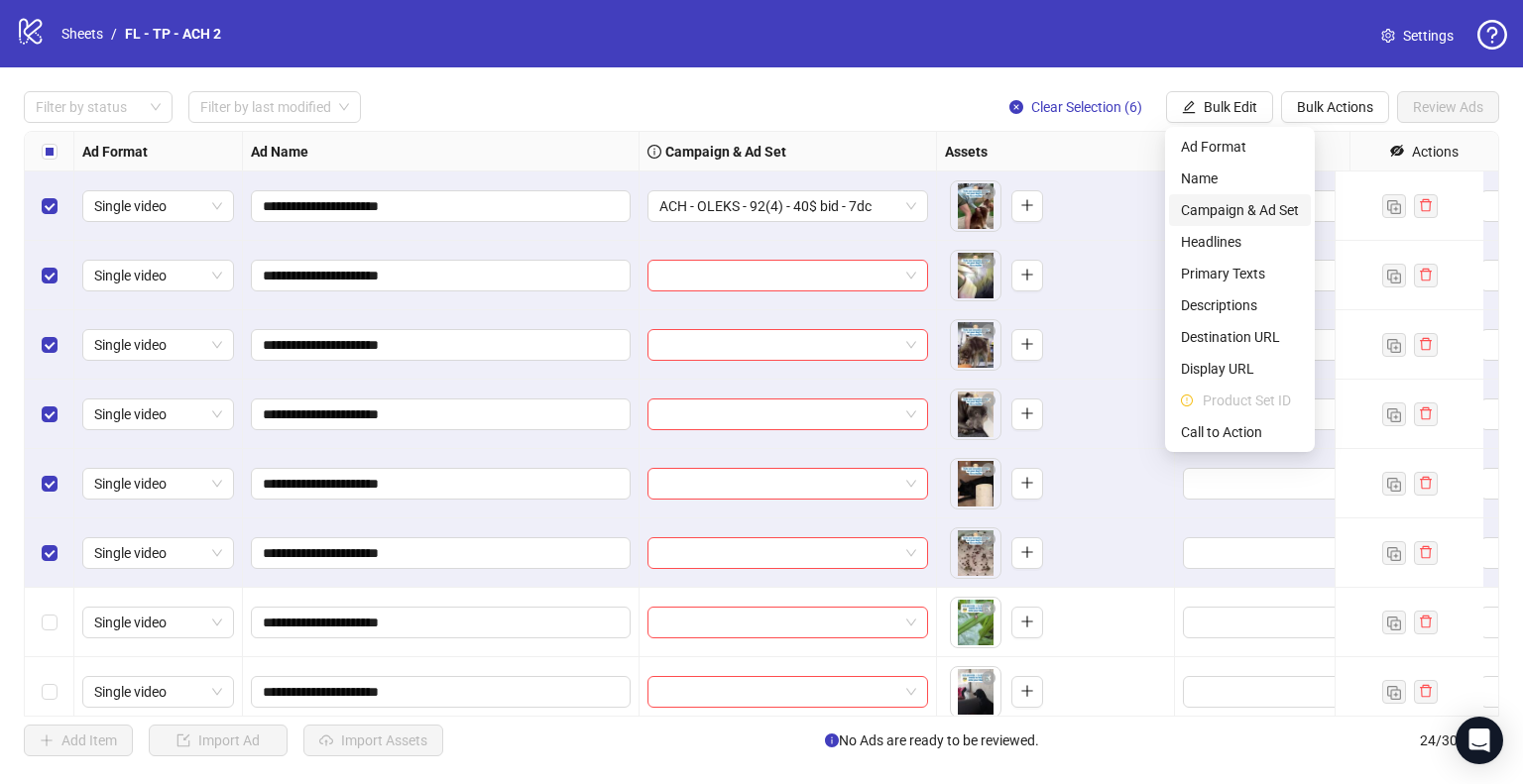 click on "Campaign & Ad Set" at bounding box center (1239, 210) 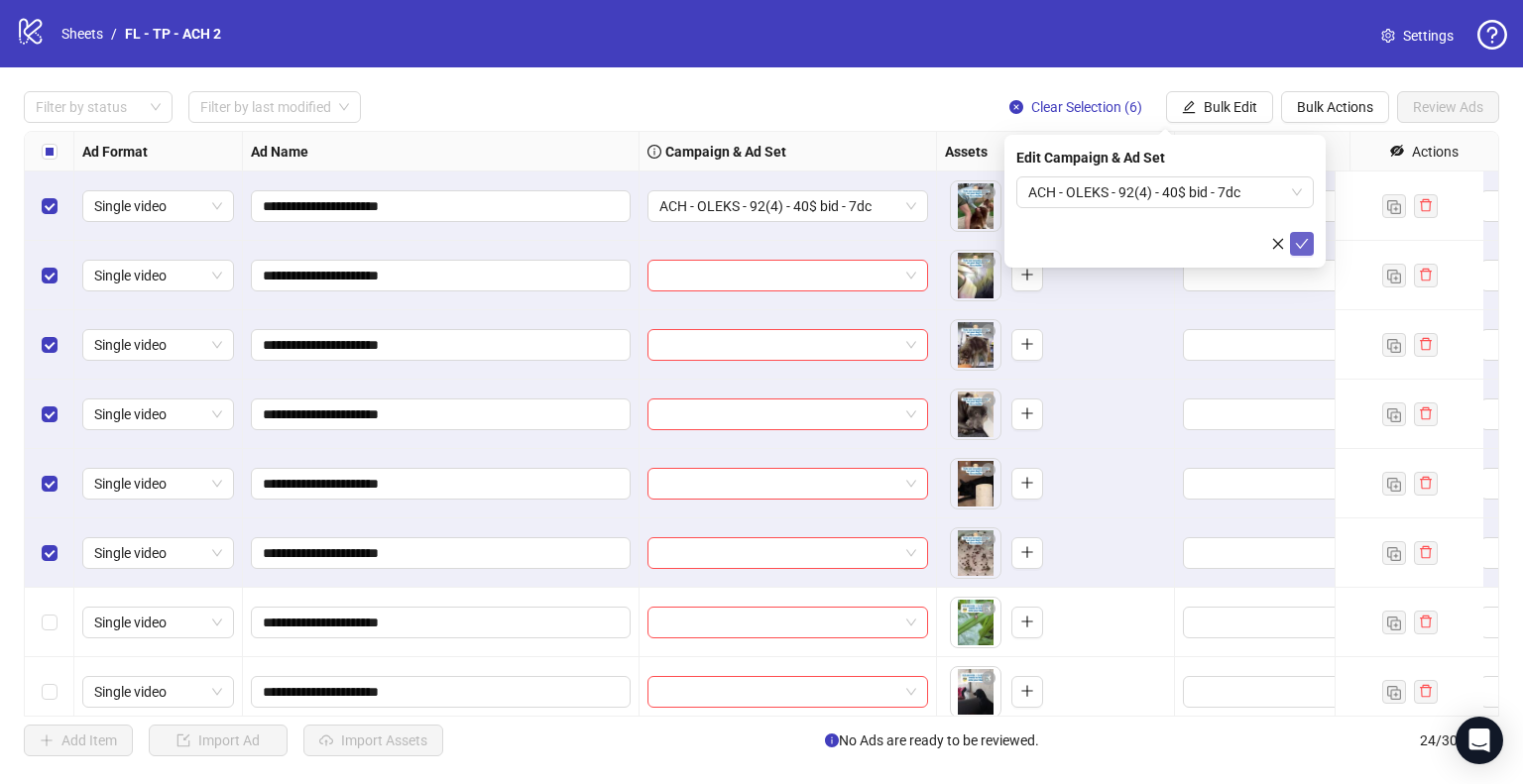 click at bounding box center (1302, 244) 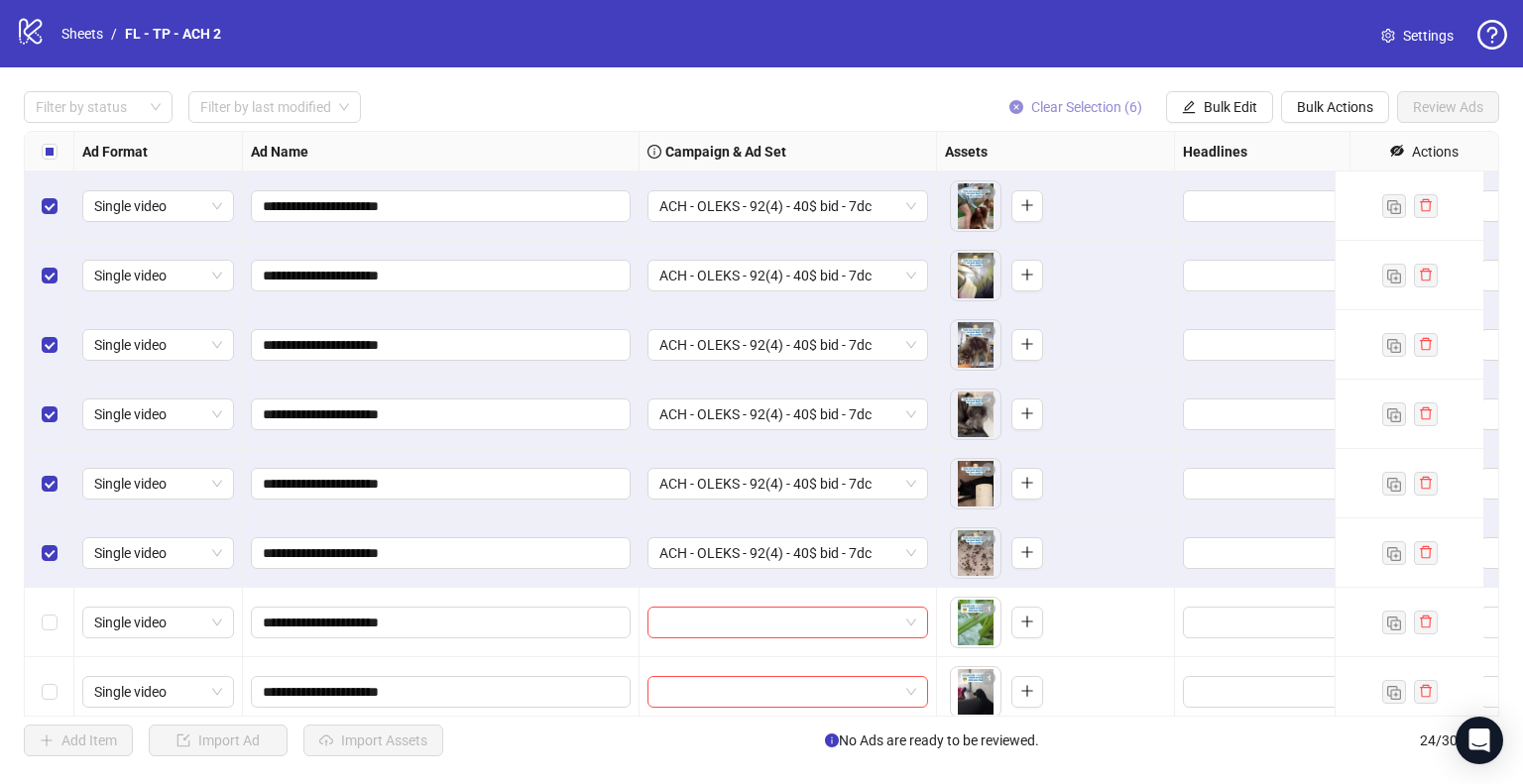 click on "Clear Selection (6)" at bounding box center (1087, 107) 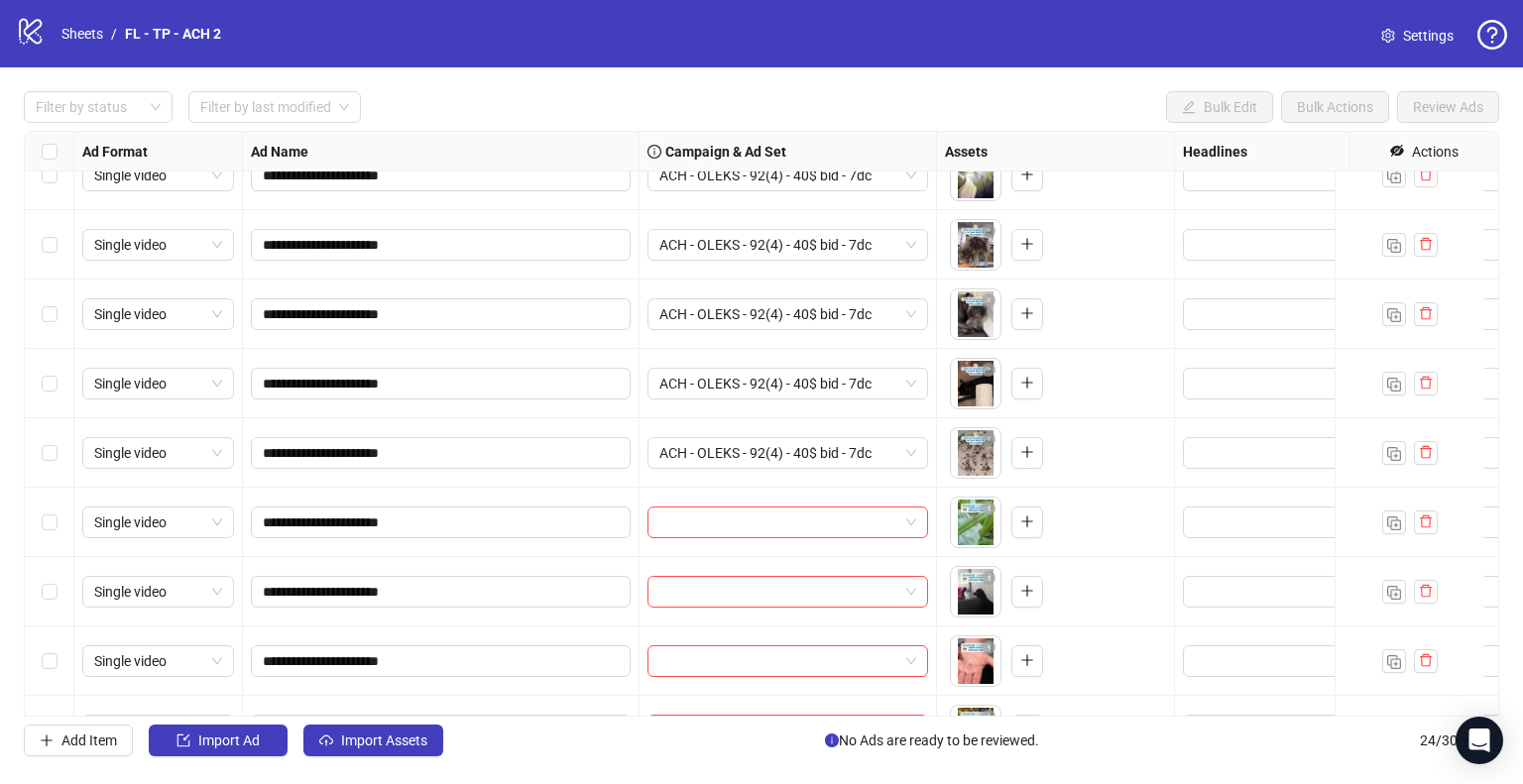 scroll, scrollTop: 198, scrollLeft: 0, axis: vertical 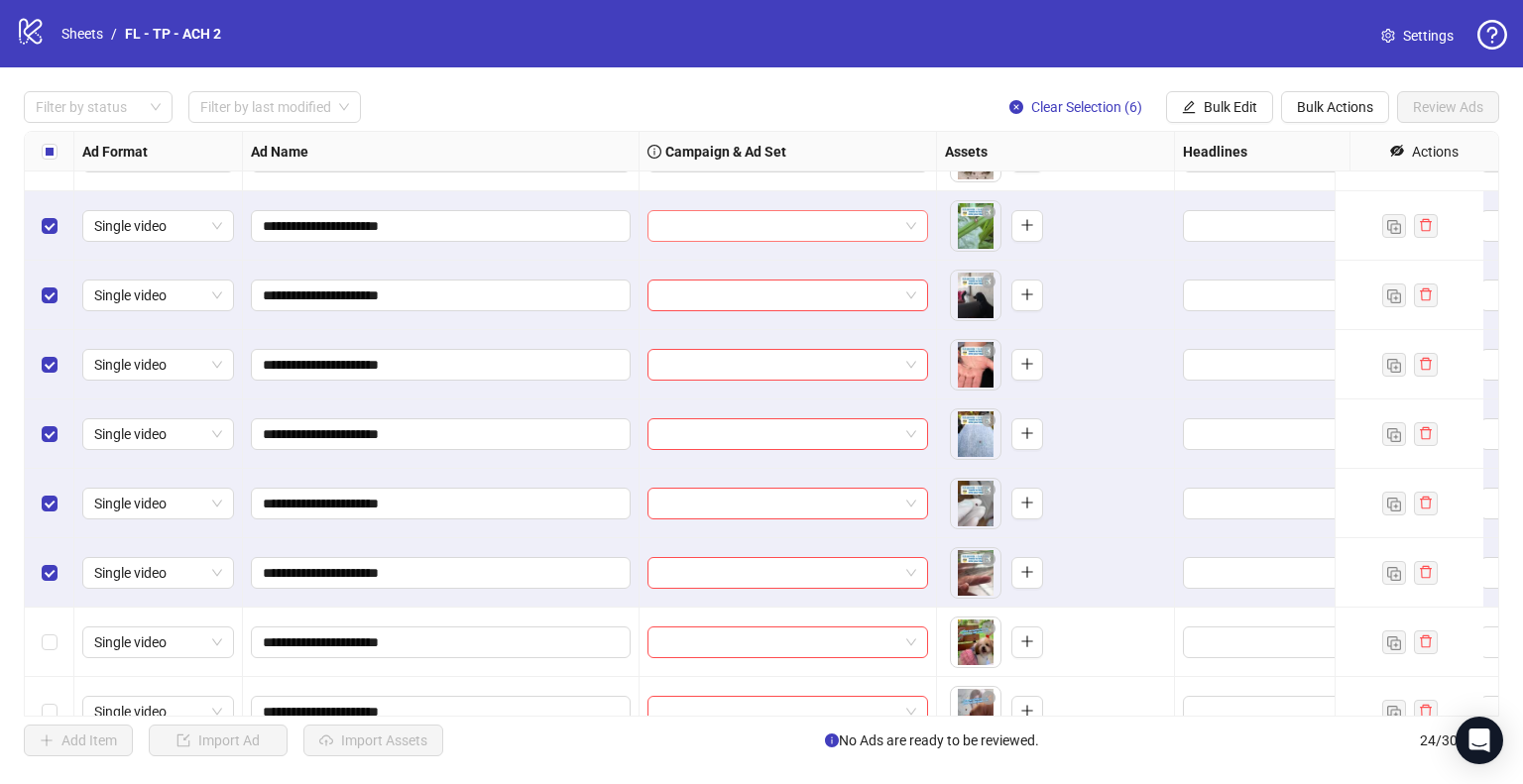 click at bounding box center (778, 226) 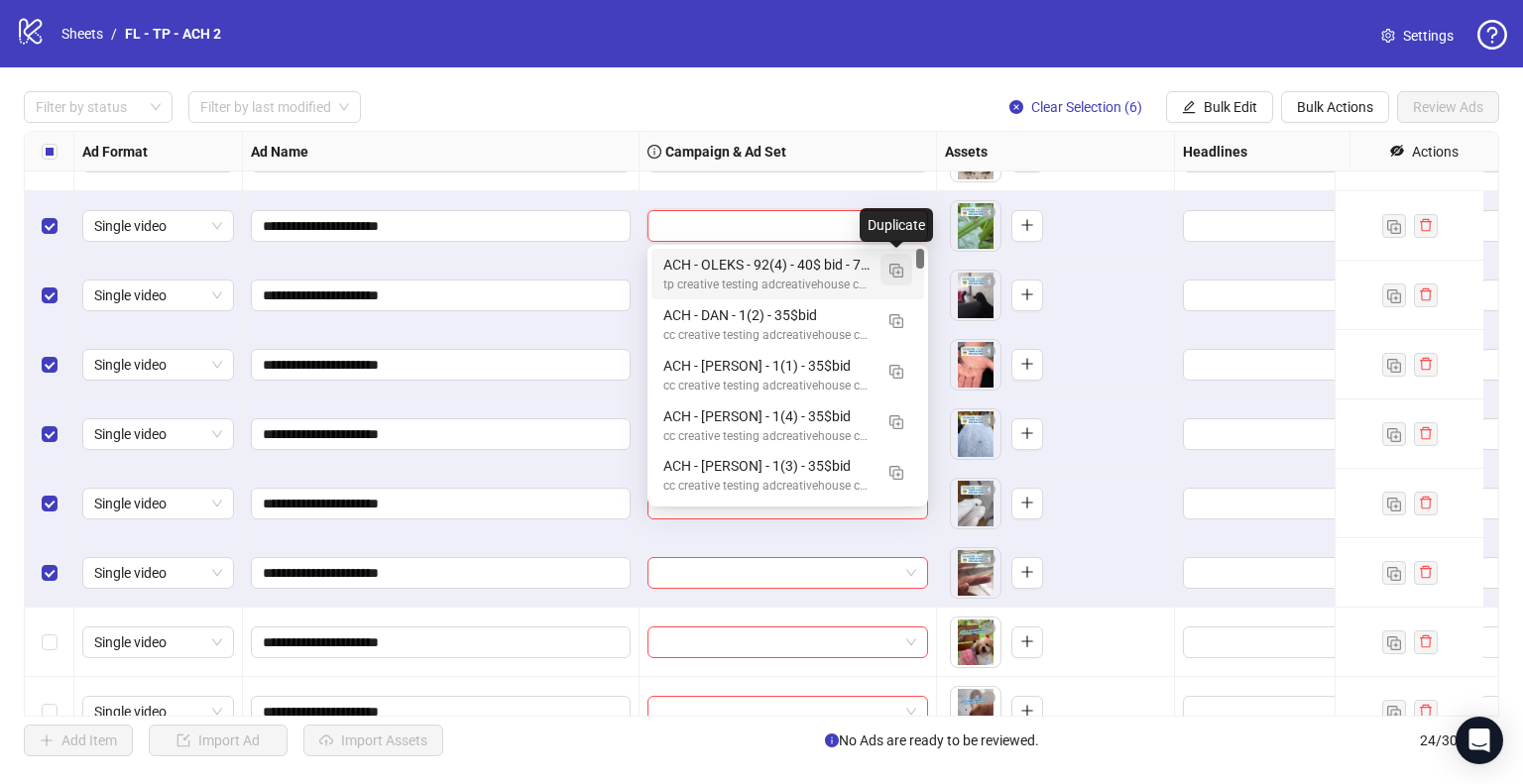 click at bounding box center (896, 271) 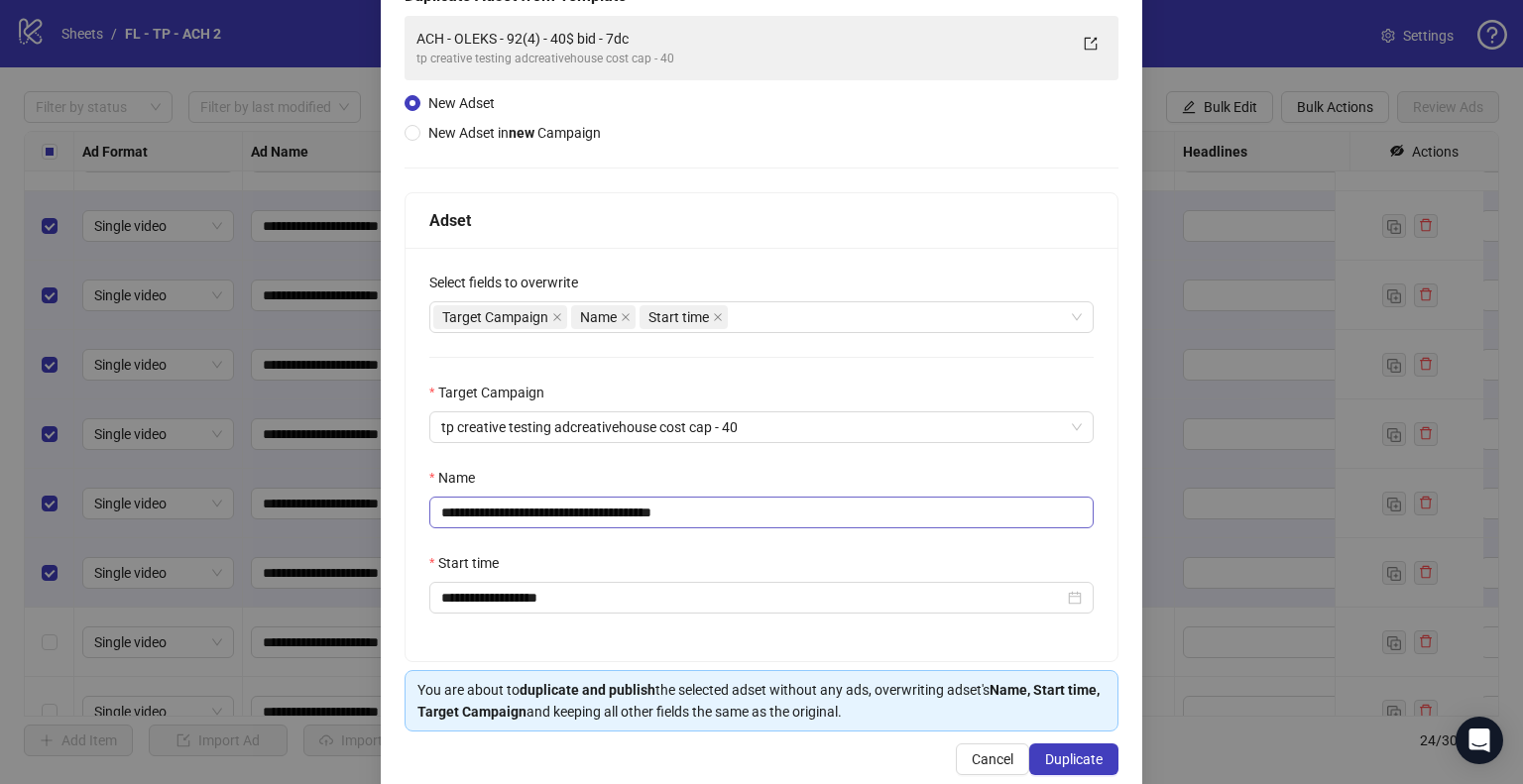 scroll, scrollTop: 168, scrollLeft: 0, axis: vertical 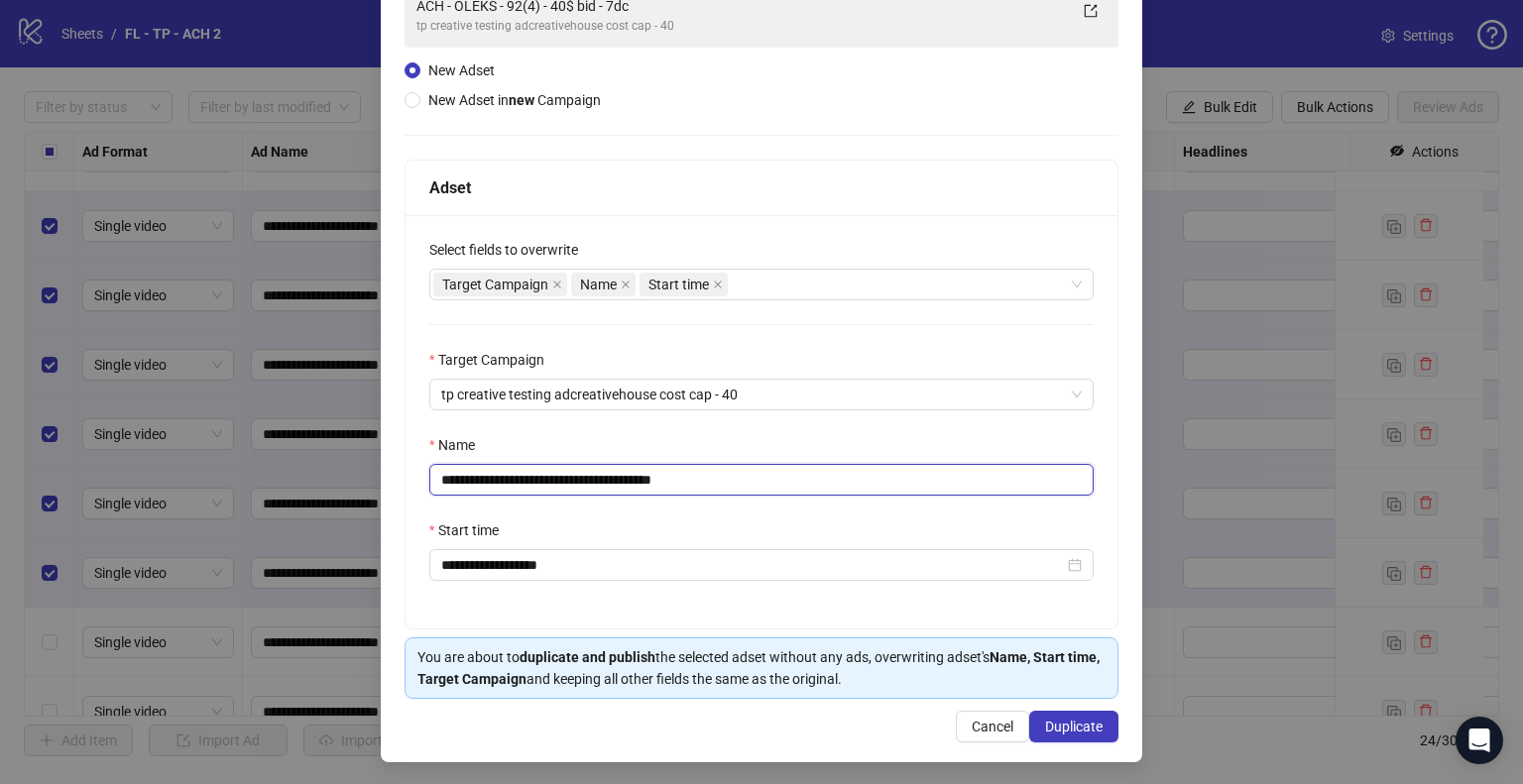 click on "**********" at bounding box center [762, 480] 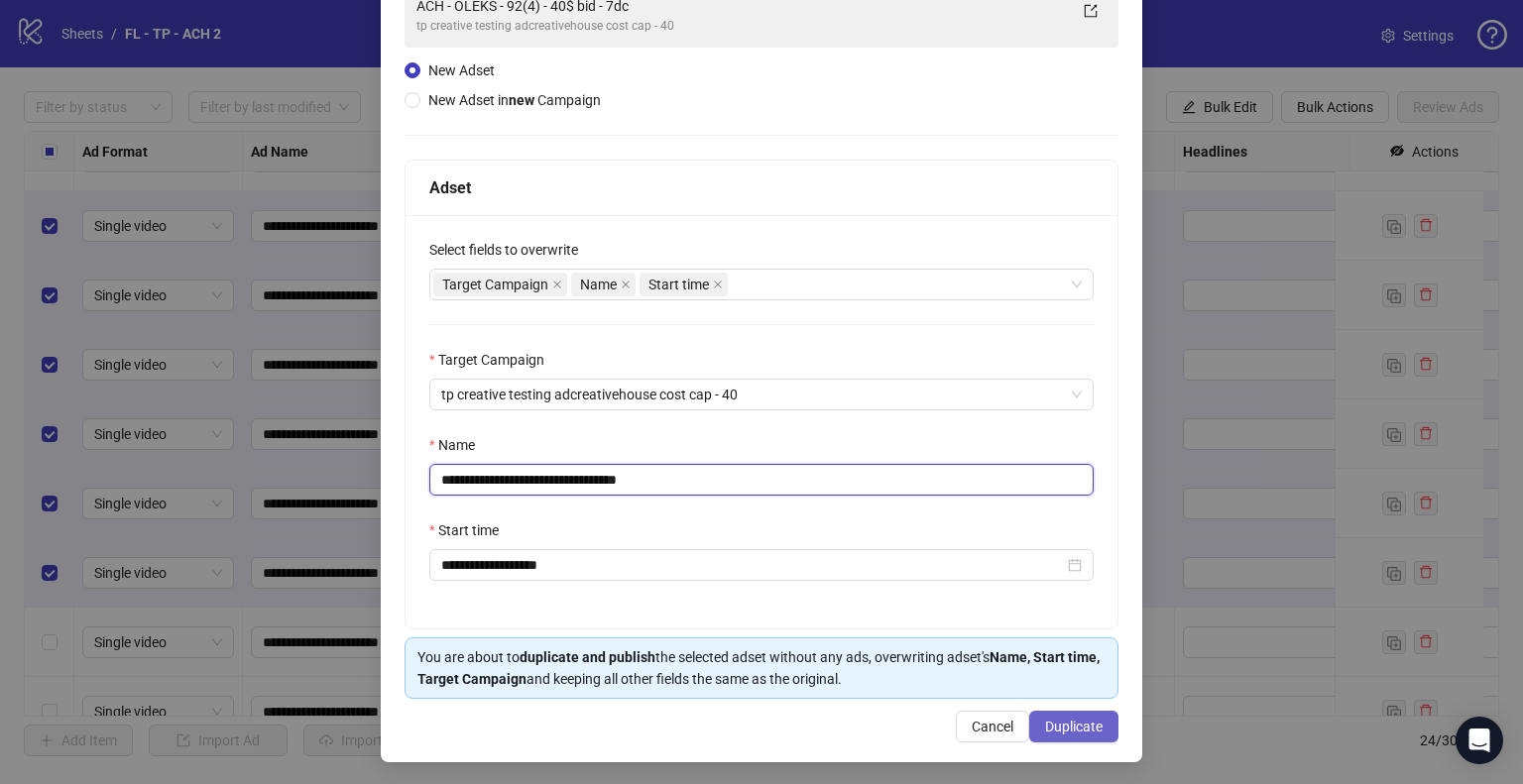 type on "**********" 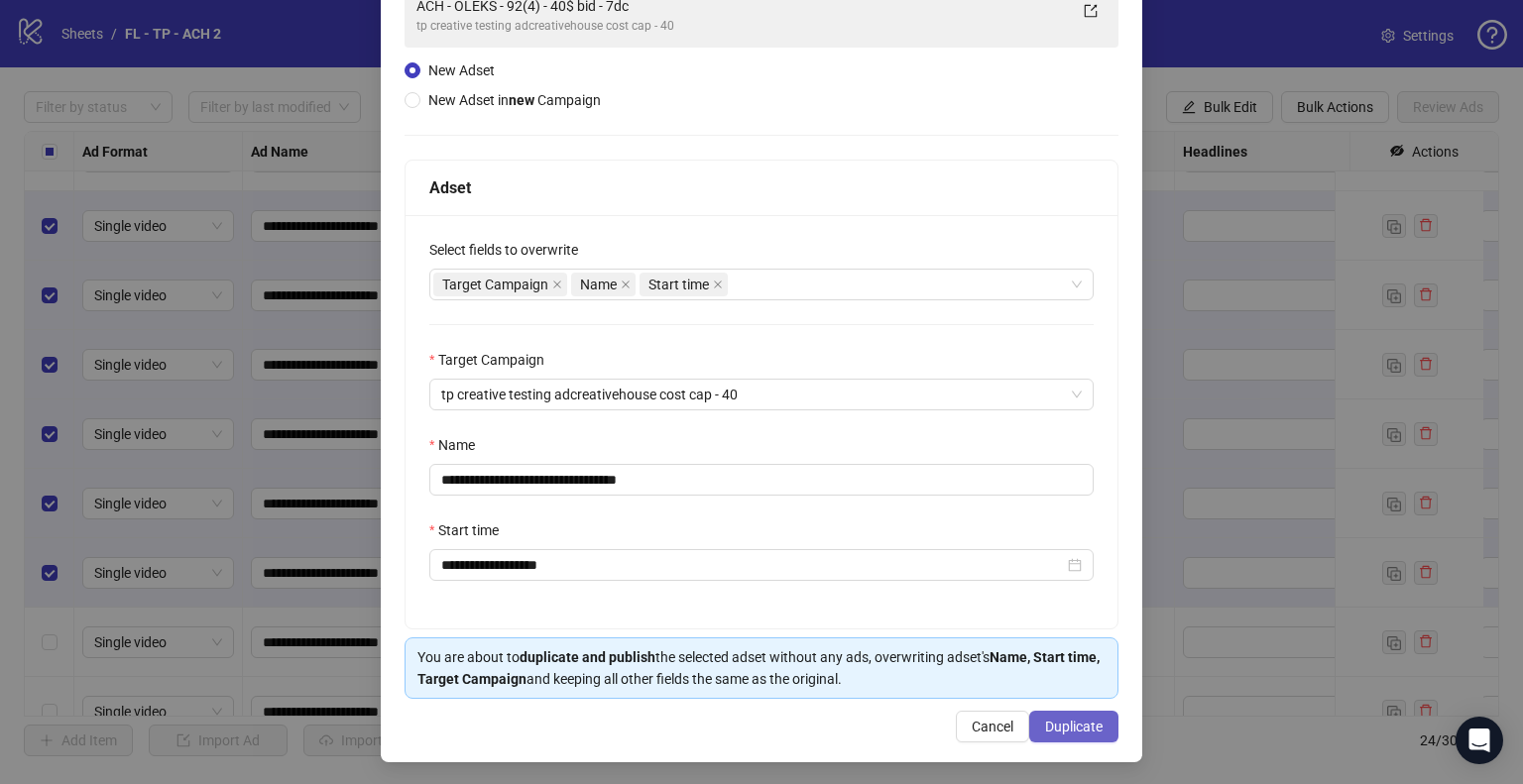 click on "Duplicate" at bounding box center (1074, 727) 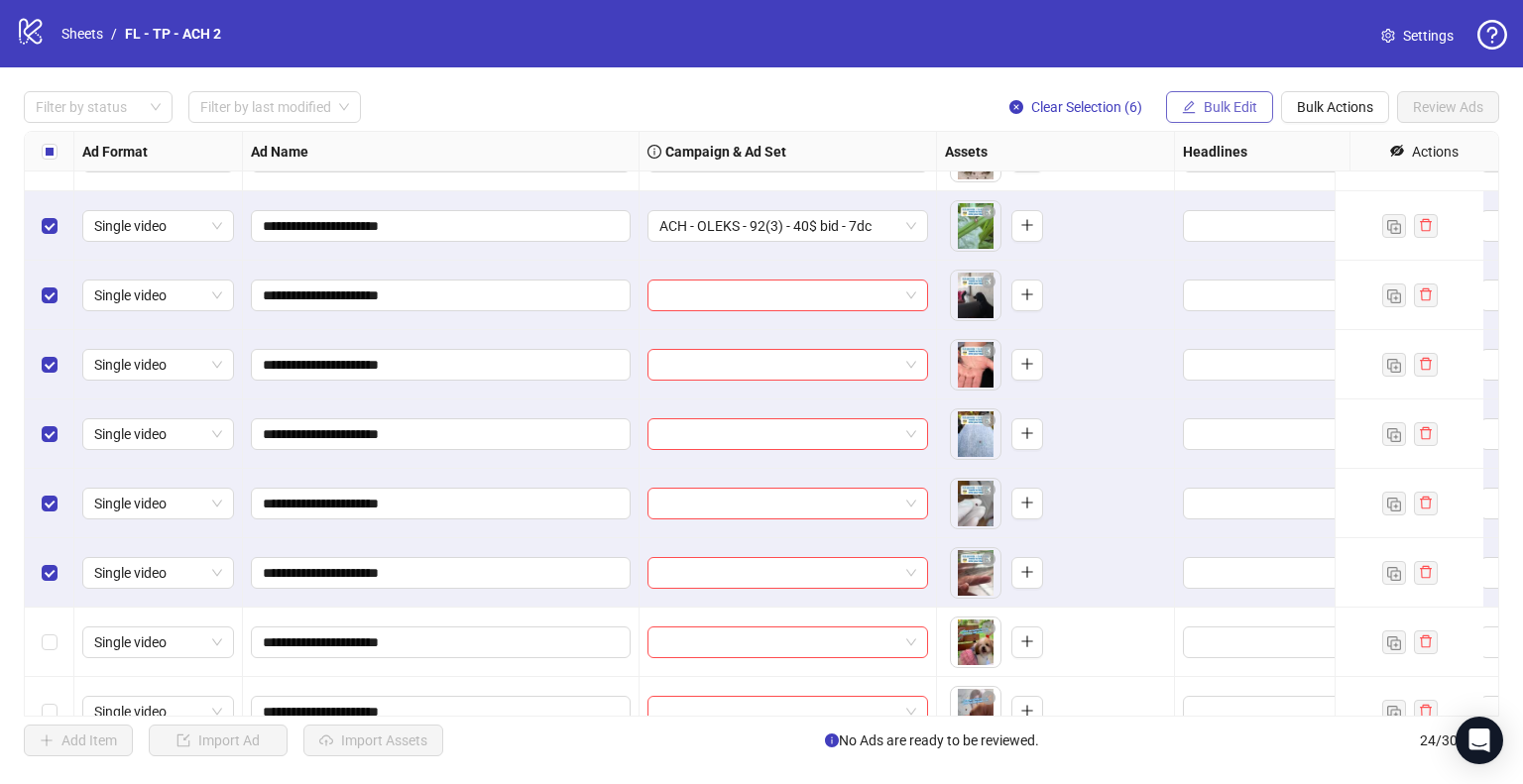 click on "Bulk Edit" at bounding box center [1230, 107] 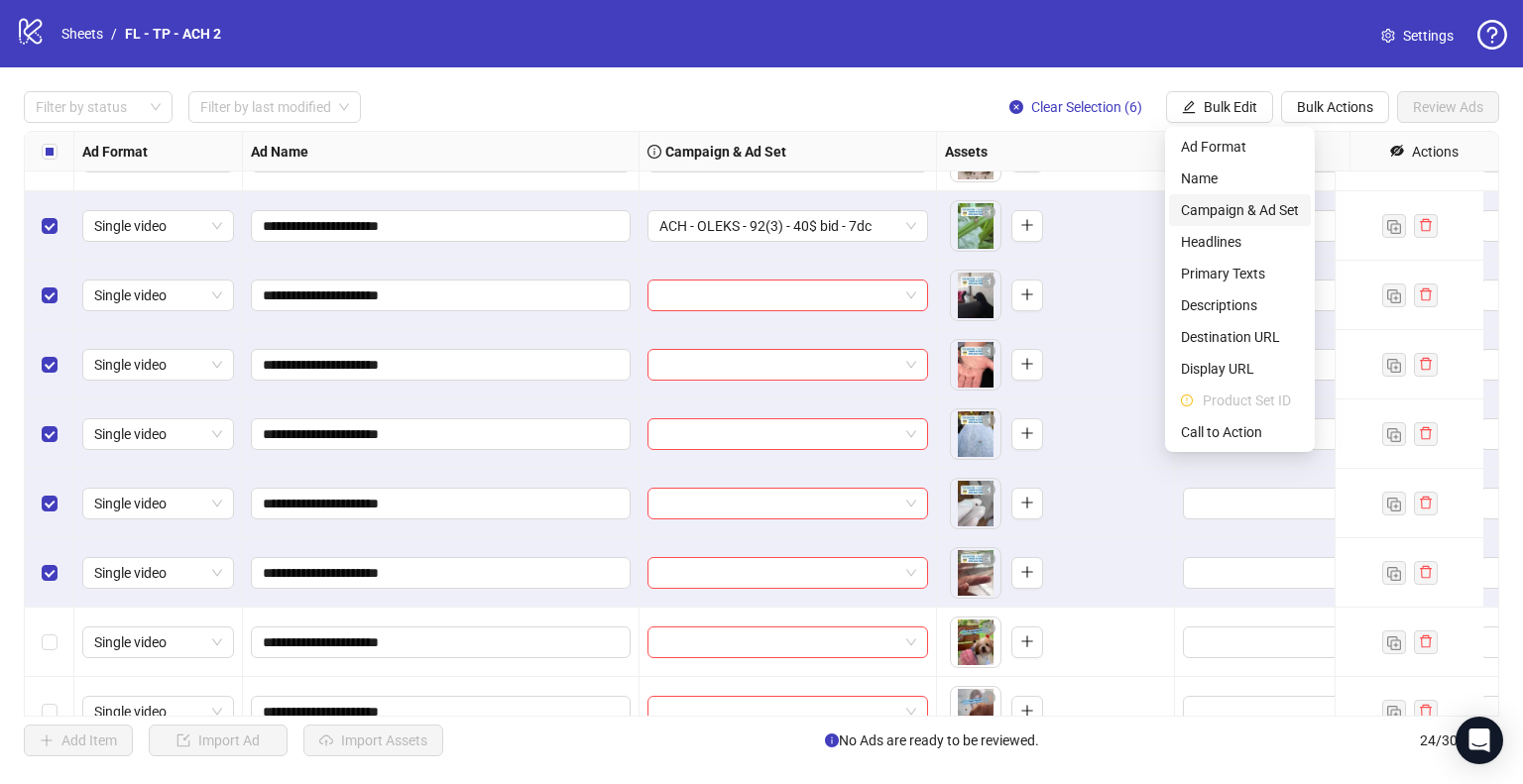 click on "Campaign & Ad Set" at bounding box center (1239, 210) 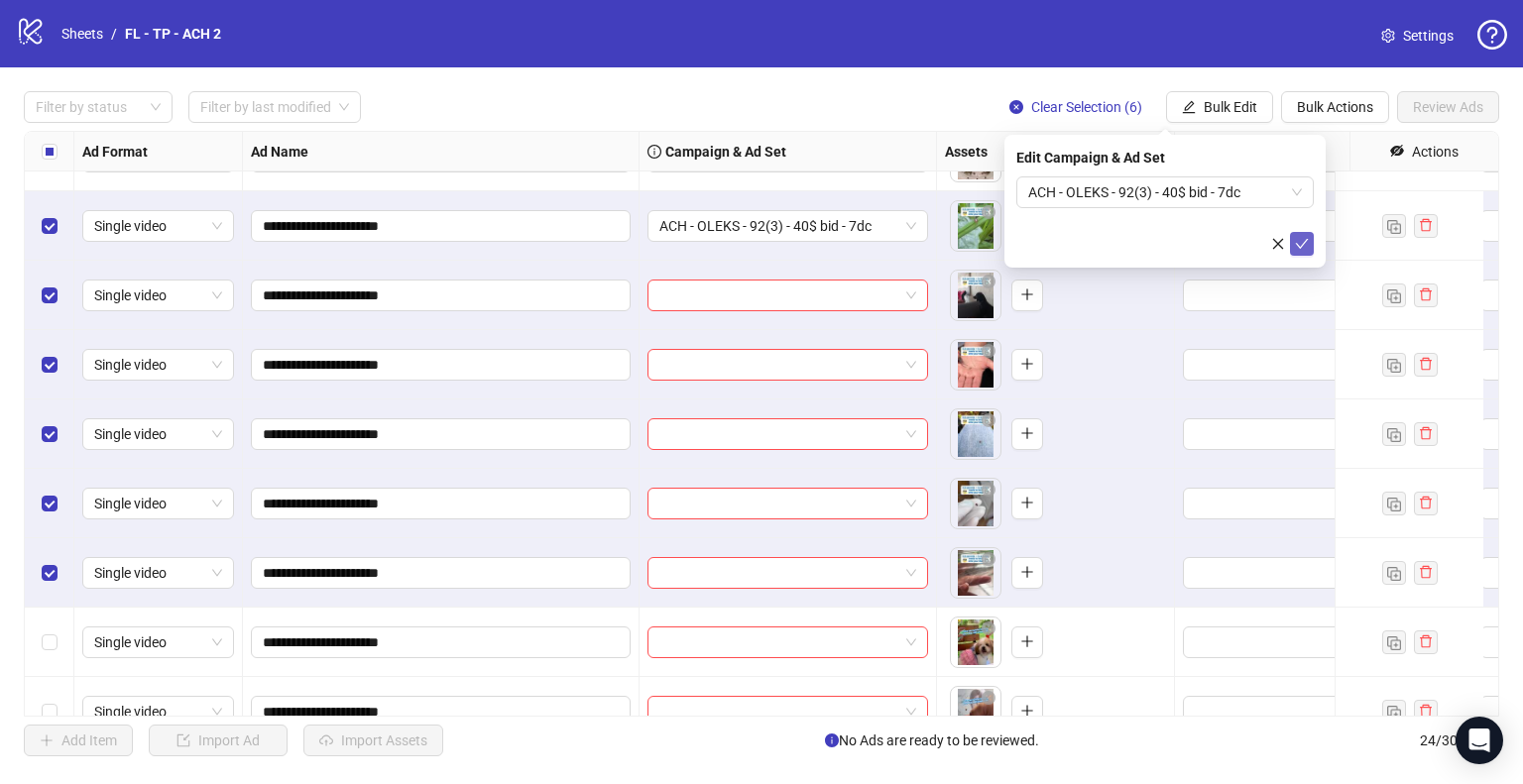 click at bounding box center [1302, 244] 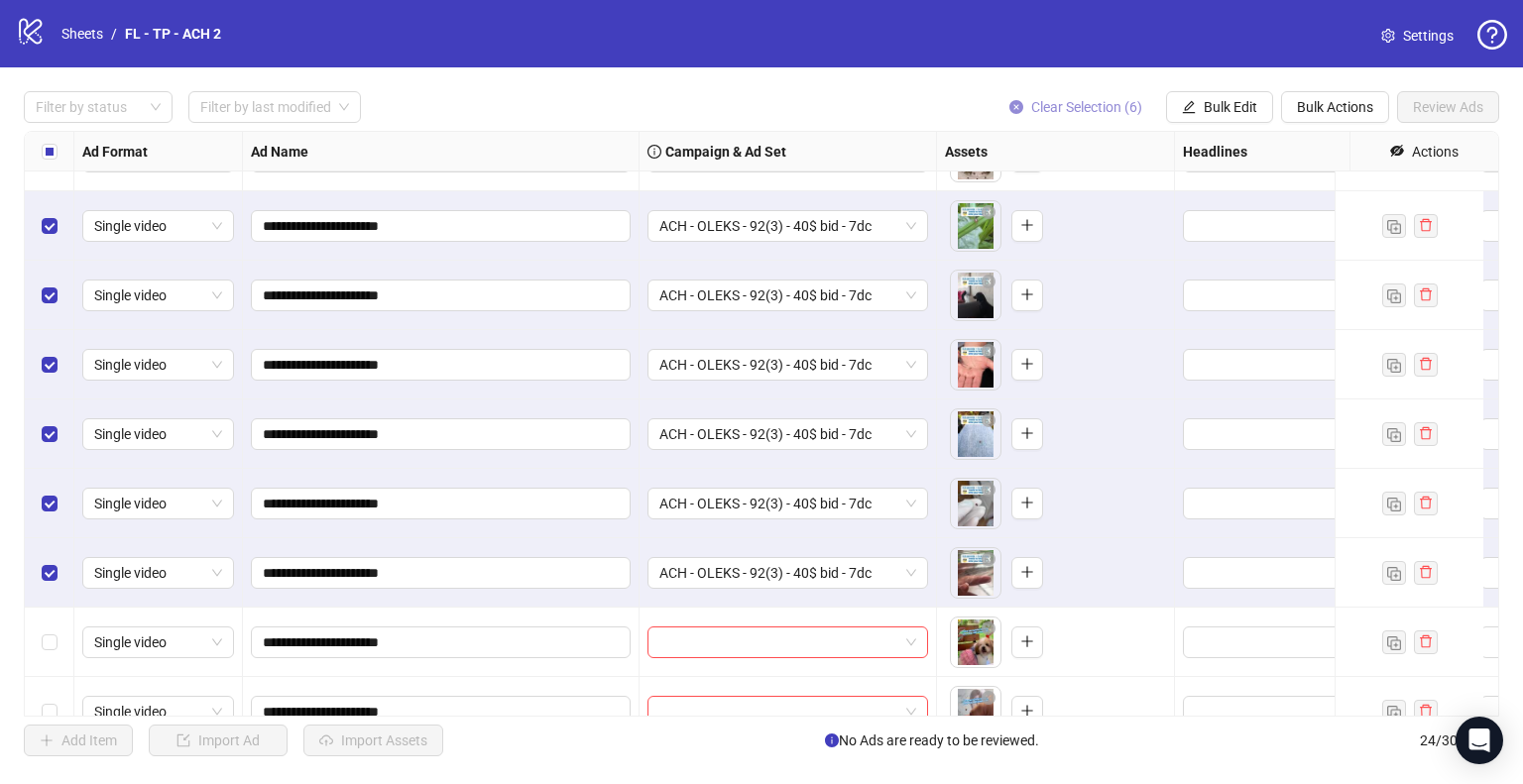click on "Clear Selection (6)" at bounding box center [1087, 107] 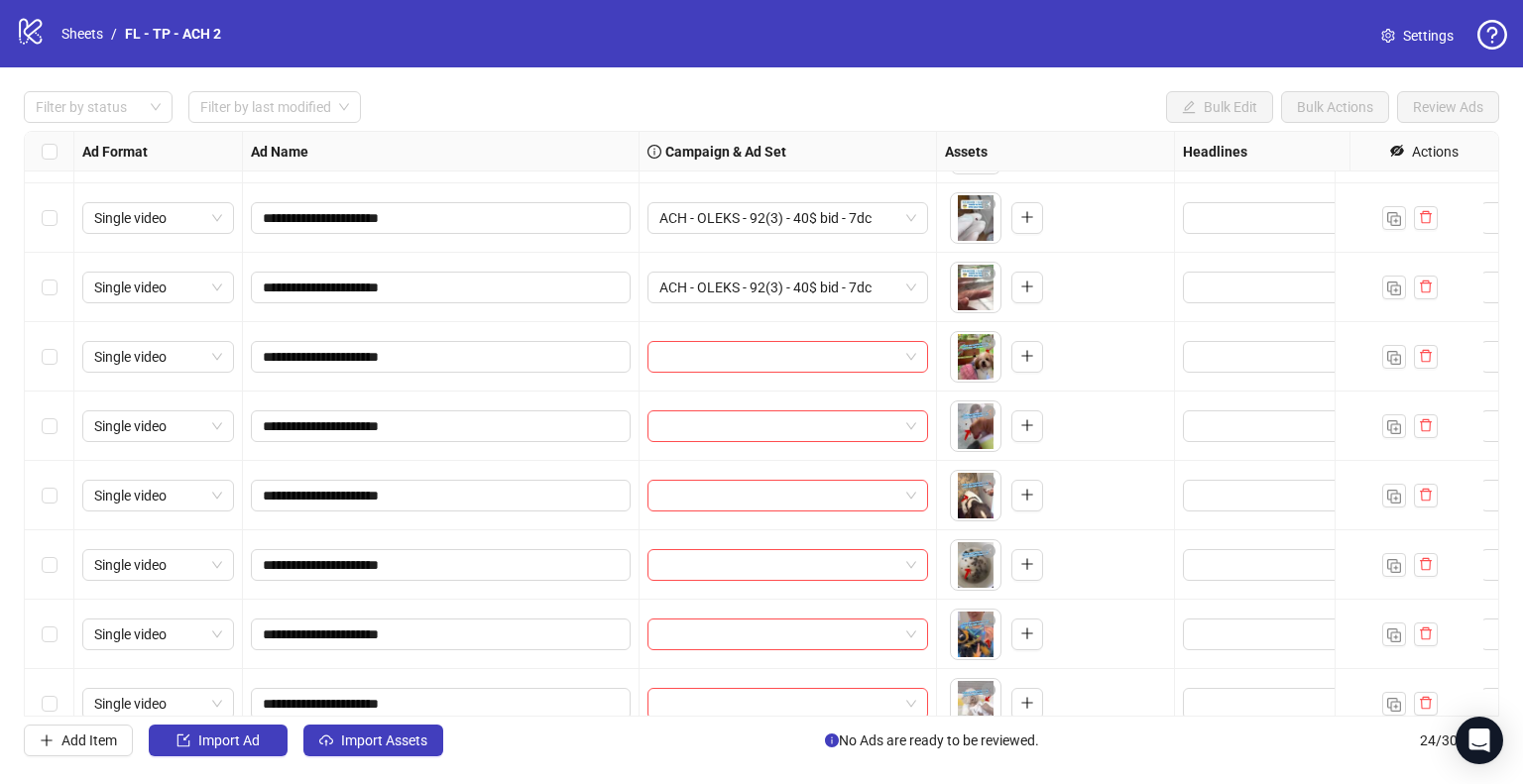 scroll, scrollTop: 793, scrollLeft: 0, axis: vertical 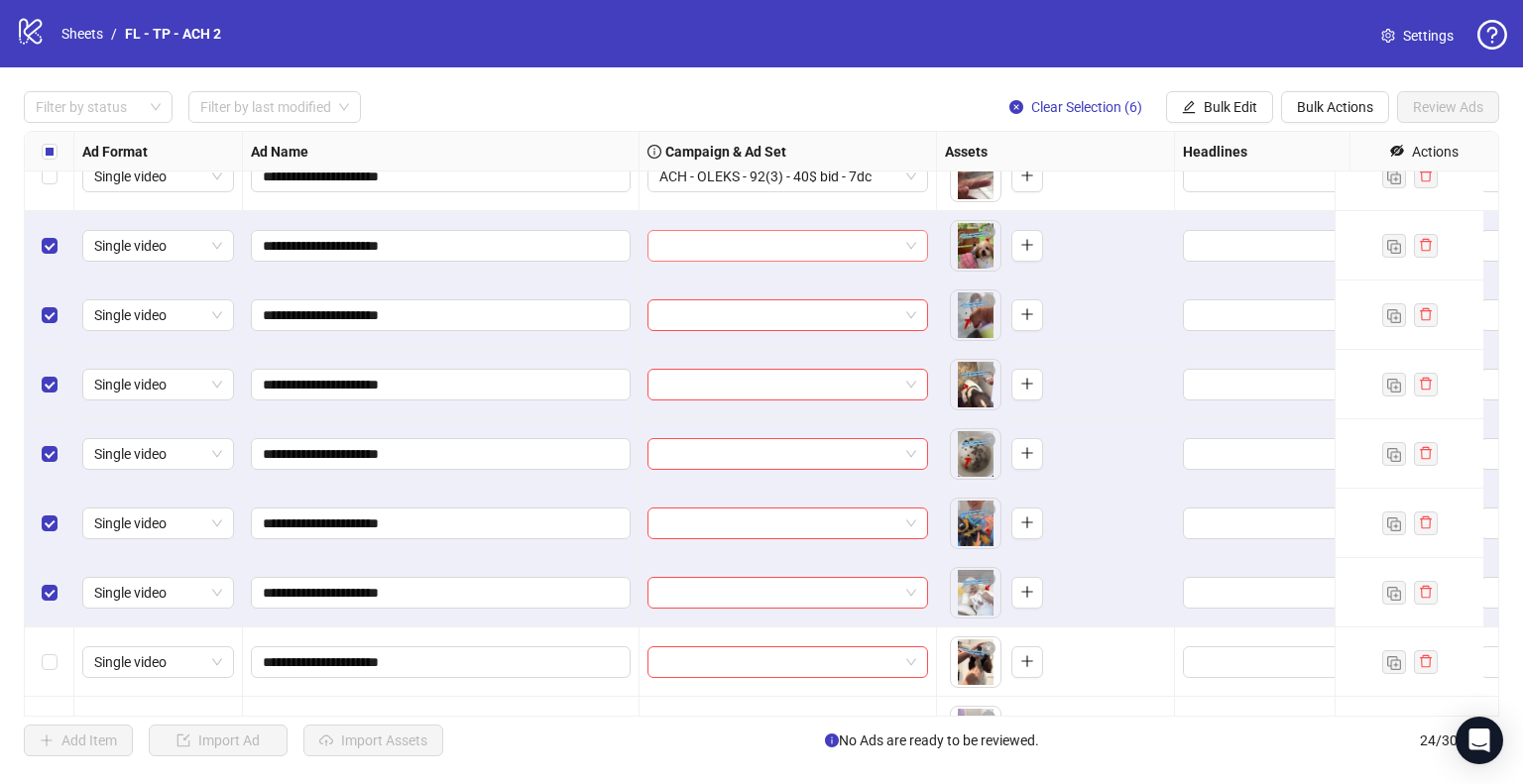 click at bounding box center (787, 246) 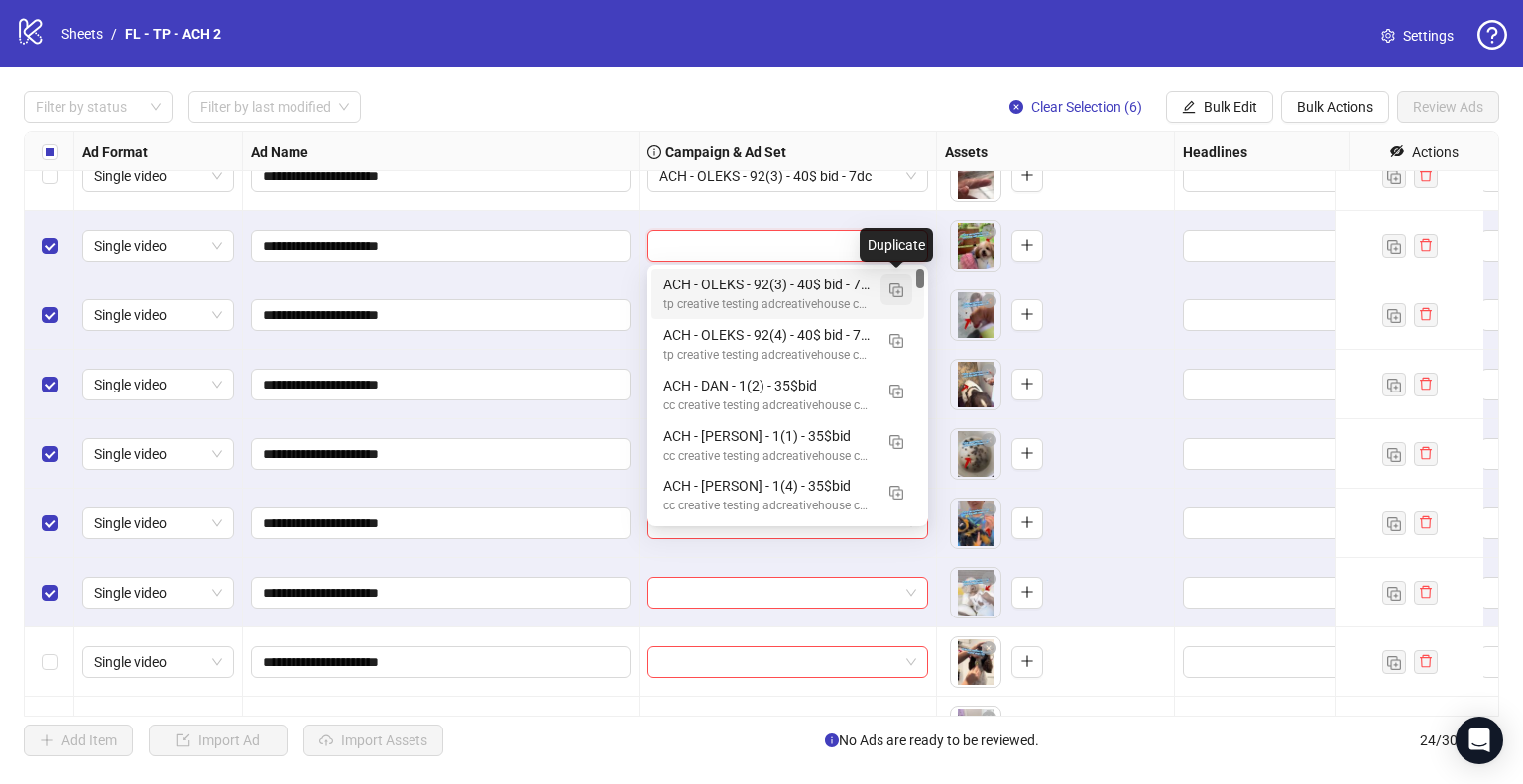 click at bounding box center [896, 290] 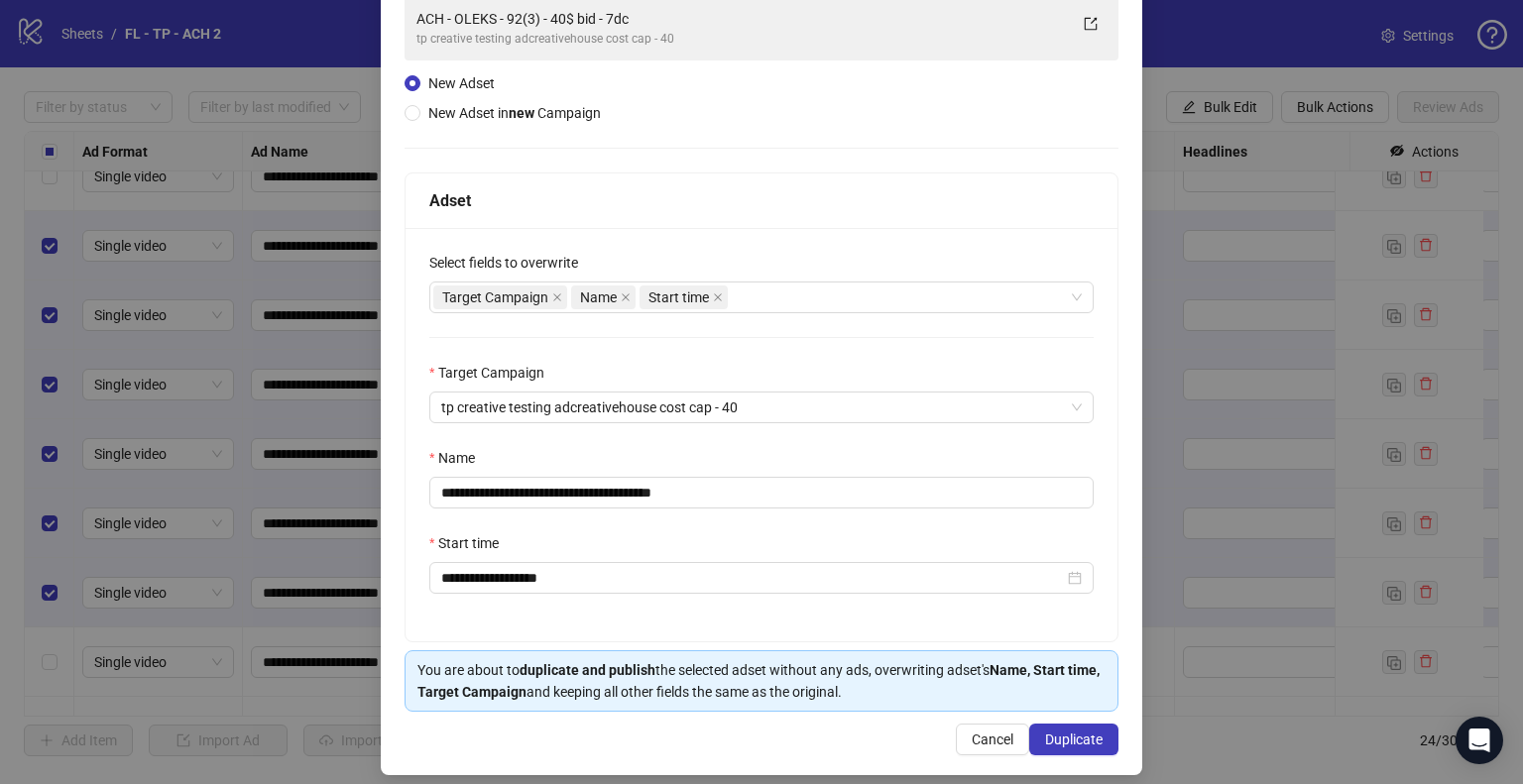 scroll, scrollTop: 168, scrollLeft: 0, axis: vertical 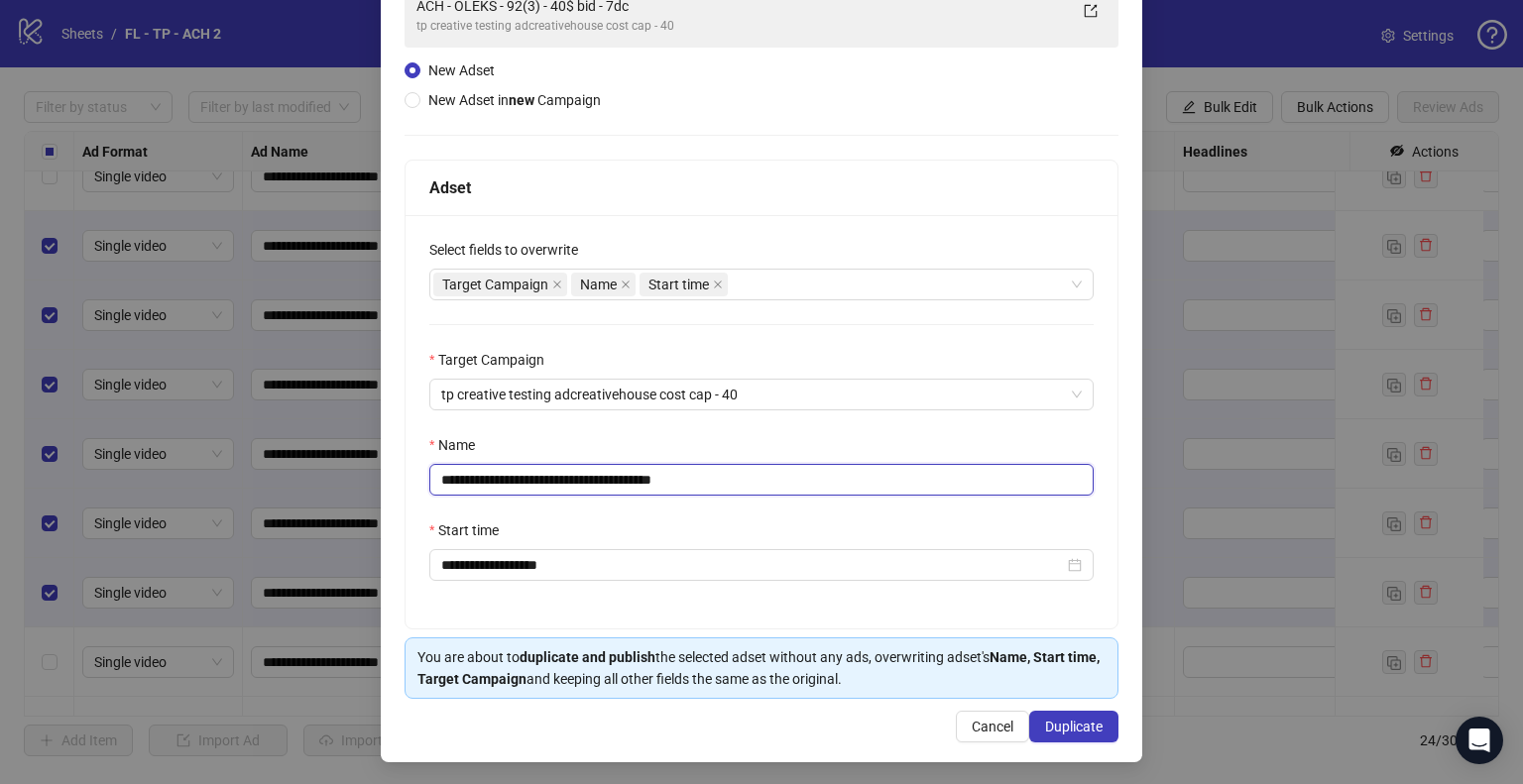 click on "**********" at bounding box center (762, 480) 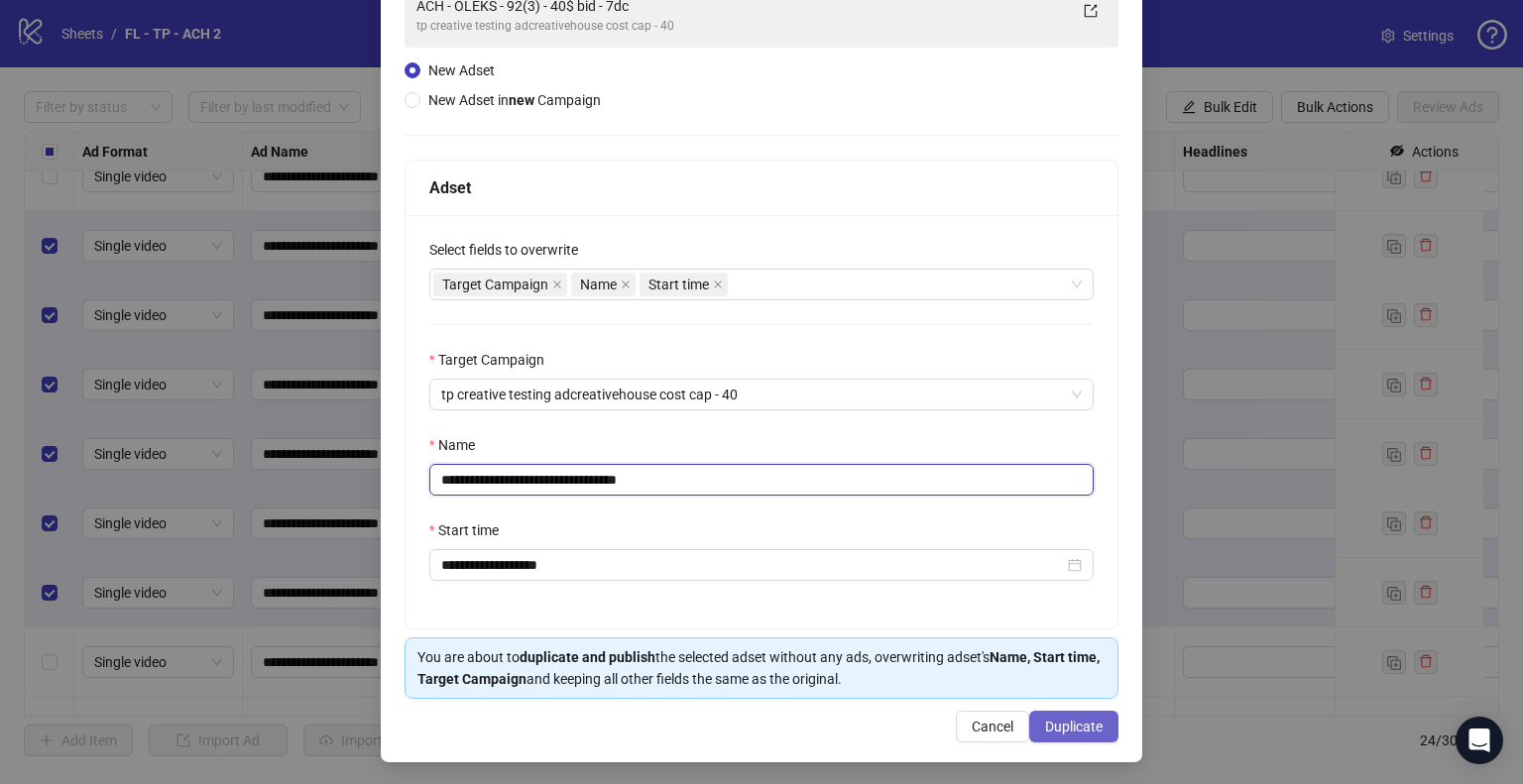type on "**********" 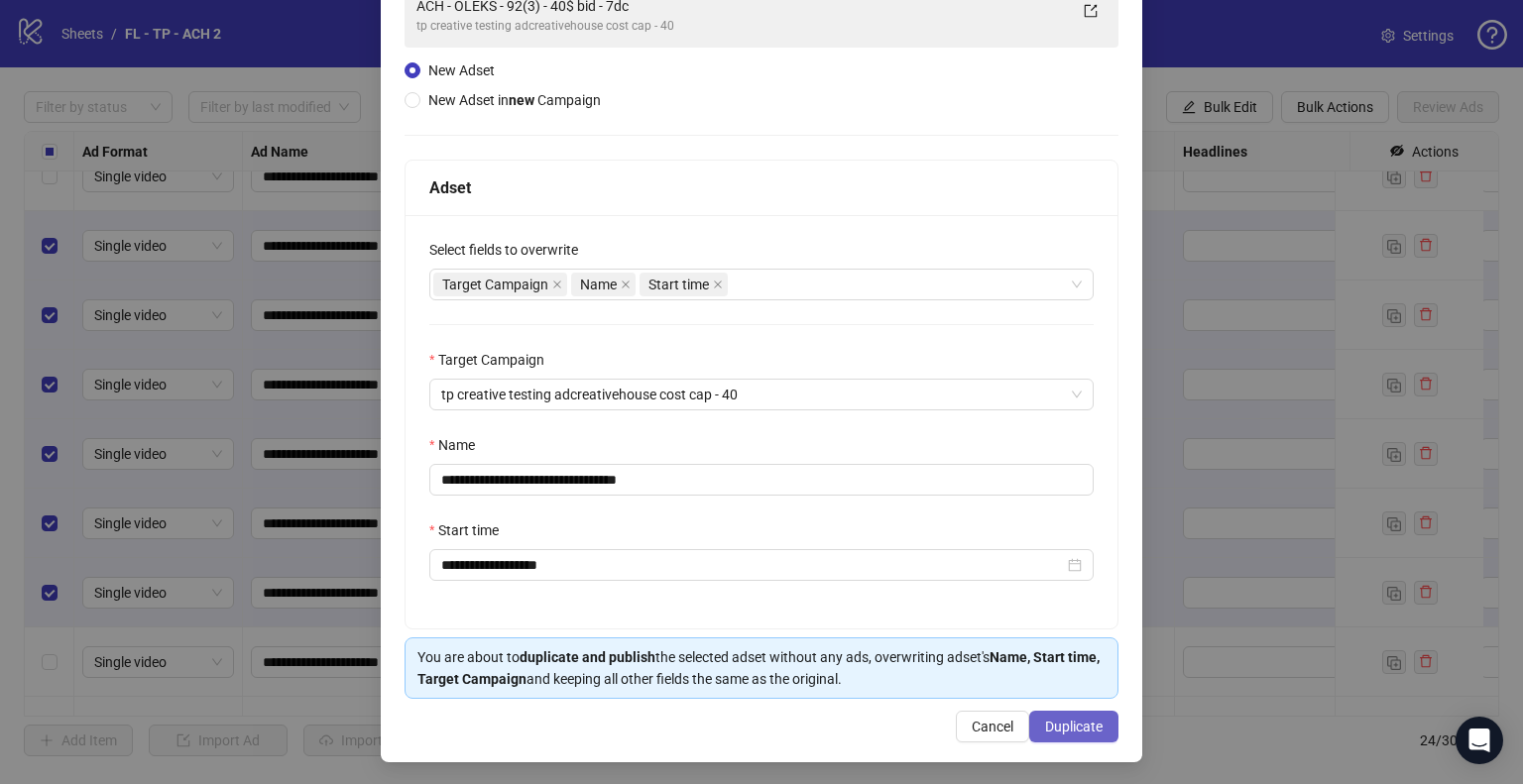 click on "Duplicate" at bounding box center [1074, 727] 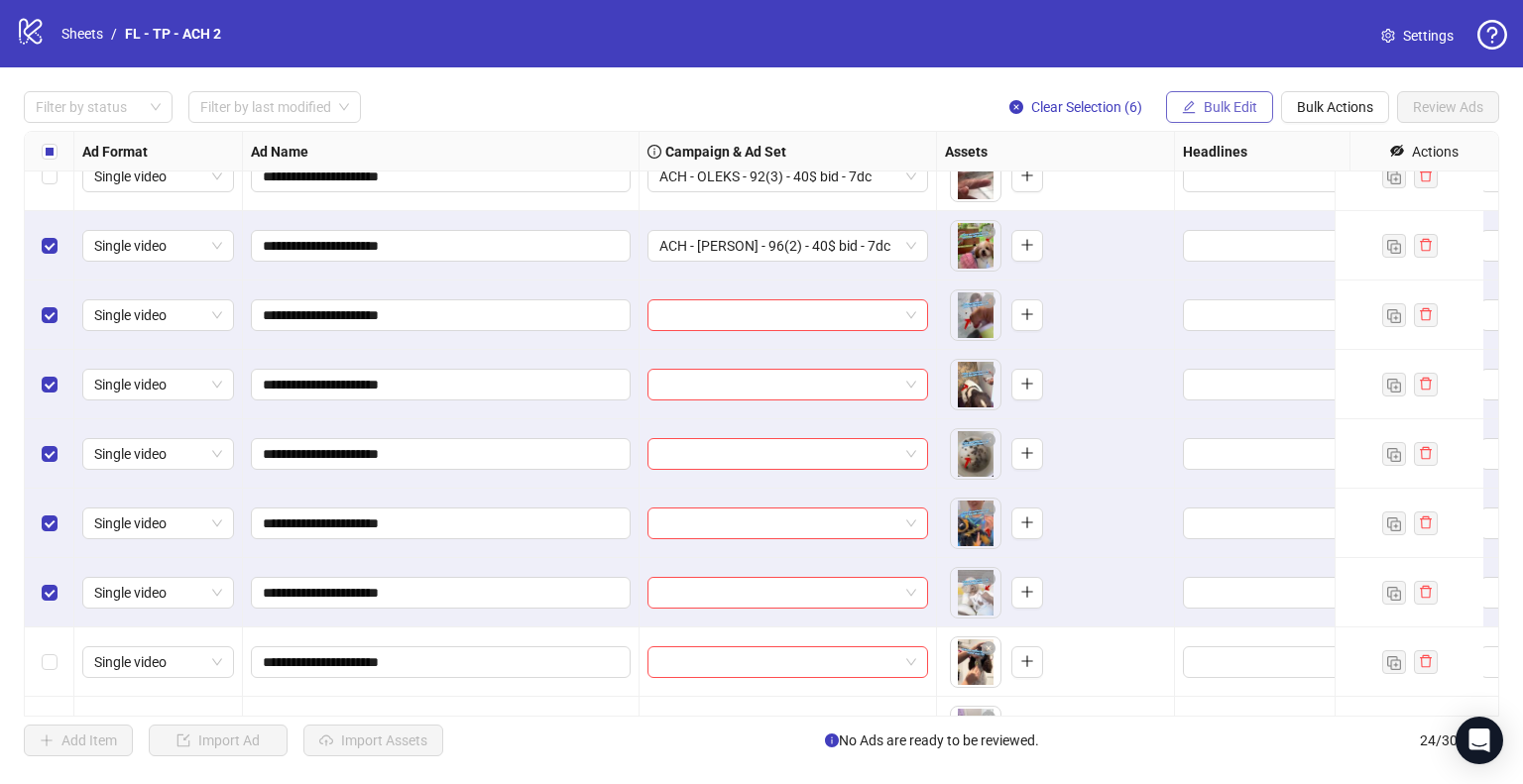 click on "Bulk Edit" at bounding box center (1230, 107) 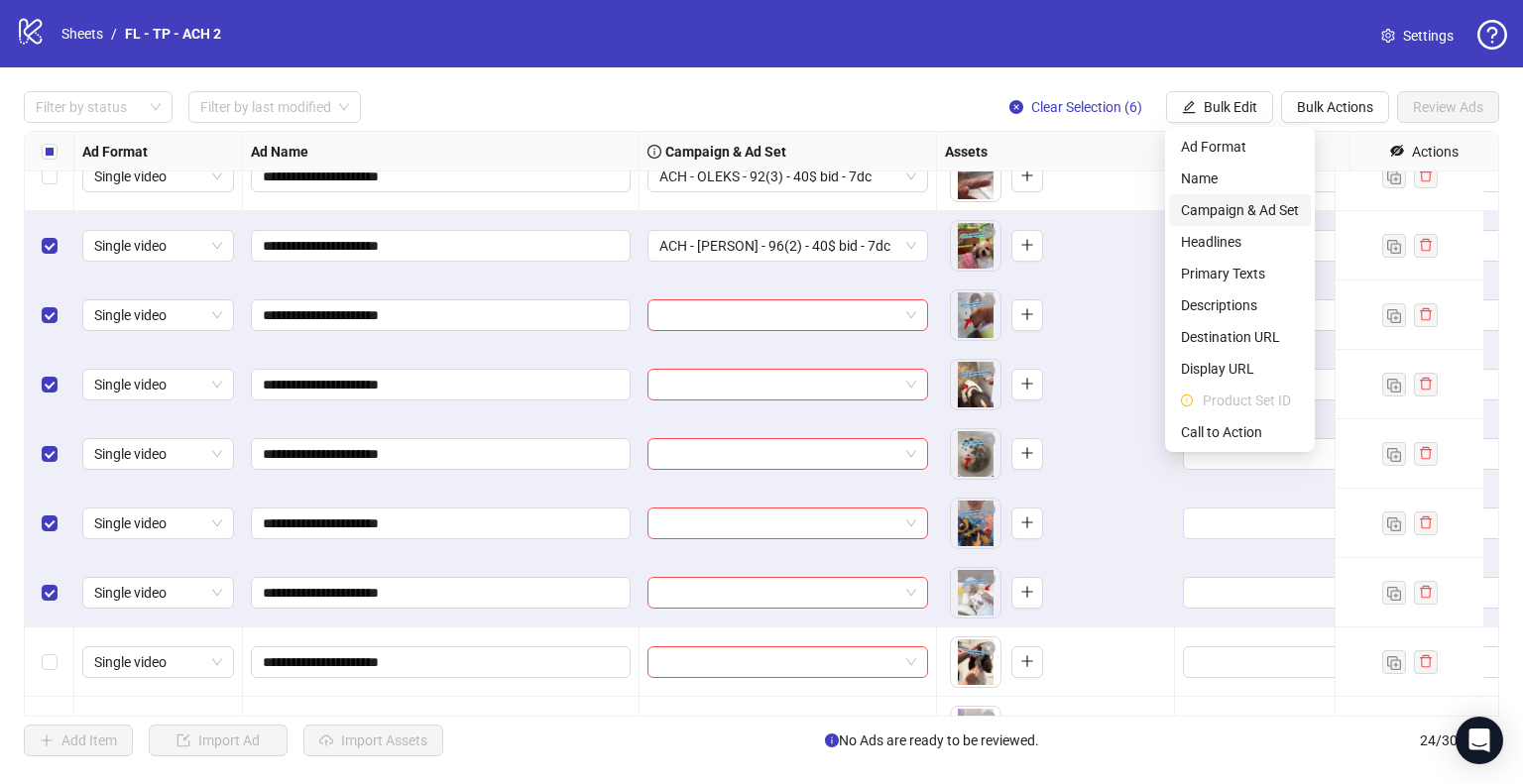 click on "Campaign & Ad Set" at bounding box center [1239, 210] 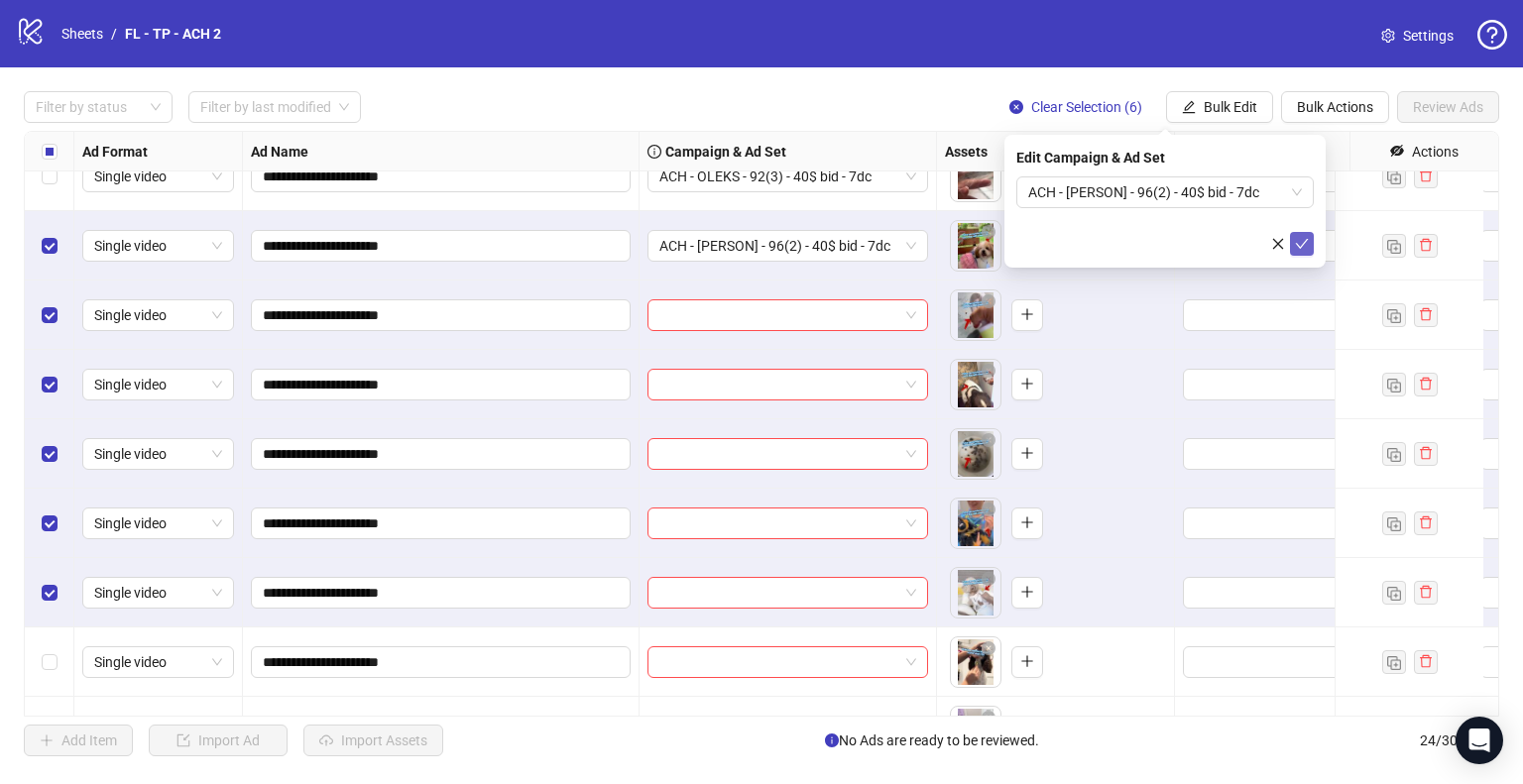 click at bounding box center (1302, 244) 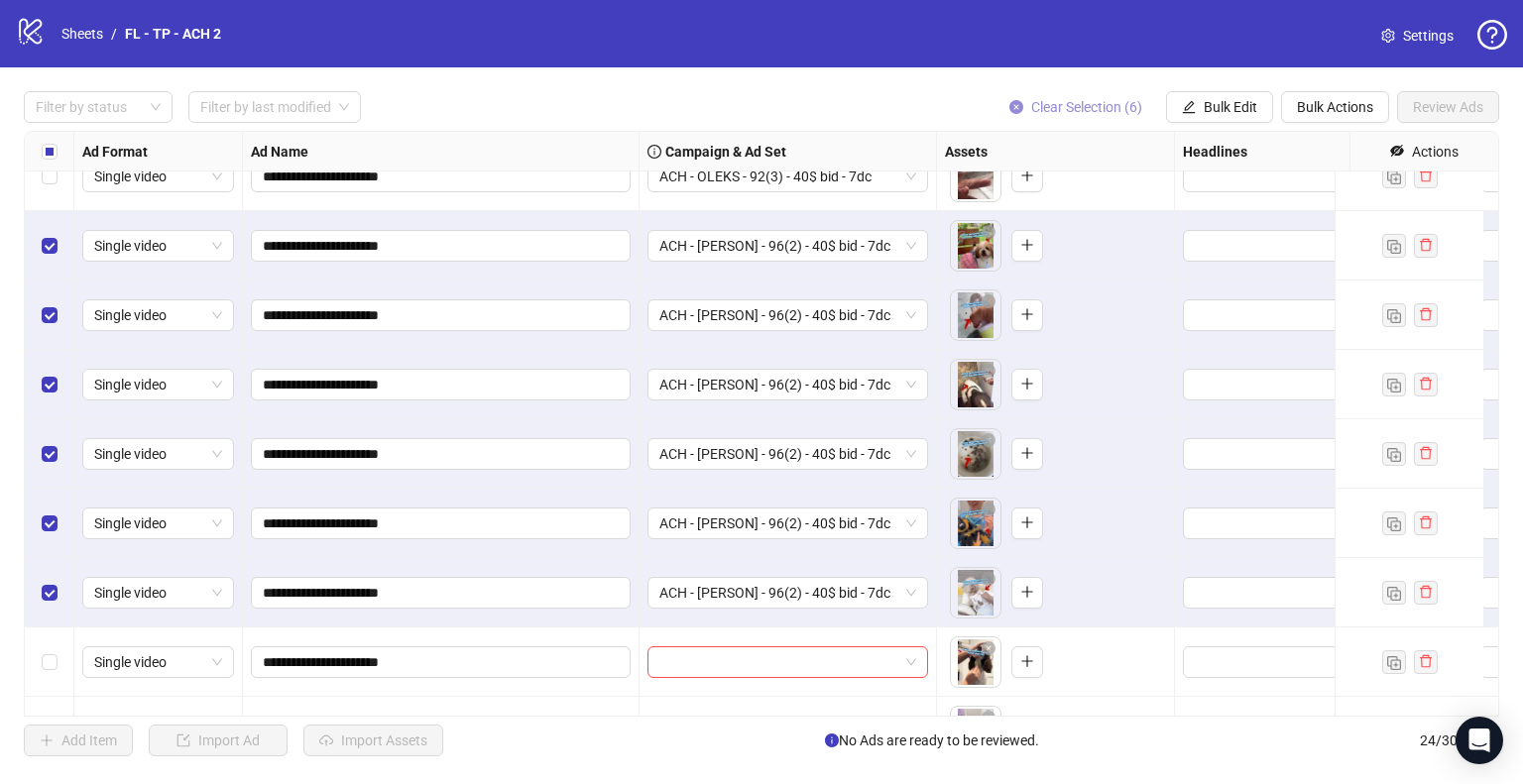 click on "Clear Selection (6)" at bounding box center [1087, 107] 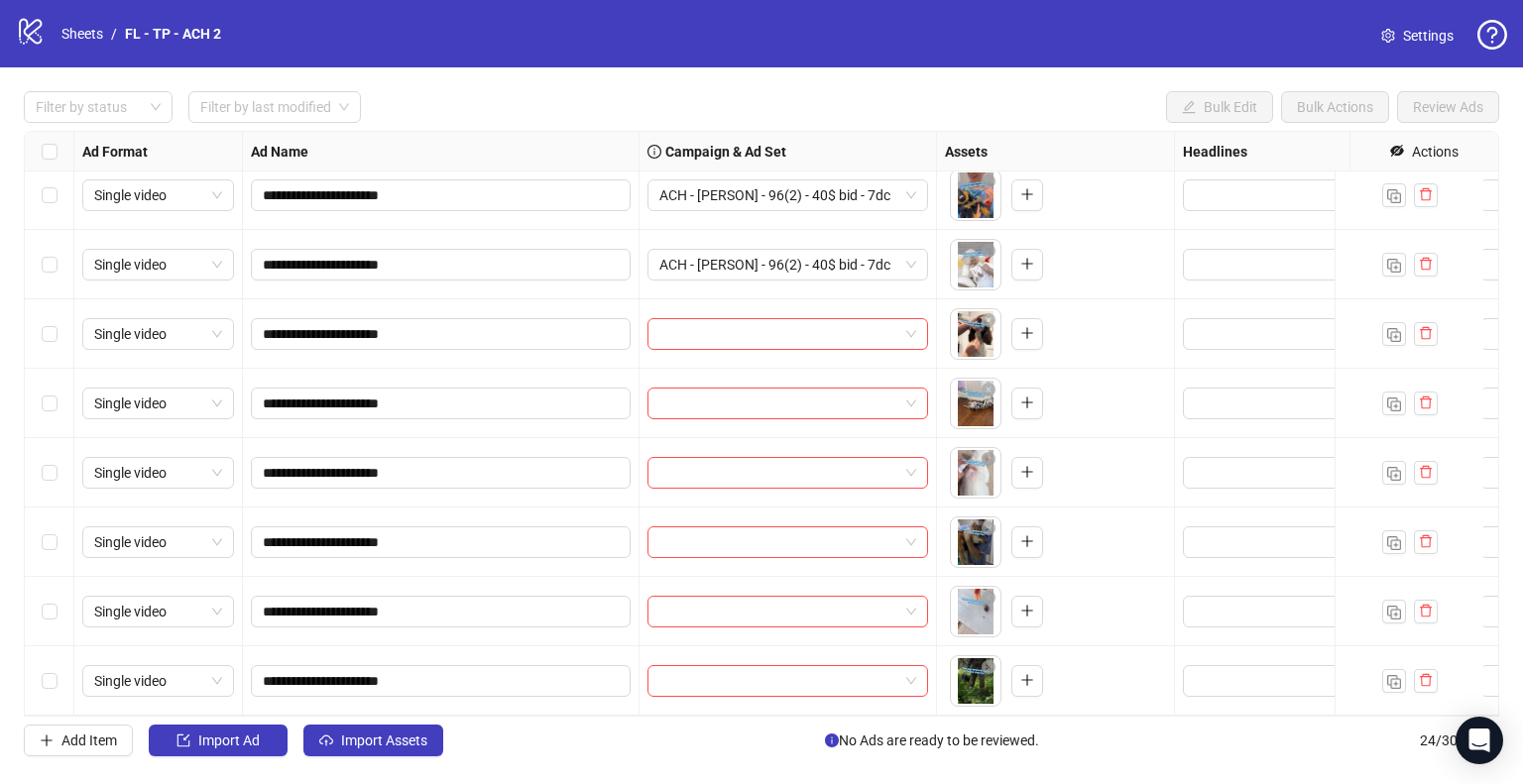 scroll, scrollTop: 1135, scrollLeft: 0, axis: vertical 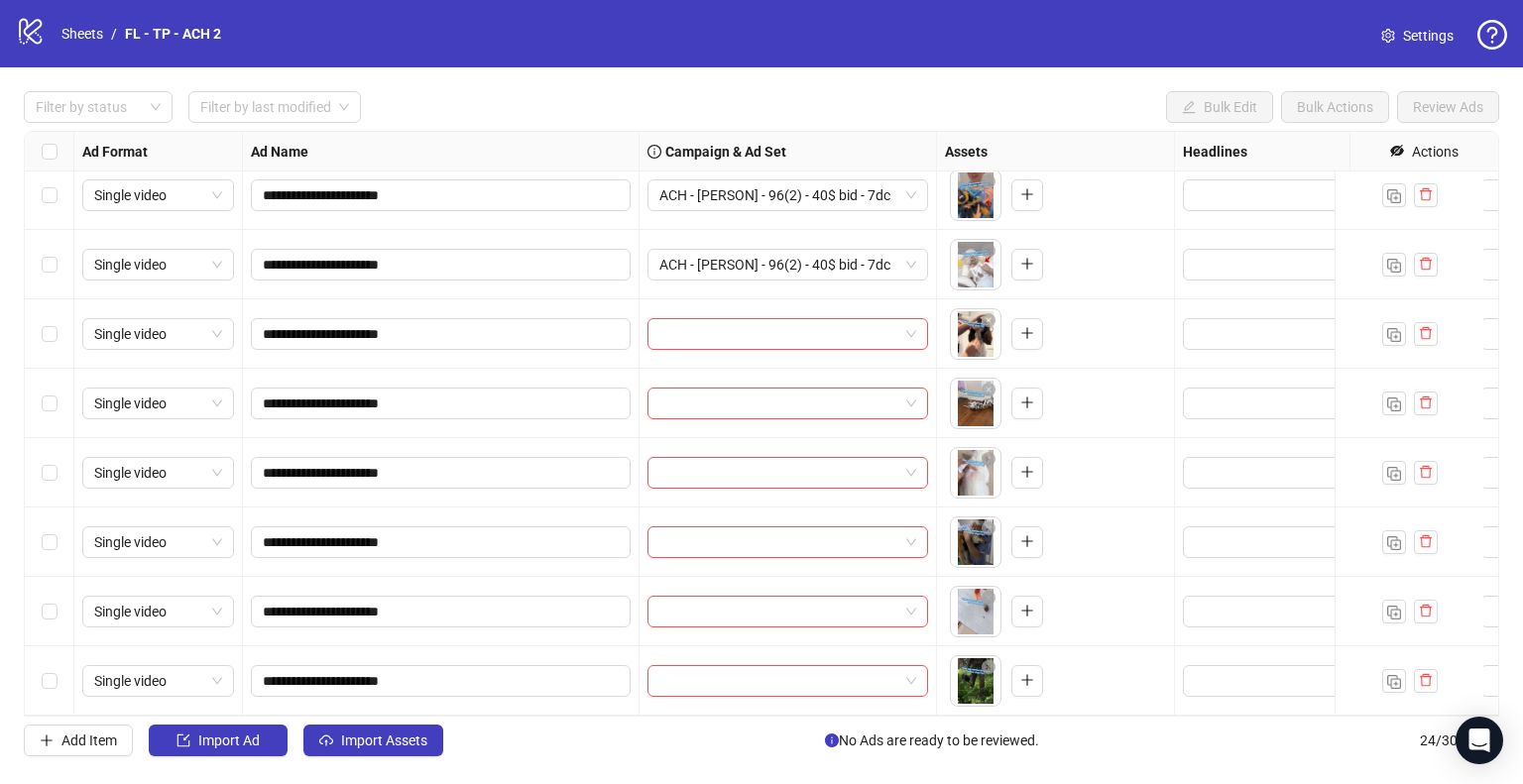 click at bounding box center (50, 334) 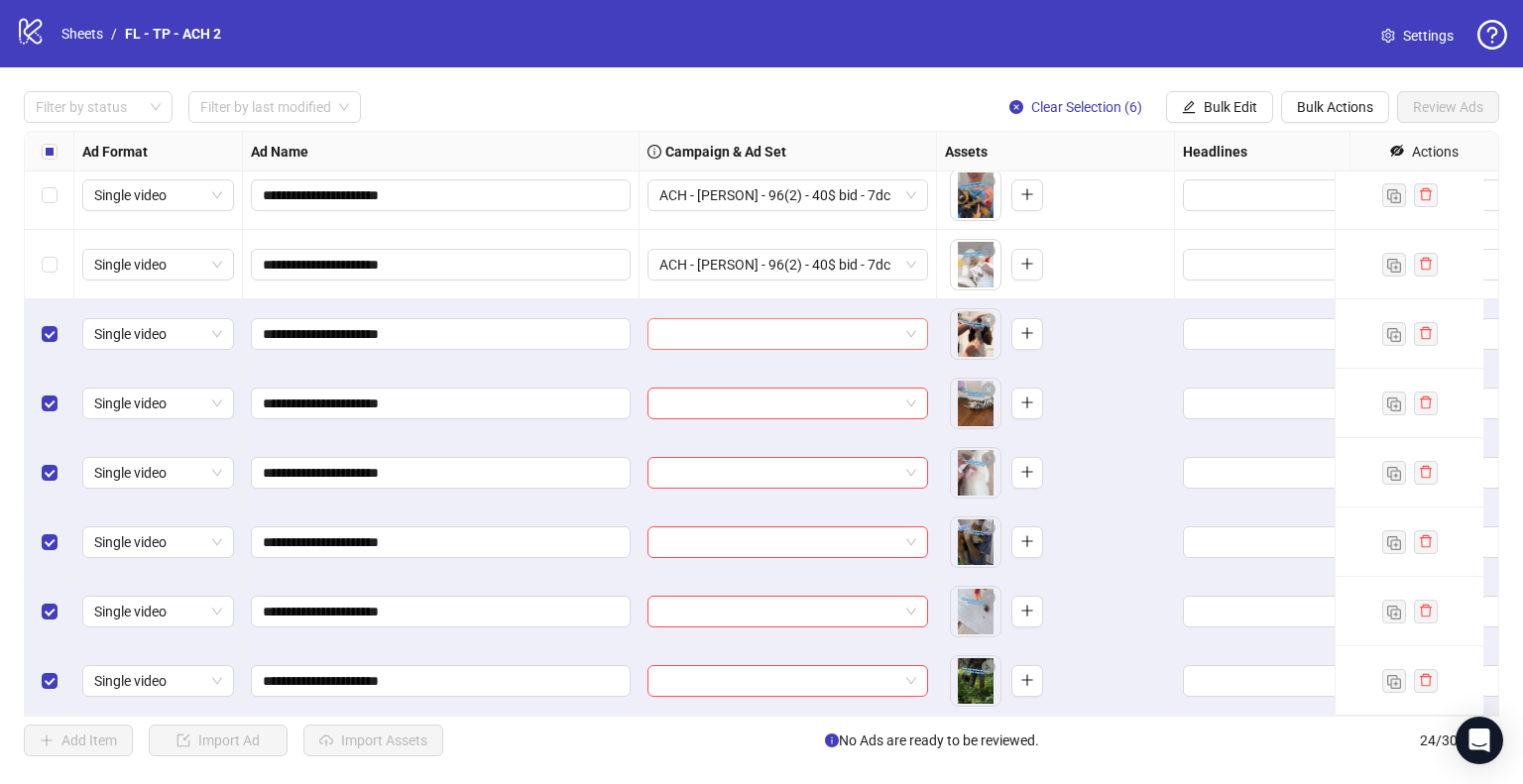click at bounding box center [787, 334] 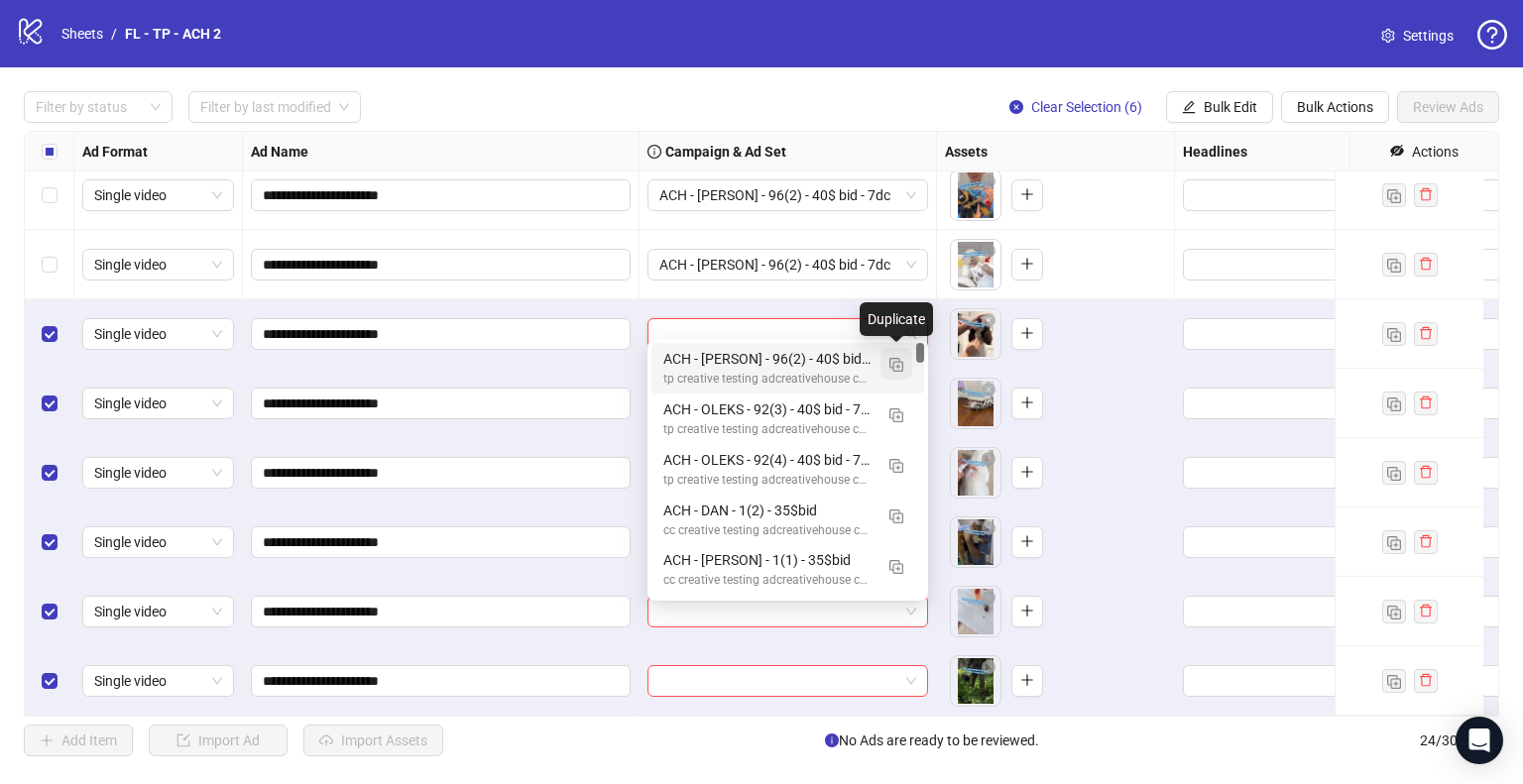 click at bounding box center (896, 365) 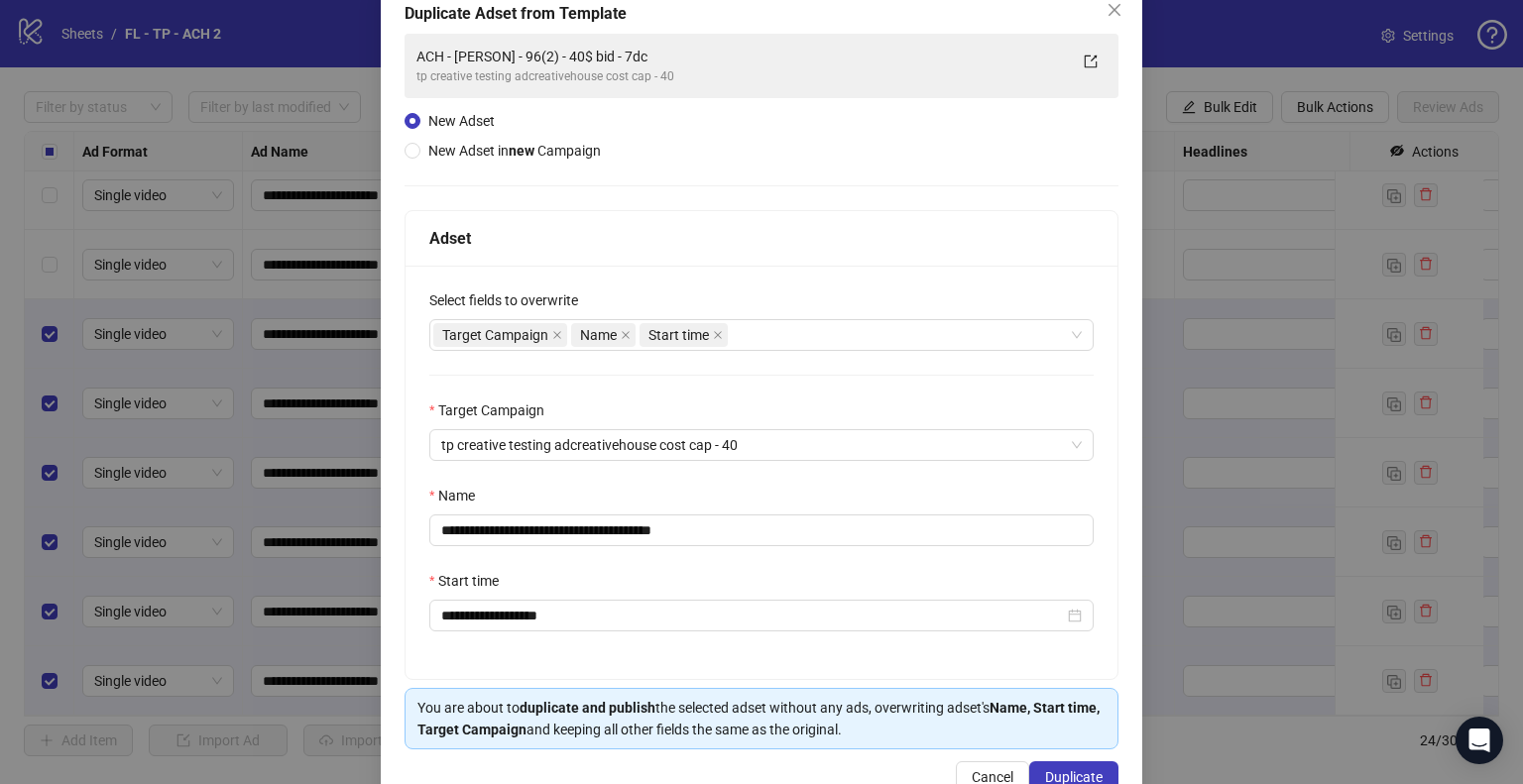 scroll, scrollTop: 168, scrollLeft: 0, axis: vertical 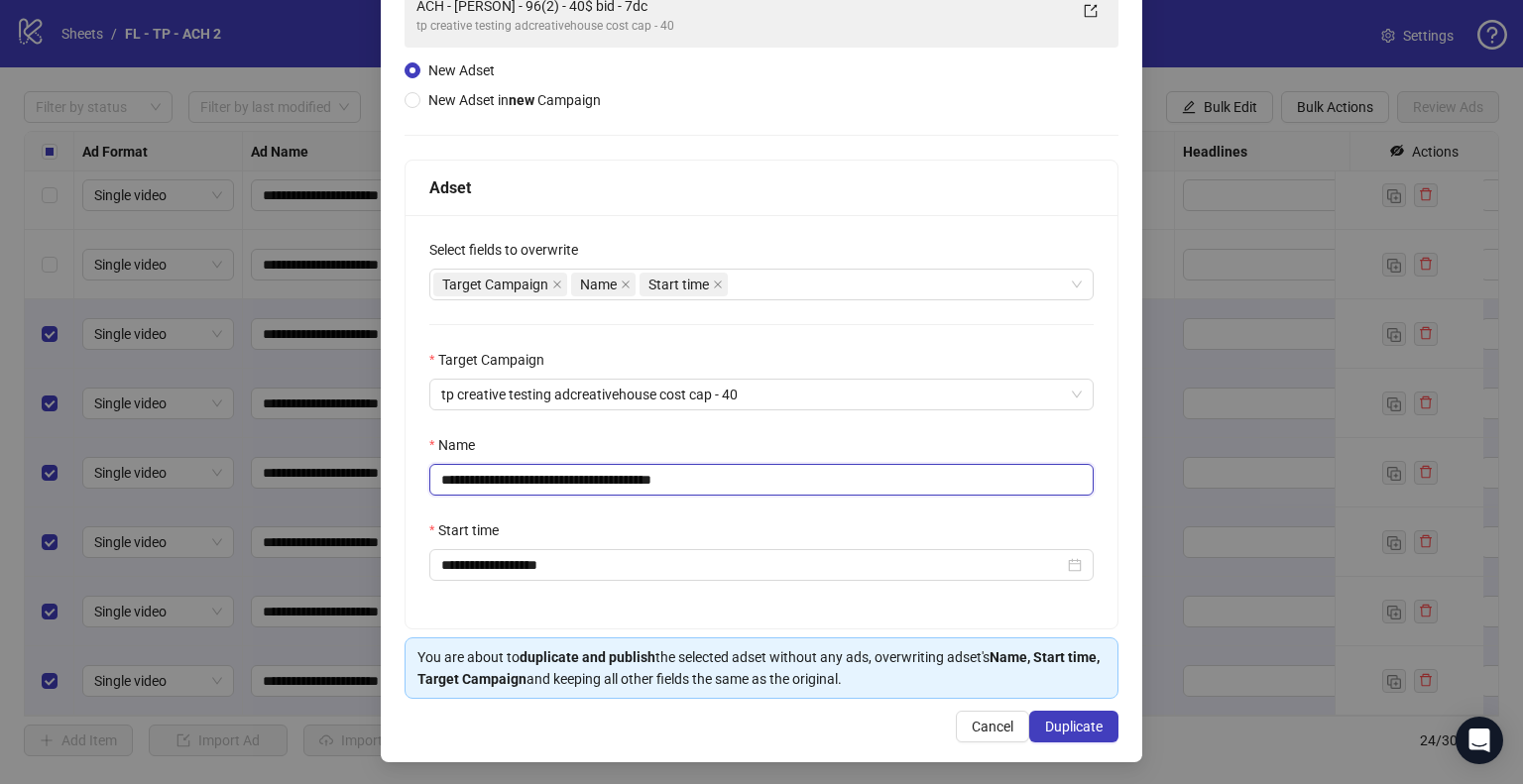 click on "**********" at bounding box center [762, 480] 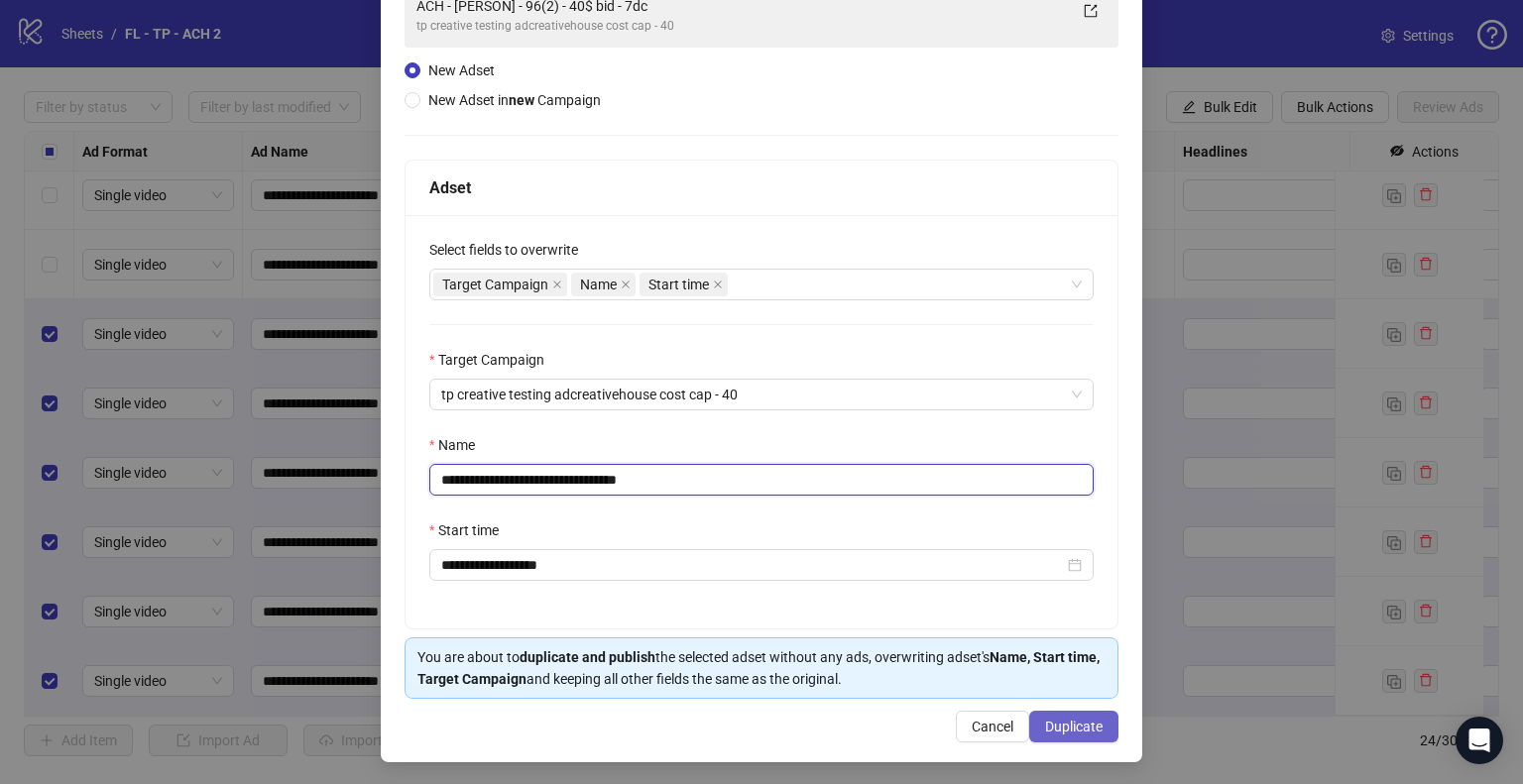 type on "**********" 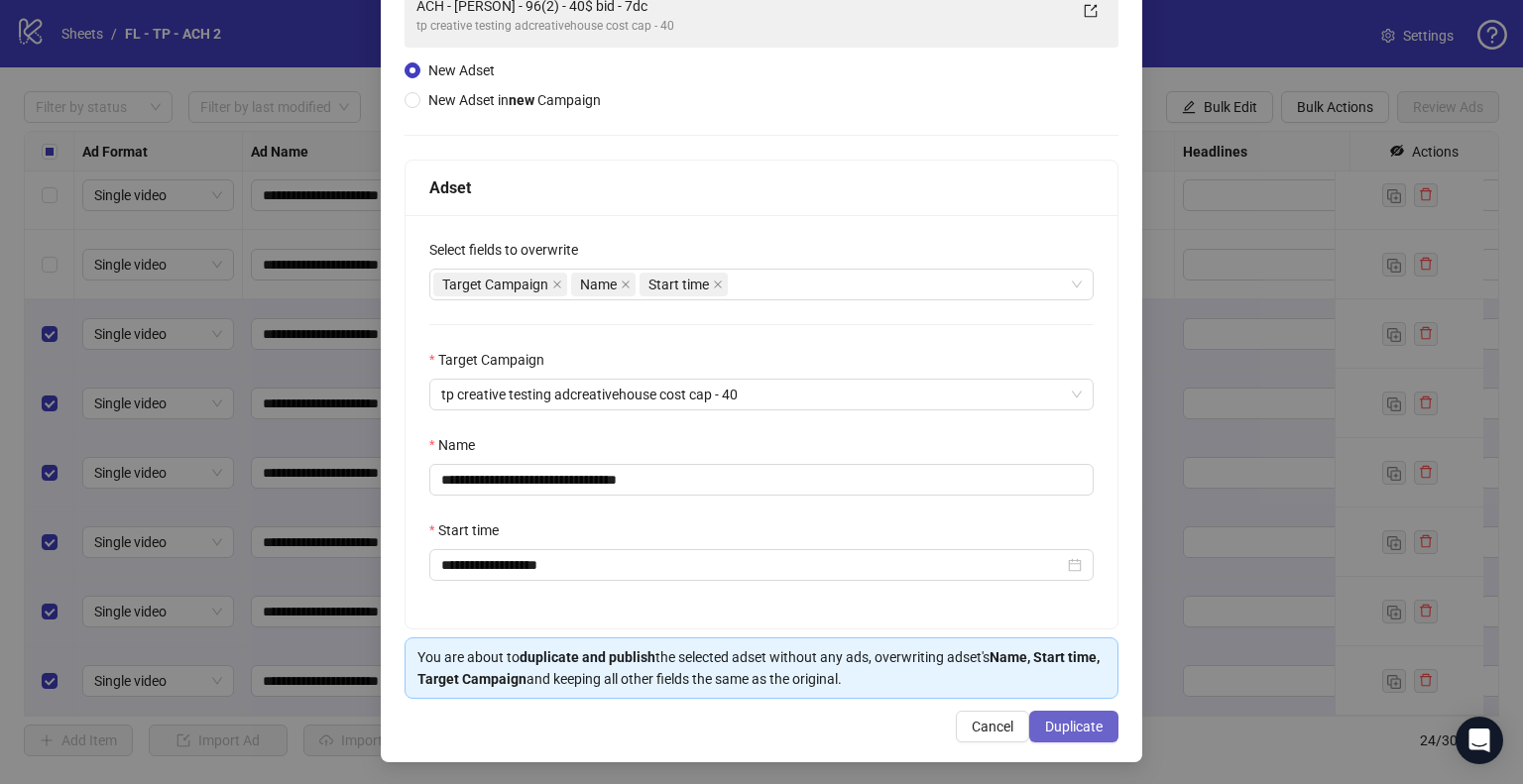 click on "Duplicate" at bounding box center [1074, 727] 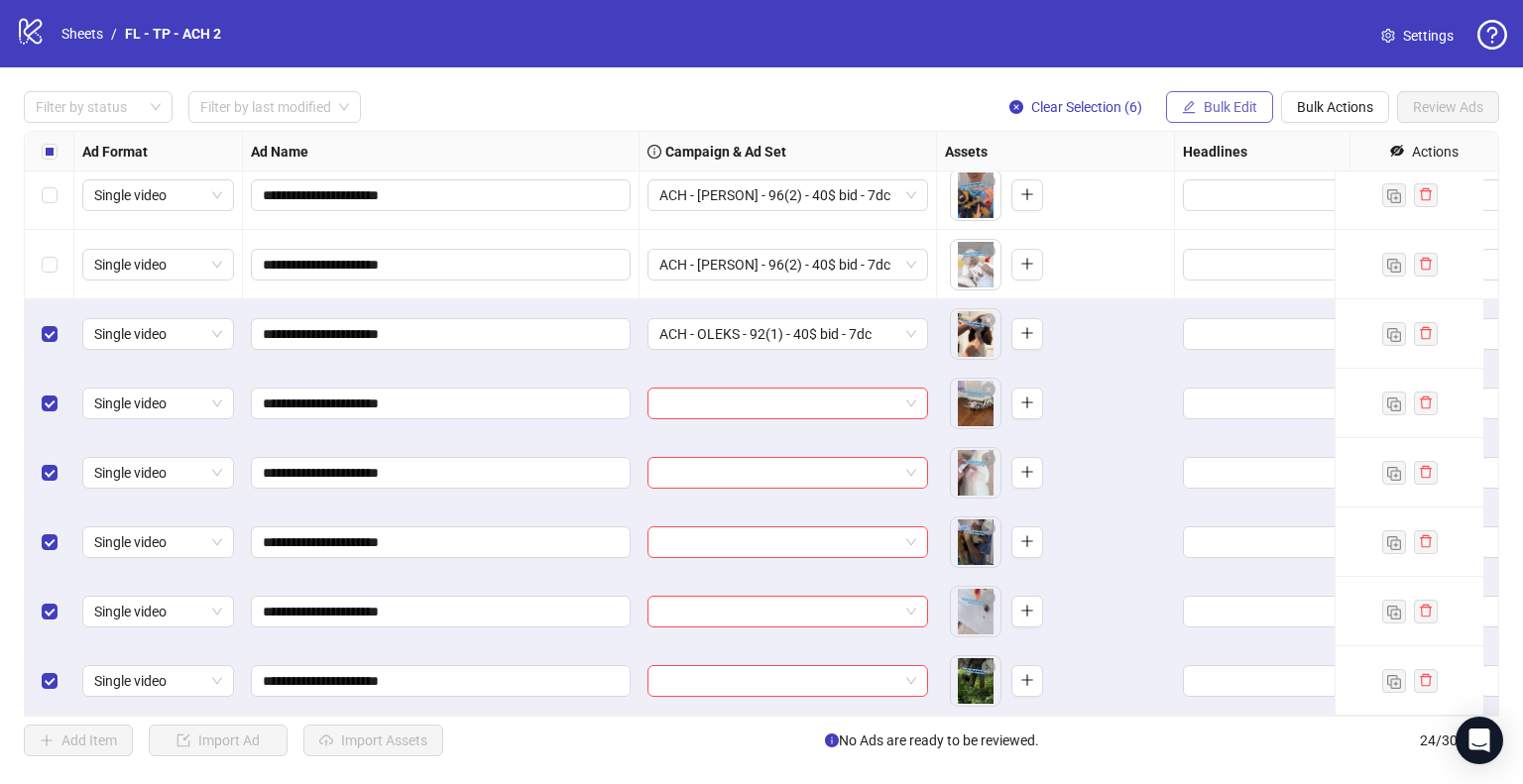 click on "Bulk Edit" at bounding box center (1230, 107) 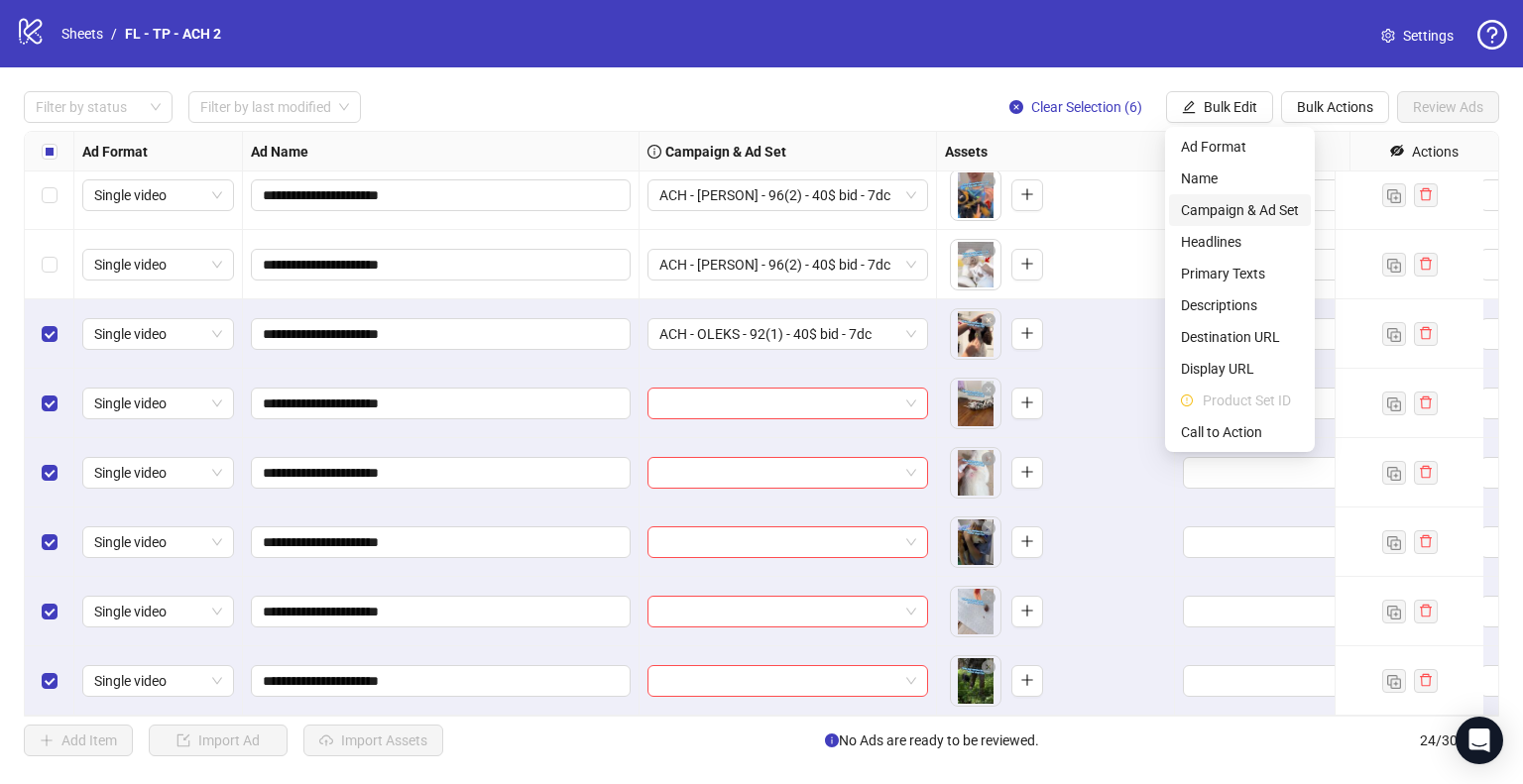 click on "Campaign & Ad Set" at bounding box center (1239, 210) 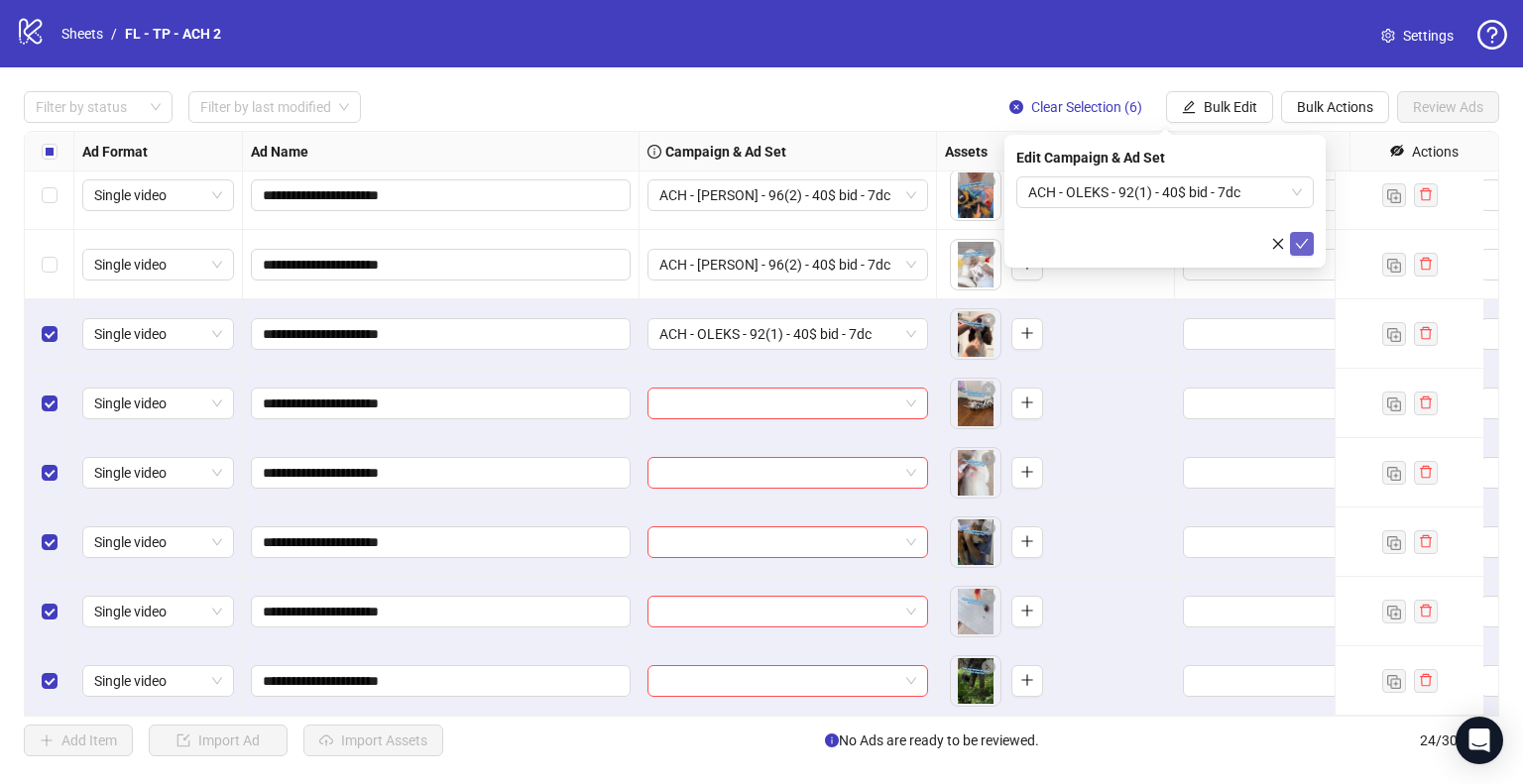 click at bounding box center [1302, 244] 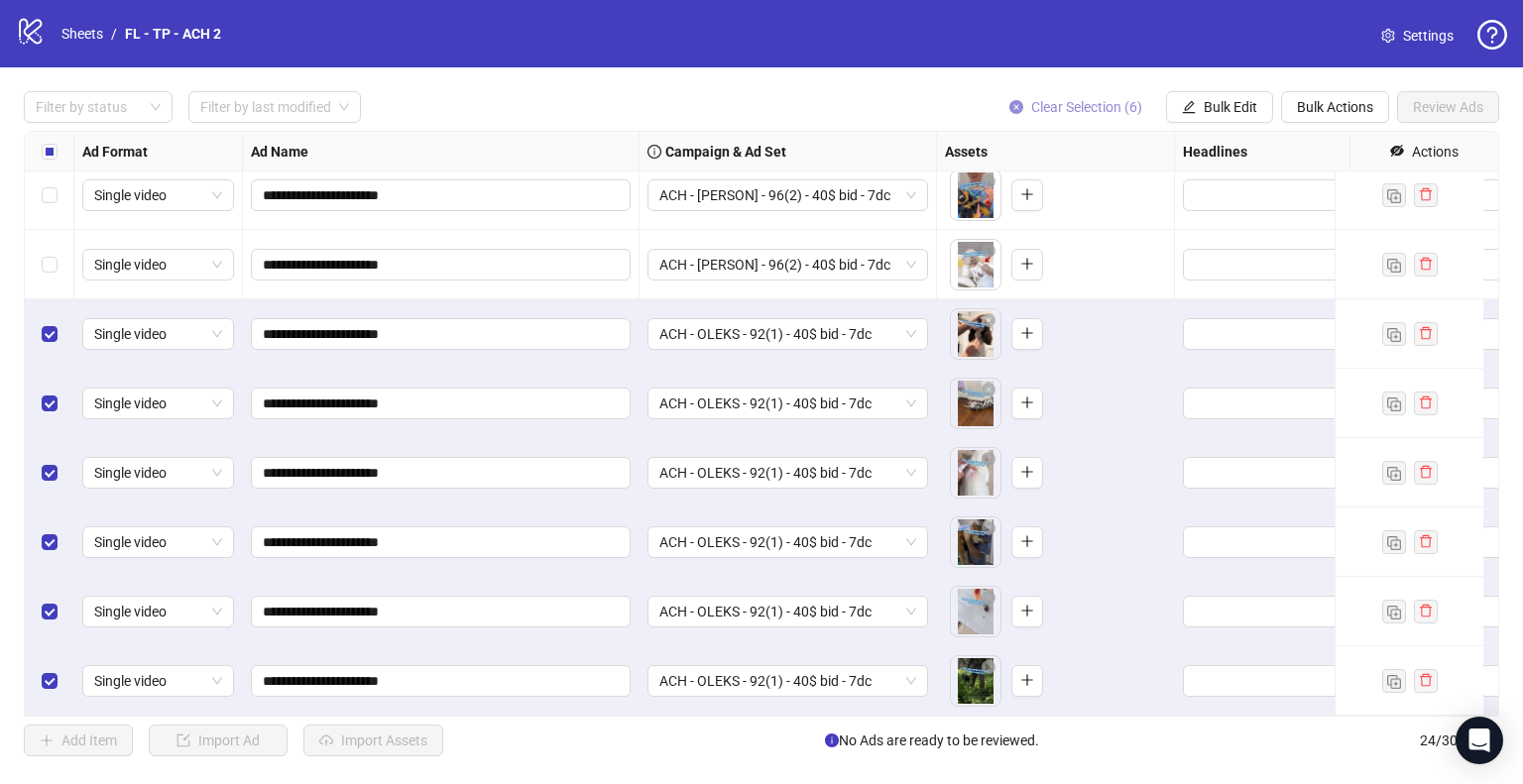 click on "Clear Selection (6)" at bounding box center [1087, 107] 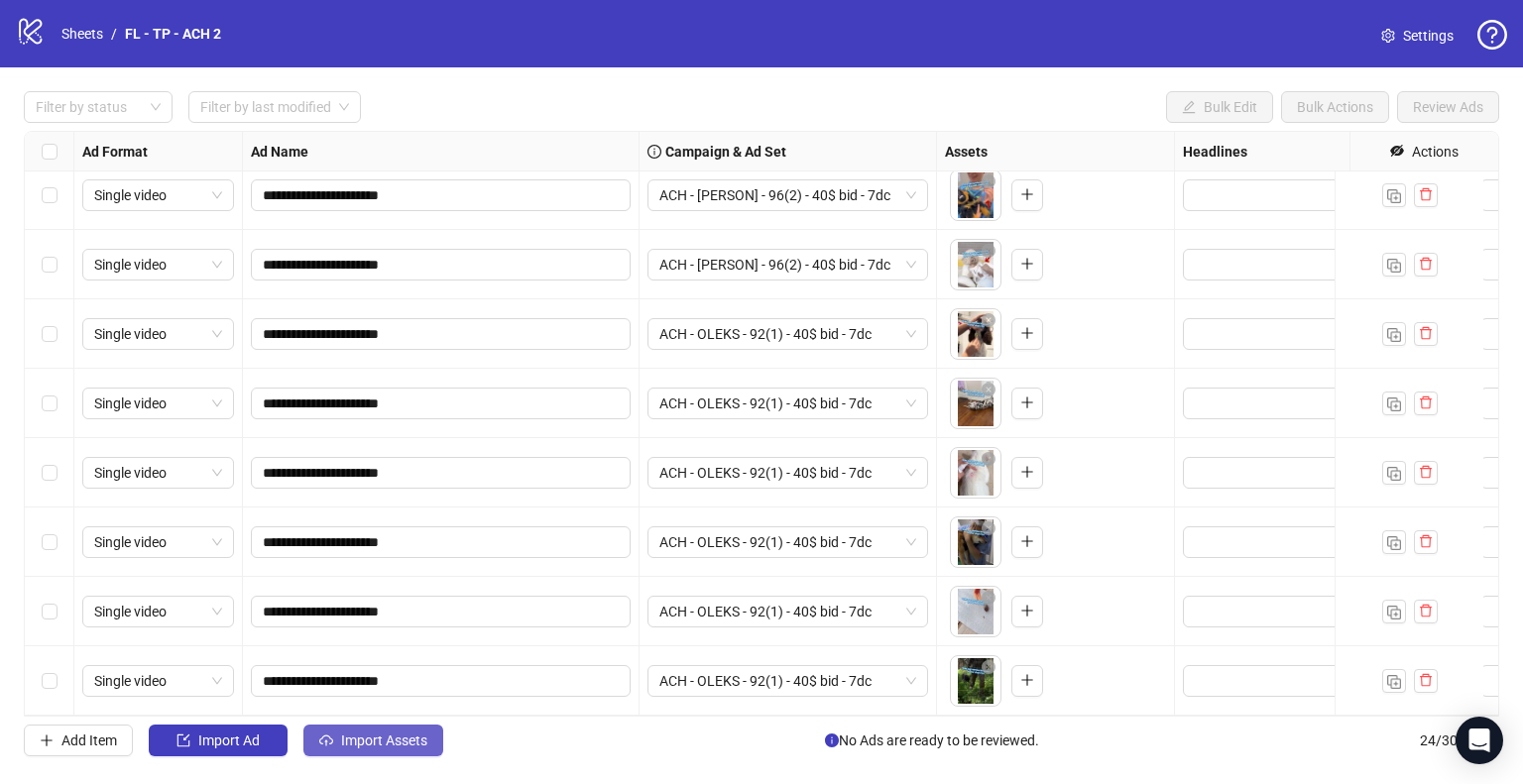 click on "Import Assets" at bounding box center [229, 740] 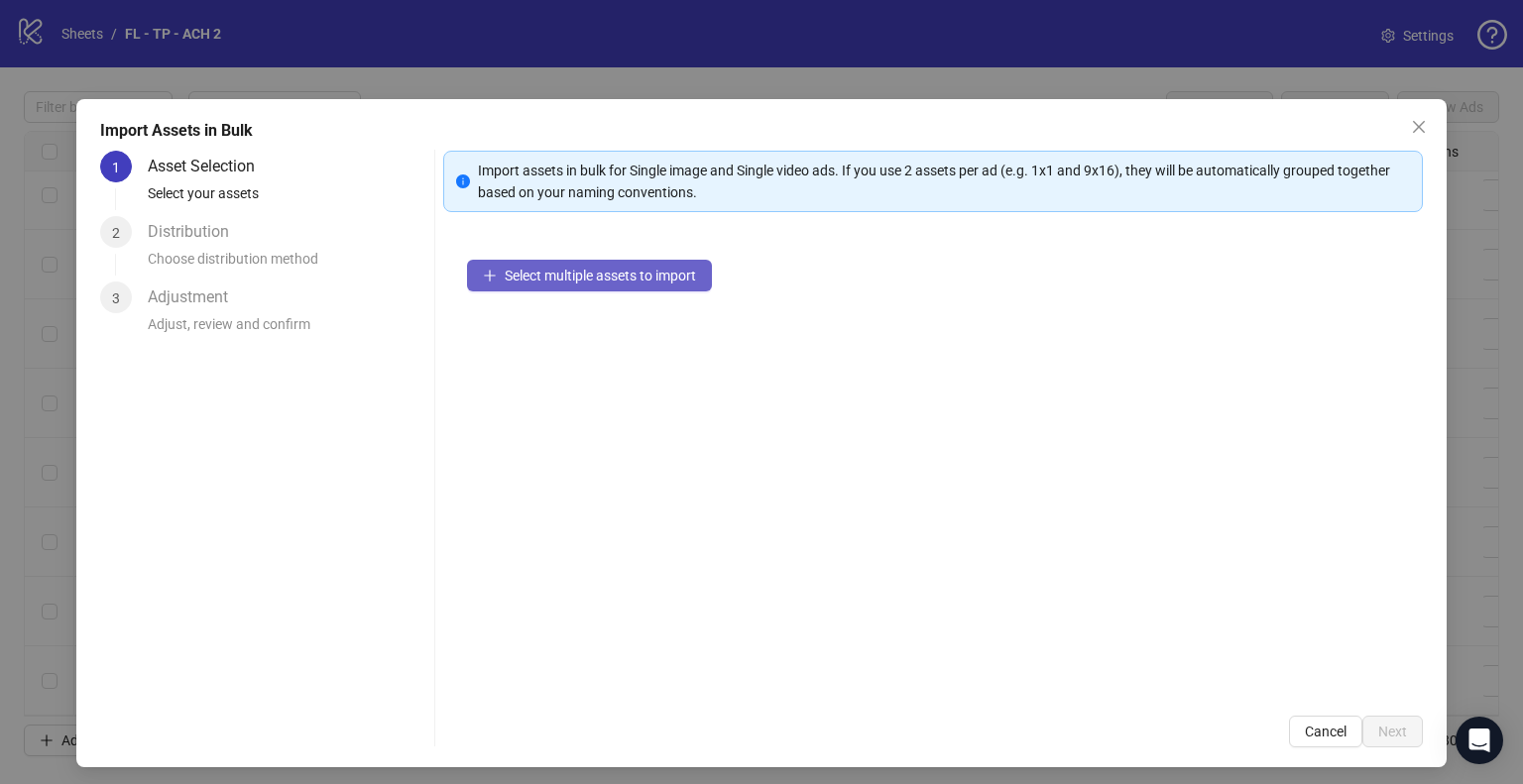 click on "Select multiple assets to import" at bounding box center (600, 276) 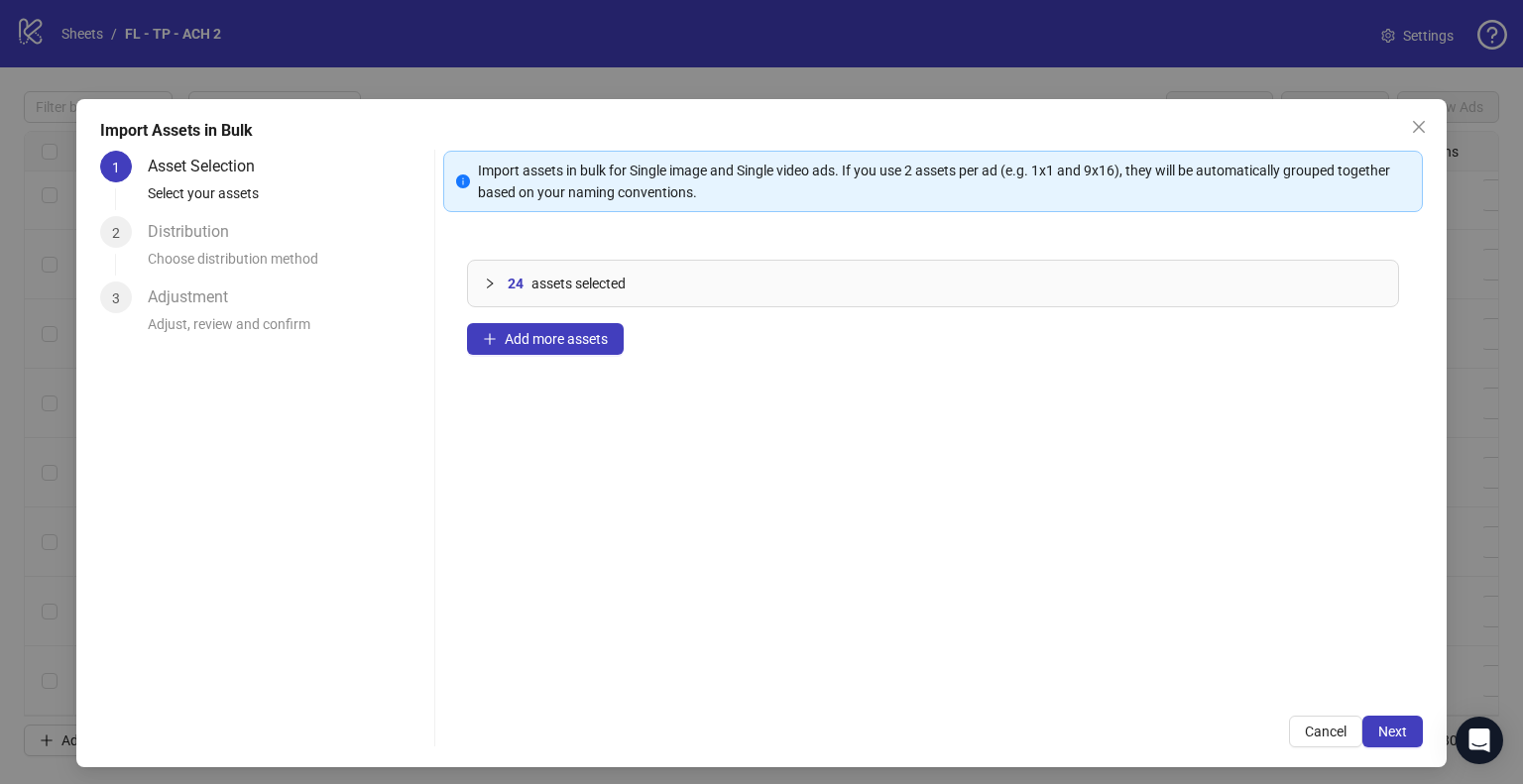 click on "24 assets selected Add more assets" at bounding box center (933, 464) 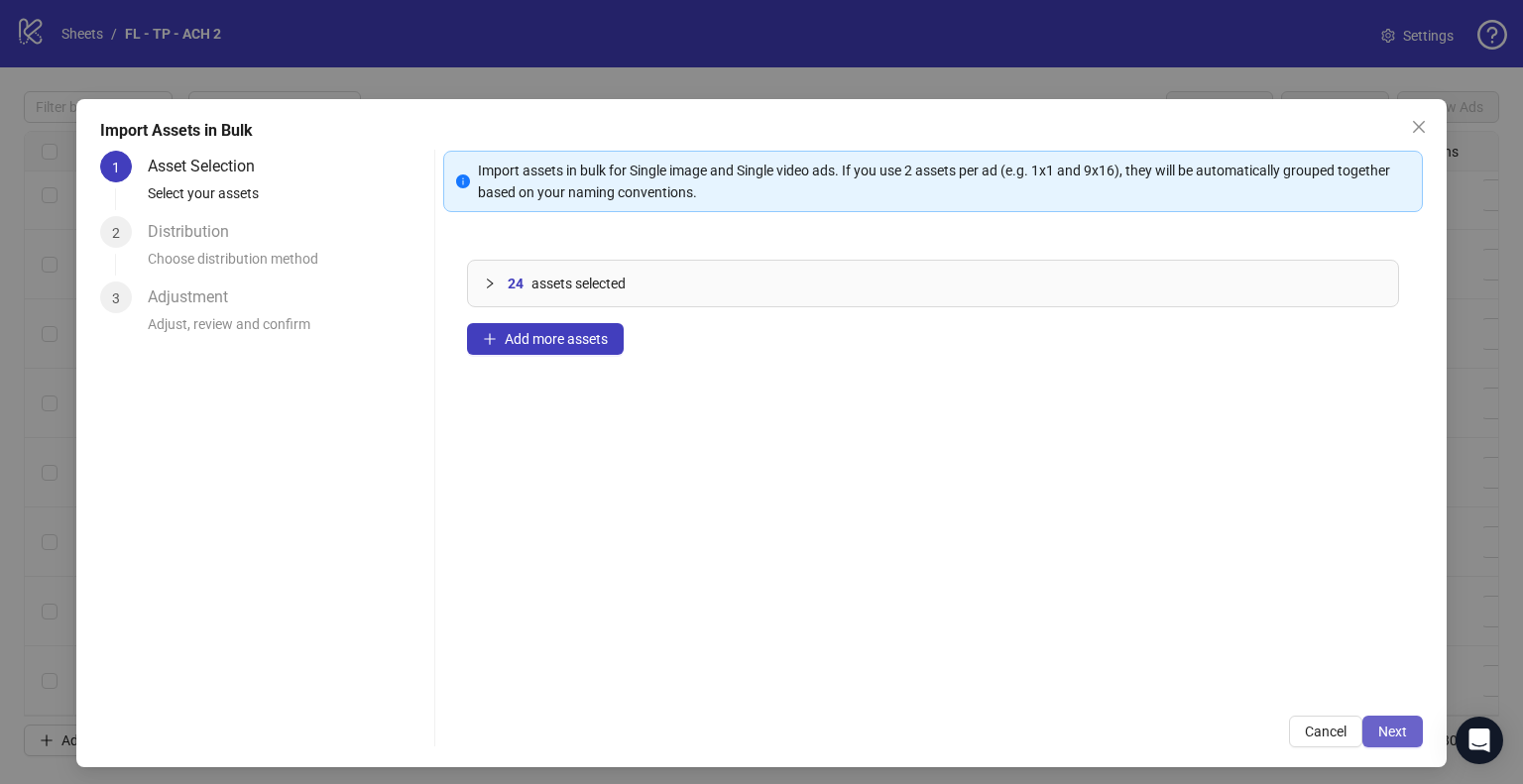 click on "Next" at bounding box center (1392, 731) 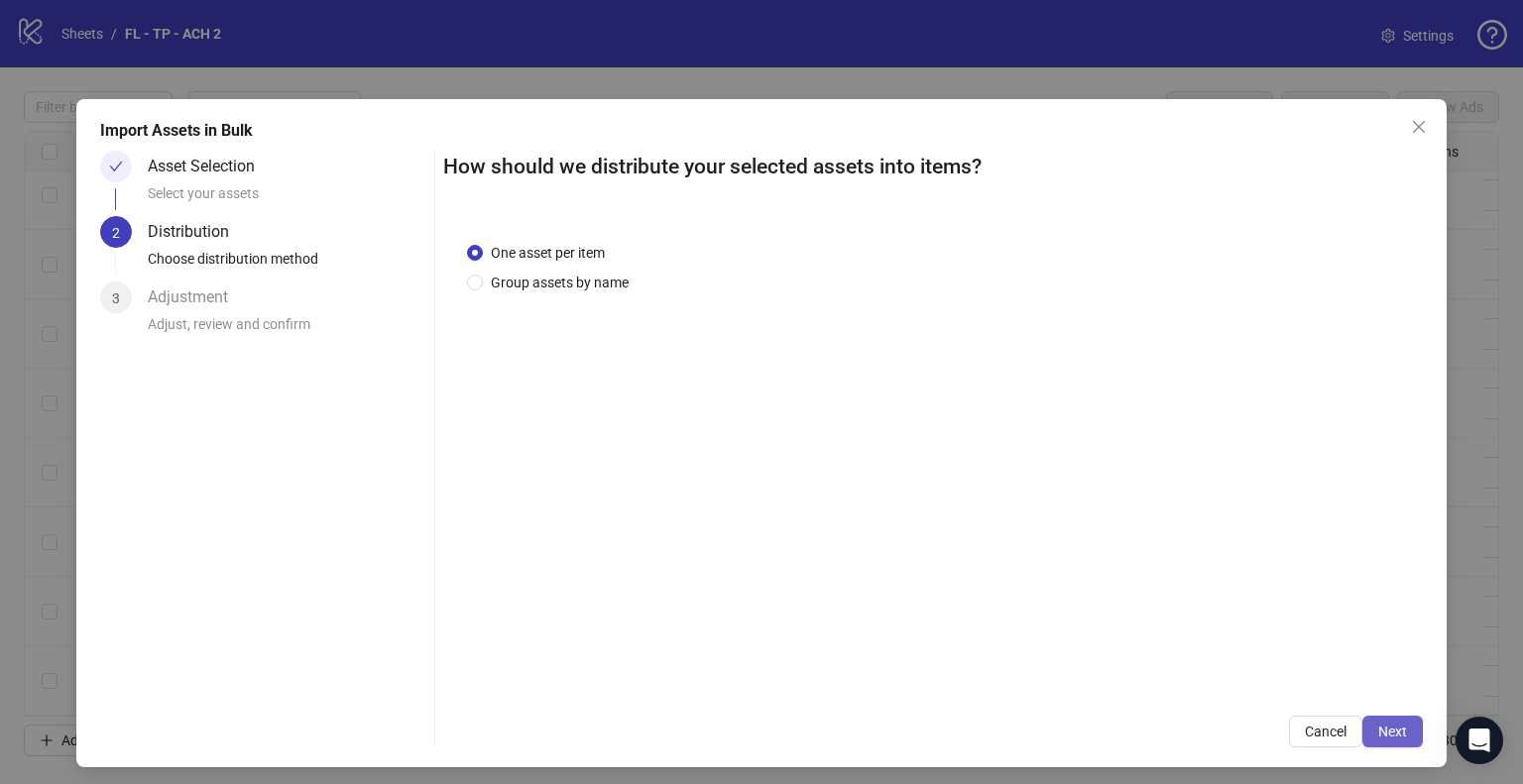 click on "Next" at bounding box center (1392, 731) 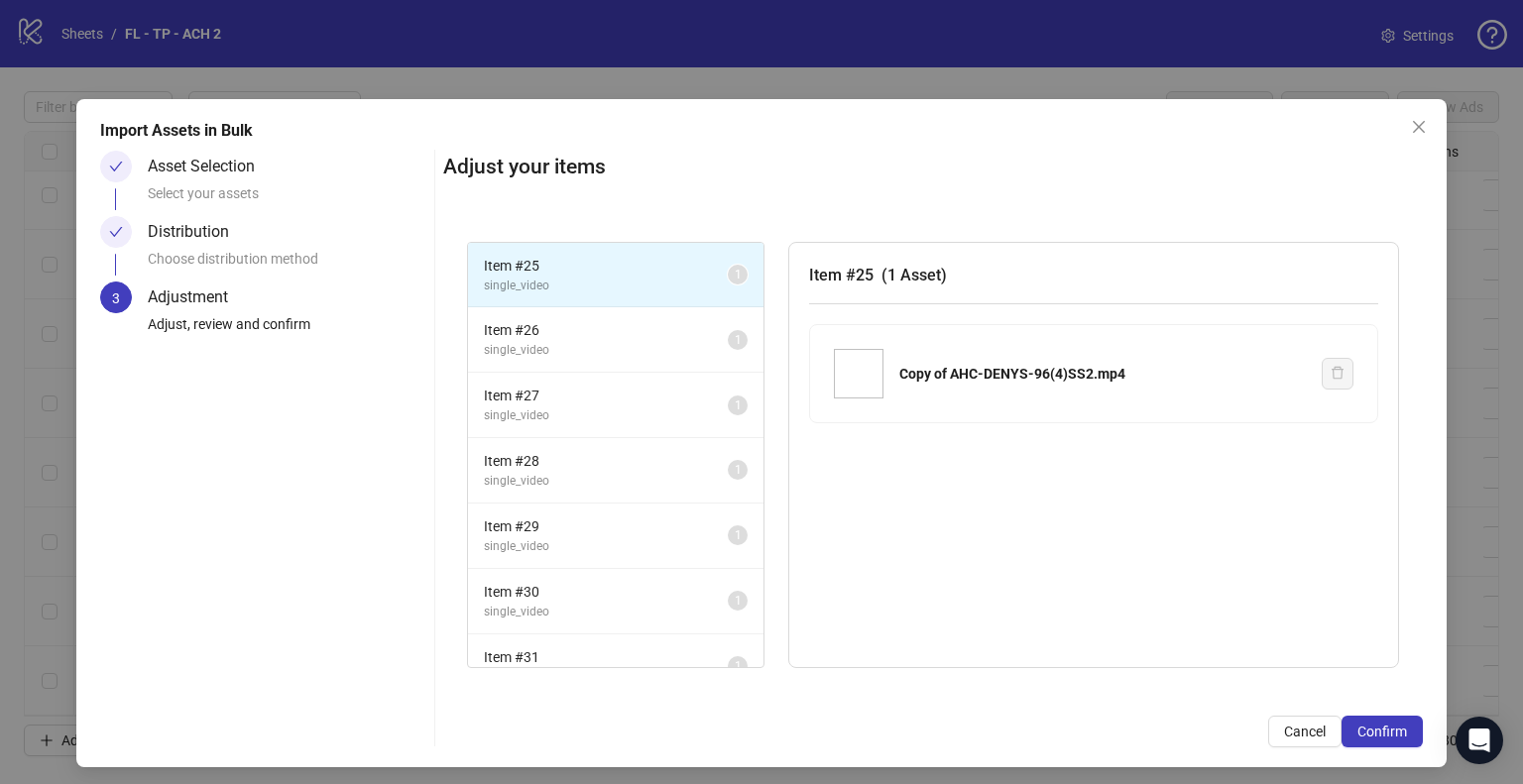 click on "Confirm" at bounding box center [1382, 731] 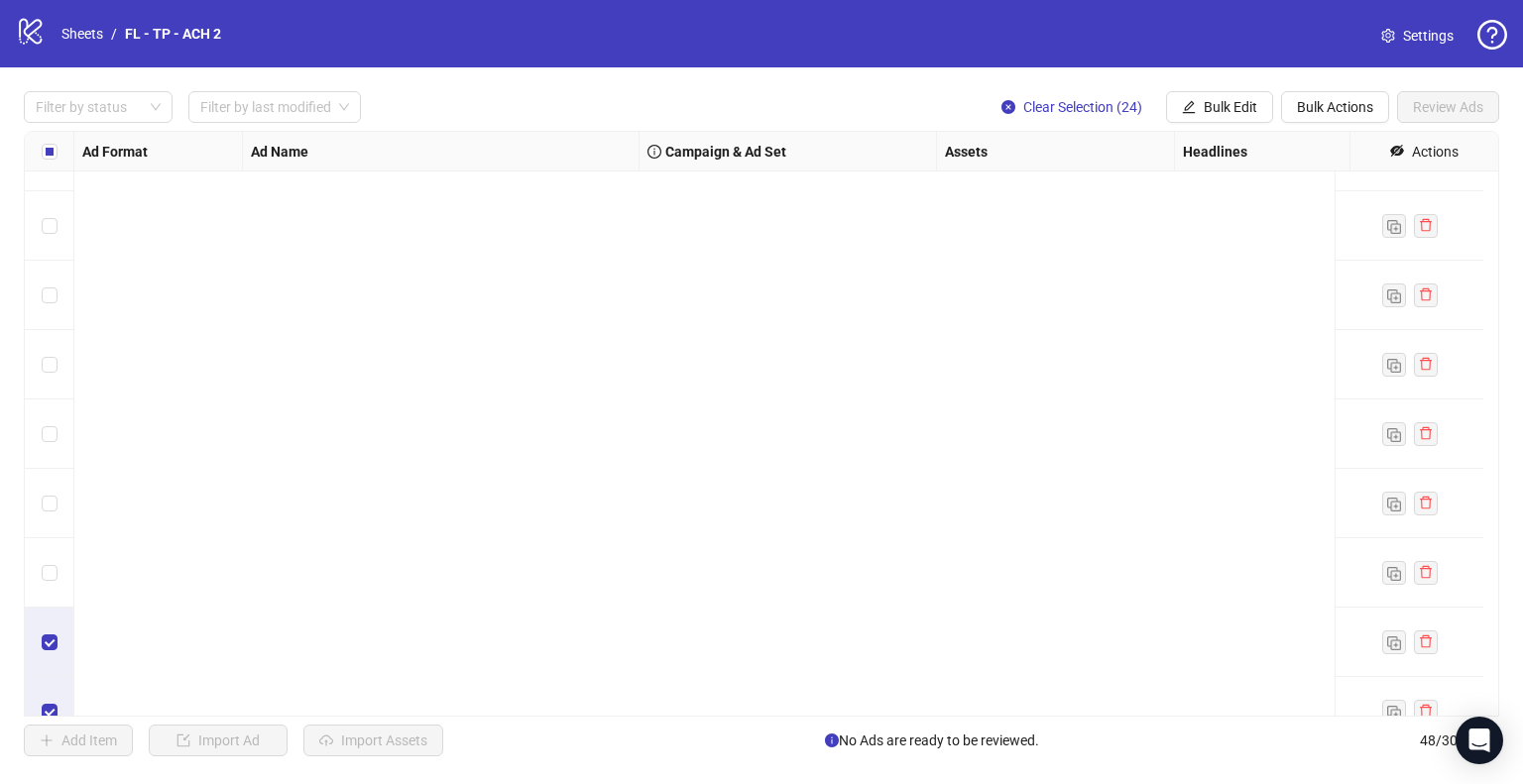 scroll, scrollTop: 2800, scrollLeft: 0, axis: vertical 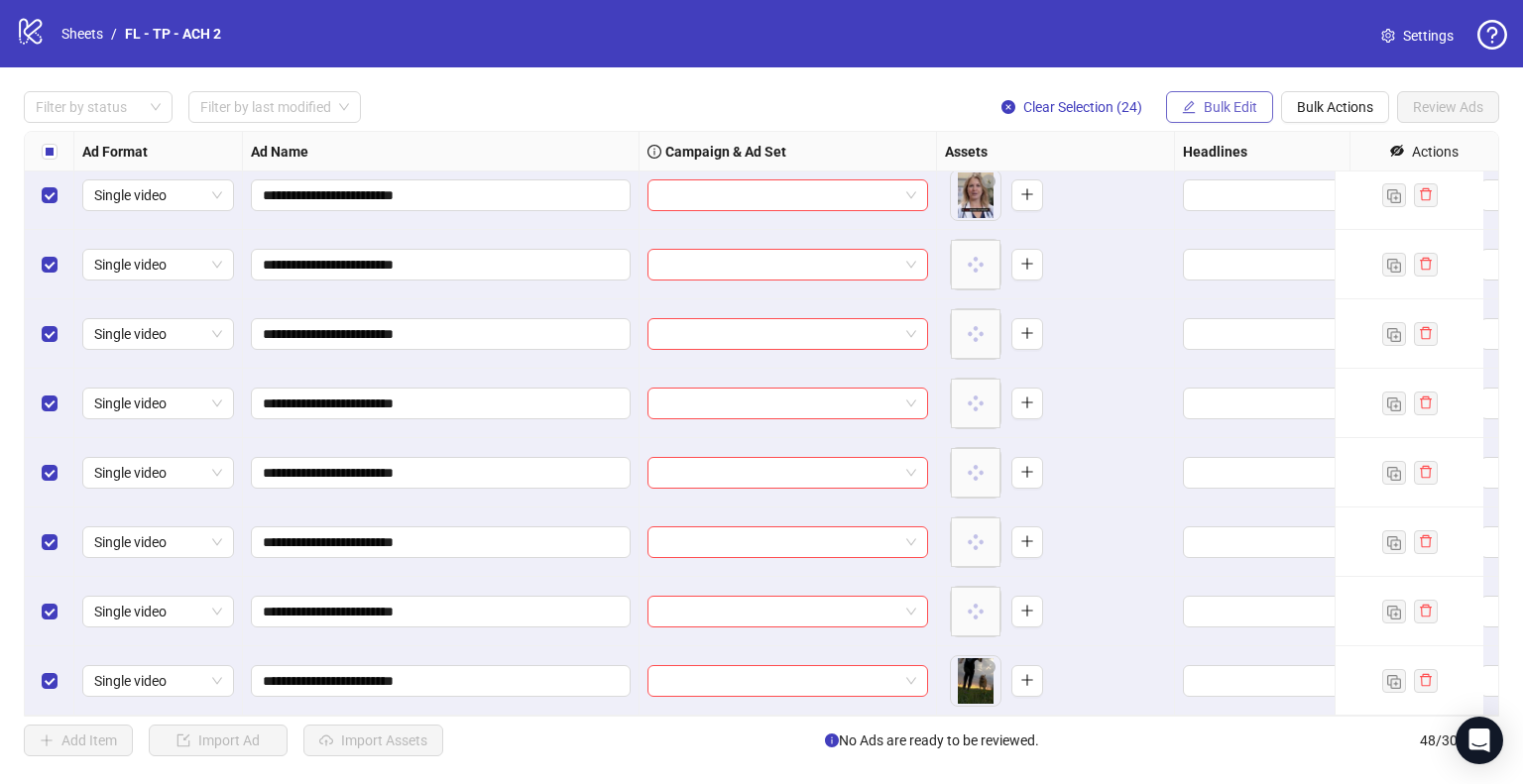 click on "Bulk Edit" at bounding box center [1230, 107] 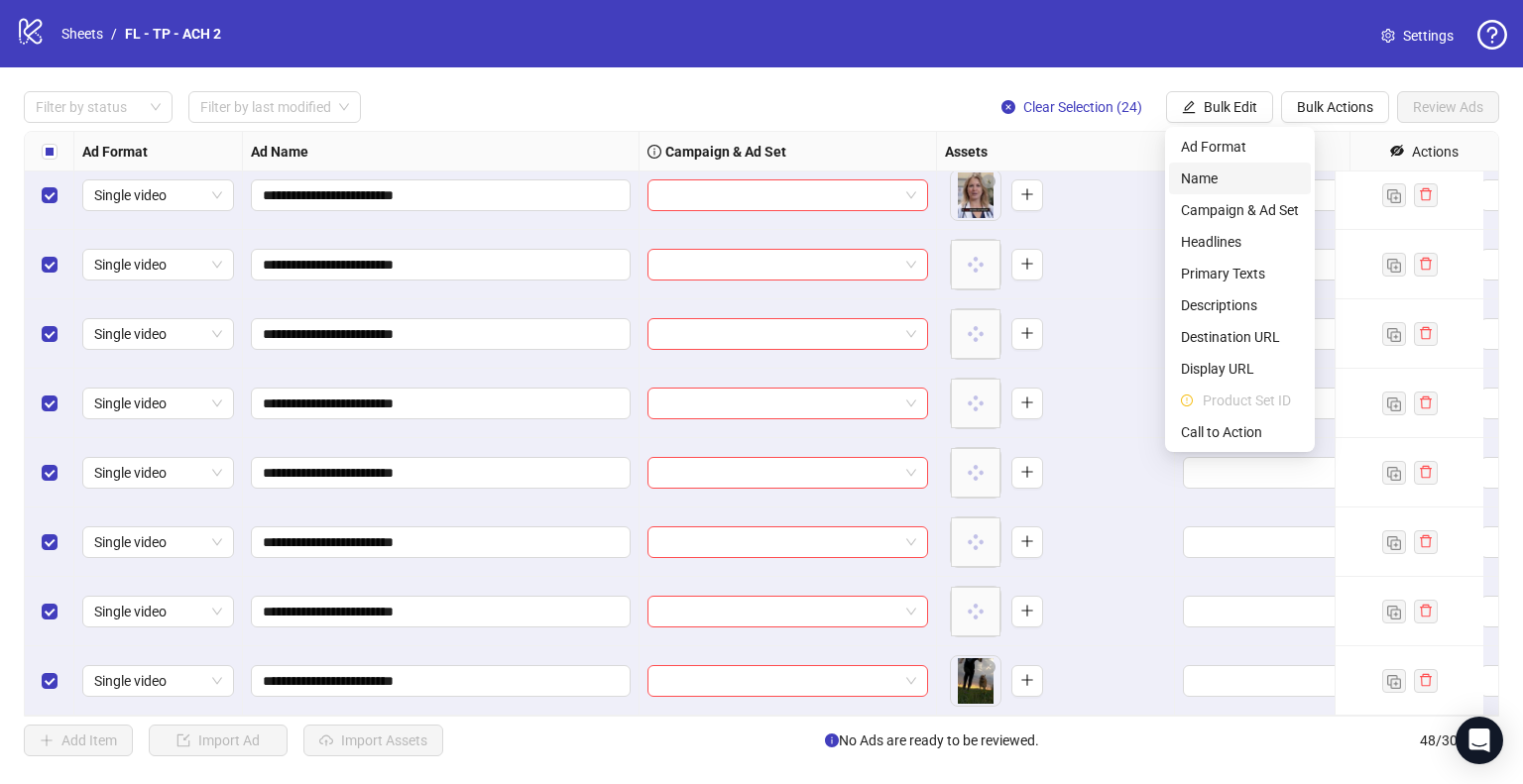 click on "Name" at bounding box center (1239, 178) 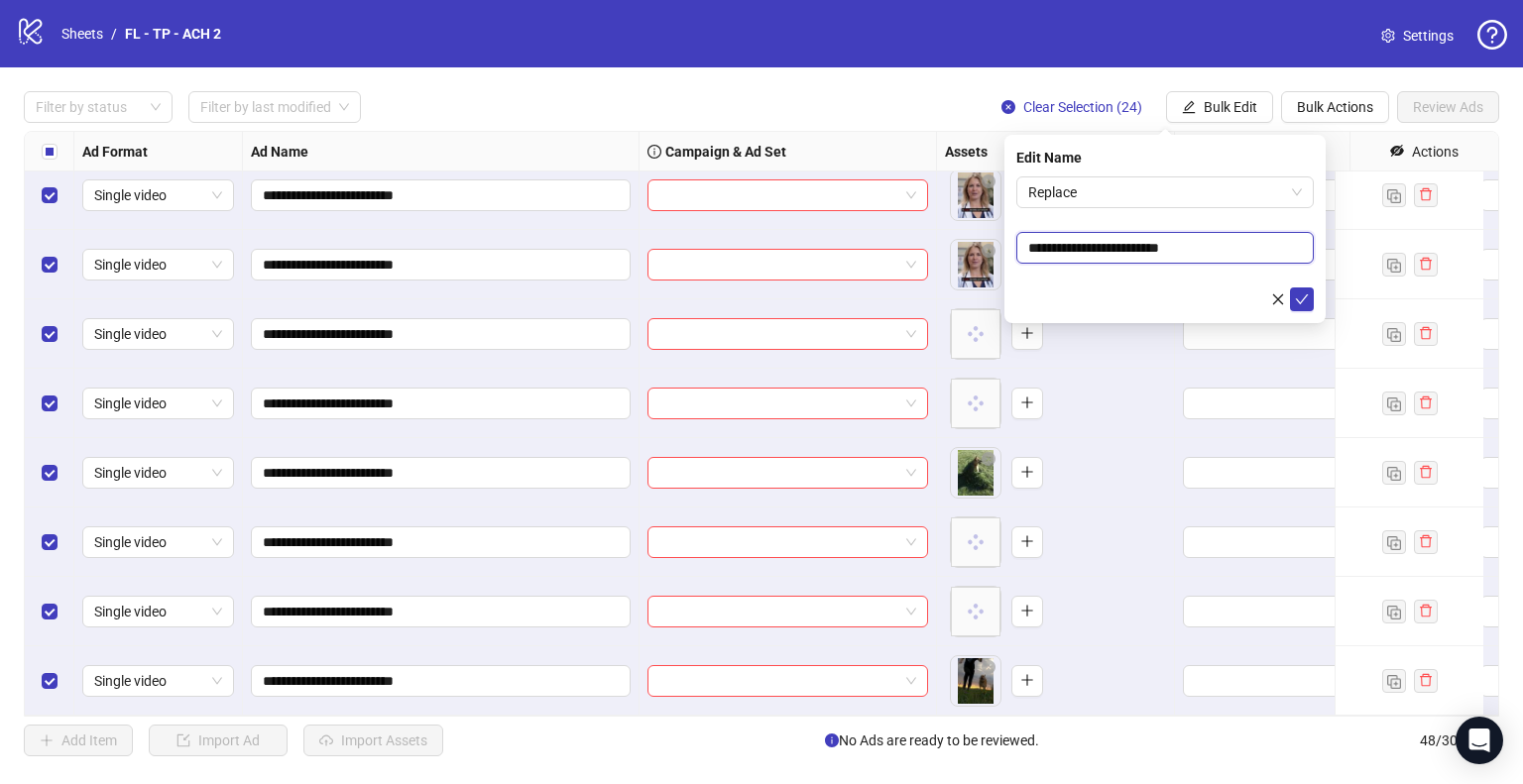 drag, startPoint x: 1159, startPoint y: 245, endPoint x: 1001, endPoint y: 245, distance: 158 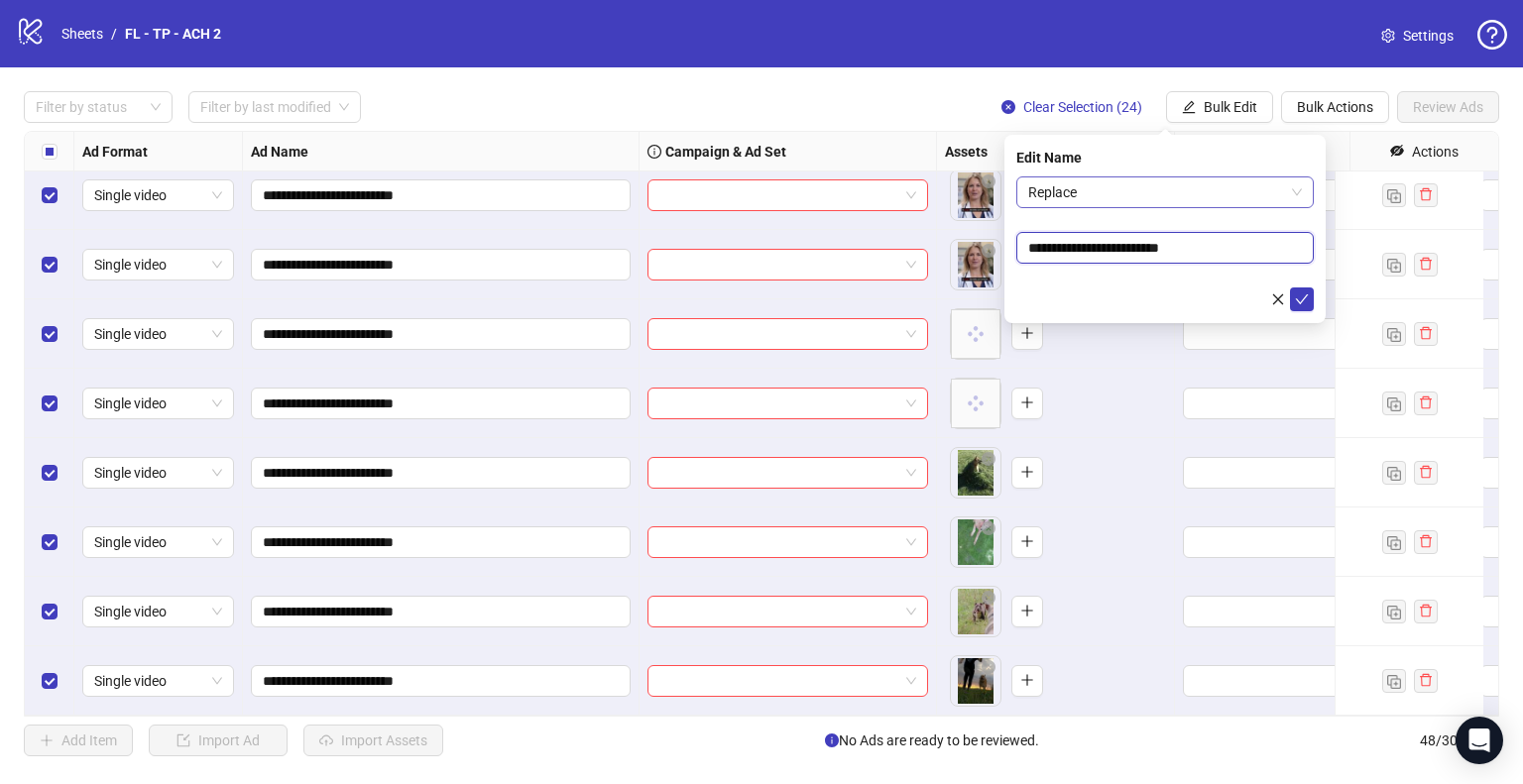 click on "Replace" at bounding box center [1165, 192] 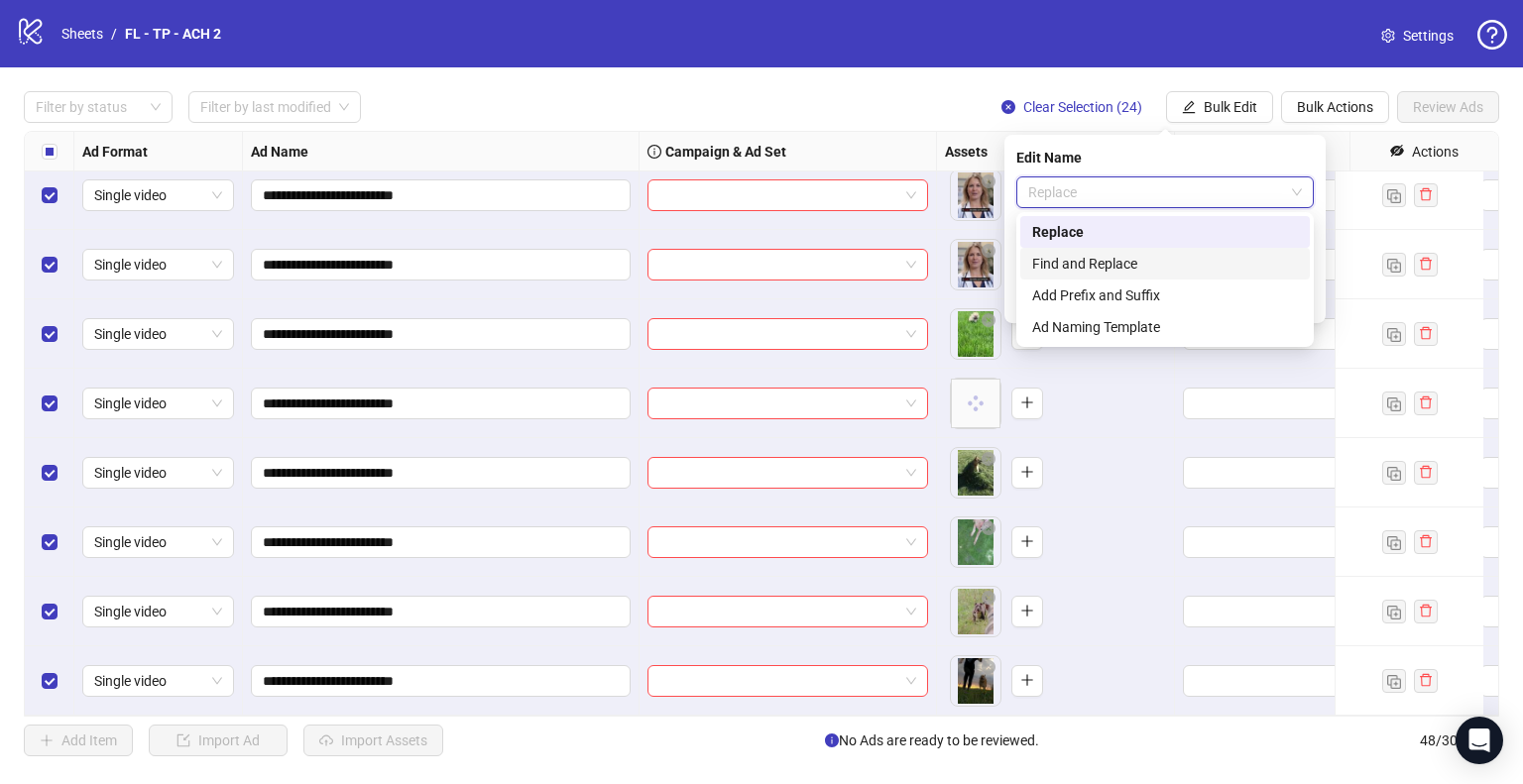 click on "Find and Replace" at bounding box center [1165, 264] 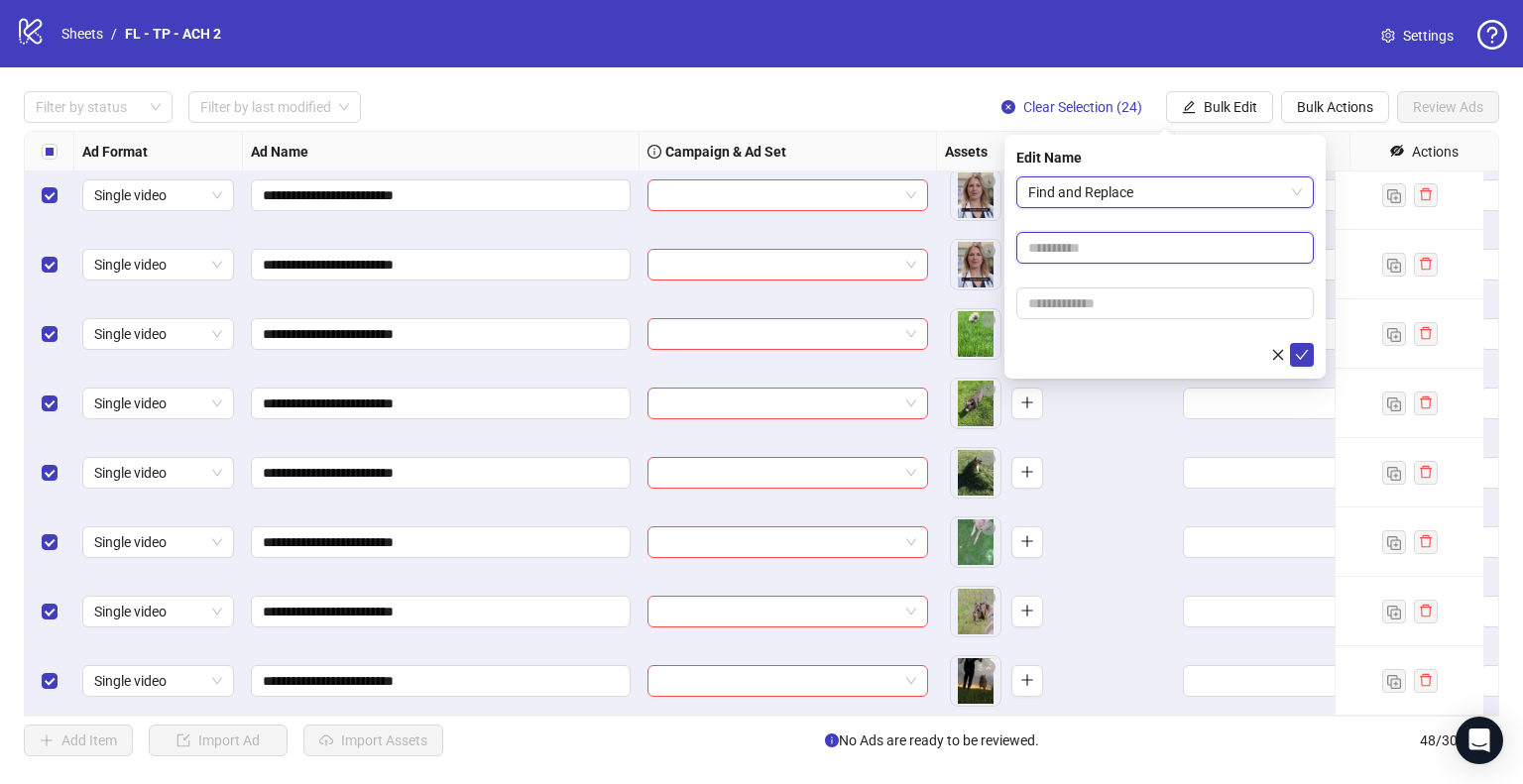 click at bounding box center [1165, 248] 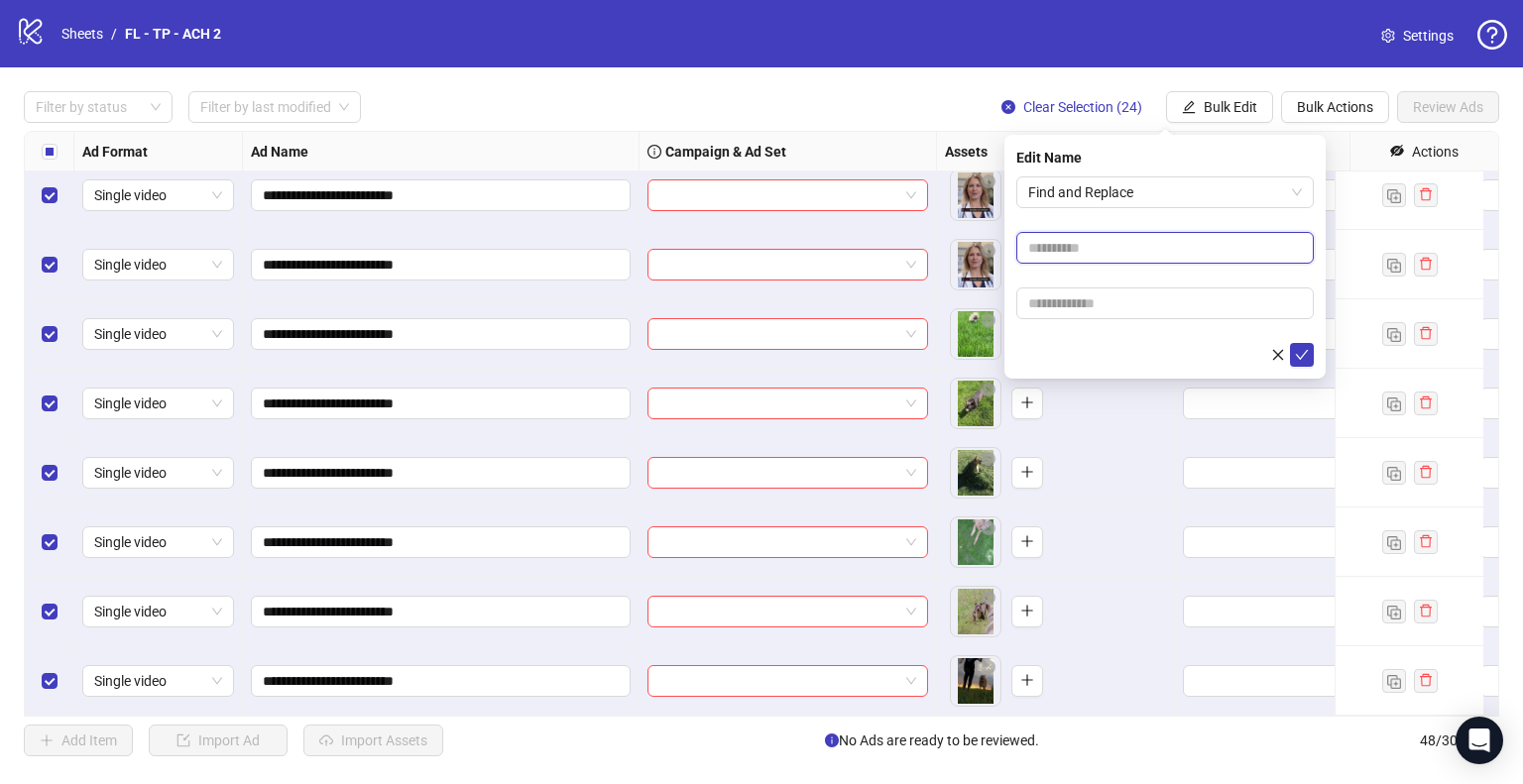 paste on "**********" 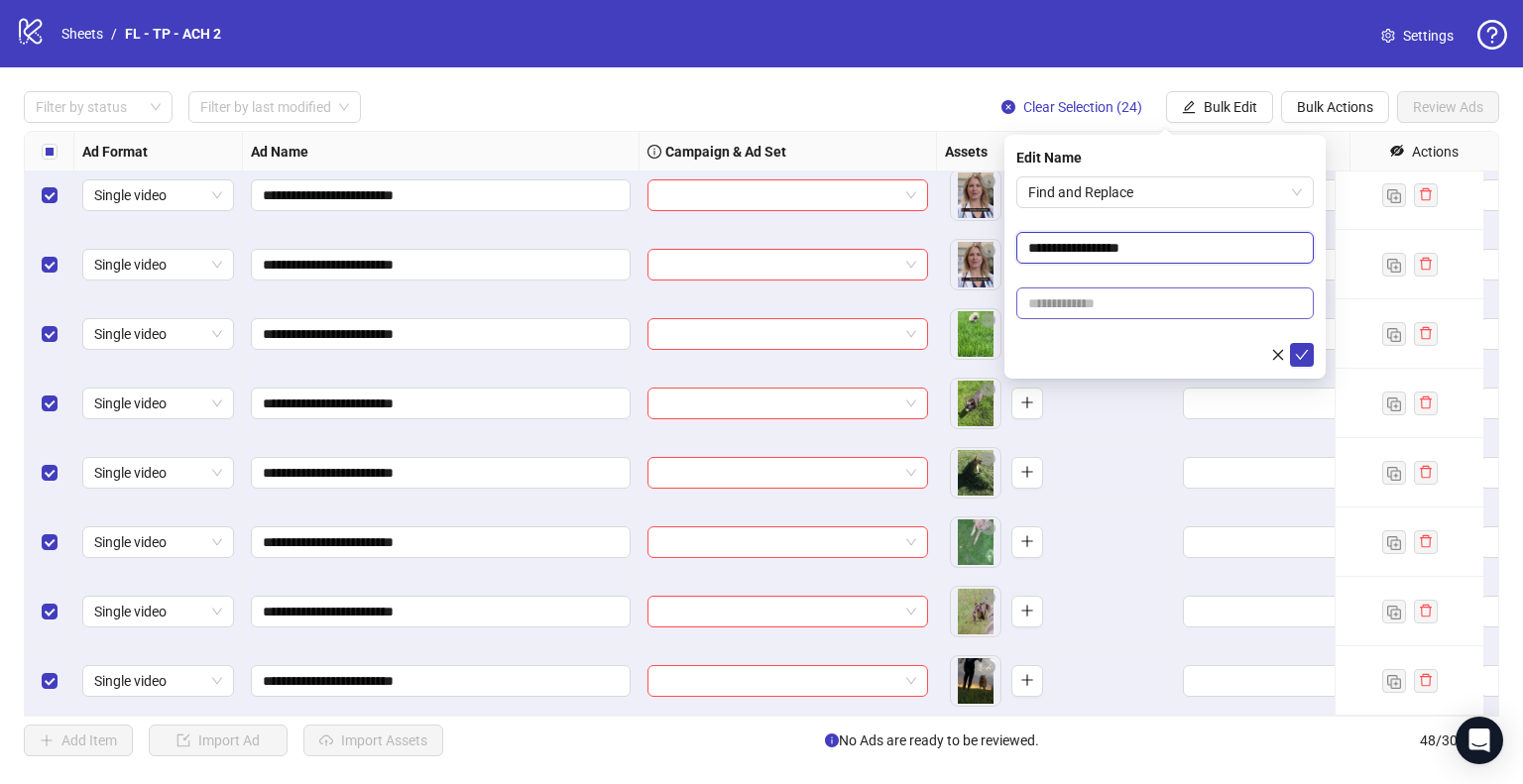 type on "**********" 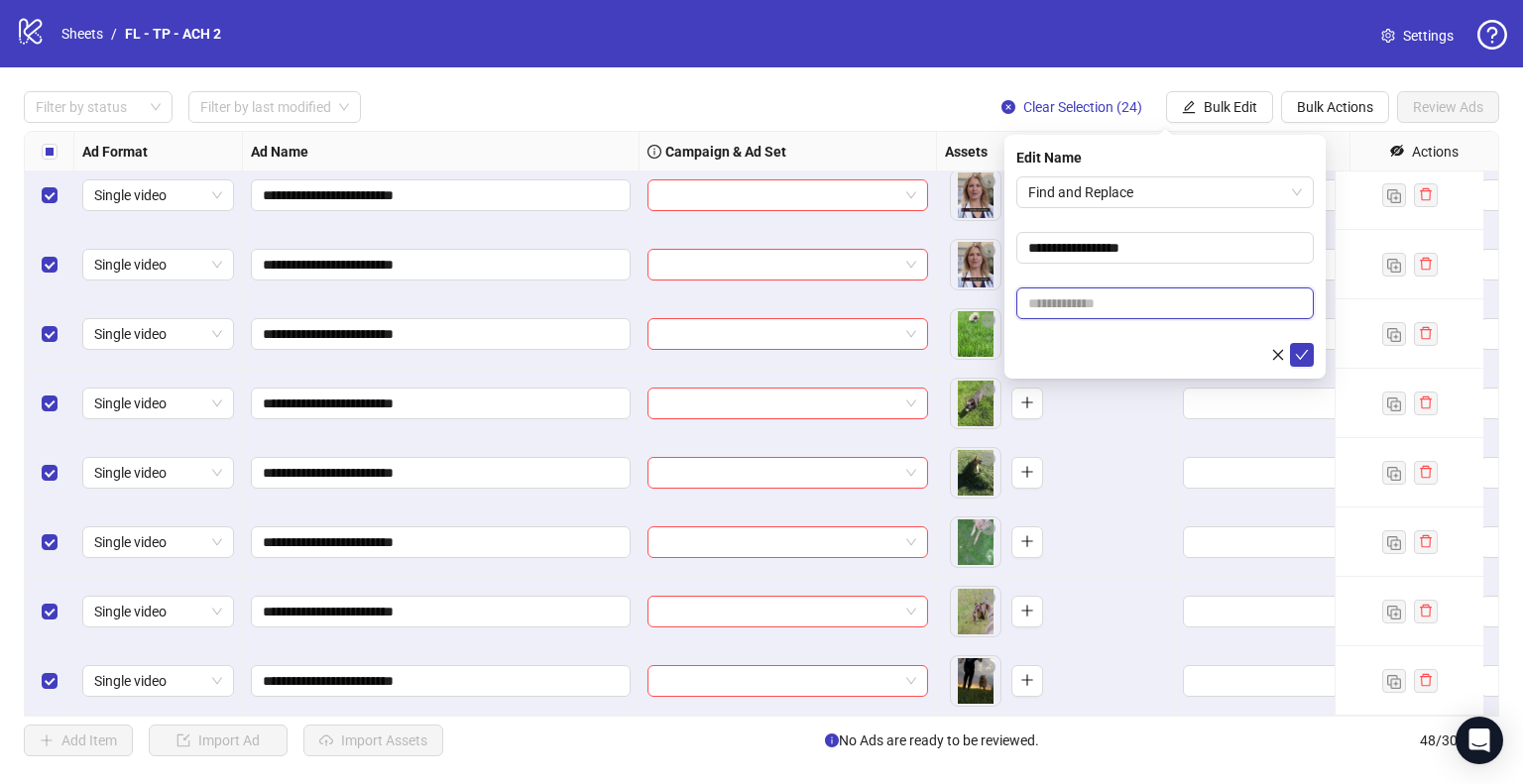 click at bounding box center (1165, 303) 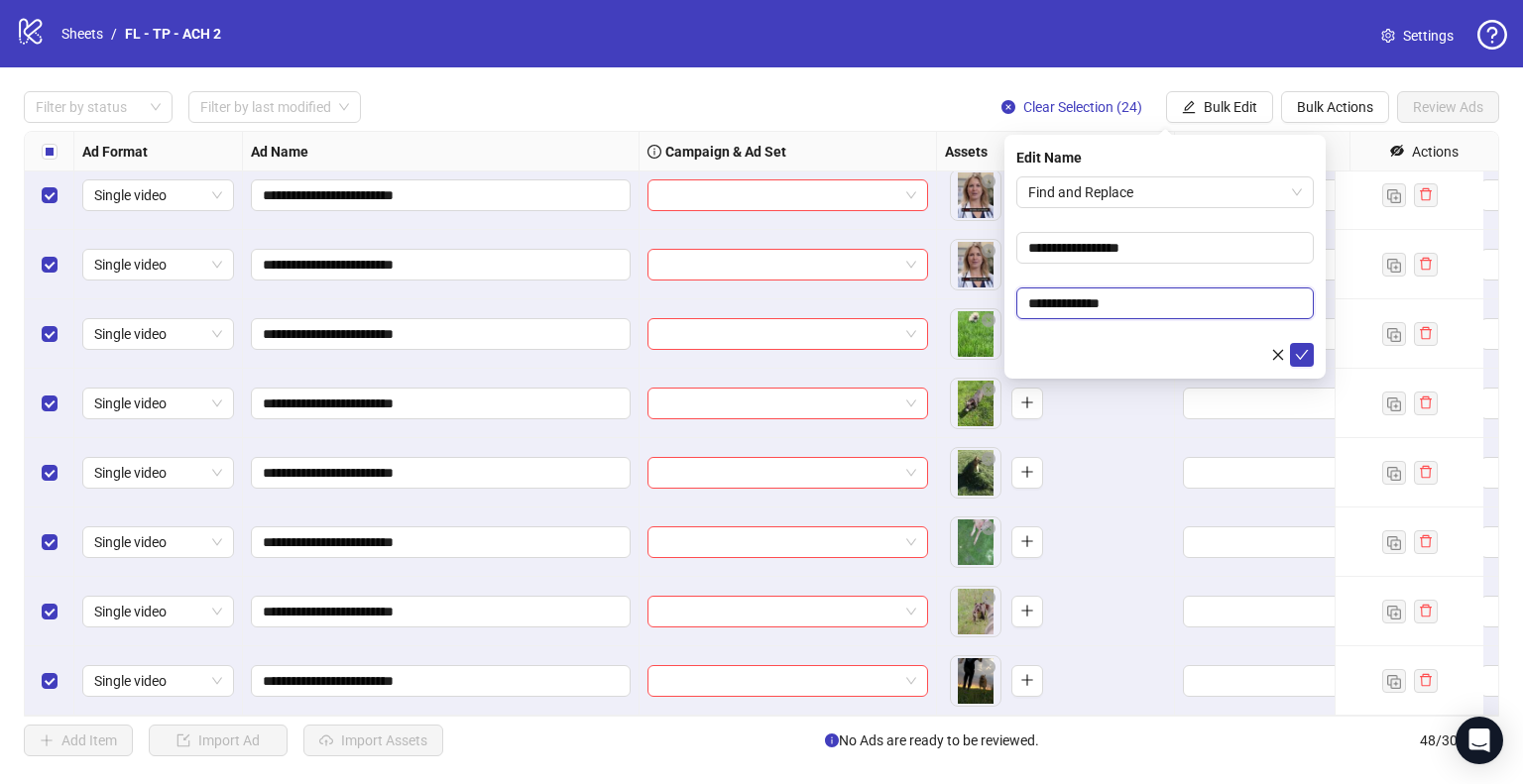 type on "**********" 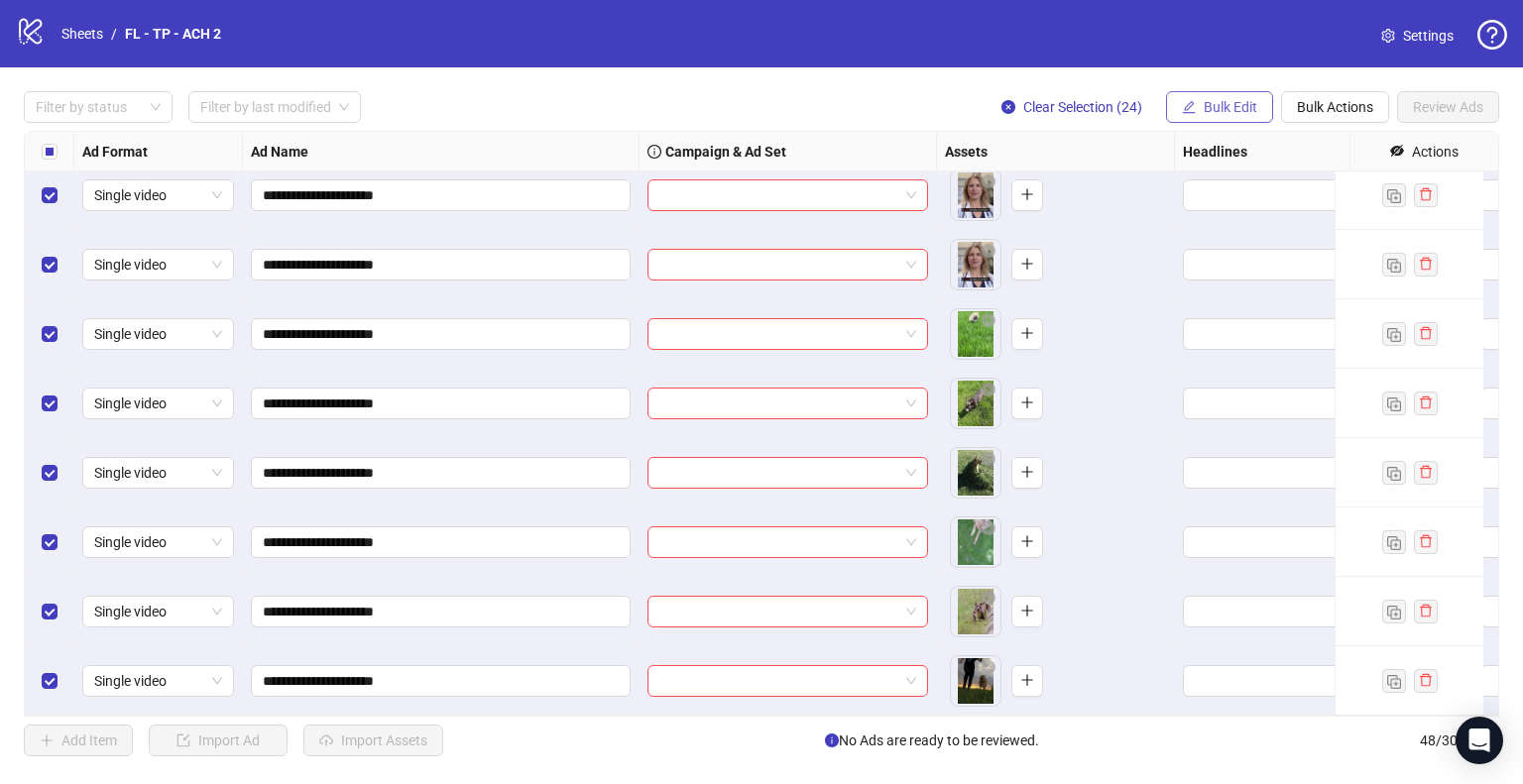 click on "Bulk Edit" at bounding box center (1220, 107) 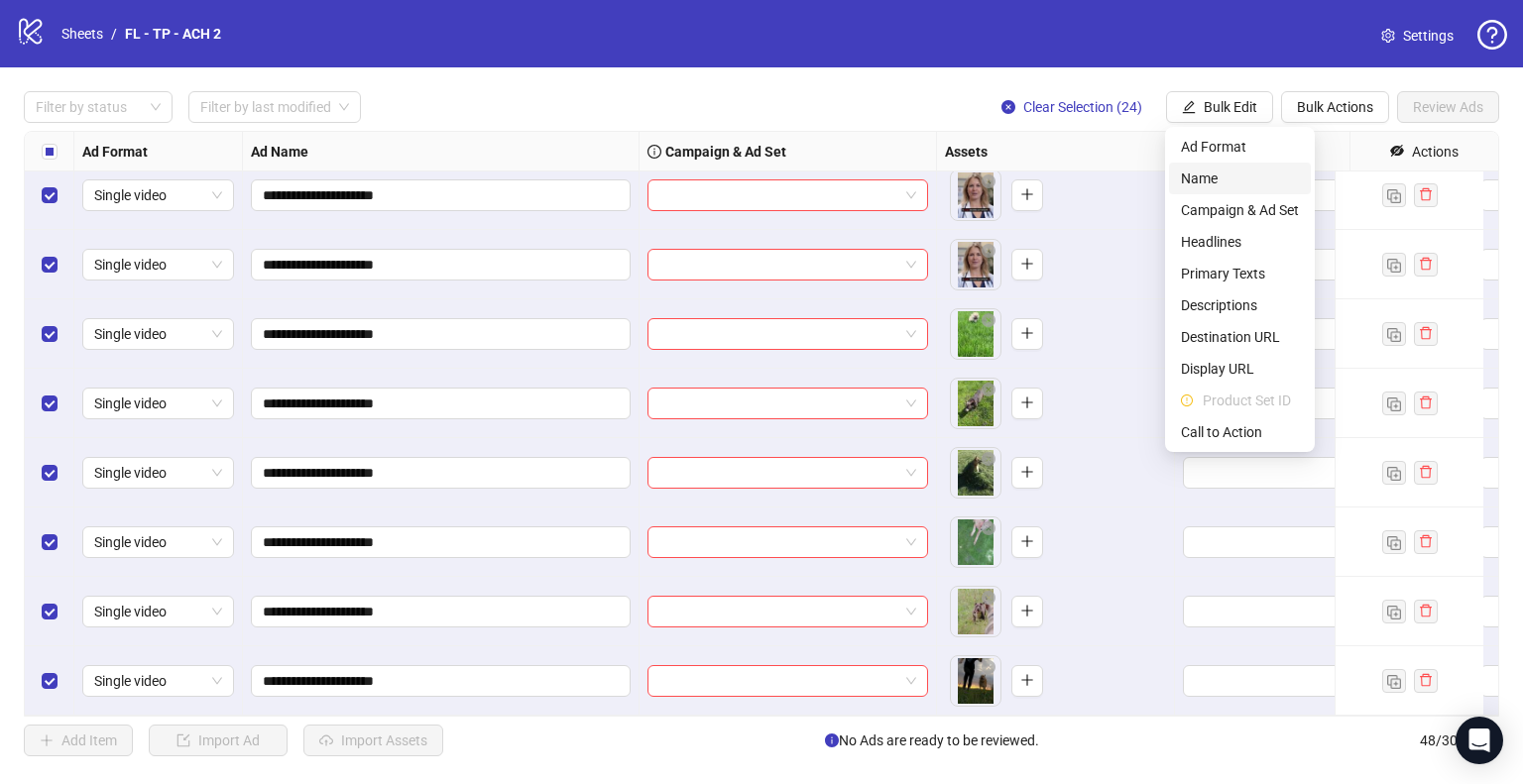 click on "Name" at bounding box center [1239, 178] 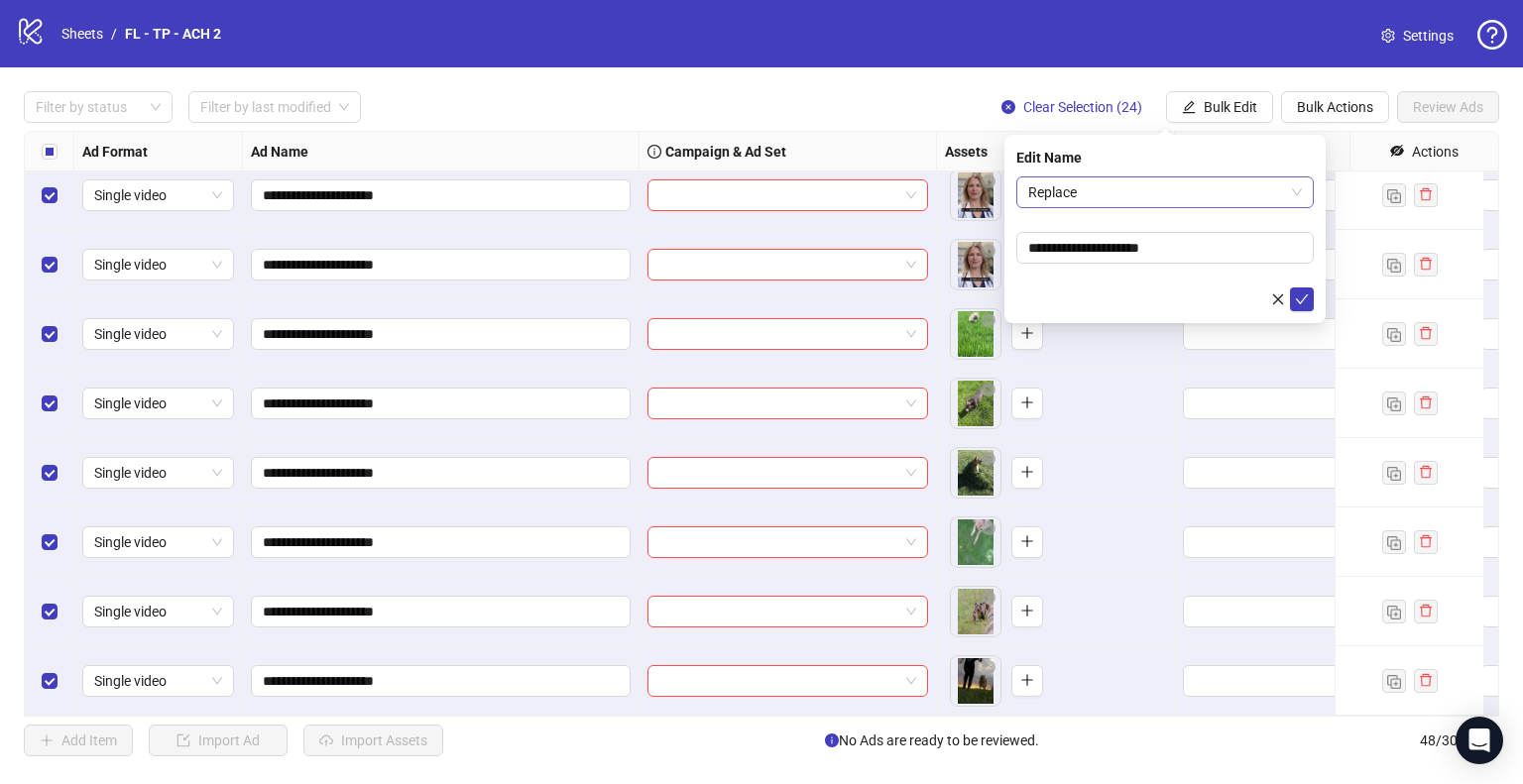 click on "Replace" at bounding box center (1165, 192) 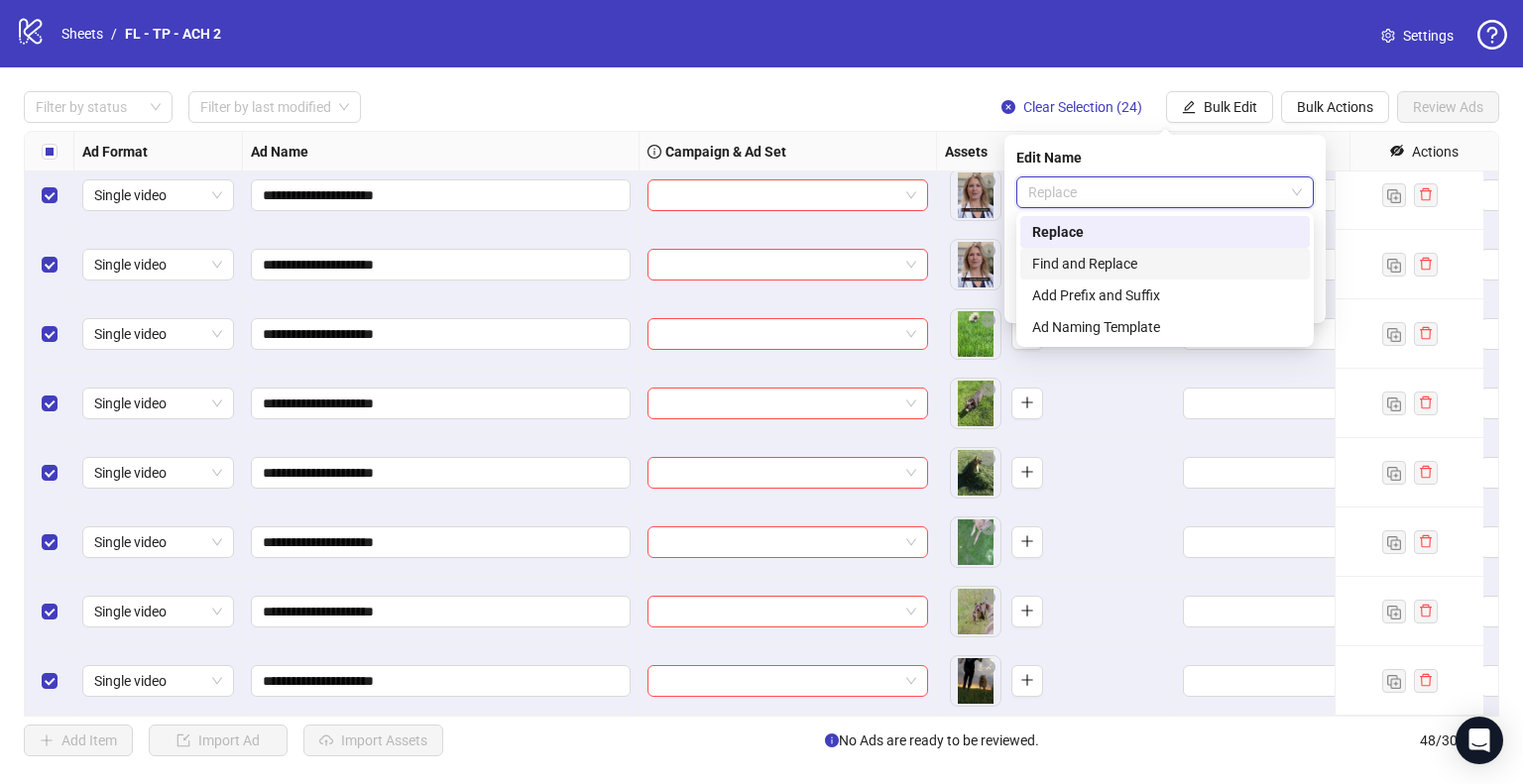click on "Find and Replace" at bounding box center [1165, 264] 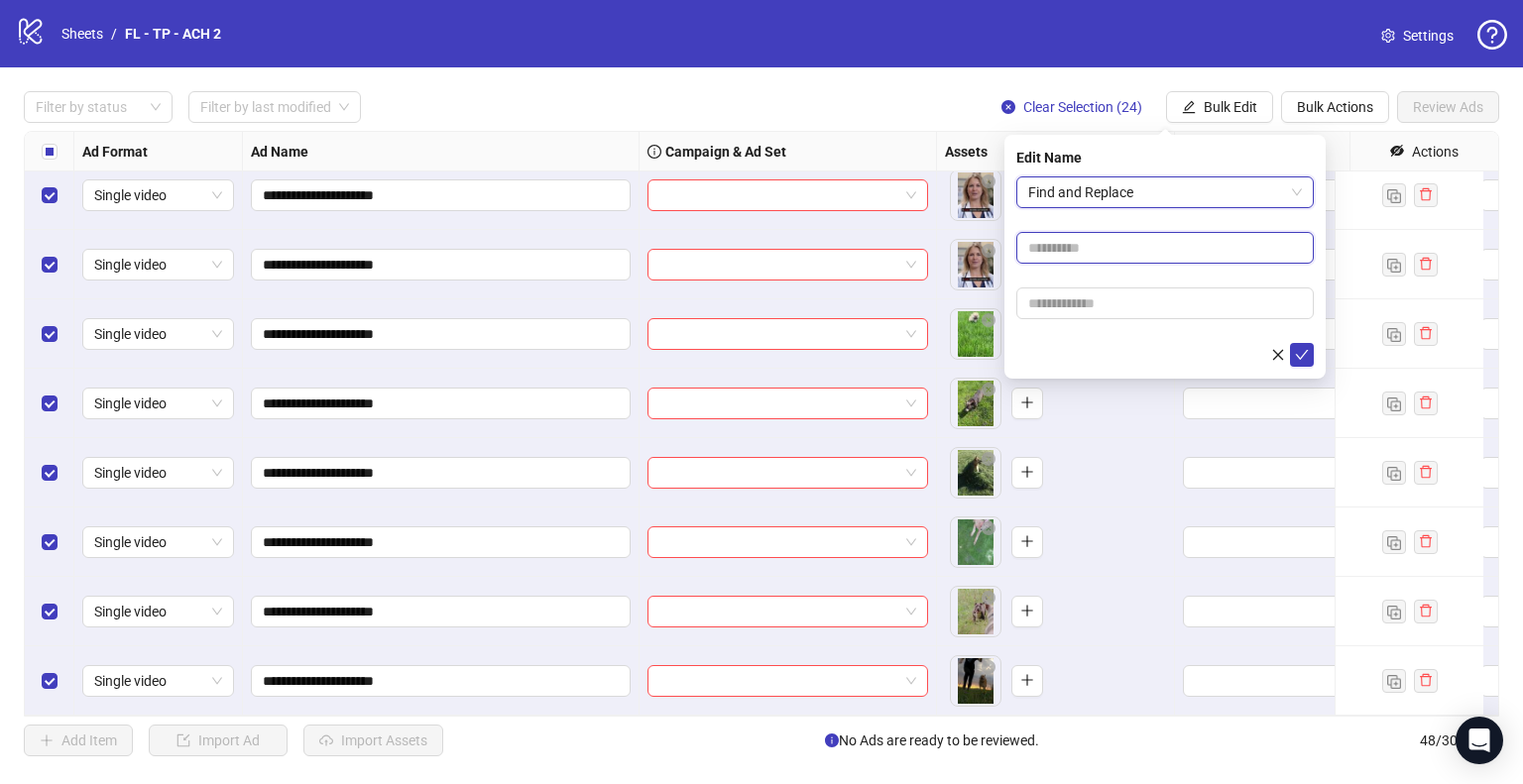 click at bounding box center (1165, 248) 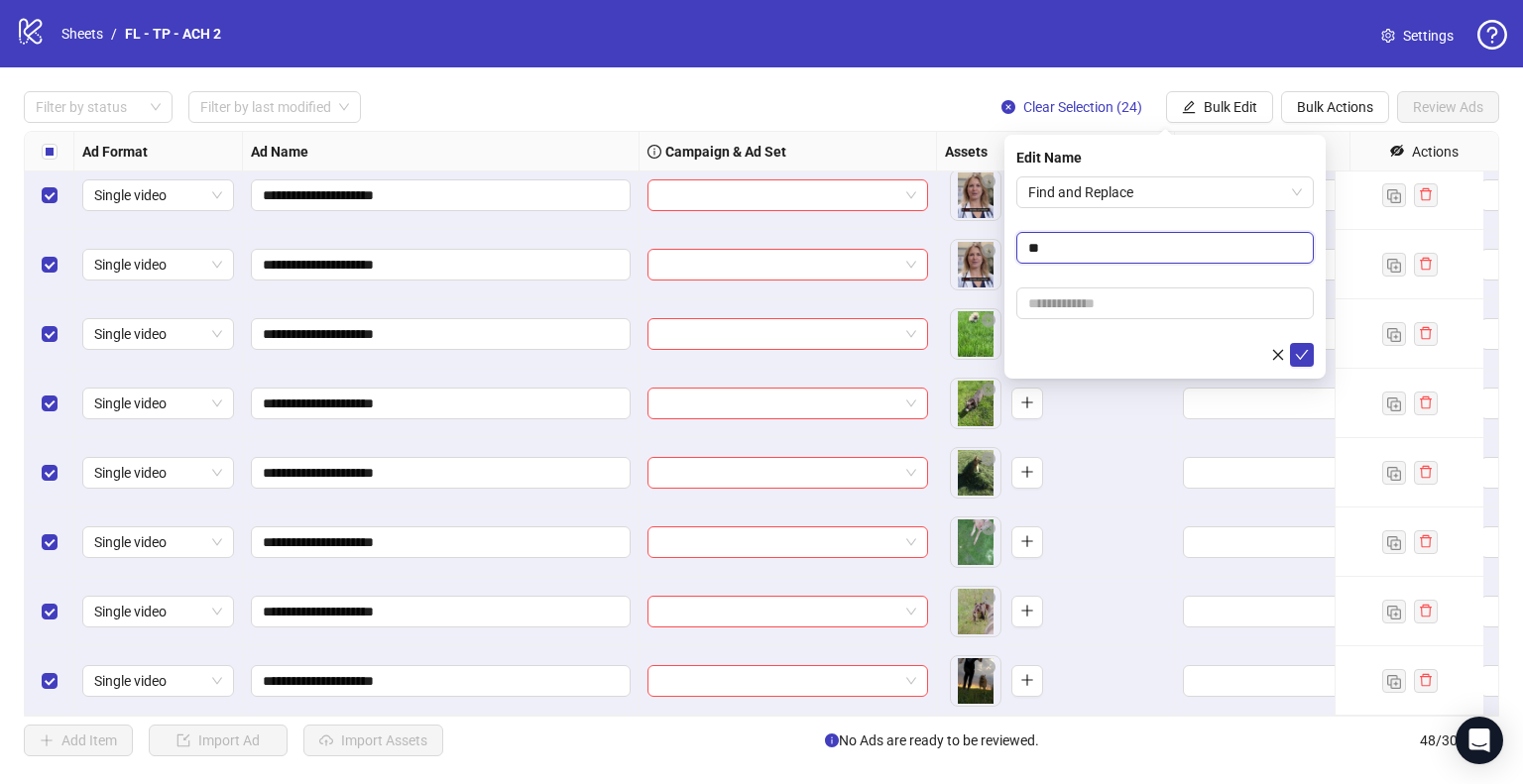 type on "**" 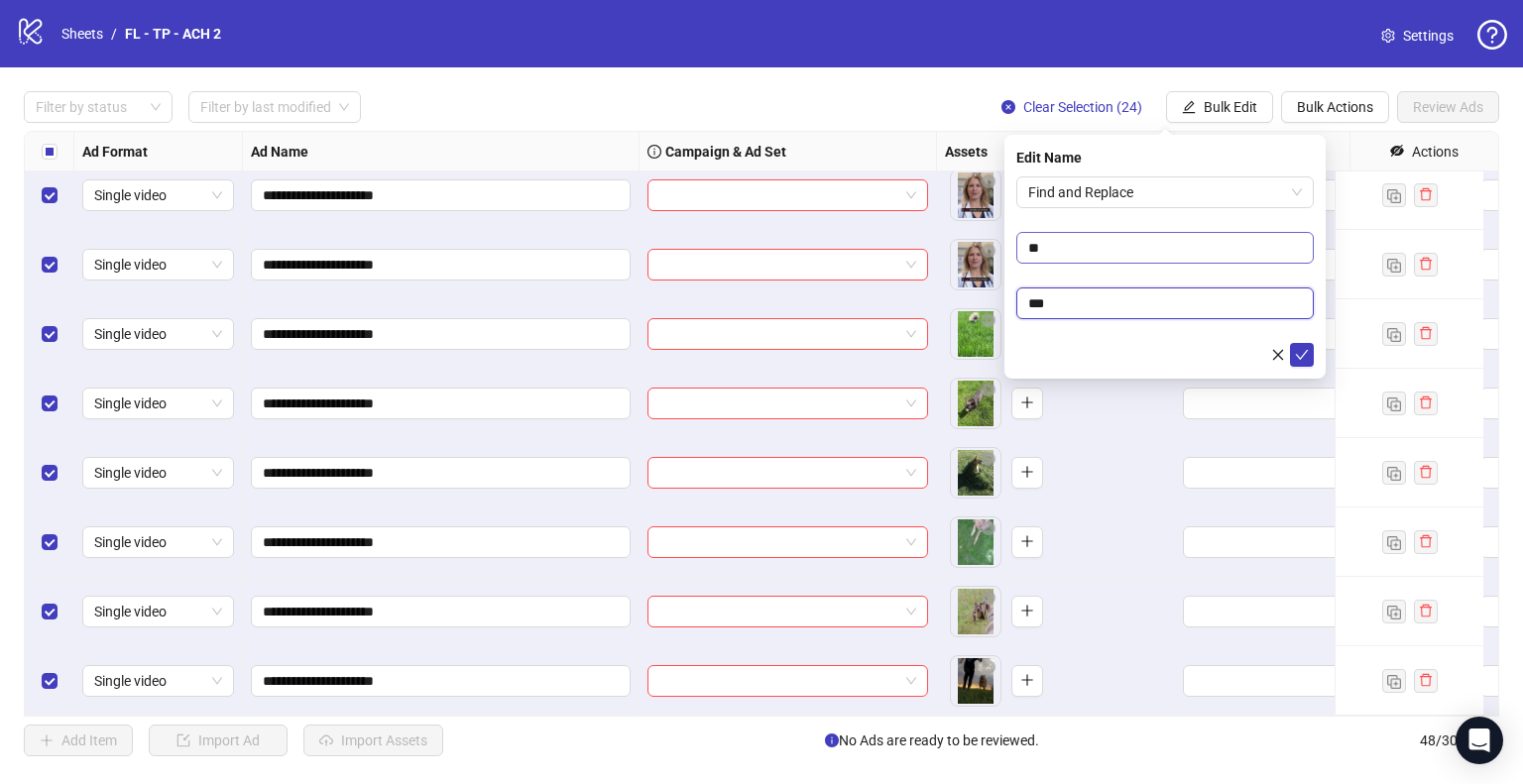 type on "**" 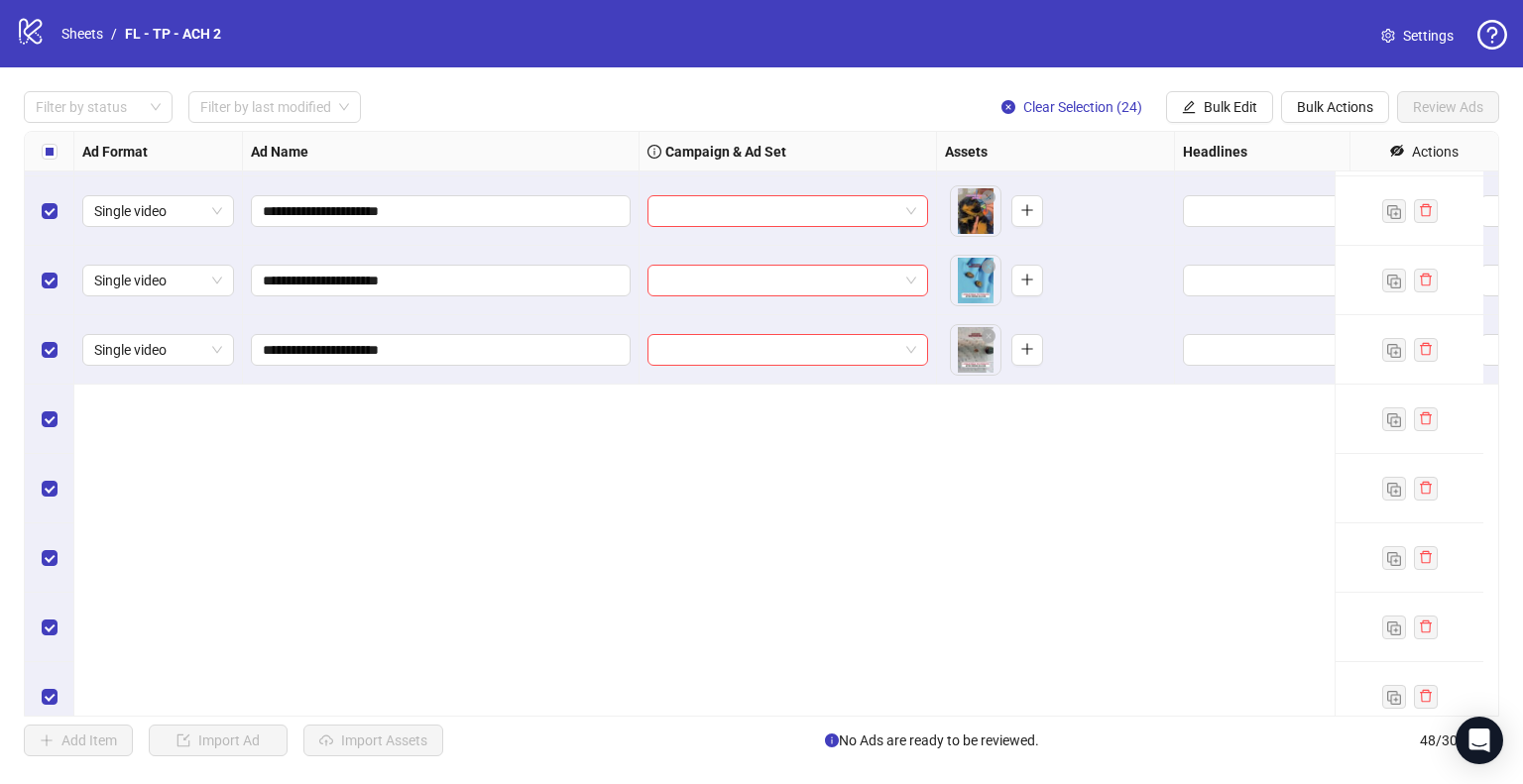 scroll, scrollTop: 1512, scrollLeft: 0, axis: vertical 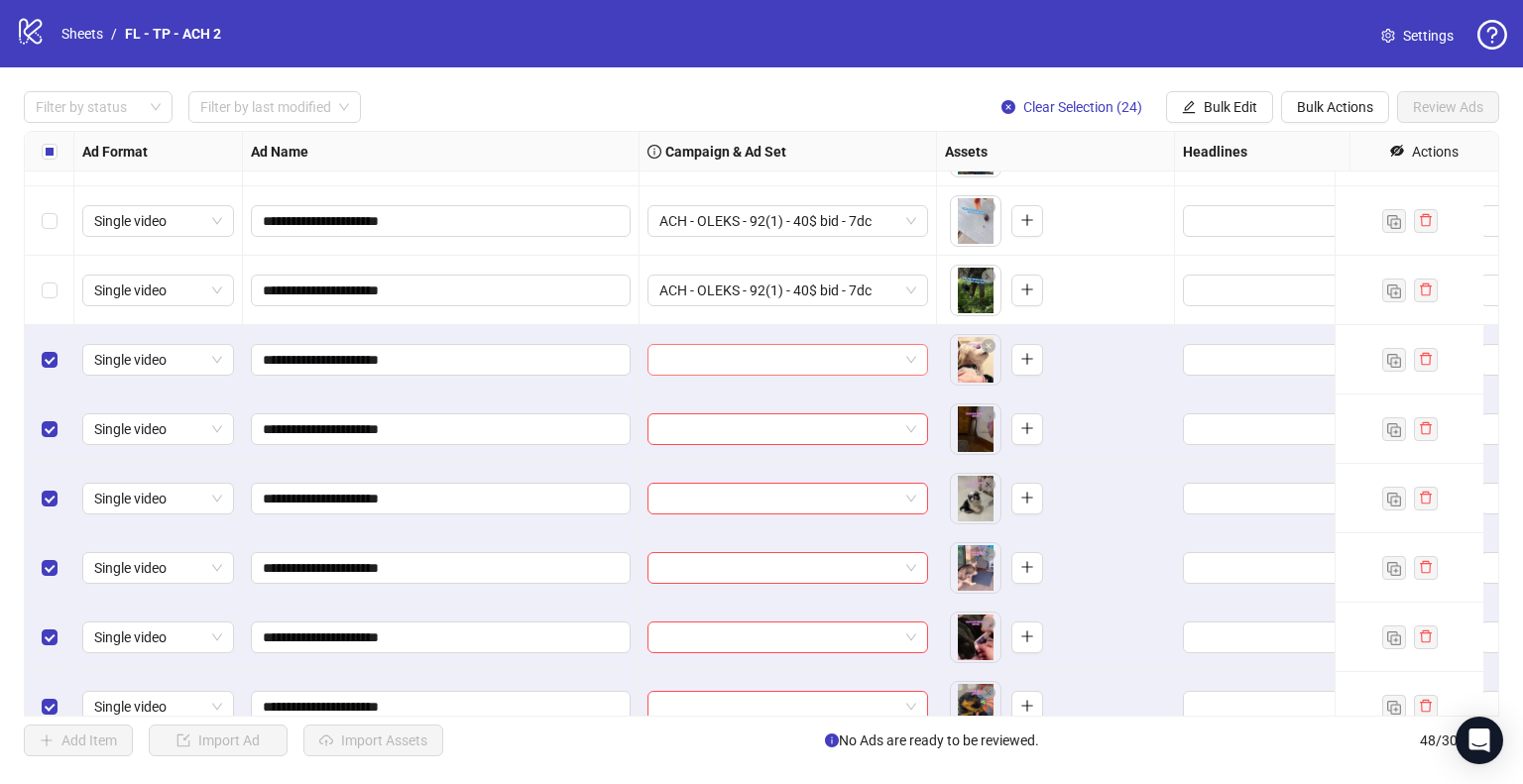 click at bounding box center [787, 360] 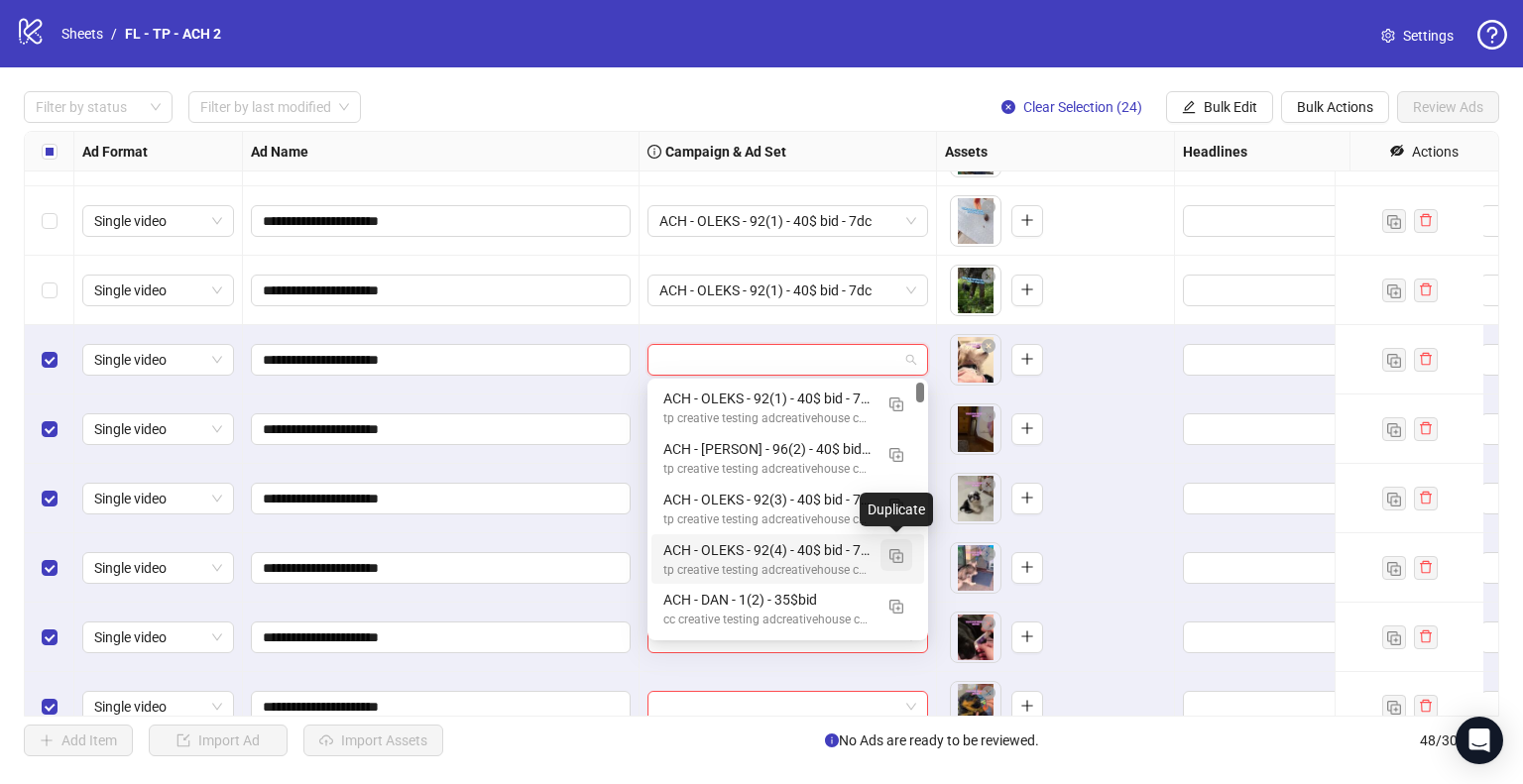 click at bounding box center [896, 555] 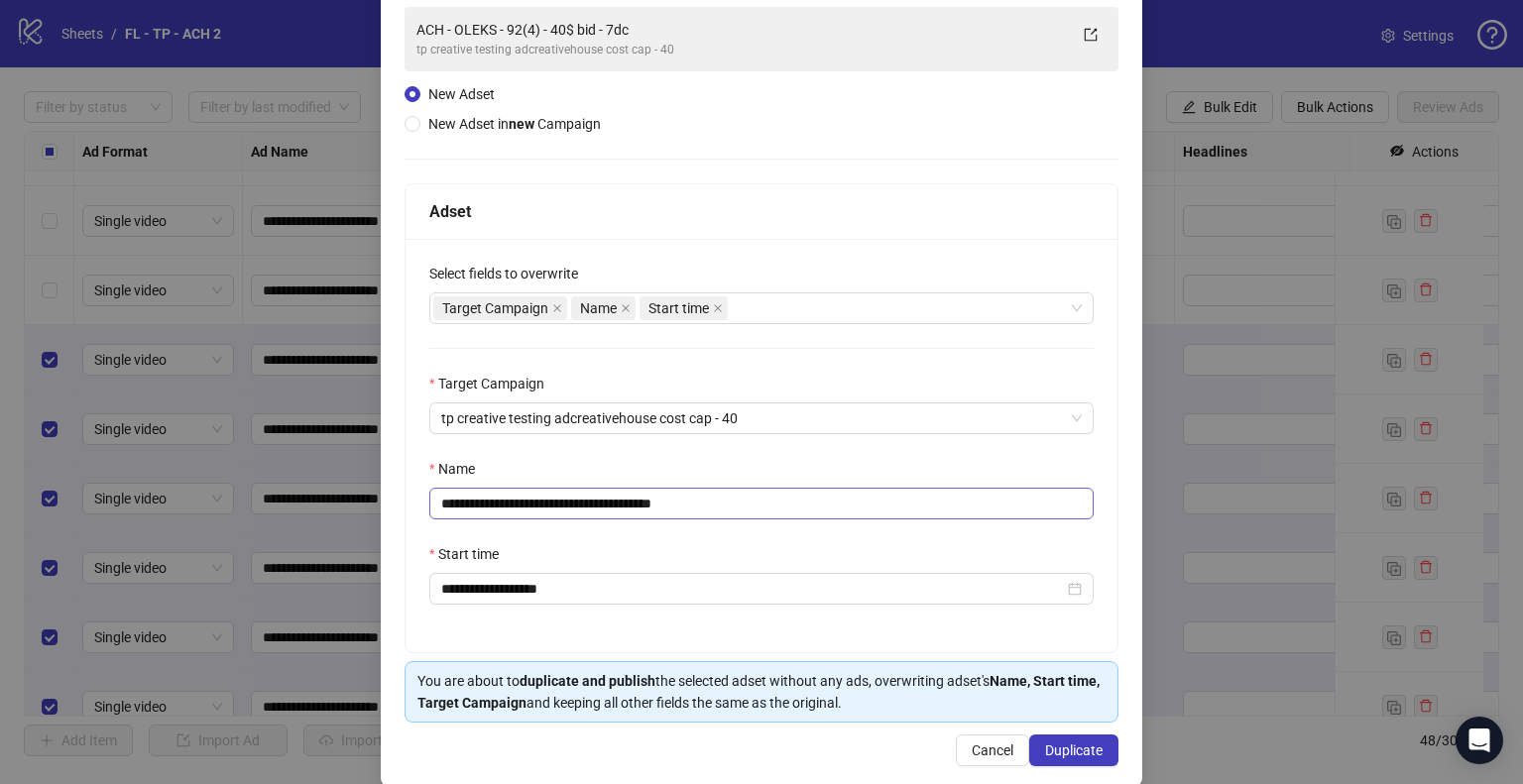scroll, scrollTop: 168, scrollLeft: 0, axis: vertical 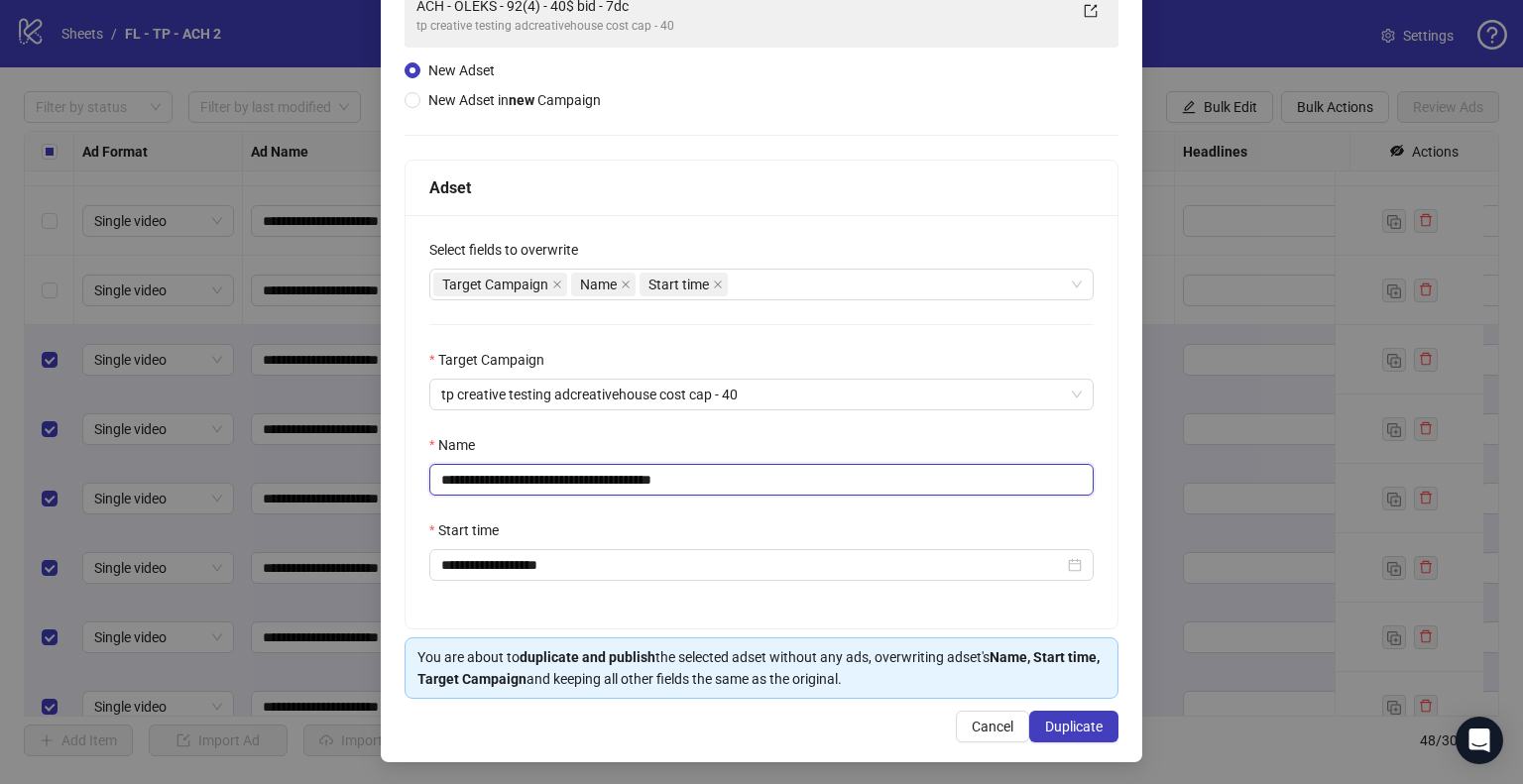 click on "**********" at bounding box center [762, 480] 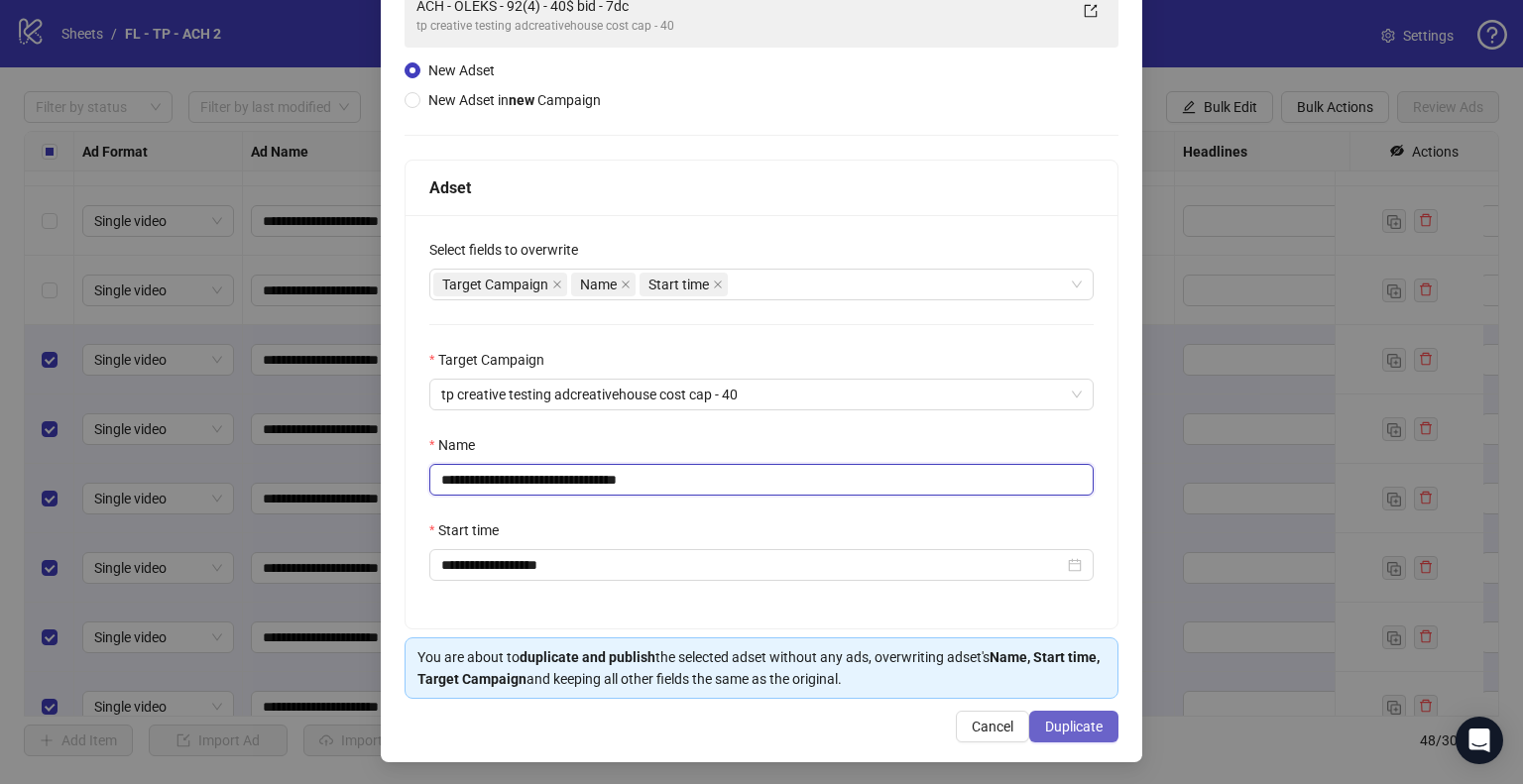 type on "**********" 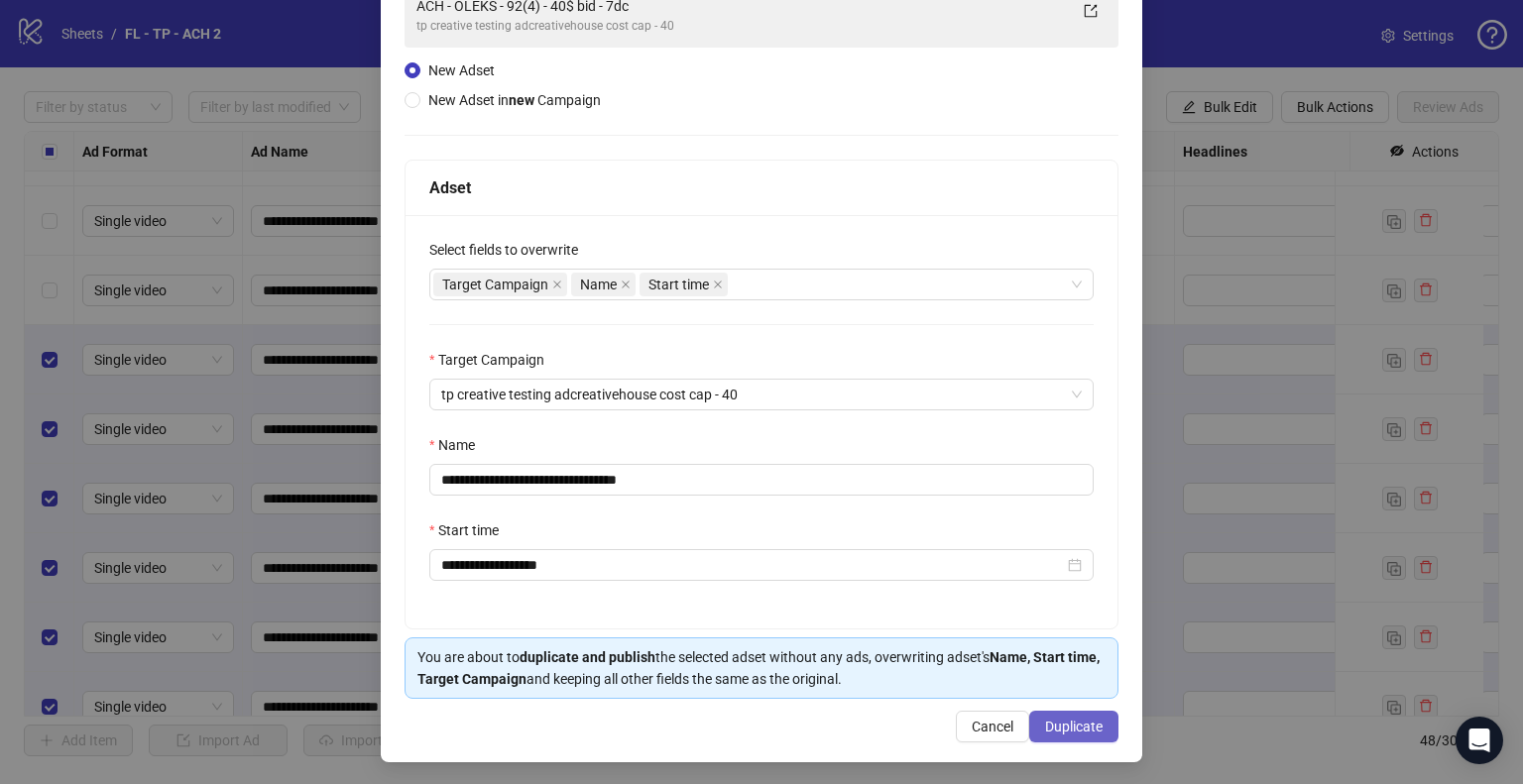 click on "Duplicate" at bounding box center (1074, 727) 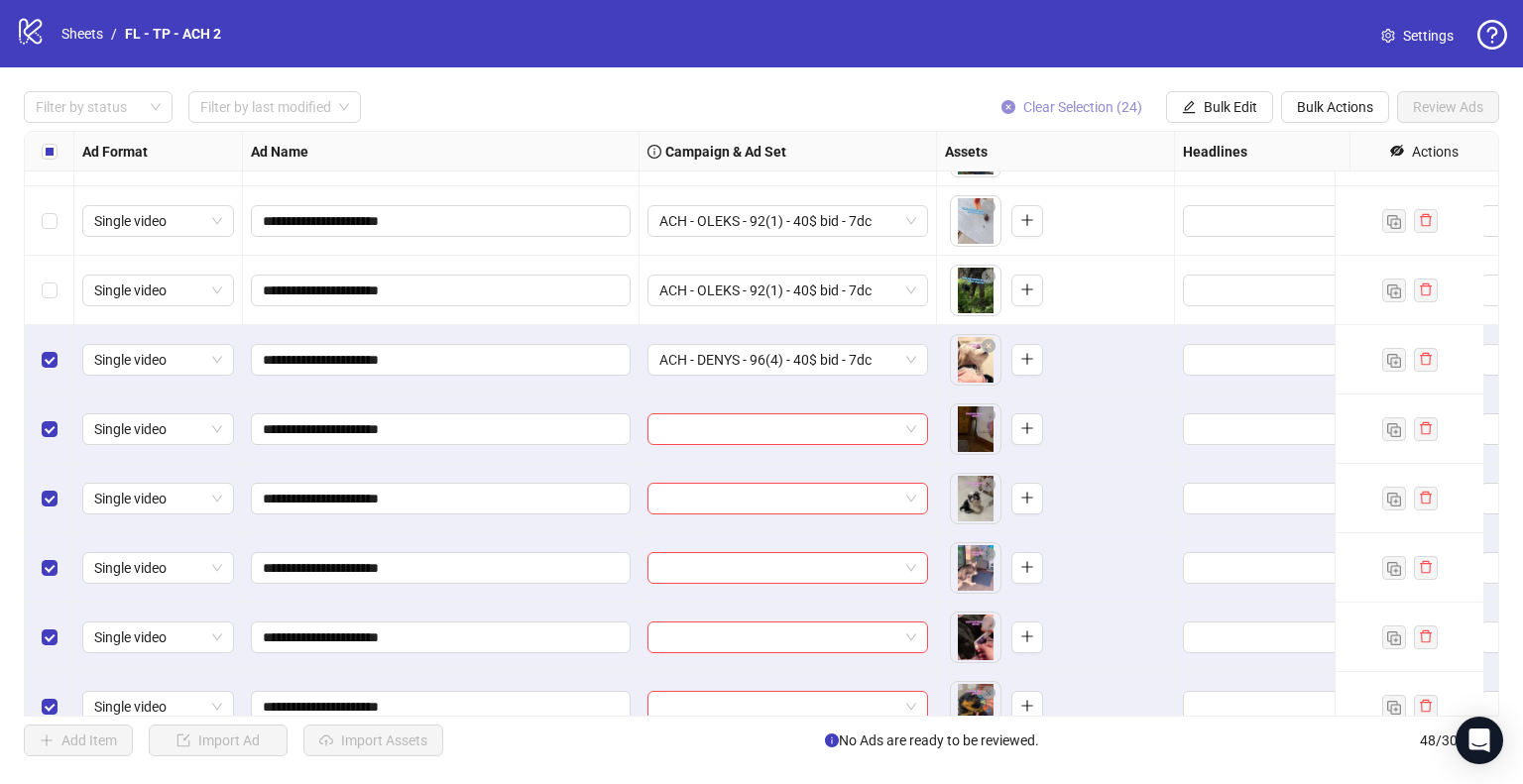 click on "Clear Selection (24)" at bounding box center (1083, 107) 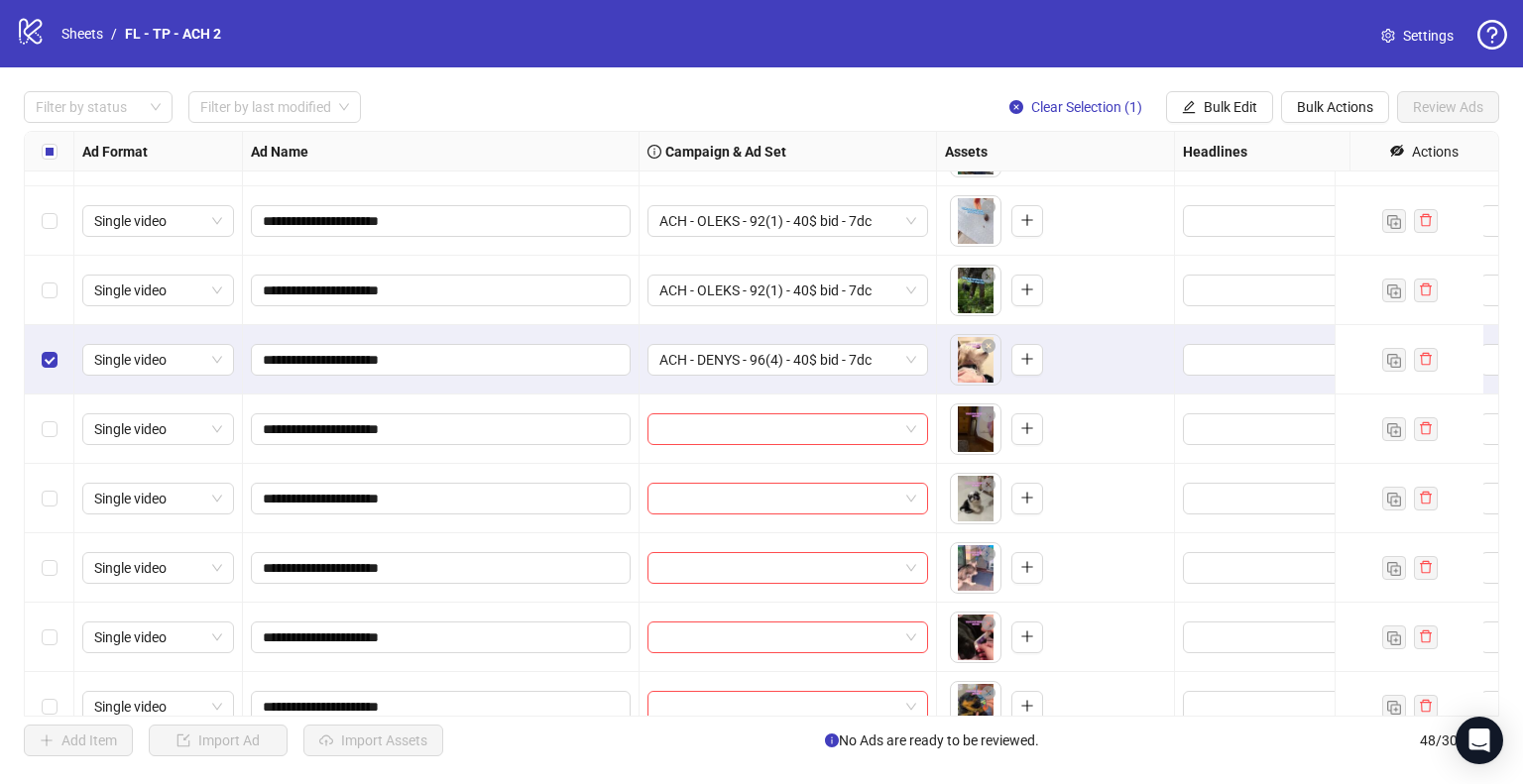 scroll, scrollTop: 1611, scrollLeft: 0, axis: vertical 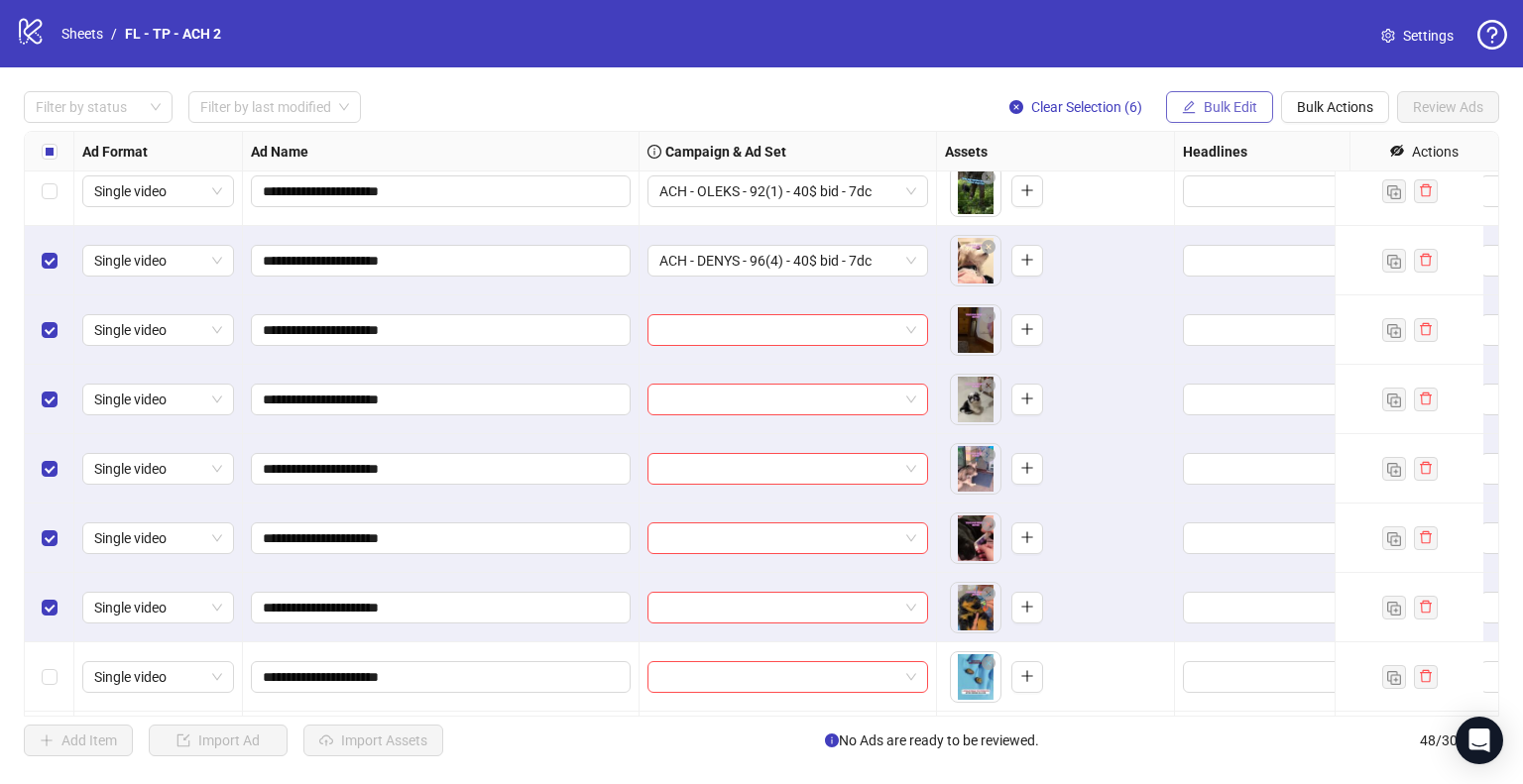 click on "Bulk Edit" at bounding box center (1220, 107) 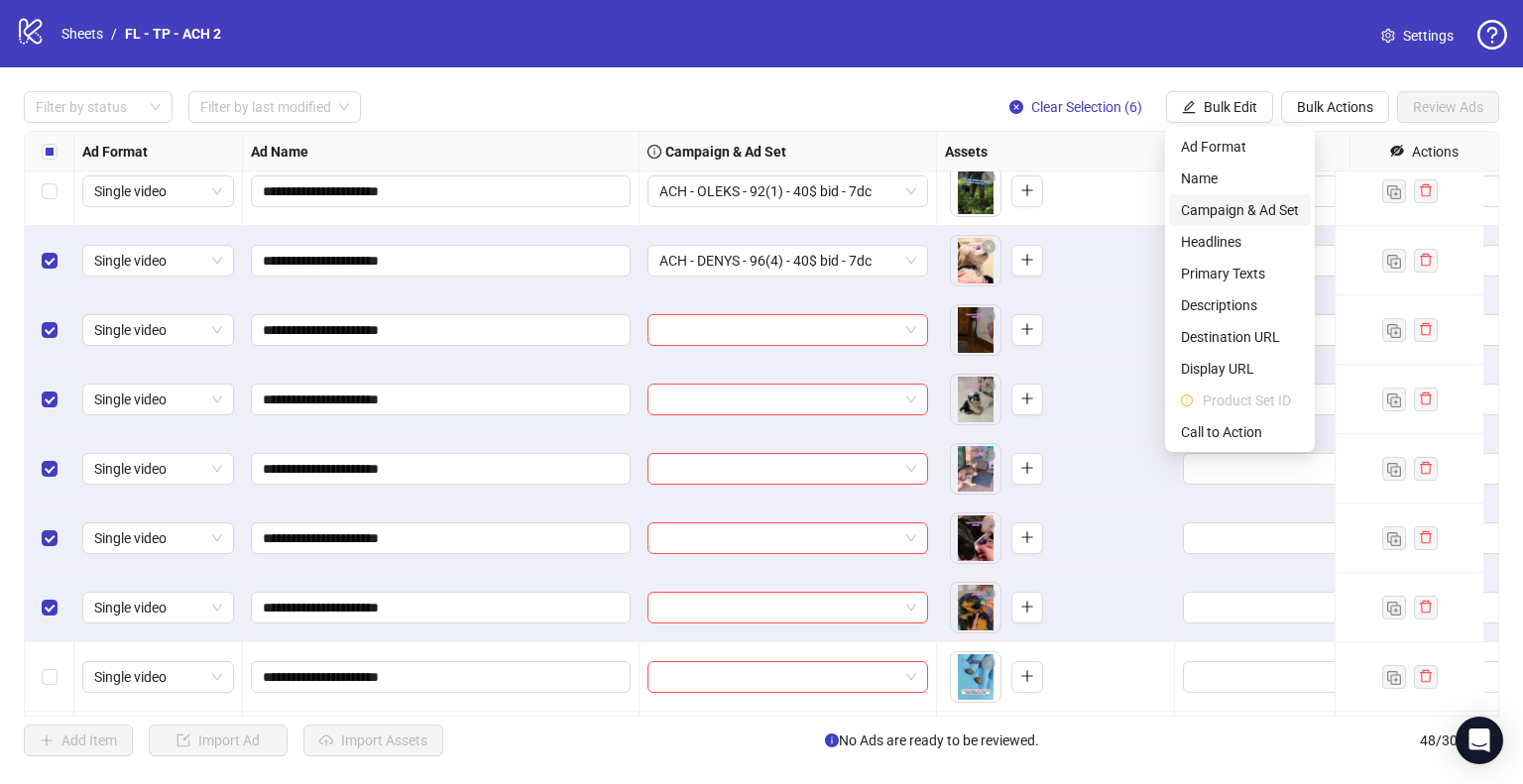click on "Campaign & Ad Set" at bounding box center (1239, 210) 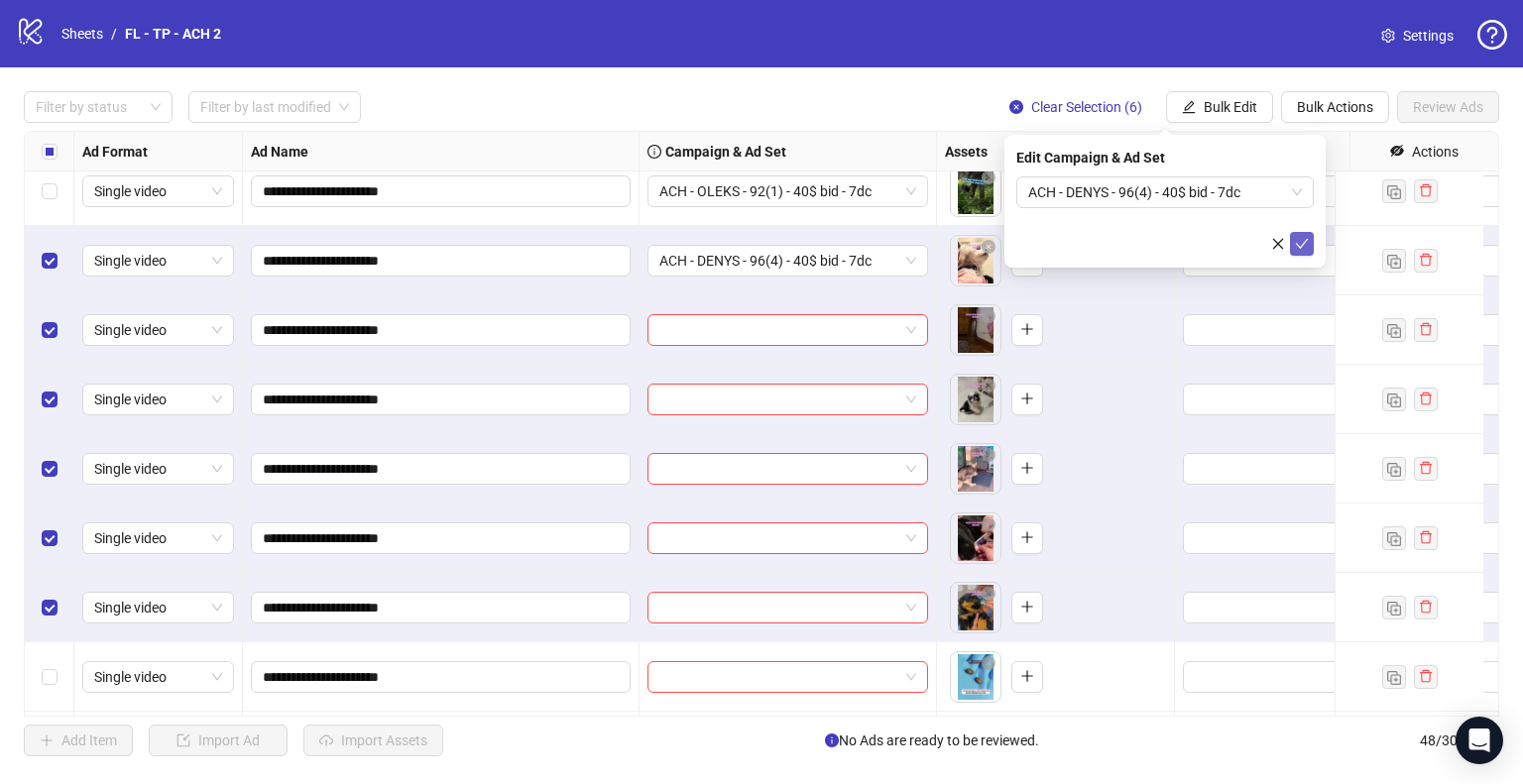 click at bounding box center [1302, 244] 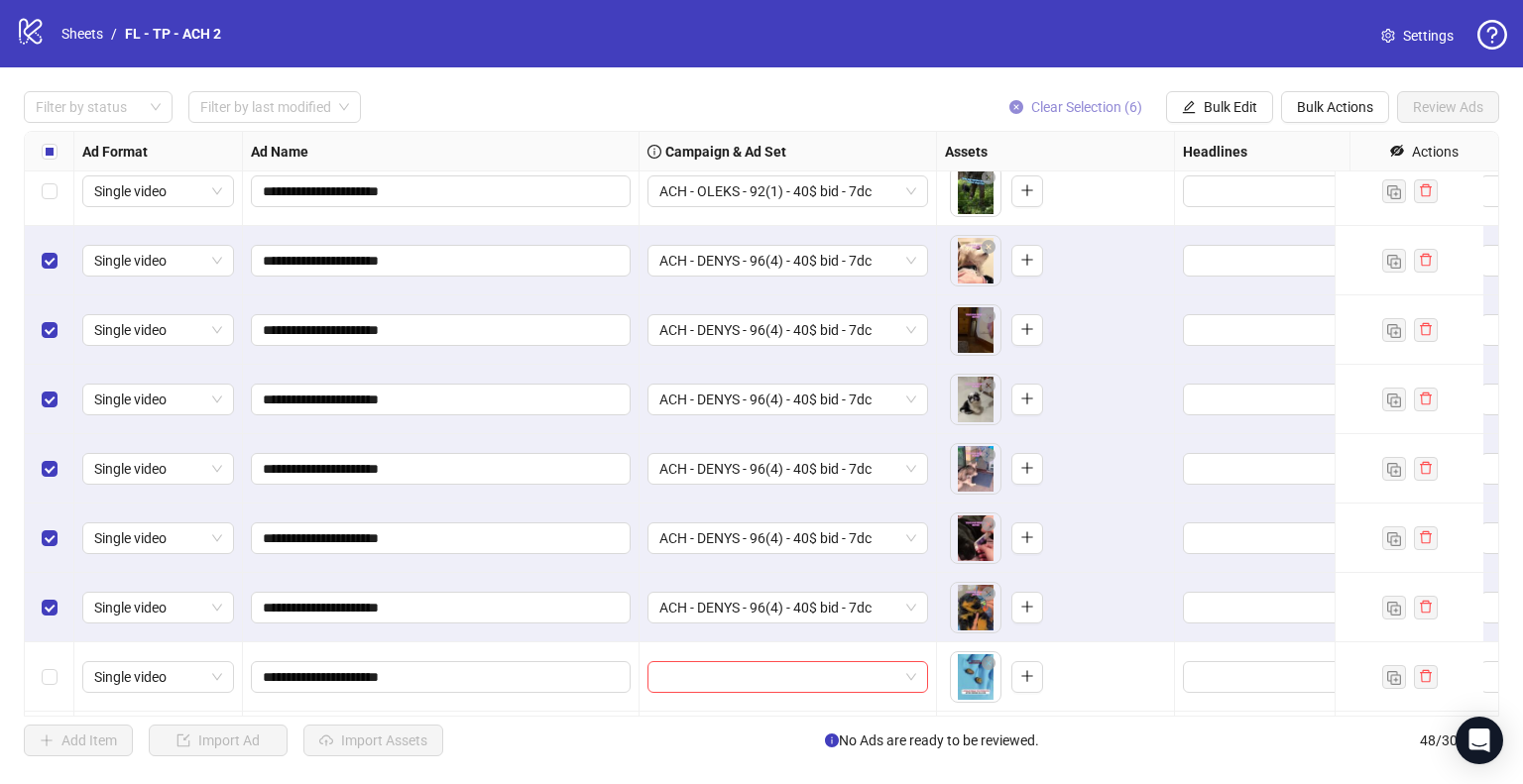 click on "Clear Selection (6)" at bounding box center (1087, 107) 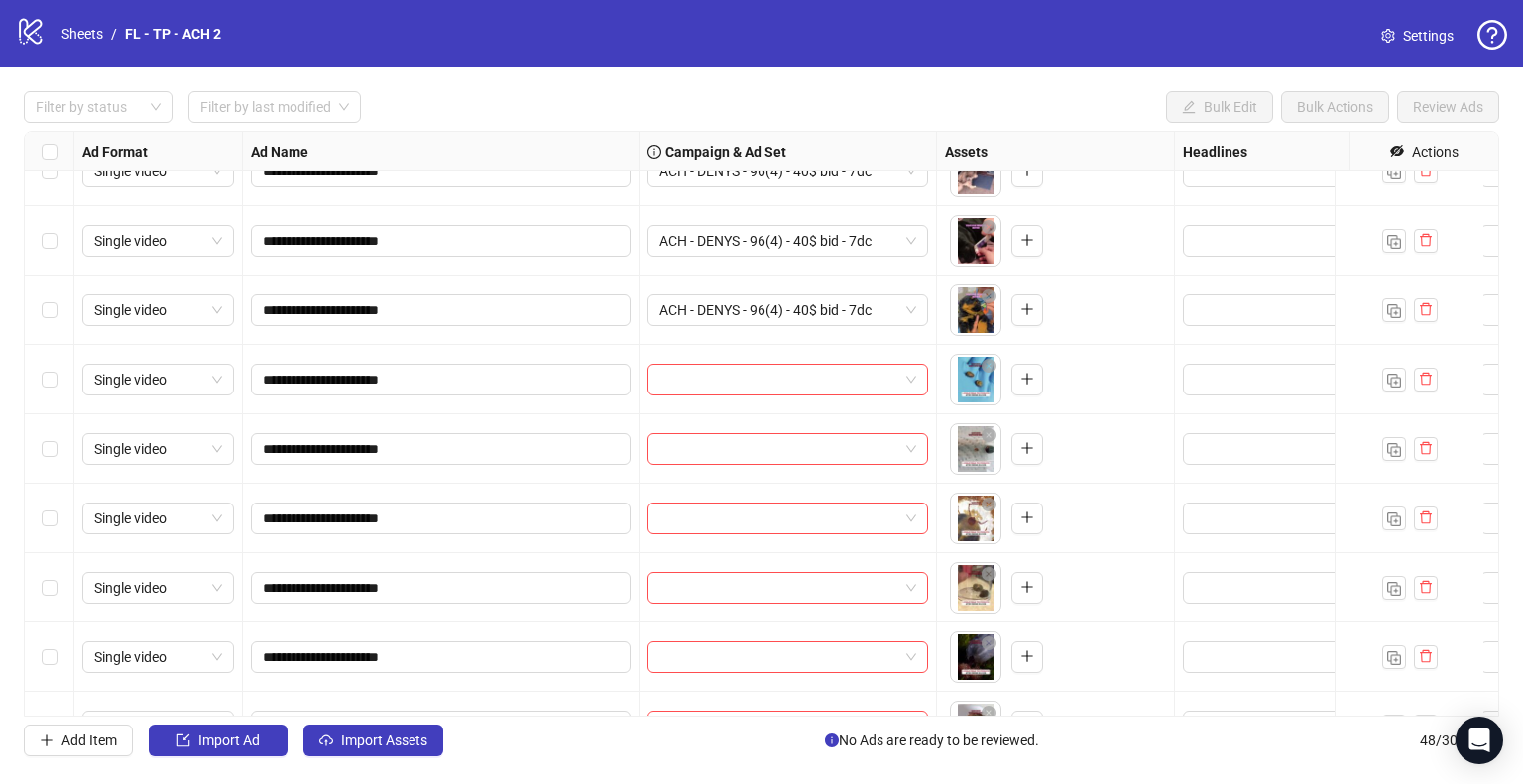 scroll, scrollTop: 2007, scrollLeft: 0, axis: vertical 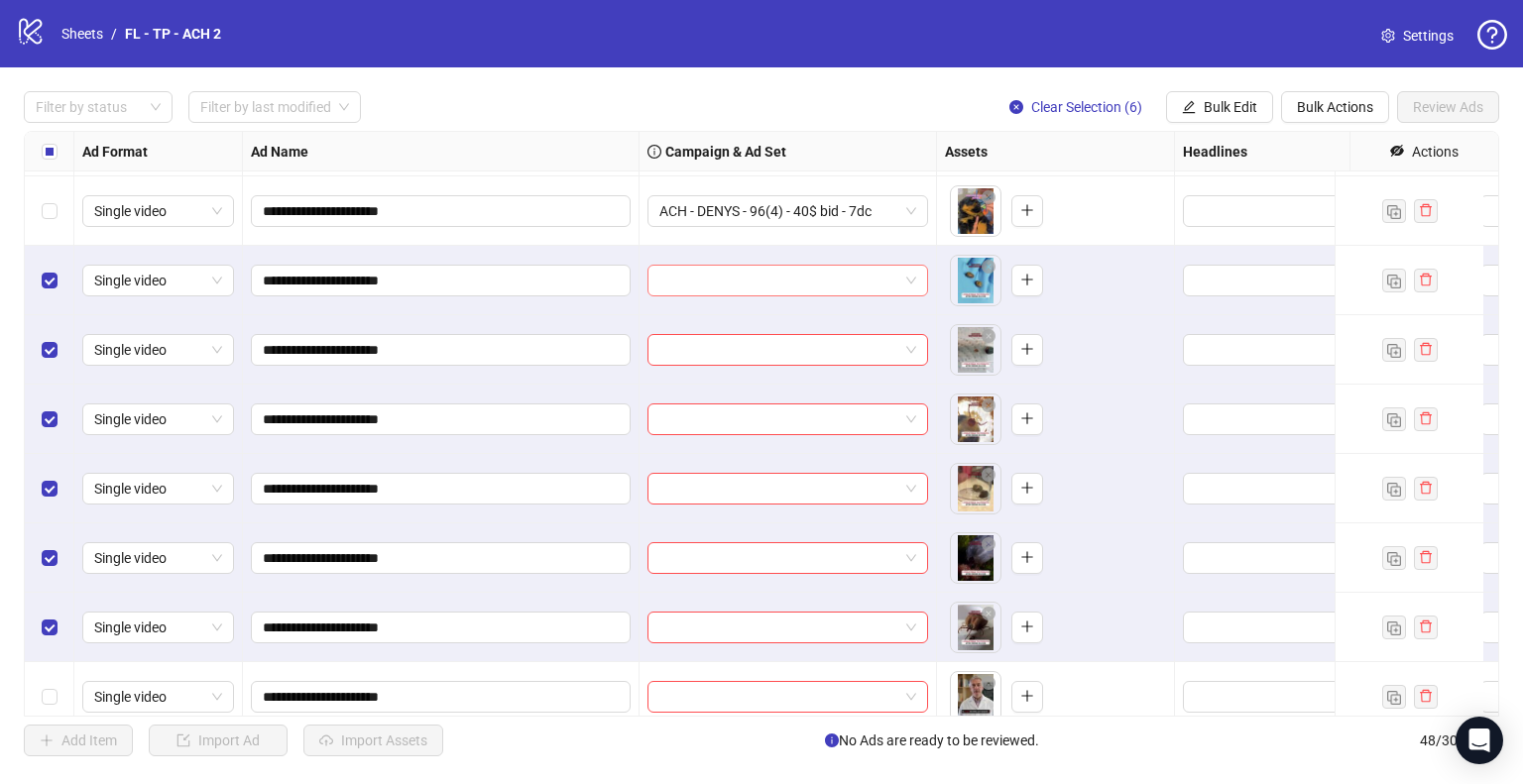 click at bounding box center (787, 280) 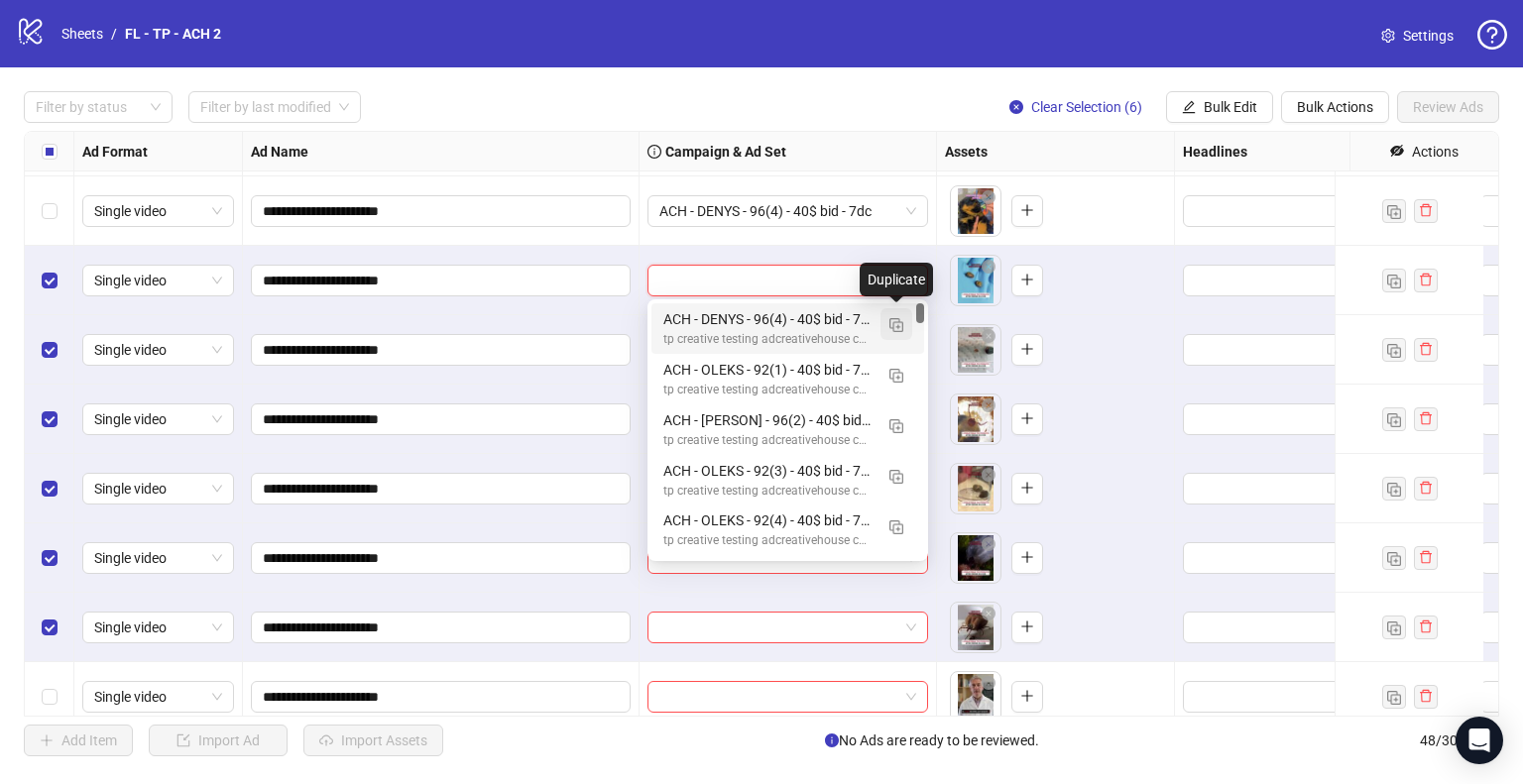 click at bounding box center [896, 325] 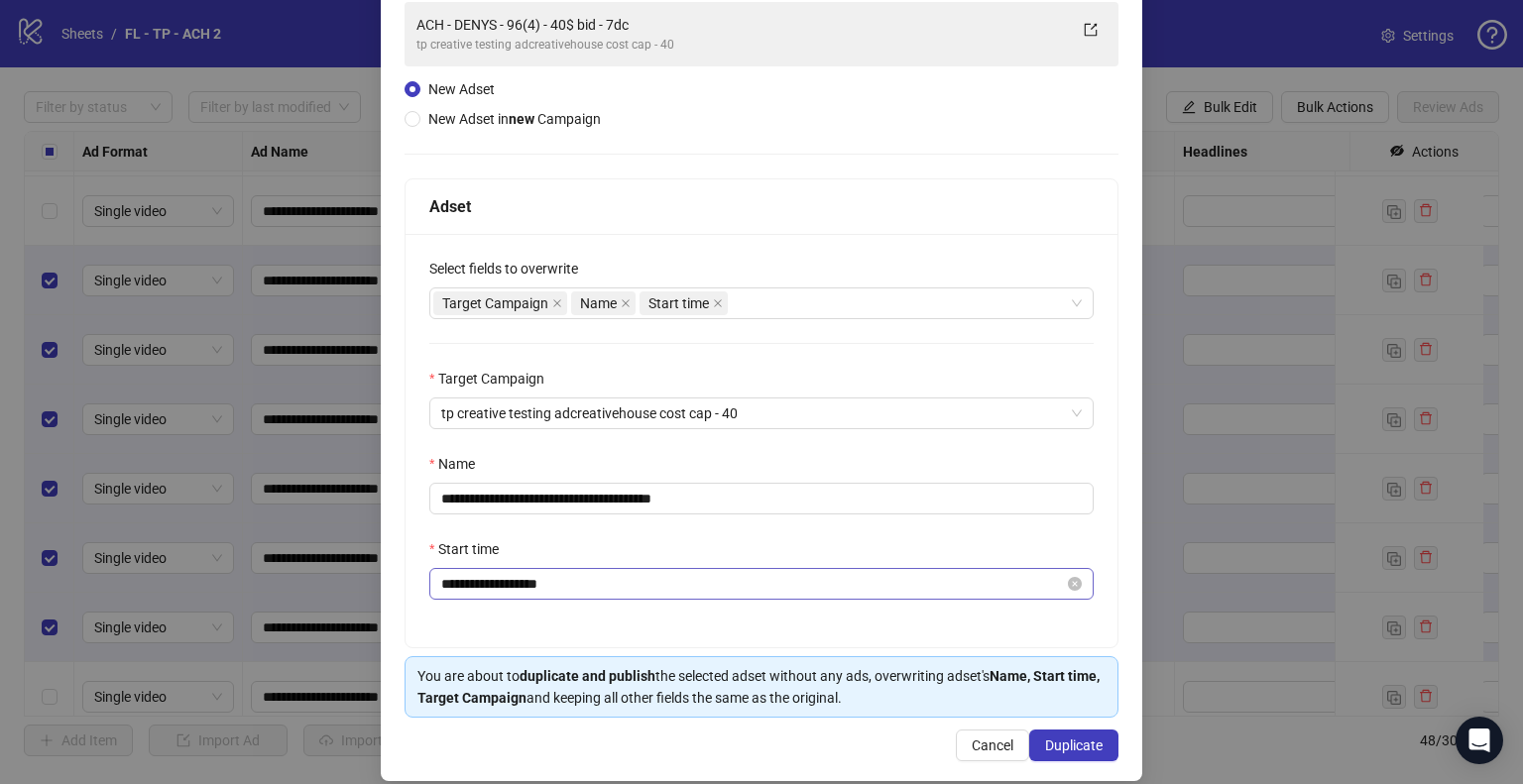 scroll, scrollTop: 168, scrollLeft: 0, axis: vertical 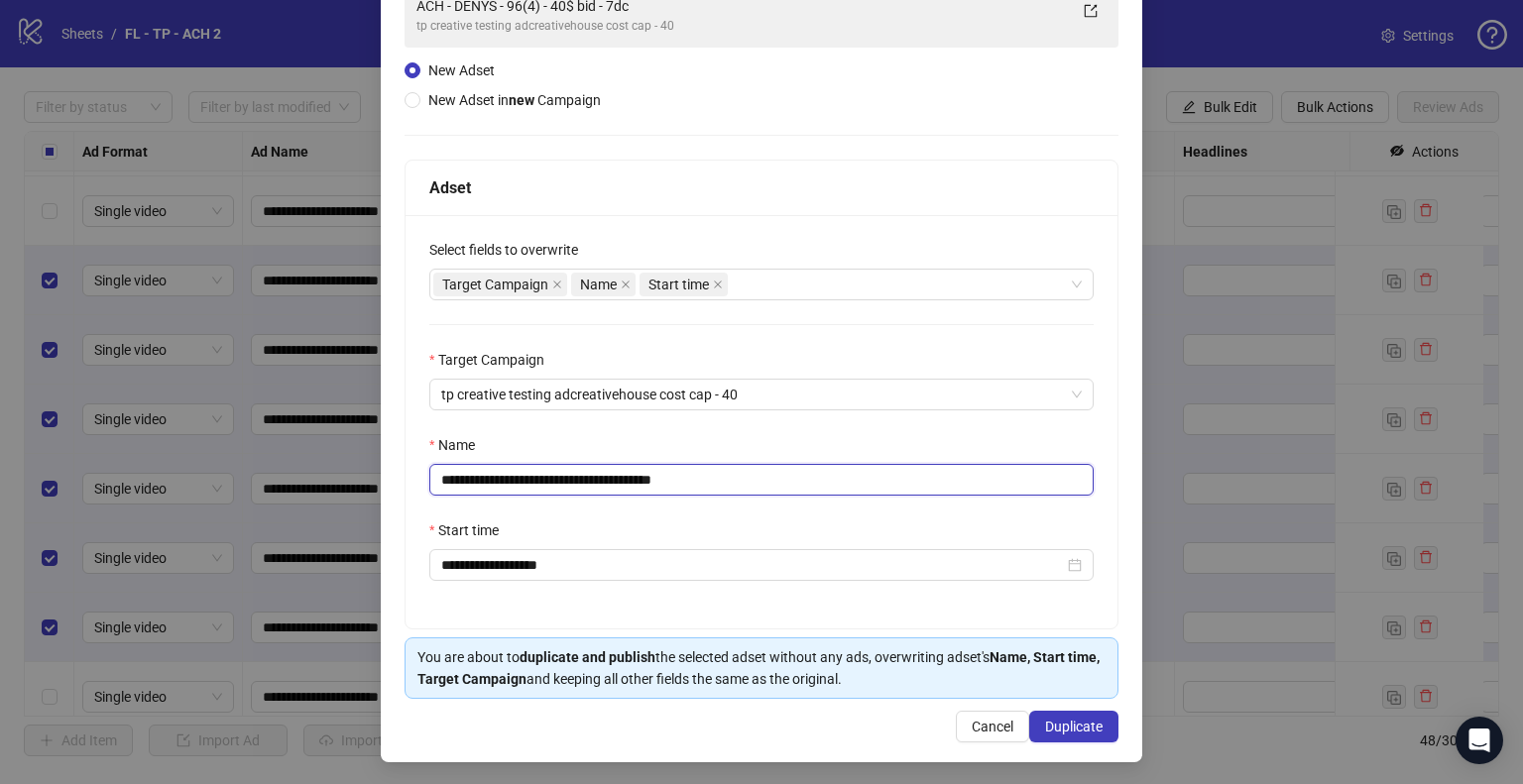 click on "**********" at bounding box center [762, 480] 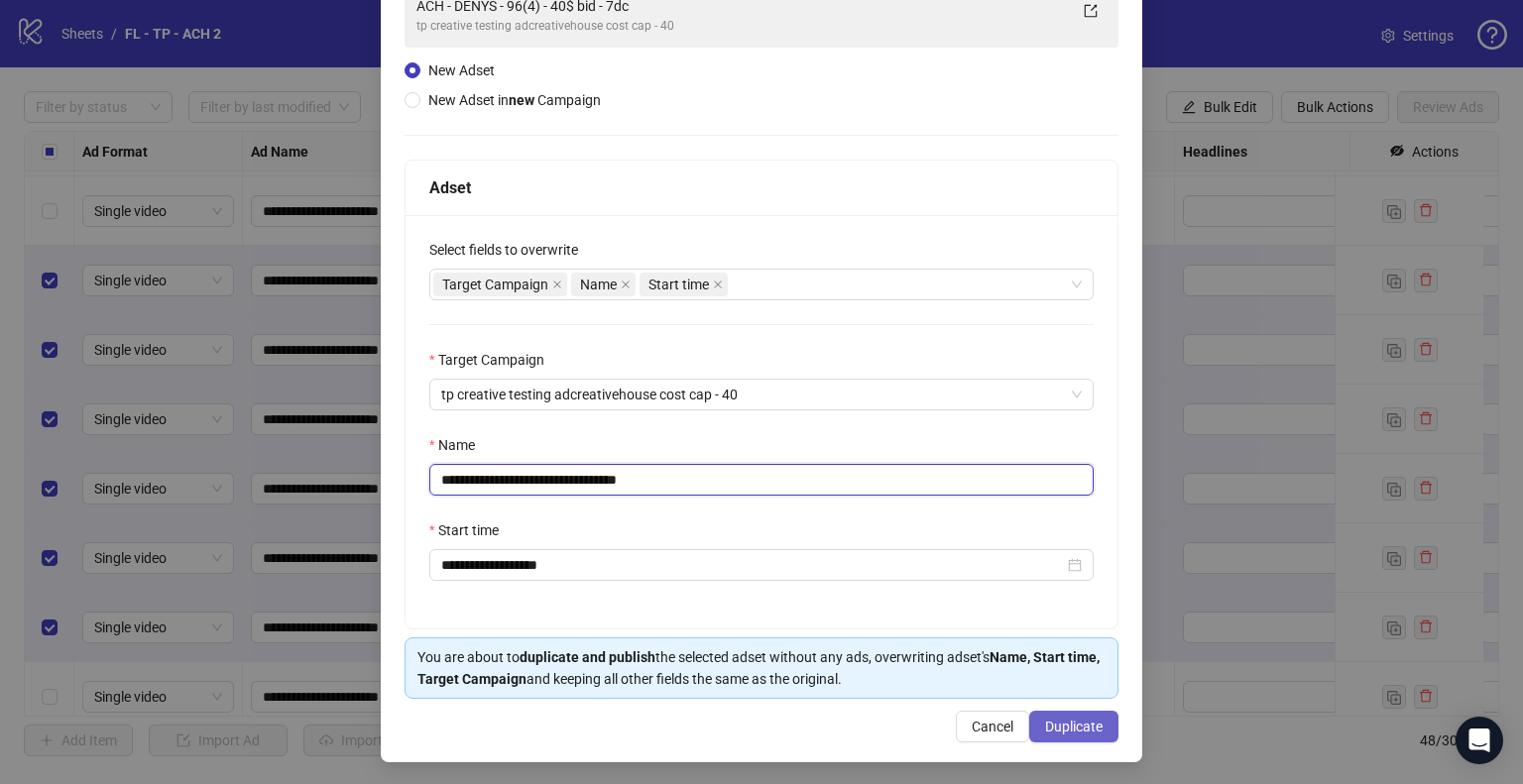 type on "**********" 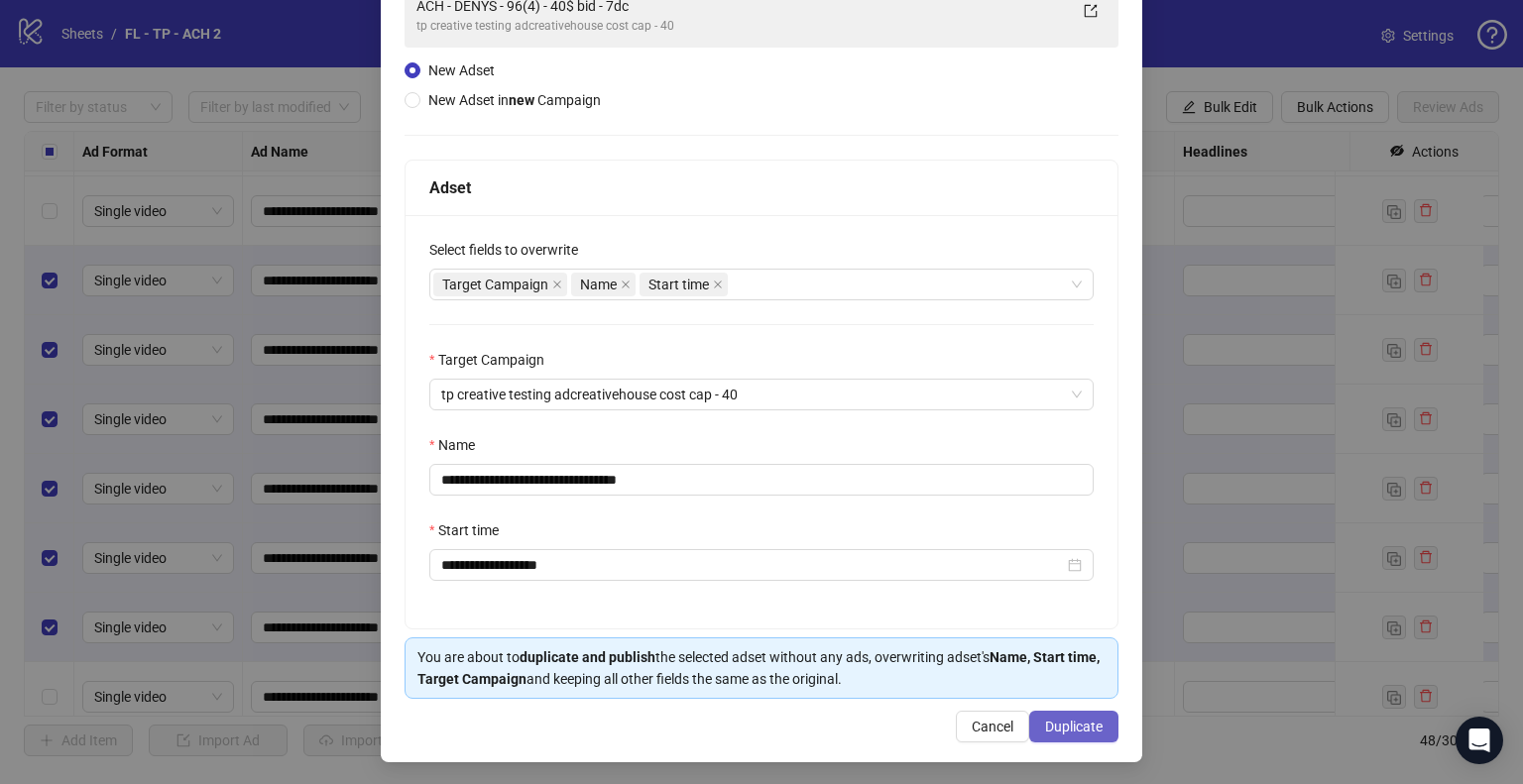 click on "Duplicate" at bounding box center (1074, 727) 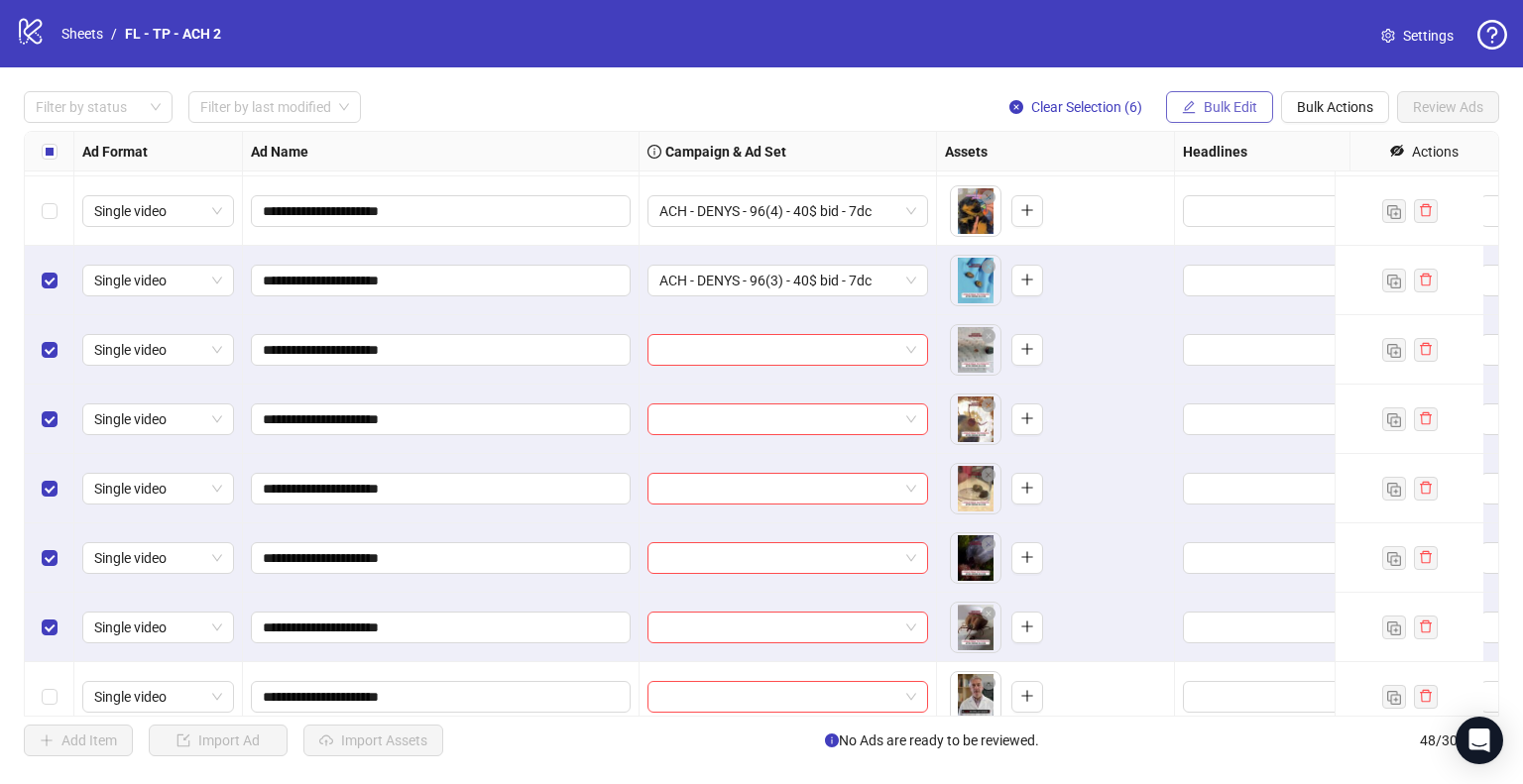 click on "Bulk Edit" at bounding box center [1220, 107] 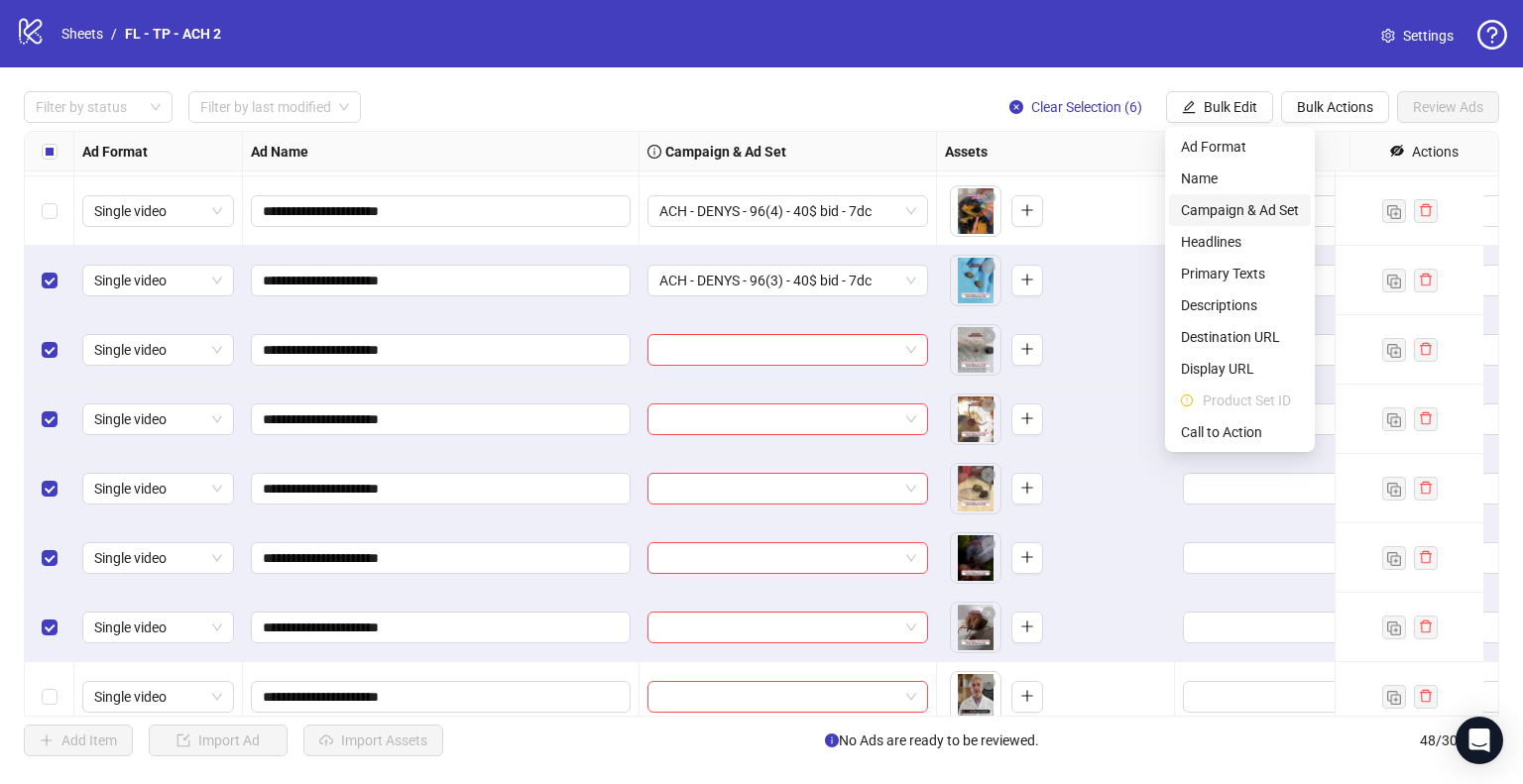 click on "Campaign & Ad Set" at bounding box center (1239, 210) 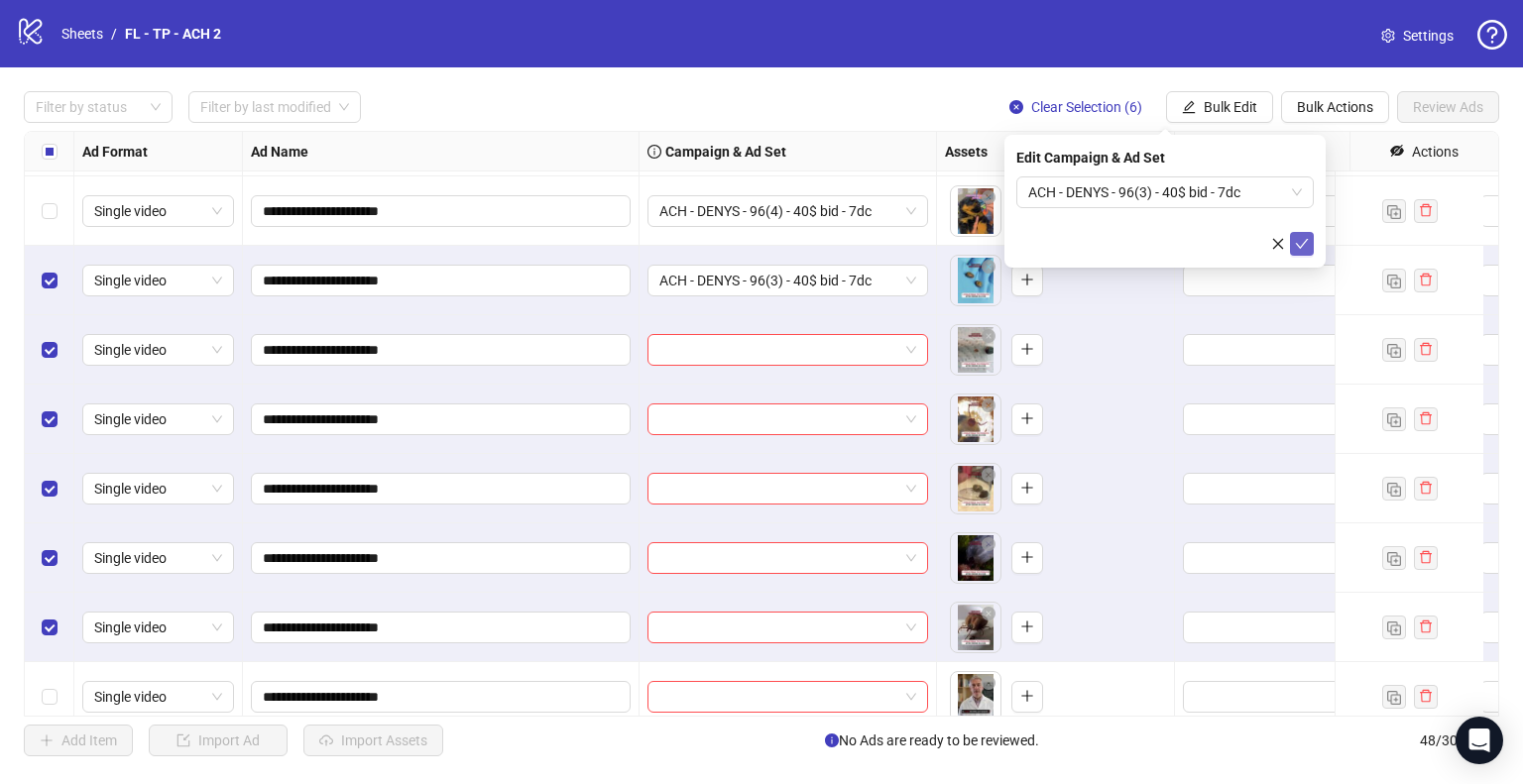 click at bounding box center (1302, 244) 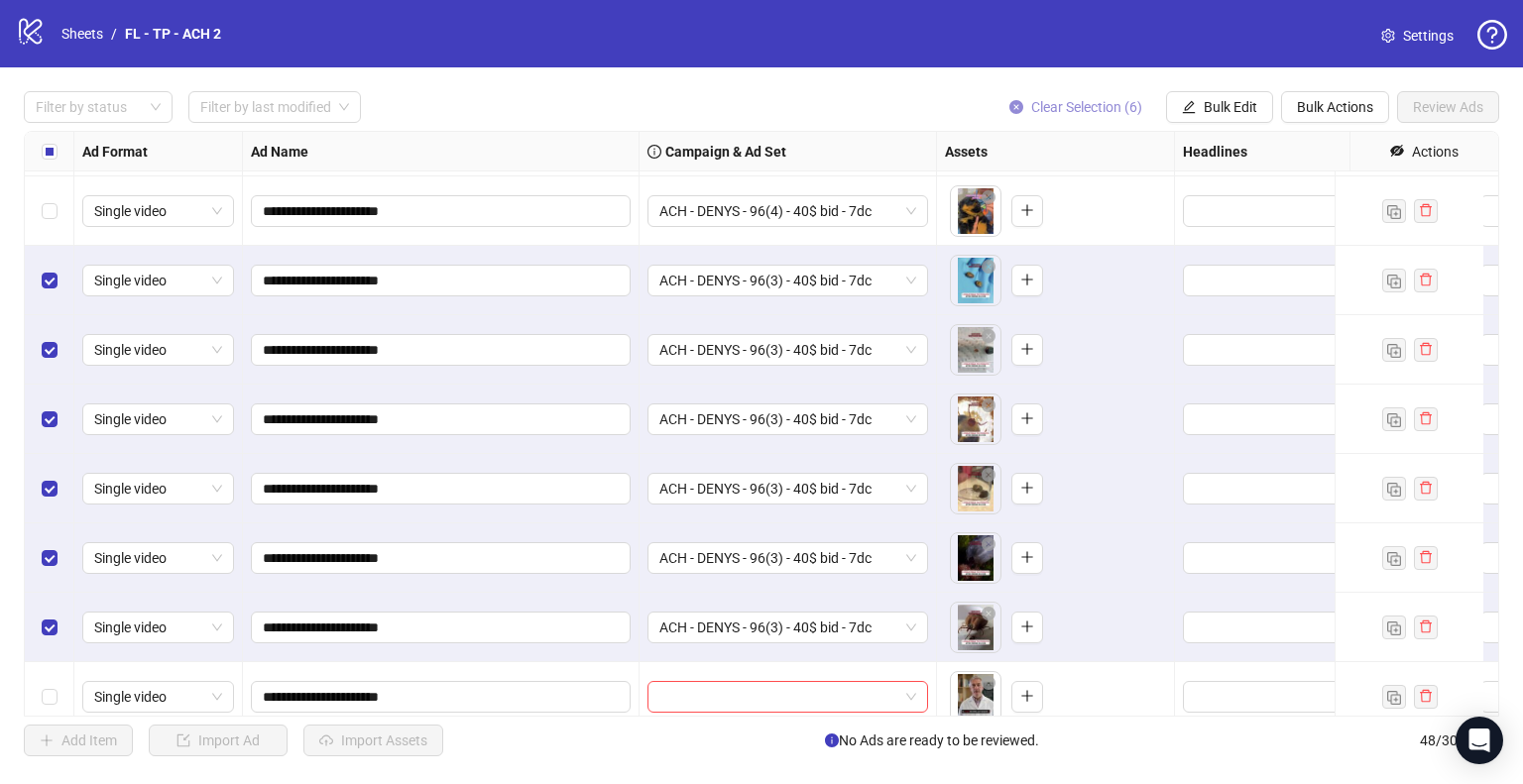 click on "Clear Selection (6)" at bounding box center [1087, 107] 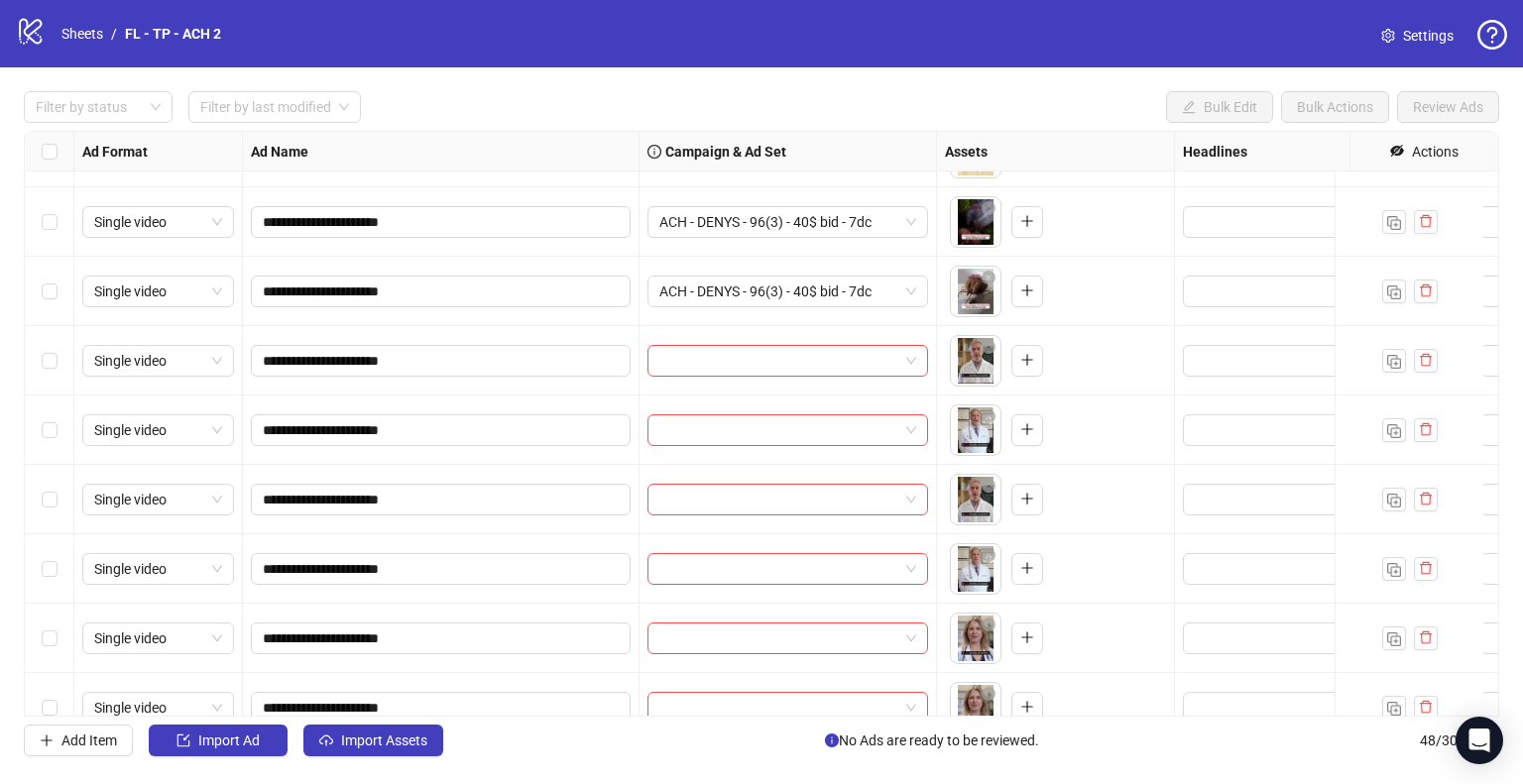 scroll, scrollTop: 2404, scrollLeft: 0, axis: vertical 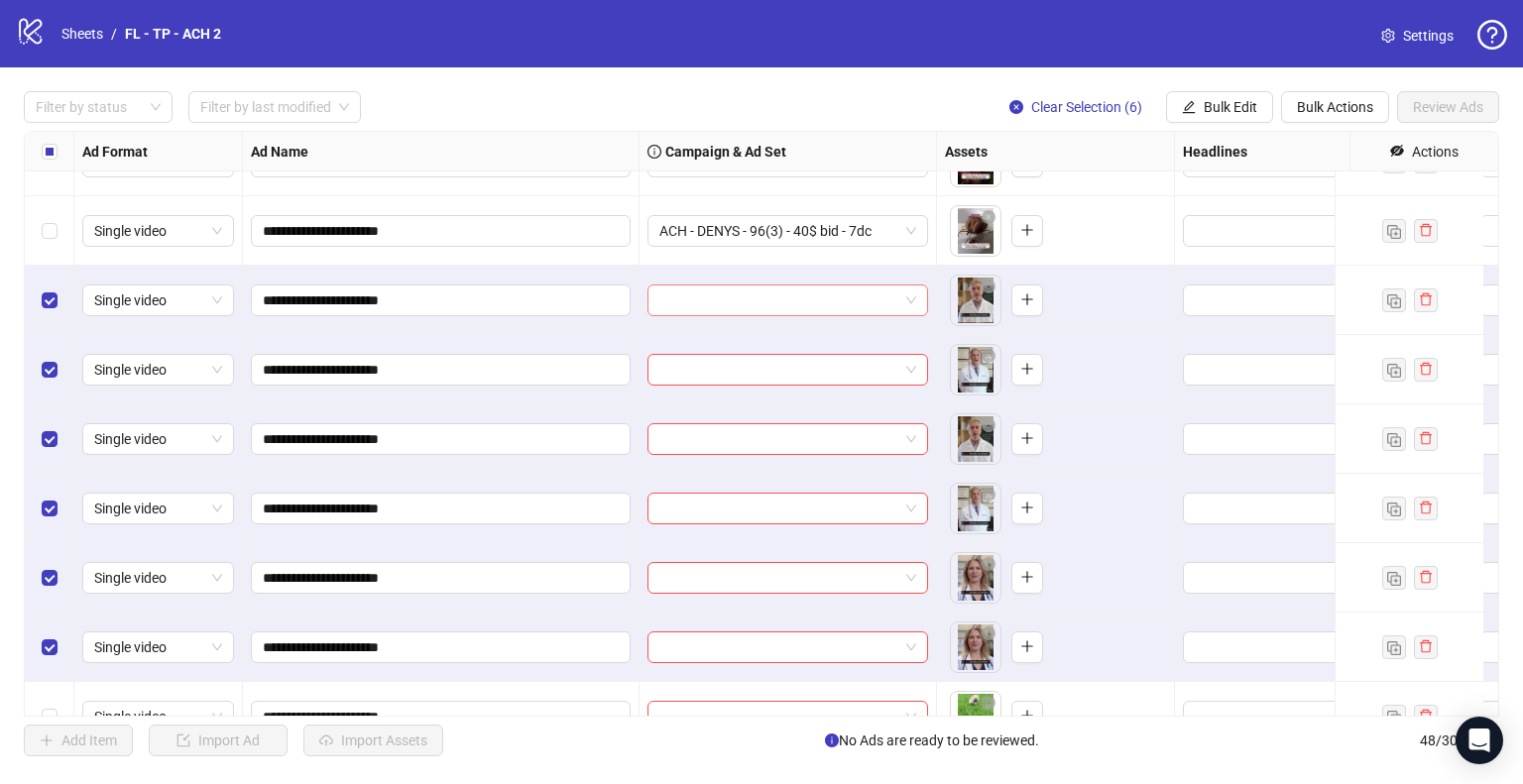 click at bounding box center (787, 300) 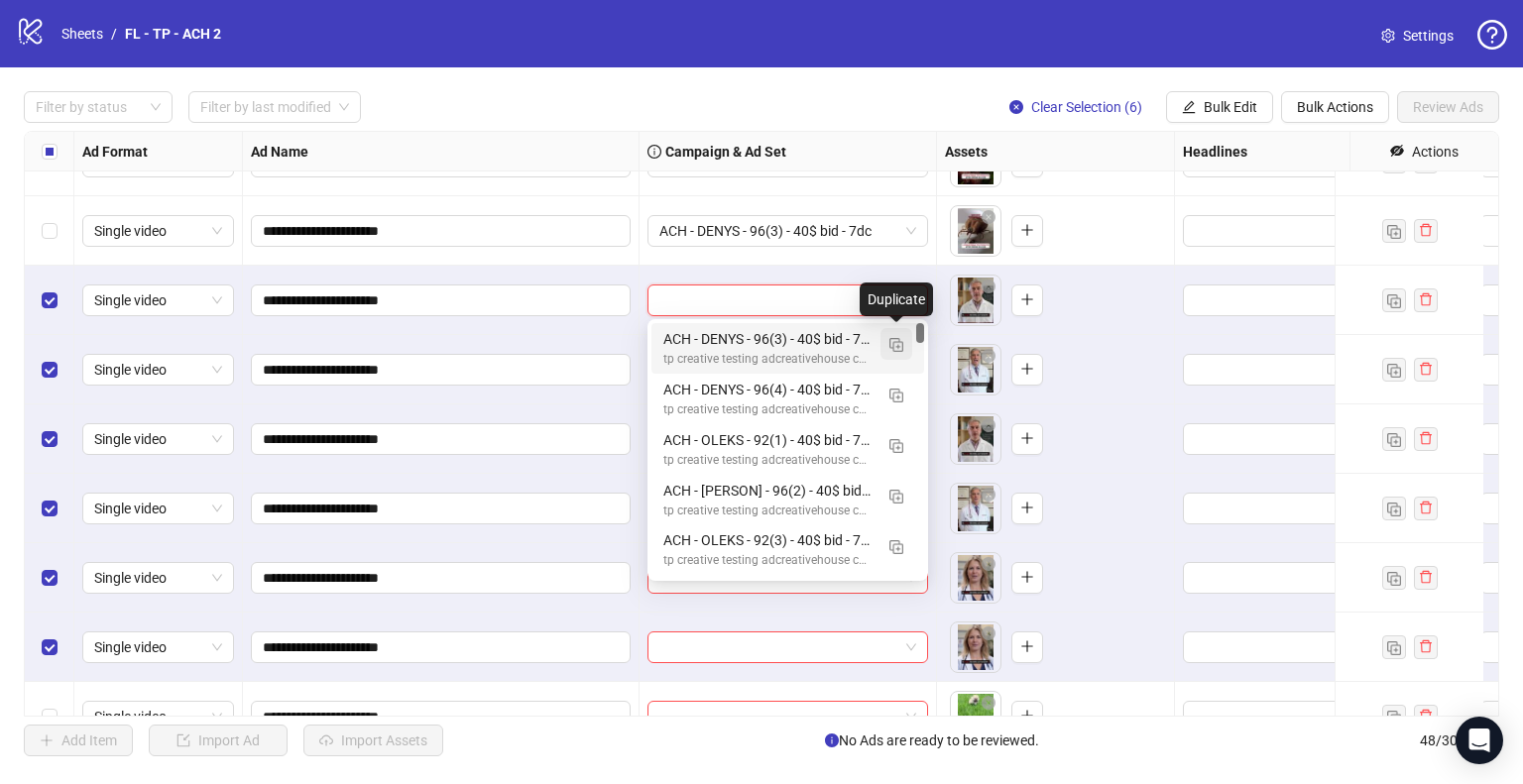 click at bounding box center [896, 345] 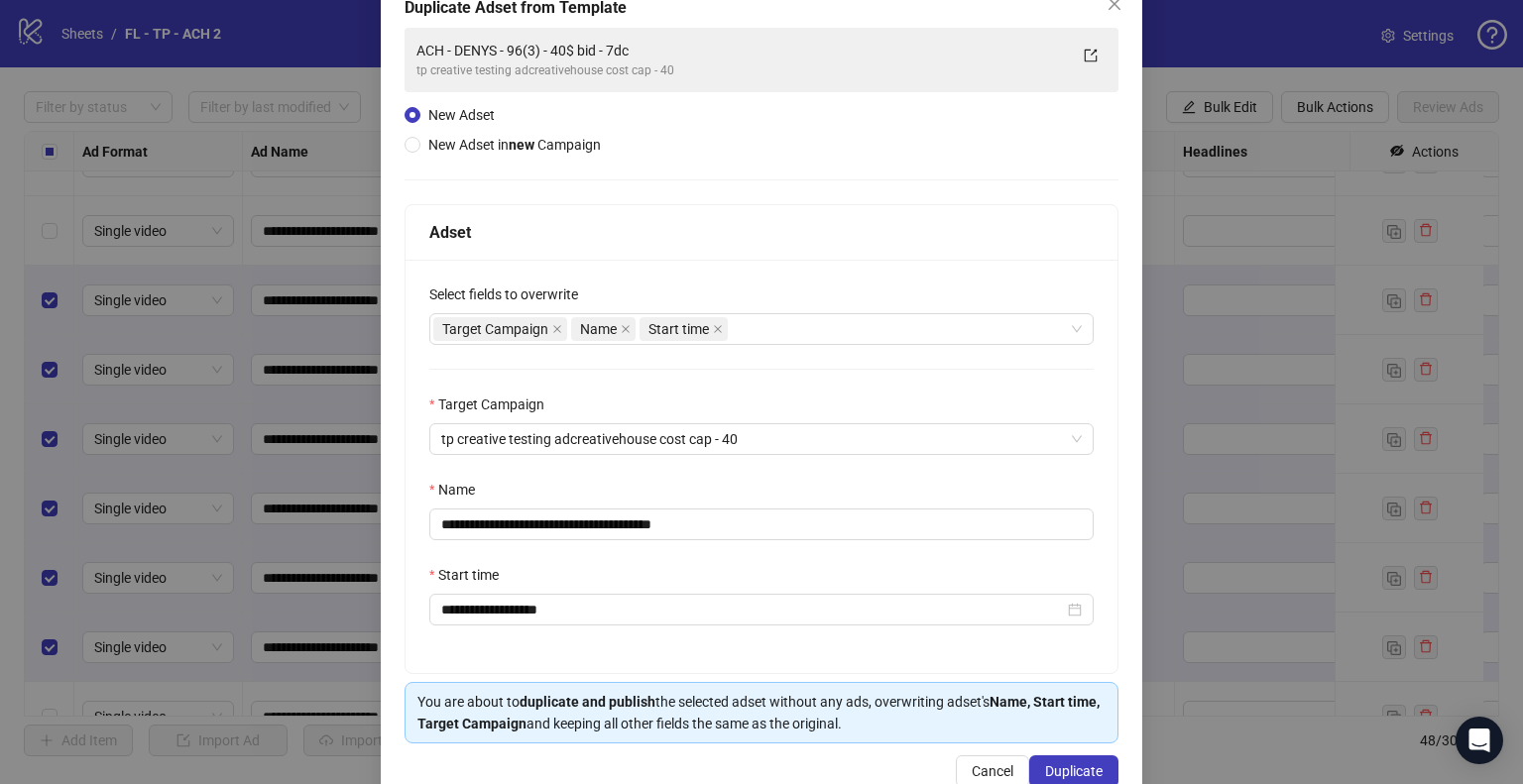 scroll, scrollTop: 168, scrollLeft: 0, axis: vertical 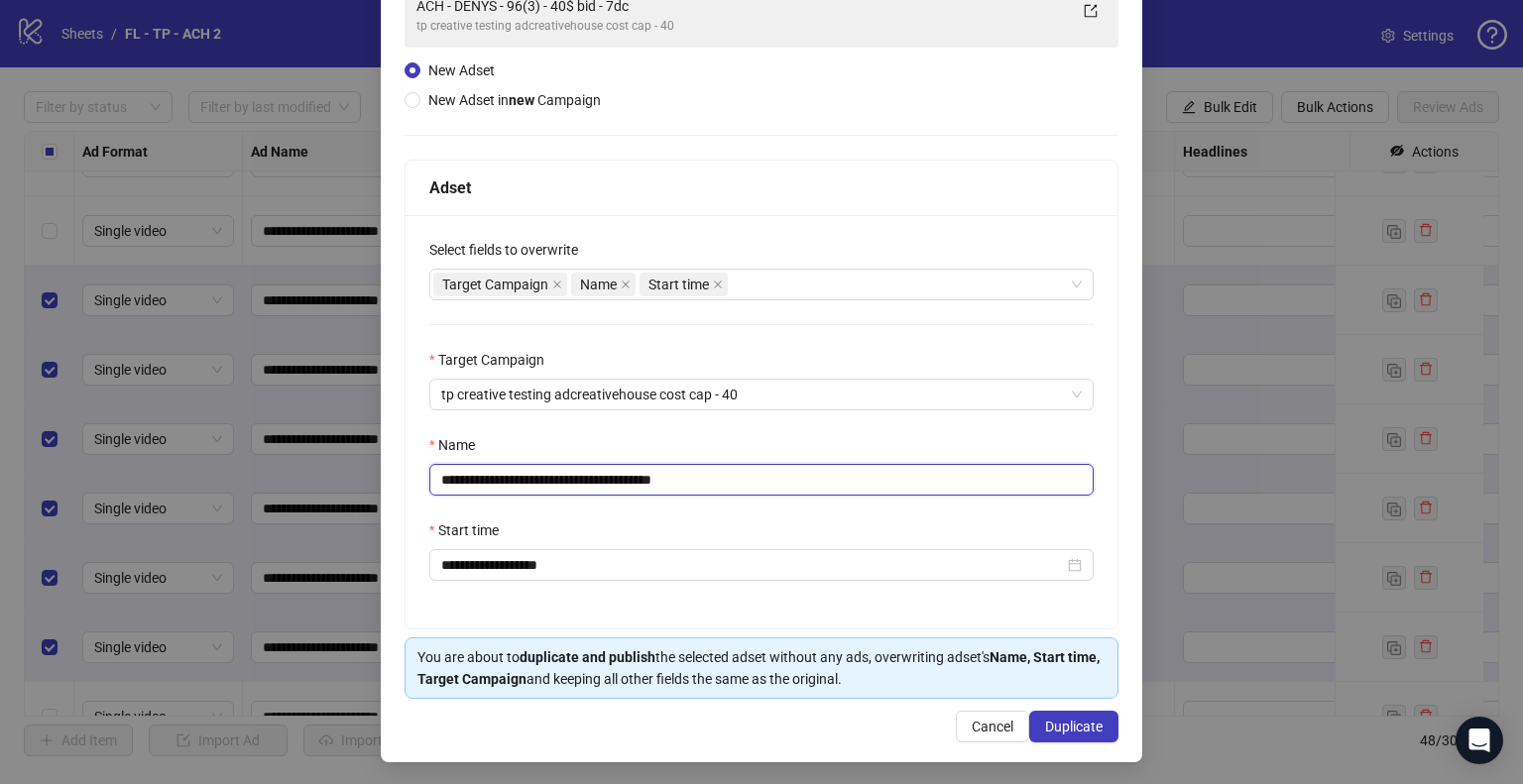 click on "**********" at bounding box center [762, 480] 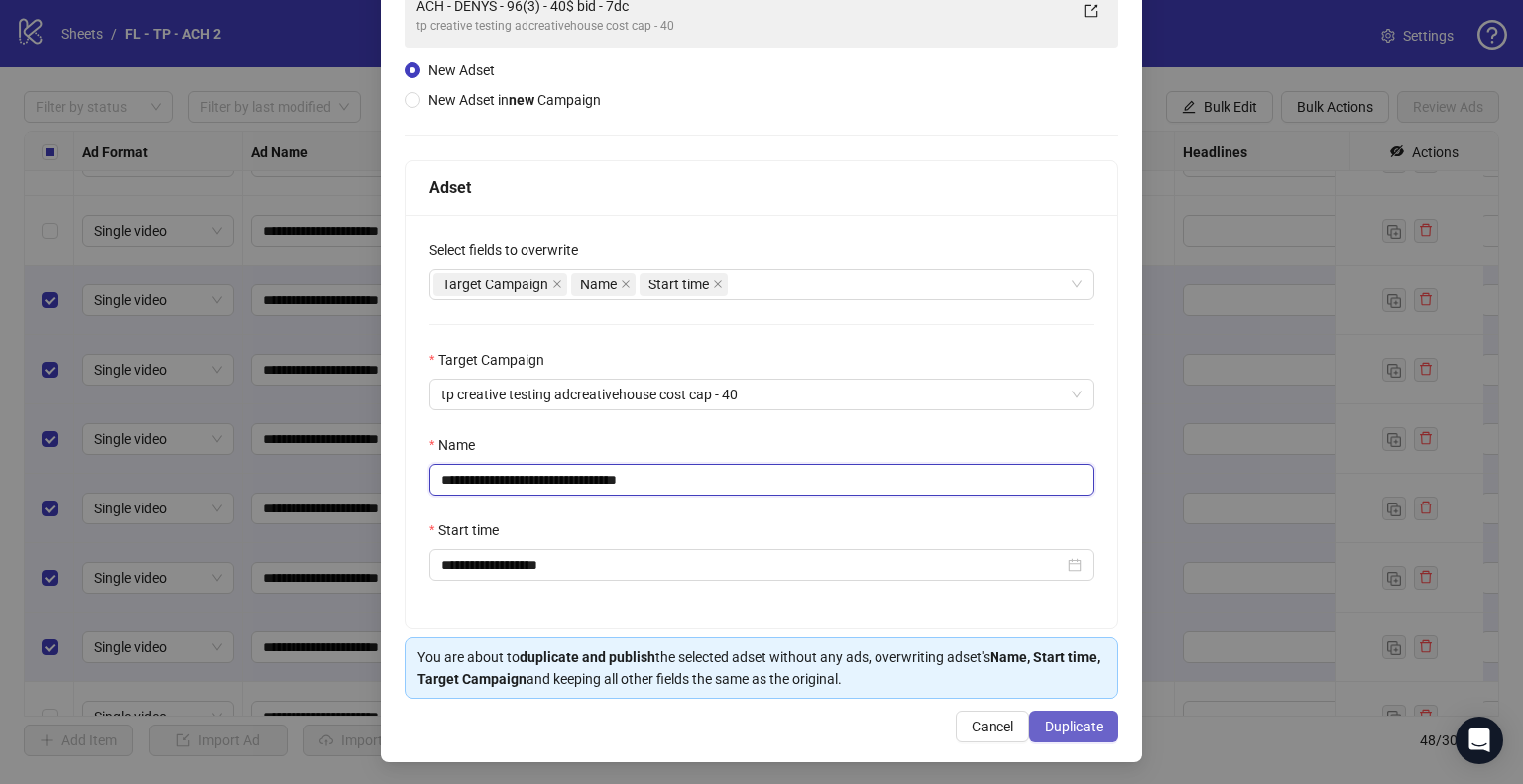 type on "**********" 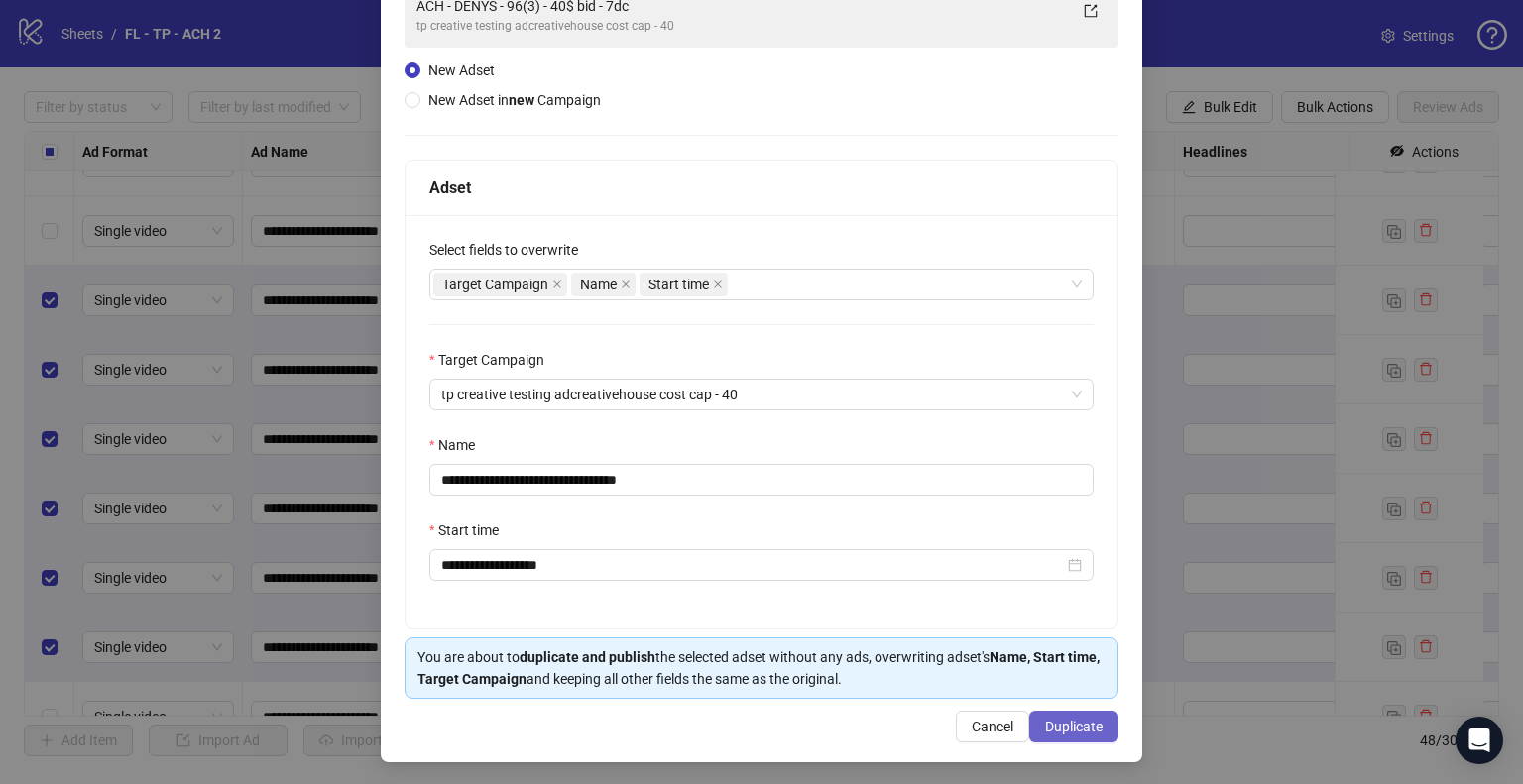 click on "Duplicate" at bounding box center [1074, 727] 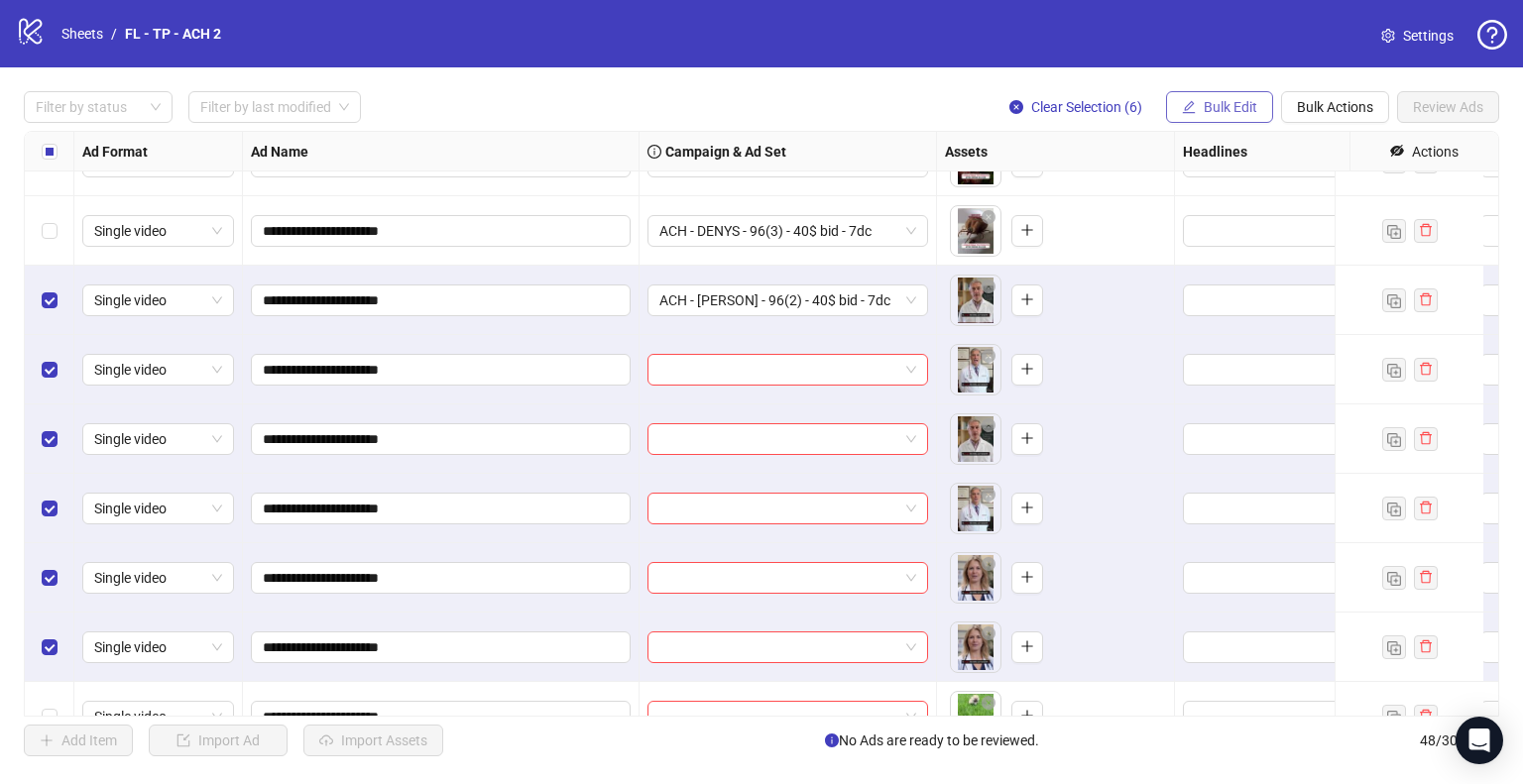 click at bounding box center [1189, 107] 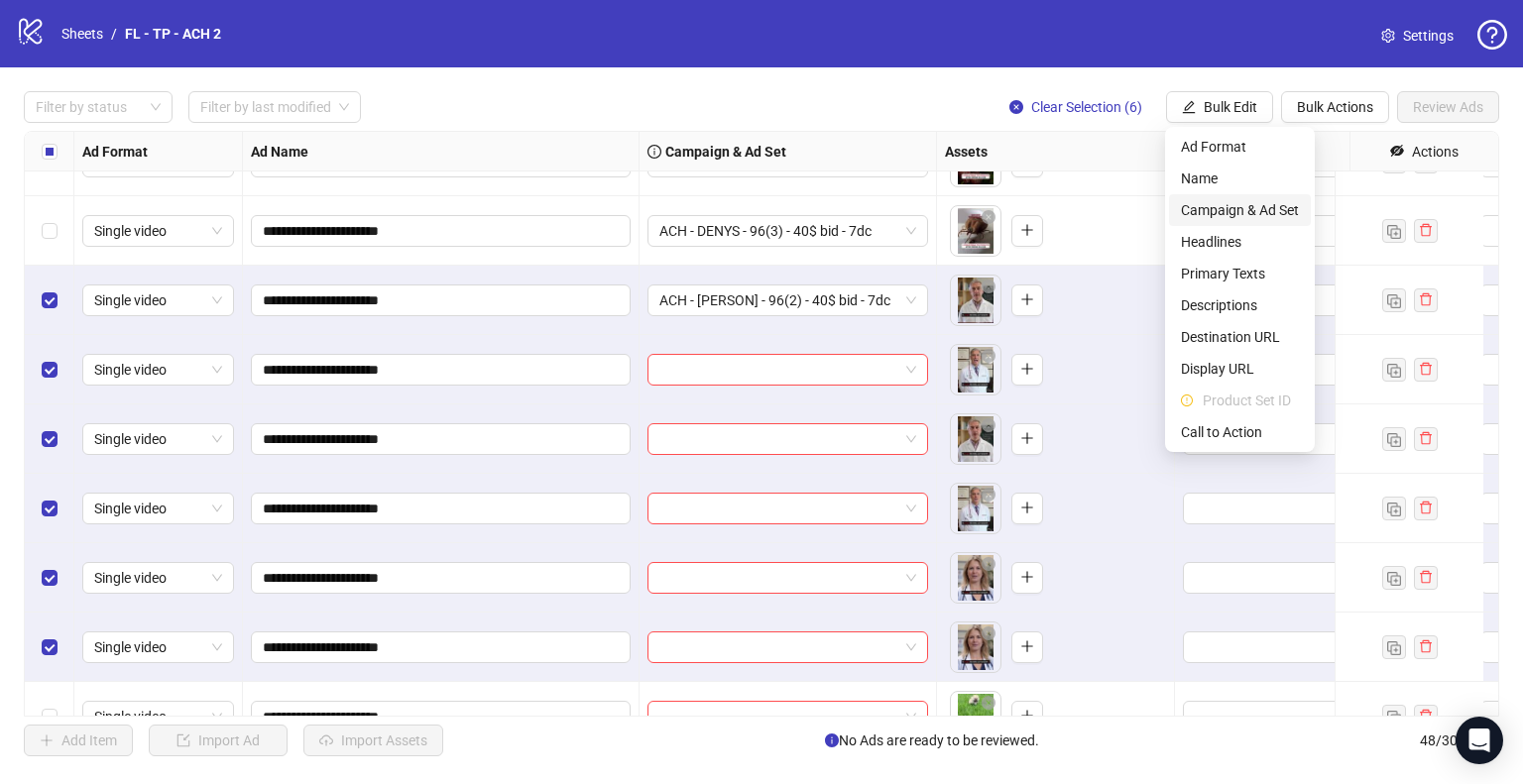 click on "Campaign & Ad Set" at bounding box center (1239, 210) 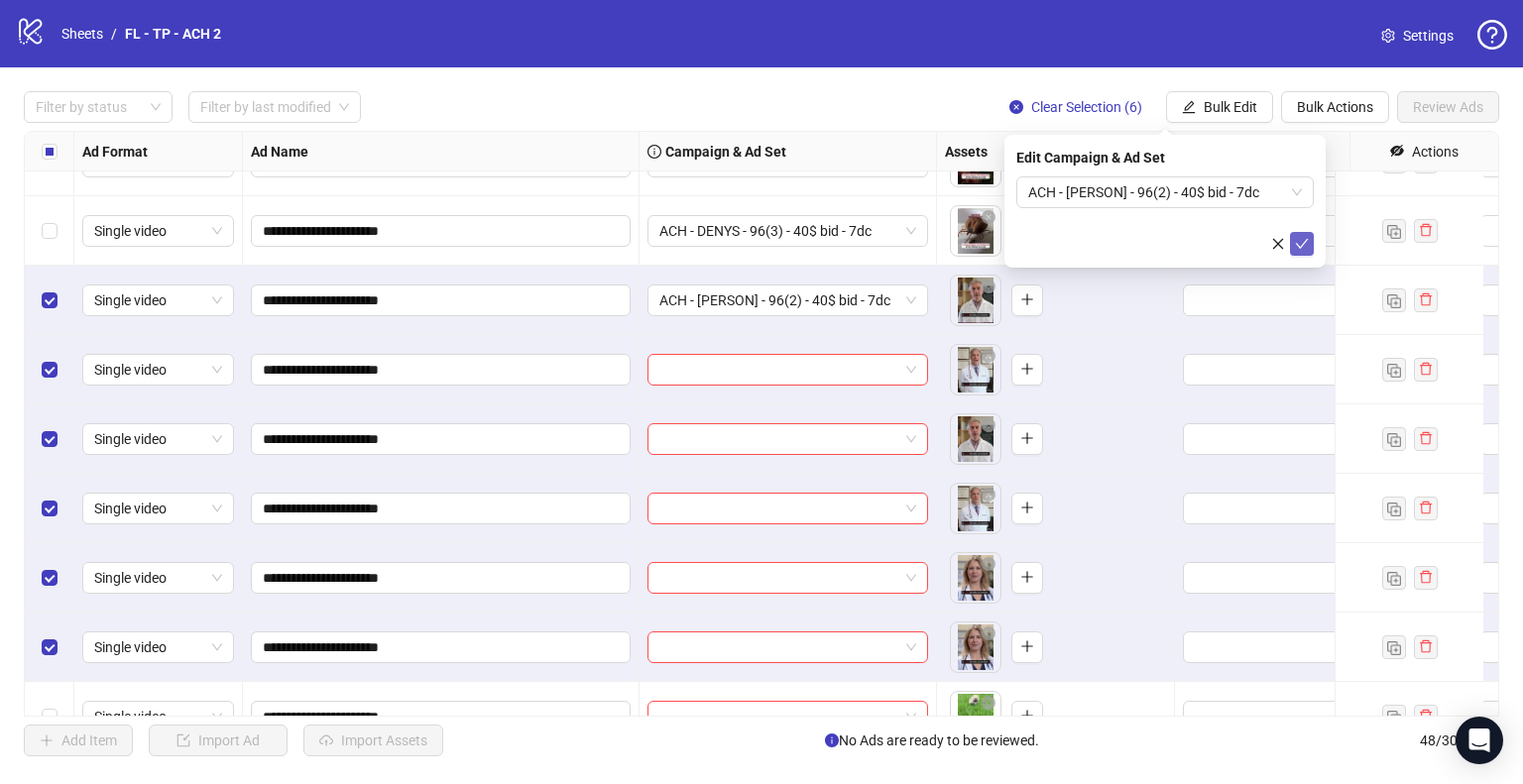 click at bounding box center [1302, 244] 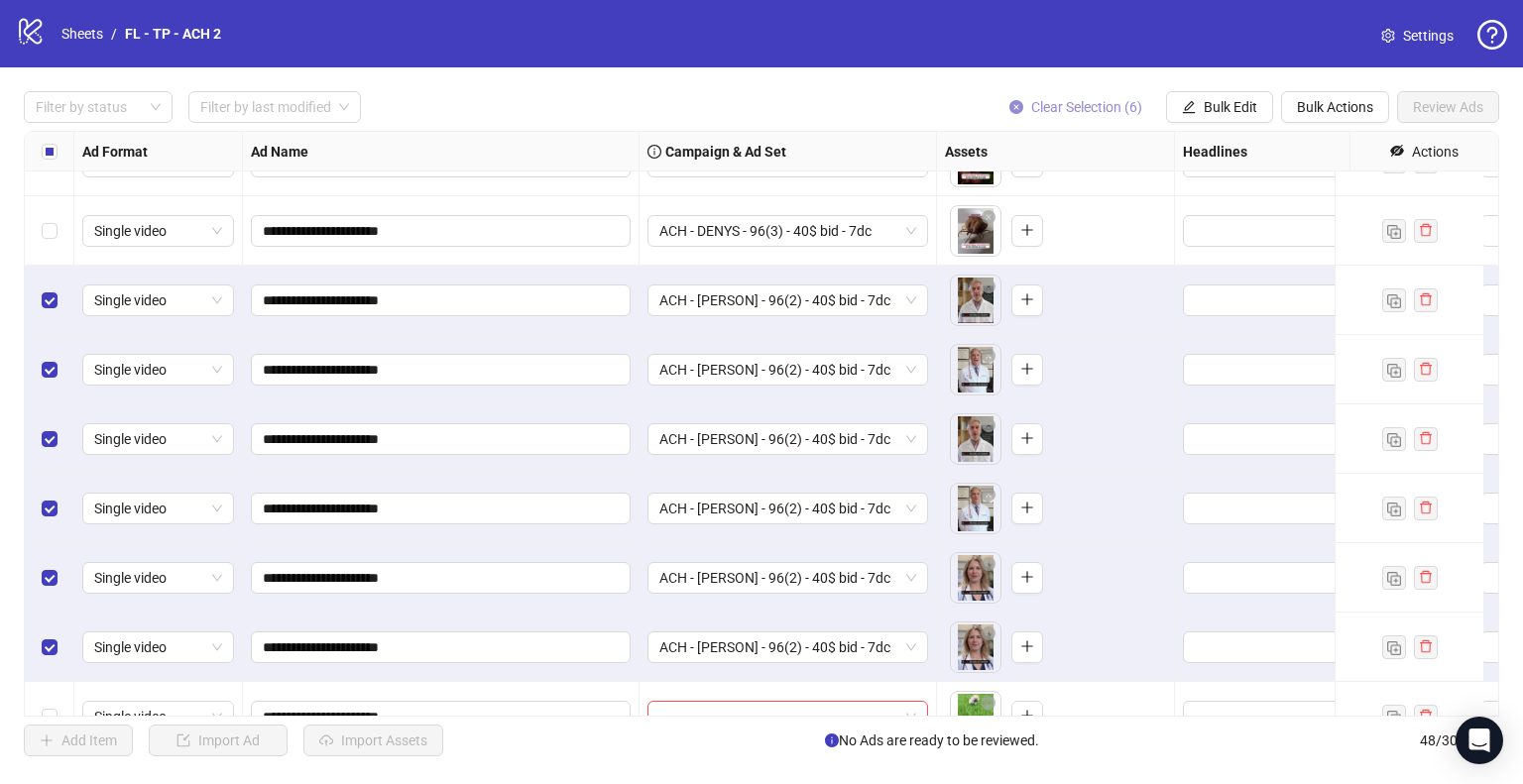 click on "Clear Selection (6)" at bounding box center [1087, 107] 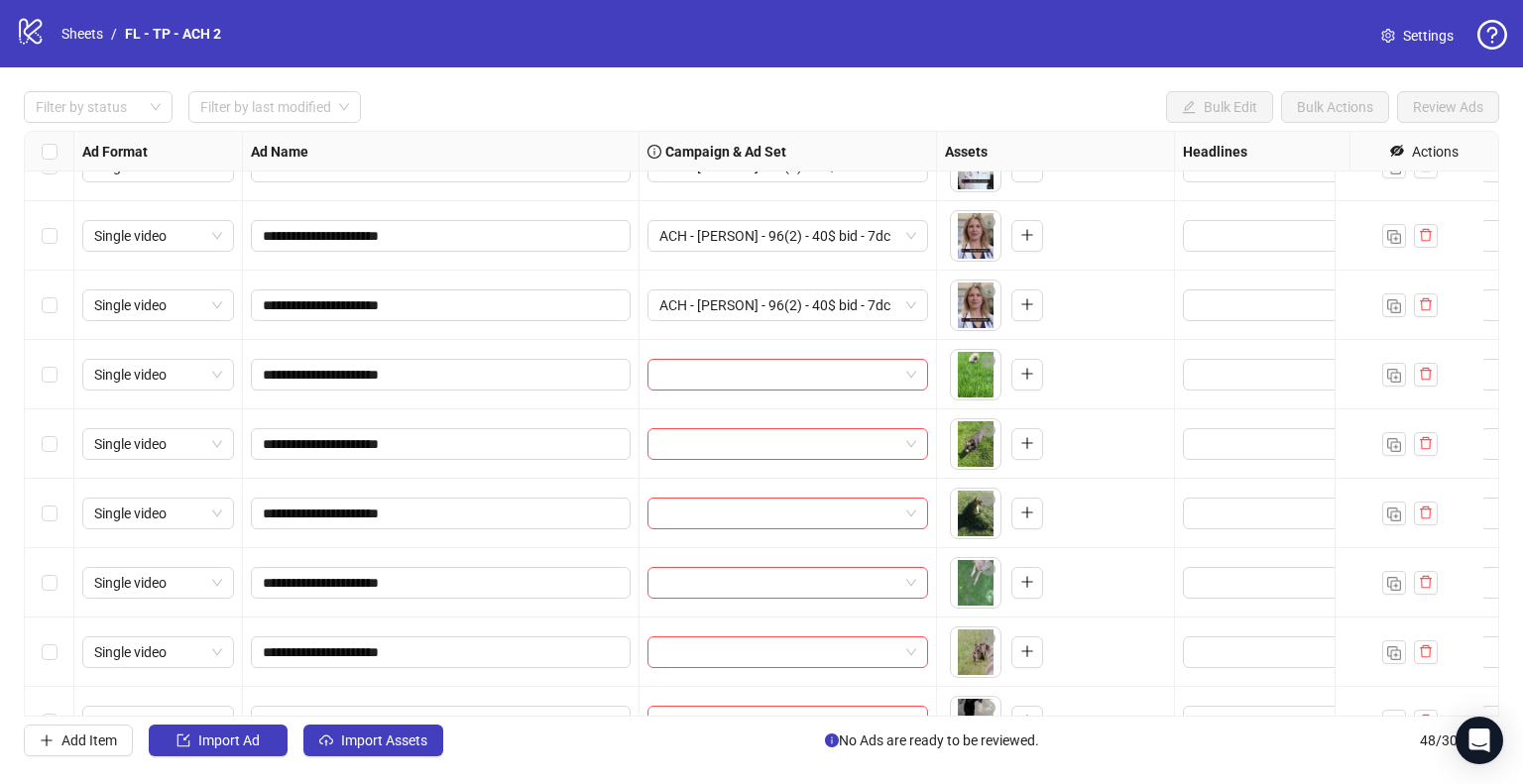 scroll, scrollTop: 2800, scrollLeft: 0, axis: vertical 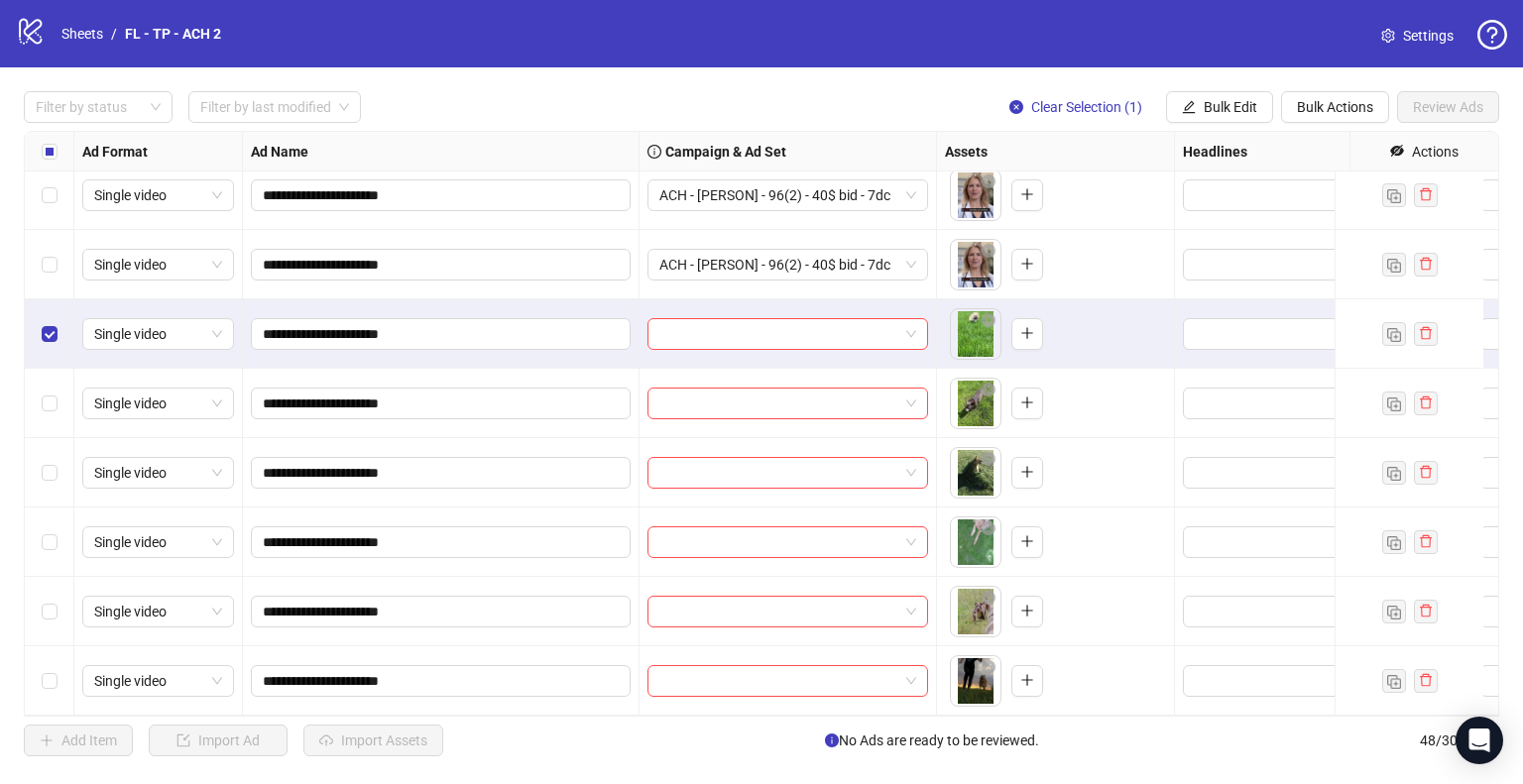 click on "**********" at bounding box center [762, 423] 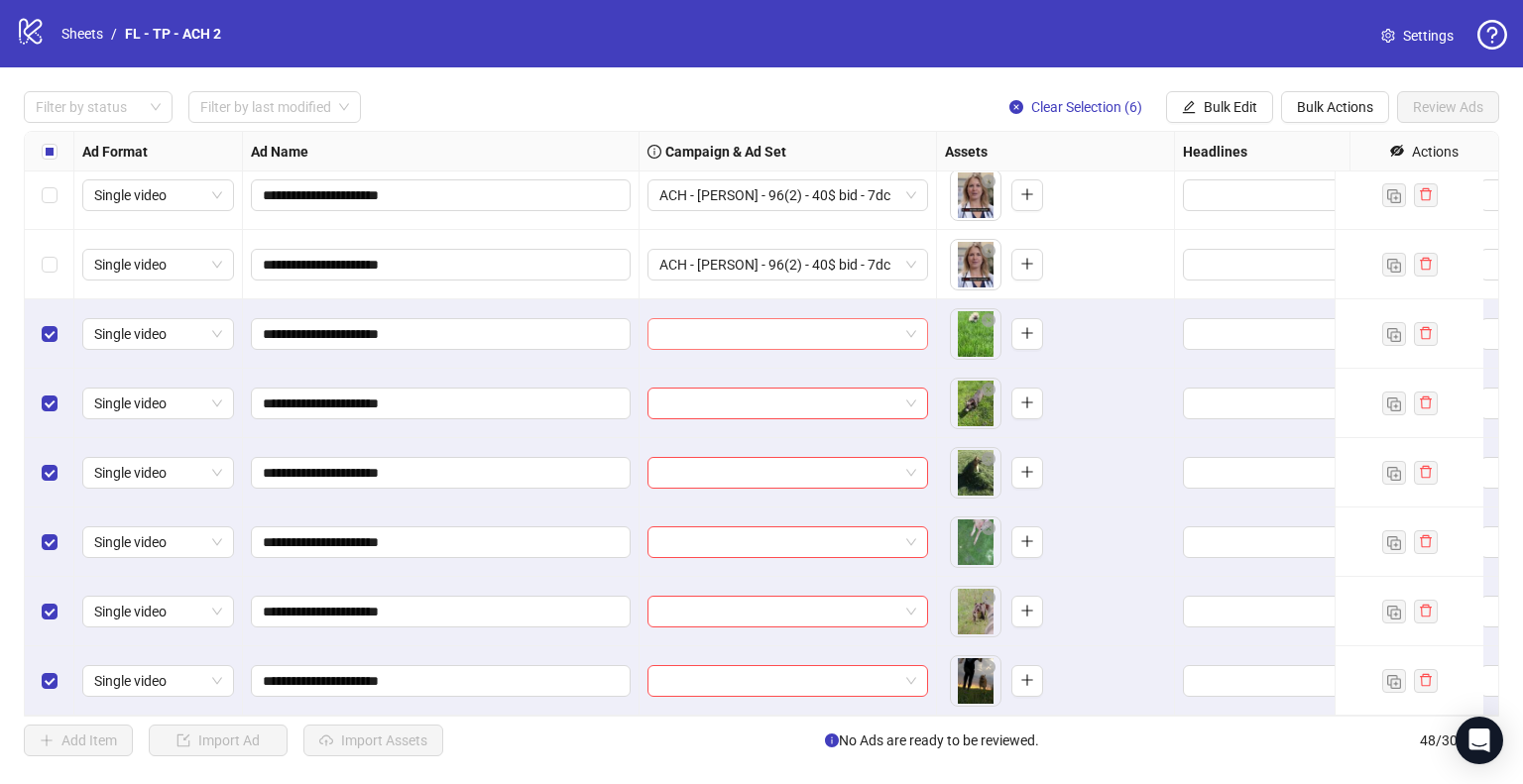 click at bounding box center (778, 334) 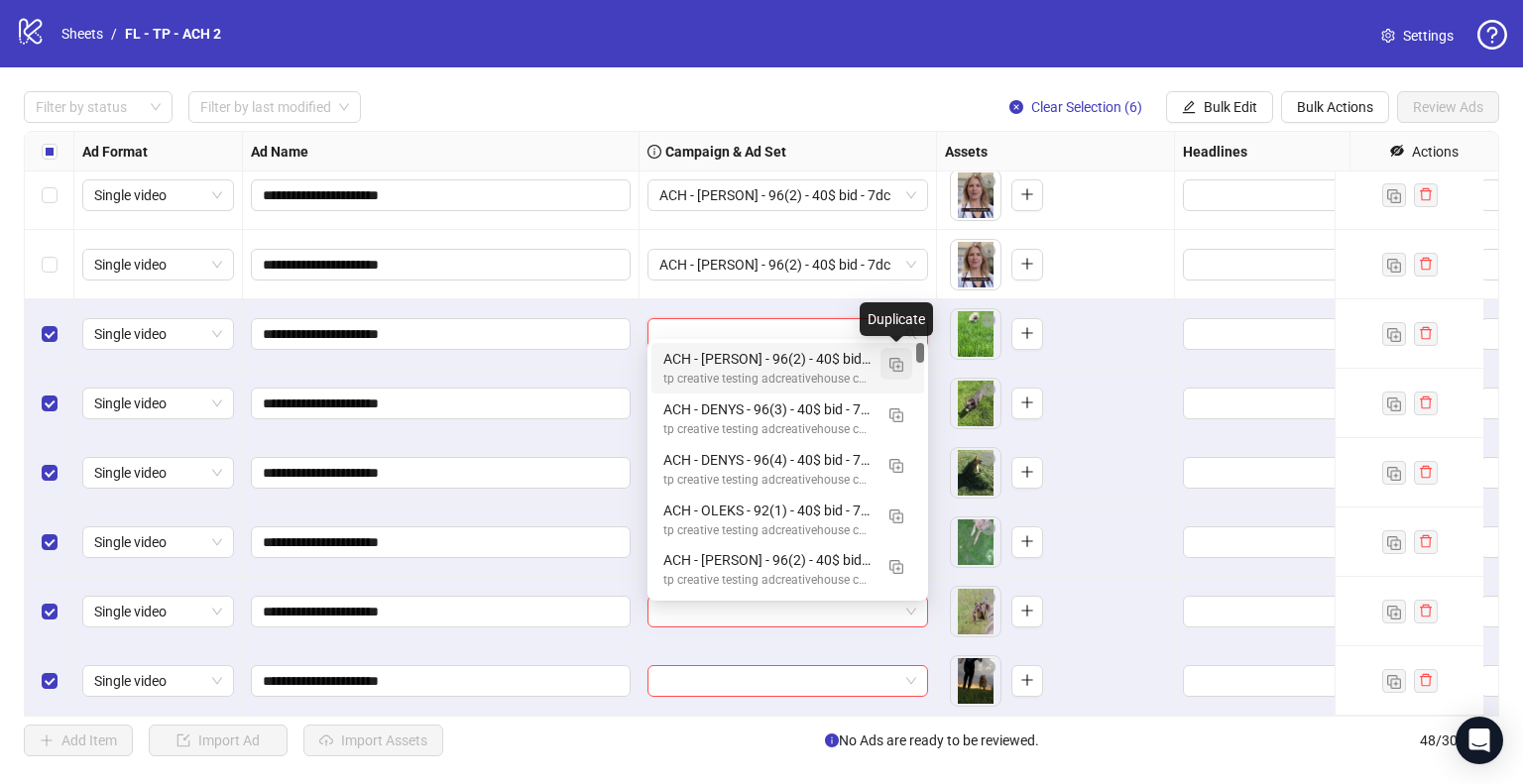 click at bounding box center [896, 365] 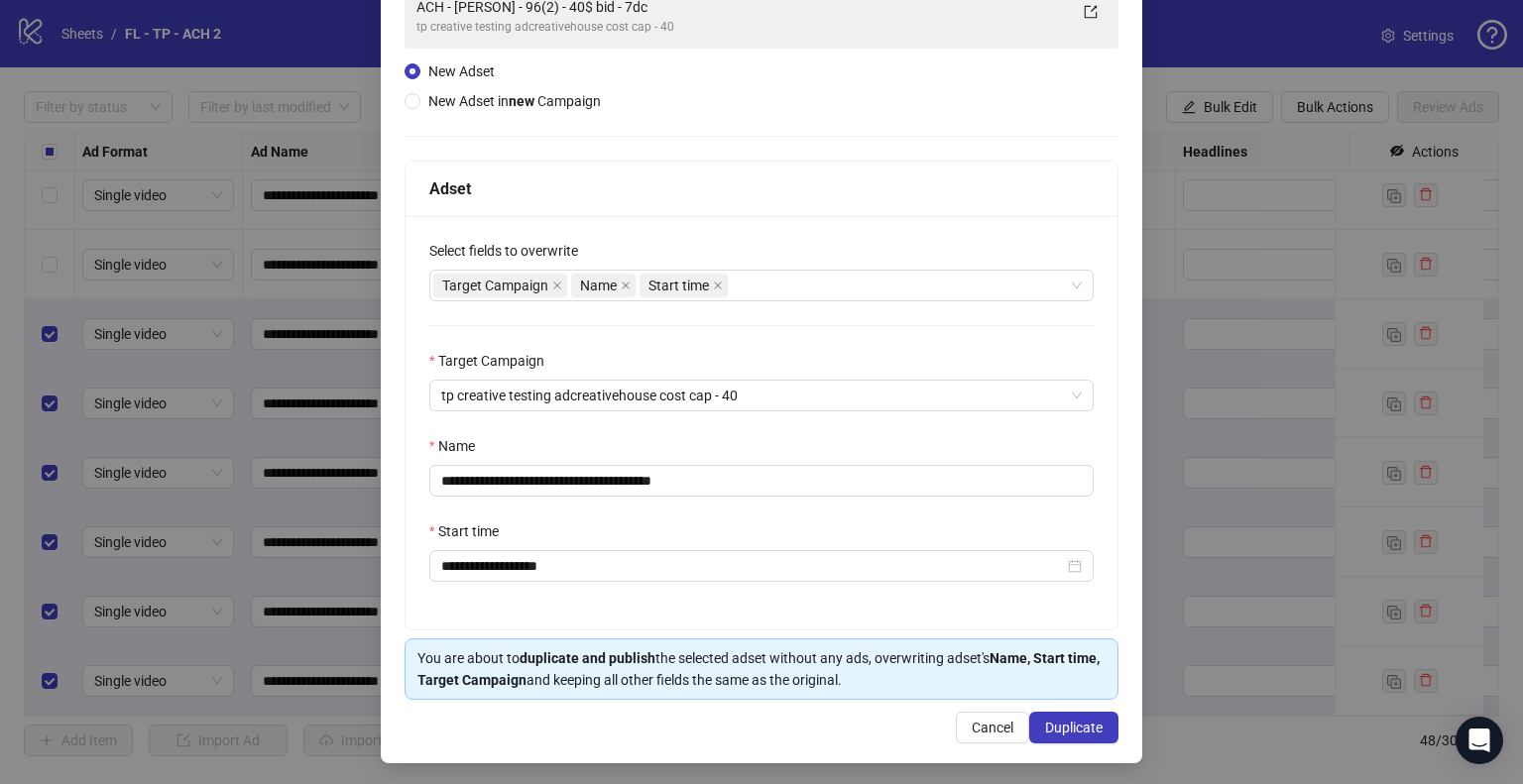 scroll, scrollTop: 168, scrollLeft: 0, axis: vertical 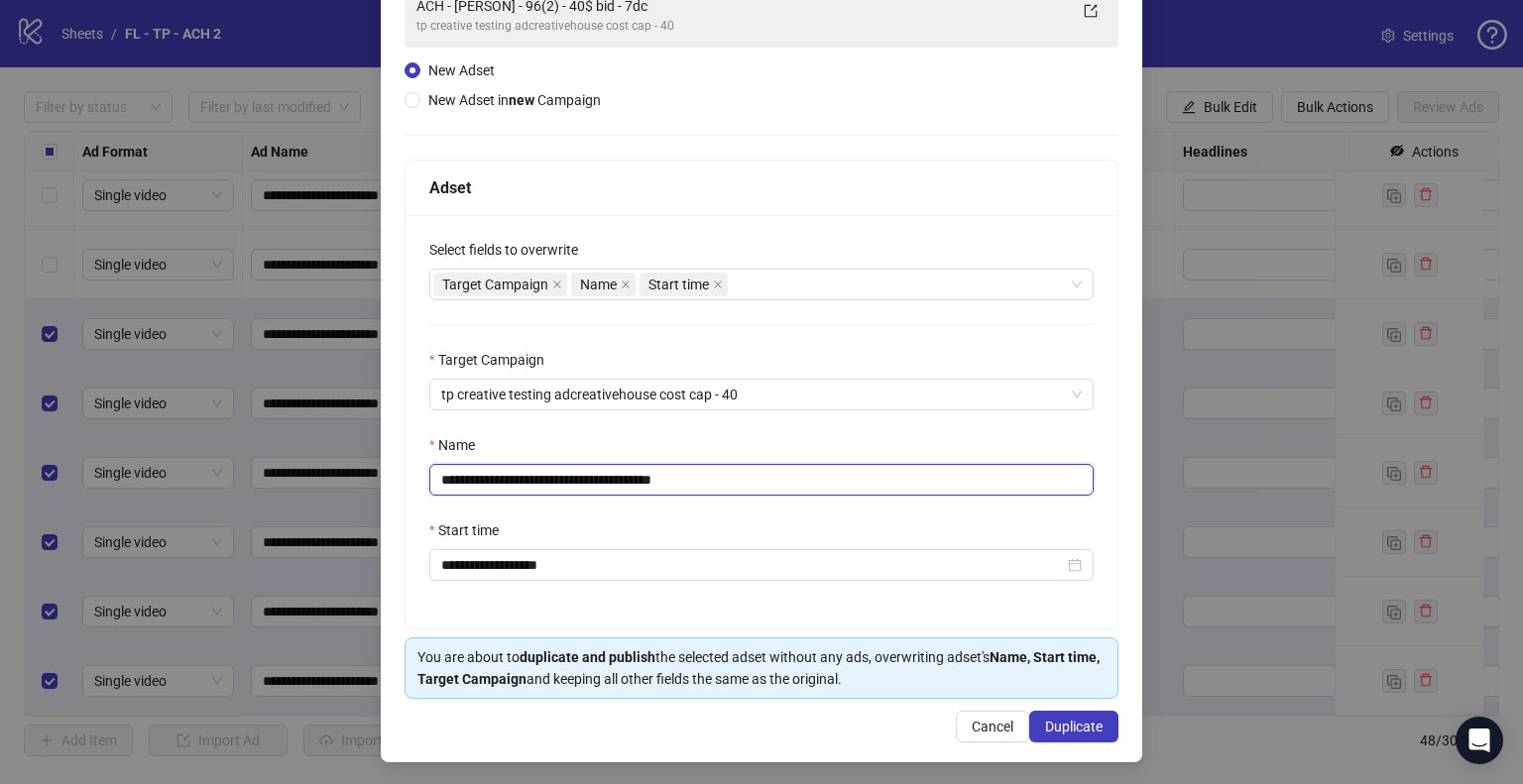 click on "**********" at bounding box center (762, 480) 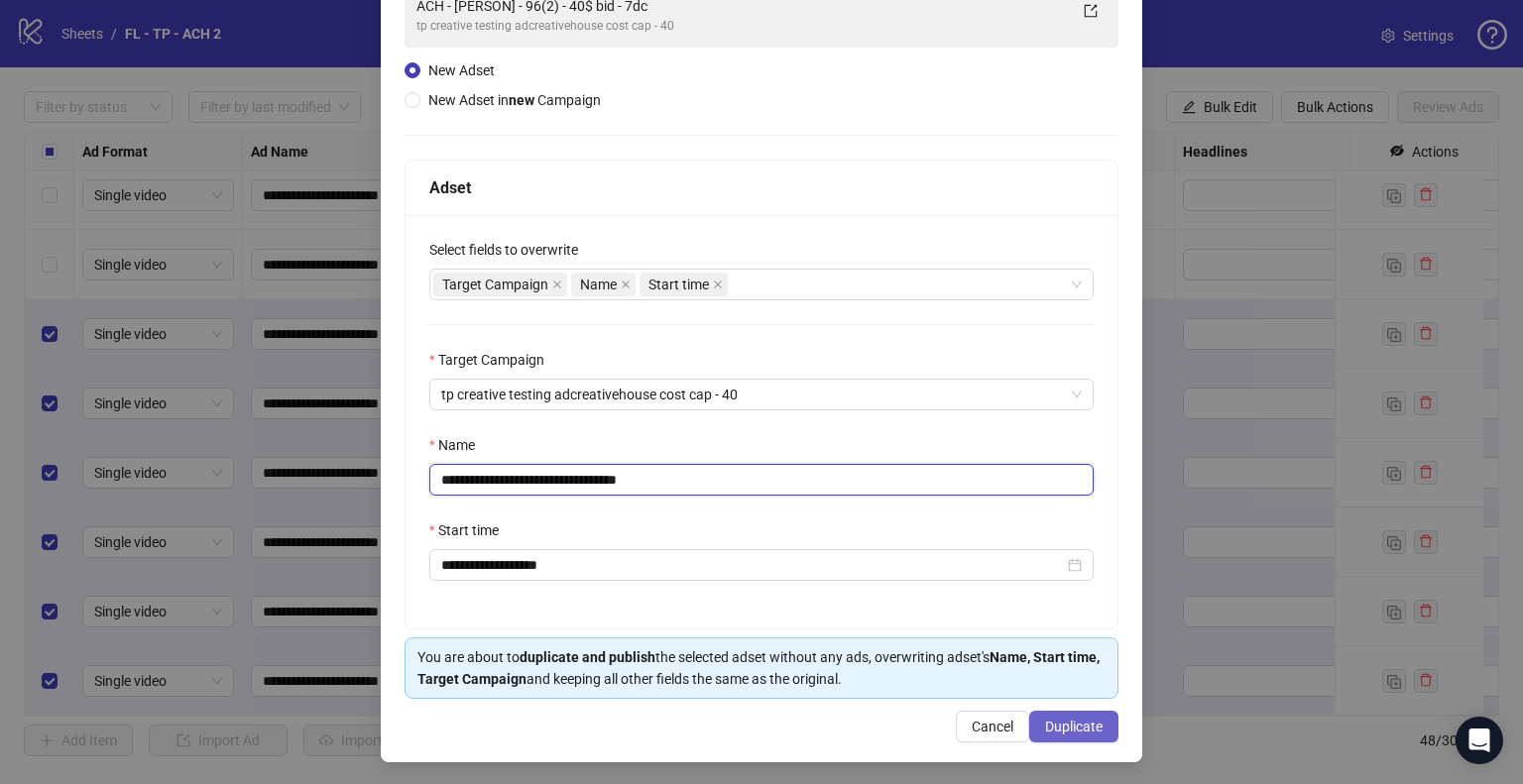 type on "**********" 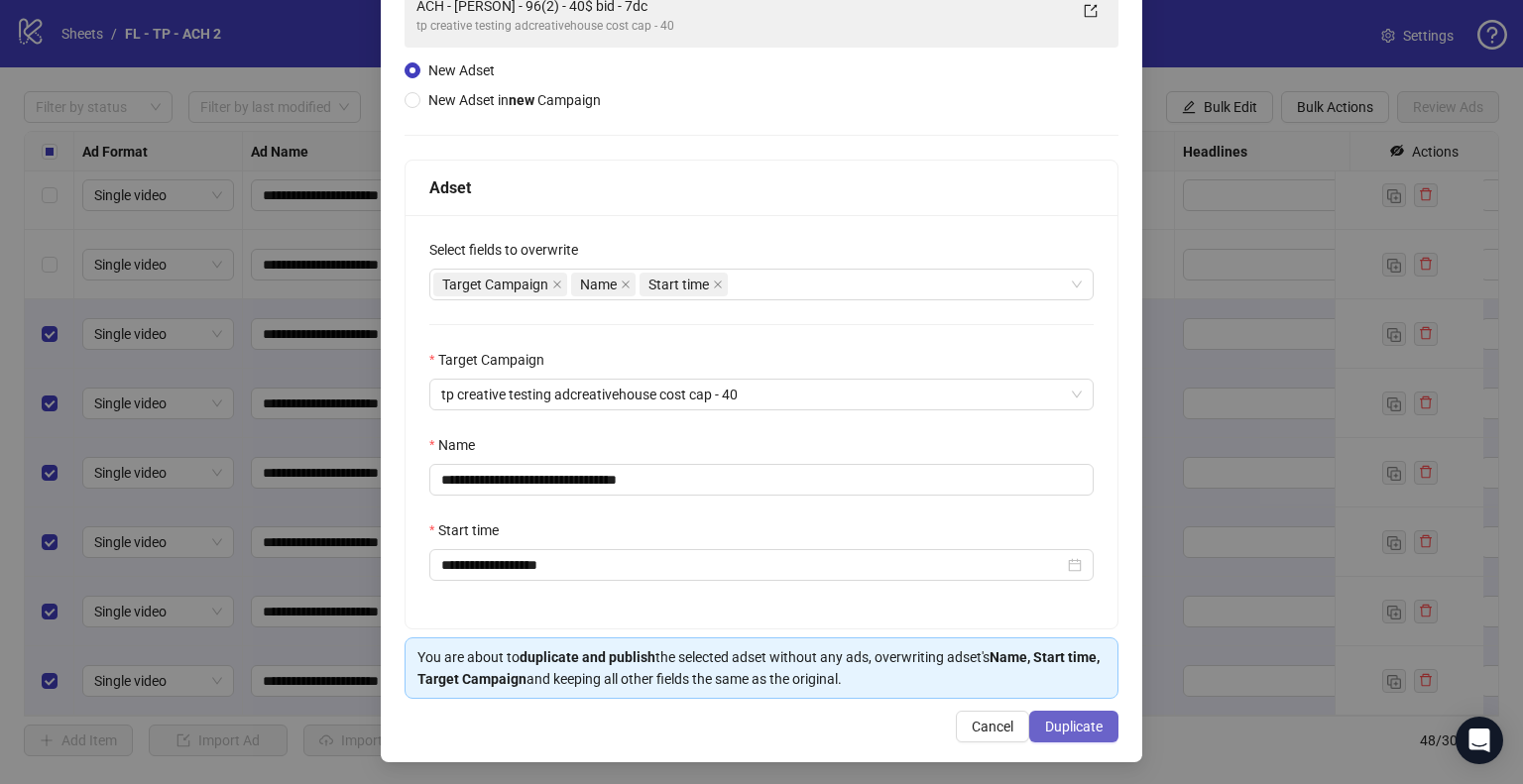 click on "Duplicate" at bounding box center (1074, 727) 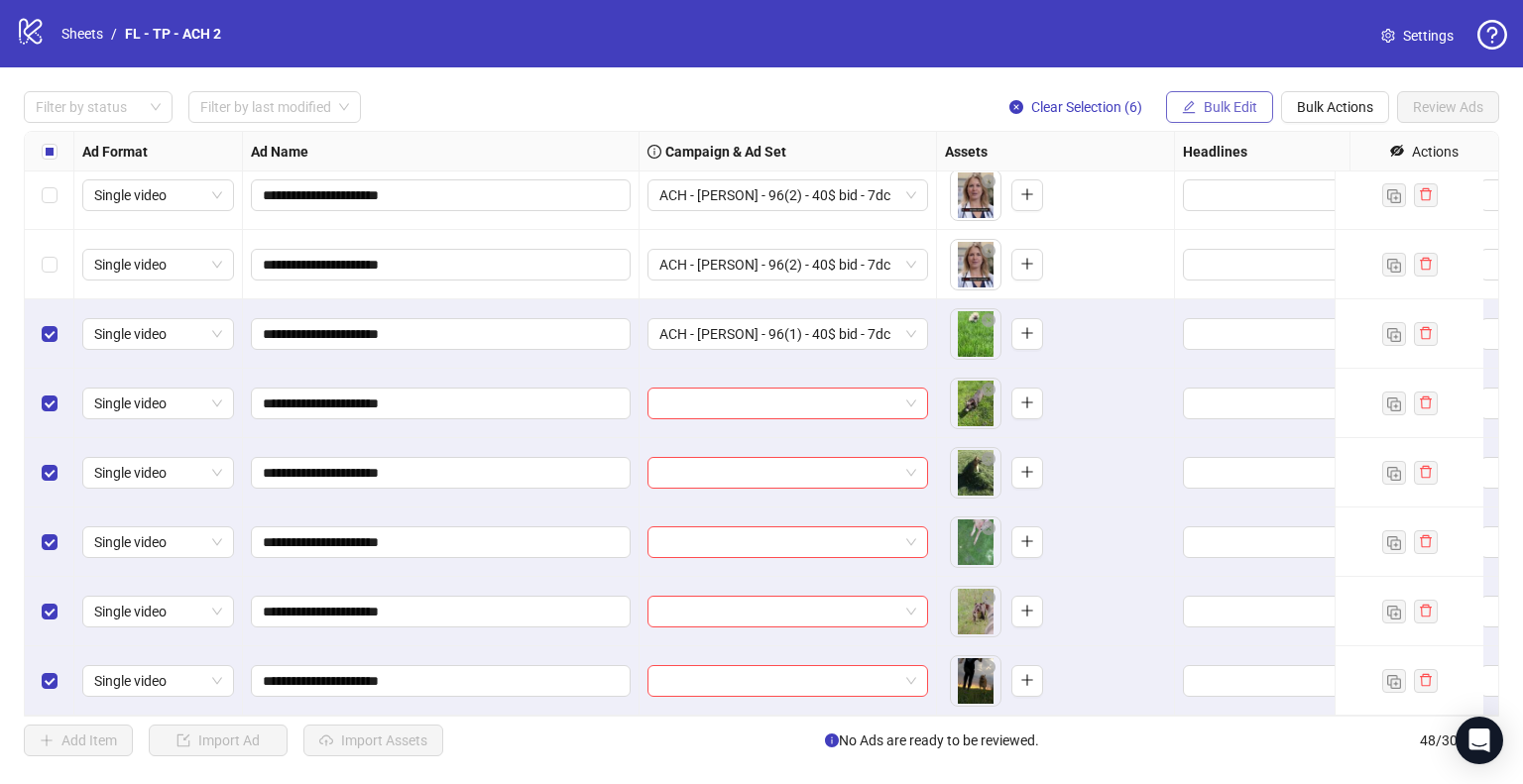 click on "Bulk Edit" at bounding box center (1230, 107) 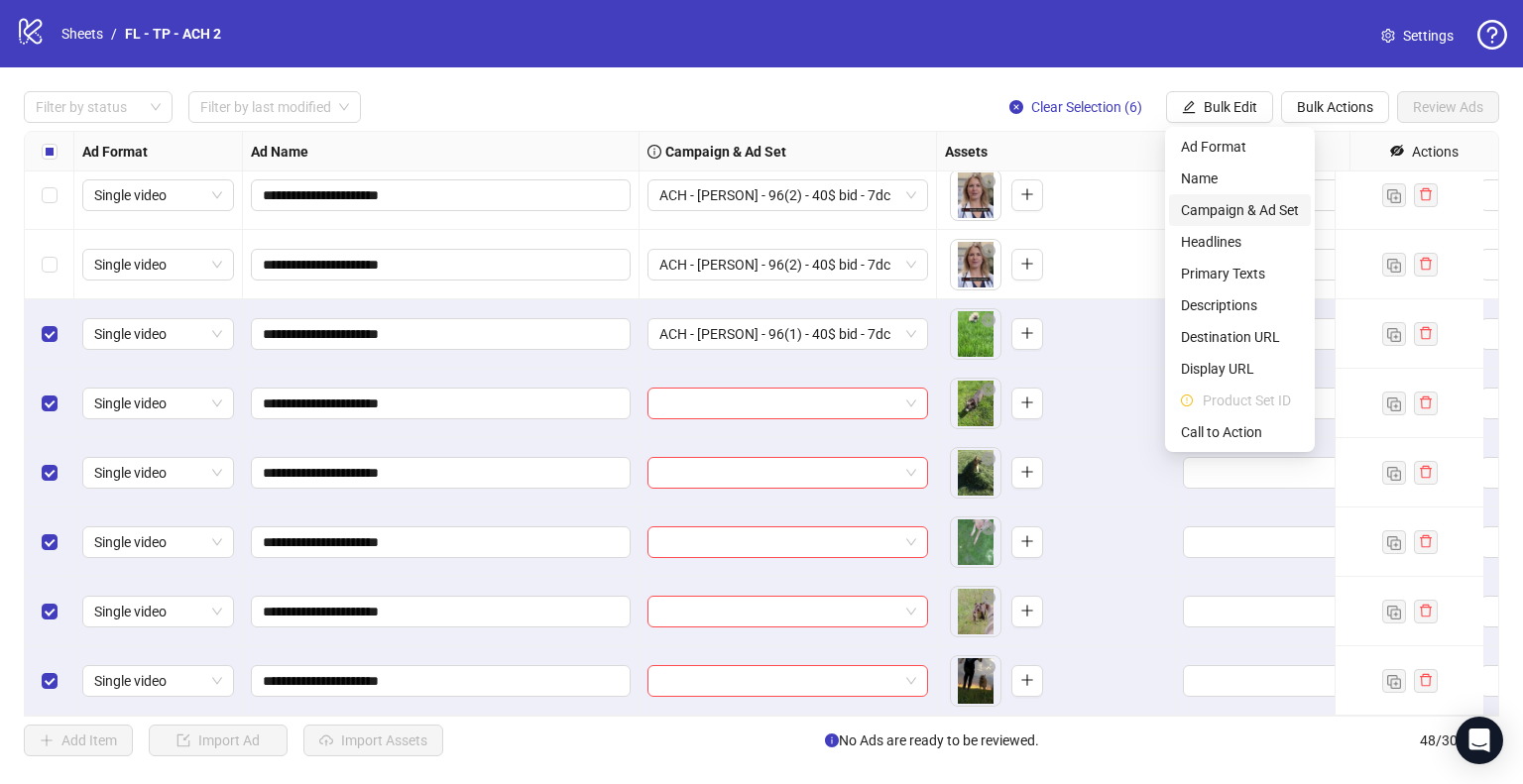 click on "Campaign & Ad Set" at bounding box center (1239, 210) 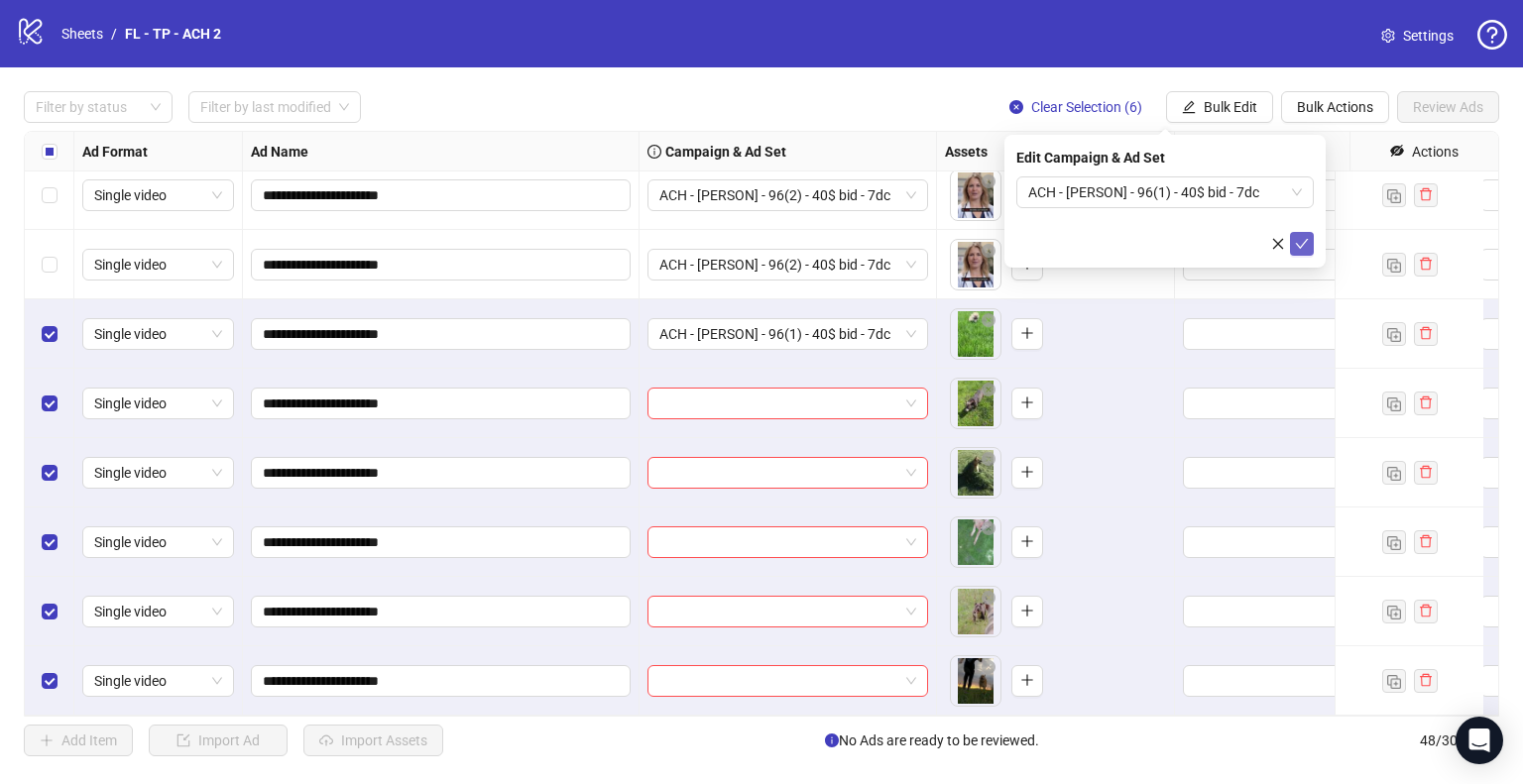 click at bounding box center (1302, 244) 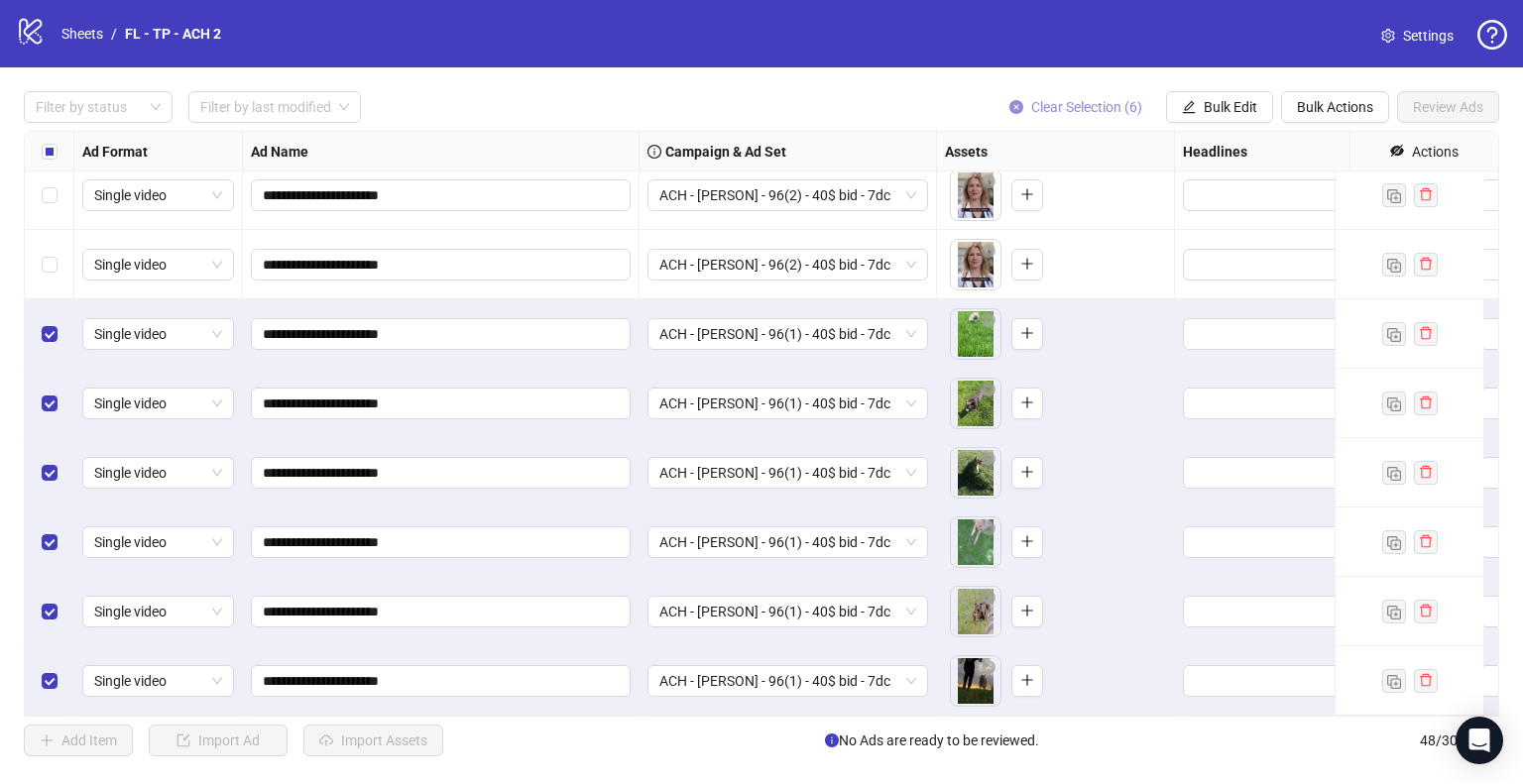 click on "Clear Selection (6)" at bounding box center (1076, 107) 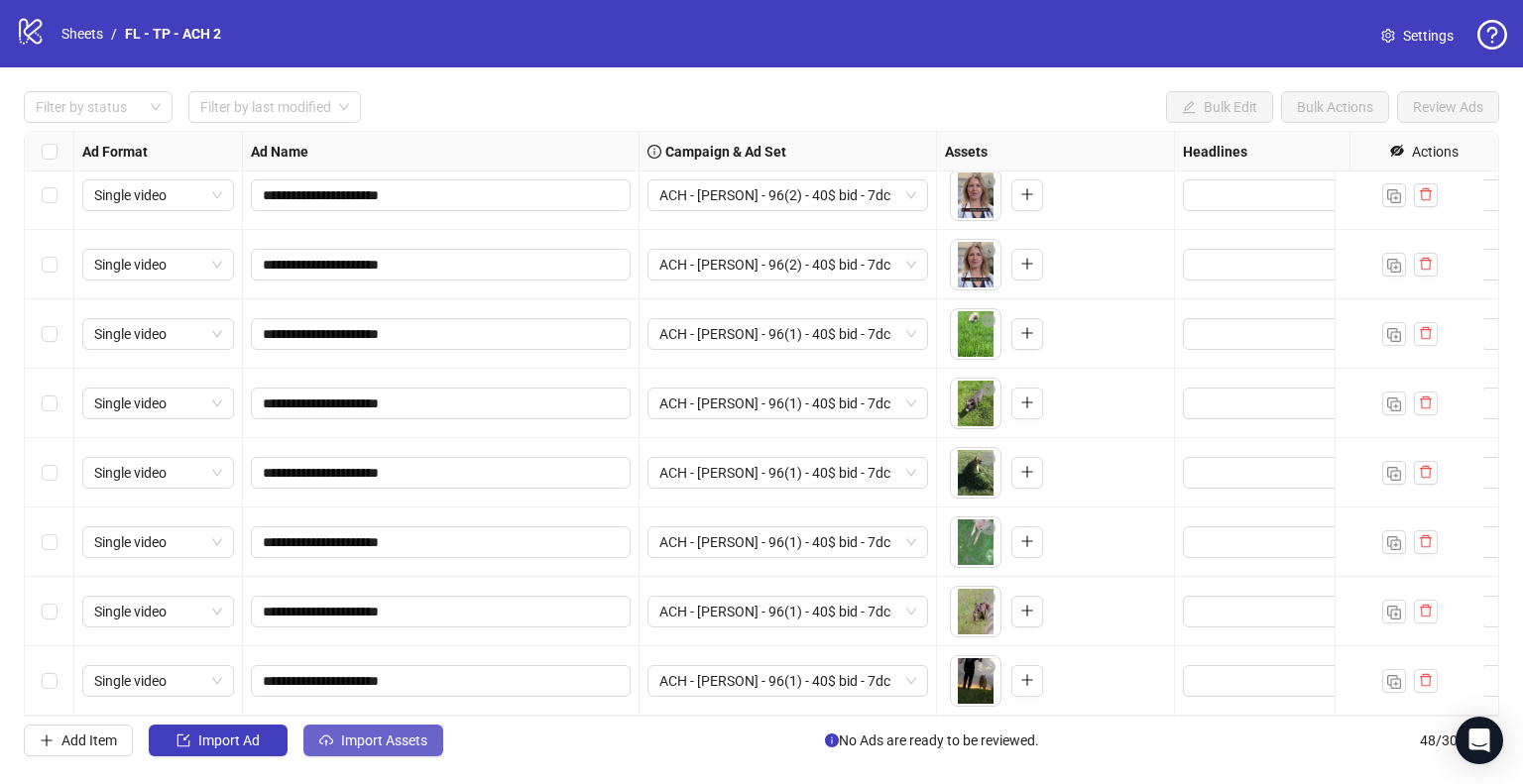 click on "Import Assets" at bounding box center (373, 740) 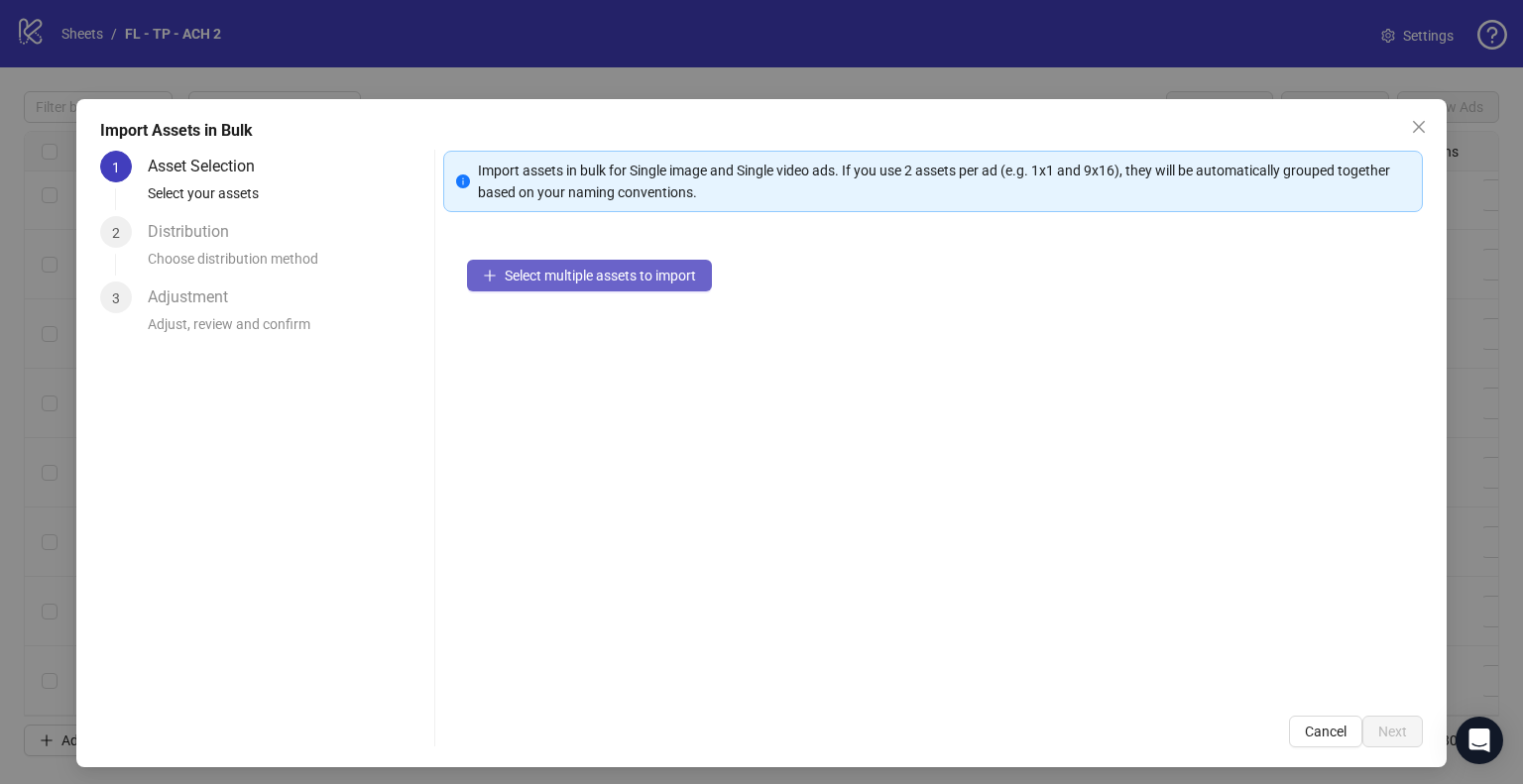 click on "Select multiple assets to import" at bounding box center (600, 276) 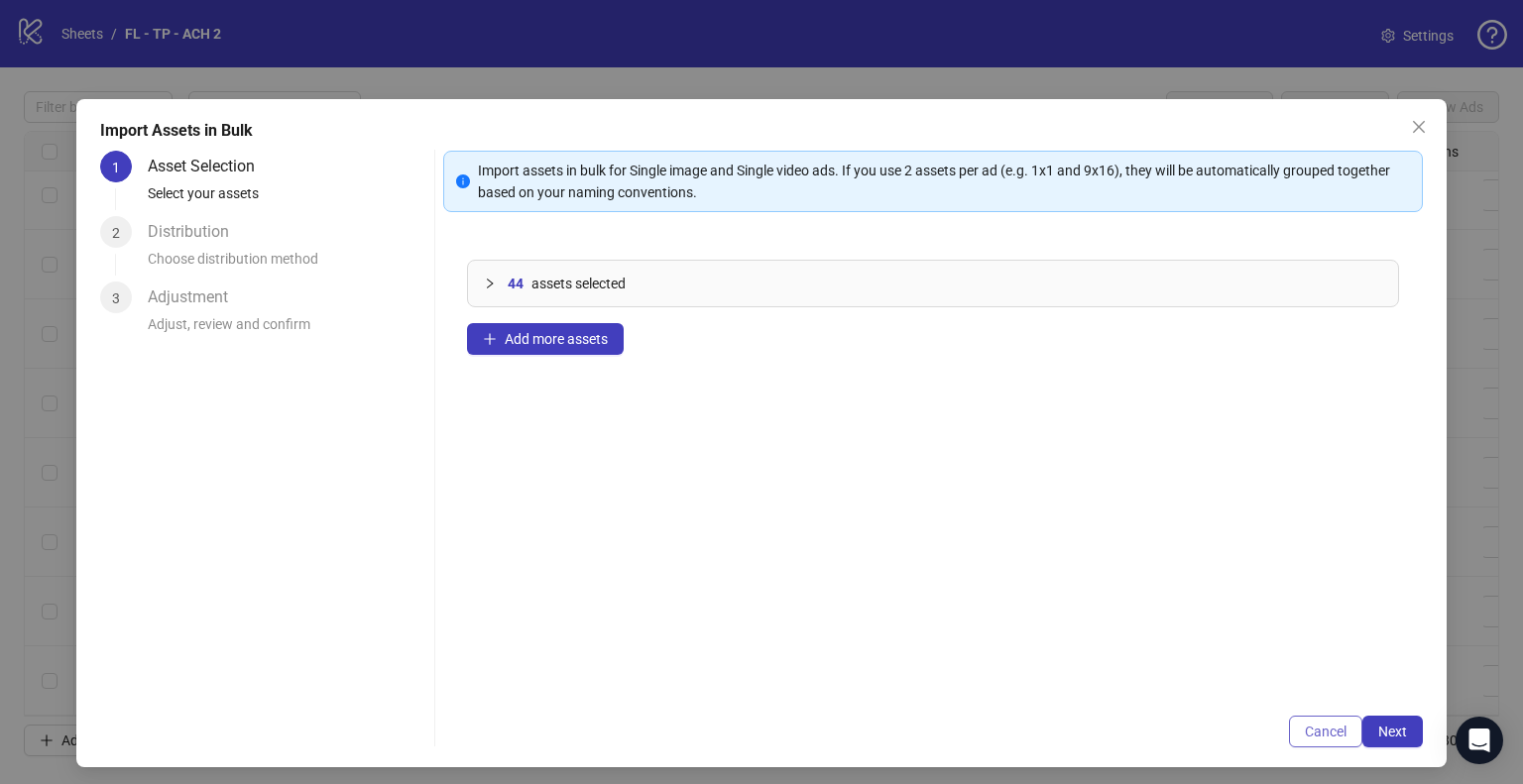 click on "Cancel" at bounding box center [1326, 731] 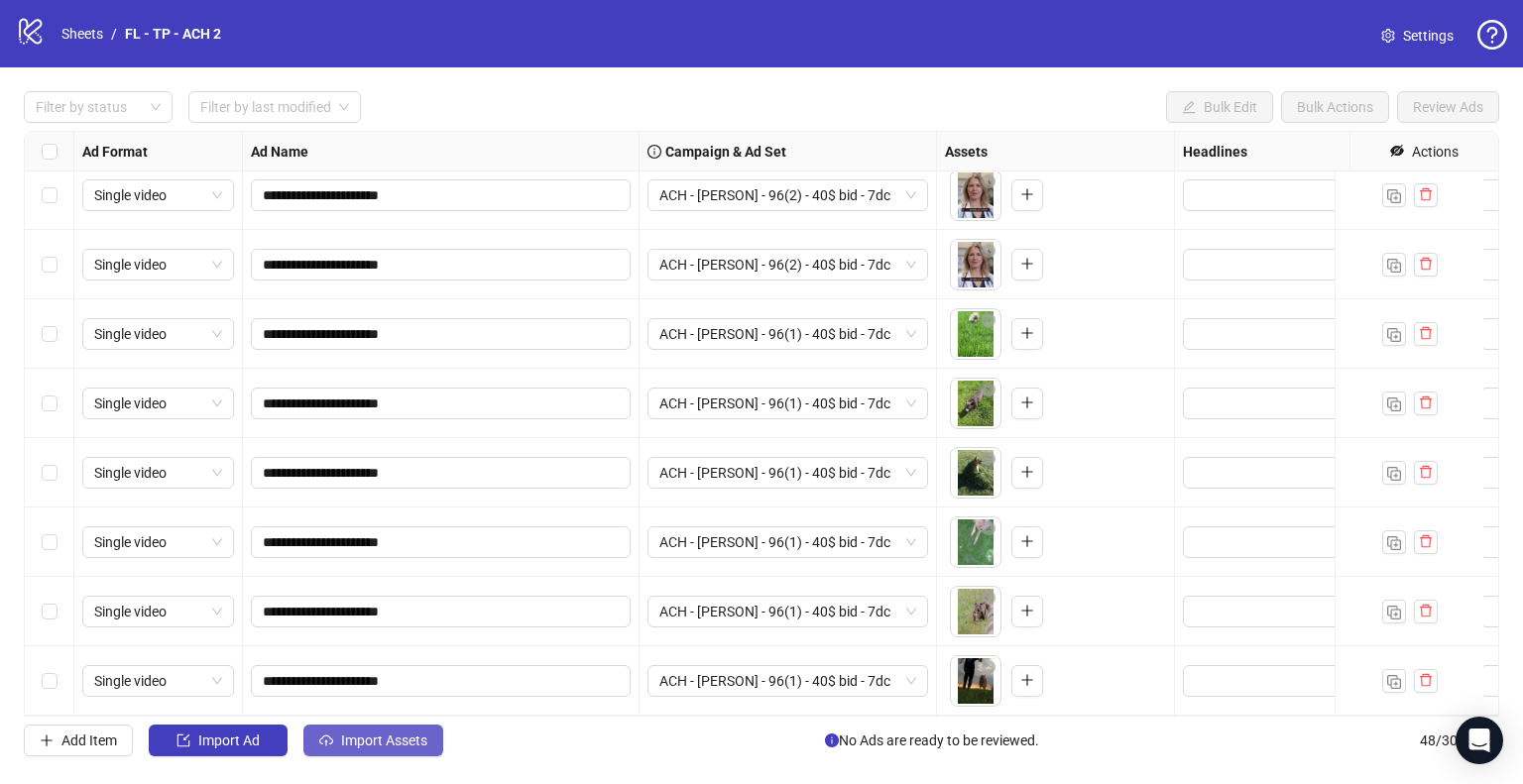 click on "Import Assets" at bounding box center (229, 740) 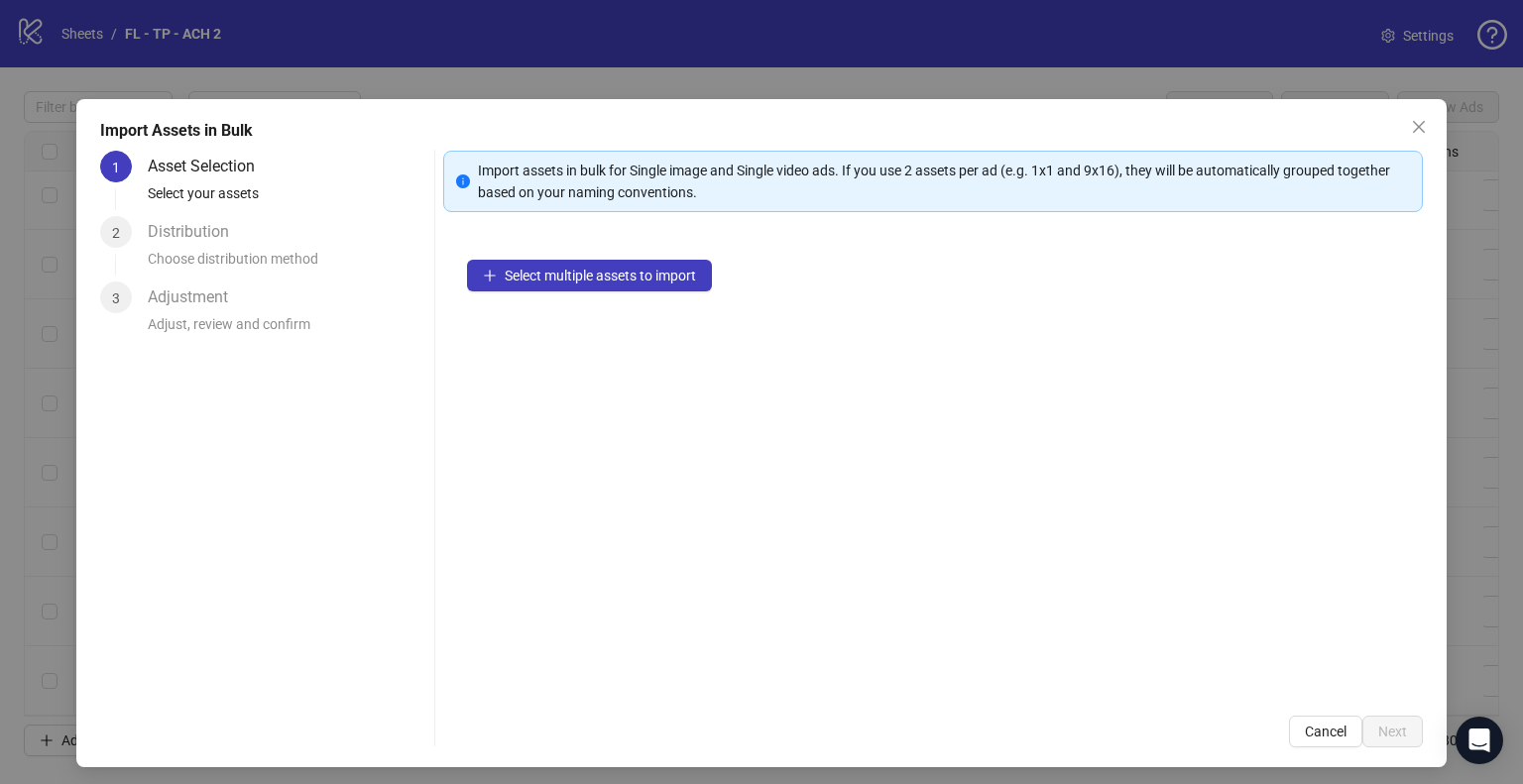 click on "Select multiple assets to import" at bounding box center (933, 464) 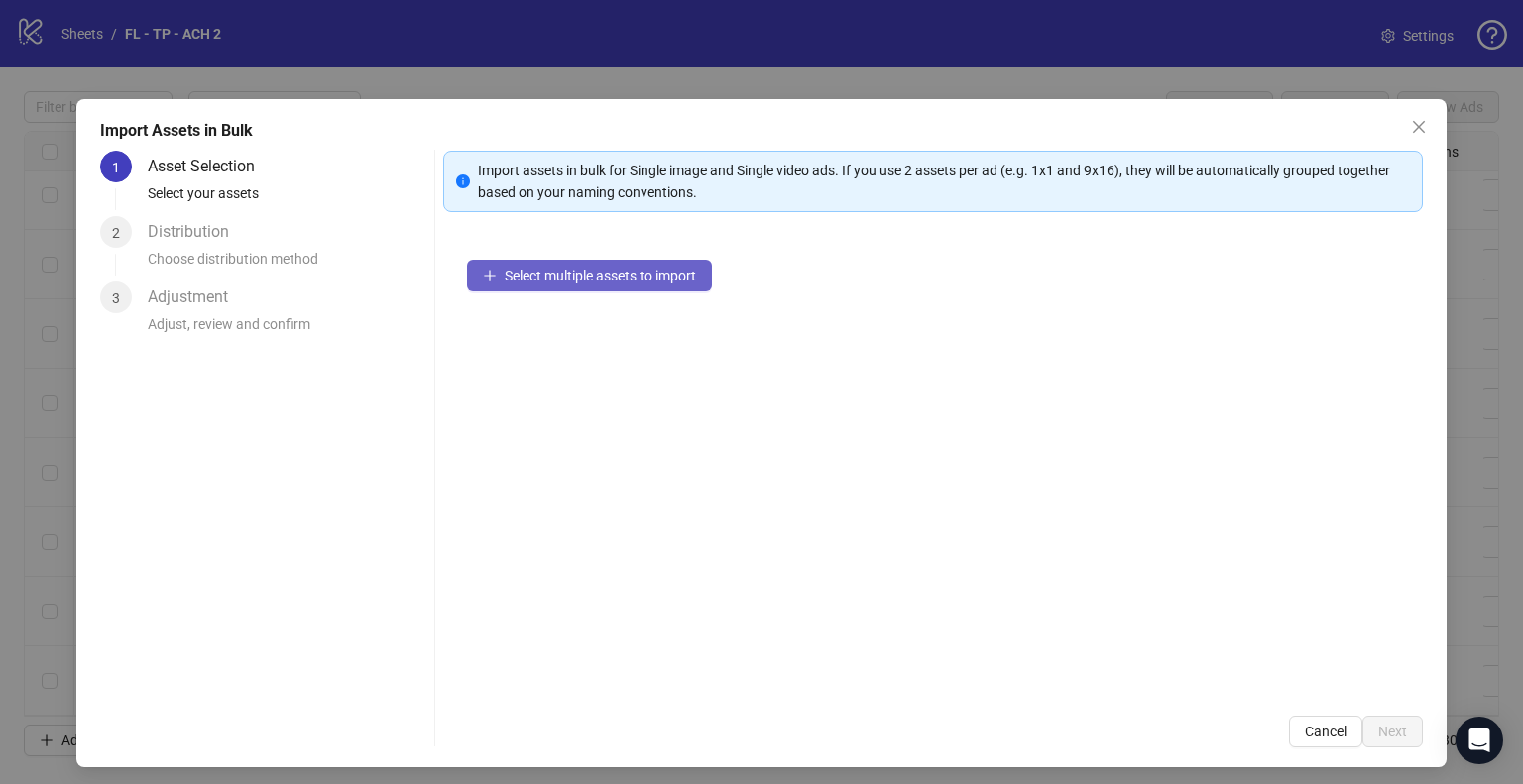 click on "Select multiple assets to import" at bounding box center [600, 276] 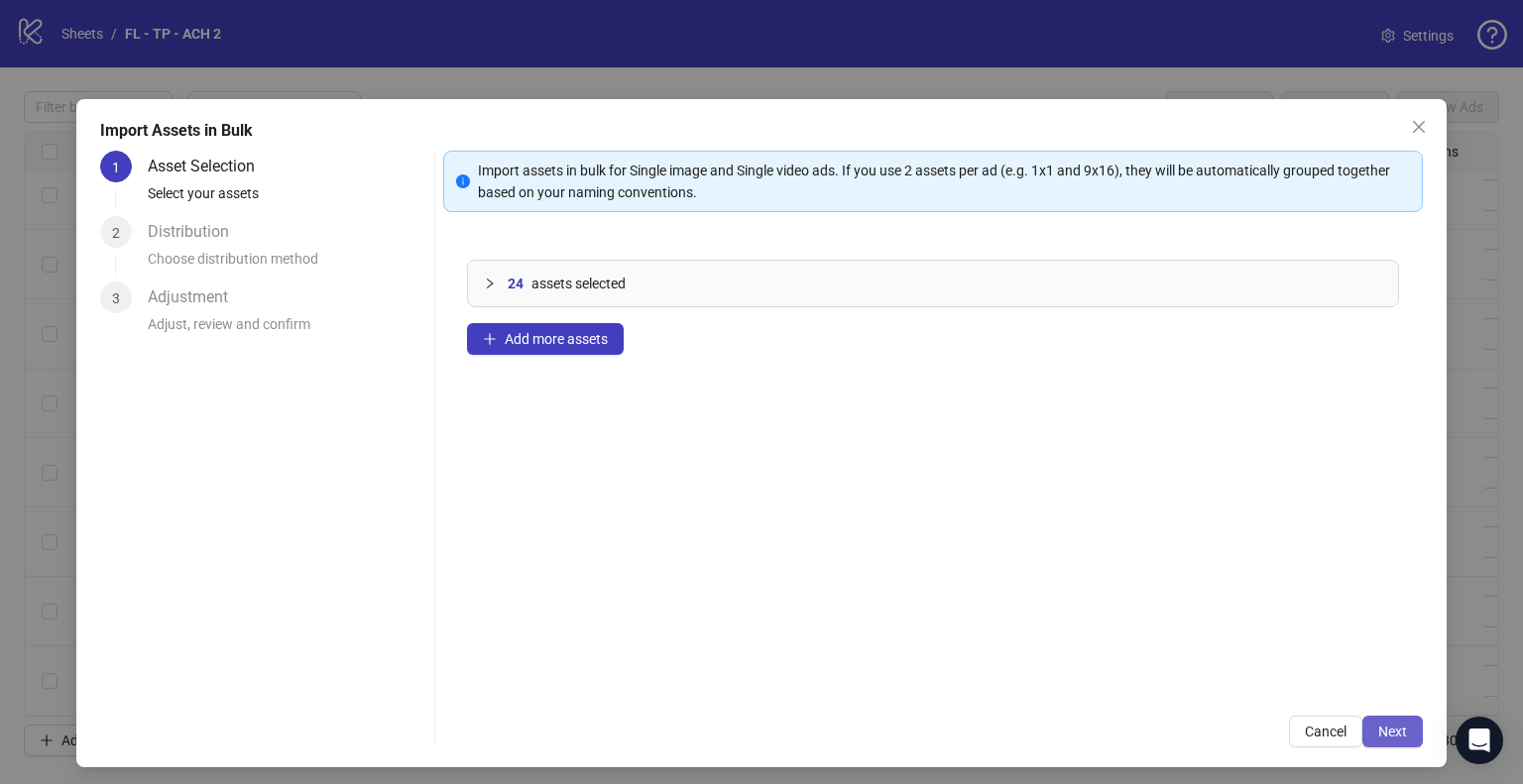 click on "Next" at bounding box center [1392, 731] 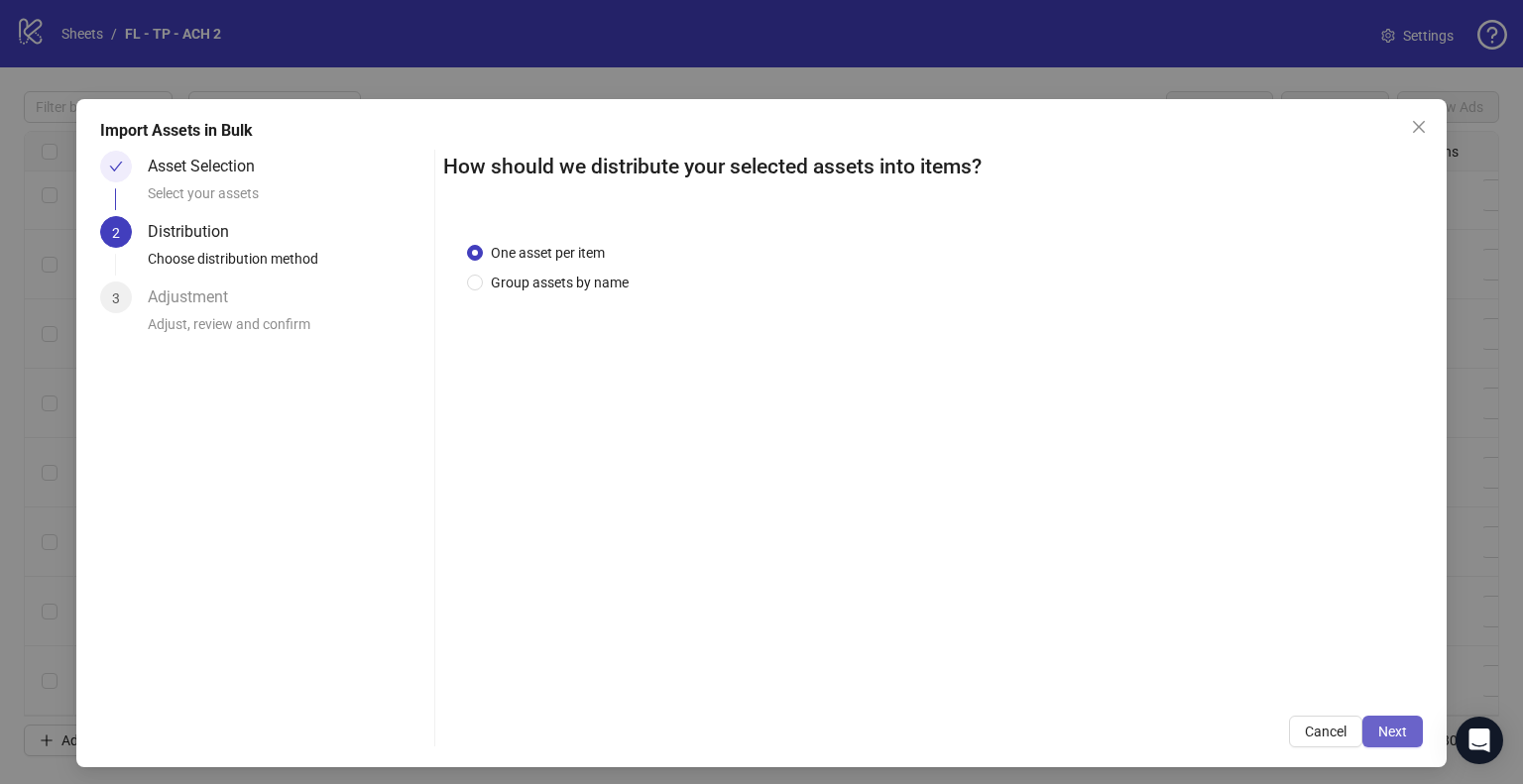click on "Next" at bounding box center (1392, 731) 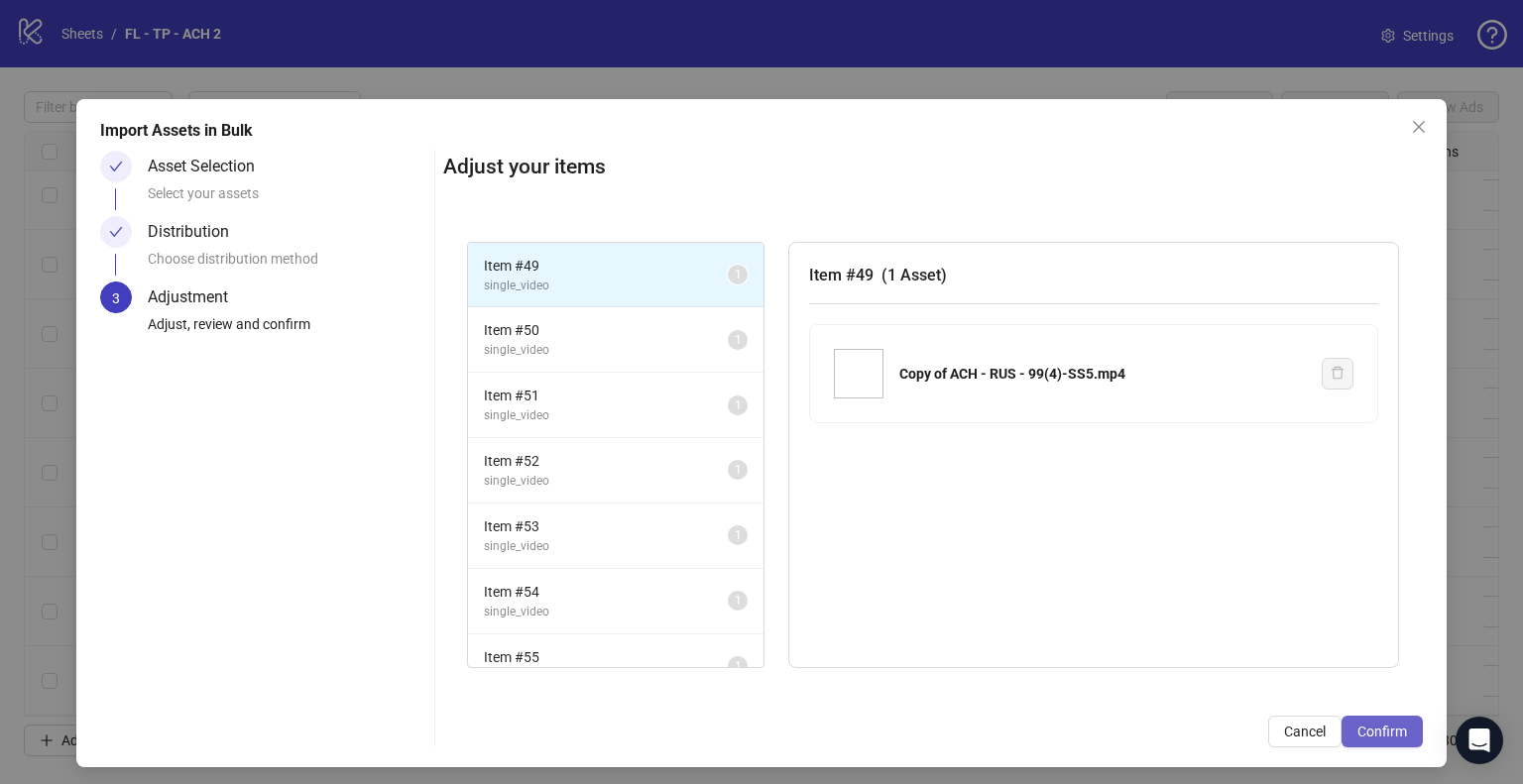 click on "Confirm" at bounding box center (1382, 731) 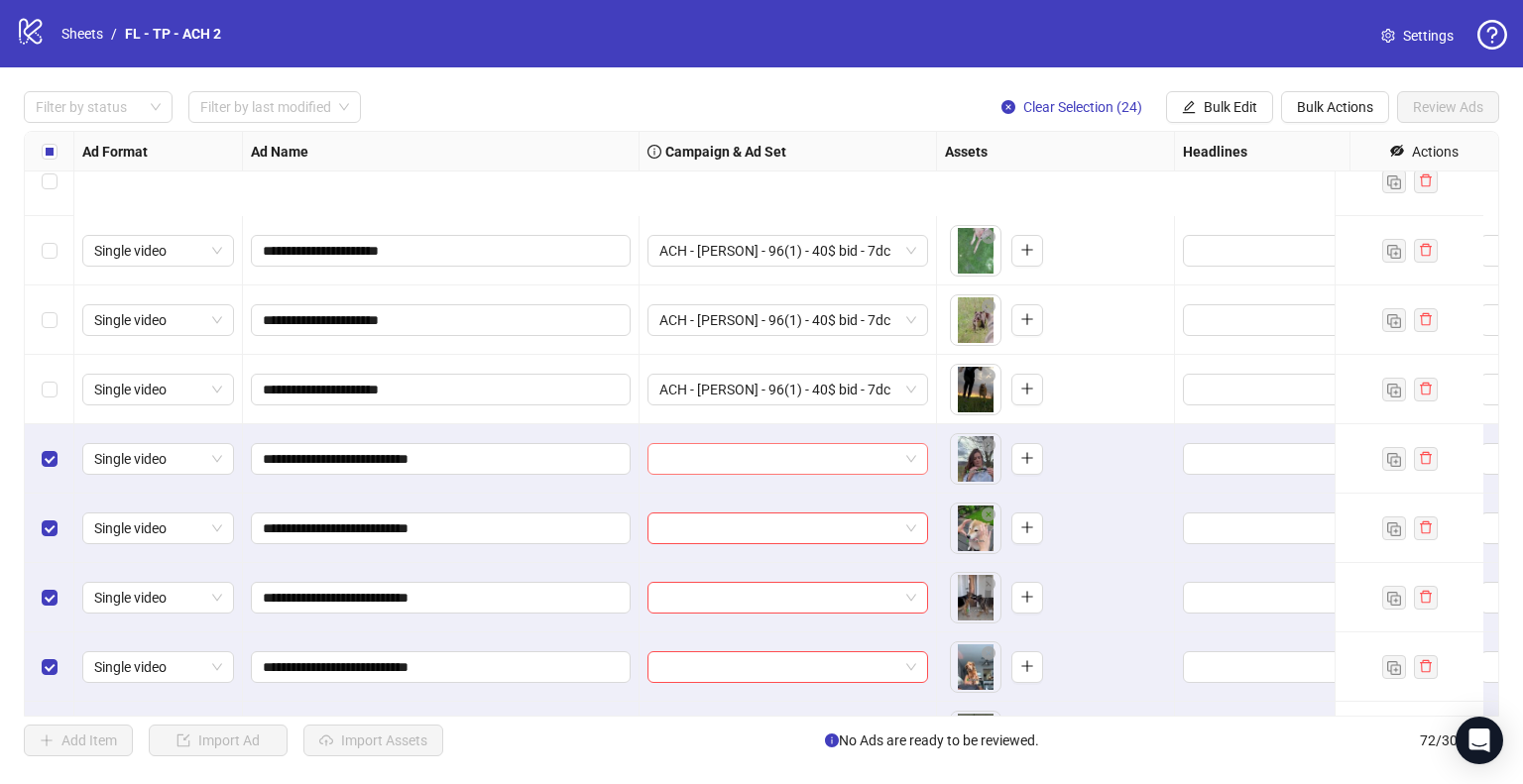 scroll, scrollTop: 3276, scrollLeft: 0, axis: vertical 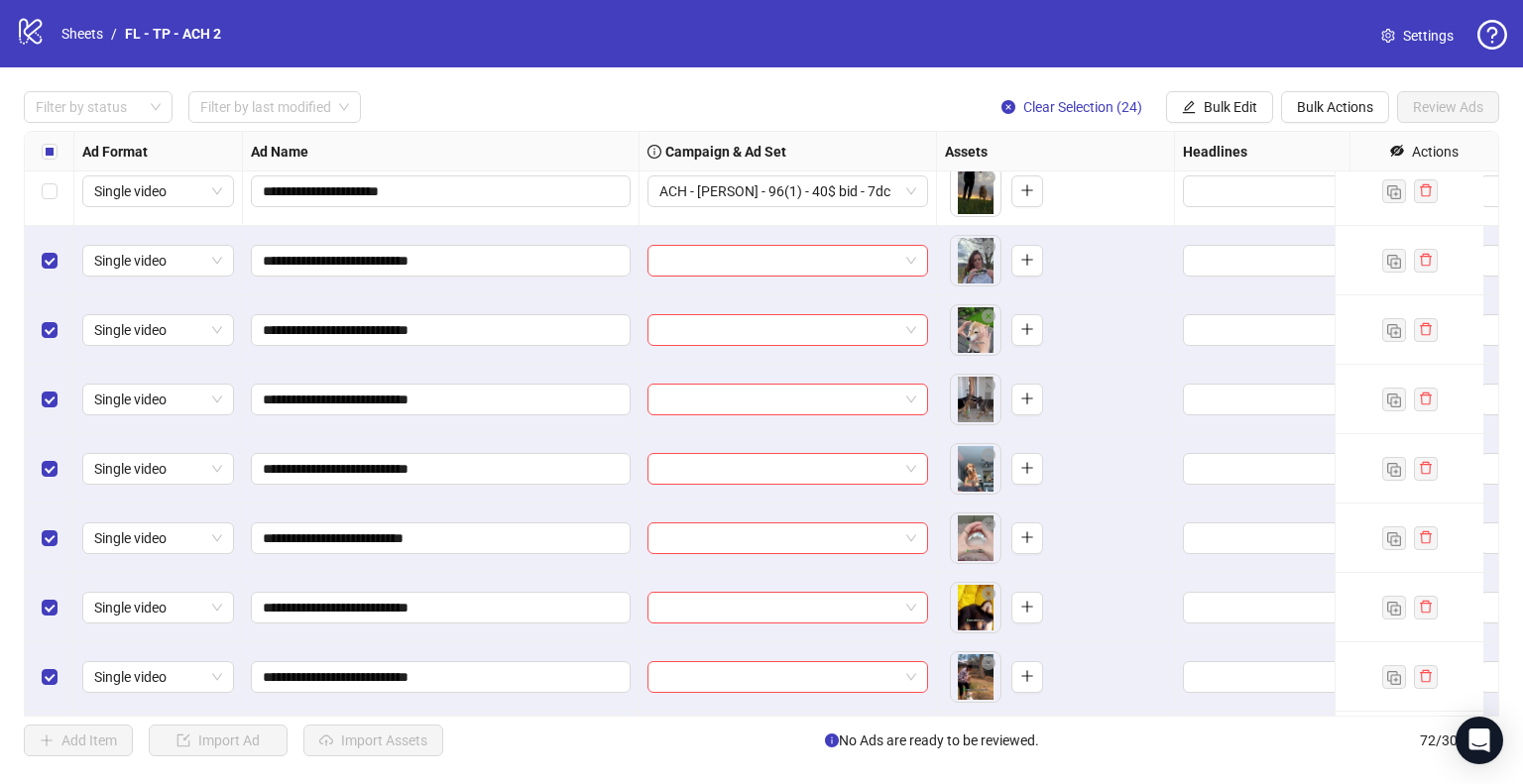 click on "**********" at bounding box center (762, 423) 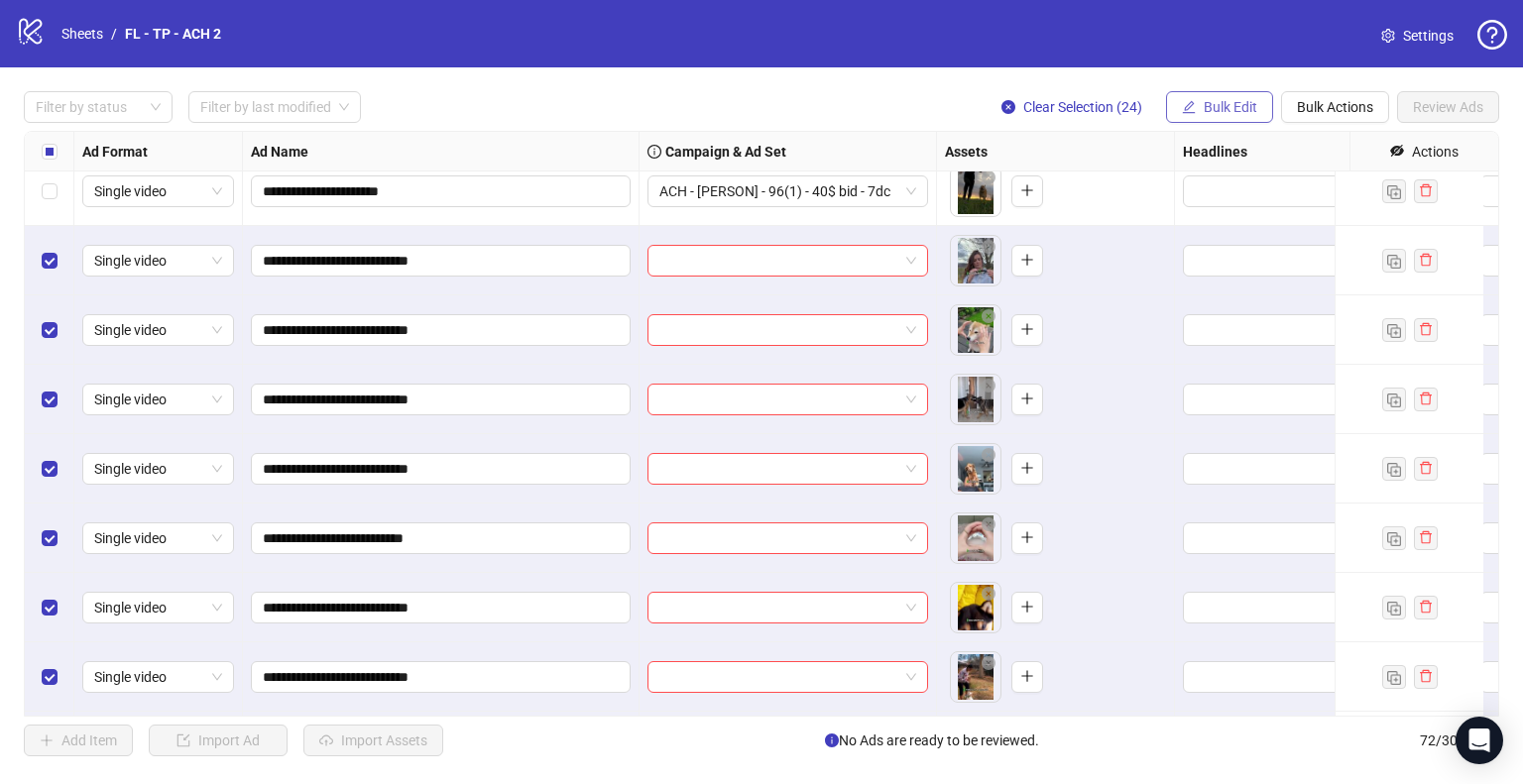 click on "Bulk Edit" at bounding box center (1220, 107) 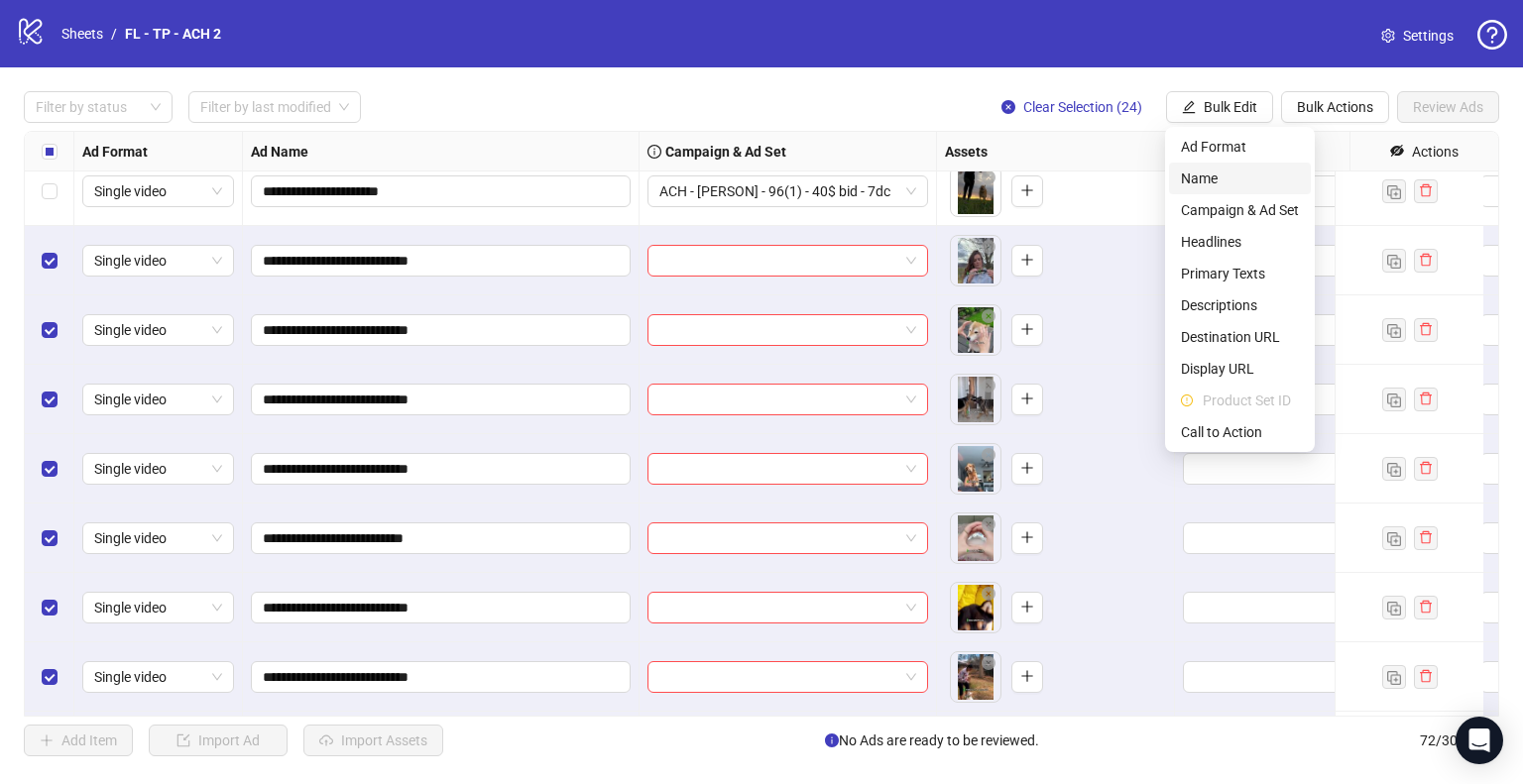 click on "Name" at bounding box center [1239, 178] 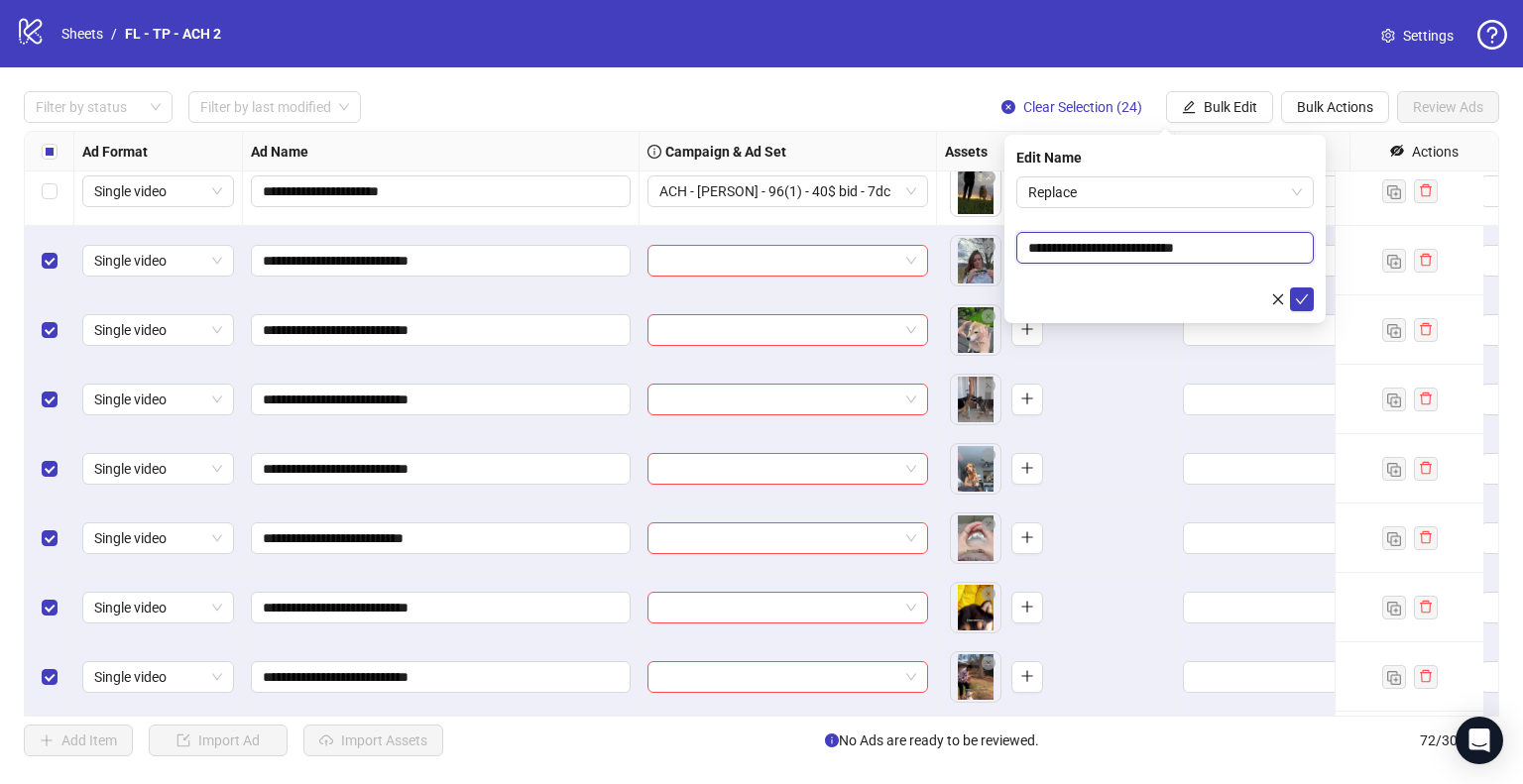 drag, startPoint x: 1106, startPoint y: 245, endPoint x: 1009, endPoint y: 254, distance: 97.41663 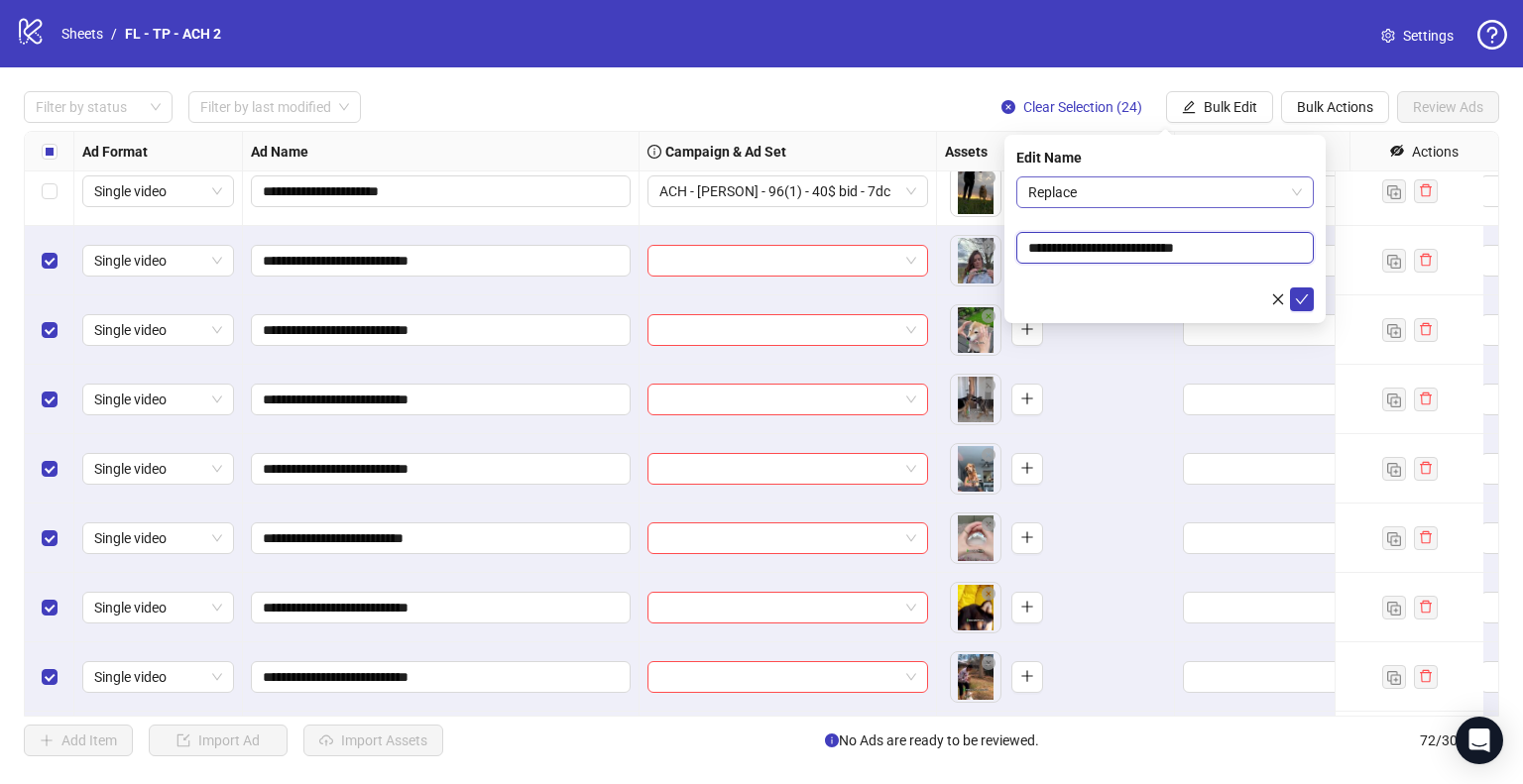 click on "Replace" at bounding box center (1165, 192) 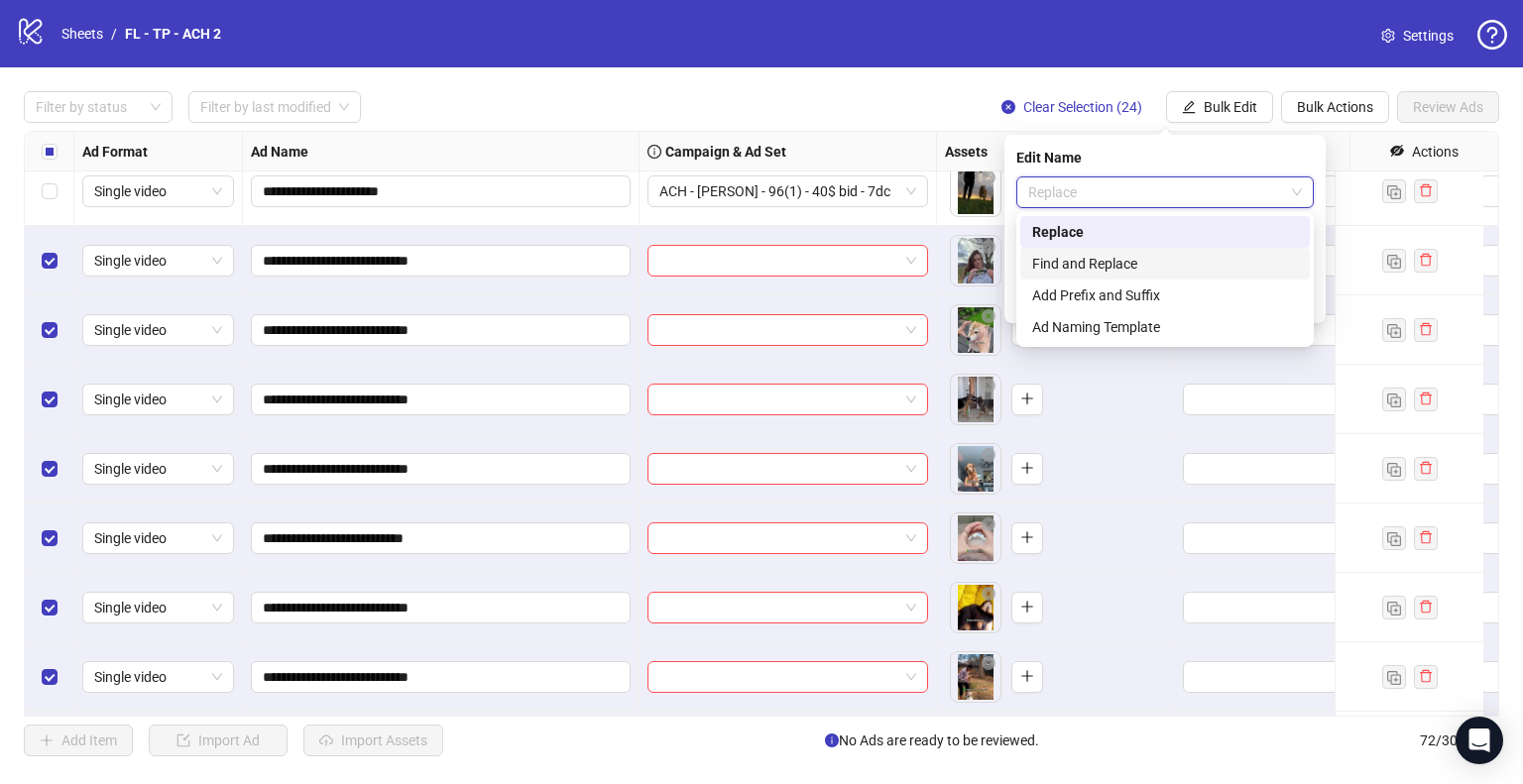 click on "Find and Replace" at bounding box center [1165, 264] 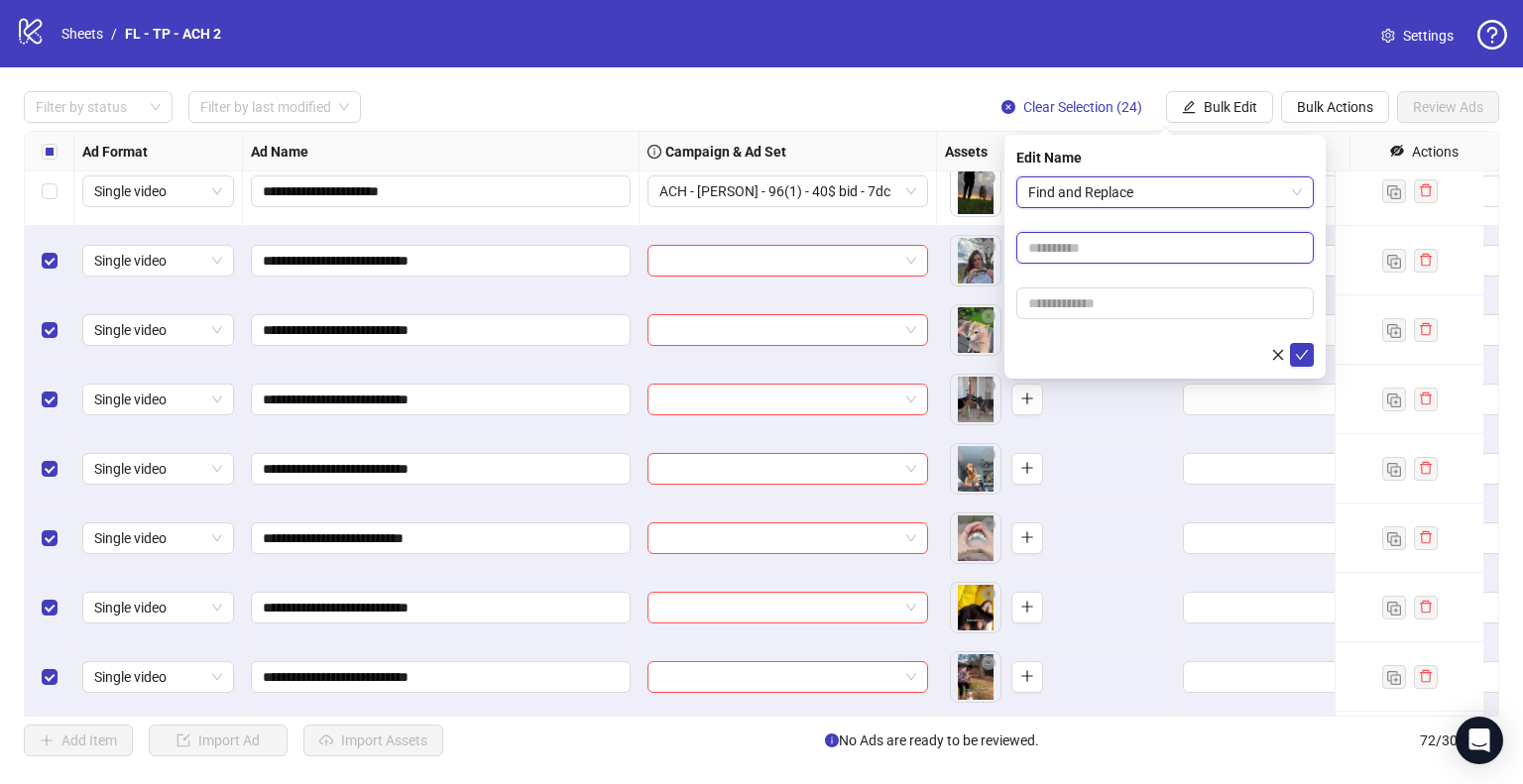 click at bounding box center (1165, 248) 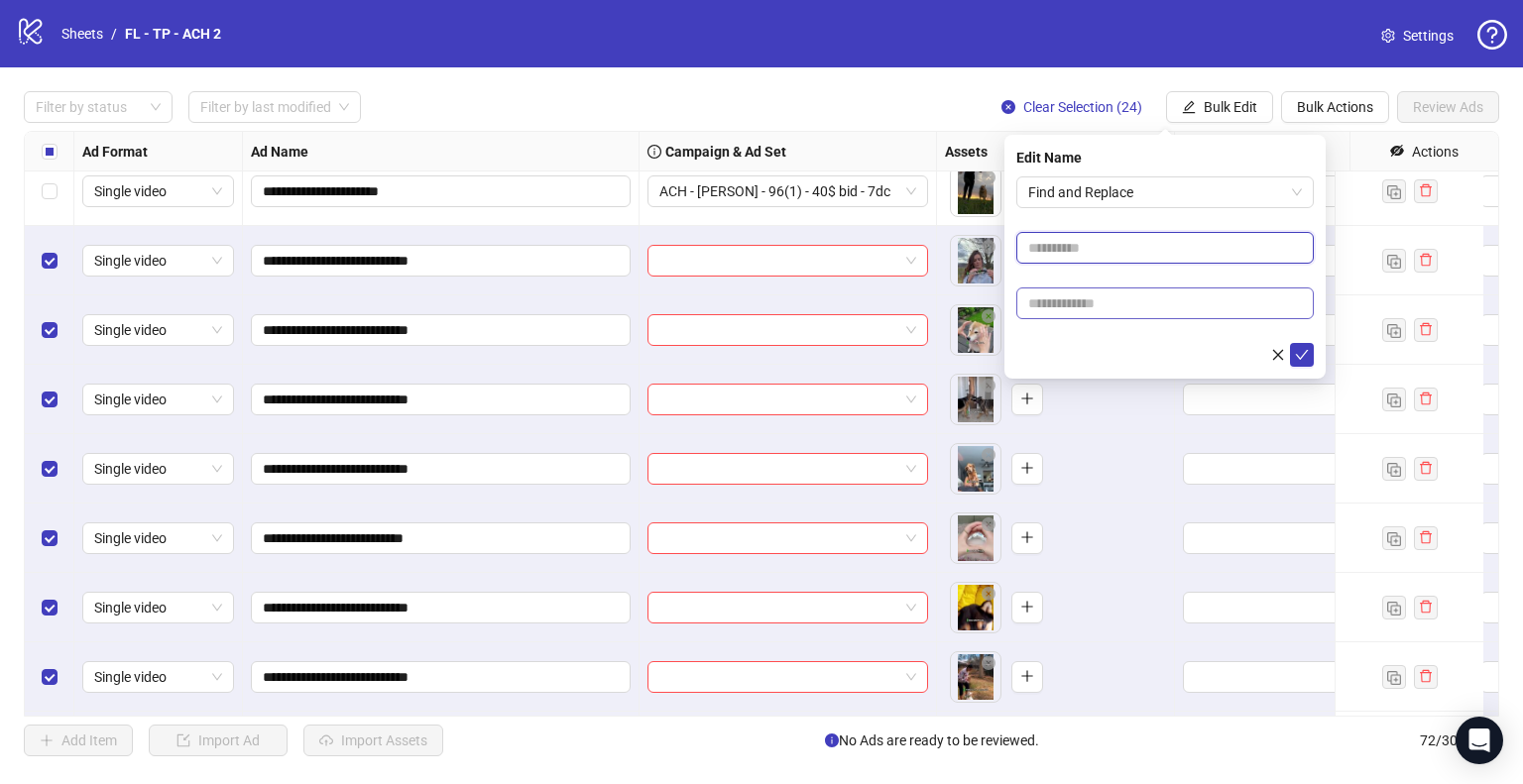 paste on "**********" 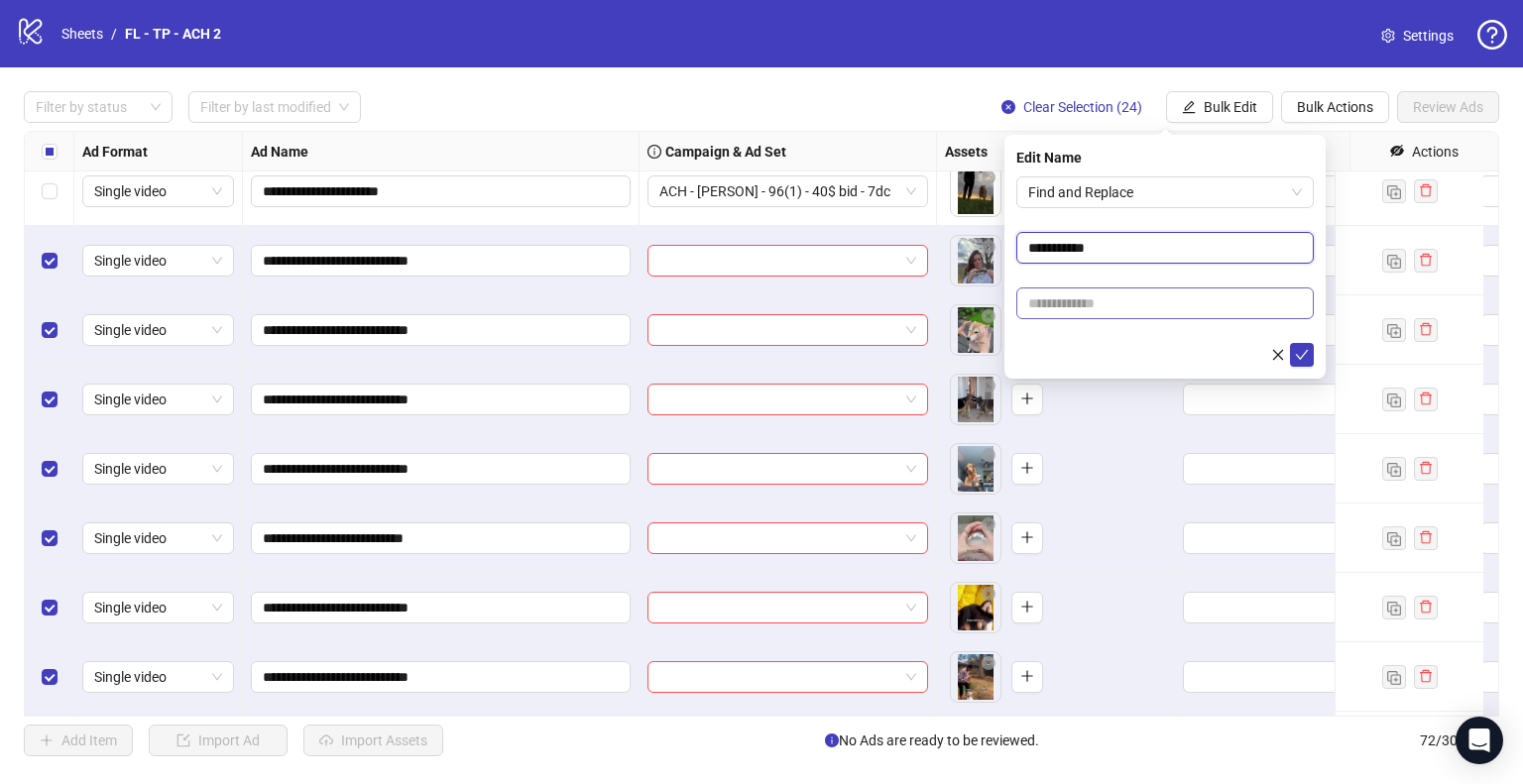 type on "**********" 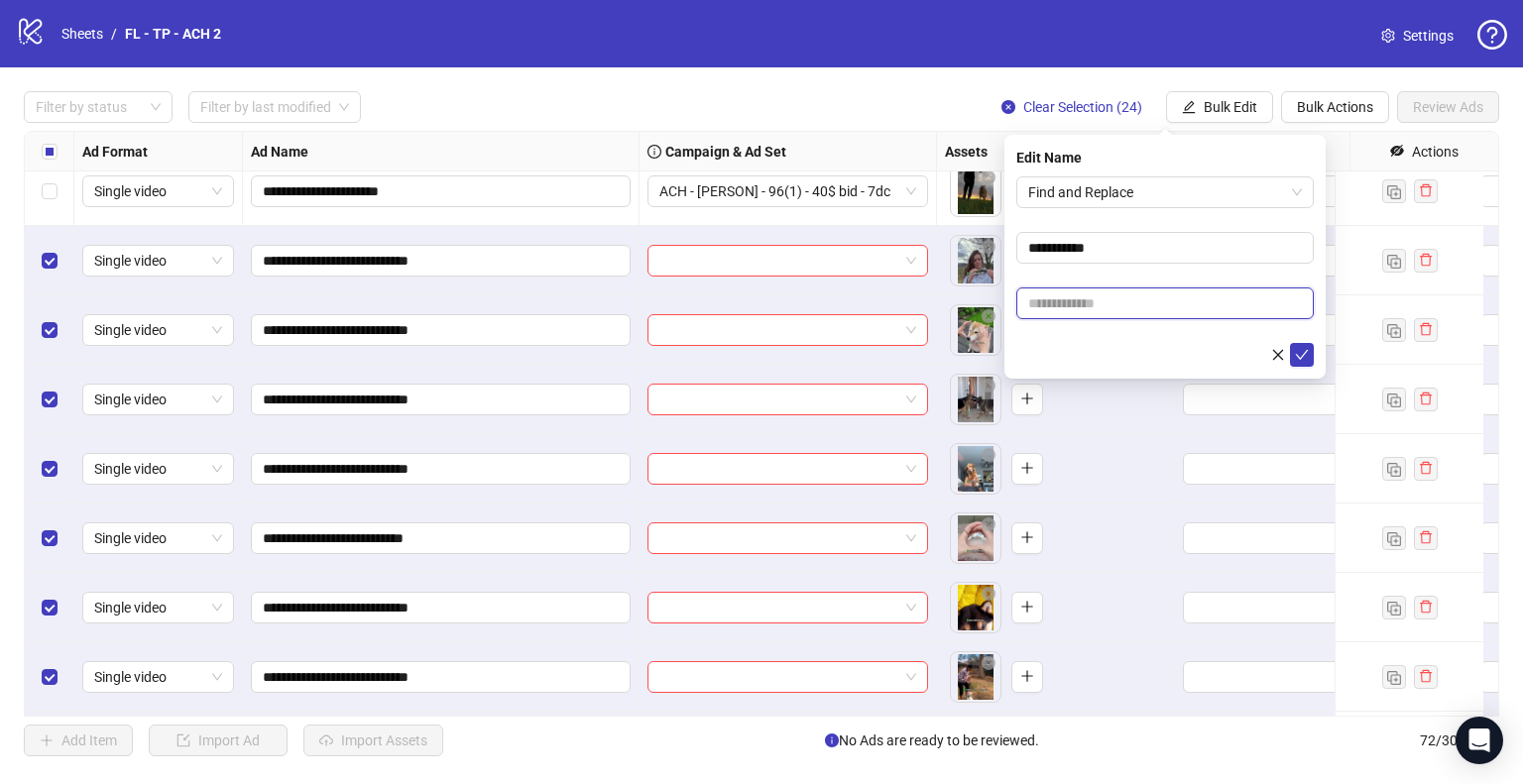 click at bounding box center [1165, 303] 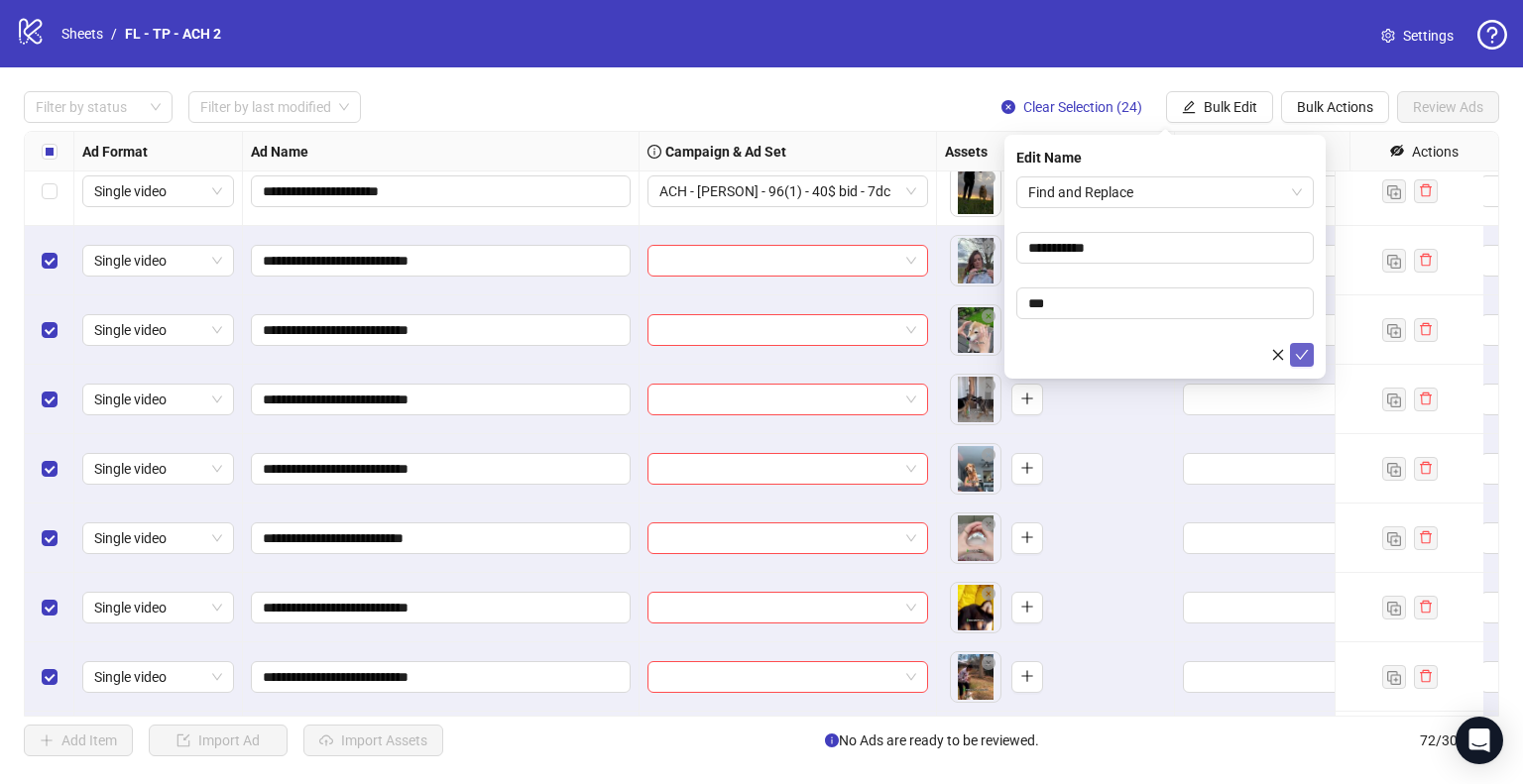 click at bounding box center [1302, 355] 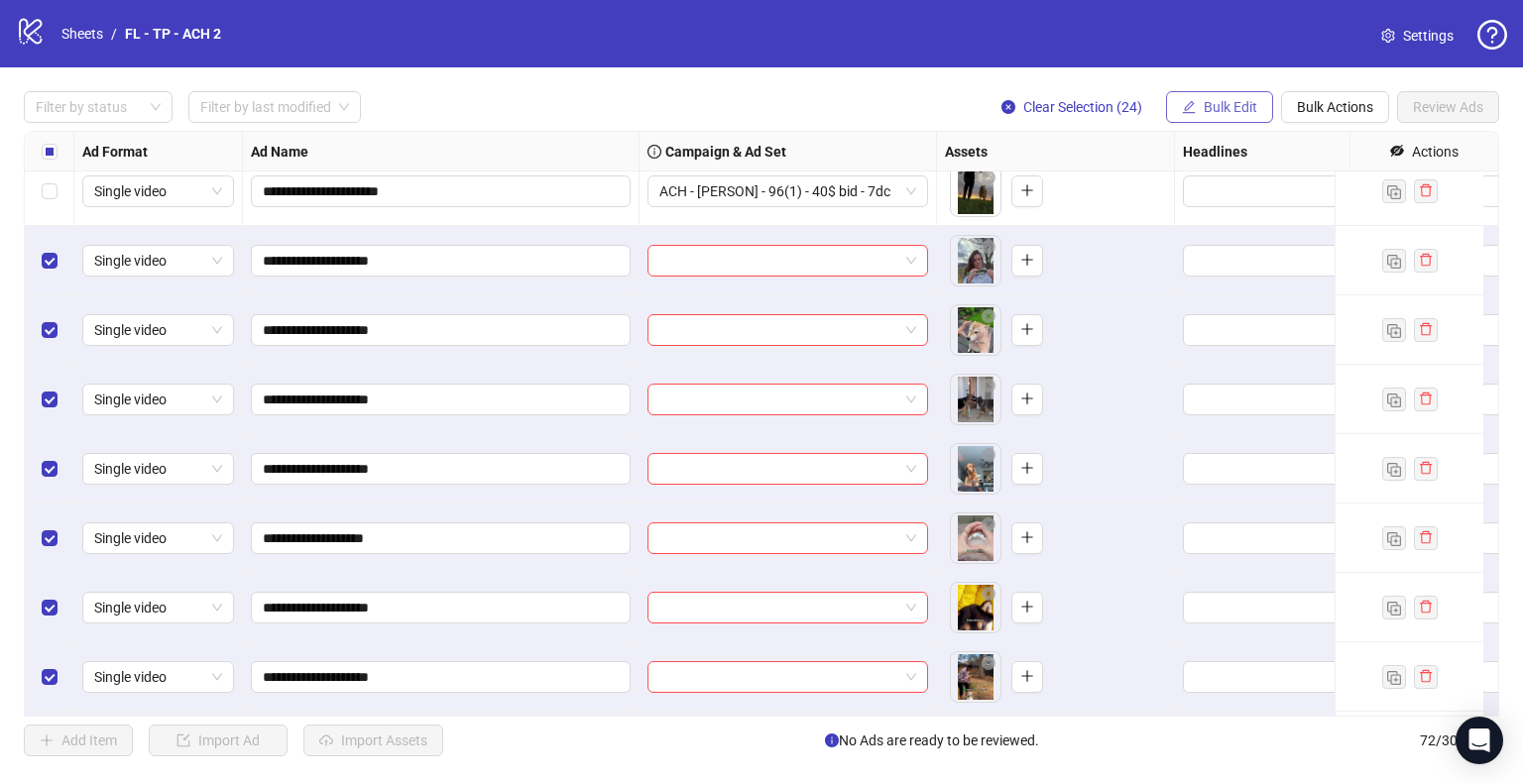 click on "Bulk Edit" at bounding box center (1230, 107) 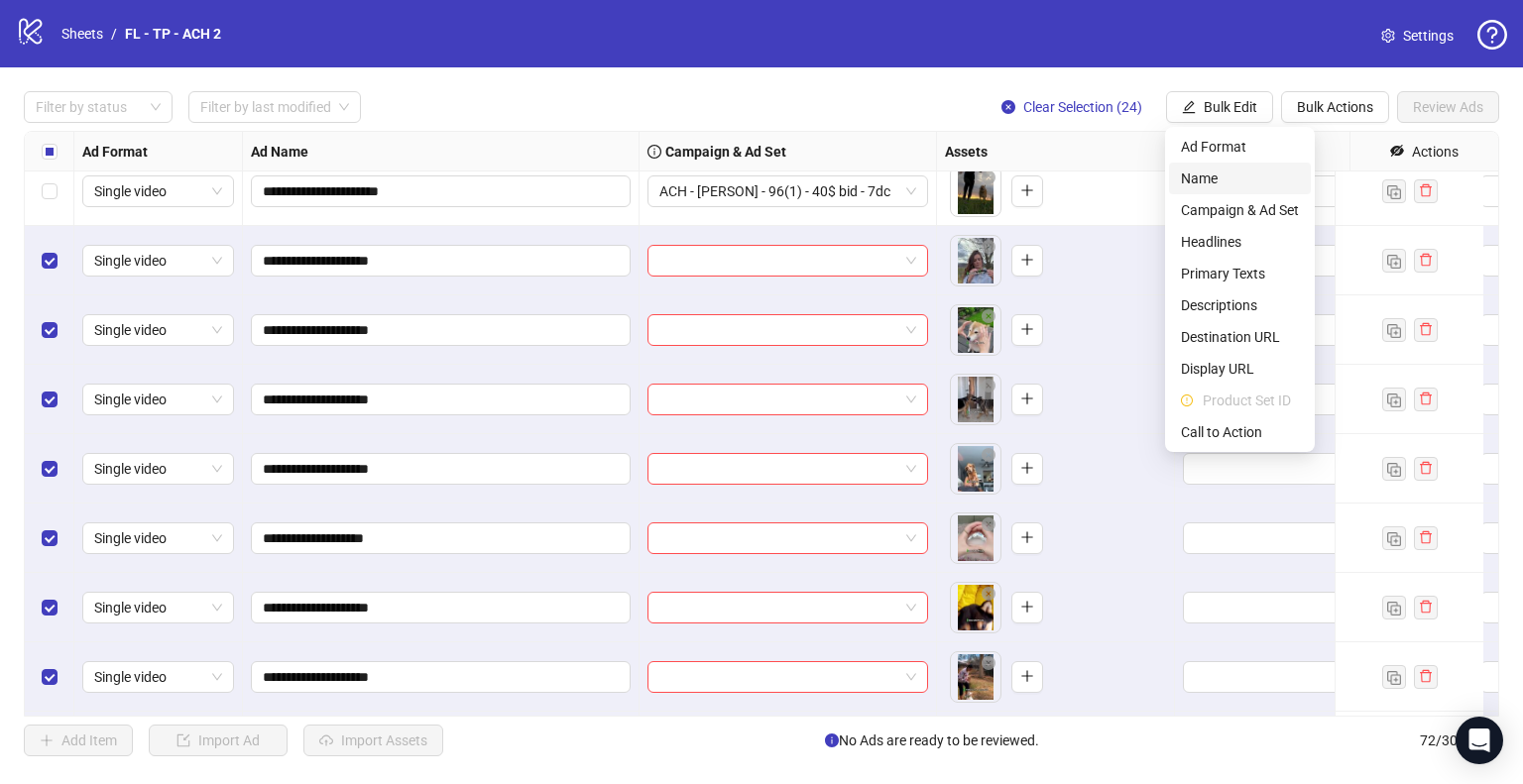 click on "Name" at bounding box center [1239, 178] 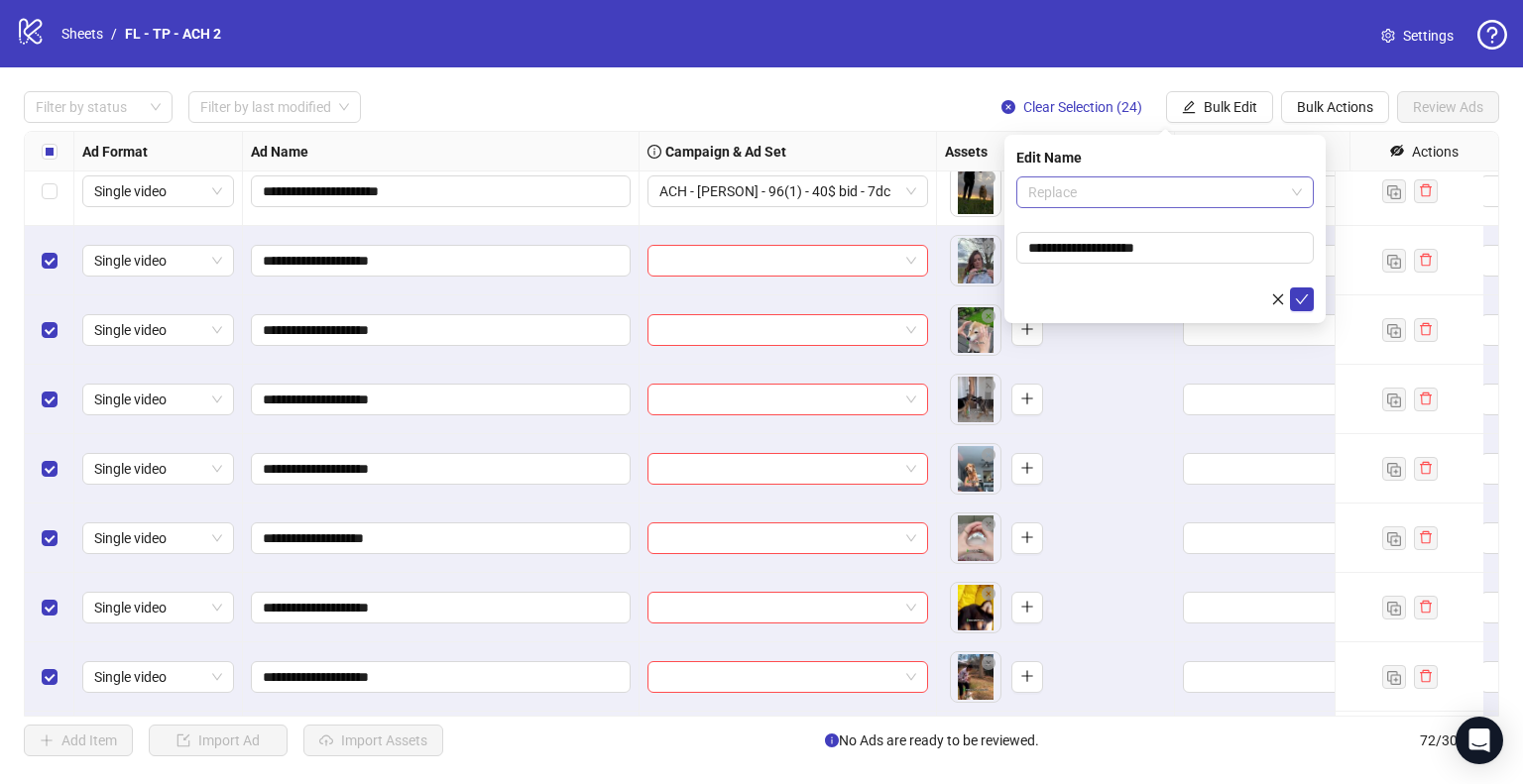 click on "Replace" at bounding box center (1165, 192) 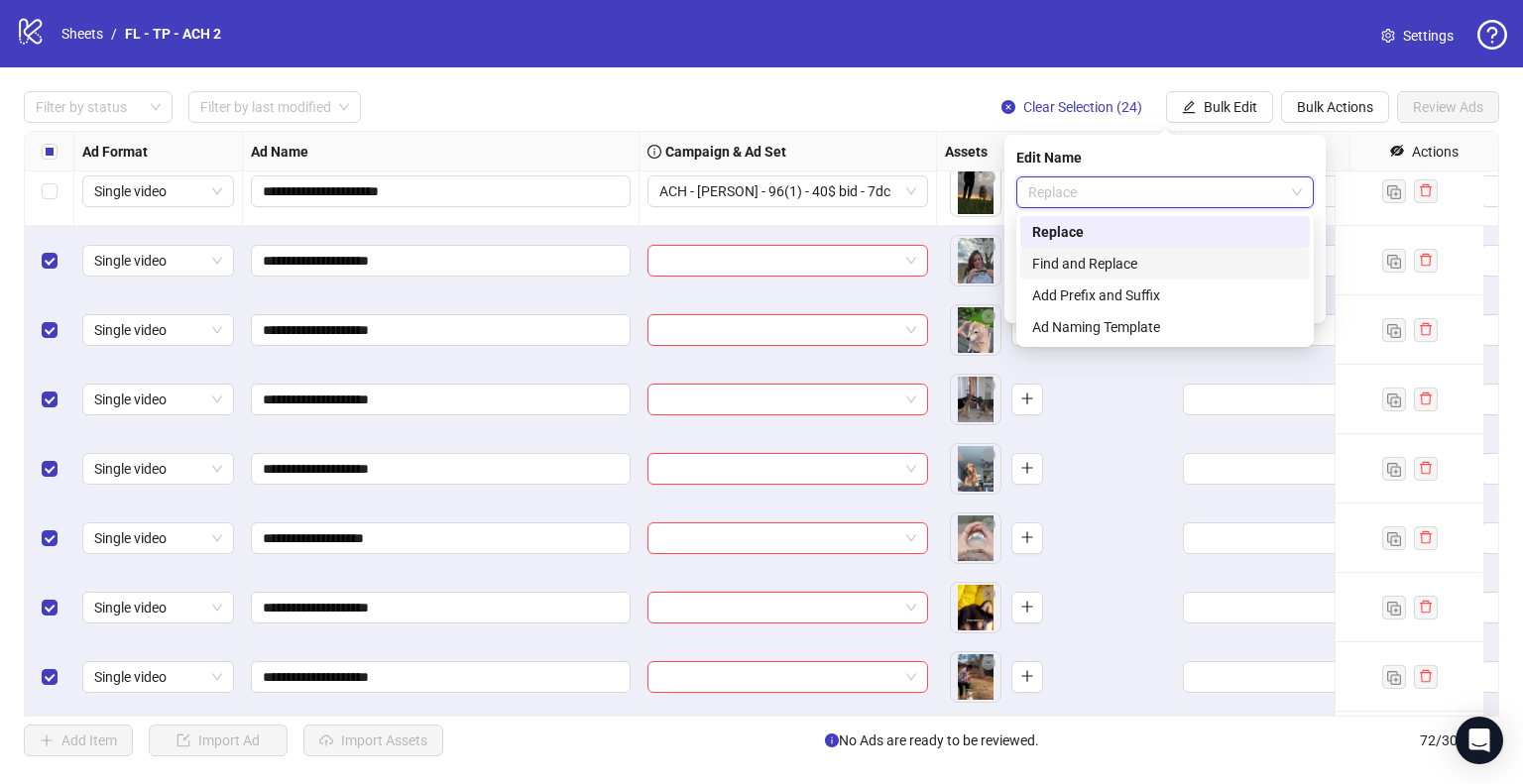 click on "Find and Replace" at bounding box center (1165, 264) 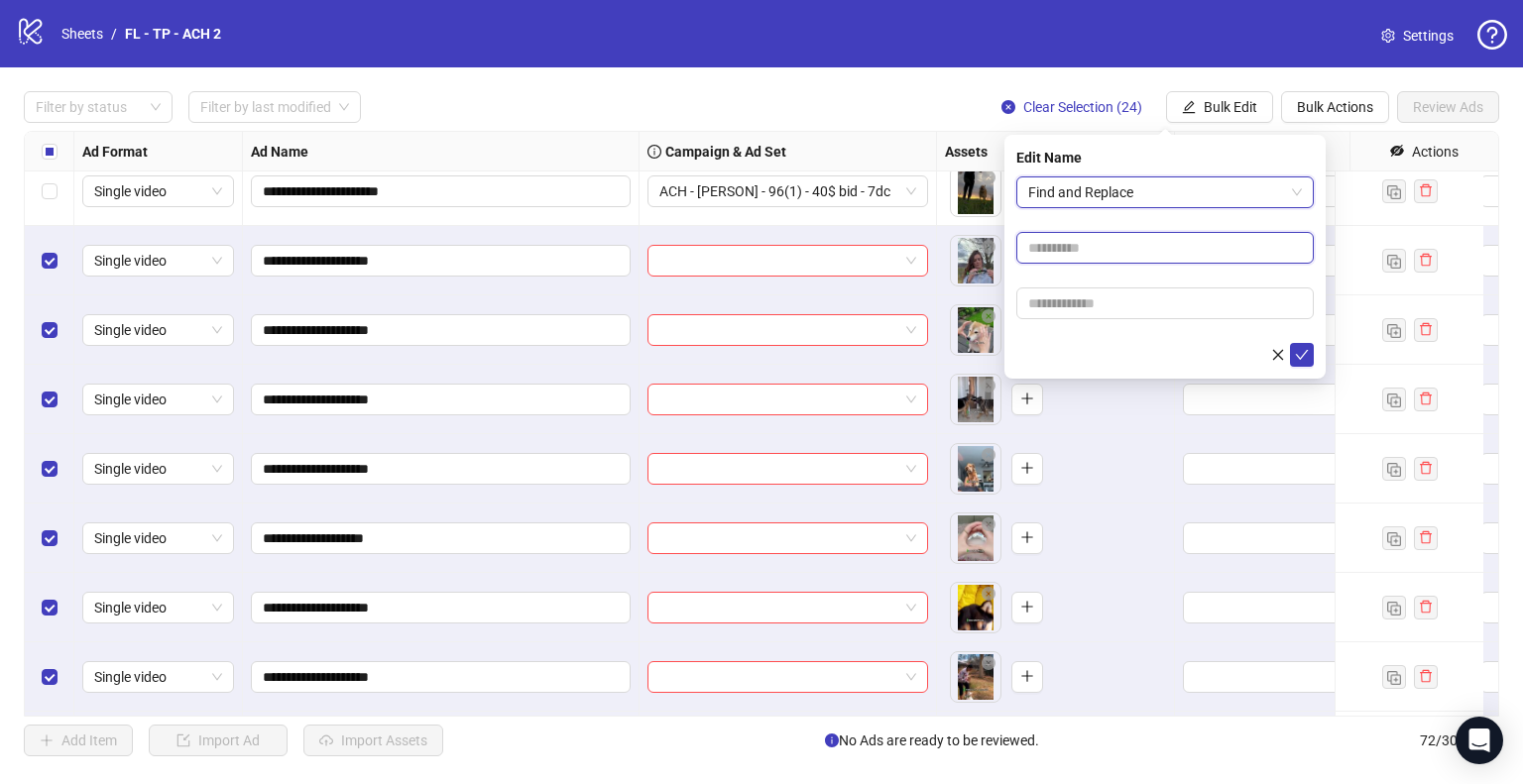 click at bounding box center [1165, 248] 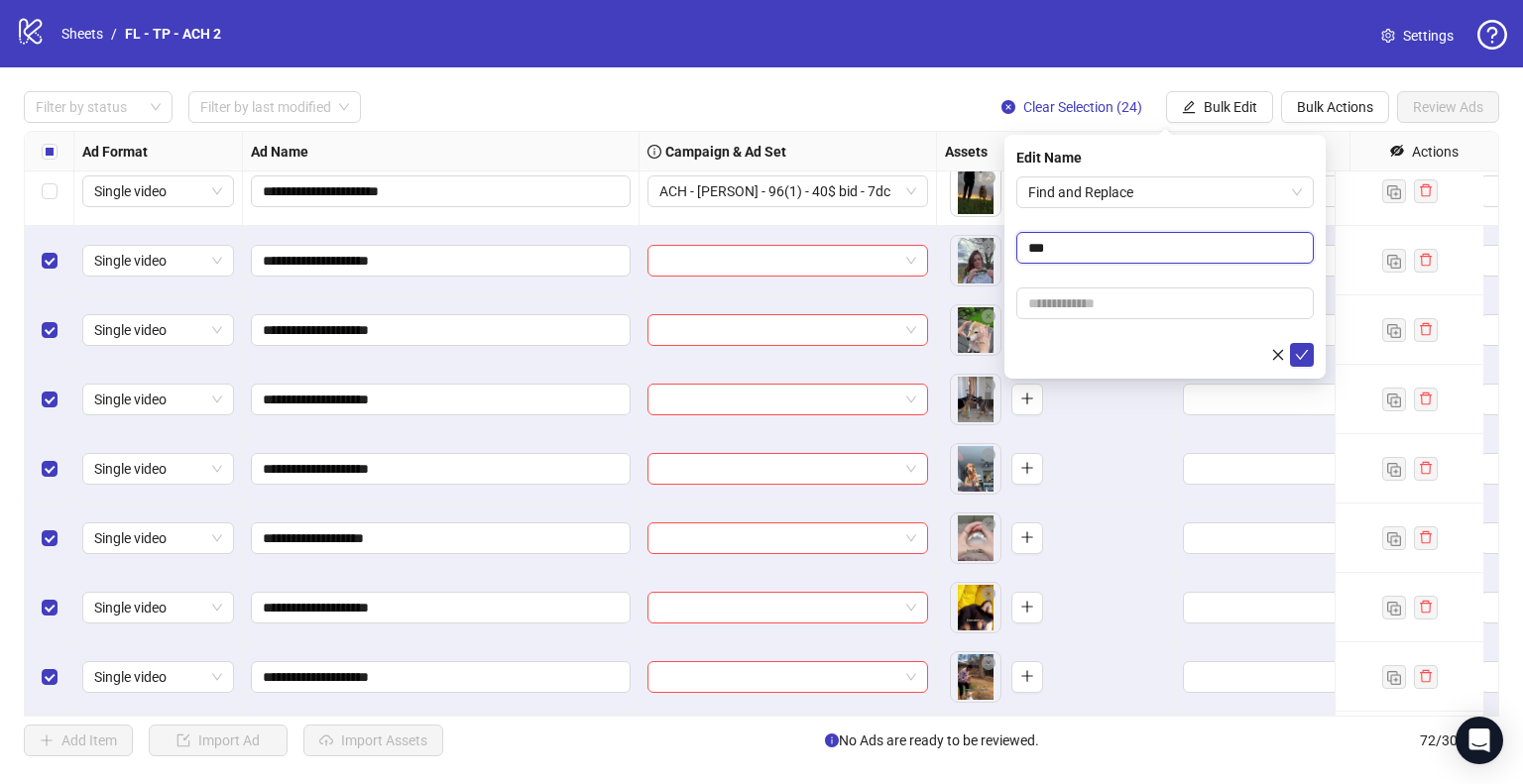 type on "***" 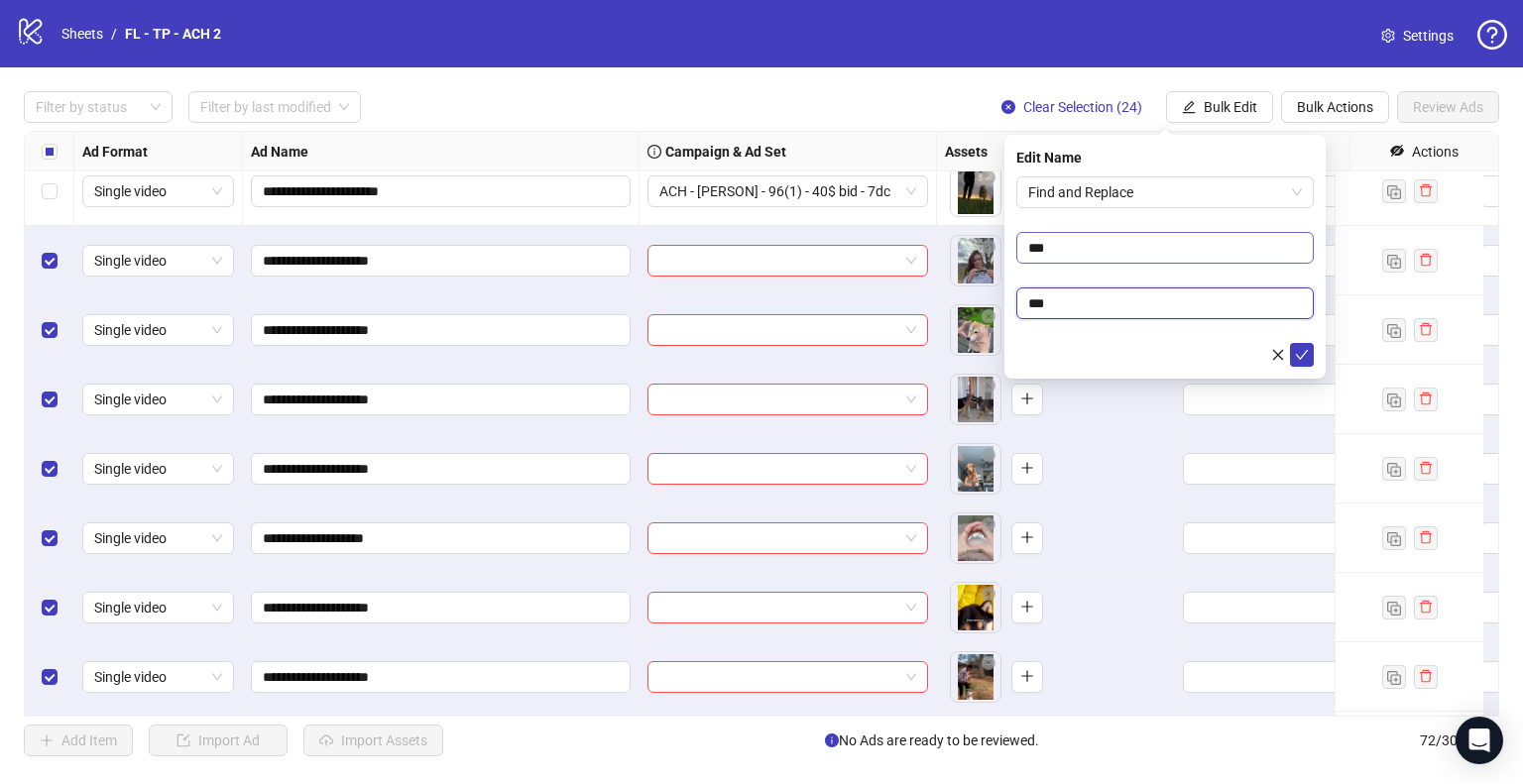 type on "**" 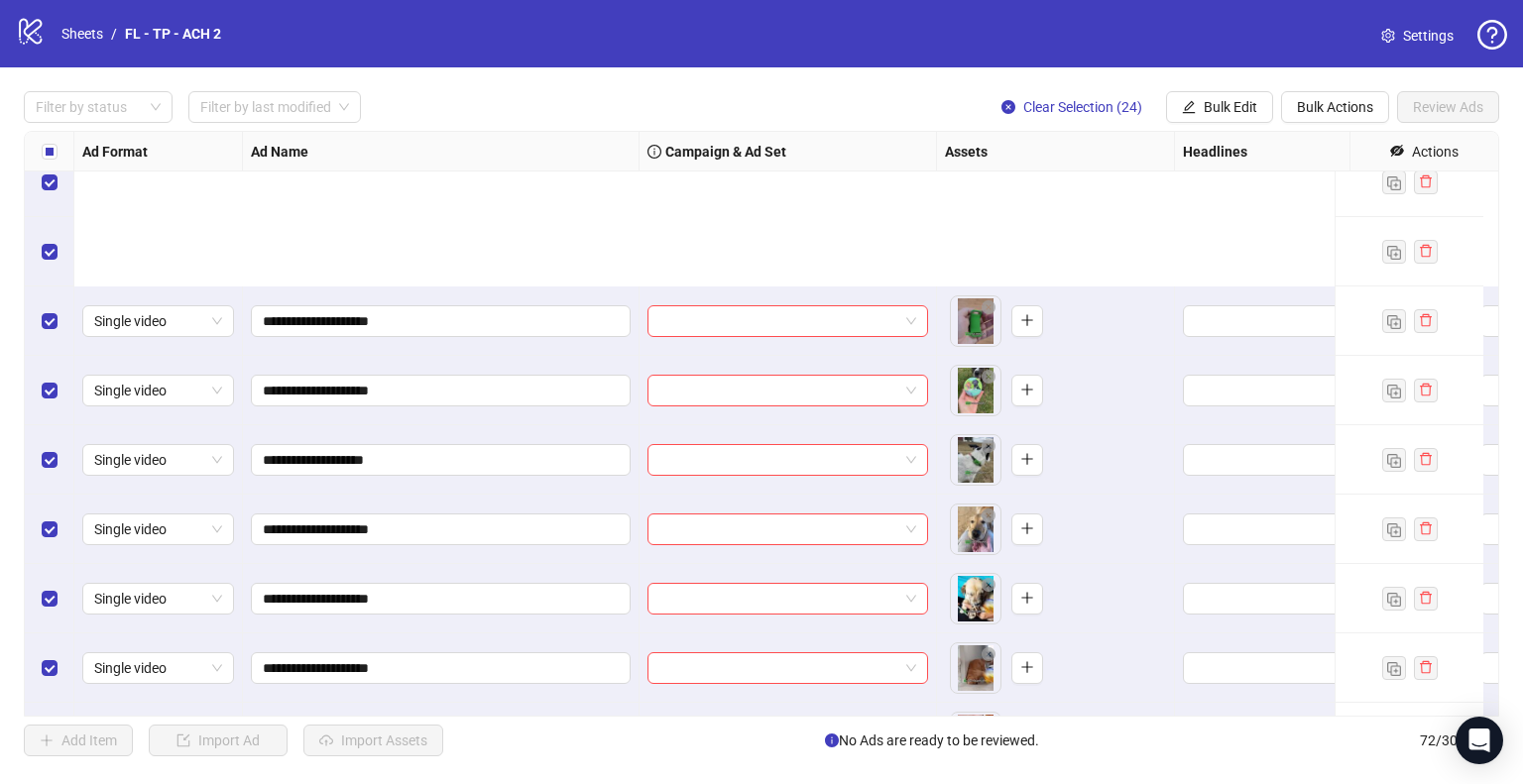 scroll, scrollTop: 4465, scrollLeft: 0, axis: vertical 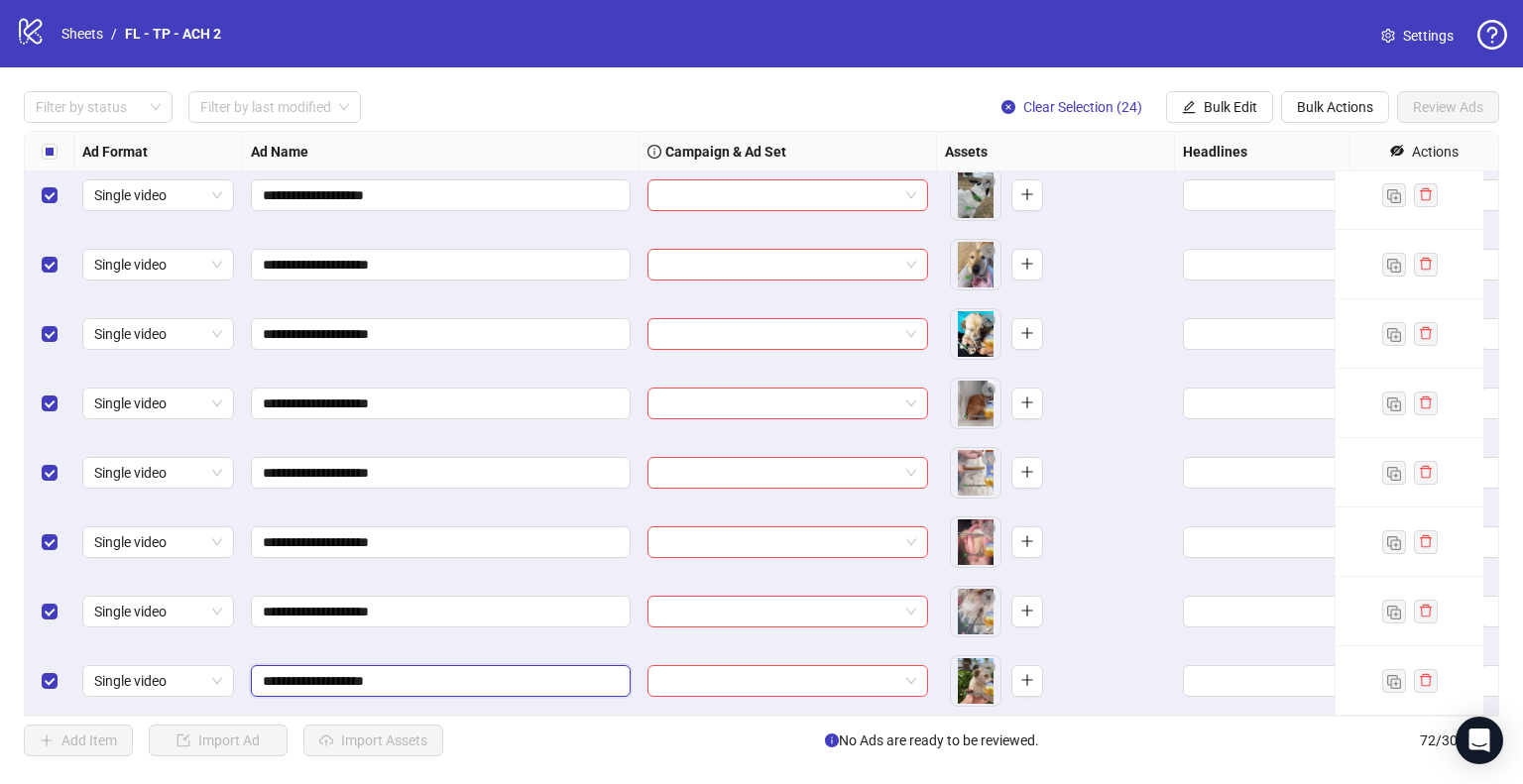 click on "**********" at bounding box center (438, 681) 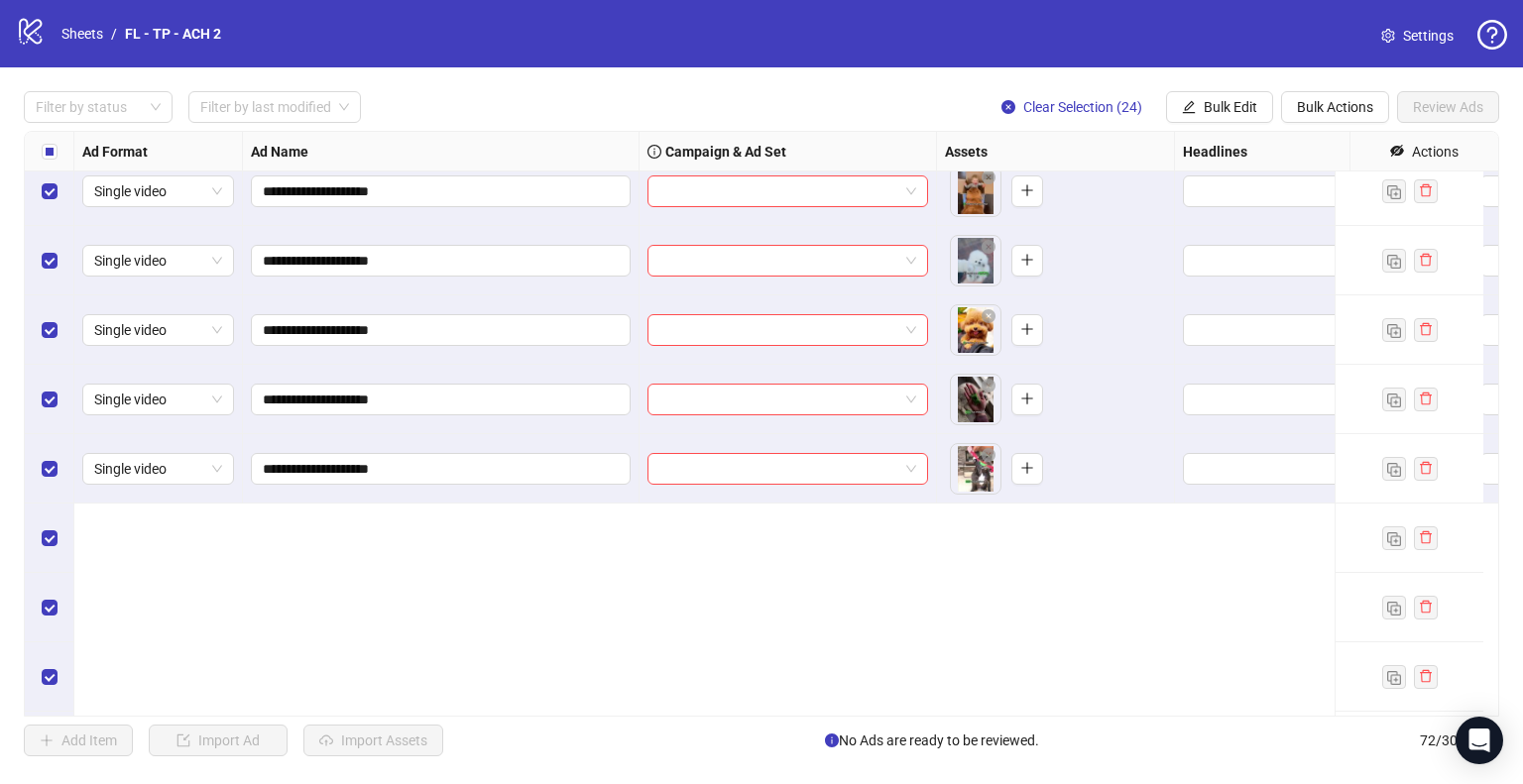 scroll, scrollTop: 3573, scrollLeft: 0, axis: vertical 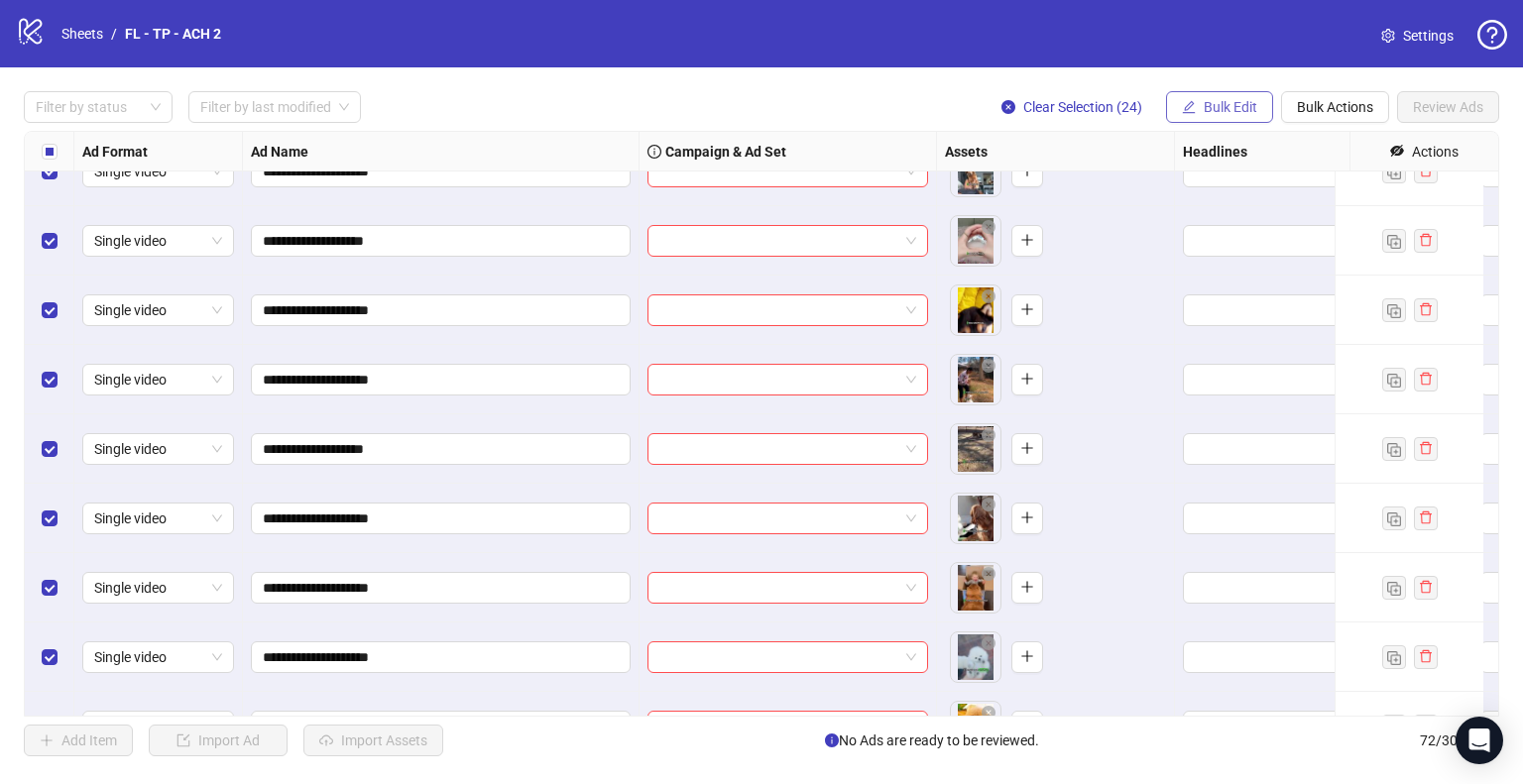 click at bounding box center [1189, 107] 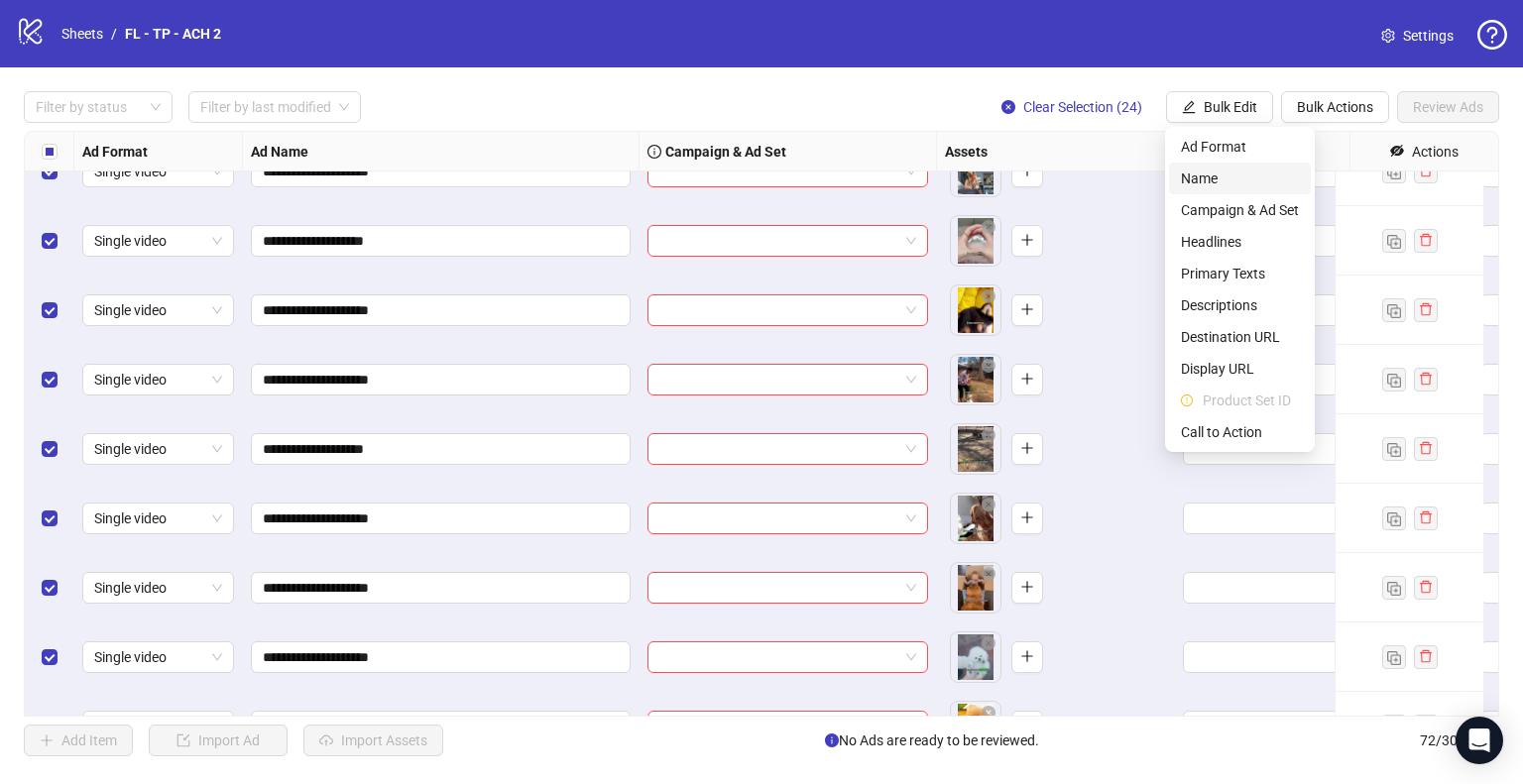 click on "Name" at bounding box center (1239, 178) 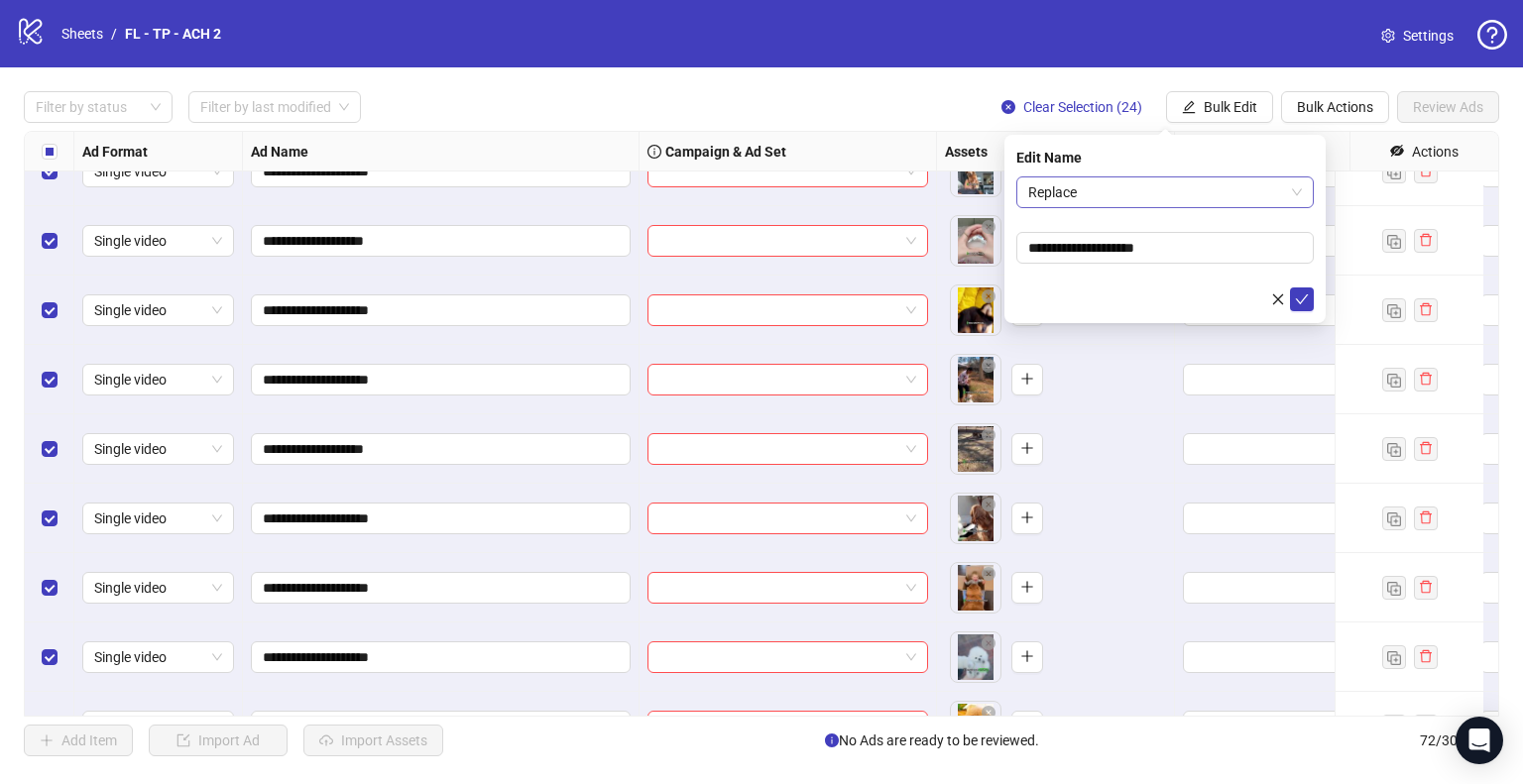 click on "Replace" at bounding box center (1165, 192) 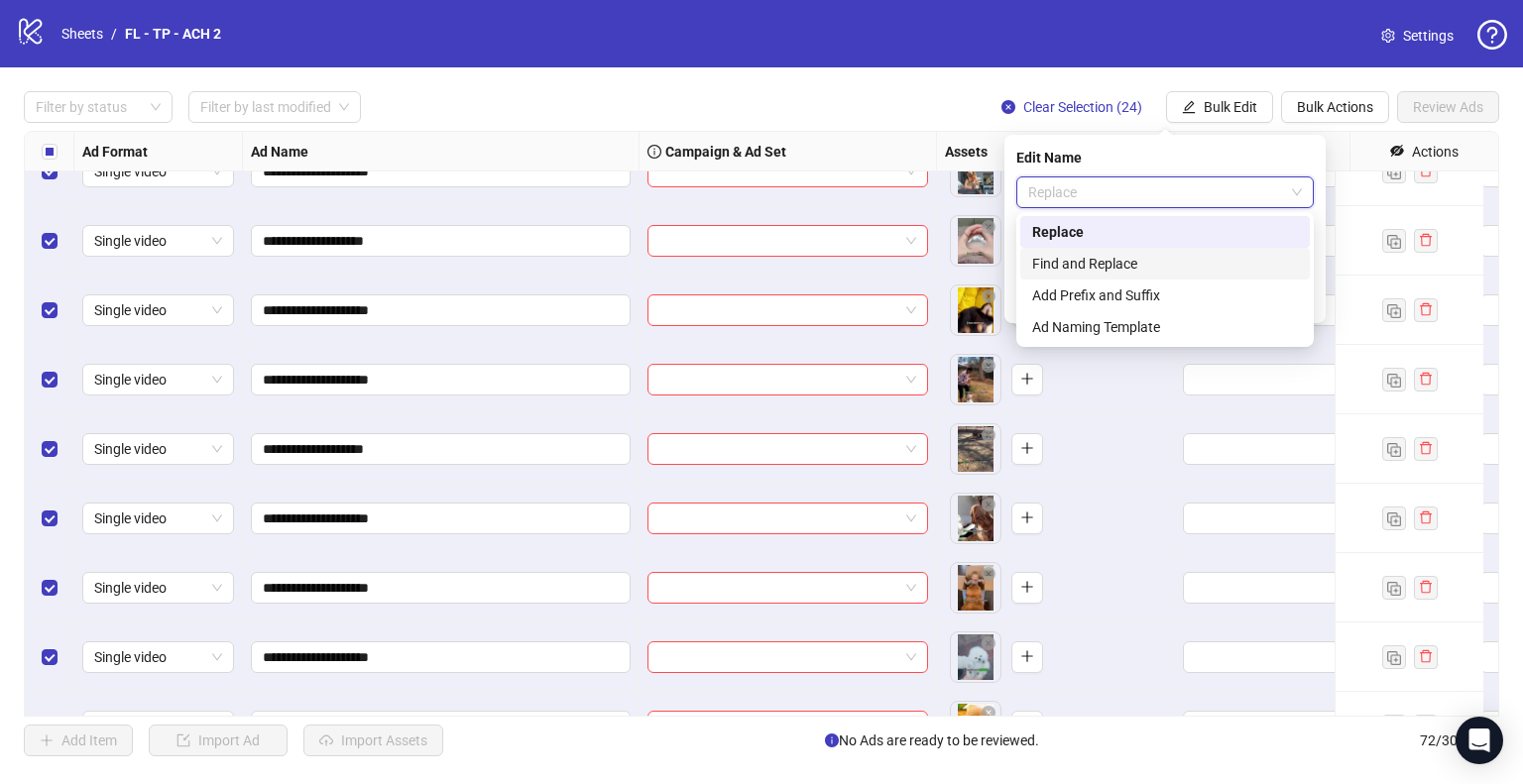 click on "Find and Replace" at bounding box center (1165, 264) 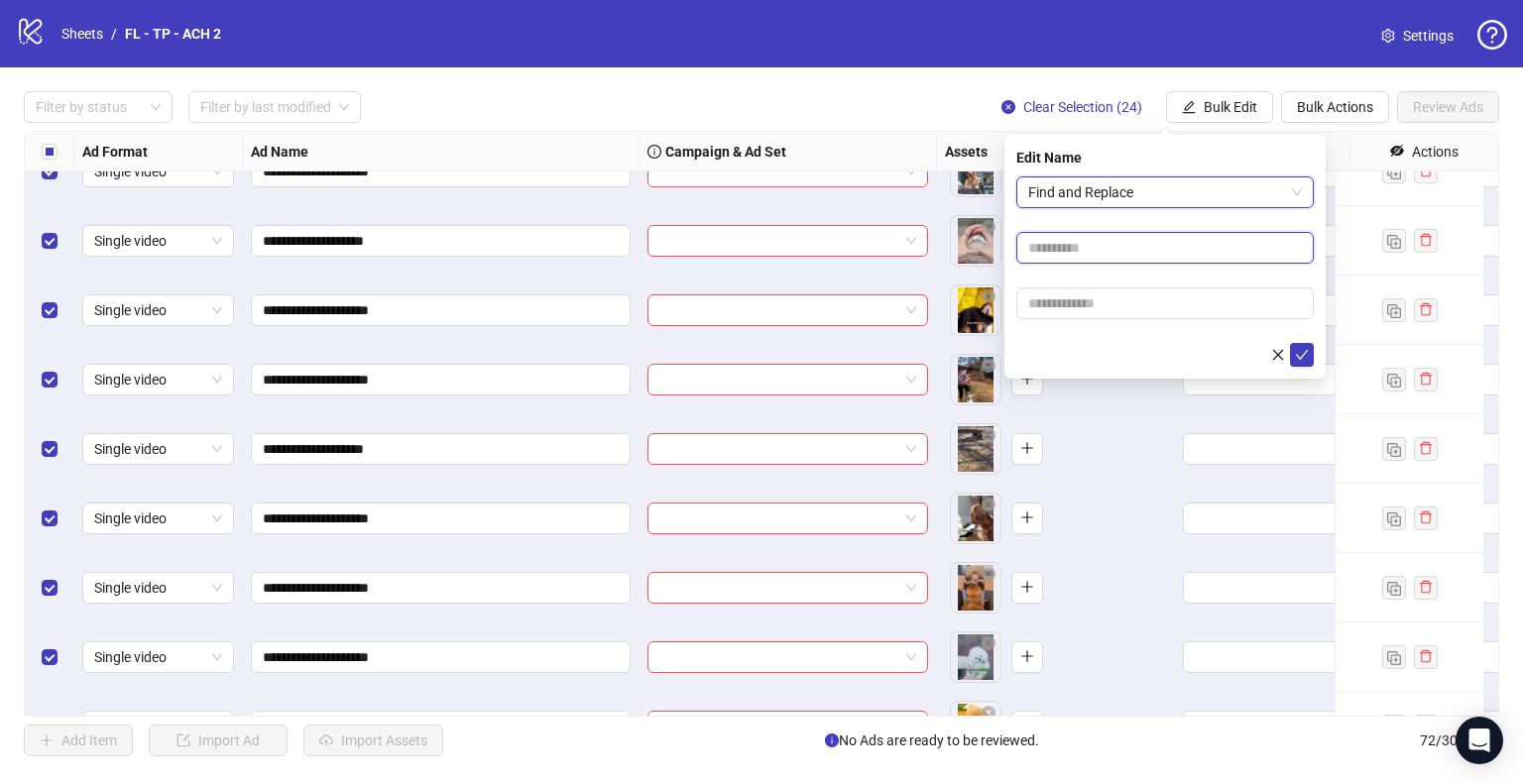 click at bounding box center [1165, 248] 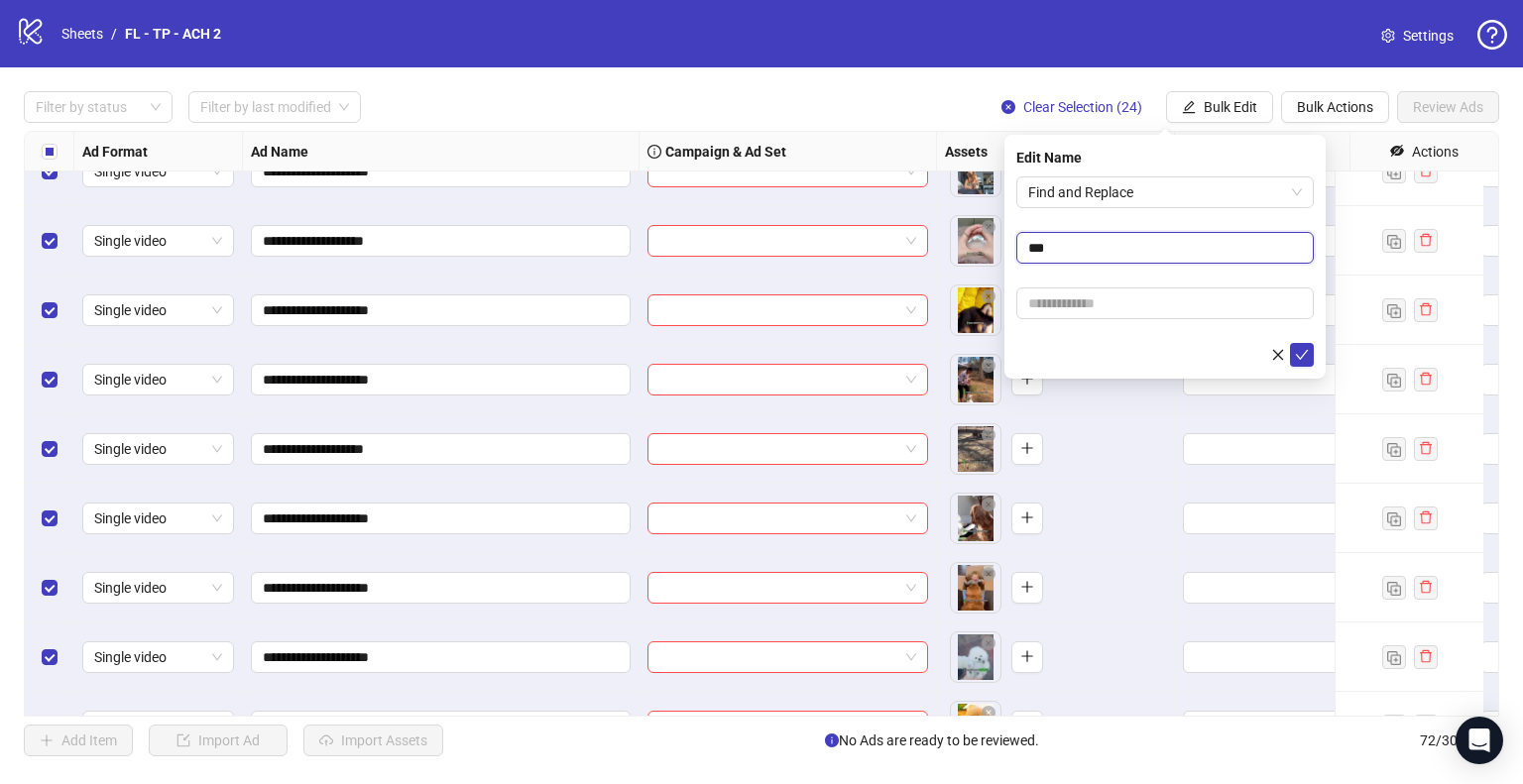 type on "***" 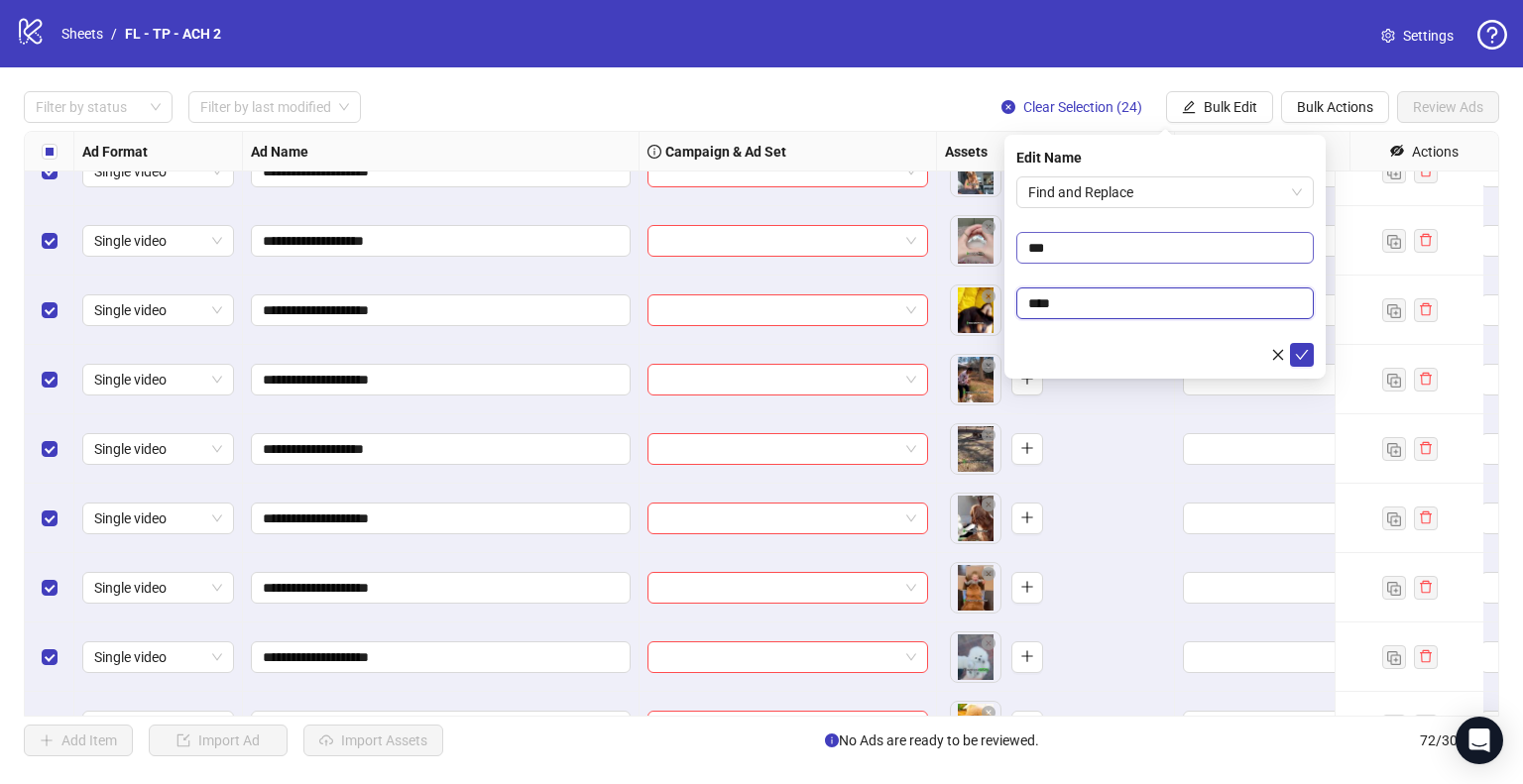 type on "****" 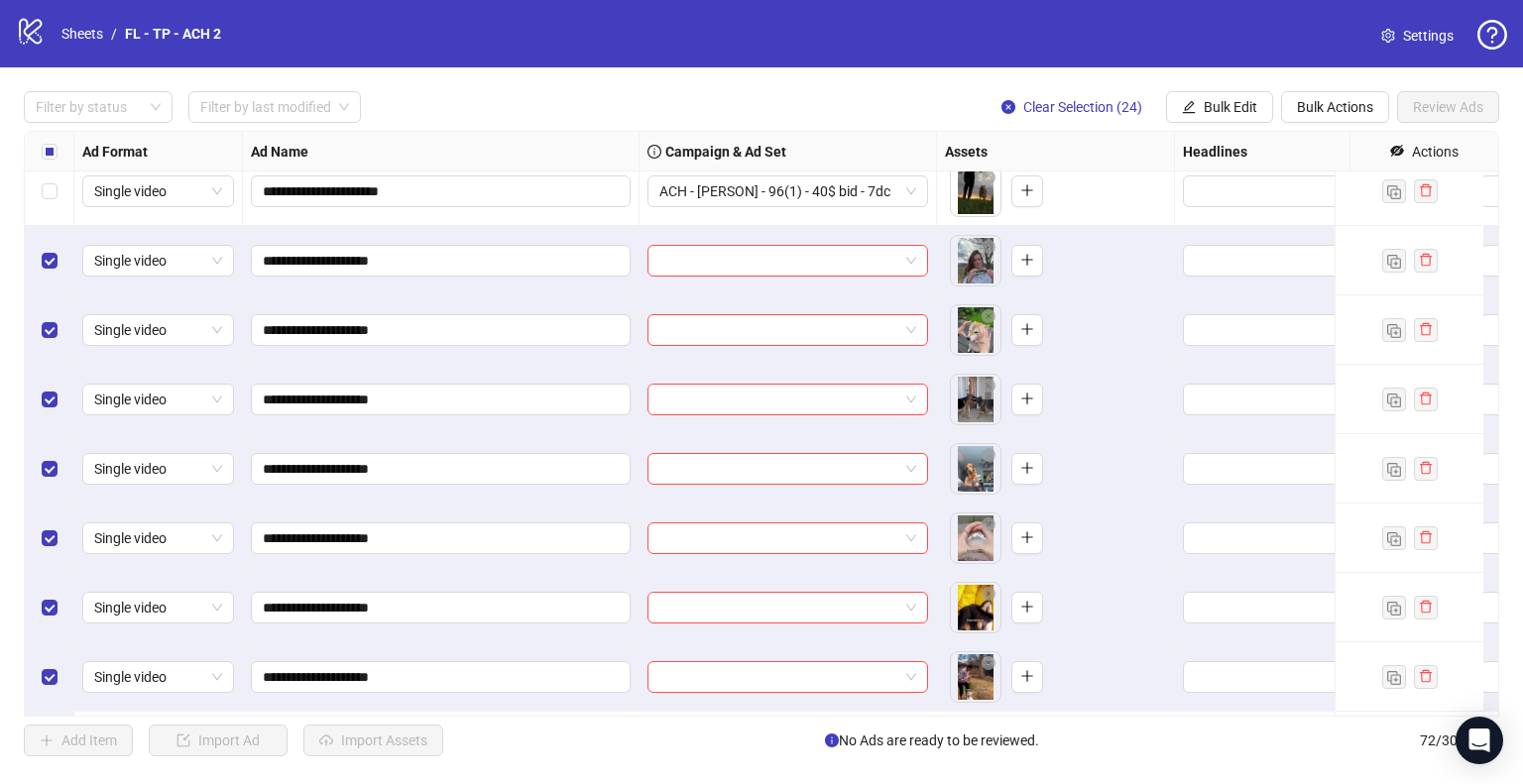 scroll, scrollTop: 3177, scrollLeft: 0, axis: vertical 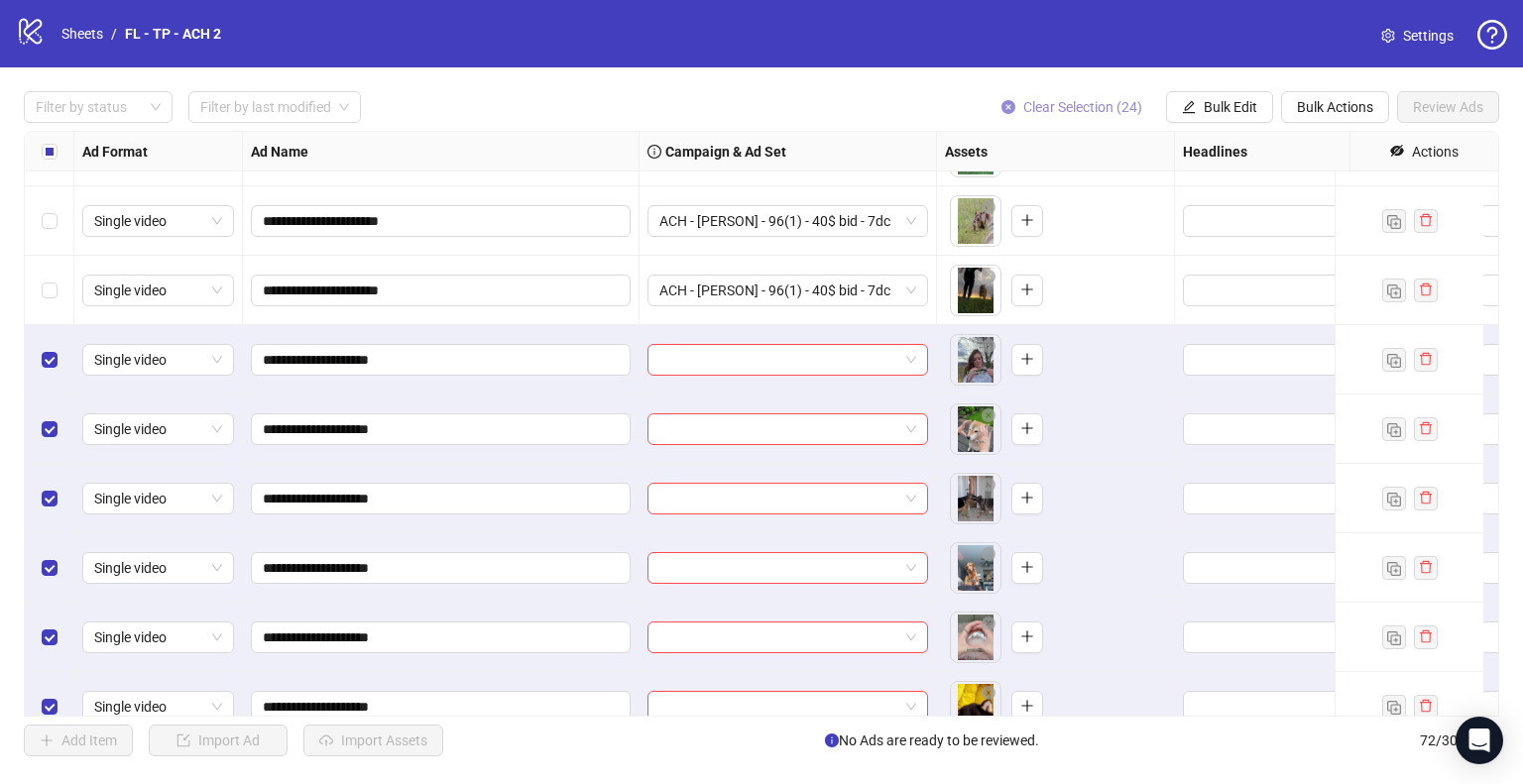 click on "Clear Selection (24)" at bounding box center [1083, 107] 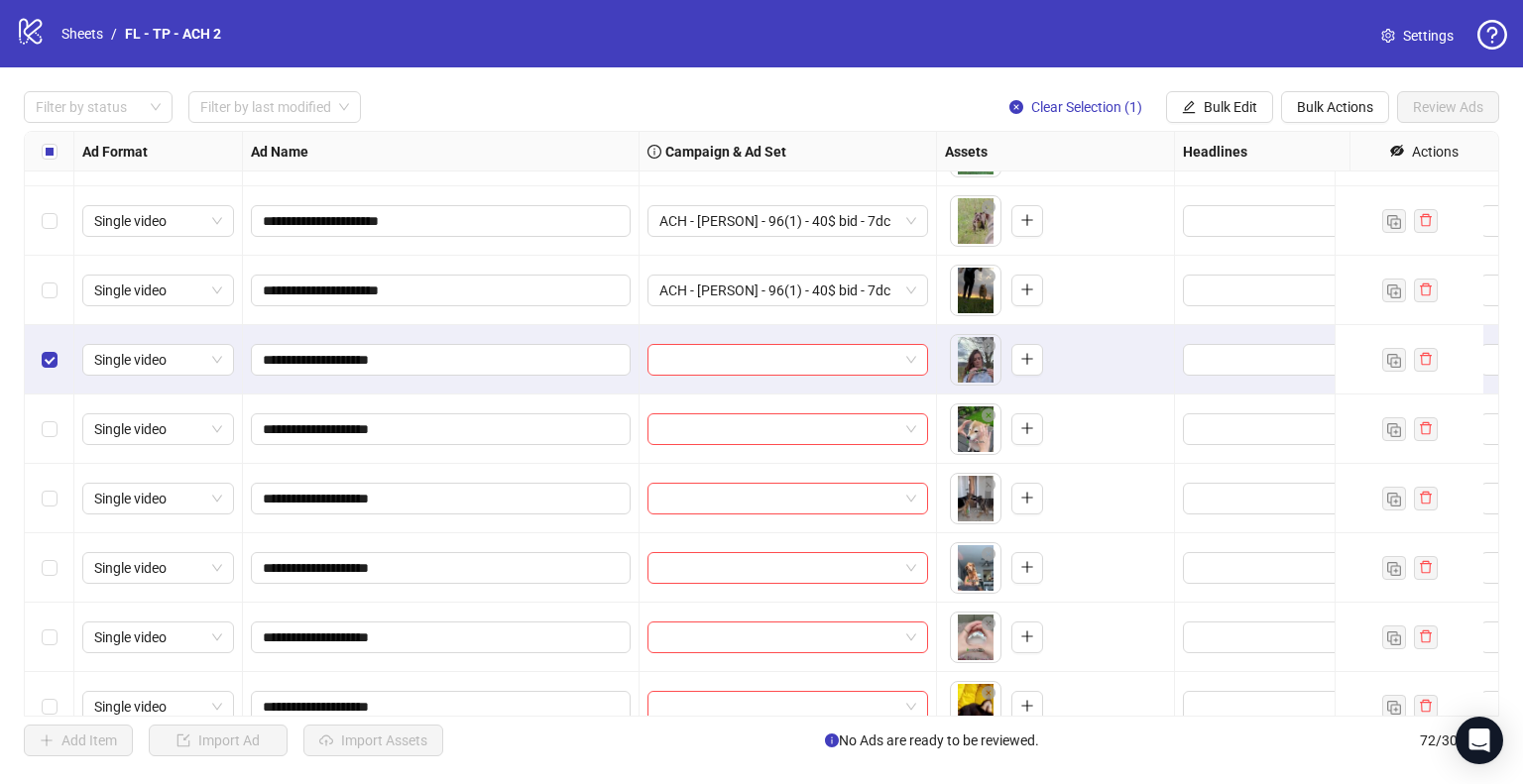 scroll, scrollTop: 3276, scrollLeft: 0, axis: vertical 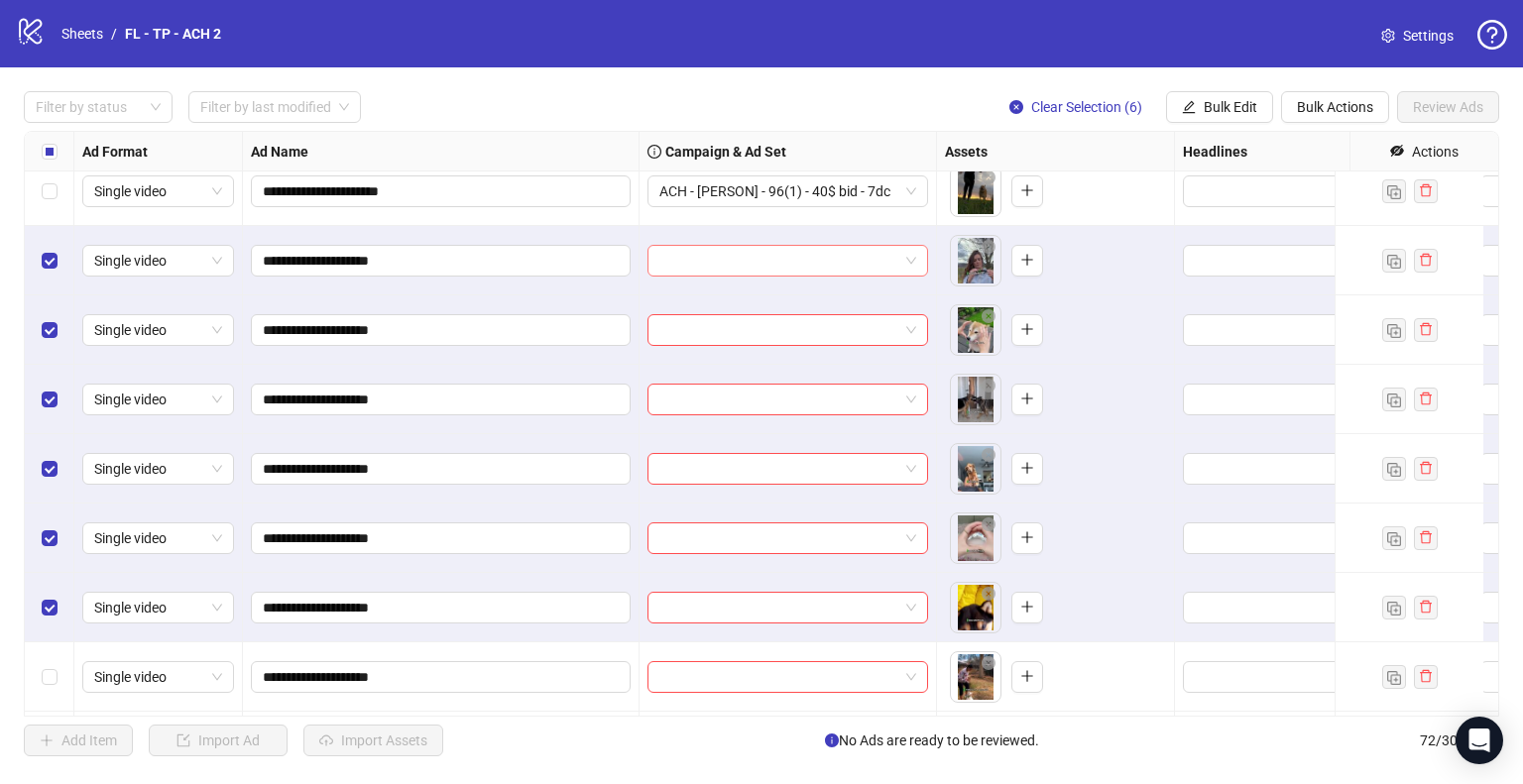 click at bounding box center (787, 261) 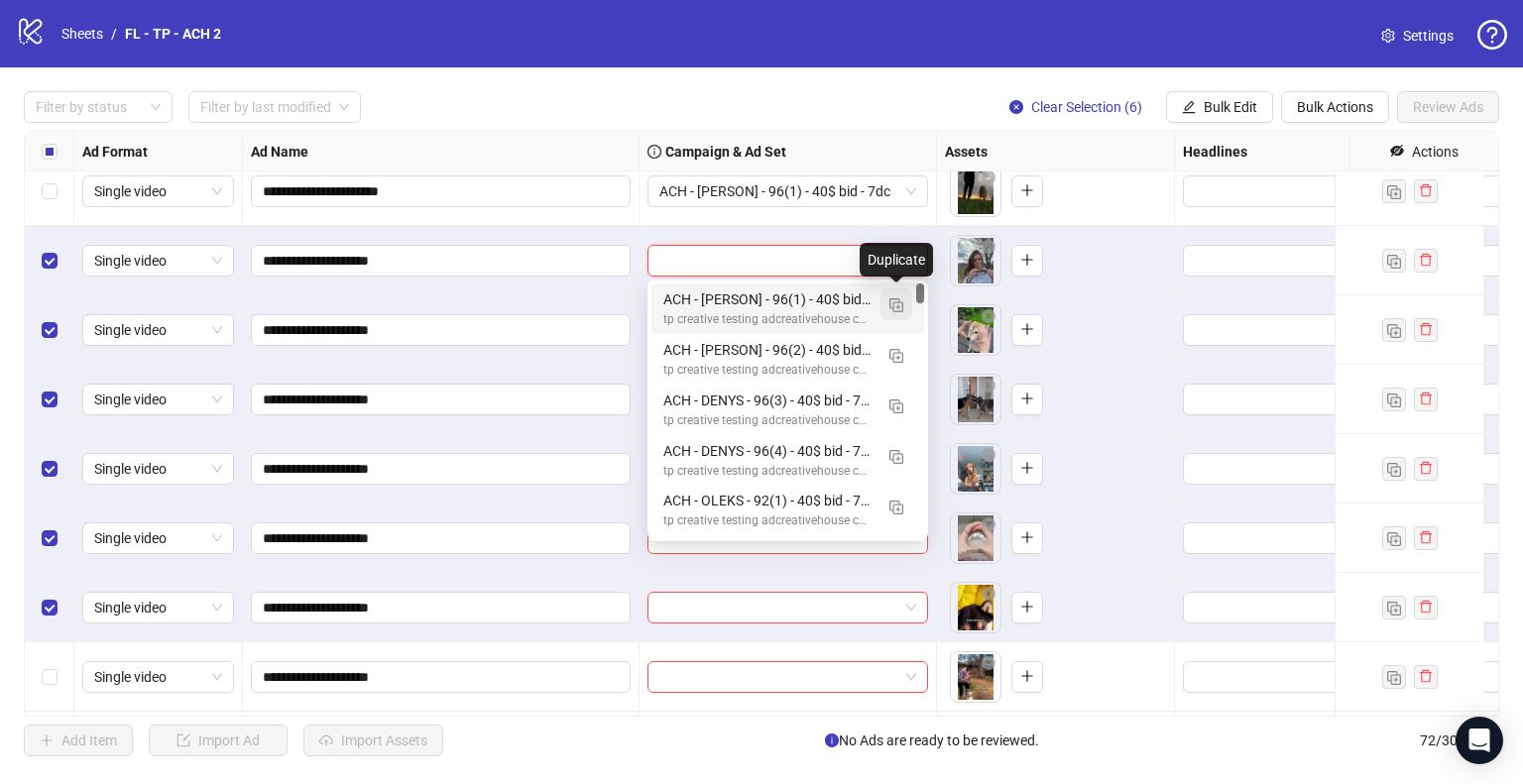 click at bounding box center [896, 305] 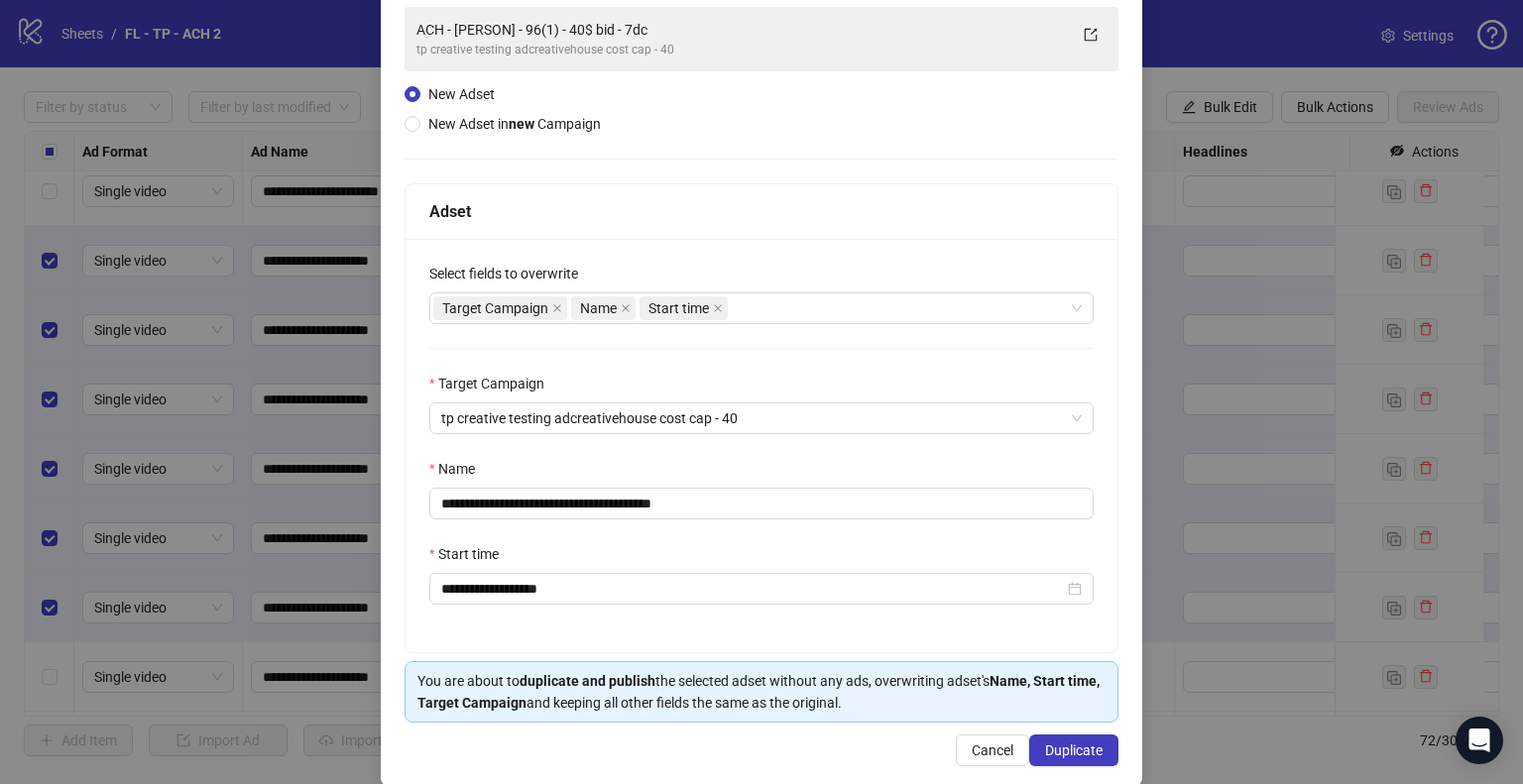 scroll, scrollTop: 168, scrollLeft: 0, axis: vertical 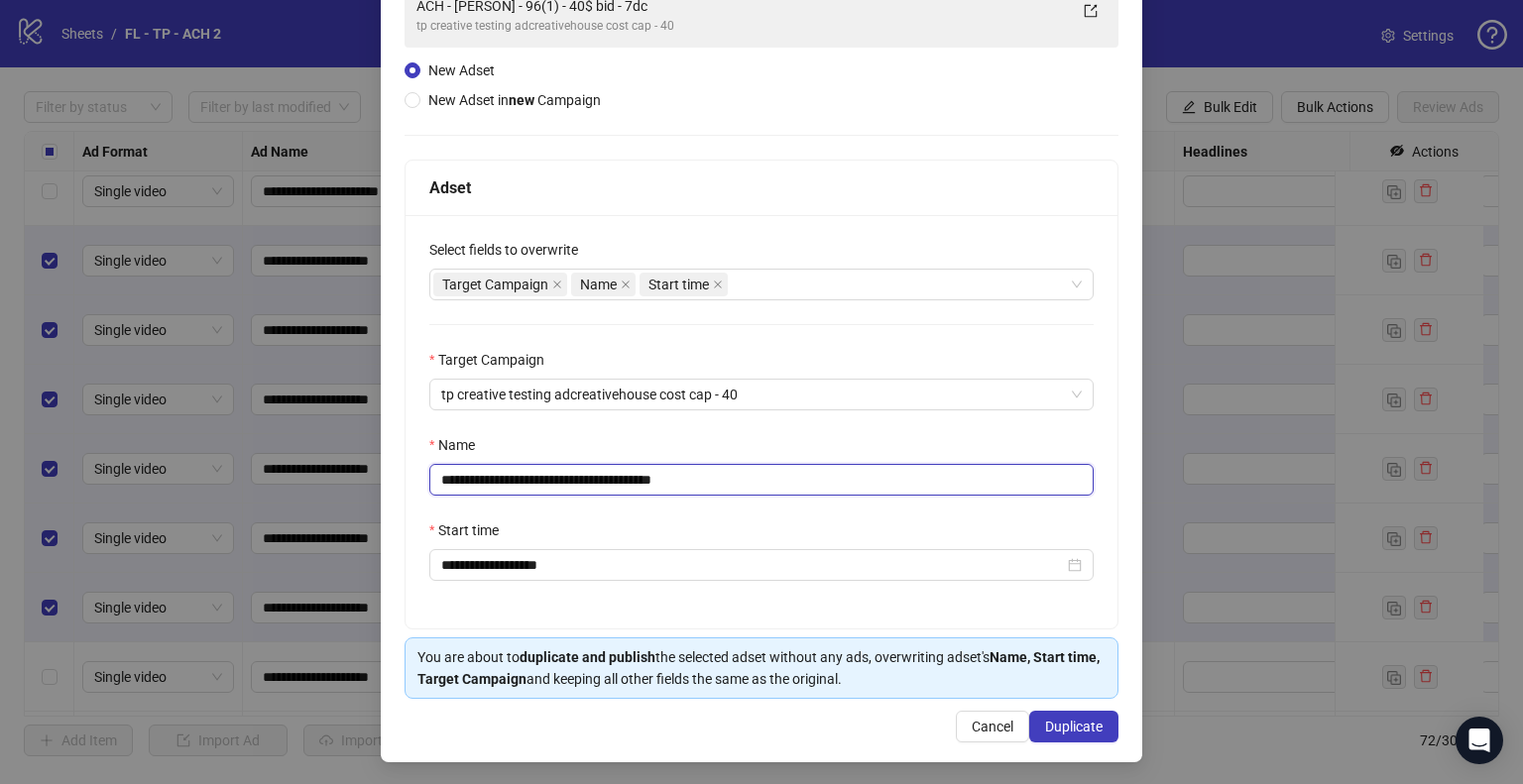drag, startPoint x: 476, startPoint y: 483, endPoint x: 516, endPoint y: 471, distance: 41.761226 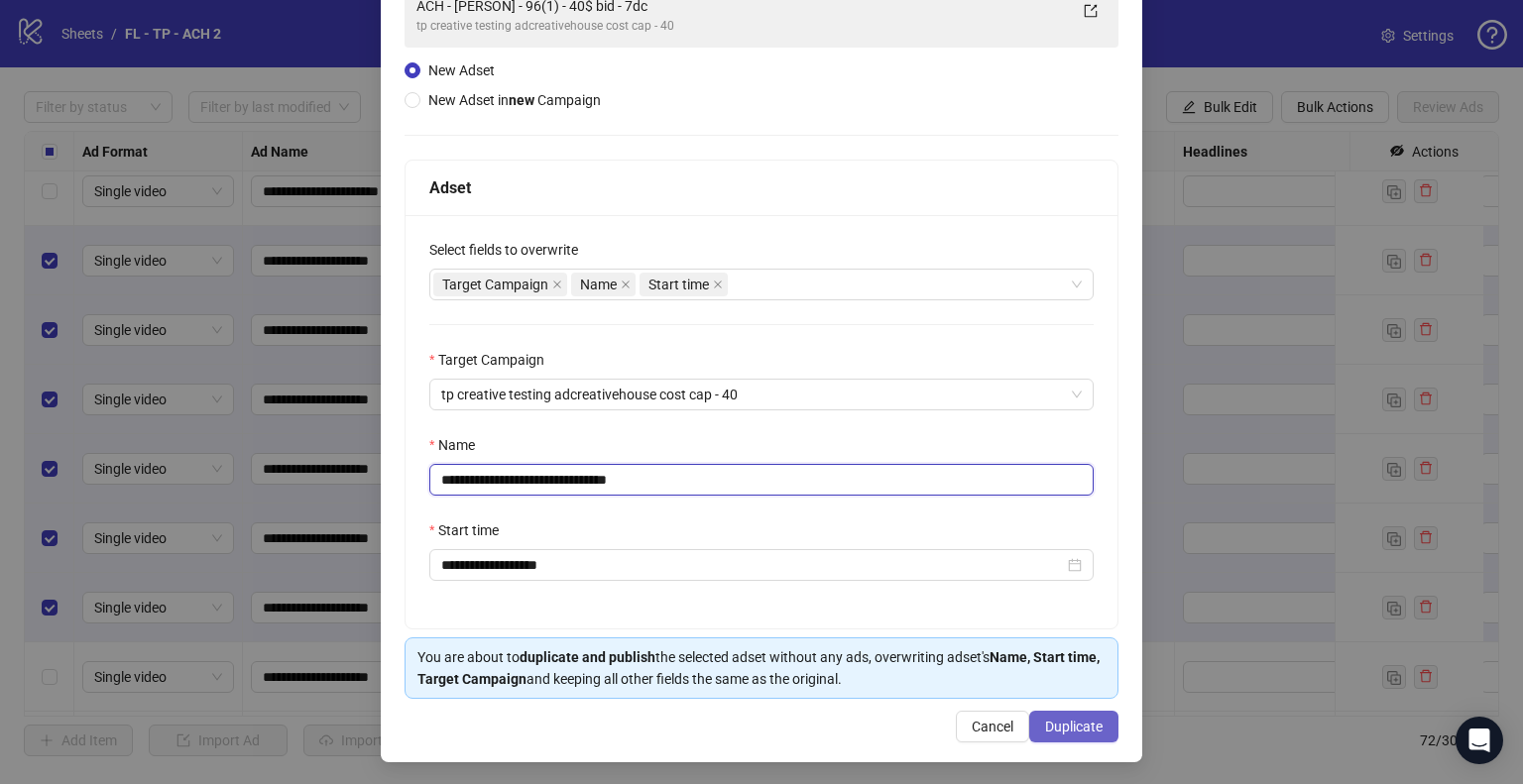 type on "**********" 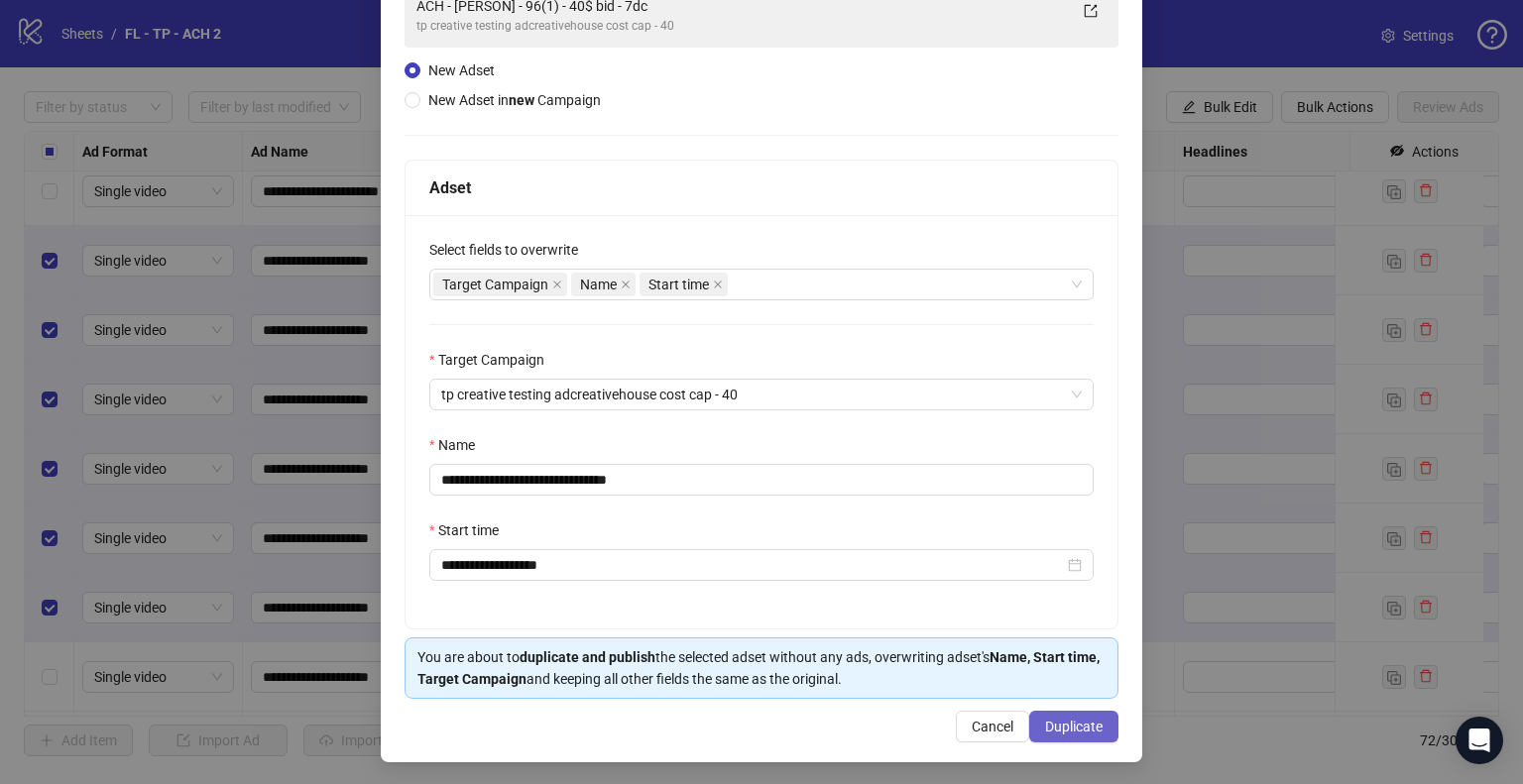 click on "Duplicate" at bounding box center [1074, 727] 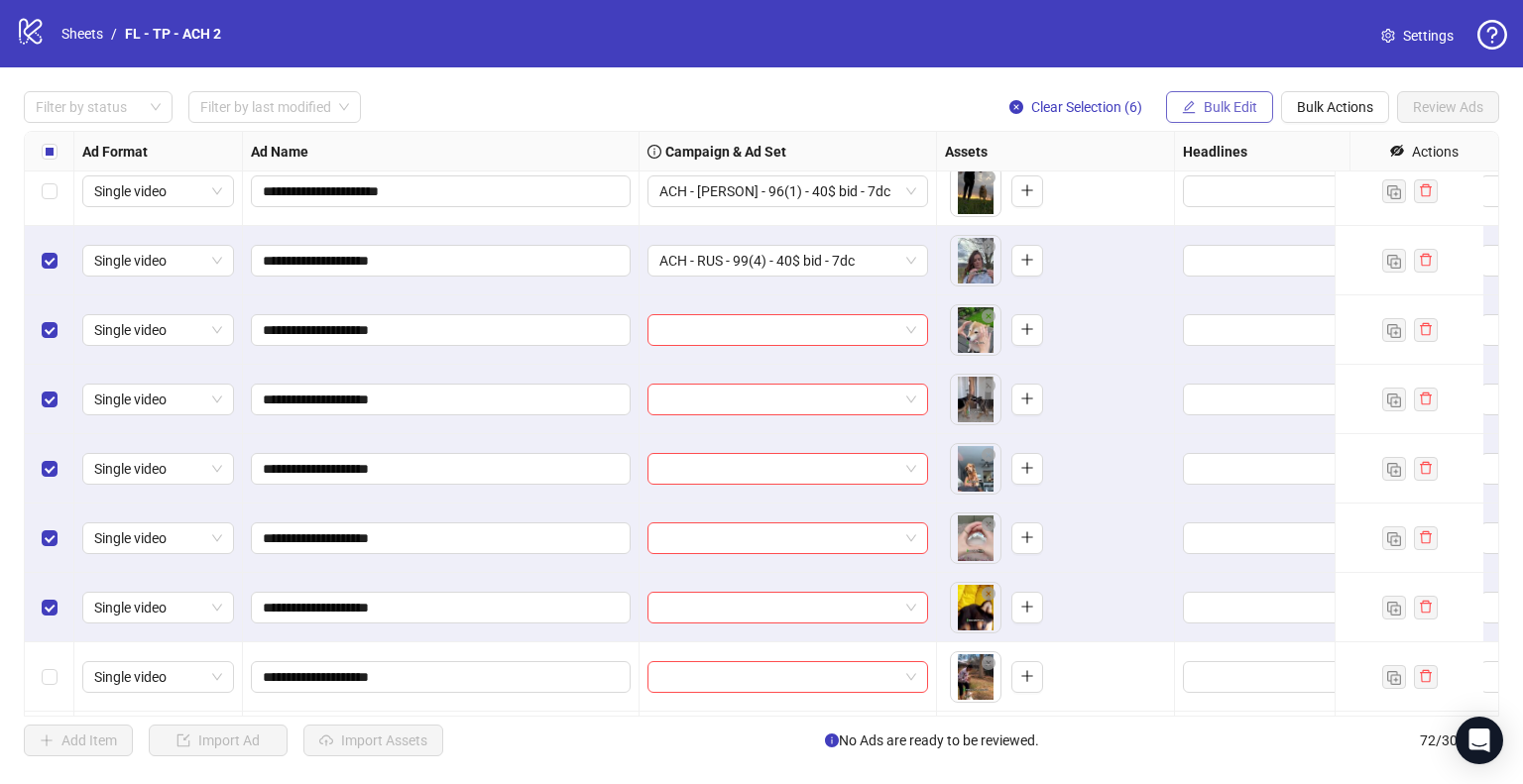 click on "Bulk Edit" at bounding box center [1230, 107] 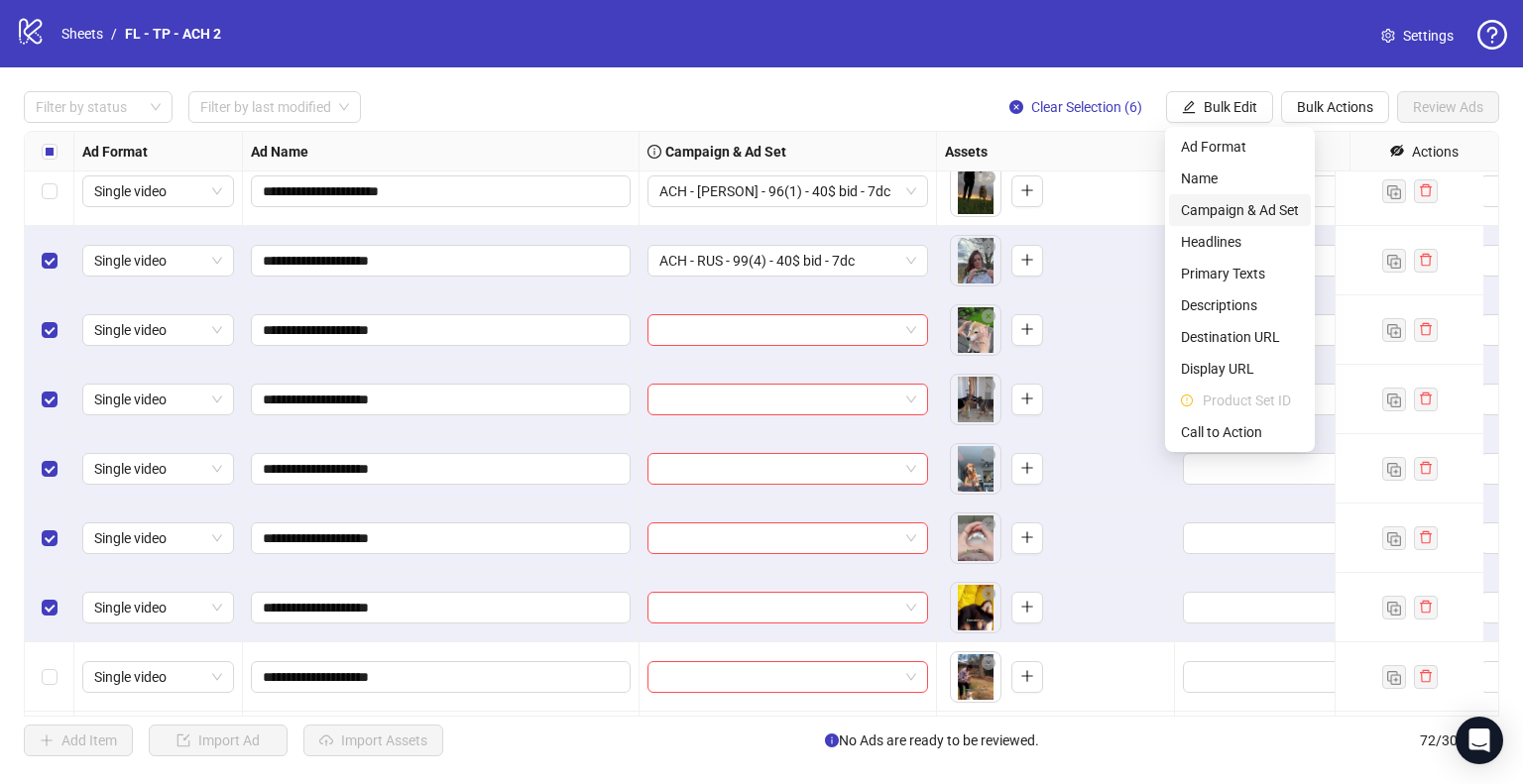 click on "Campaign & Ad Set" at bounding box center (1239, 210) 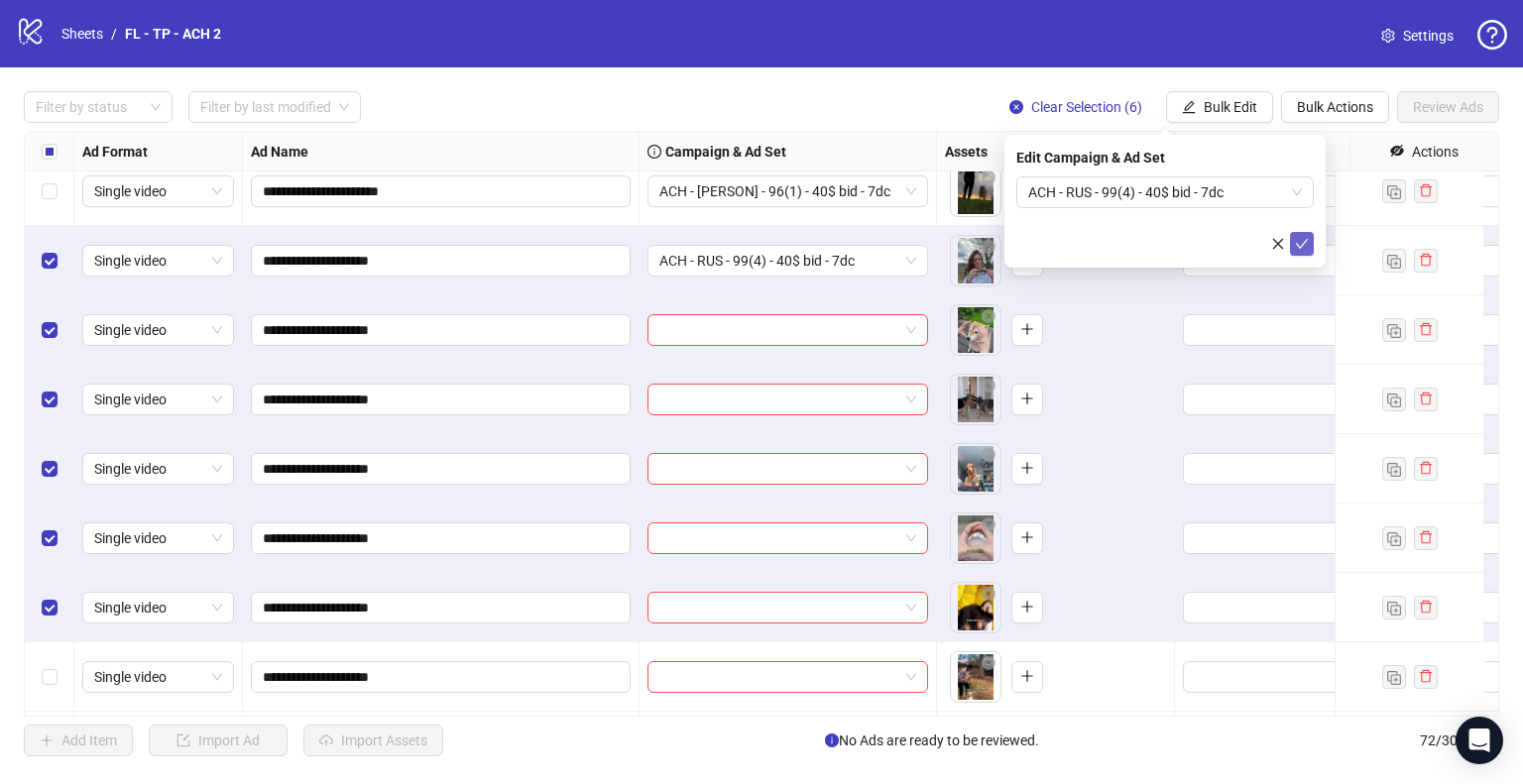 click at bounding box center (1302, 244) 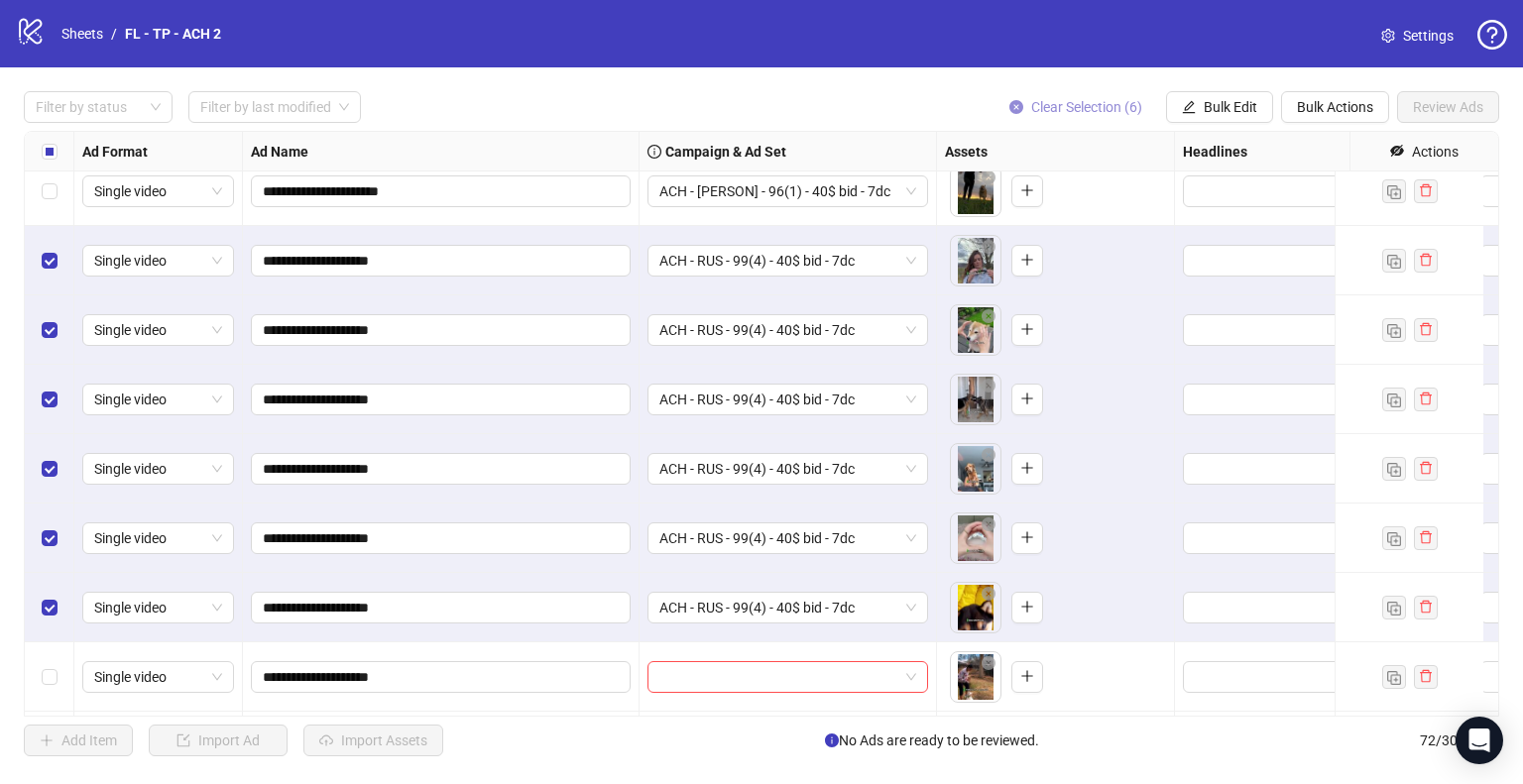 click on "Clear Selection (6)" at bounding box center (1087, 107) 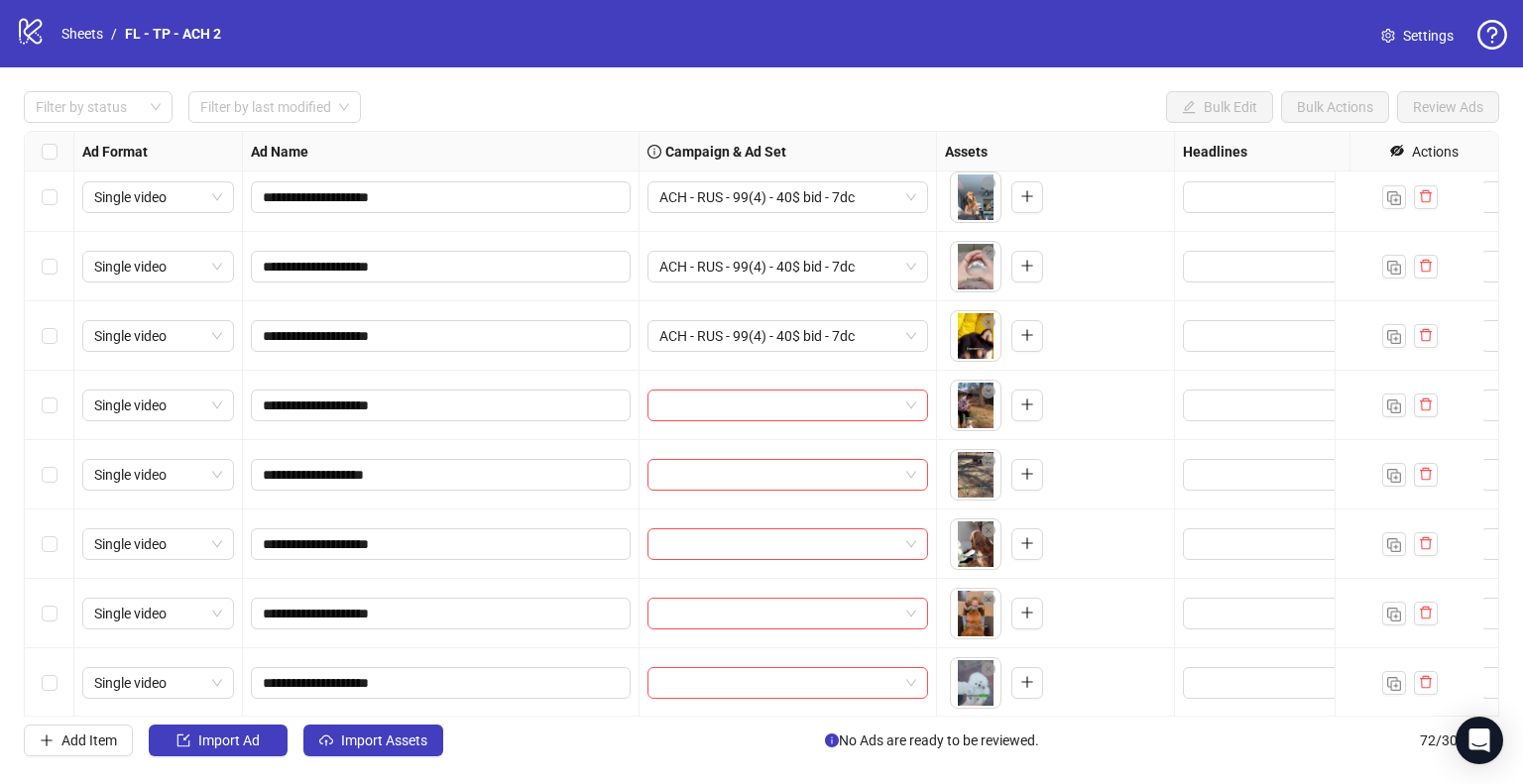 scroll, scrollTop: 3573, scrollLeft: 0, axis: vertical 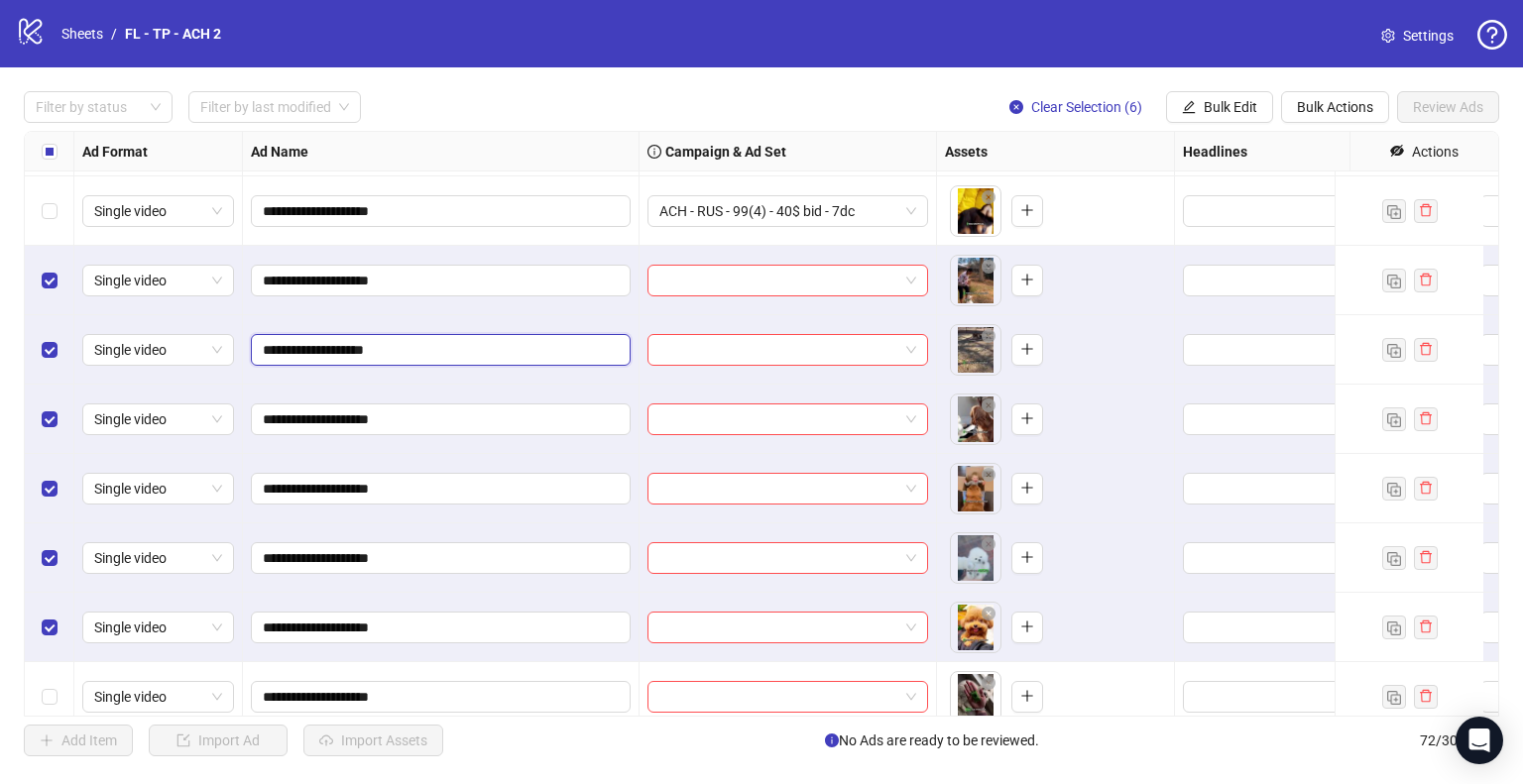 click on "**********" at bounding box center [438, 350] 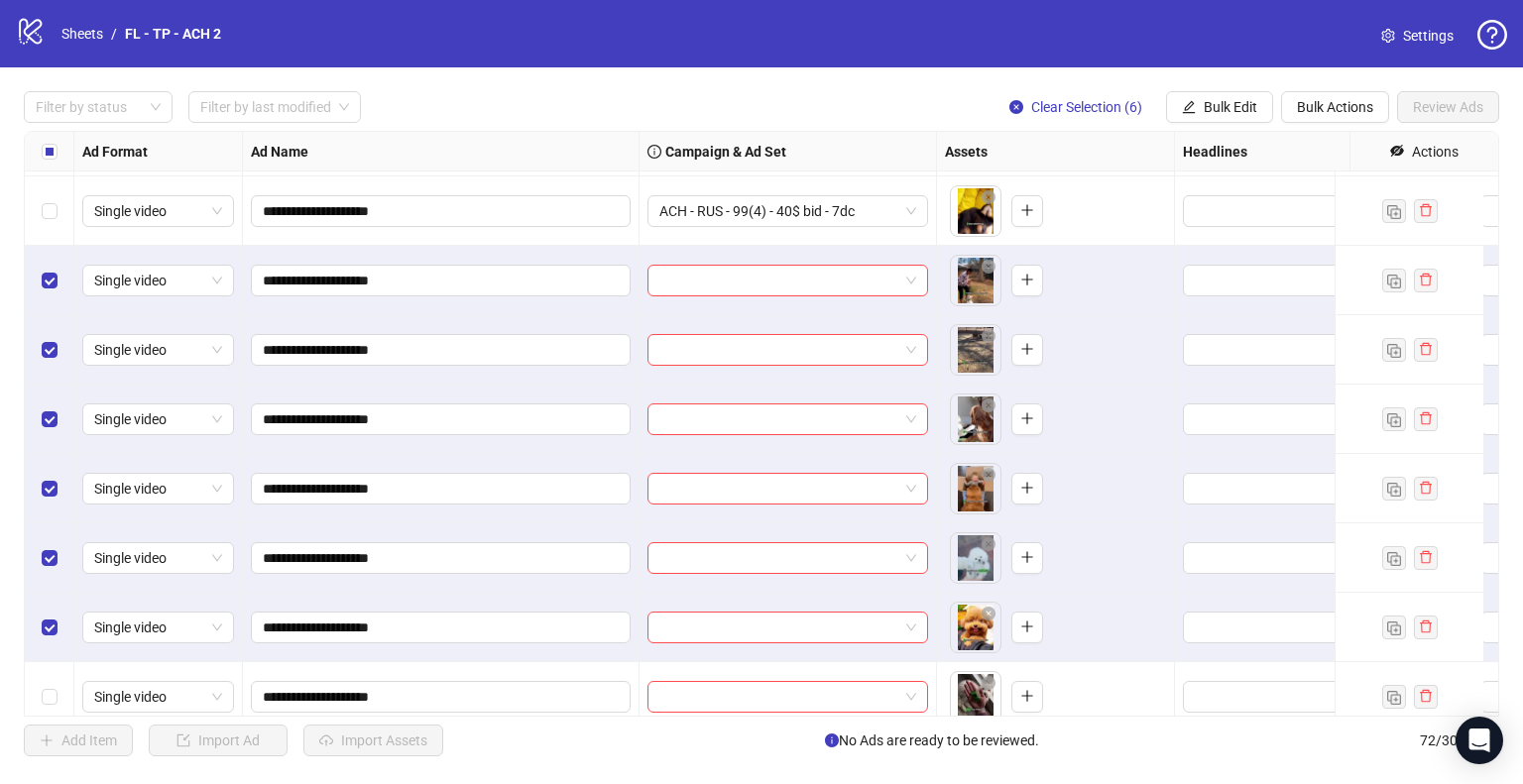 click on "**********" at bounding box center (441, 350) 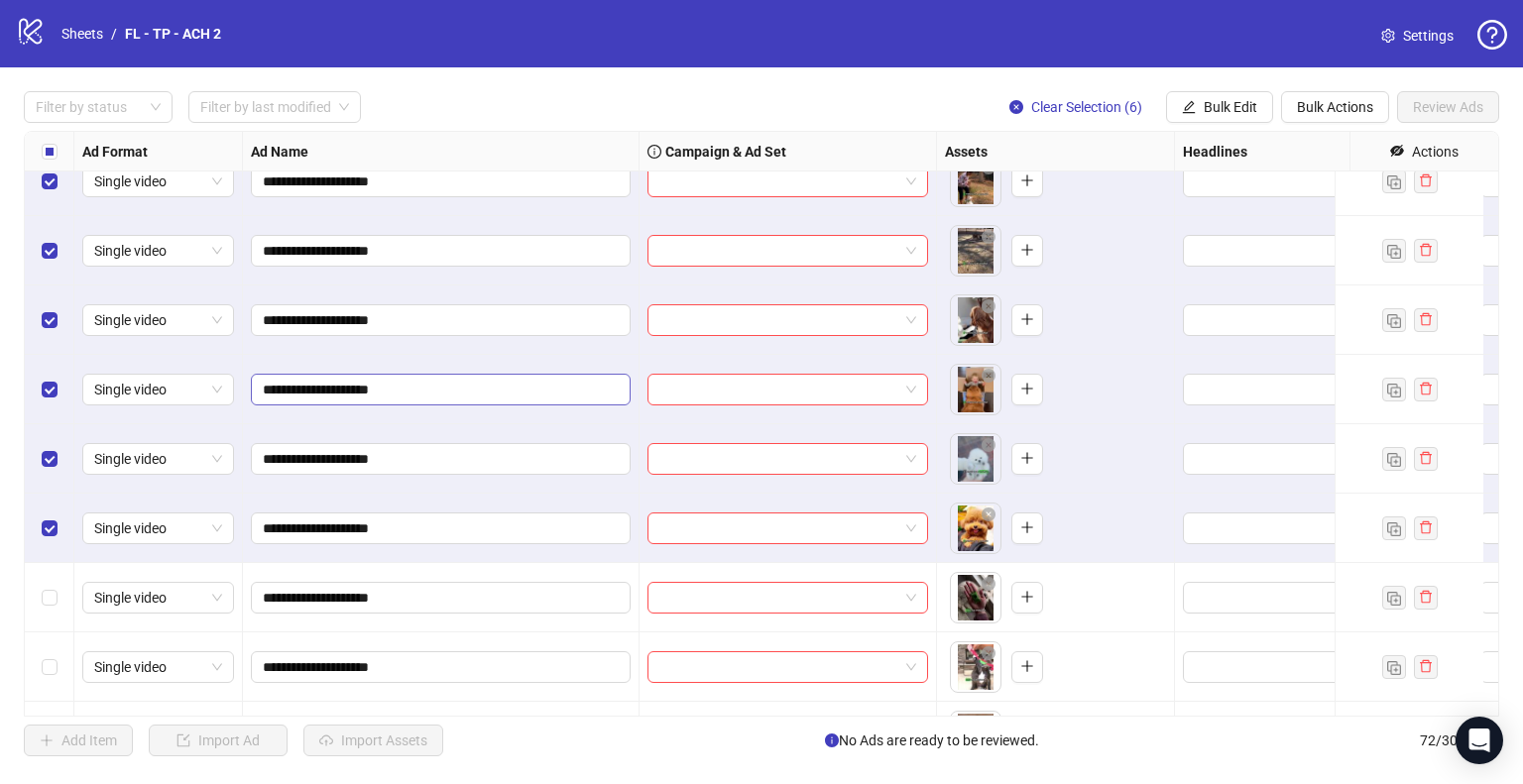 scroll, scrollTop: 3672, scrollLeft: 0, axis: vertical 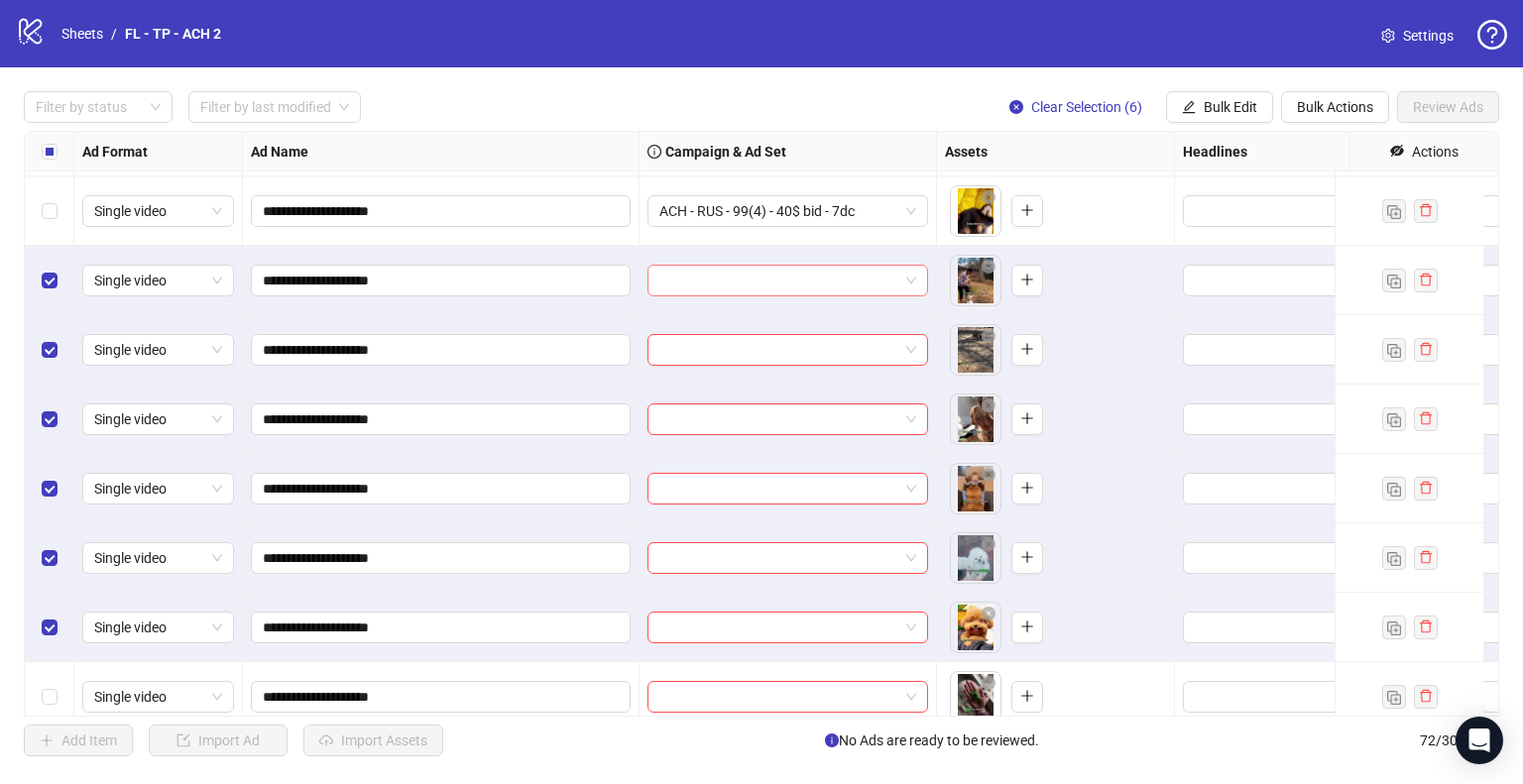 click at bounding box center (778, 280) 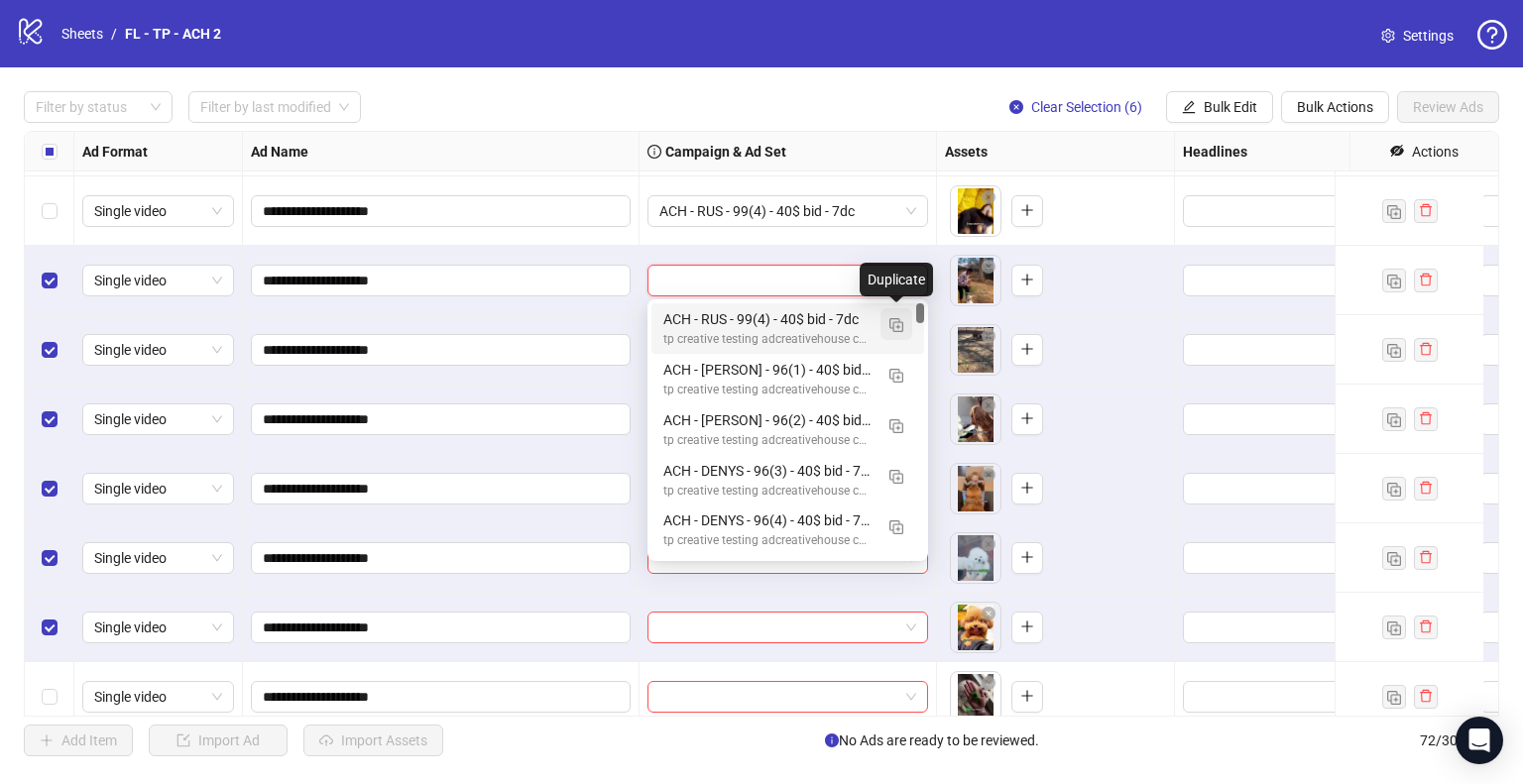 click at bounding box center (896, 324) 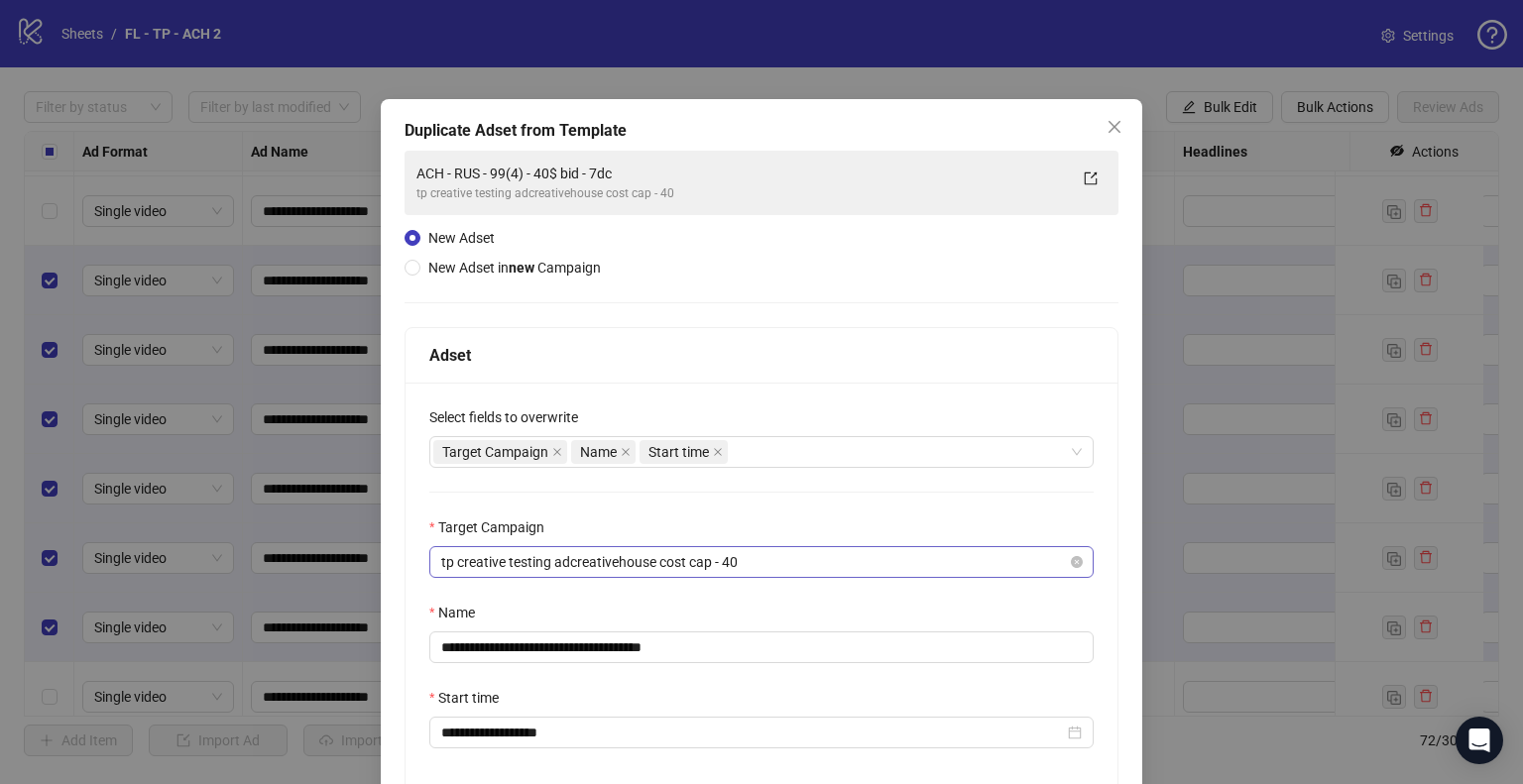 scroll, scrollTop: 168, scrollLeft: 0, axis: vertical 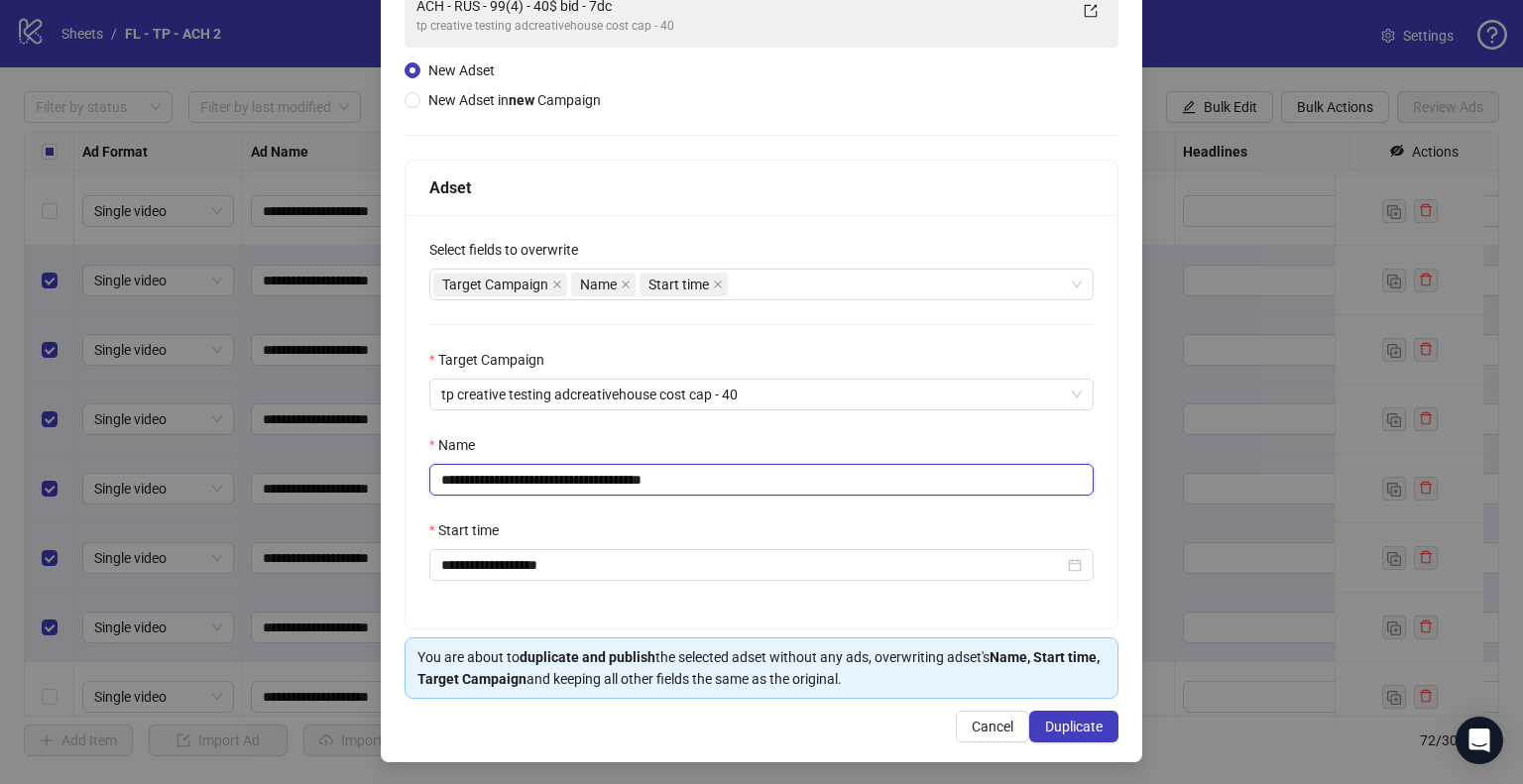 click on "**********" at bounding box center (762, 480) 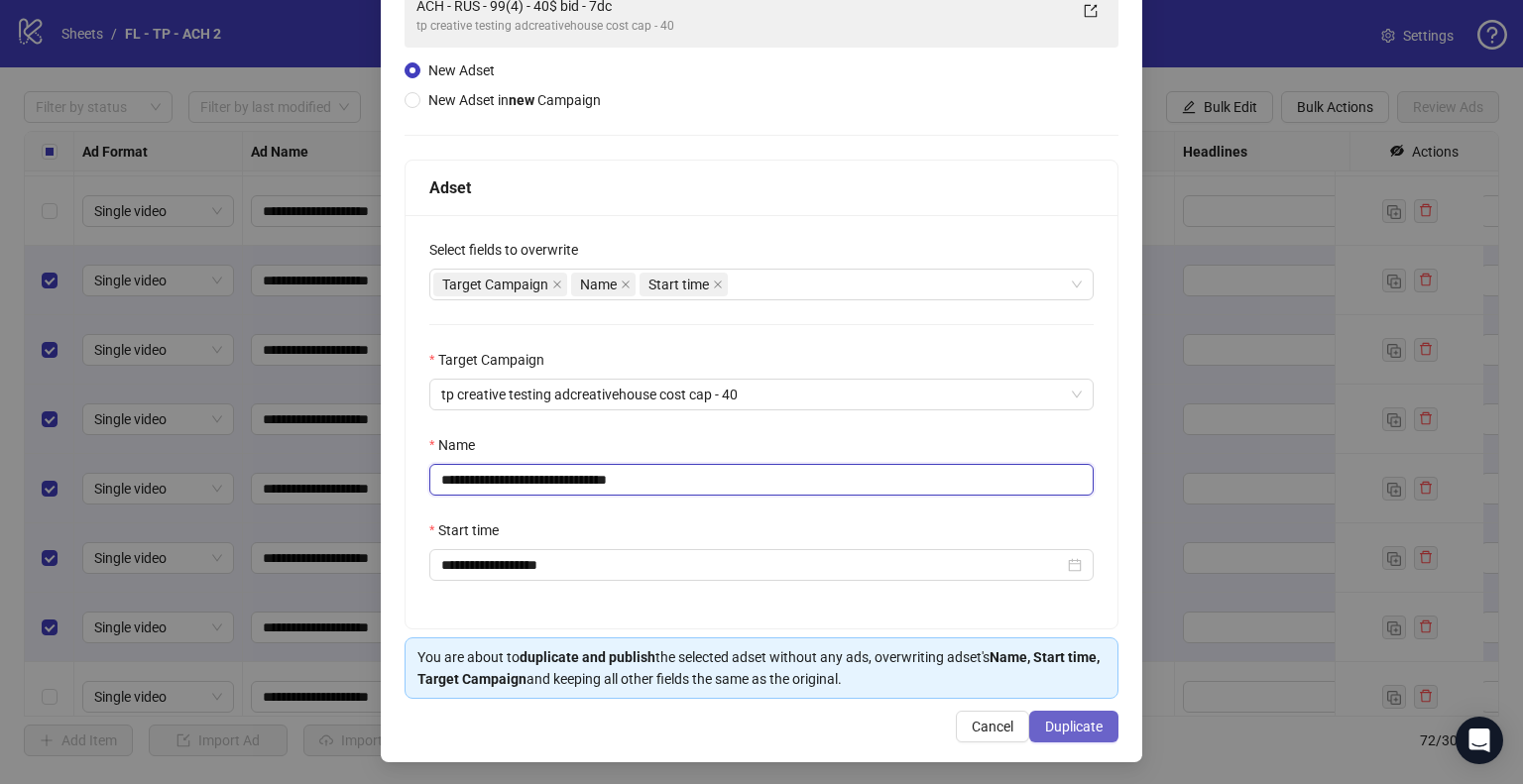 type on "**********" 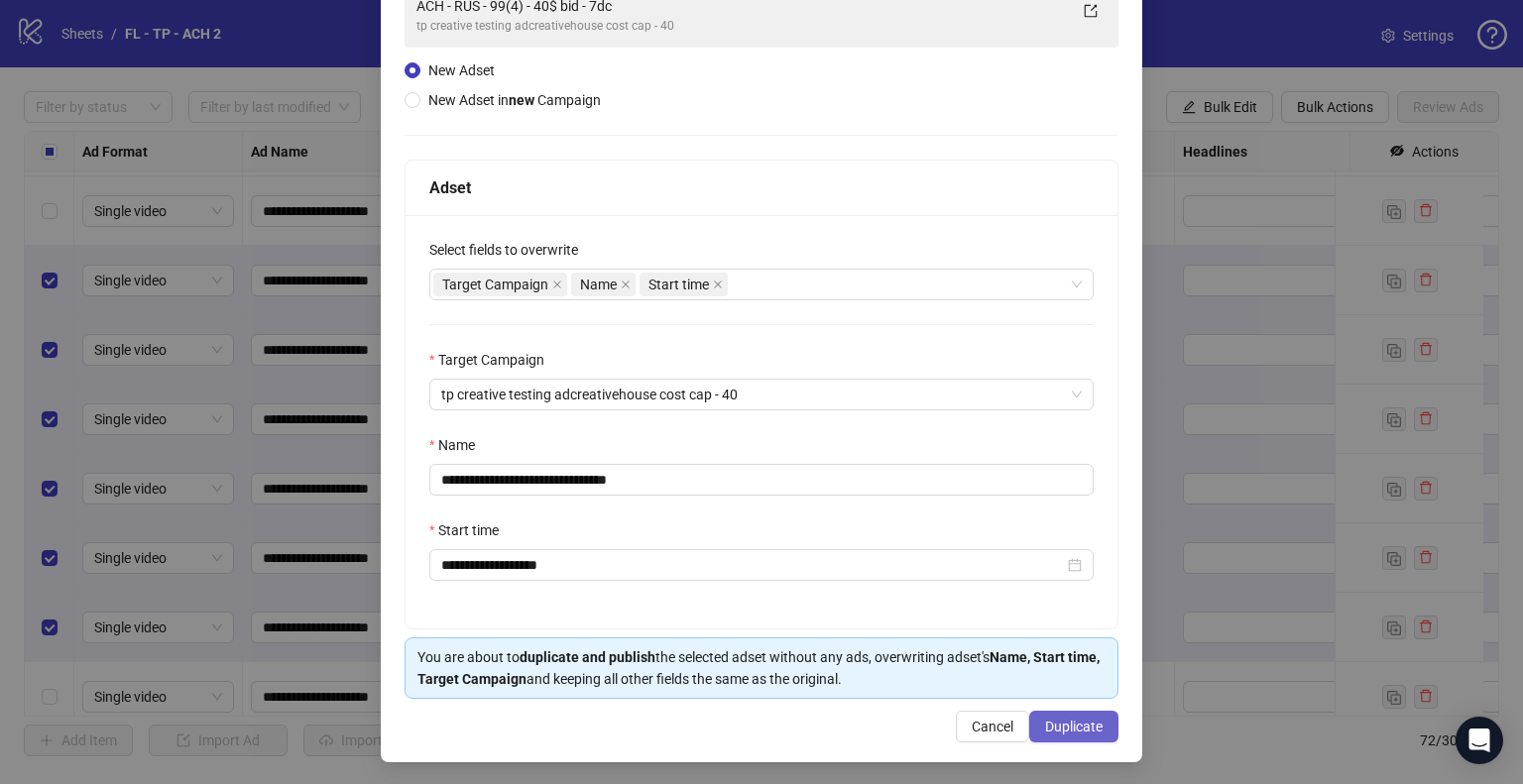 click on "Duplicate" at bounding box center [1074, 727] 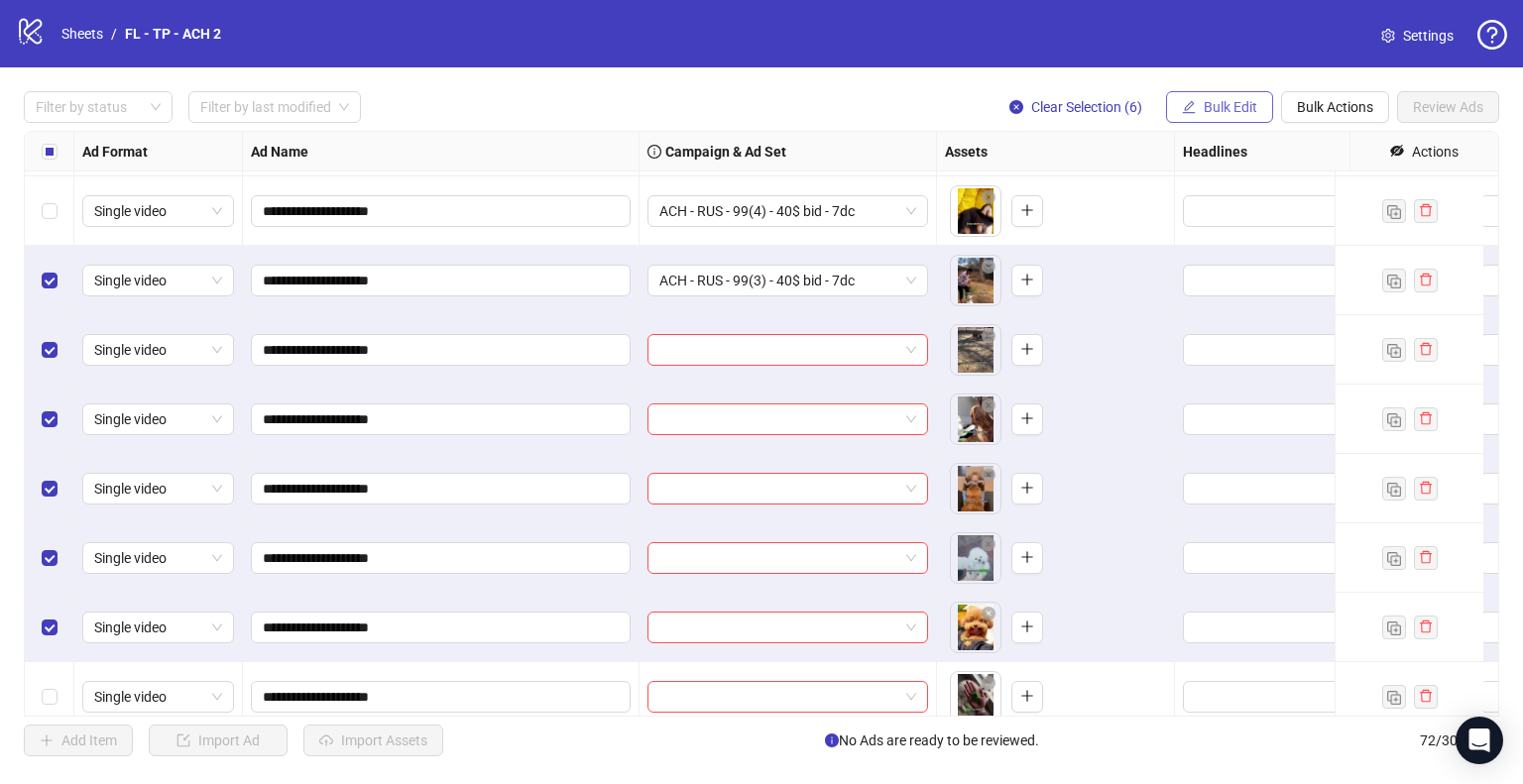 click on "Bulk Edit" at bounding box center (1220, 107) 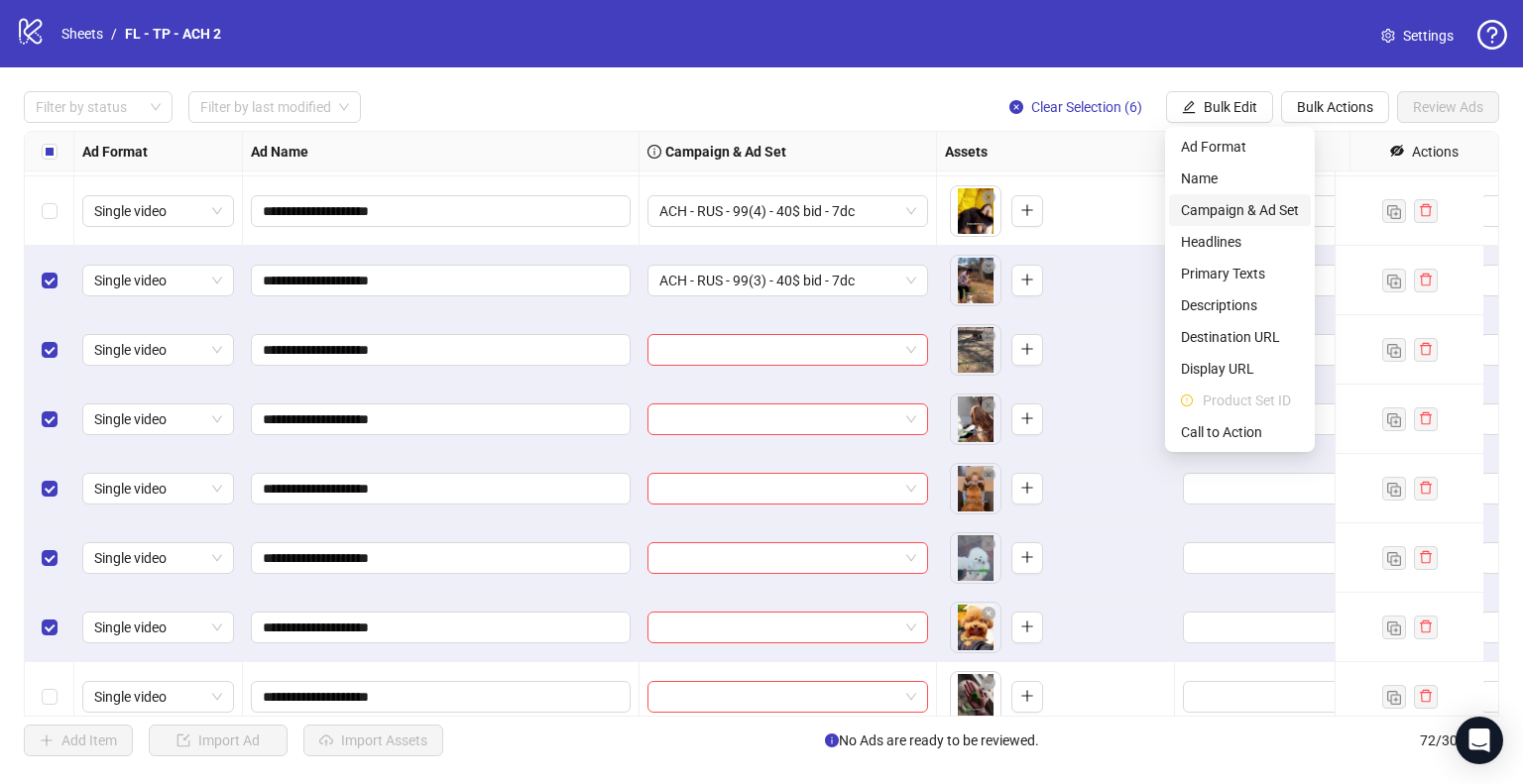 click on "Campaign & Ad Set" at bounding box center [1239, 210] 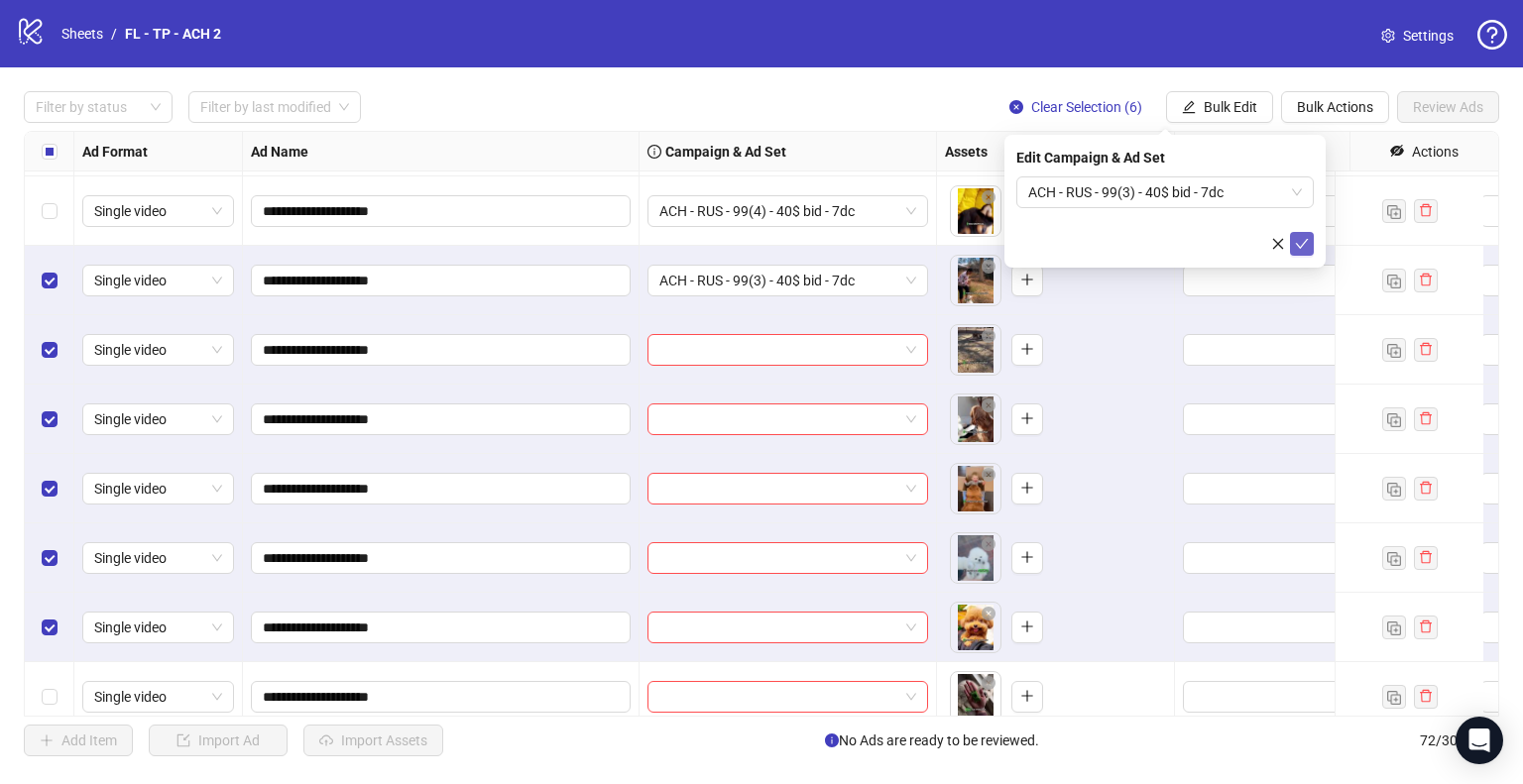 click at bounding box center [1302, 244] 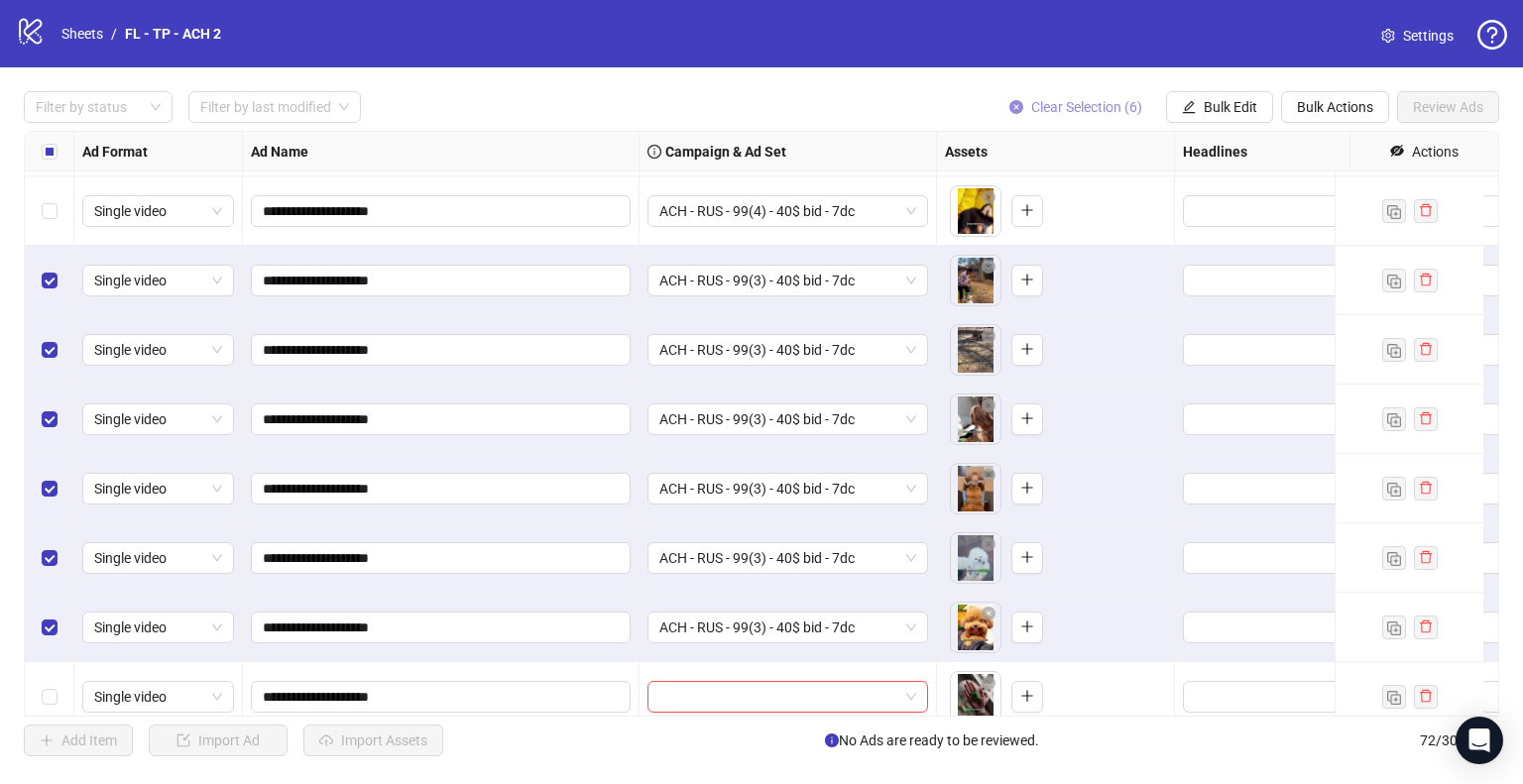 click on "Clear Selection (6)" at bounding box center [1087, 107] 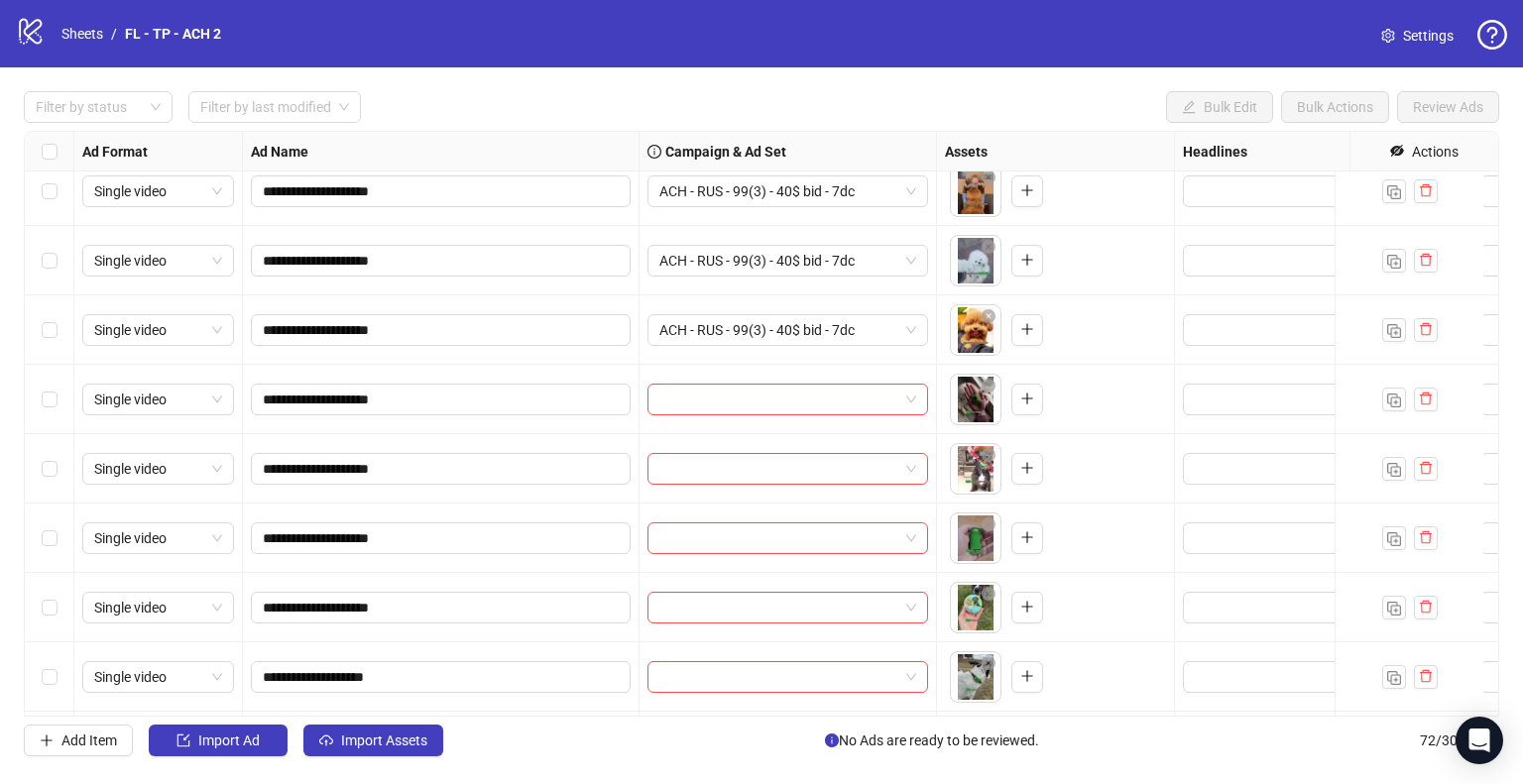 scroll, scrollTop: 4069, scrollLeft: 0, axis: vertical 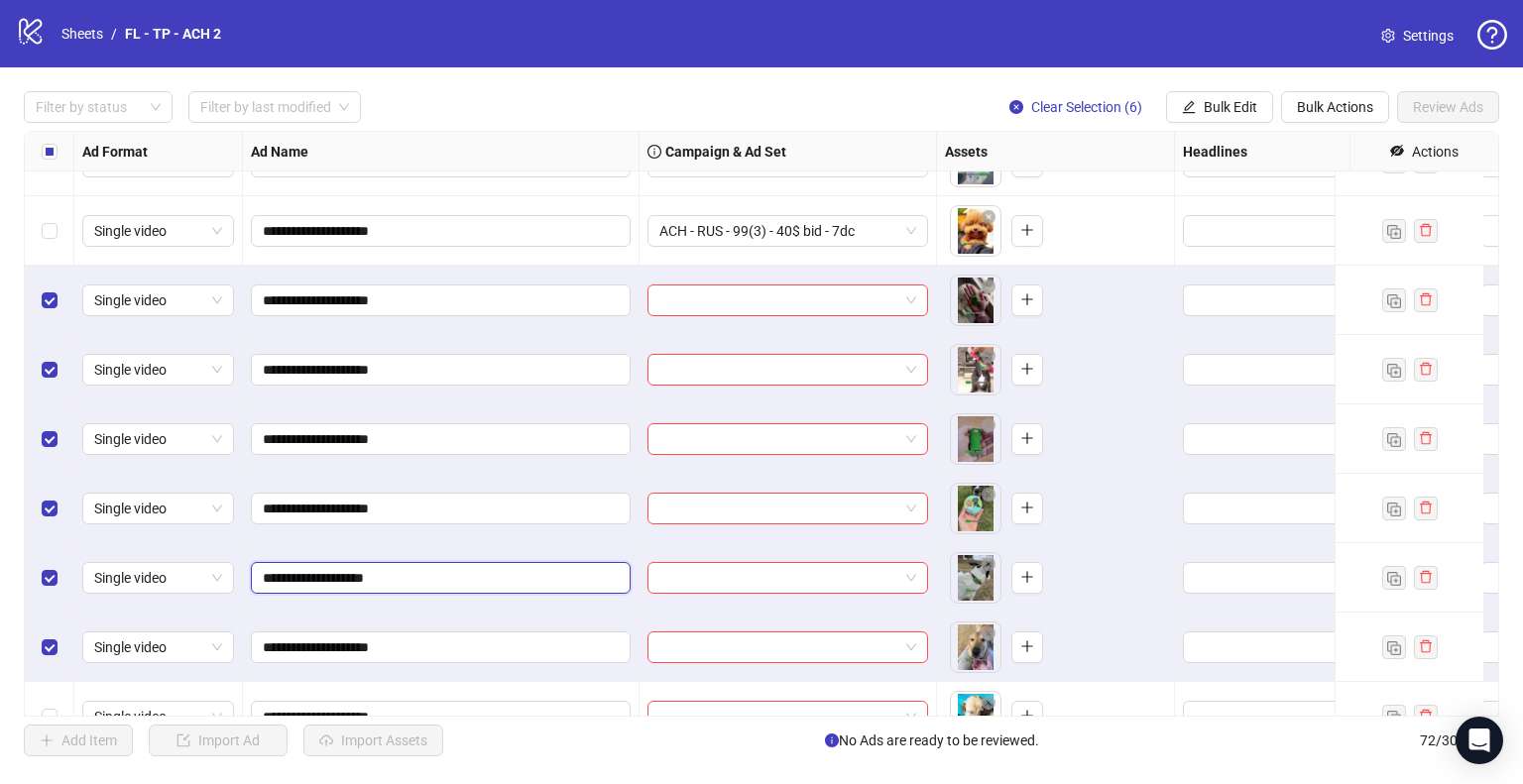 click on "**********" at bounding box center [438, 578] 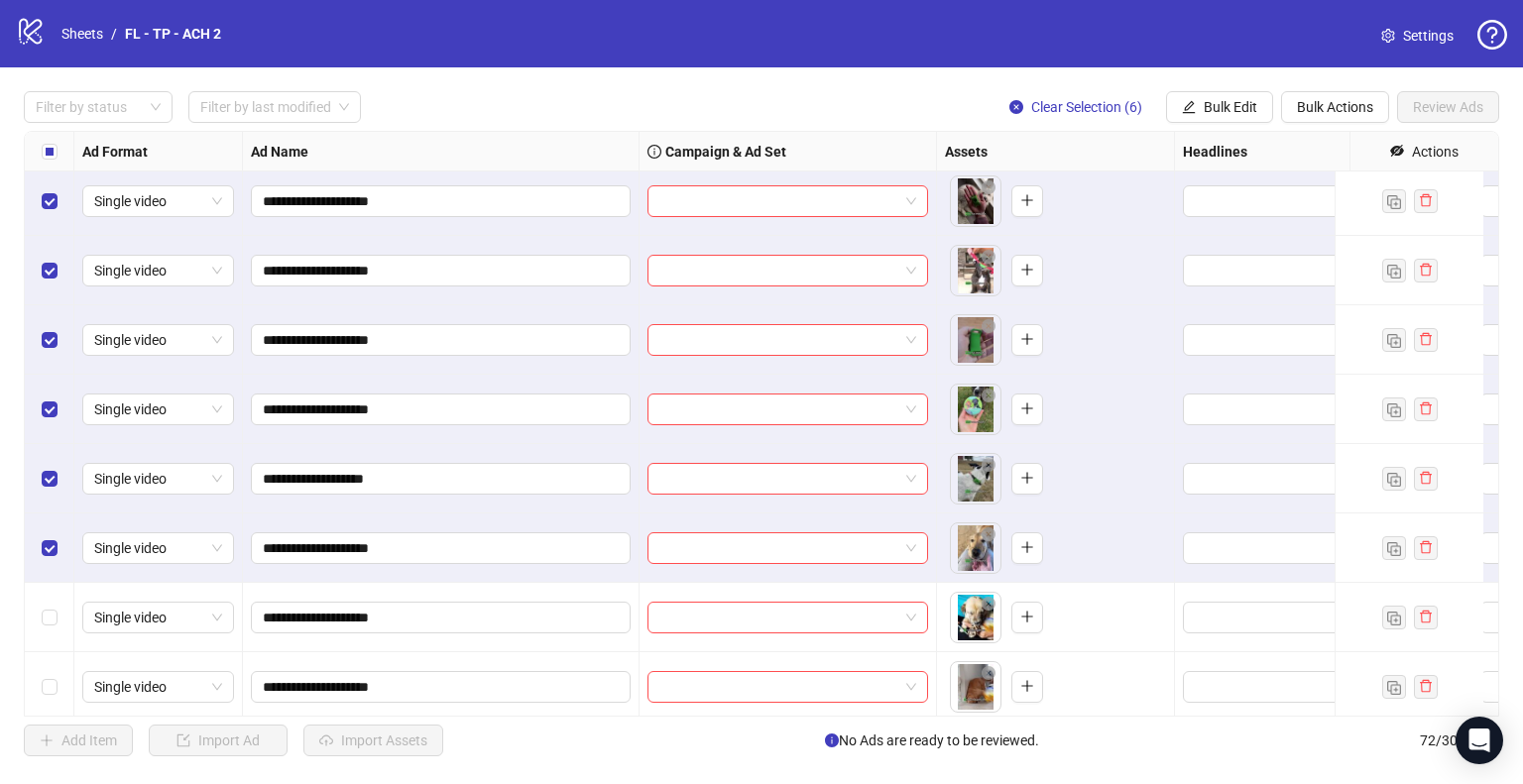 scroll, scrollTop: 4069, scrollLeft: 0, axis: vertical 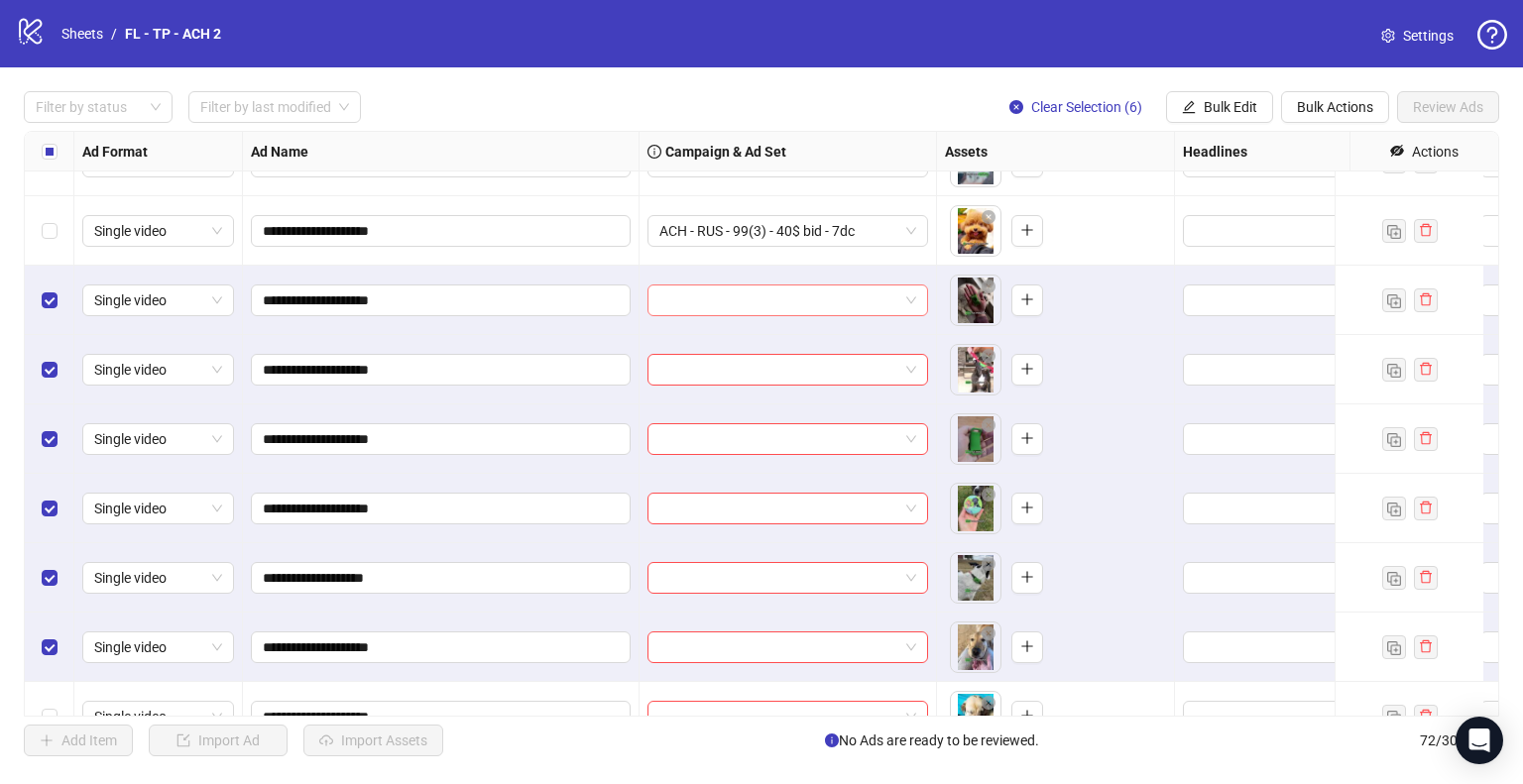 click at bounding box center [787, 300] 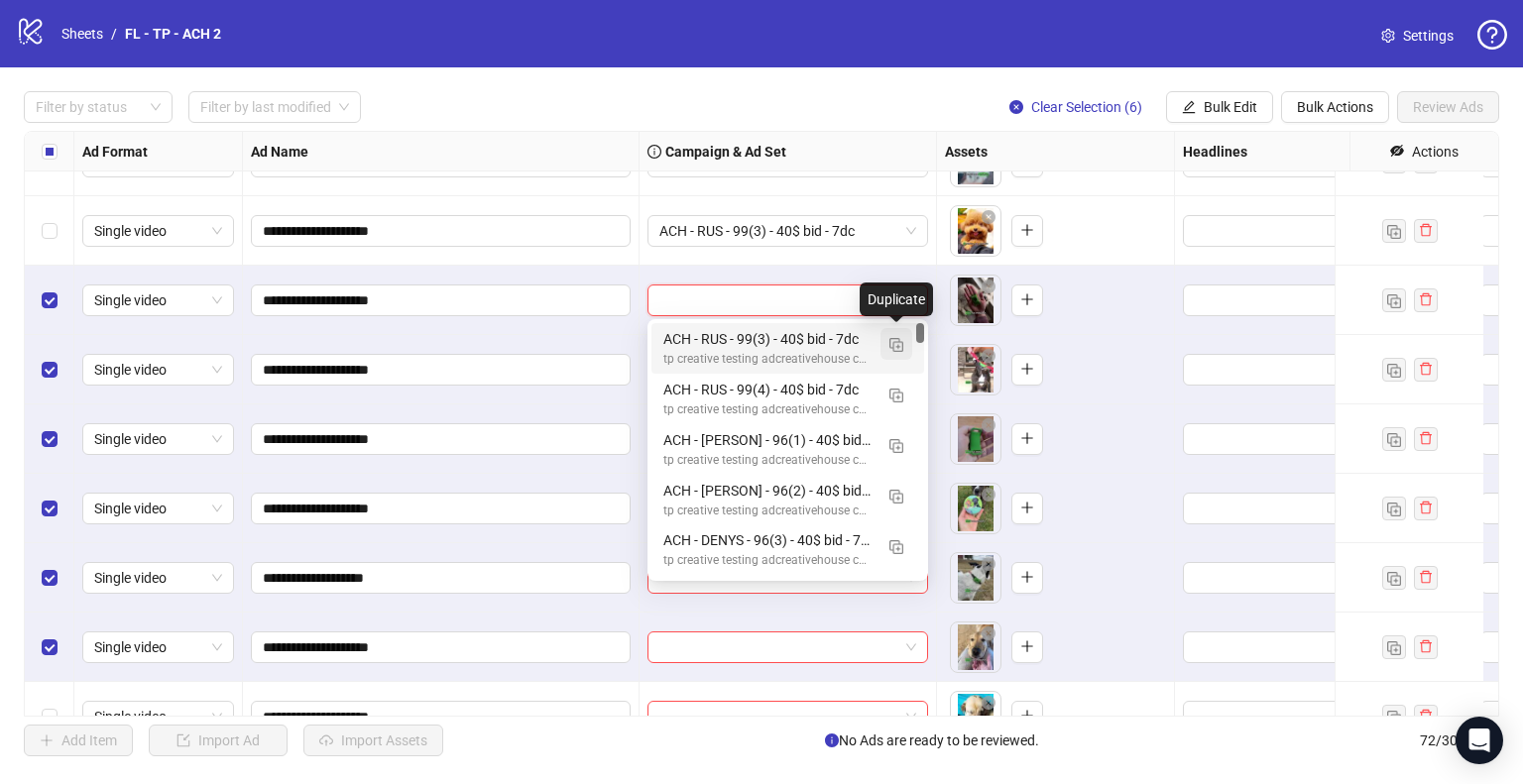 click at bounding box center (896, 345) 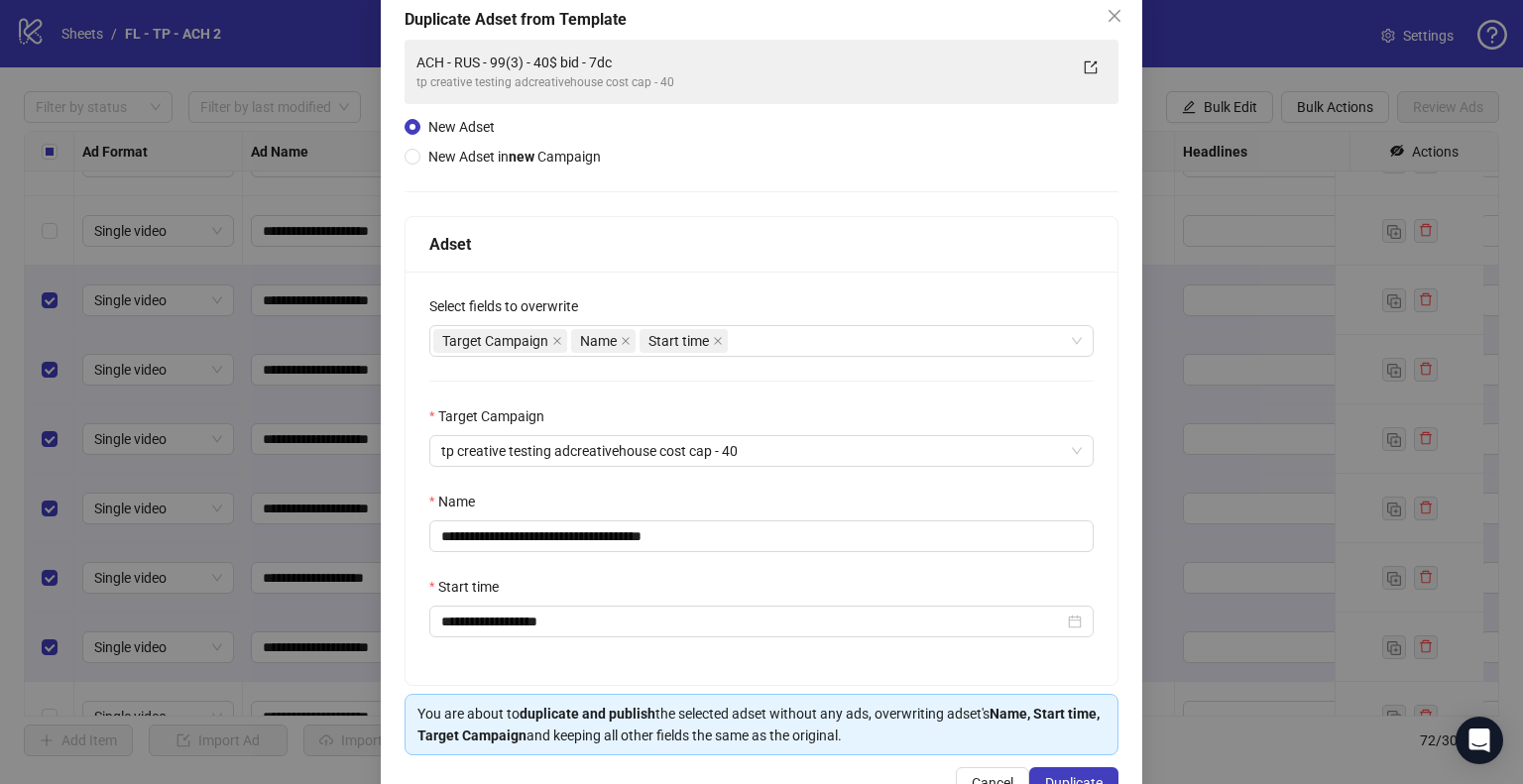 scroll, scrollTop: 168, scrollLeft: 0, axis: vertical 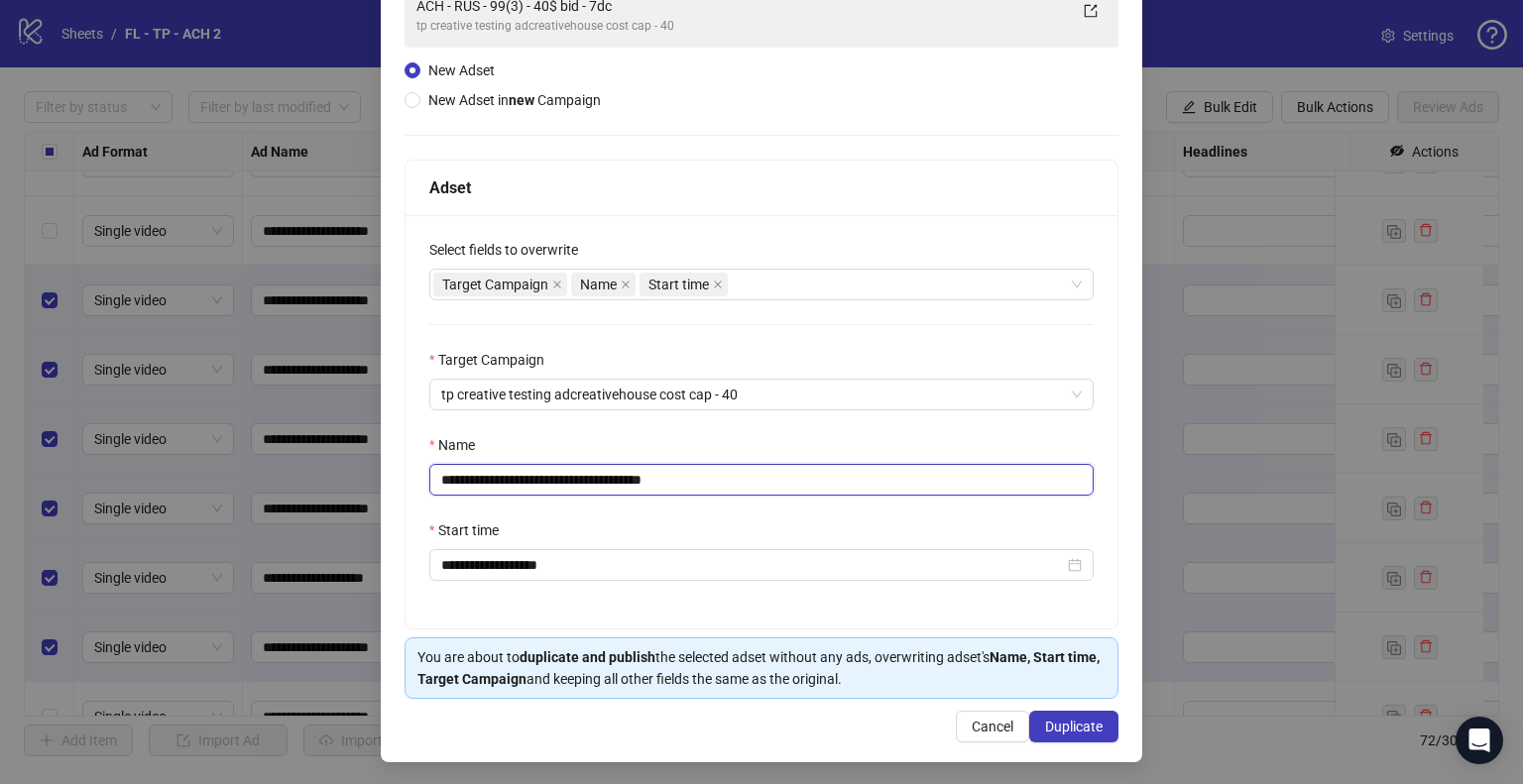 click on "**********" at bounding box center [762, 480] 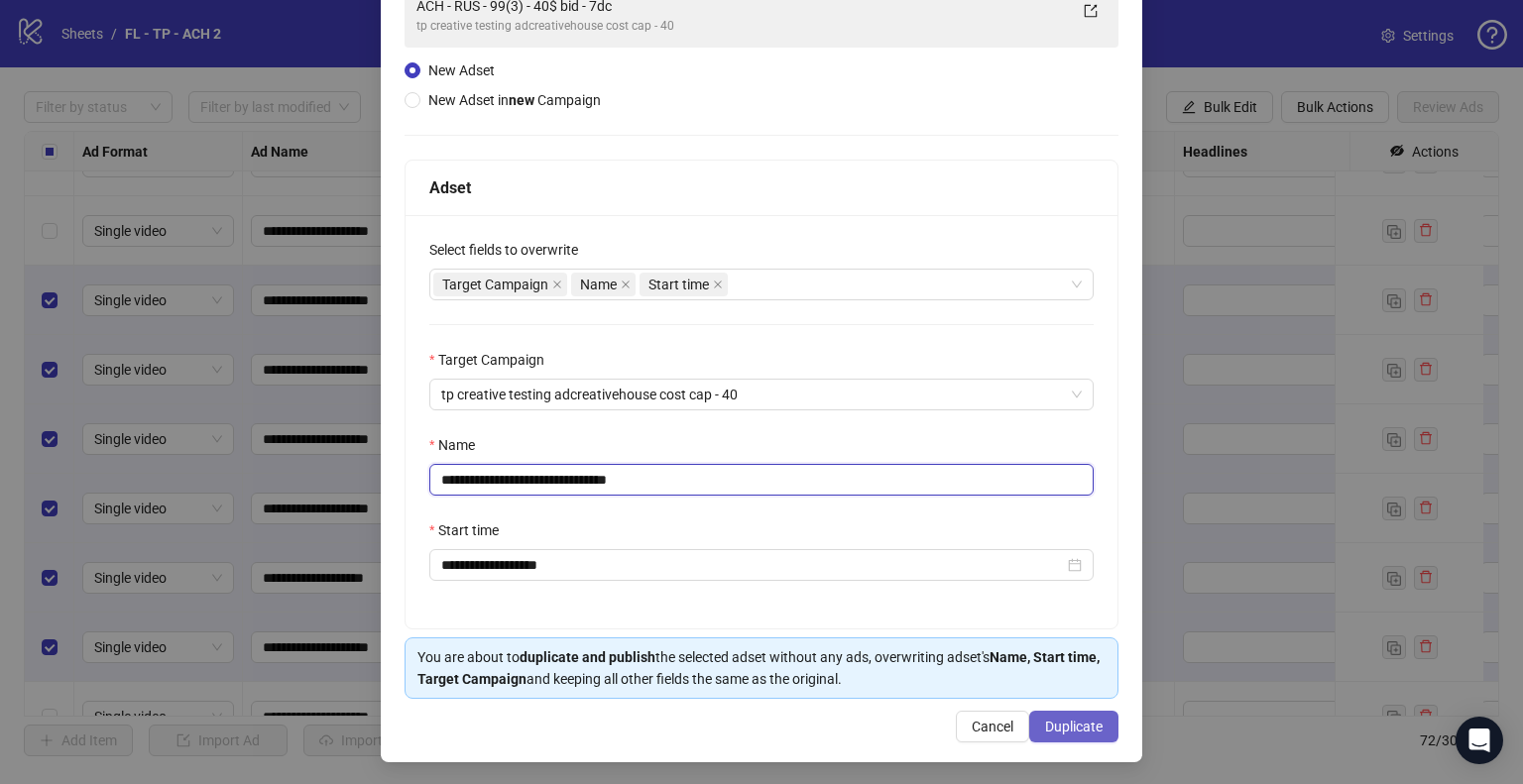 type on "**********" 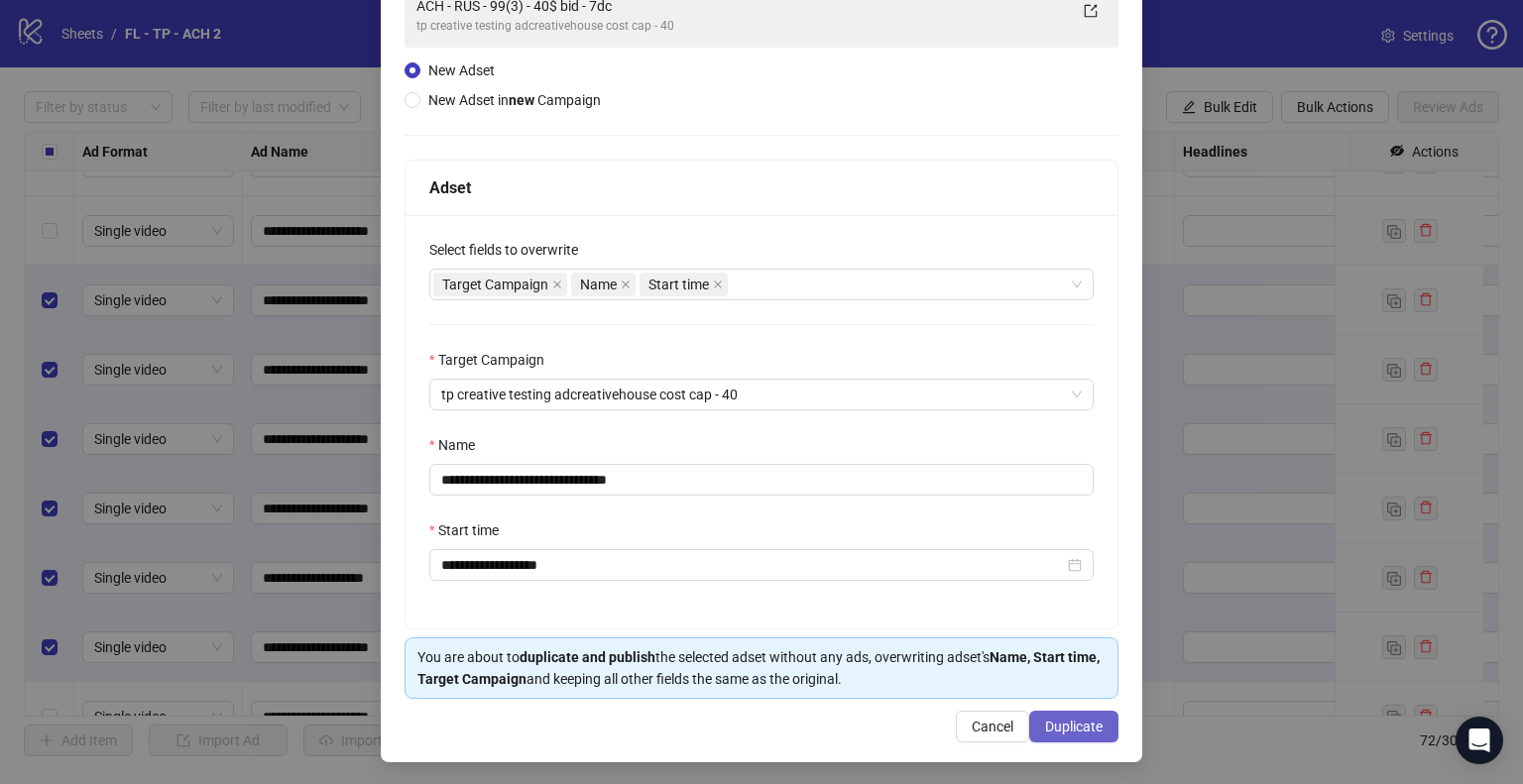 click on "Duplicate" at bounding box center [1074, 727] 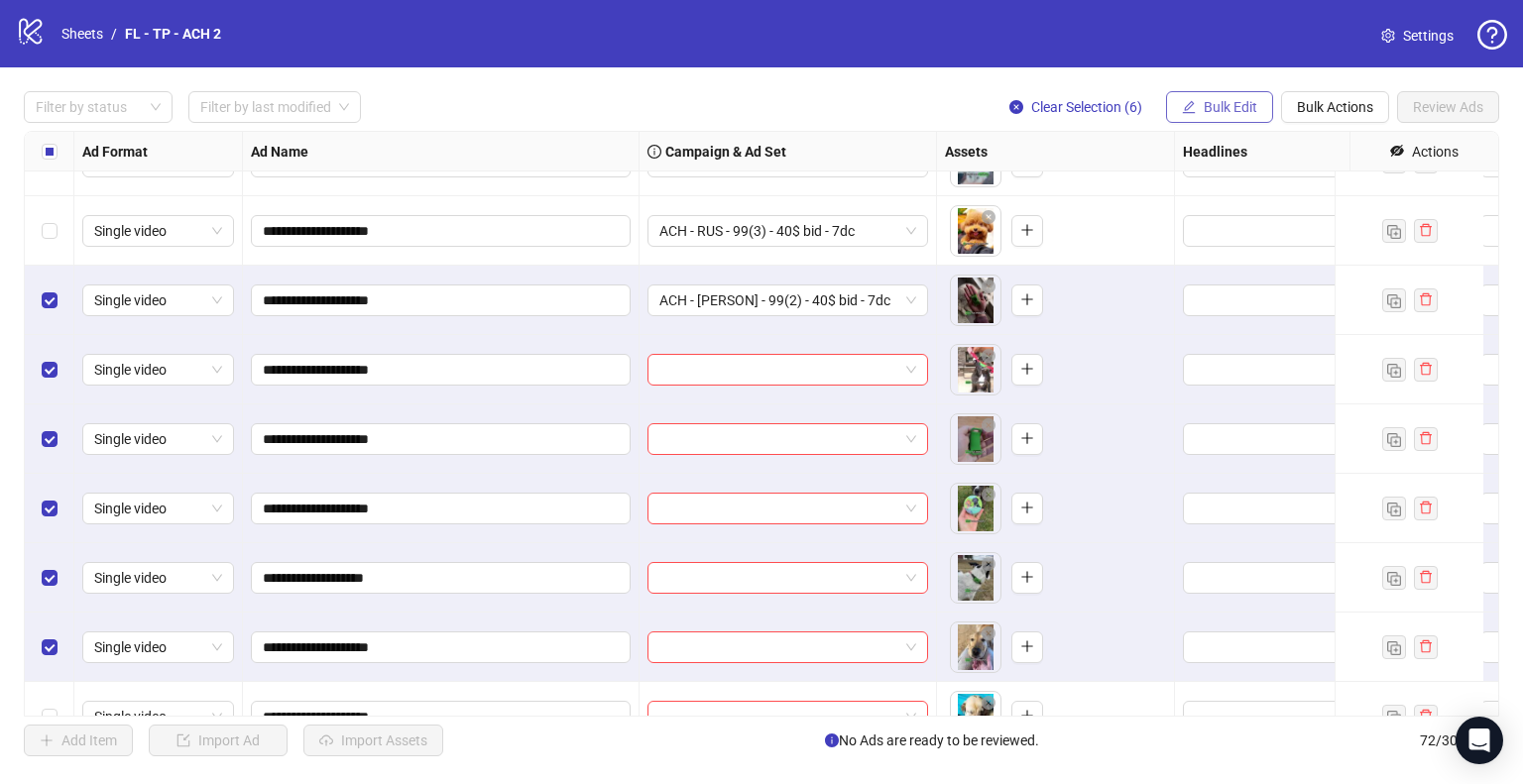 click on "Bulk Edit" at bounding box center (1230, 107) 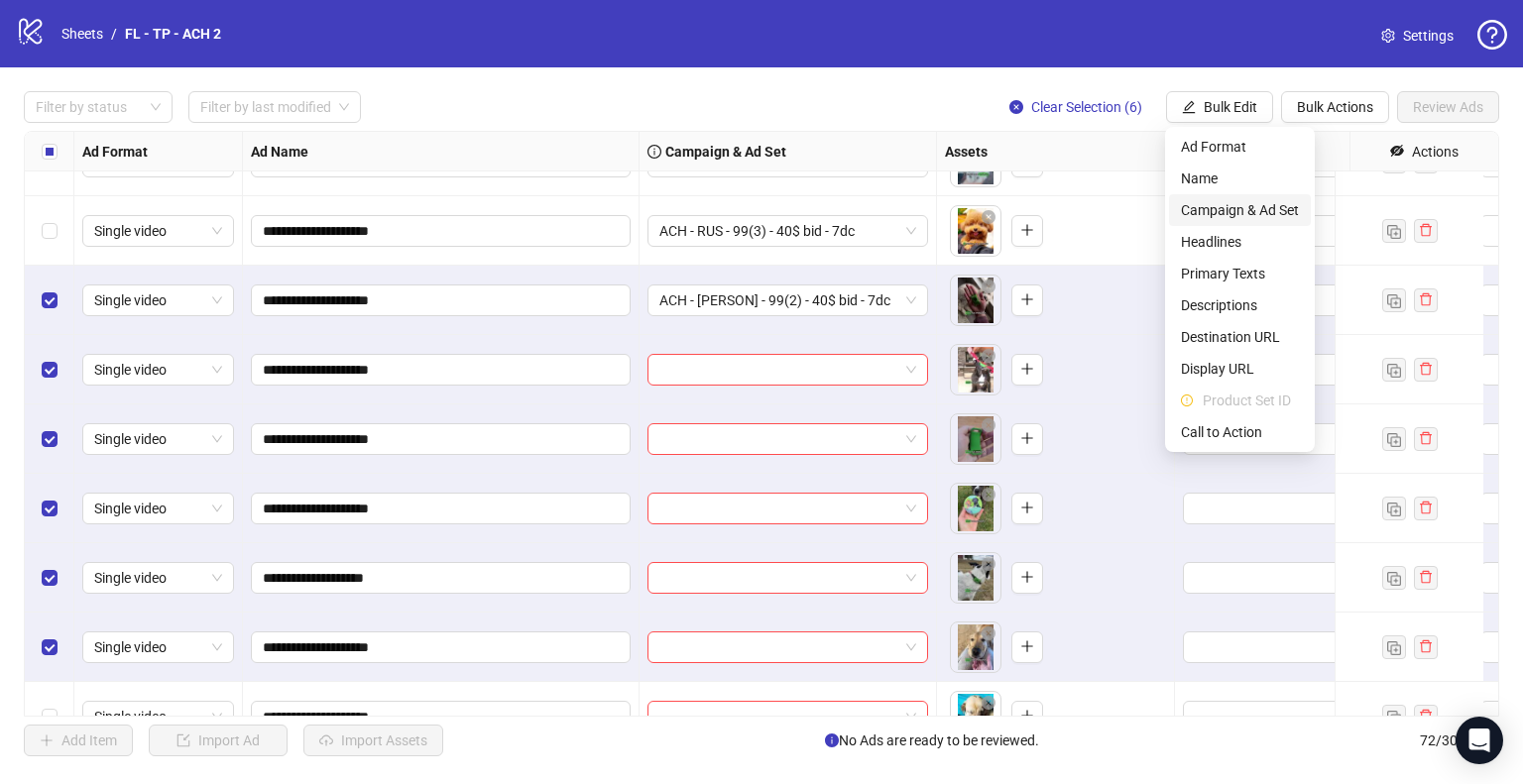 click on "Campaign & Ad Set" at bounding box center (1239, 210) 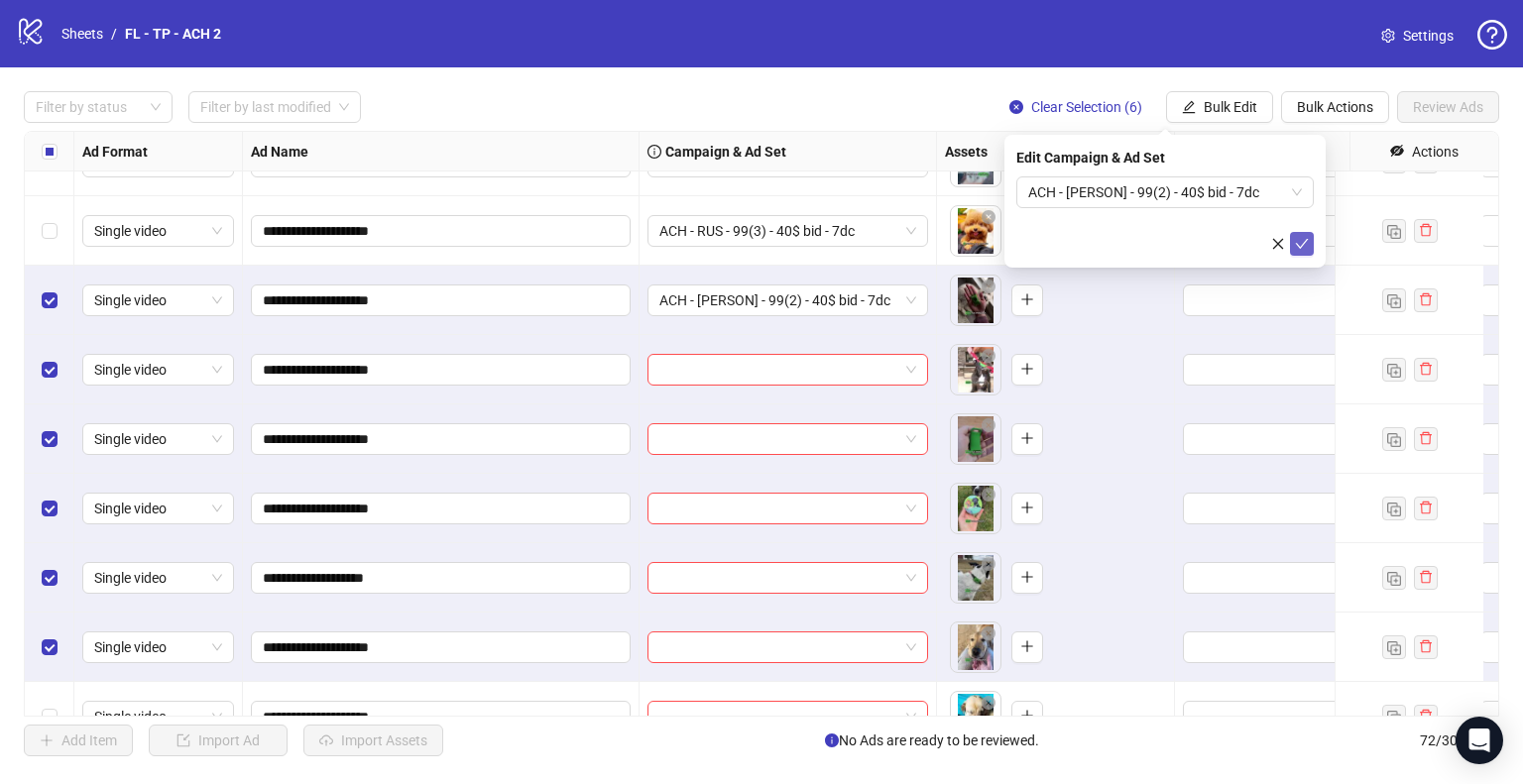 click at bounding box center [1302, 244] 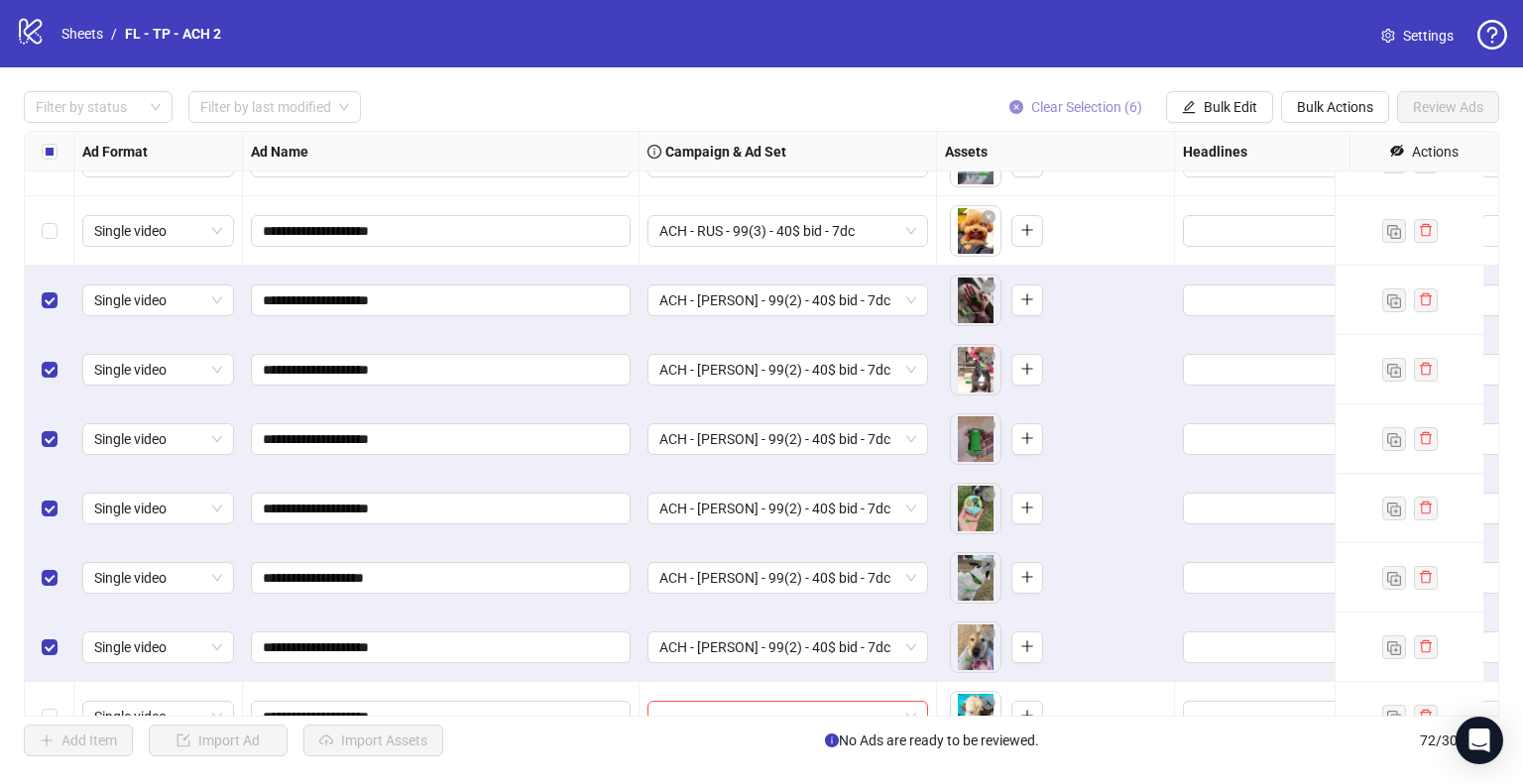 click on "Clear Selection (6)" at bounding box center [1087, 107] 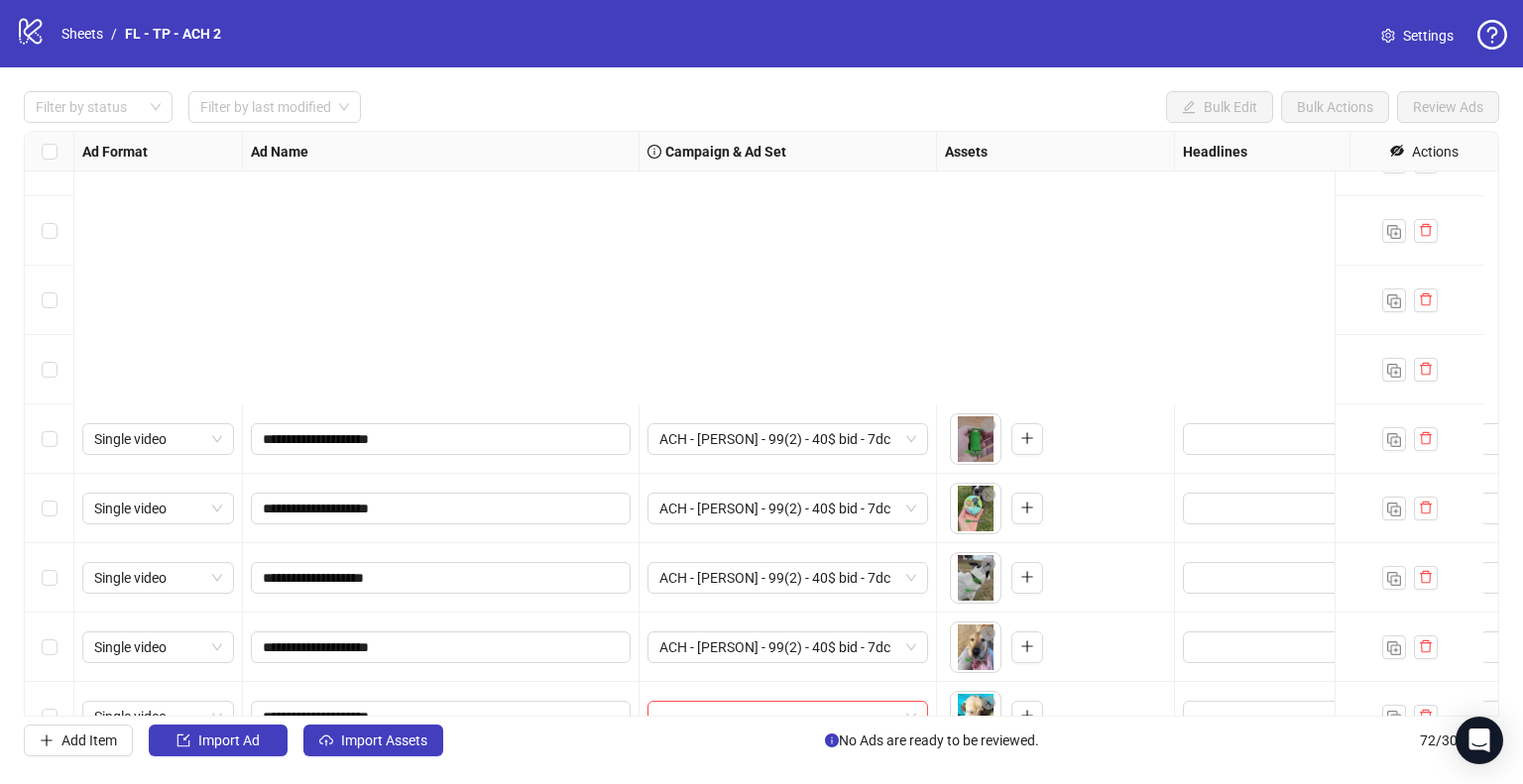 scroll, scrollTop: 4465, scrollLeft: 0, axis: vertical 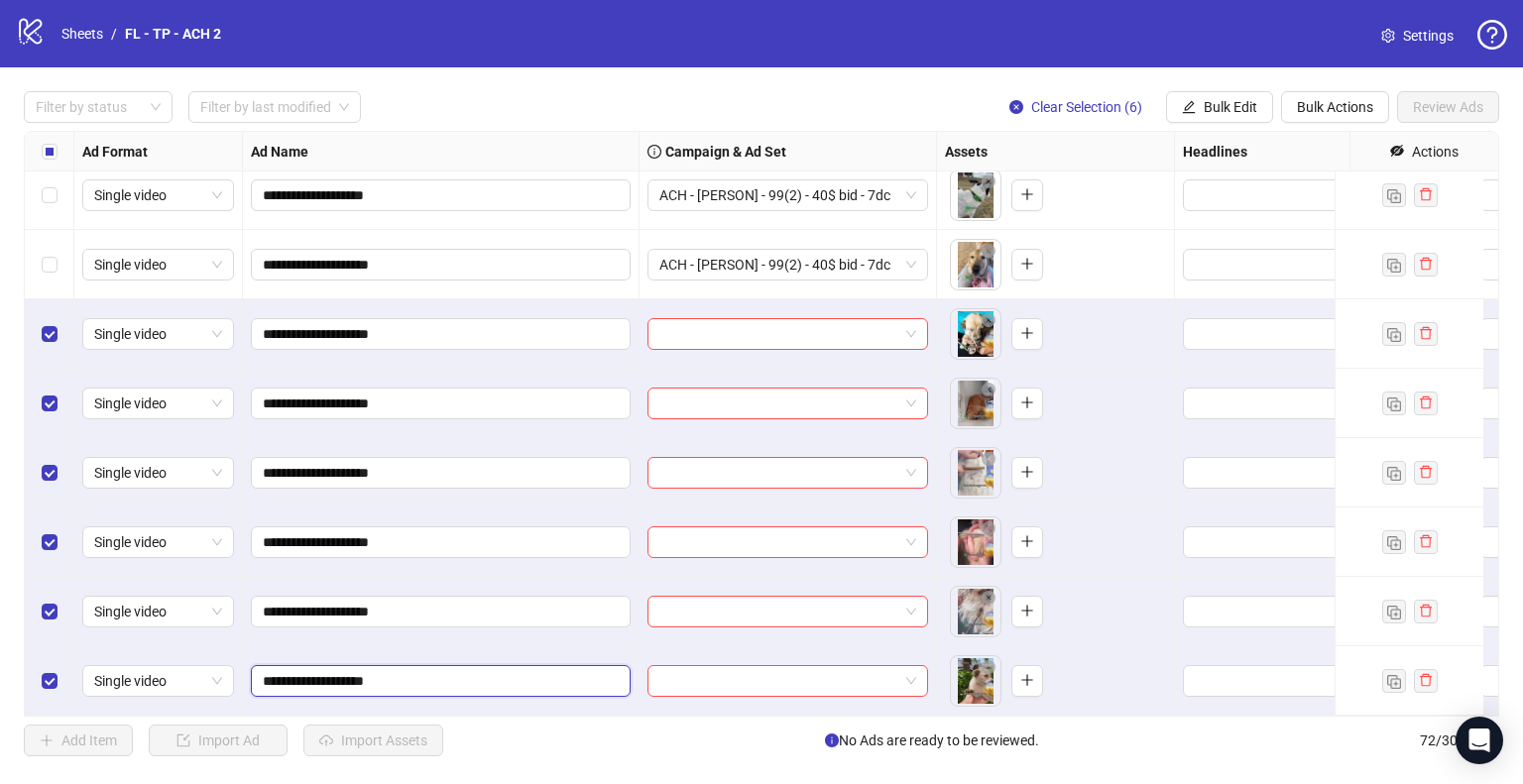 click on "**********" at bounding box center [438, 681] 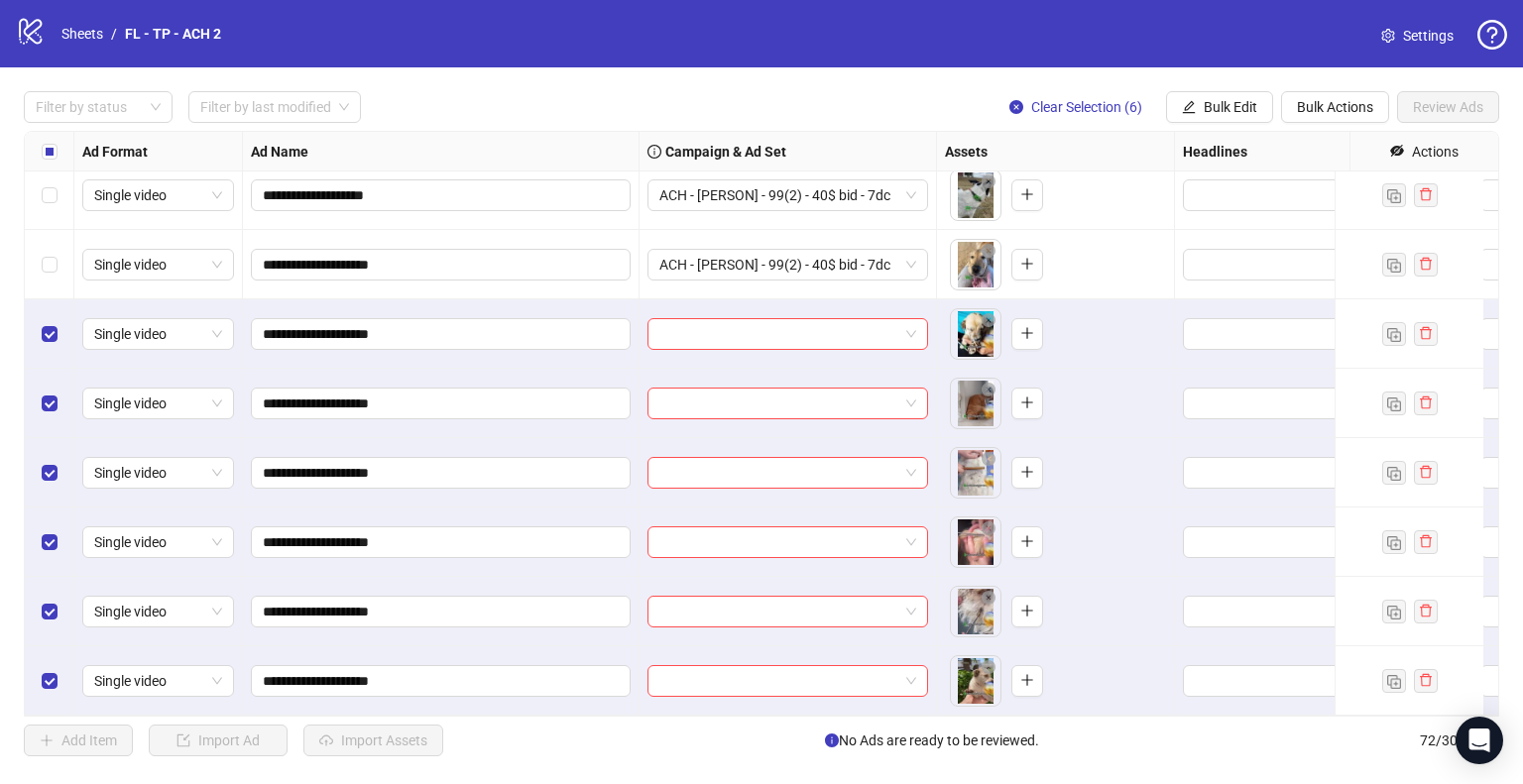 click on "**********" at bounding box center [441, 612] 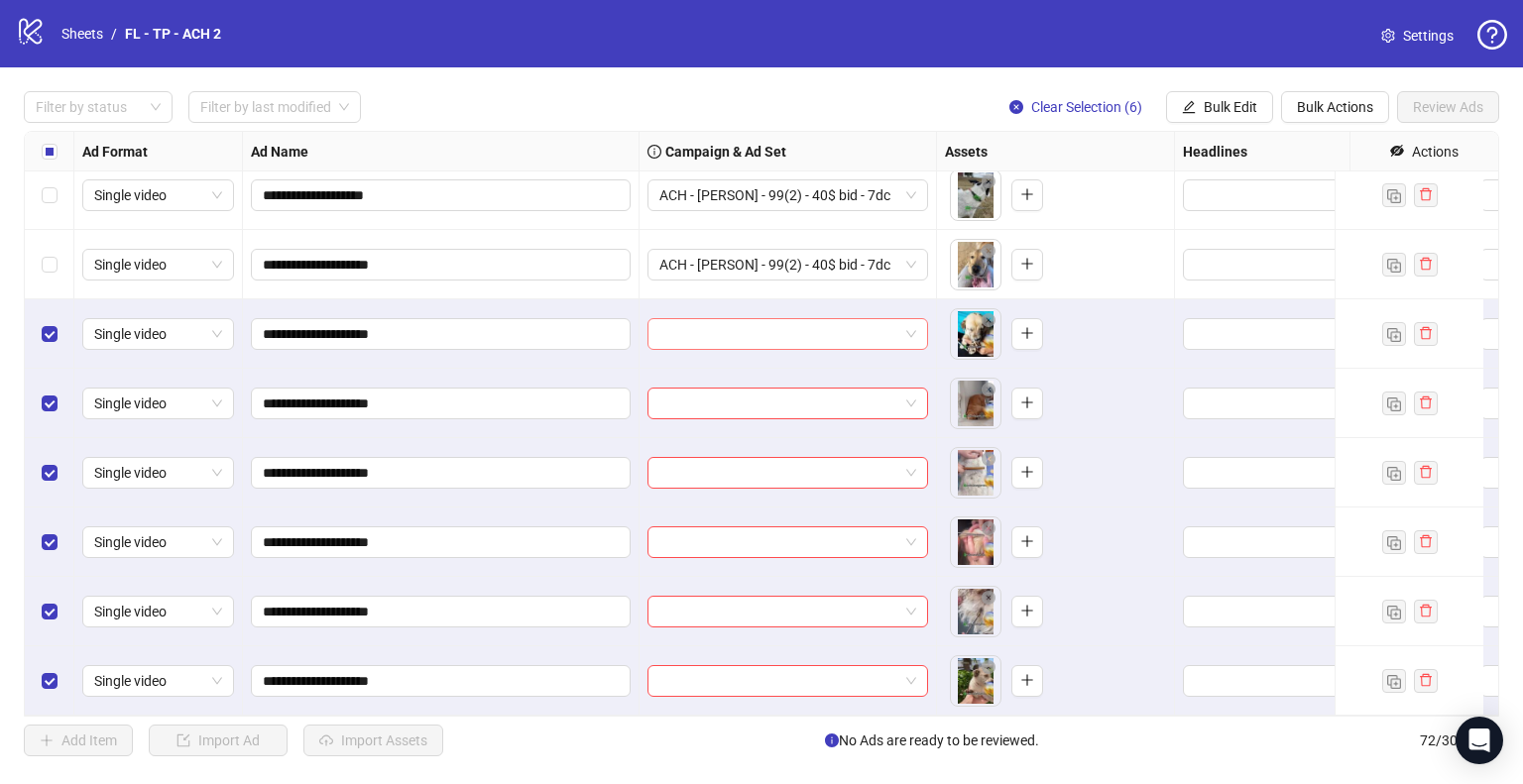 click at bounding box center [787, 334] 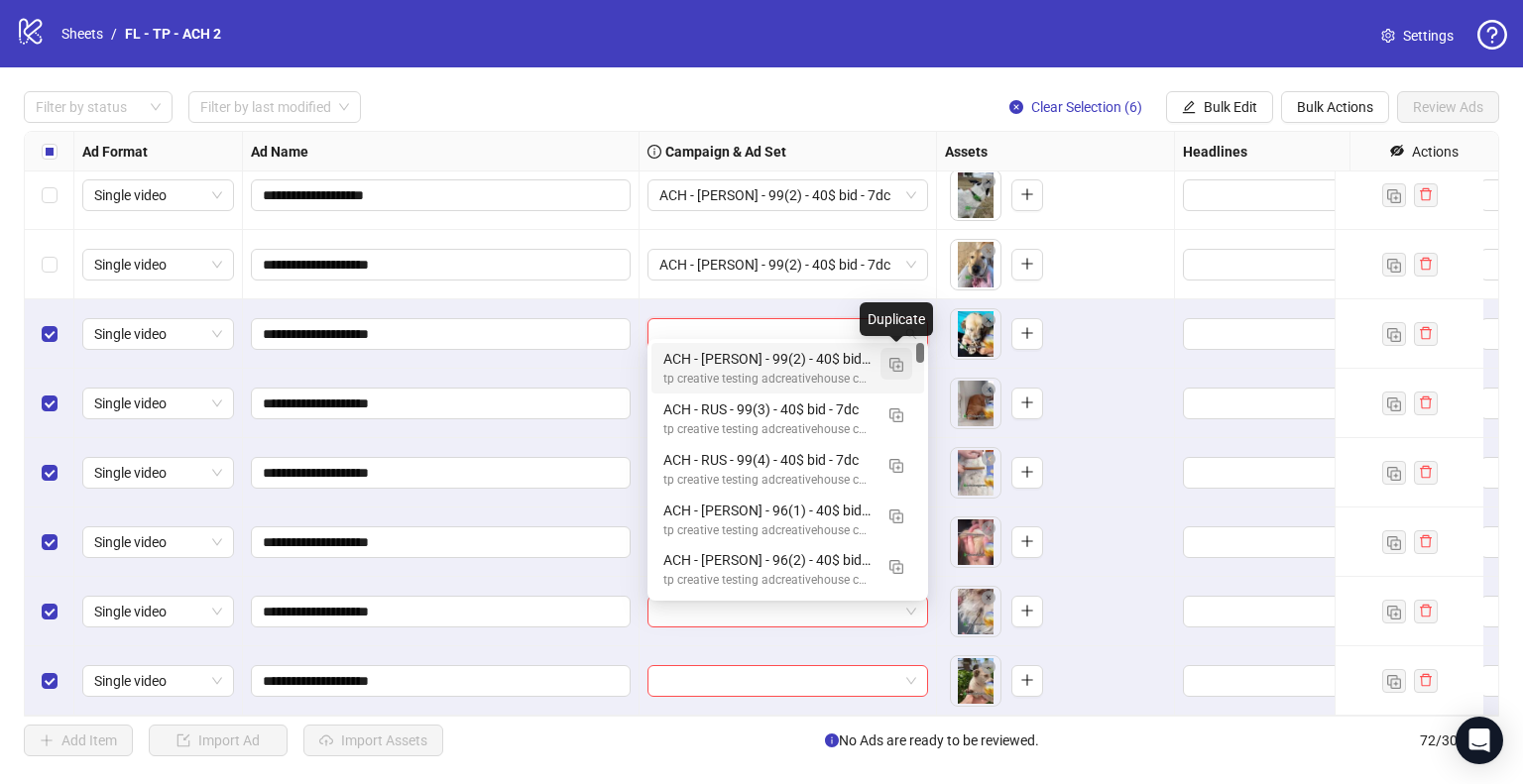 click at bounding box center (896, 364) 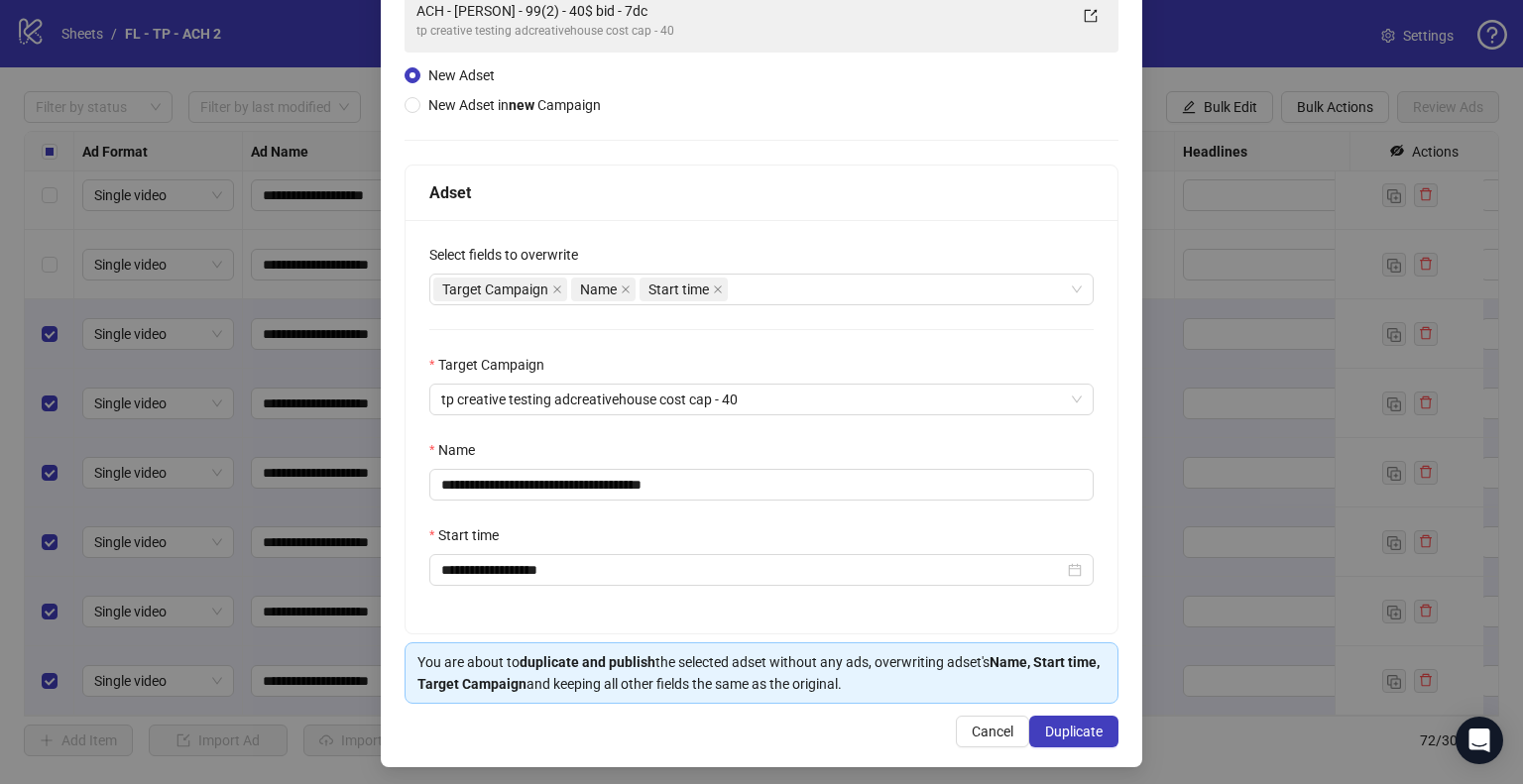 scroll, scrollTop: 168, scrollLeft: 0, axis: vertical 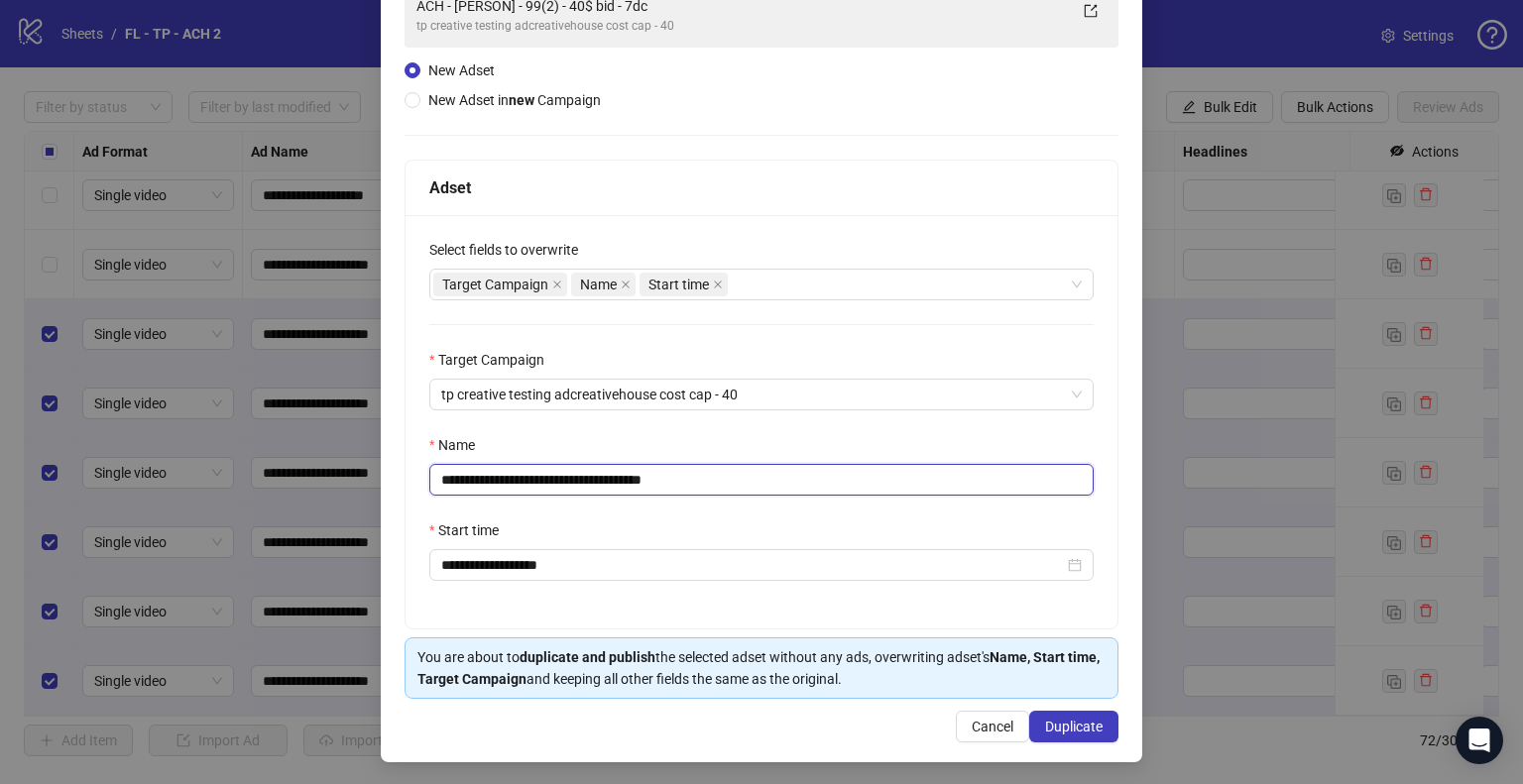 click on "**********" at bounding box center (762, 480) 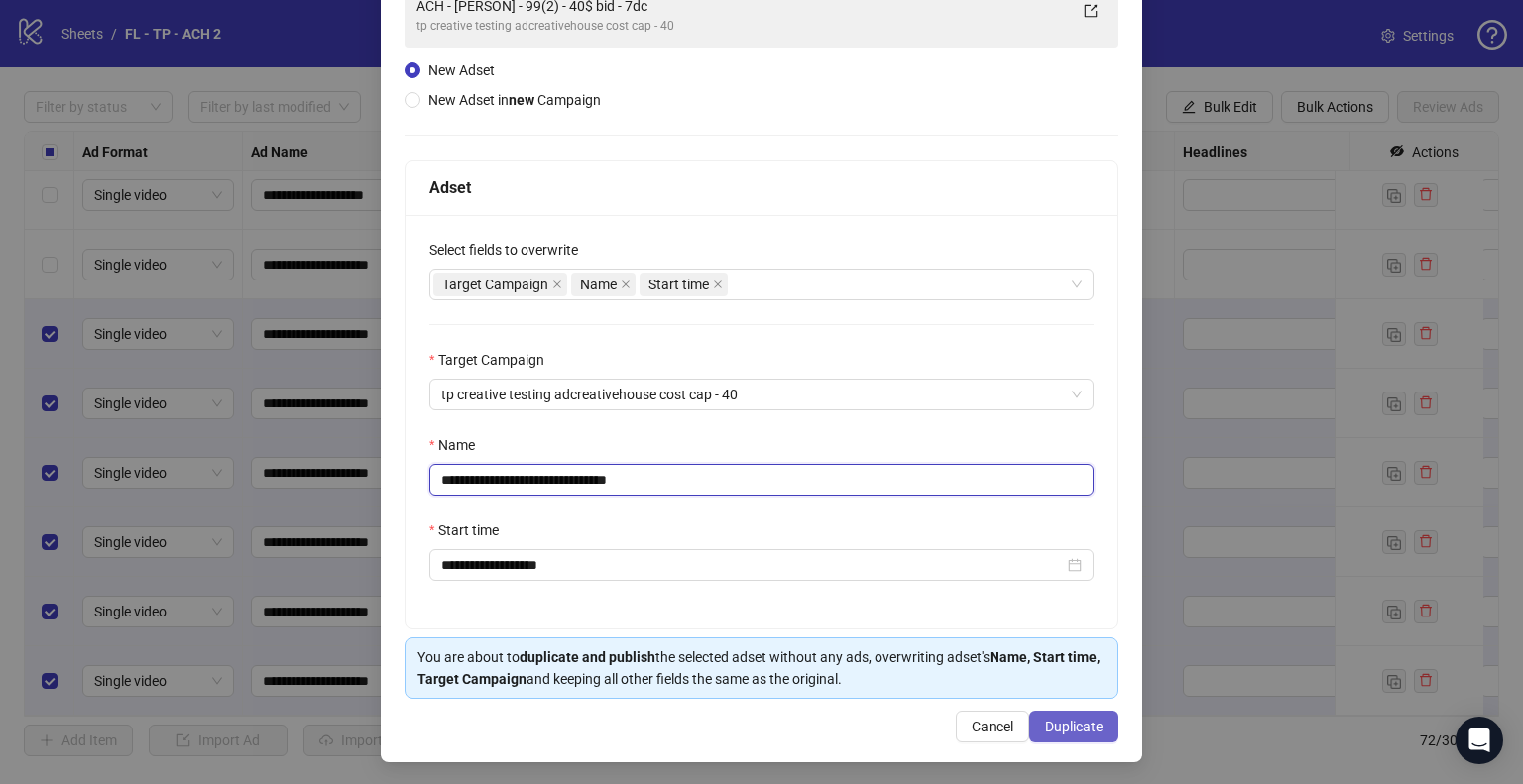 type on "**********" 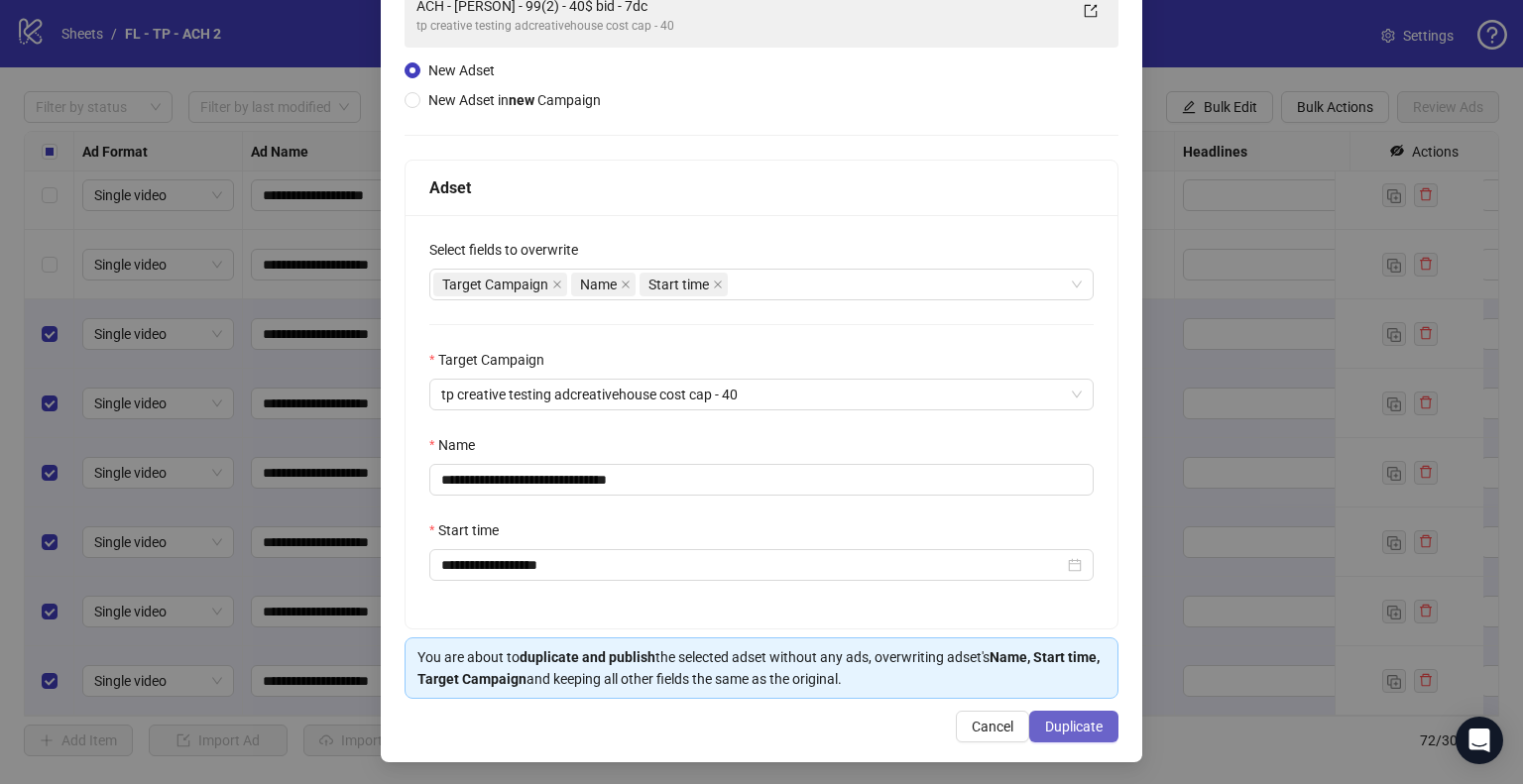 click on "Duplicate" at bounding box center (1074, 727) 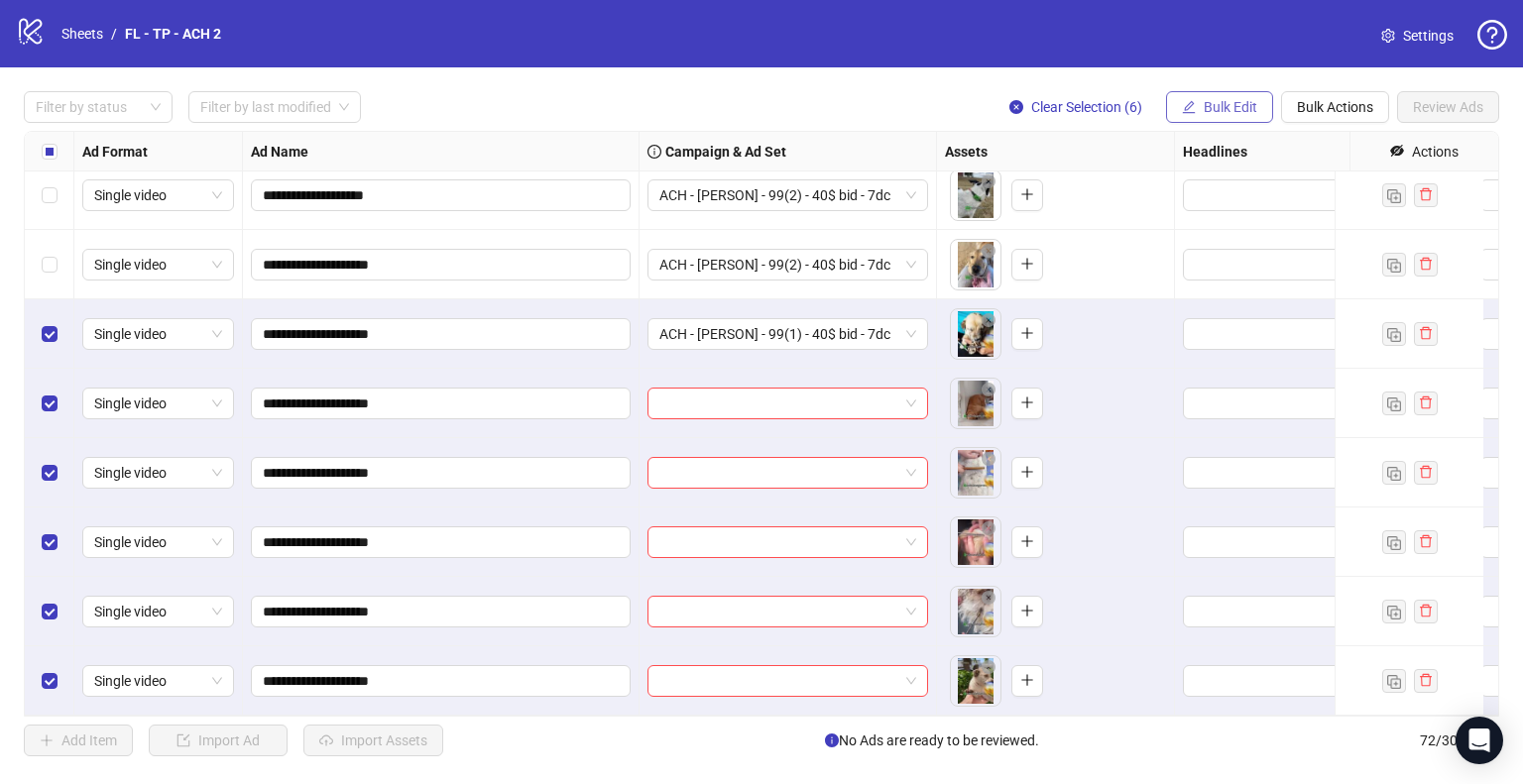 click on "Bulk Edit" at bounding box center [1230, 107] 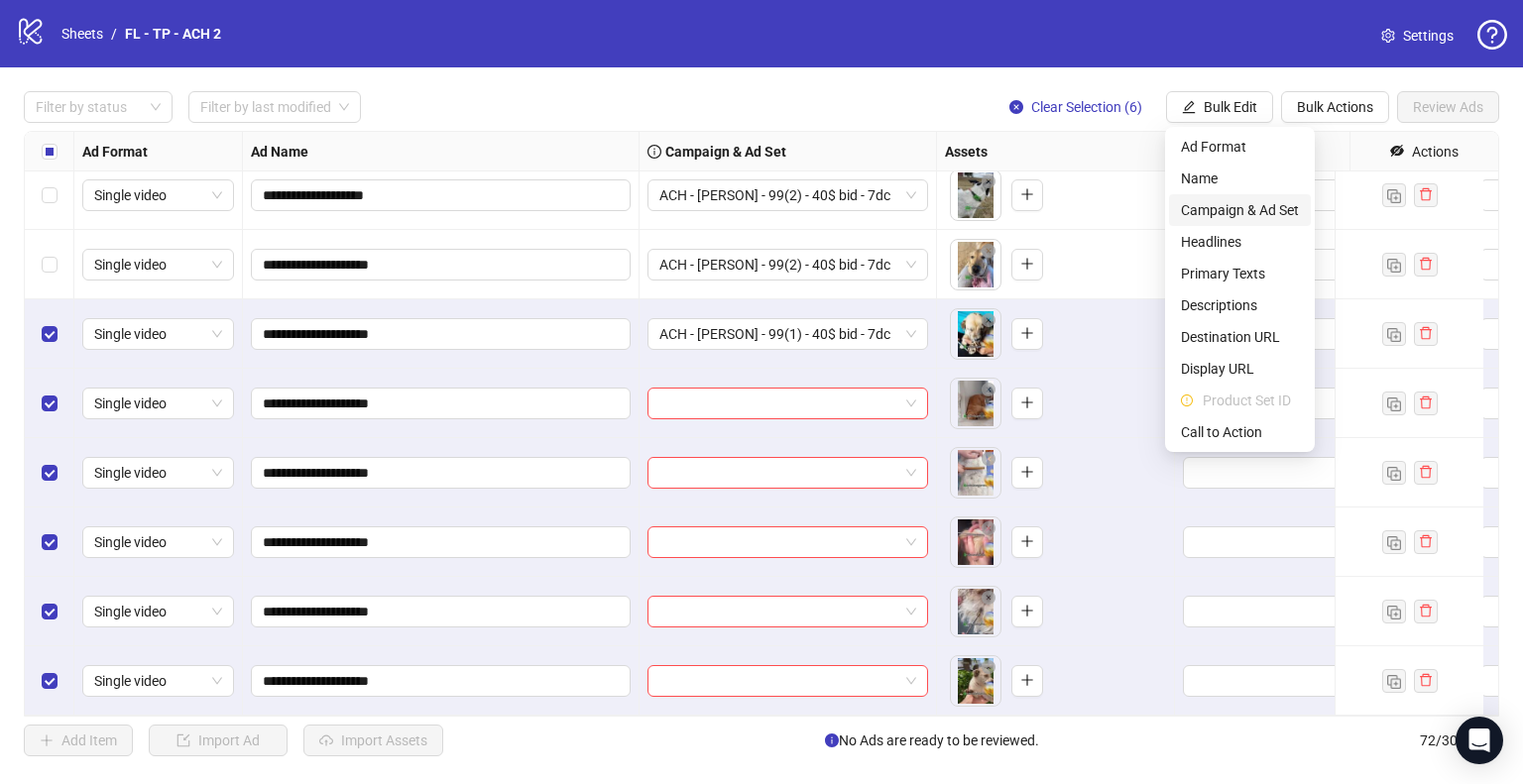 click on "Campaign & Ad Set" at bounding box center [1239, 210] 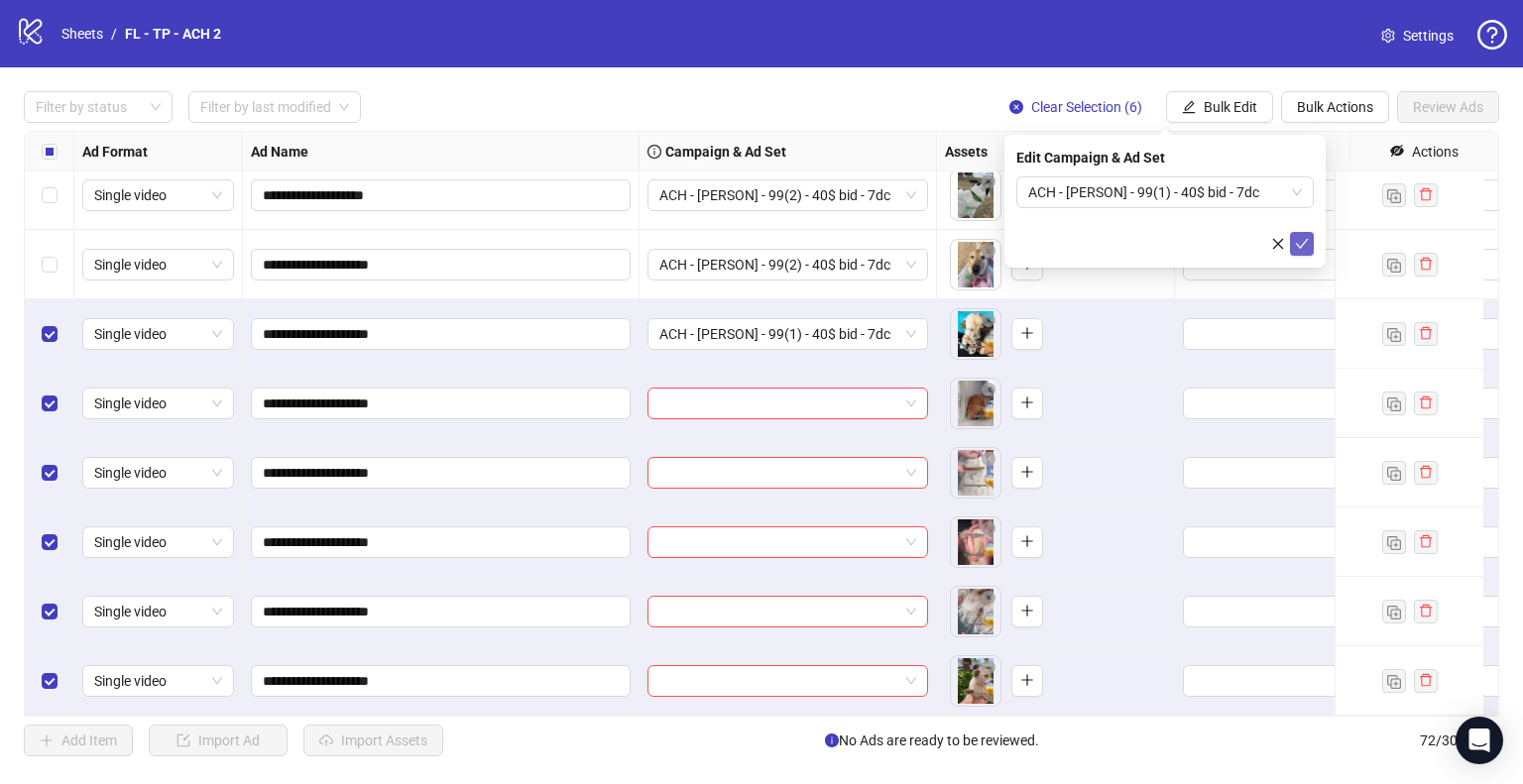 click at bounding box center (1302, 244) 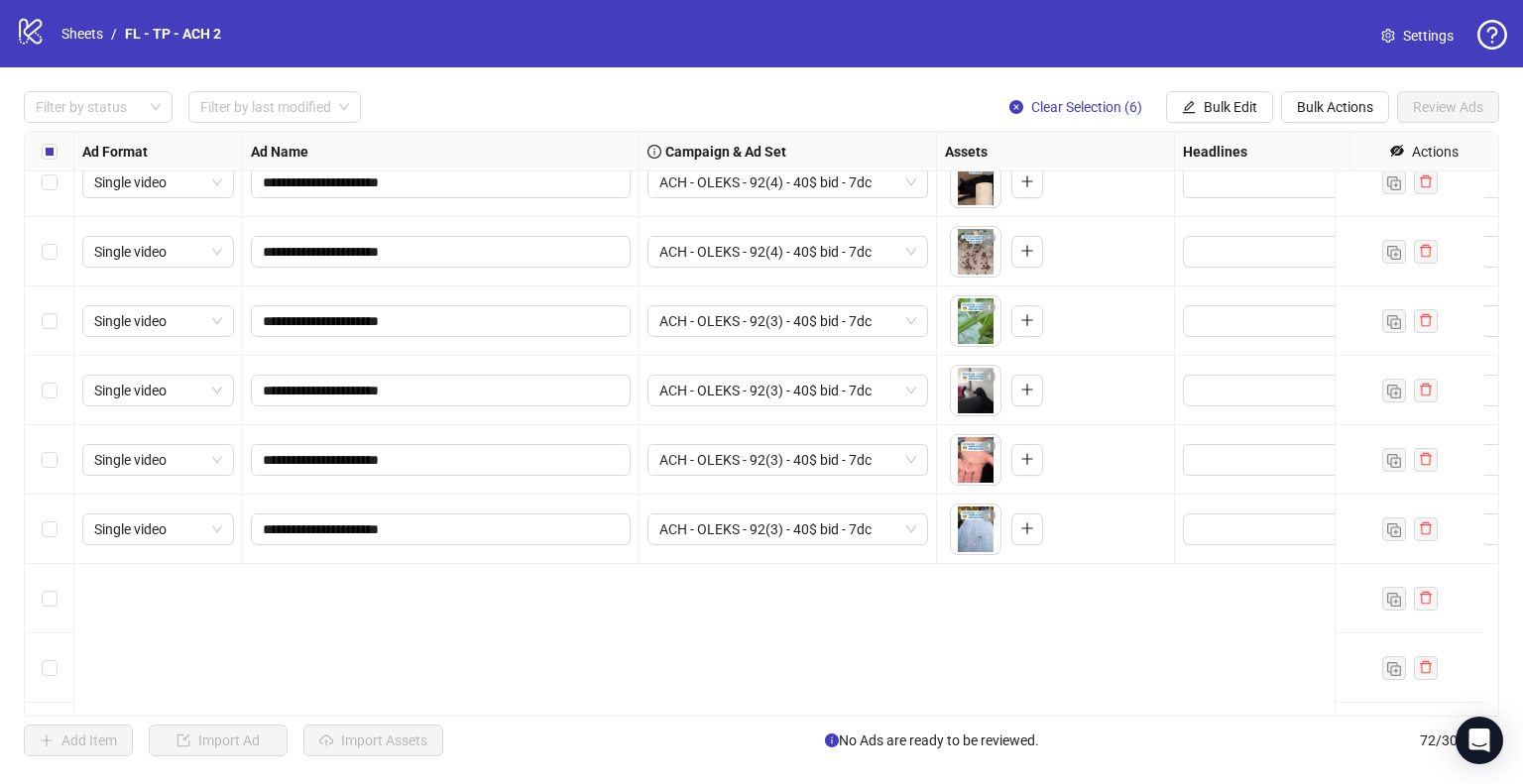 scroll, scrollTop: 0, scrollLeft: 0, axis: both 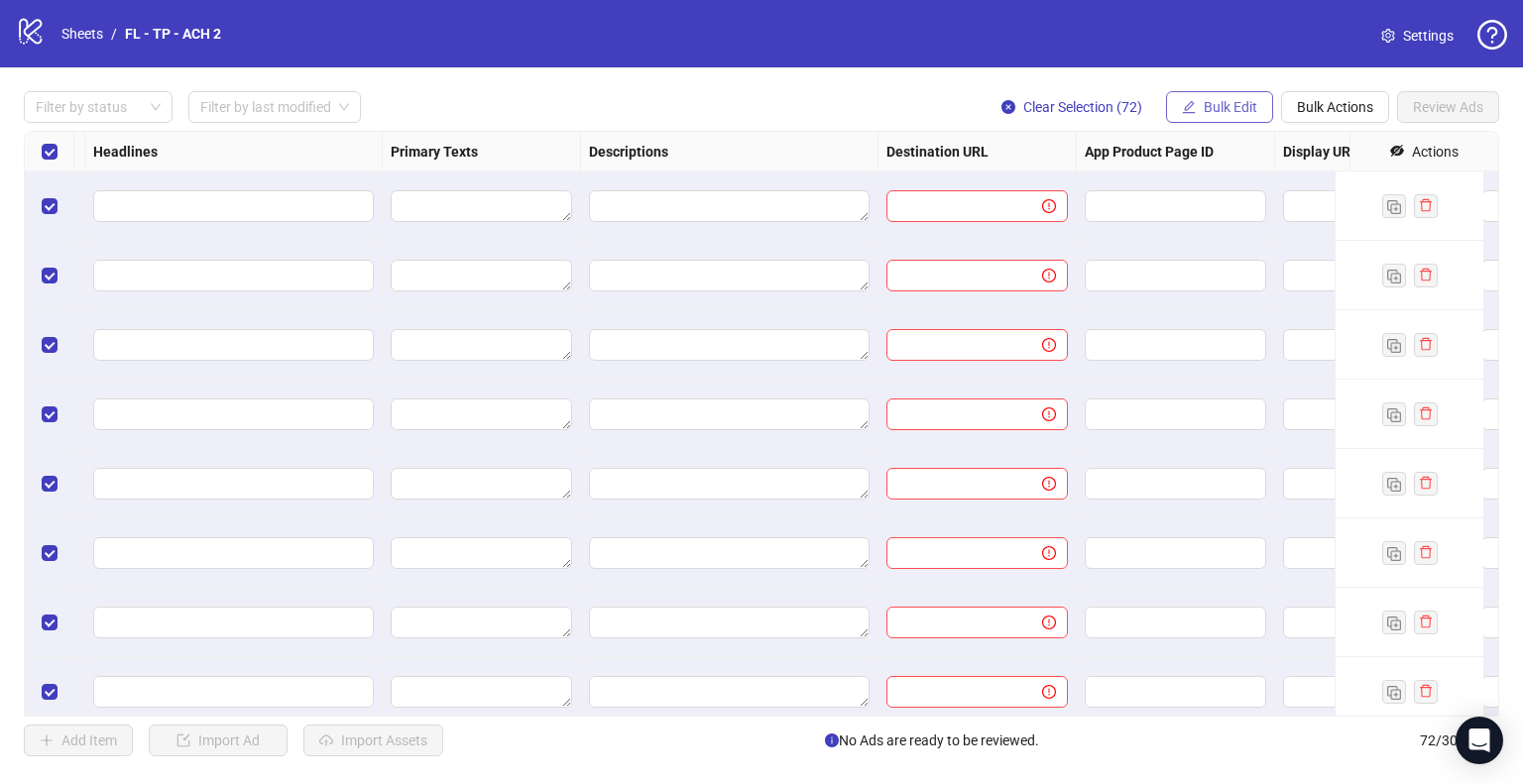 click on "Bulk Edit" at bounding box center (1230, 107) 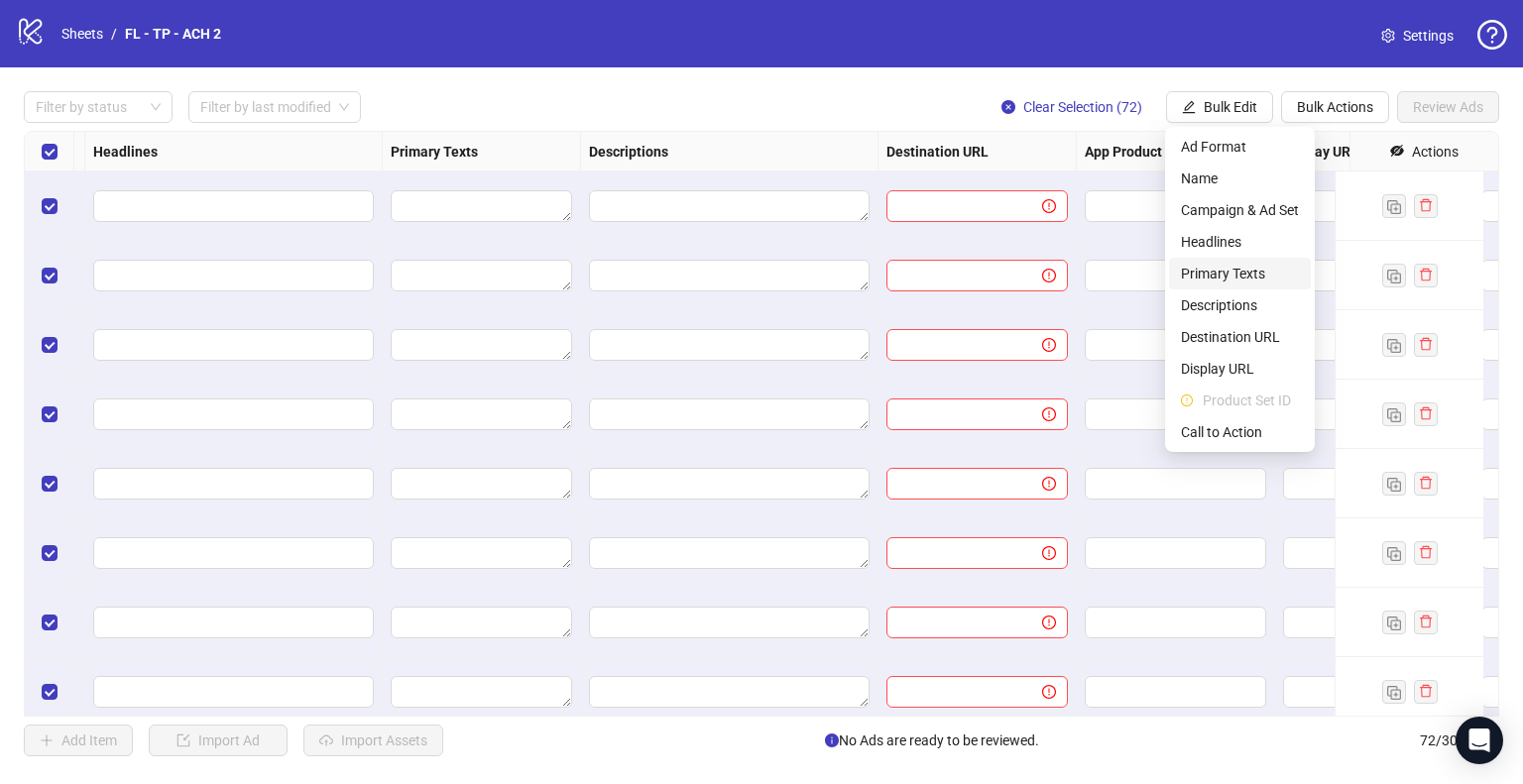 click on "Primary Texts" at bounding box center [1239, 274] 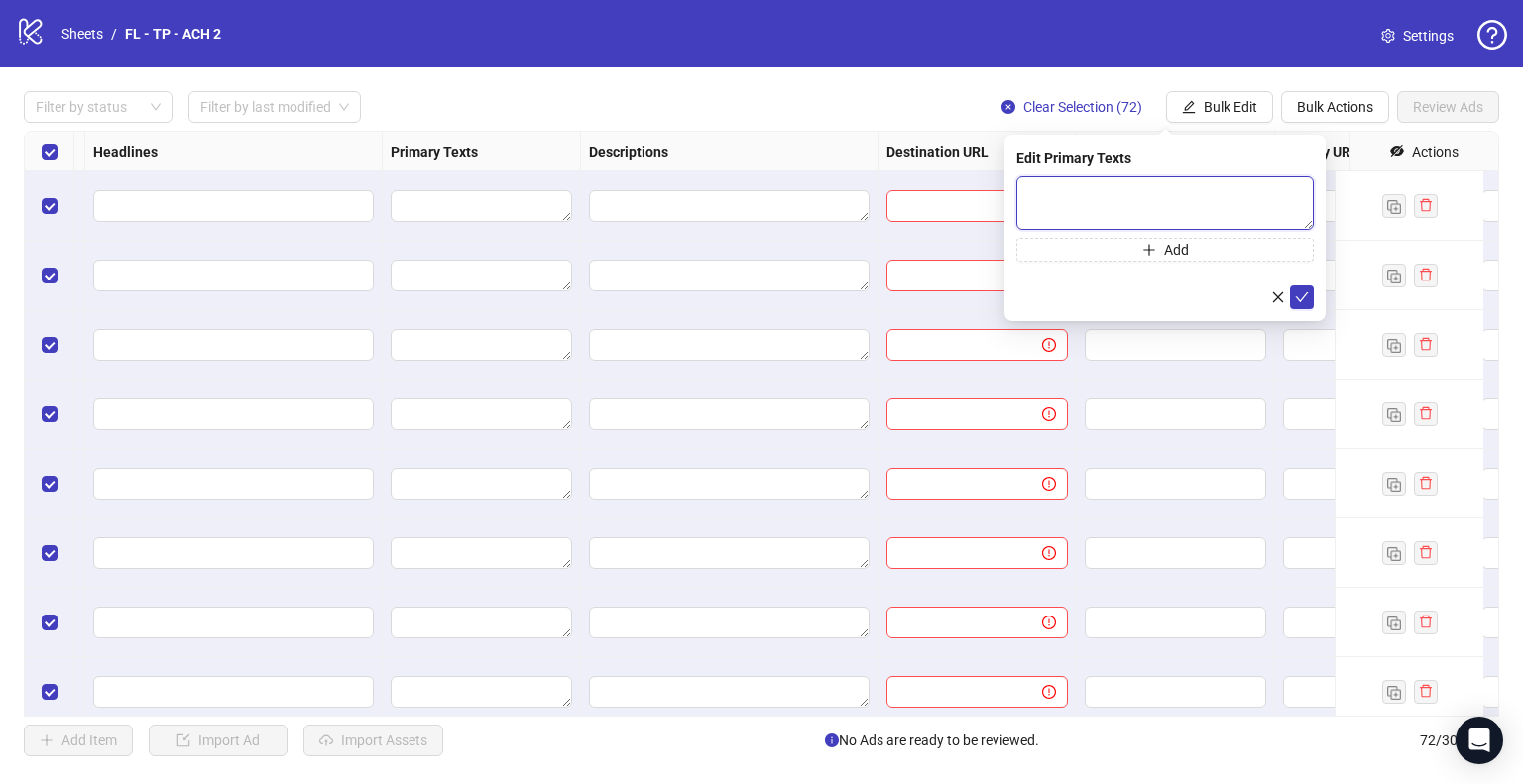 click at bounding box center [1165, 203] 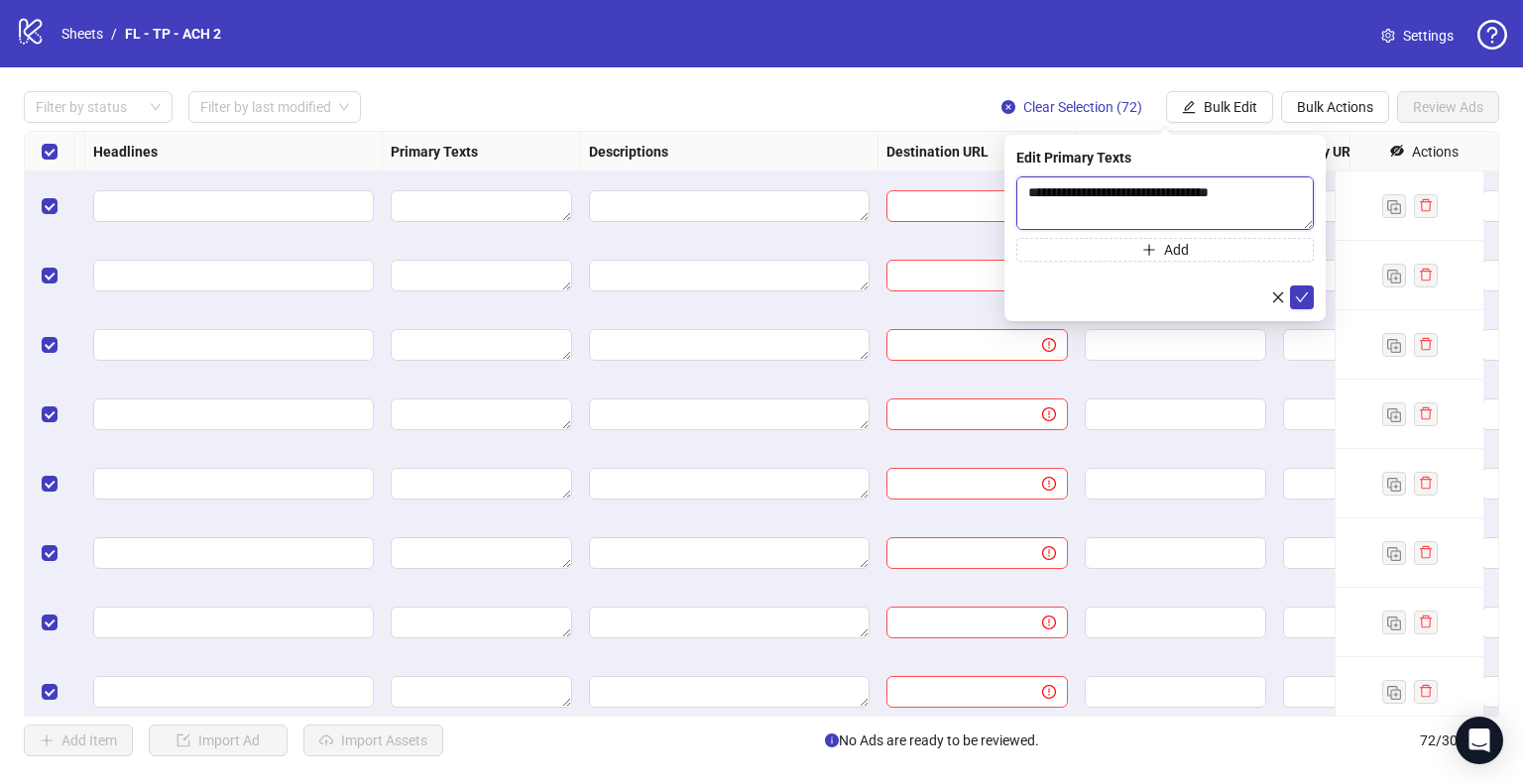 scroll, scrollTop: 321, scrollLeft: 0, axis: vertical 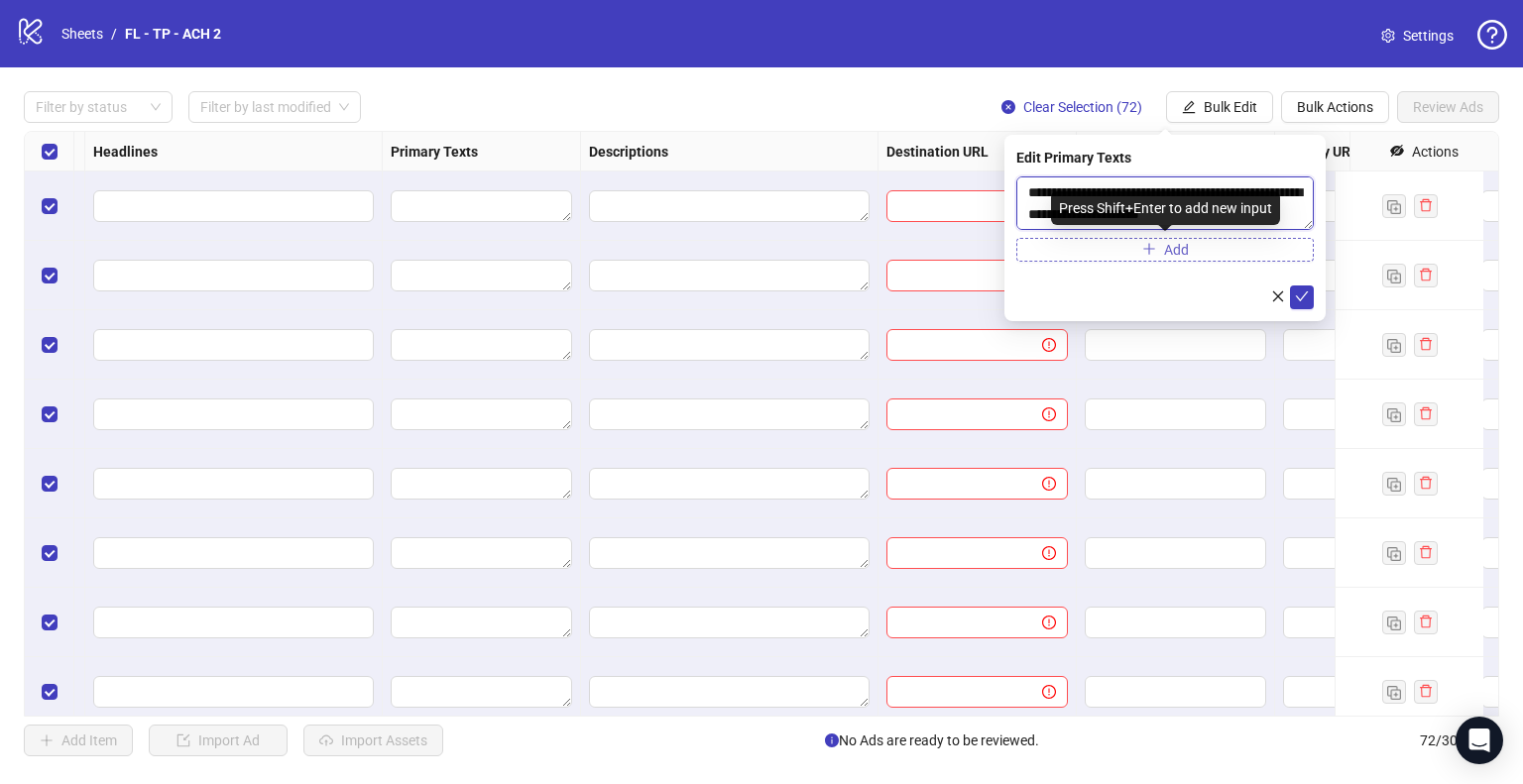 type on "**********" 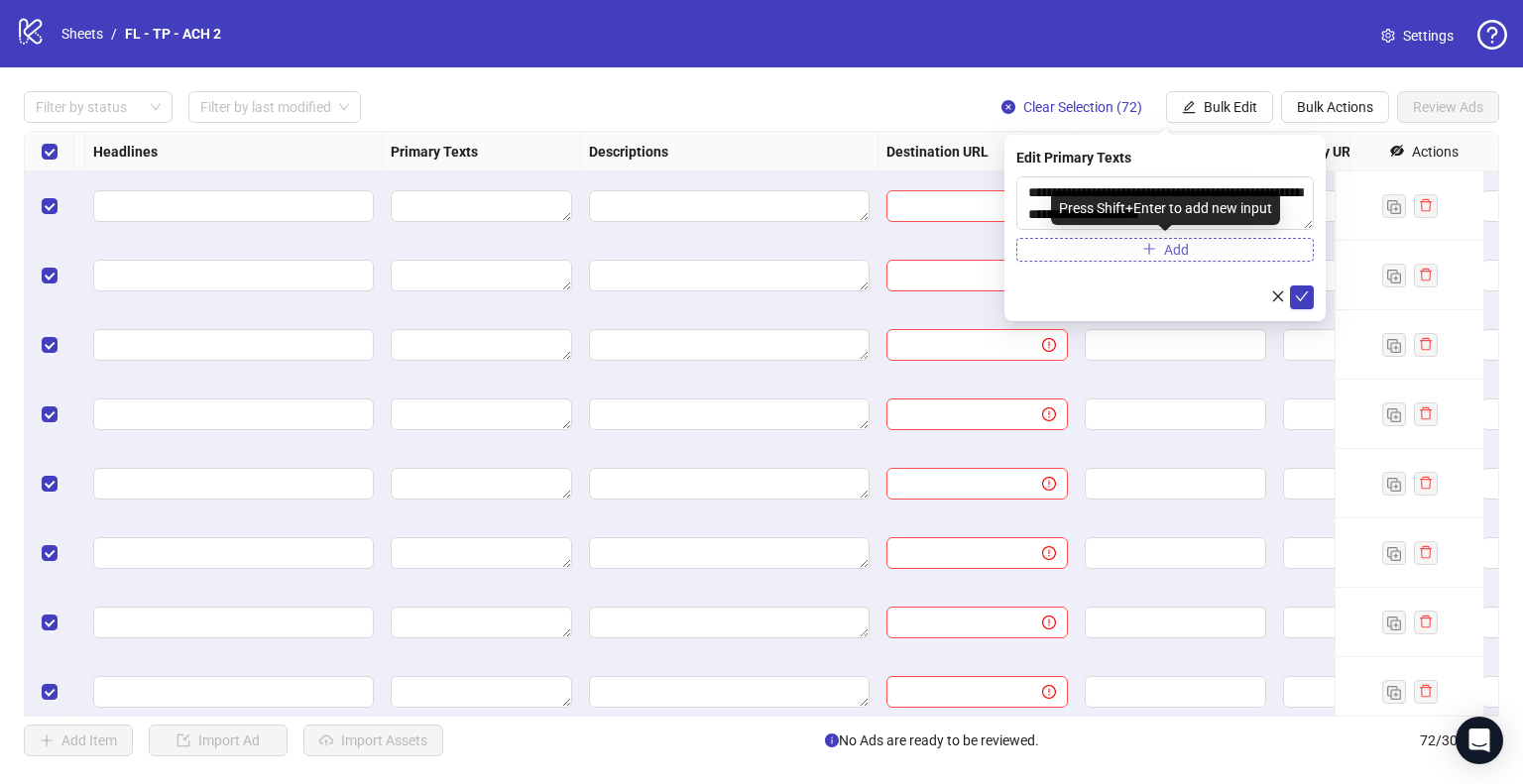 click on "Add" at bounding box center [1165, 250] 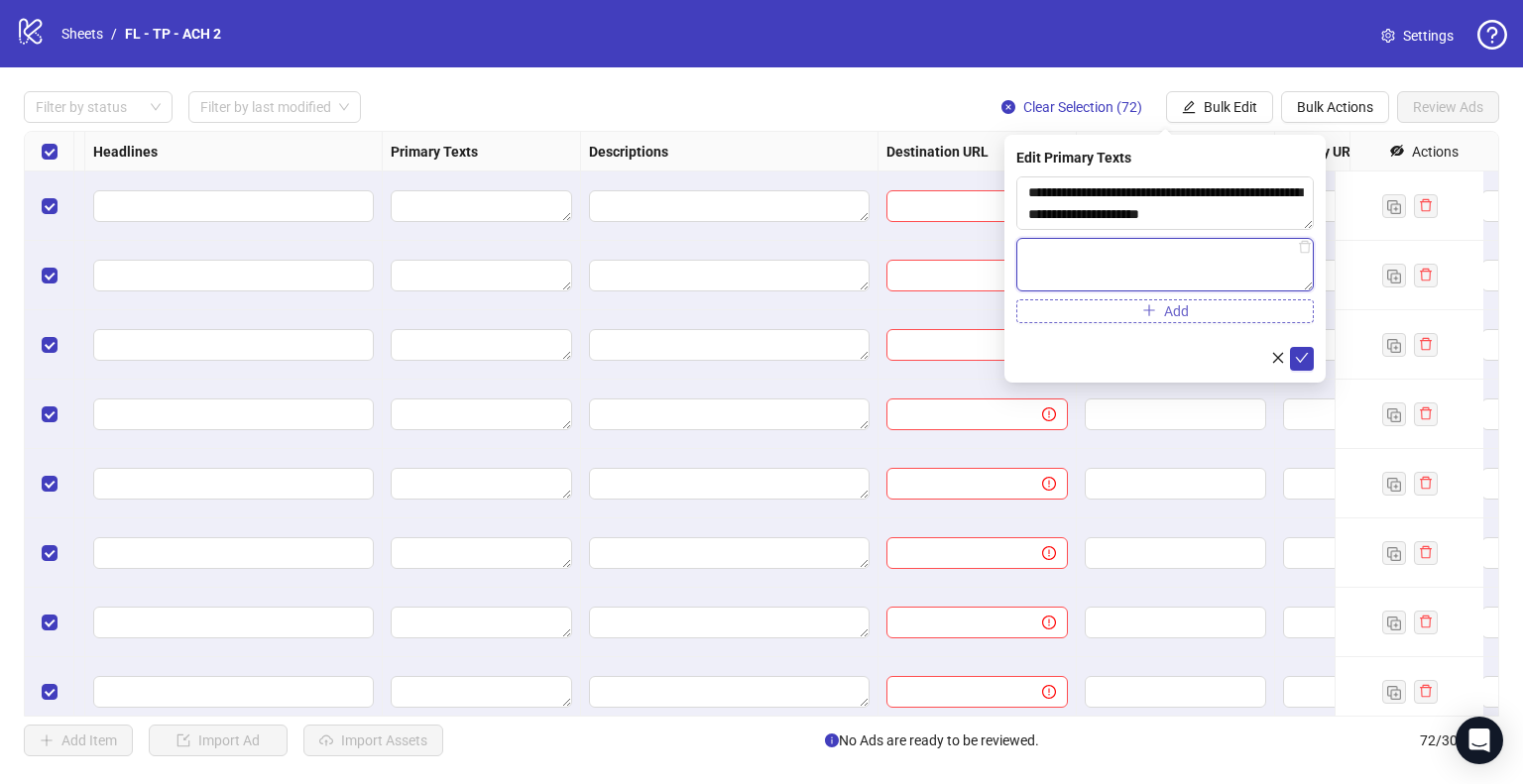 paste on "**********" 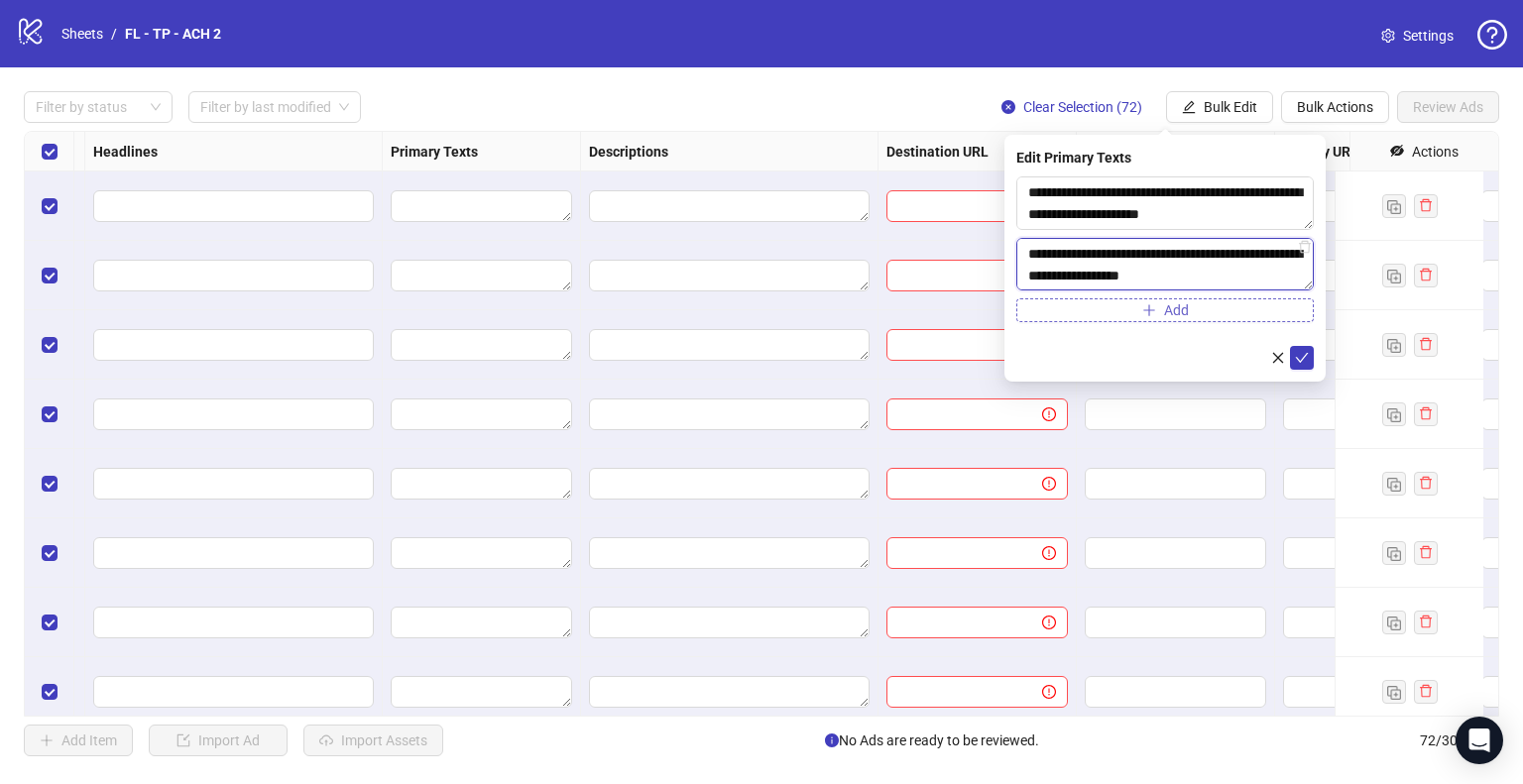 scroll, scrollTop: 321, scrollLeft: 0, axis: vertical 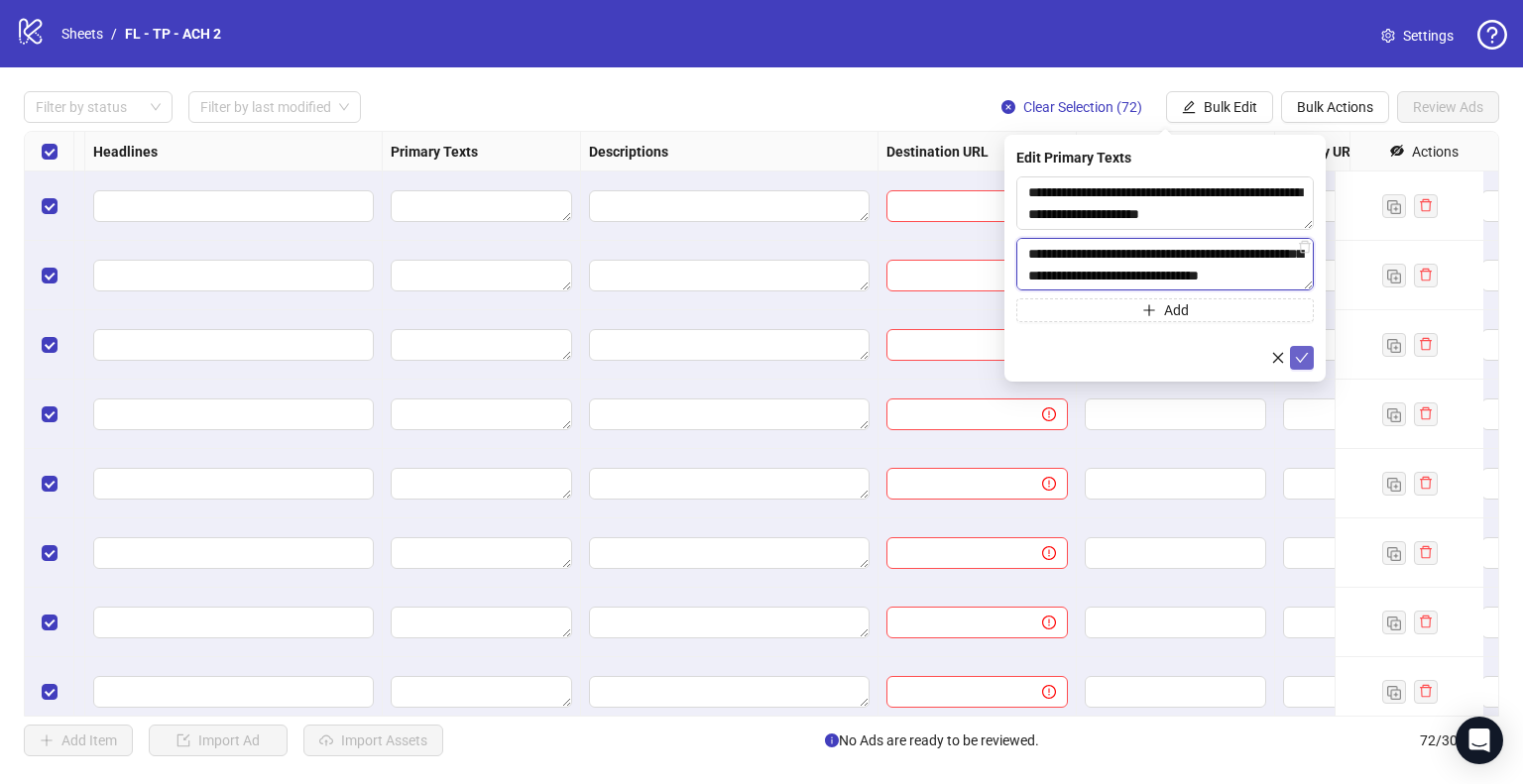 type on "**********" 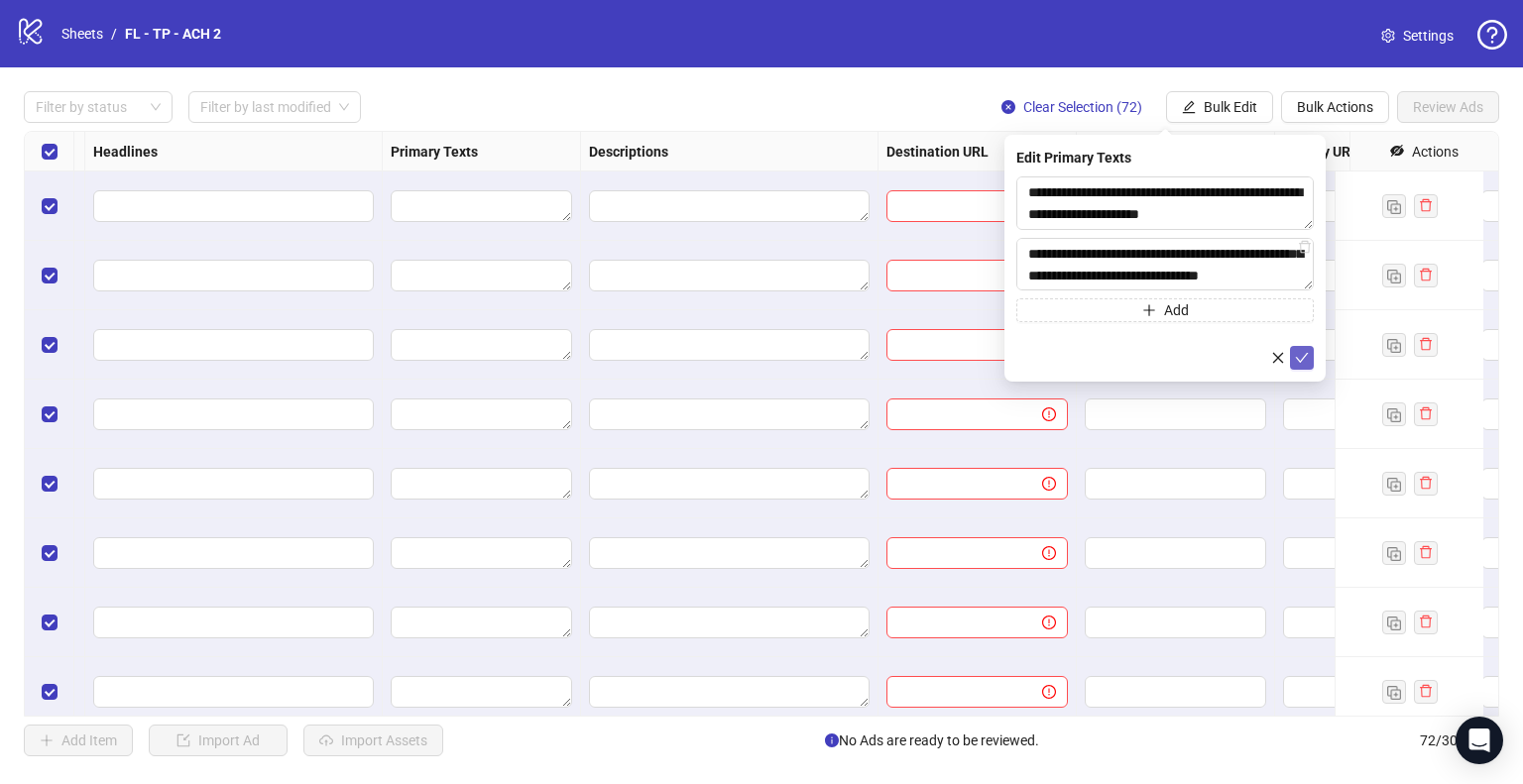 click at bounding box center [1302, 358] 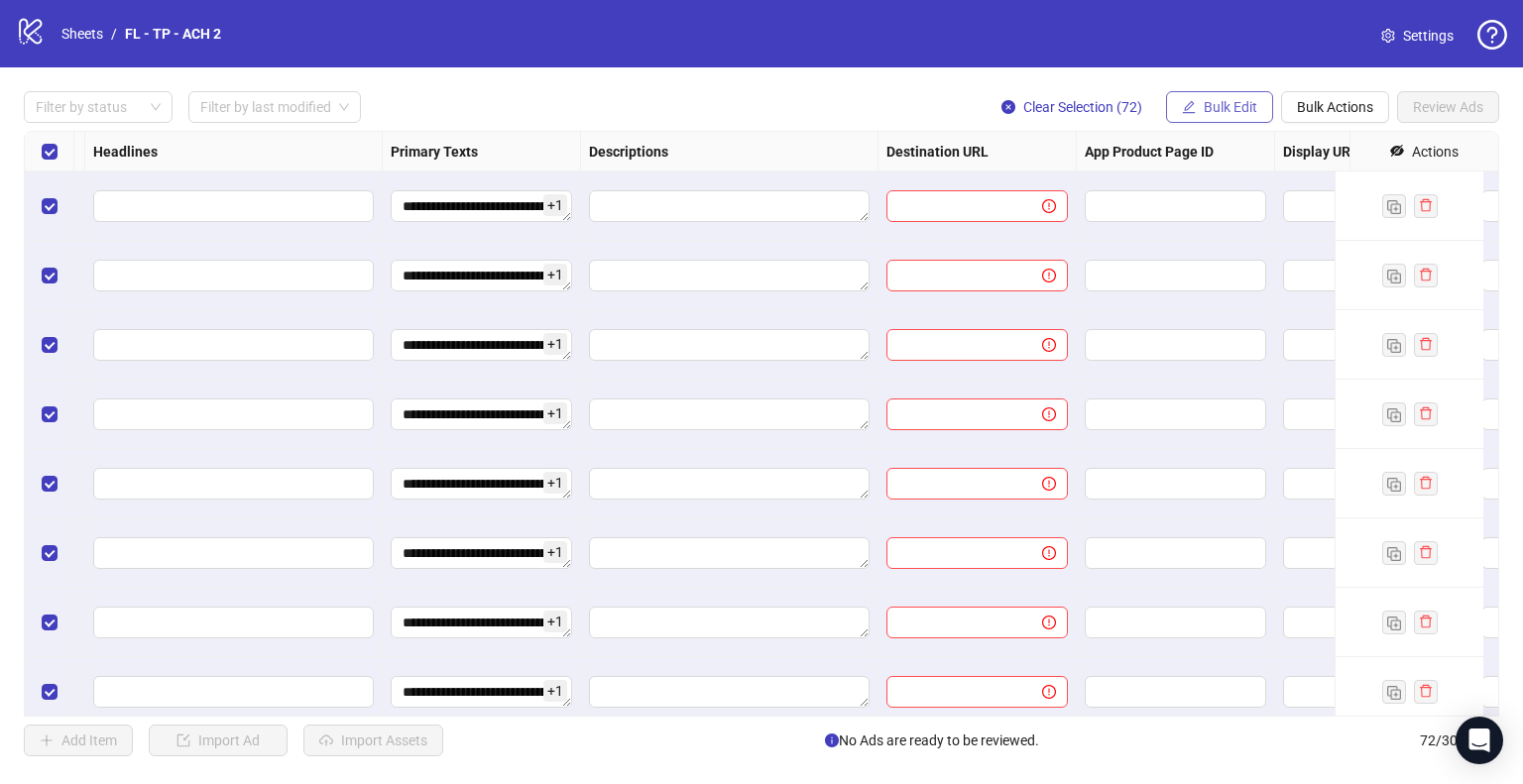 click on "Bulk Edit" at bounding box center [1230, 107] 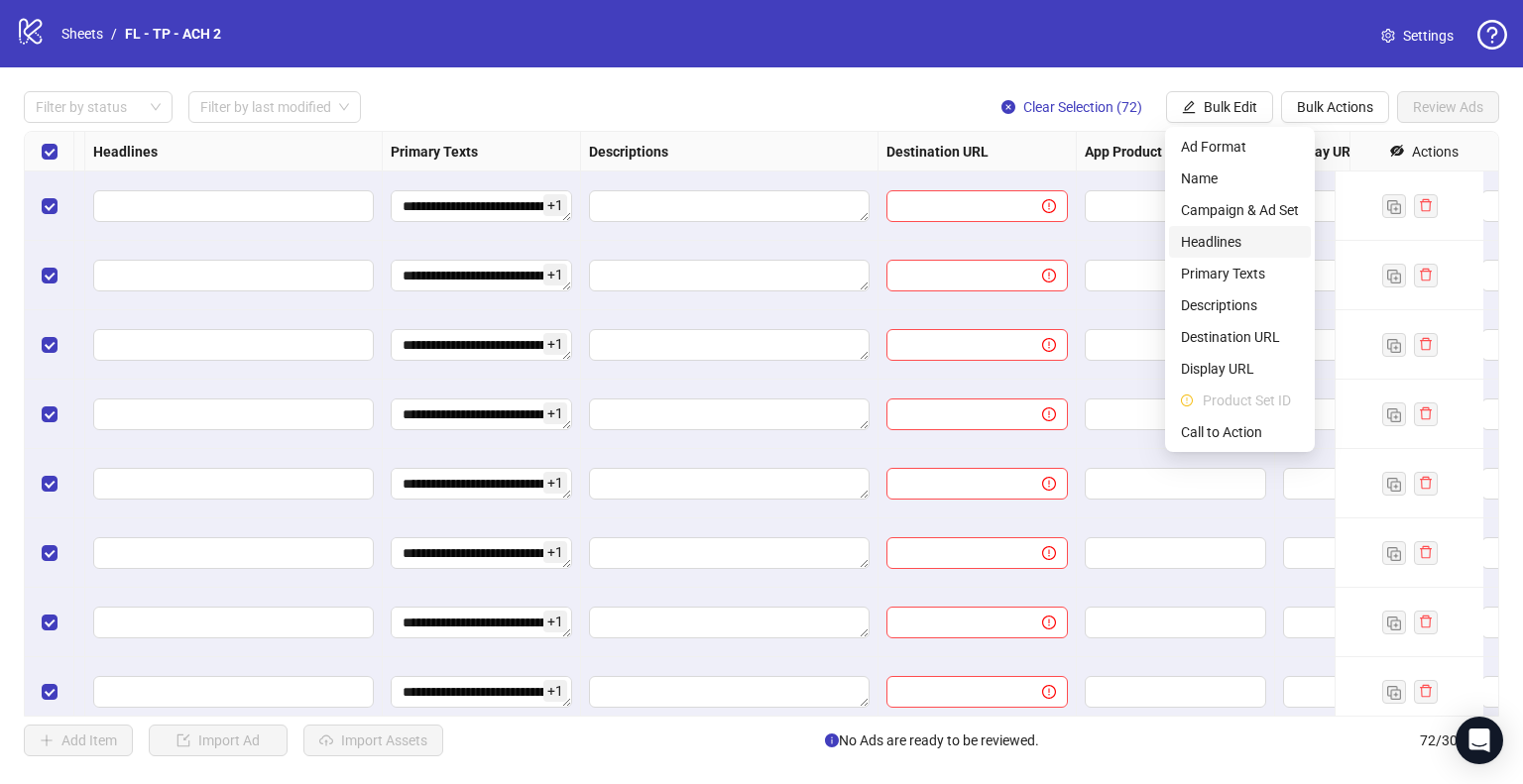 click on "Headlines" at bounding box center [1239, 242] 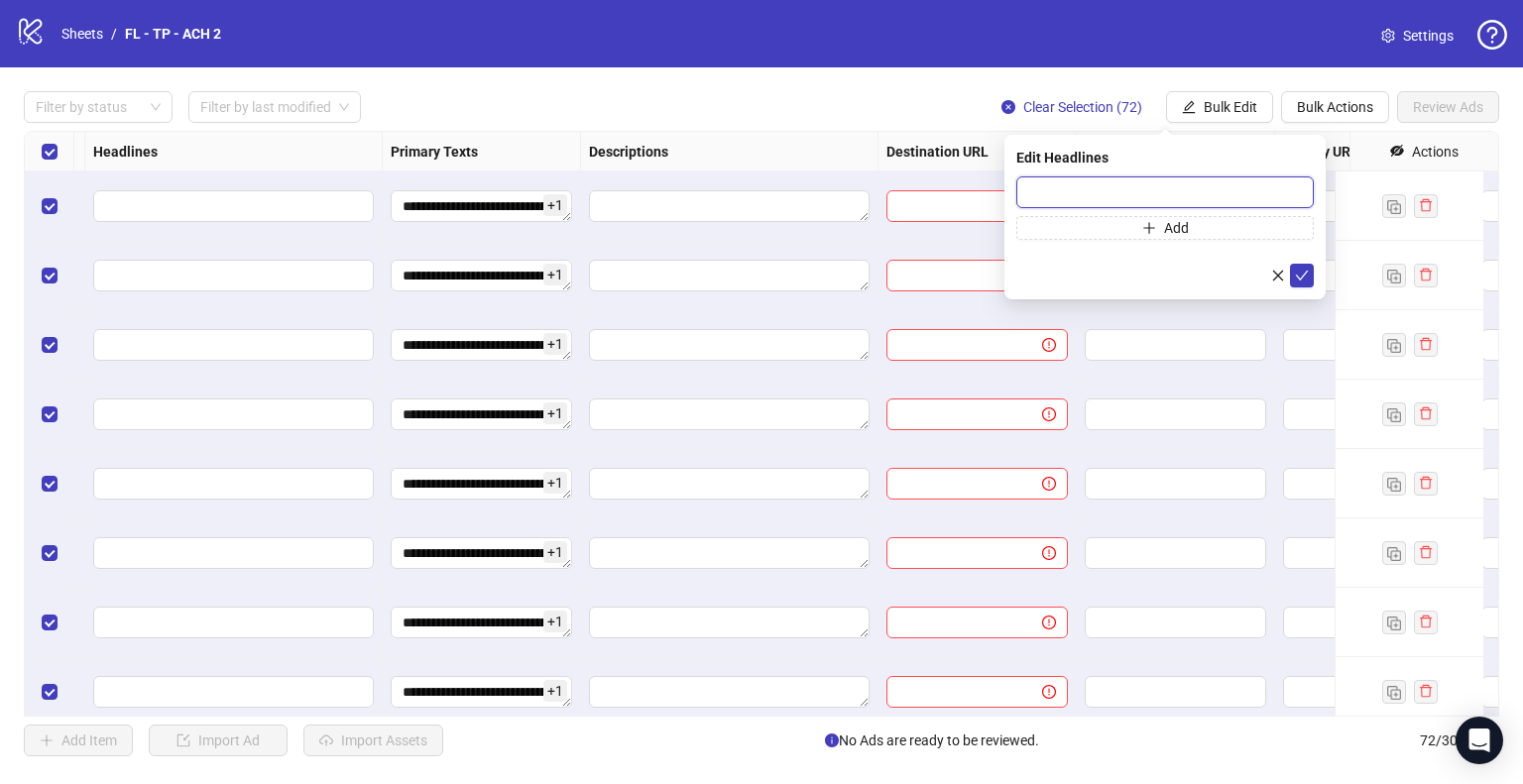 click at bounding box center (1165, 192) 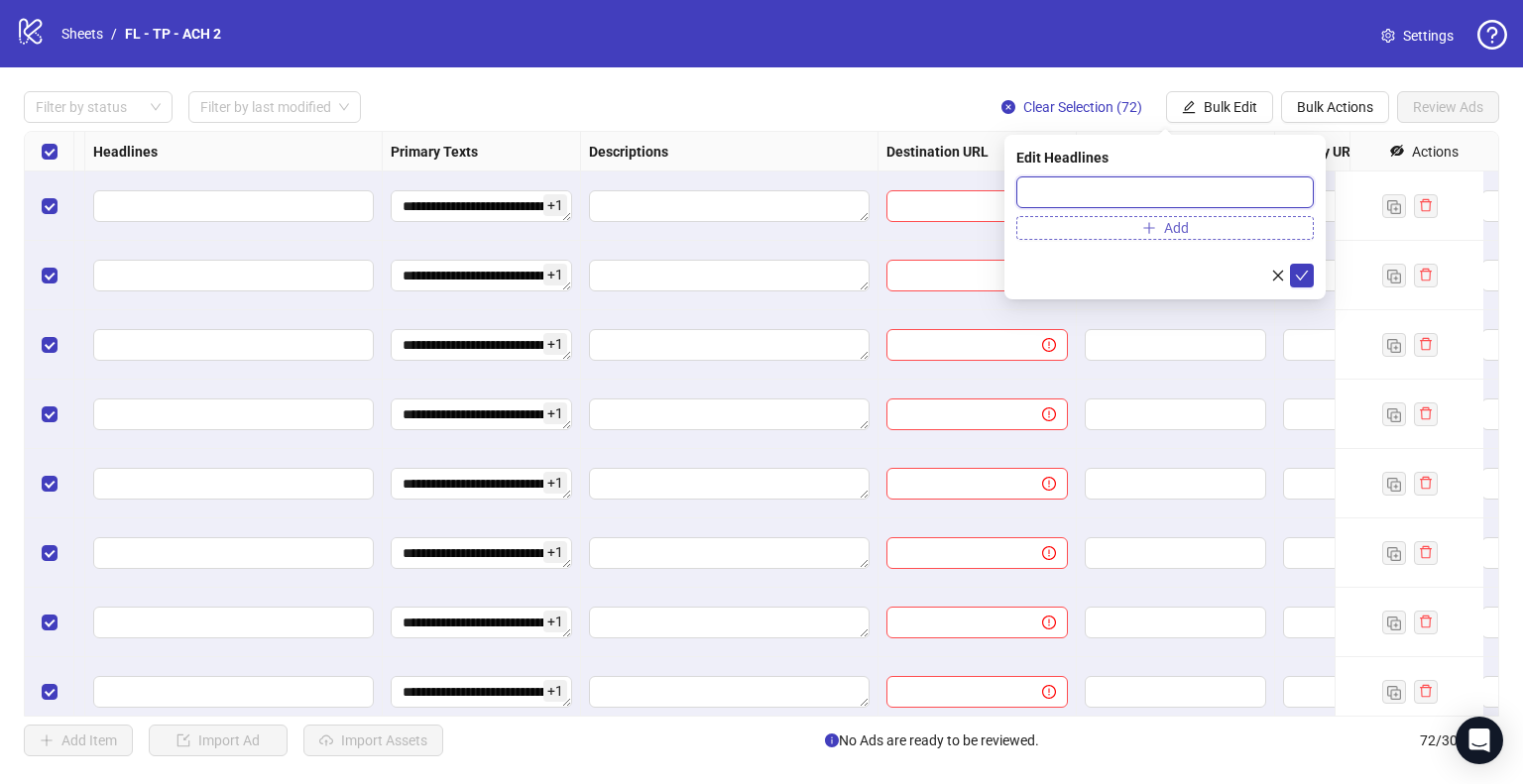 paste on "**********" 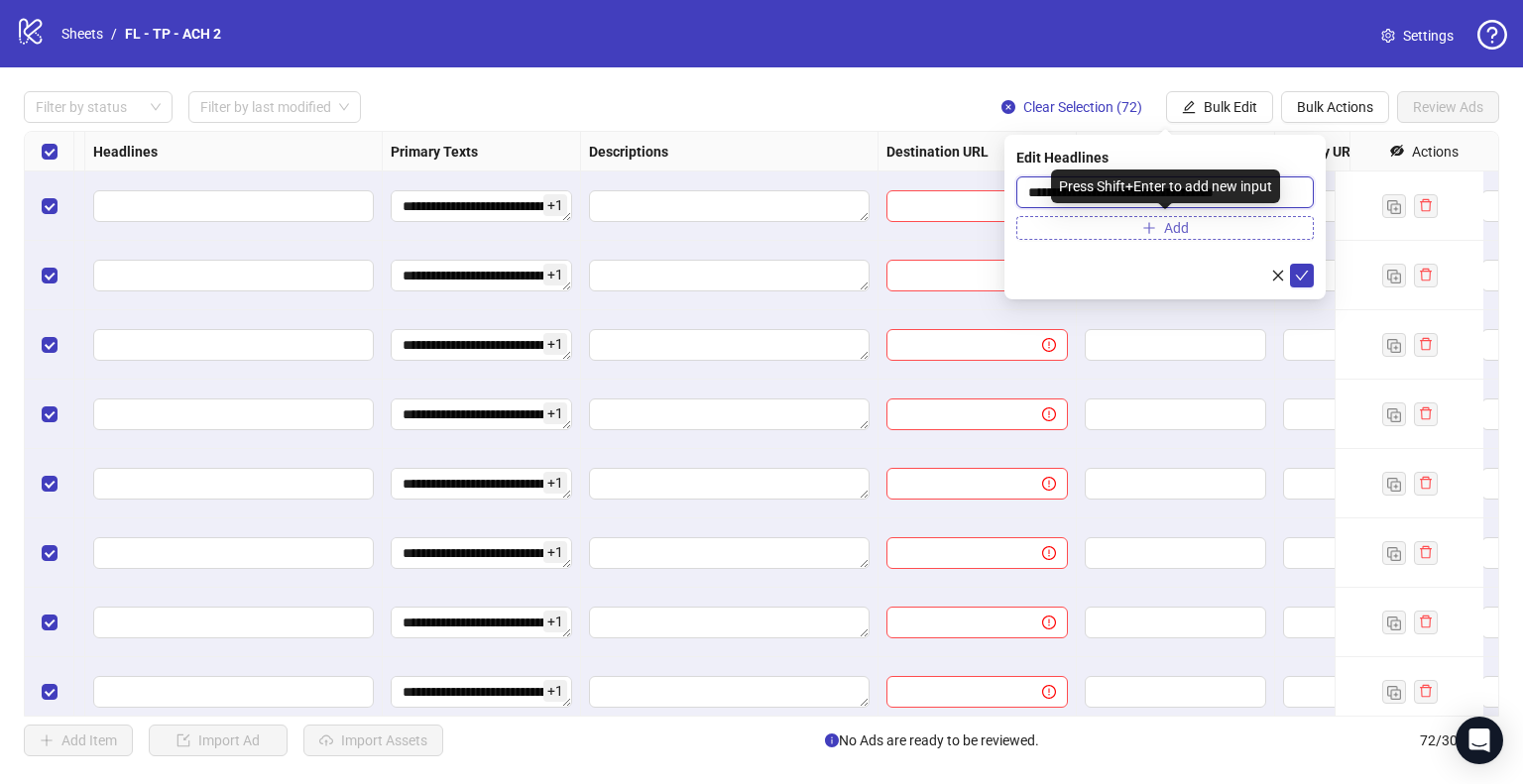 type on "**********" 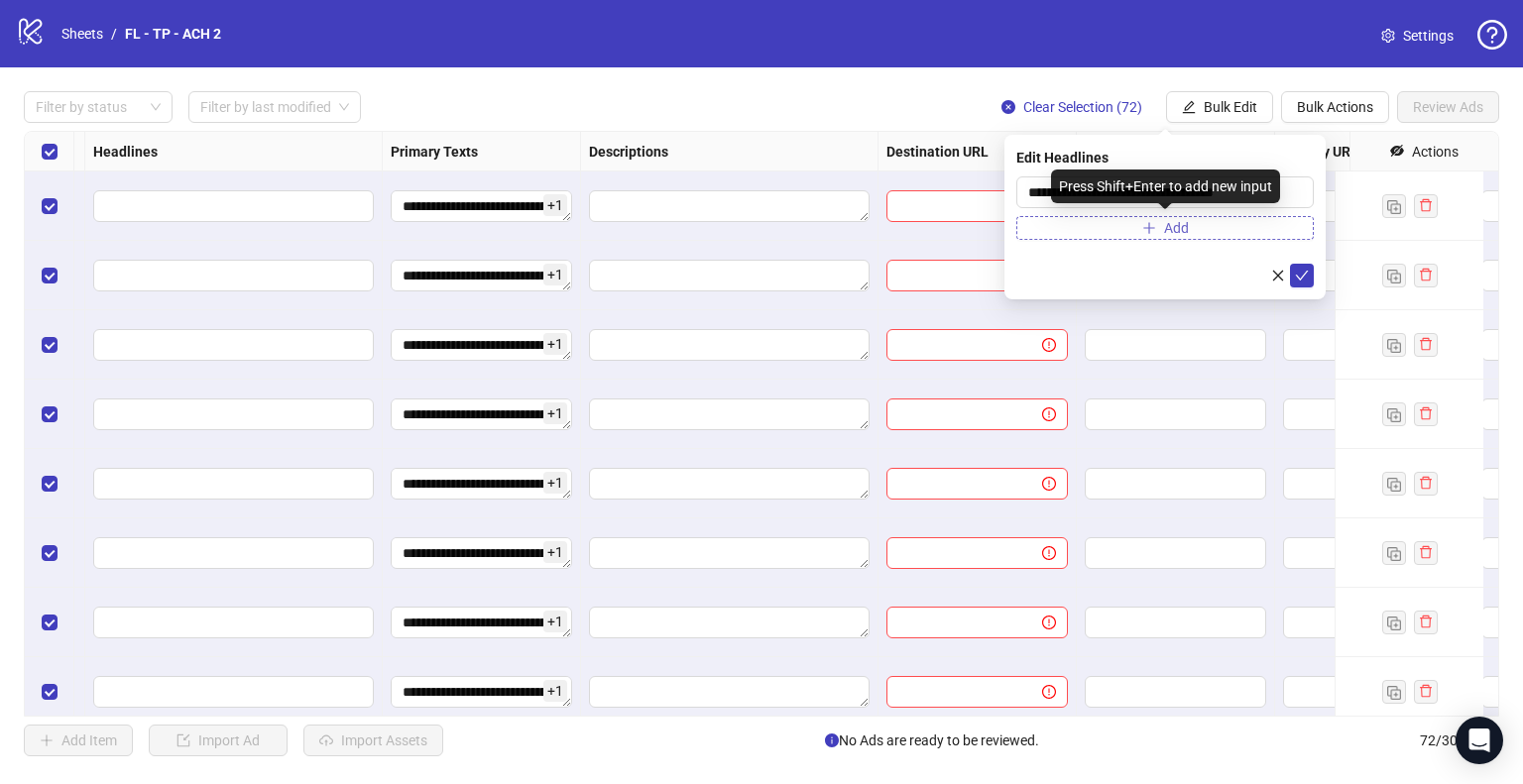 click on "Add" at bounding box center (1165, 228) 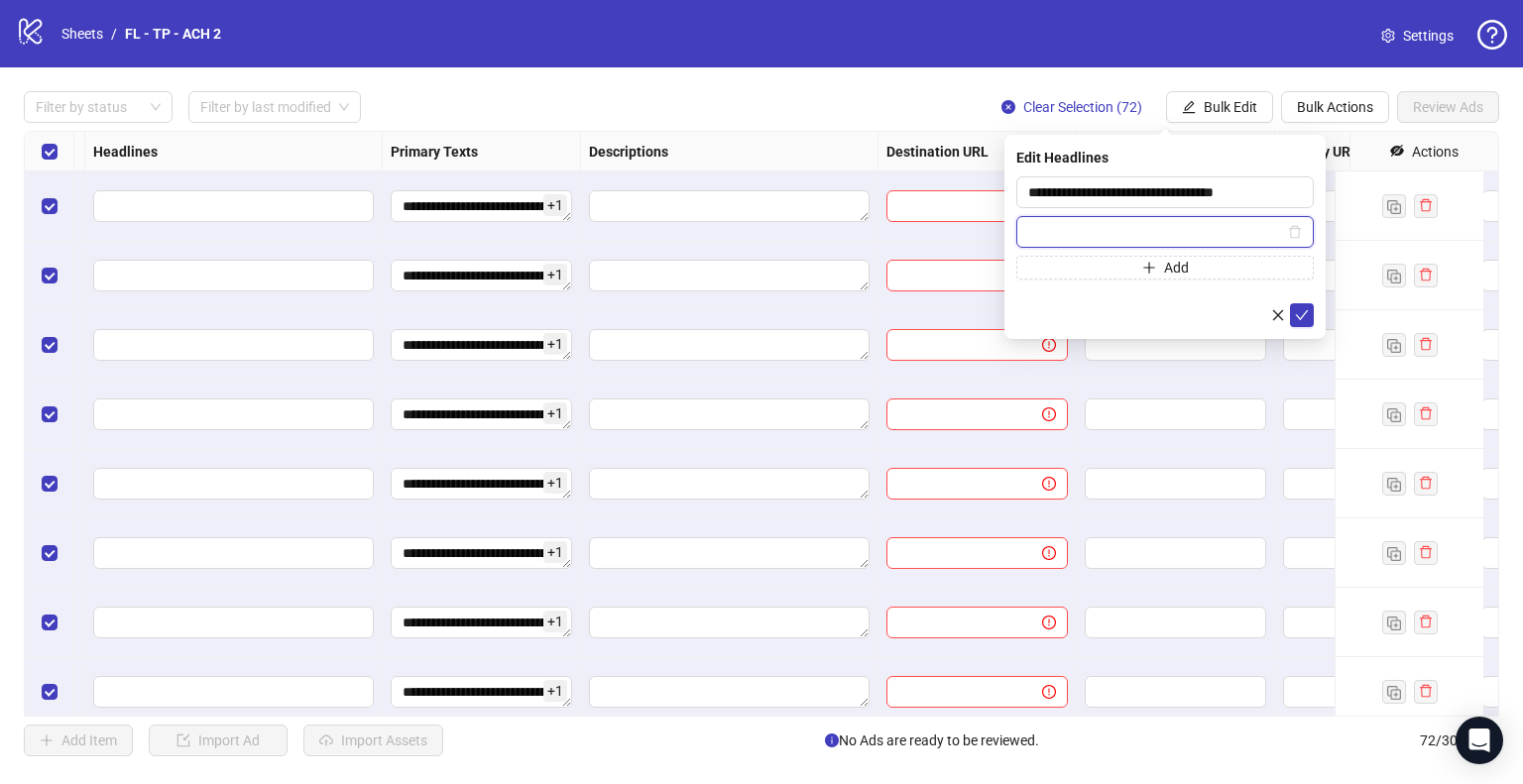 paste on "**********" 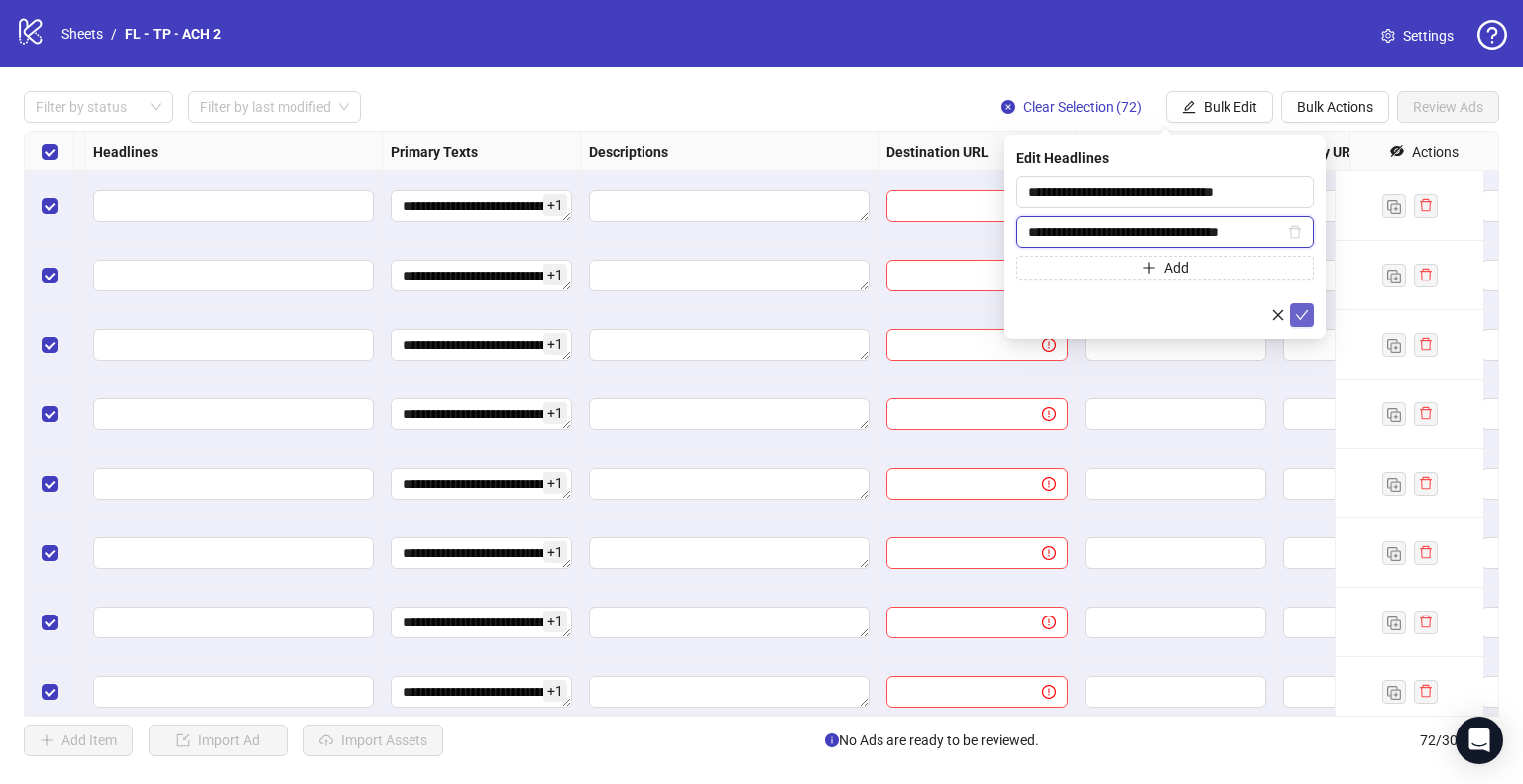 type on "**********" 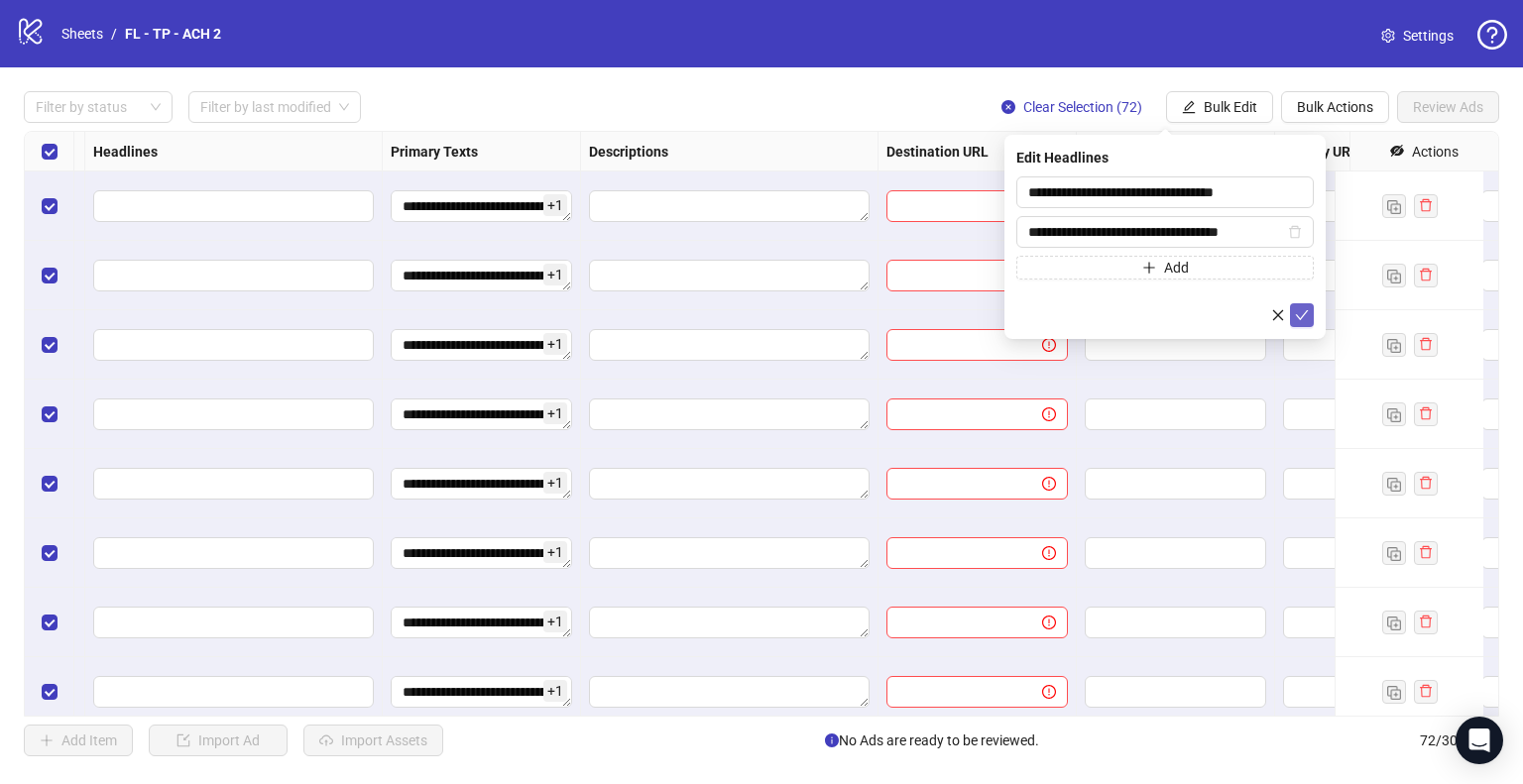 click at bounding box center (1302, 315) 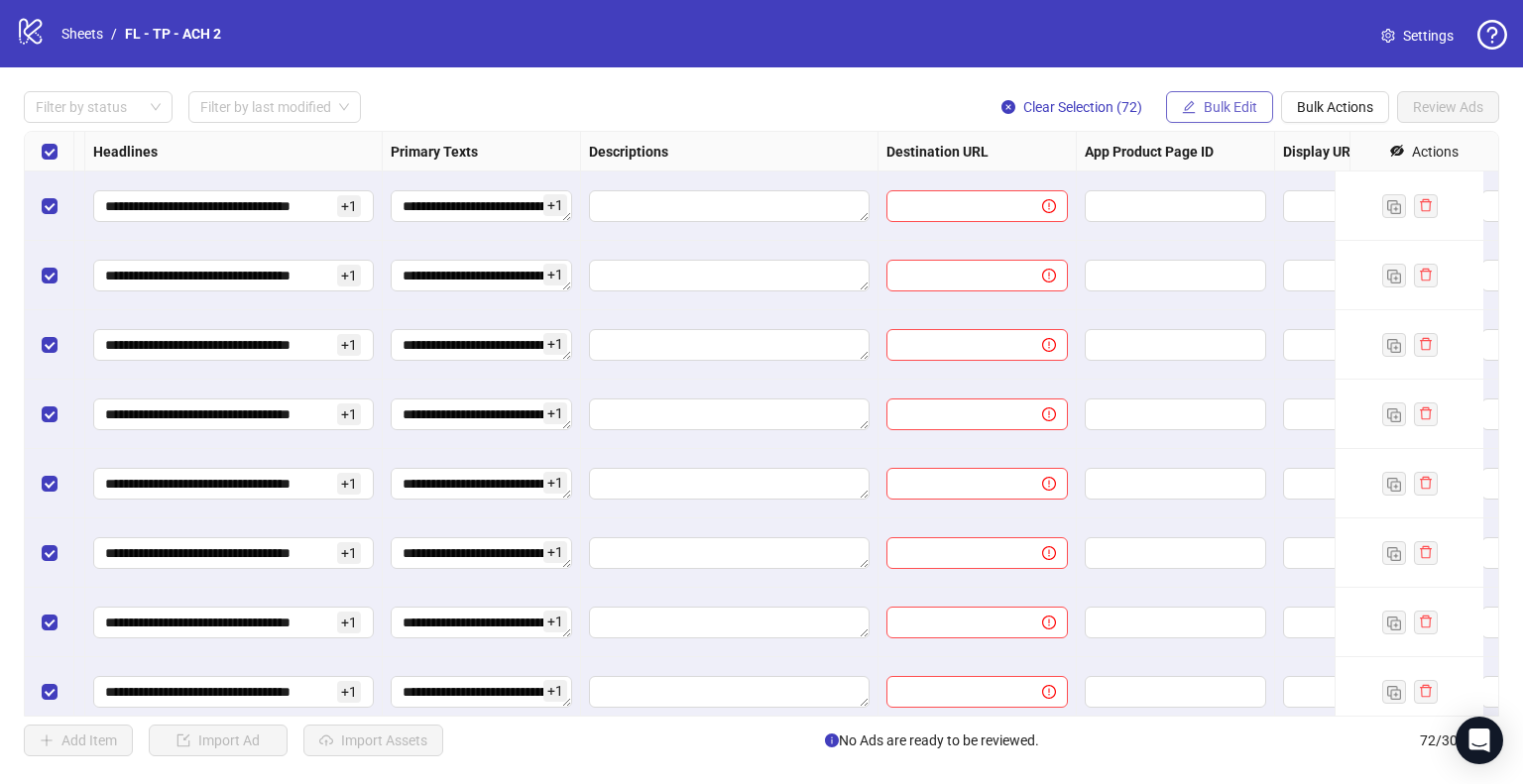 click on "Bulk Edit" at bounding box center (1230, 107) 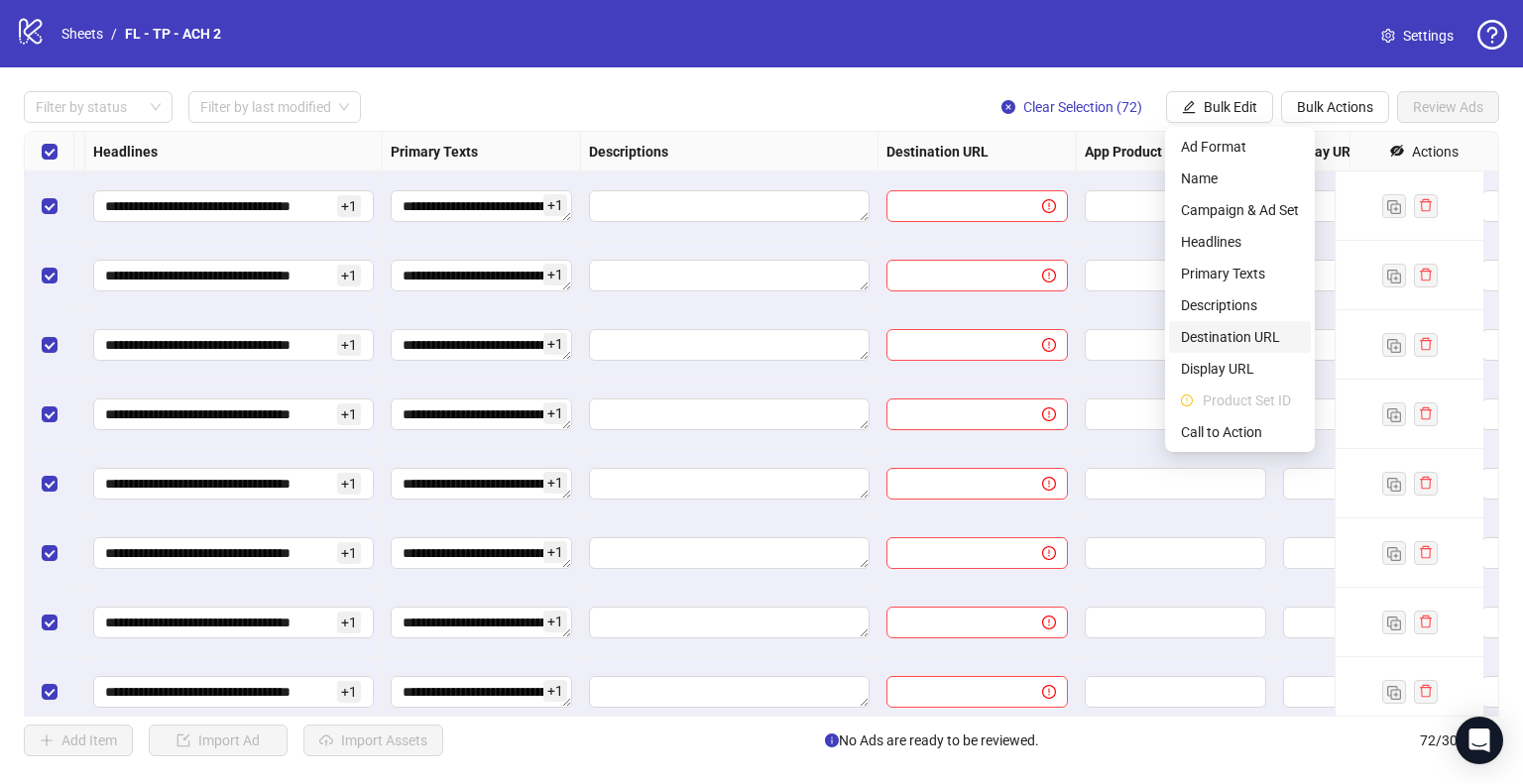 click on "Destination URL" at bounding box center [1239, 337] 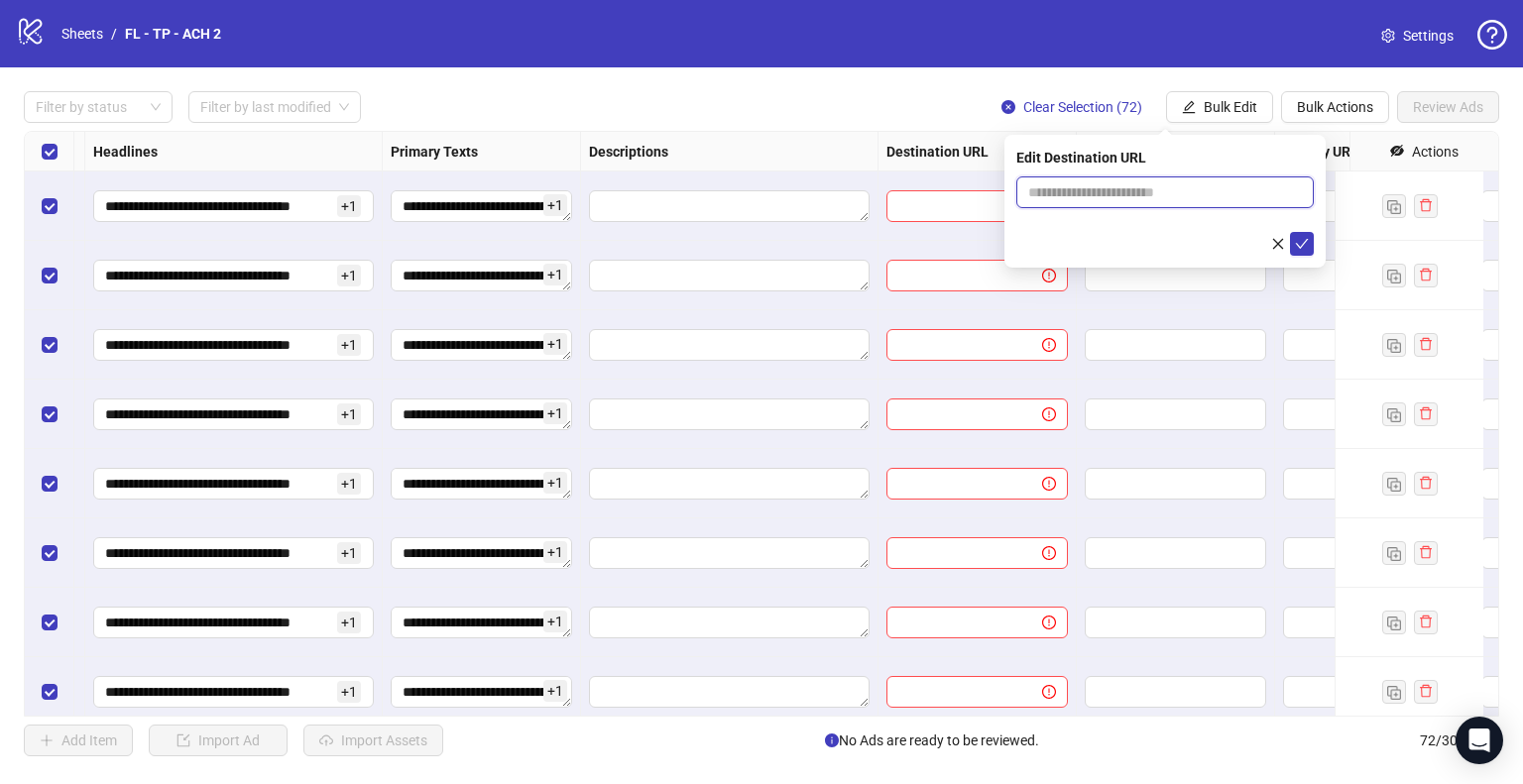click at bounding box center [1157, 192] 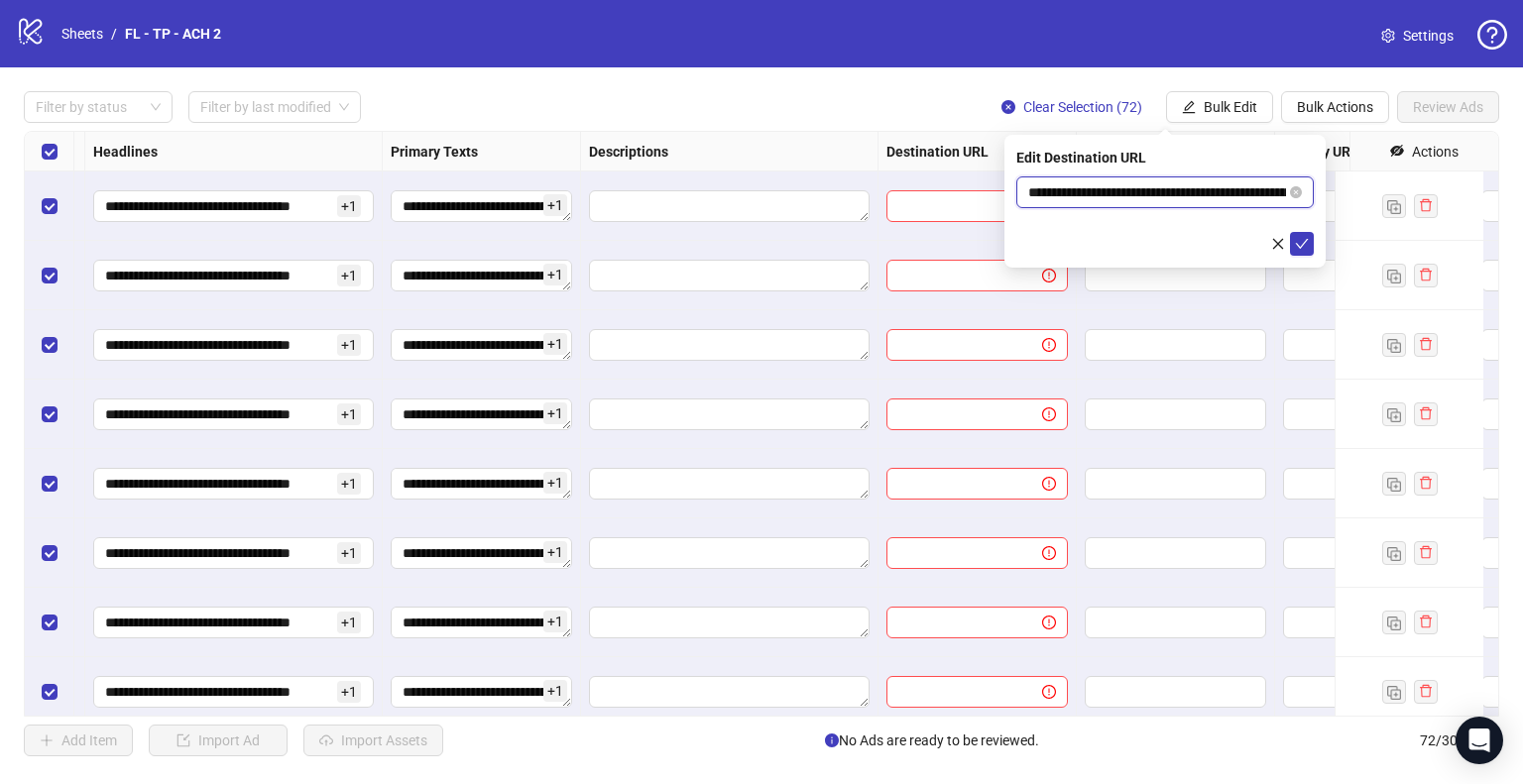 scroll, scrollTop: 0, scrollLeft: 160, axis: horizontal 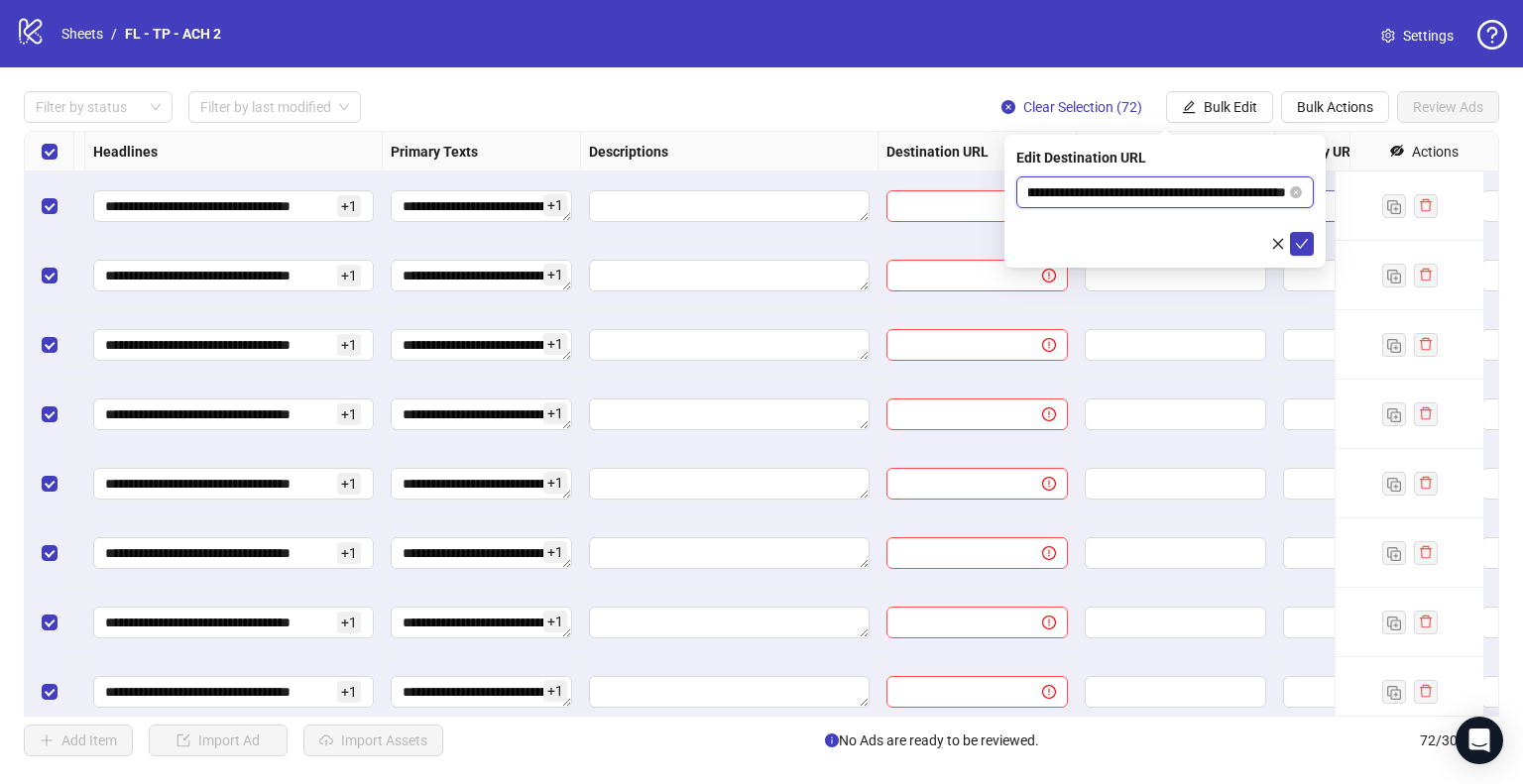 drag, startPoint x: 1100, startPoint y: 192, endPoint x: 1330, endPoint y: 202, distance: 230.21729 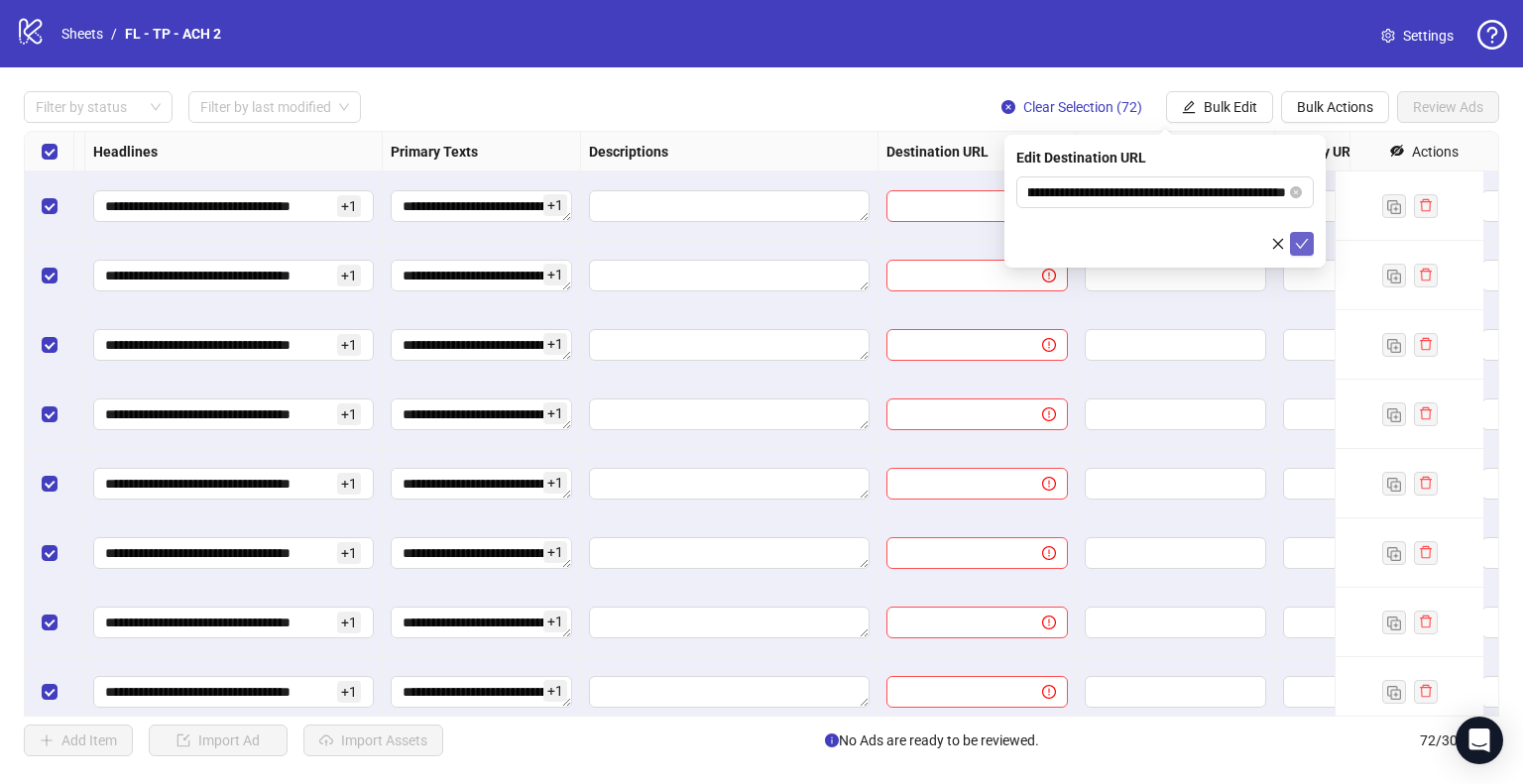 click at bounding box center (1302, 244) 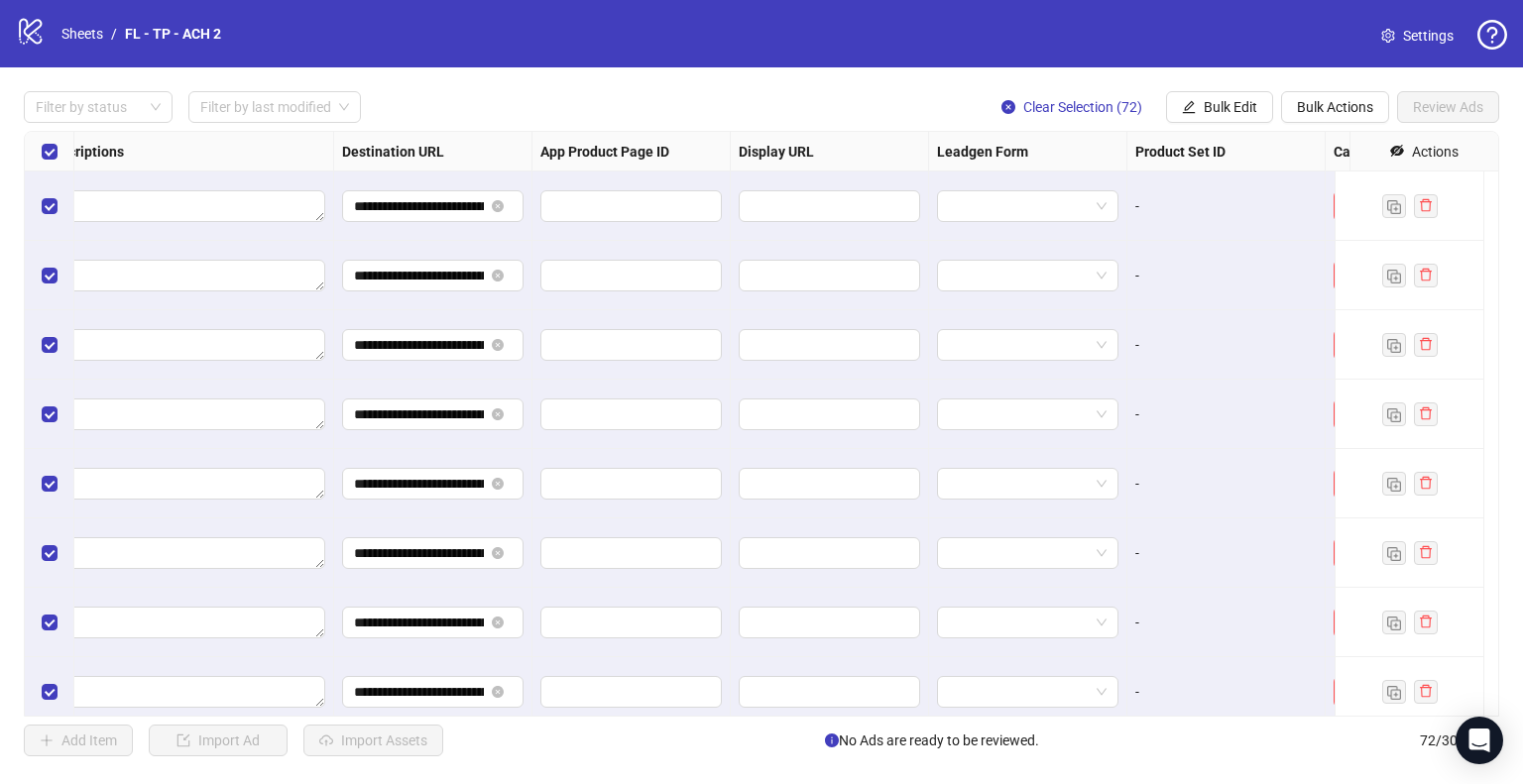 scroll, scrollTop: 0, scrollLeft: 1784, axis: horizontal 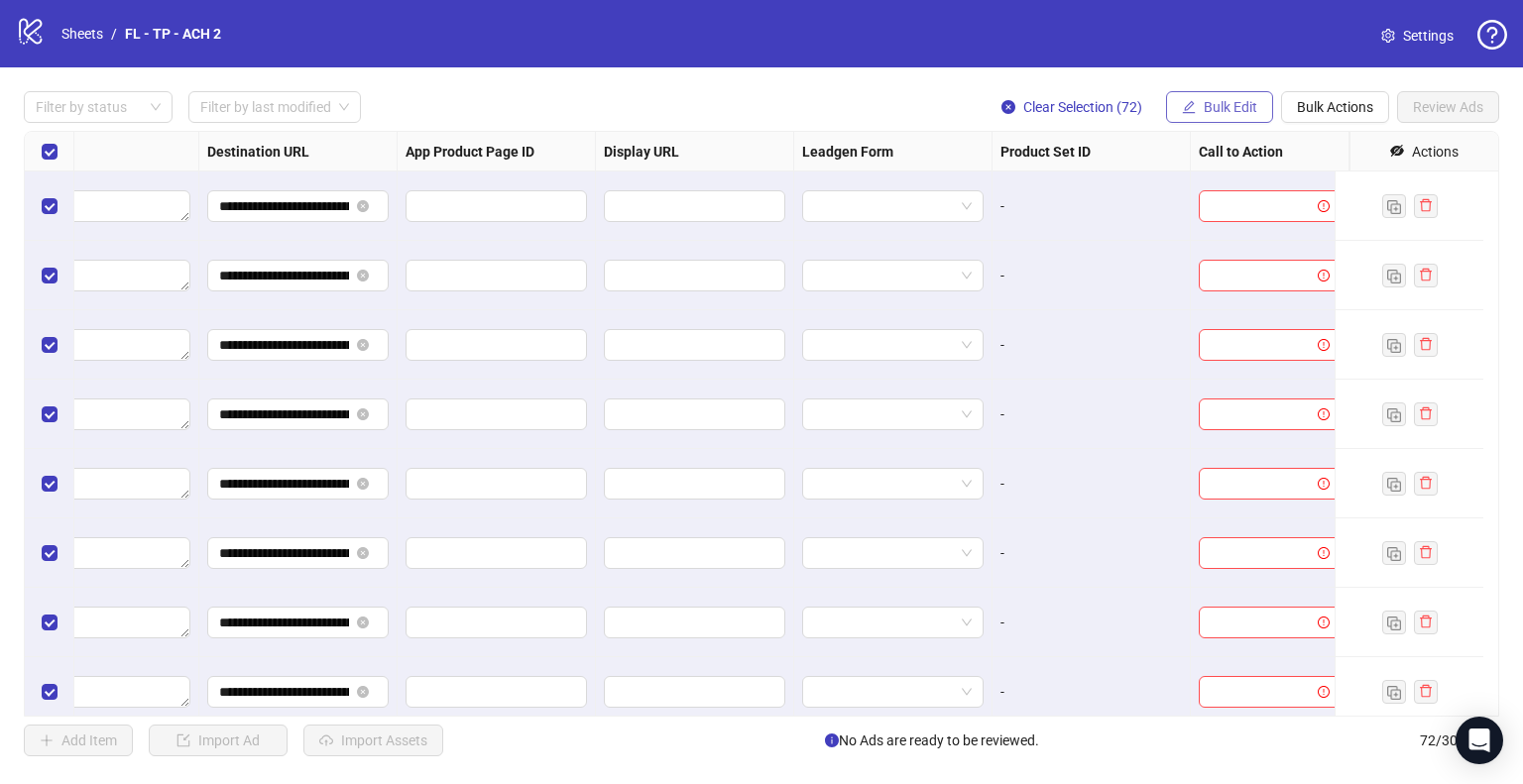 click on "Bulk Edit" at bounding box center (1230, 107) 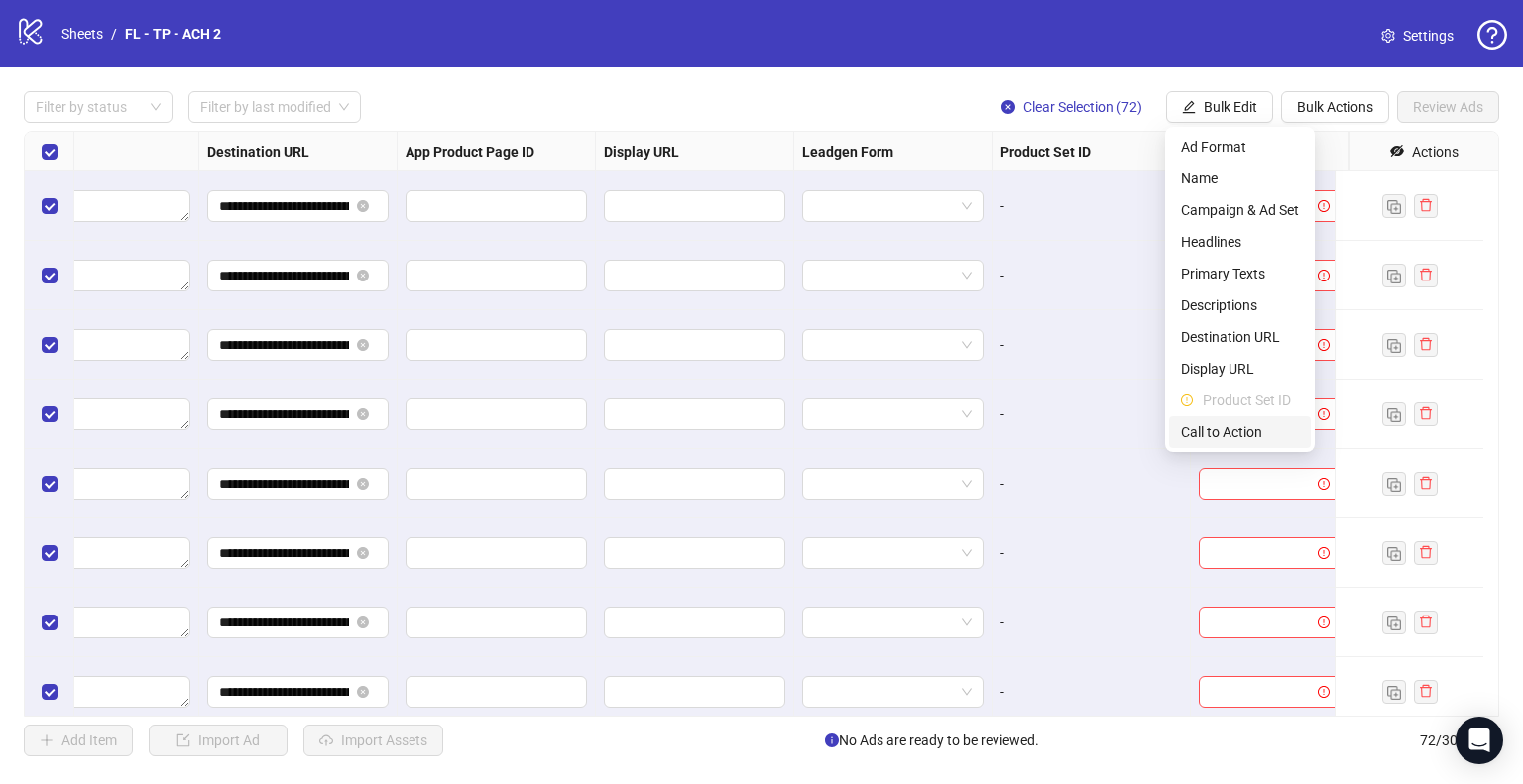 click on "Call to Action" at bounding box center [1239, 432] 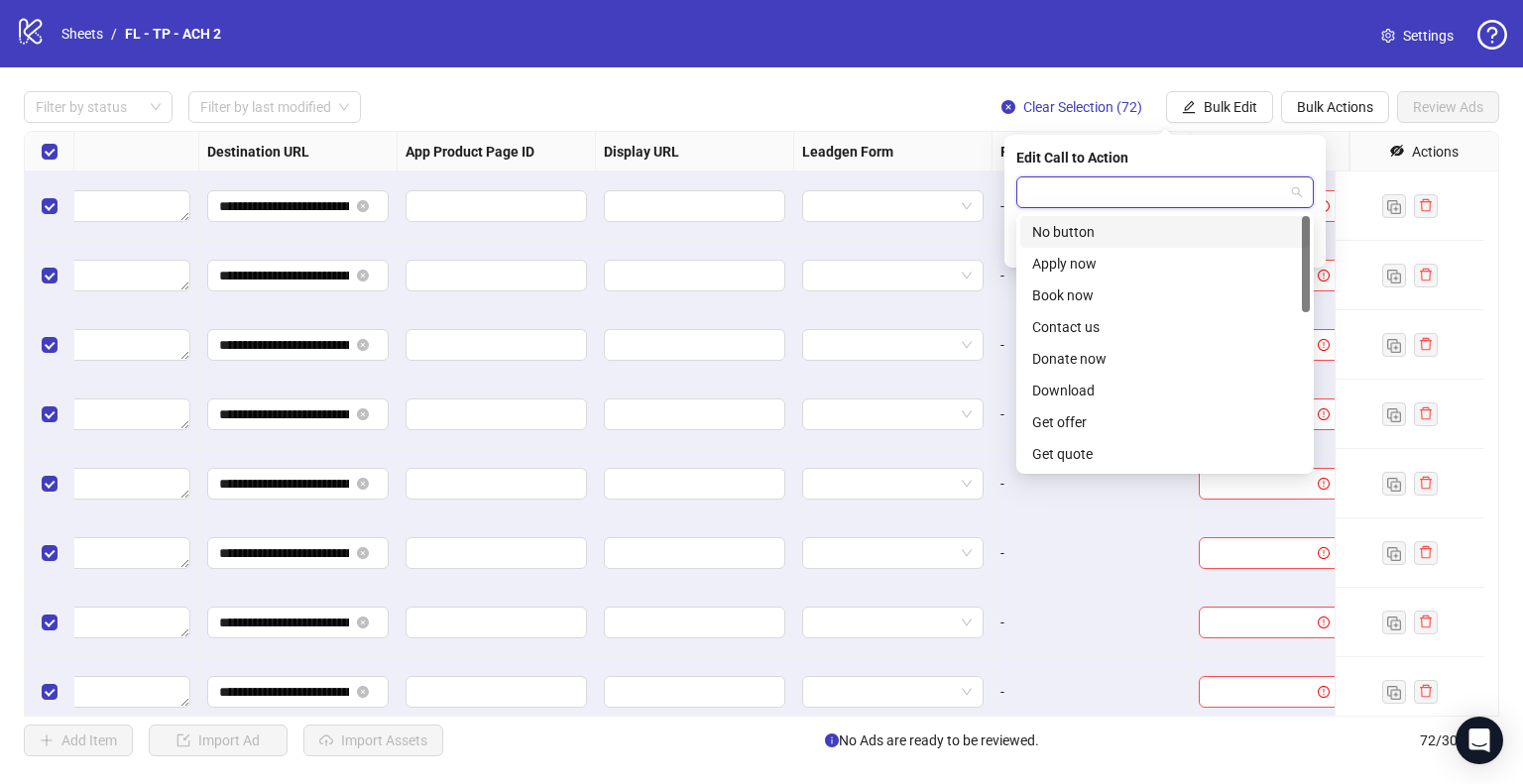 click at bounding box center (1156, 192) 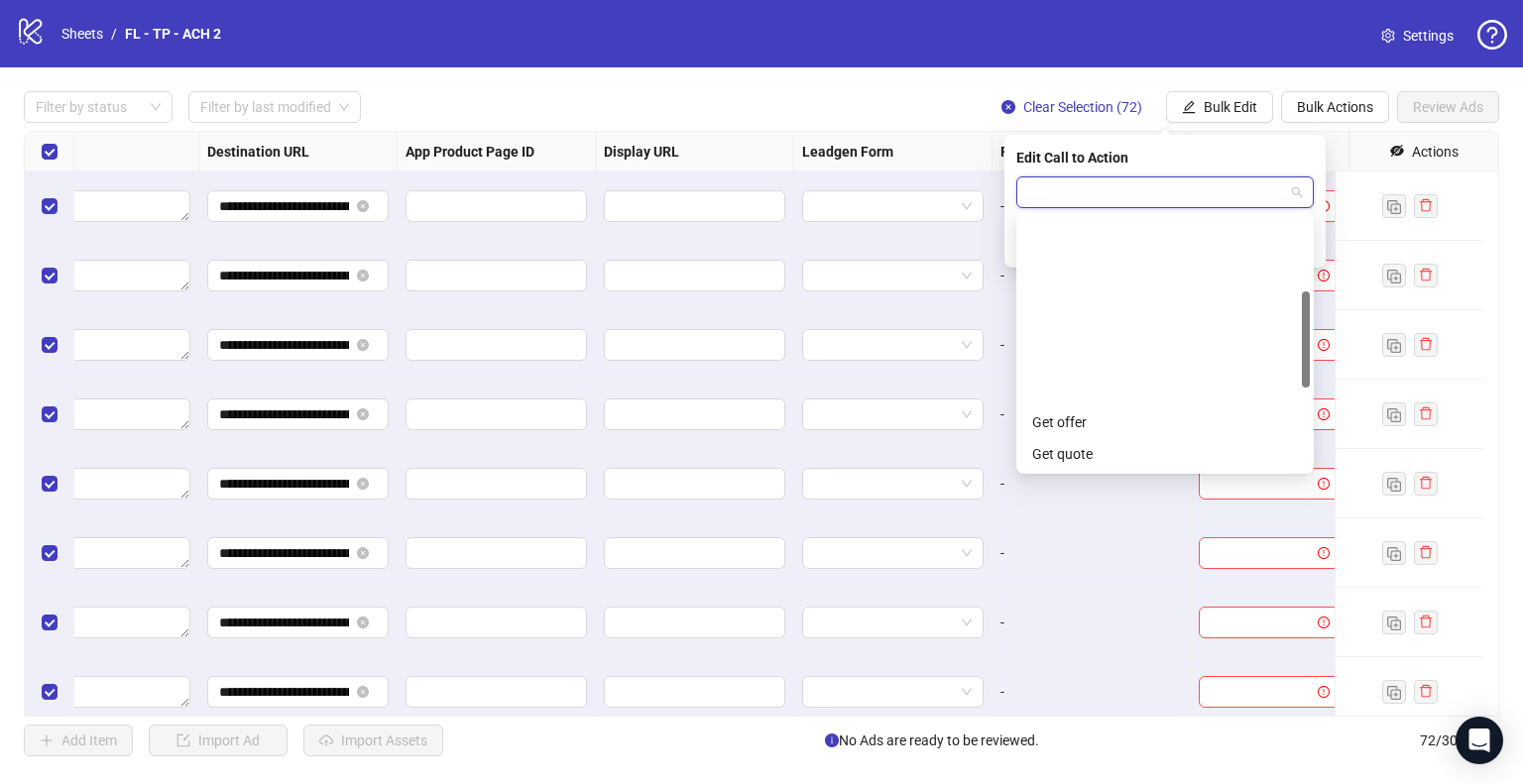 scroll, scrollTop: 412, scrollLeft: 0, axis: vertical 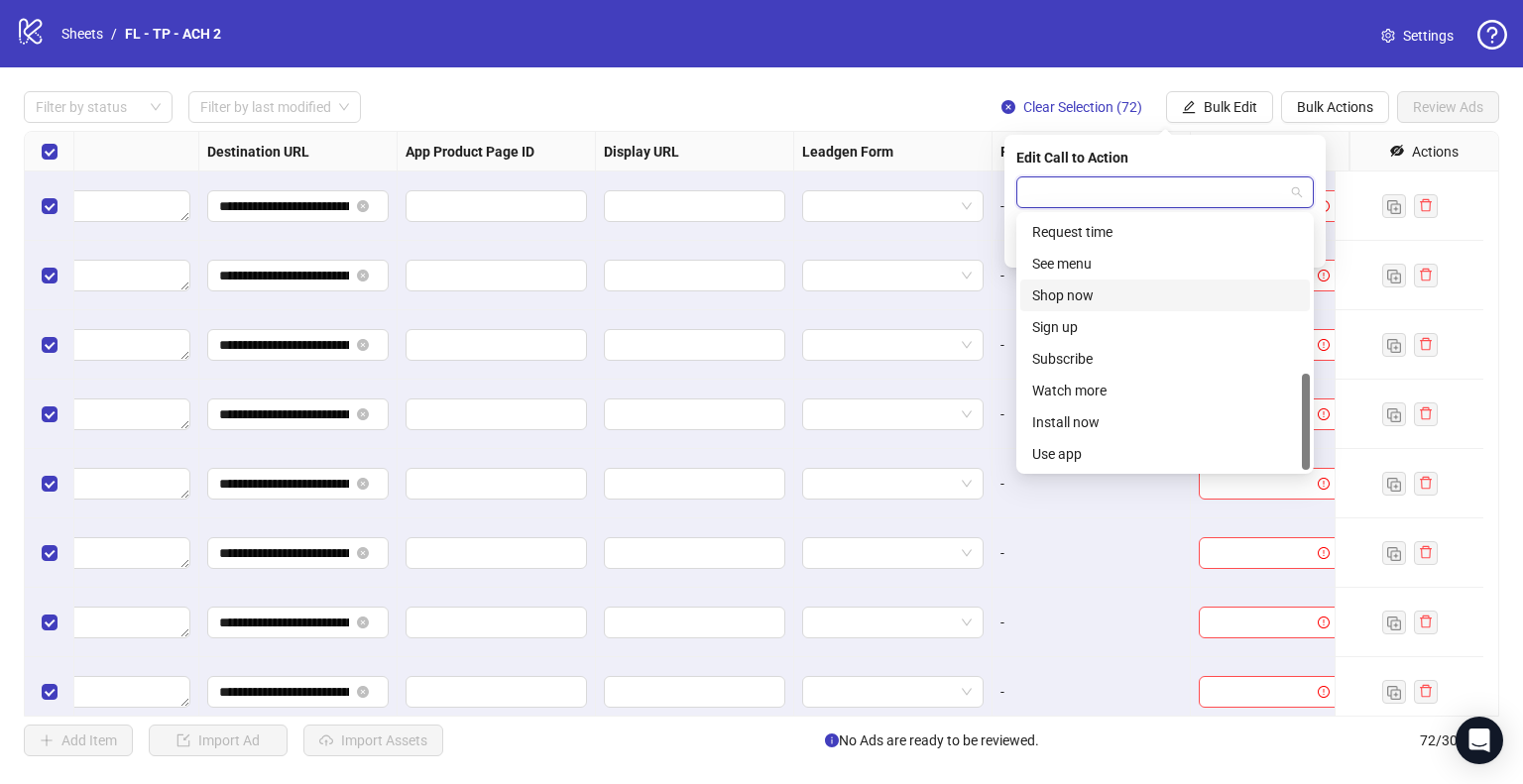click on "Shop now" at bounding box center [1165, 295] 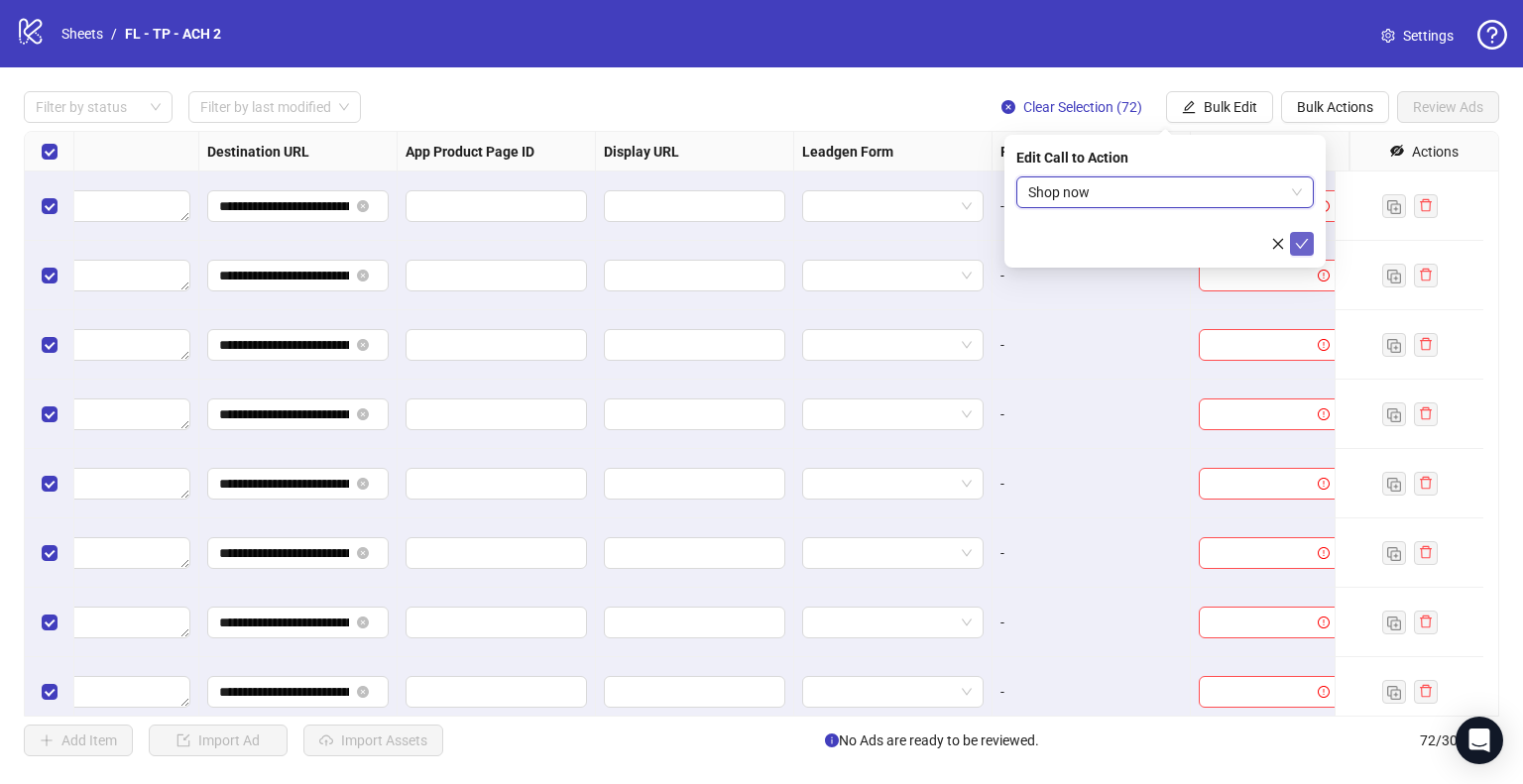click at bounding box center [1302, 244] 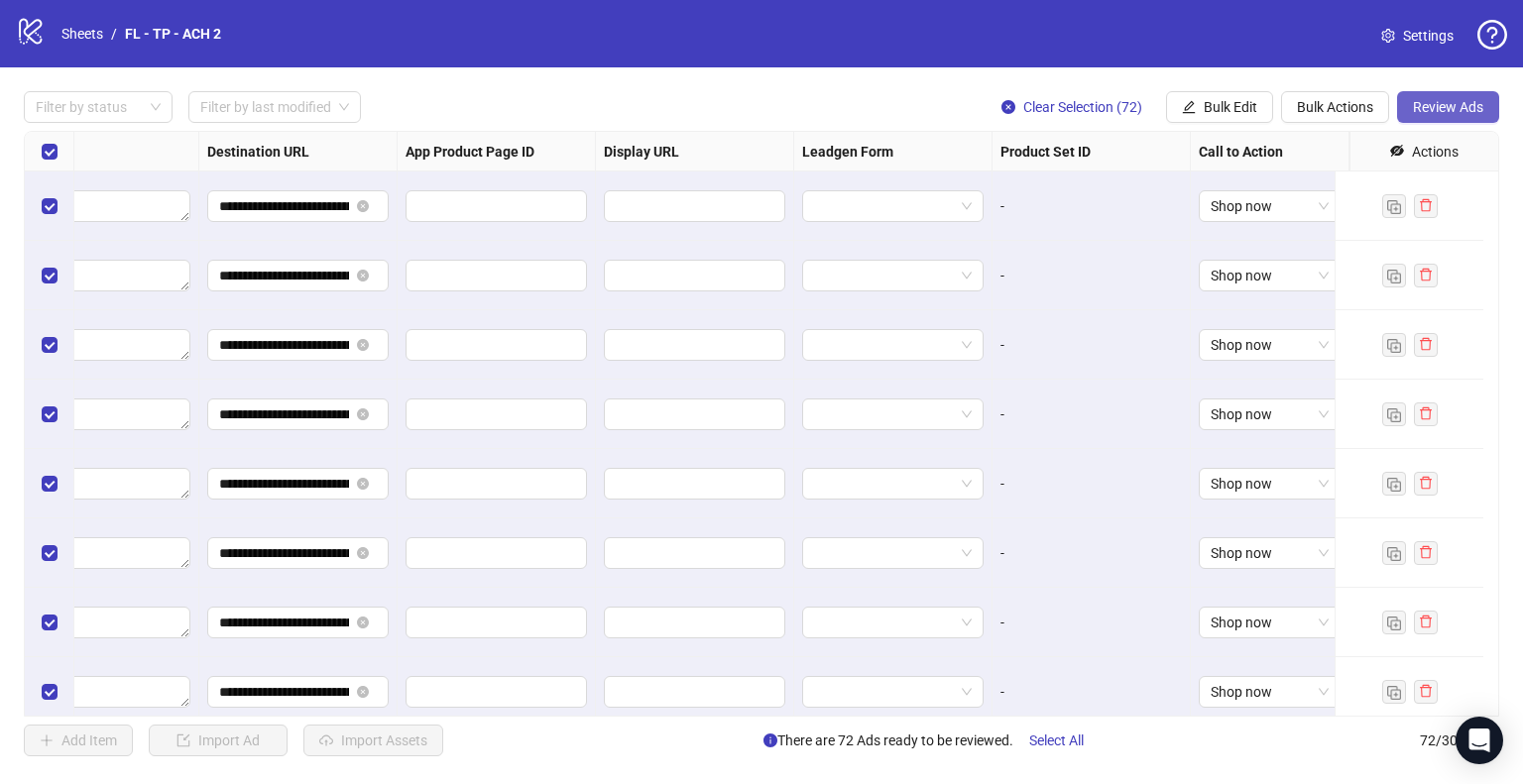 click on "Review Ads" at bounding box center [1448, 107] 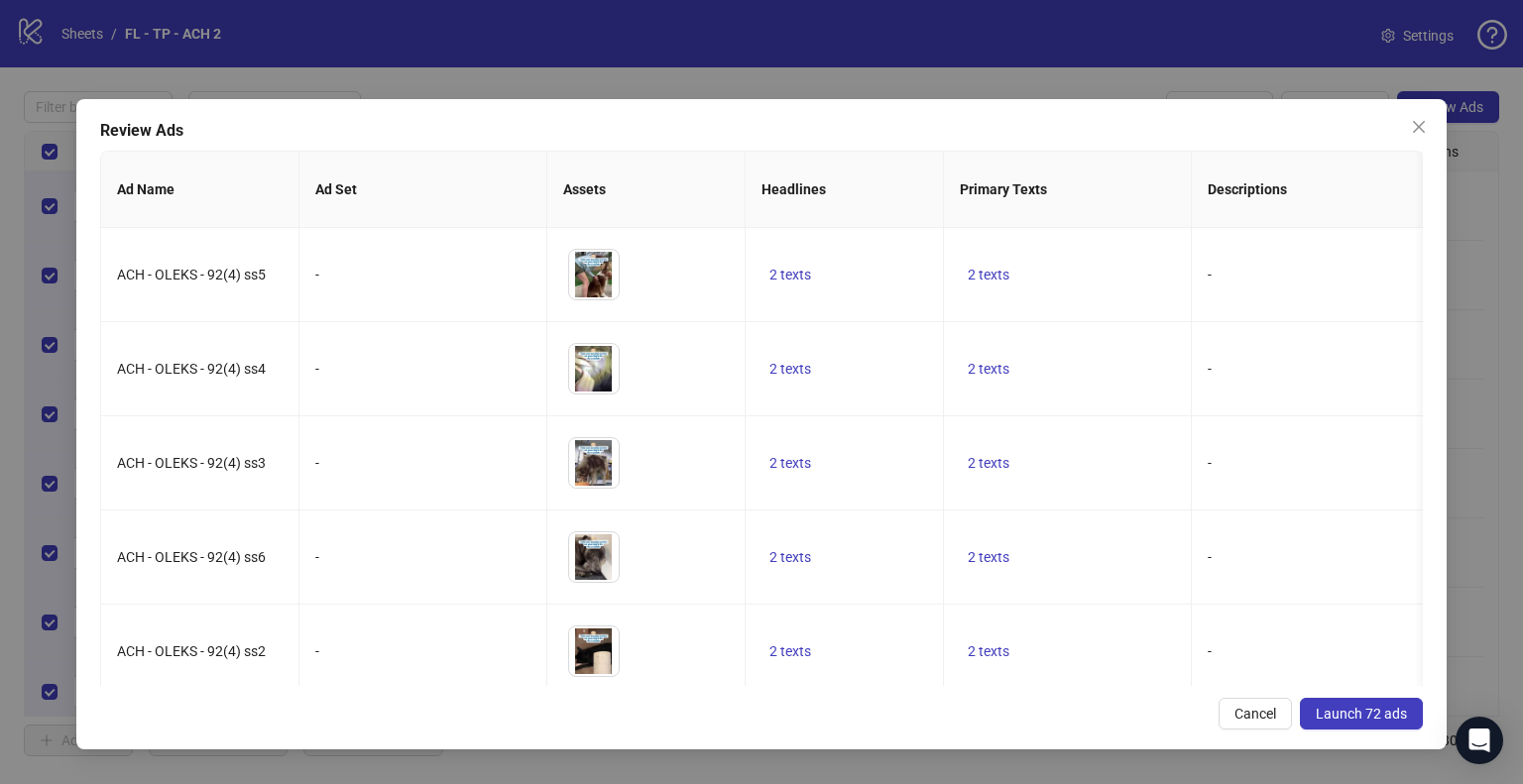 click on "Launch 72 ads" at bounding box center [1361, 714] 